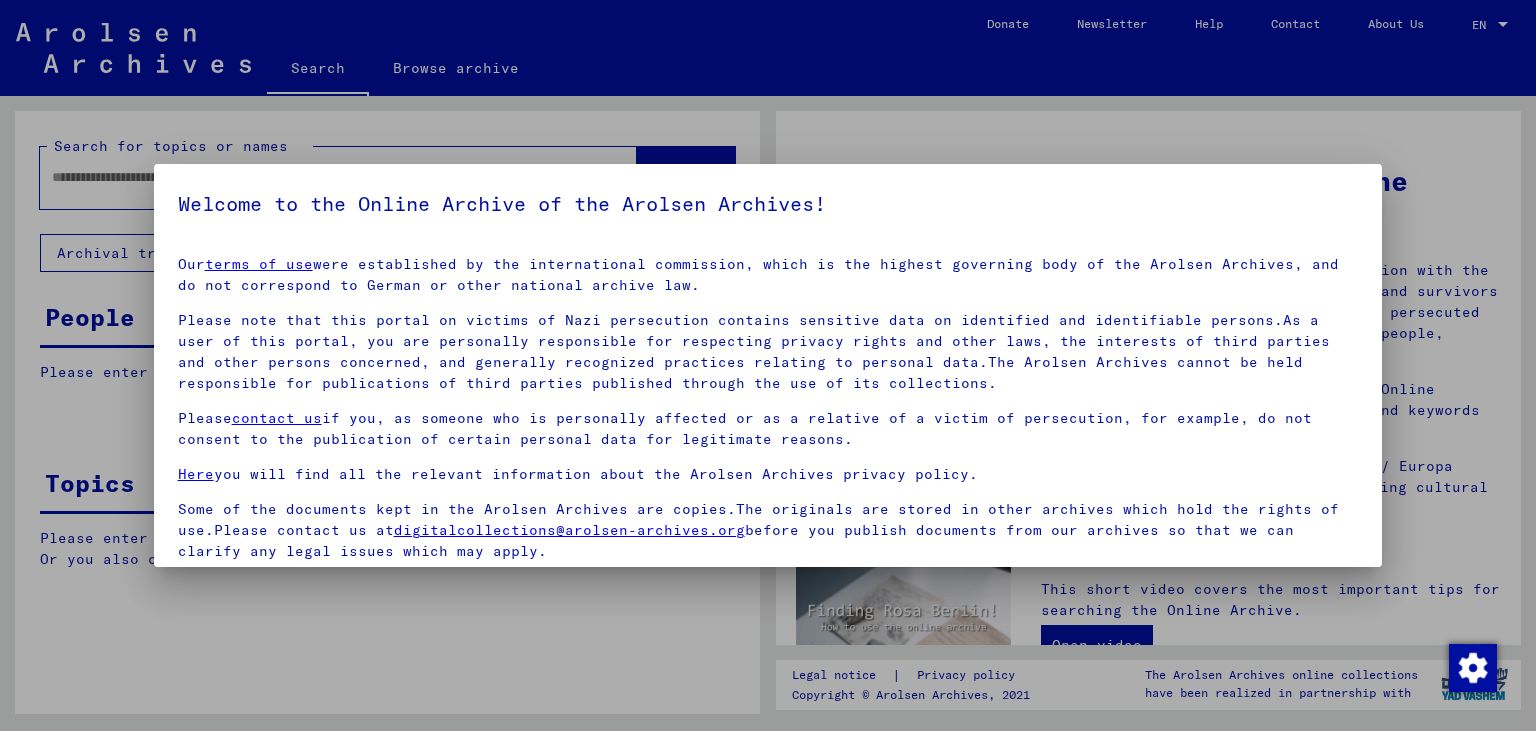 scroll, scrollTop: 0, scrollLeft: 0, axis: both 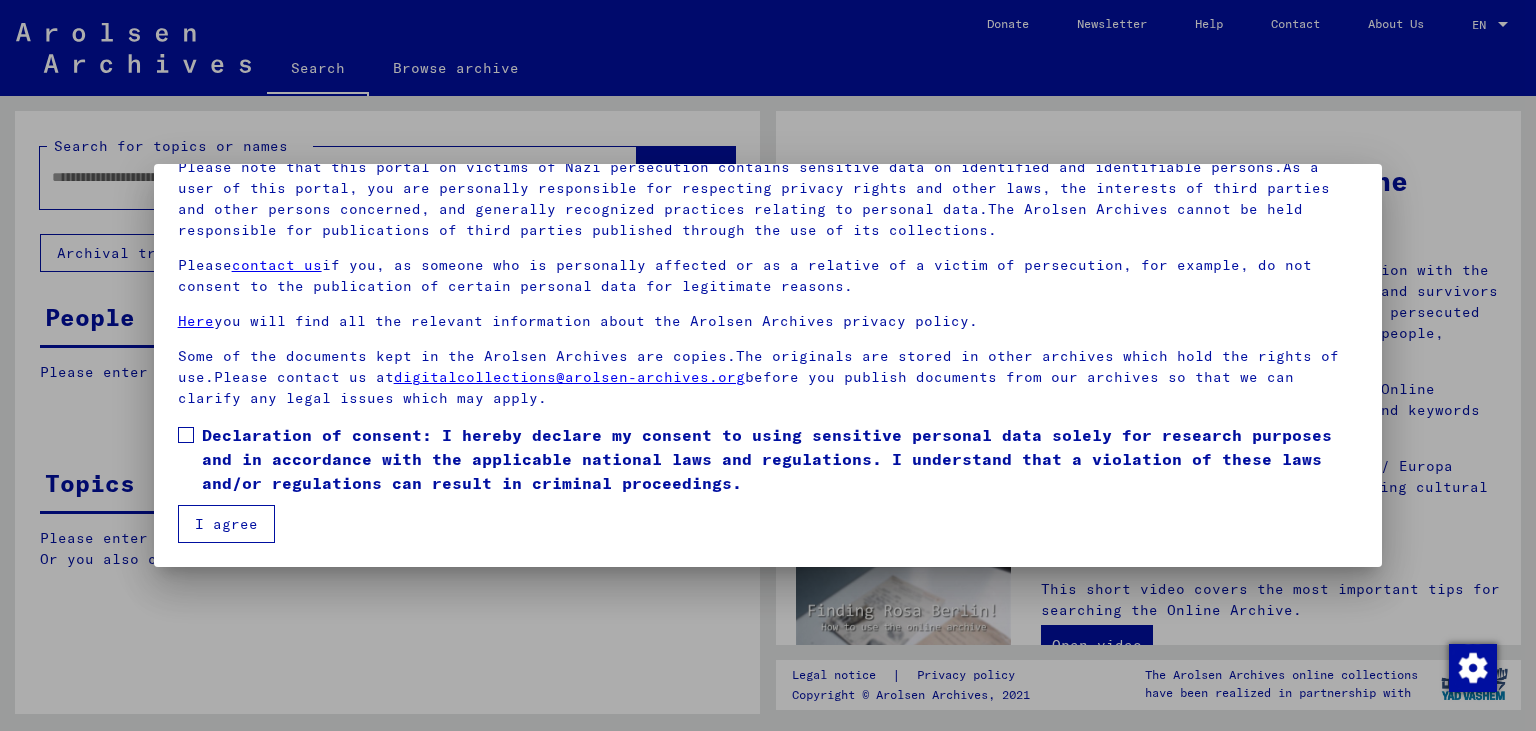click at bounding box center (186, 435) 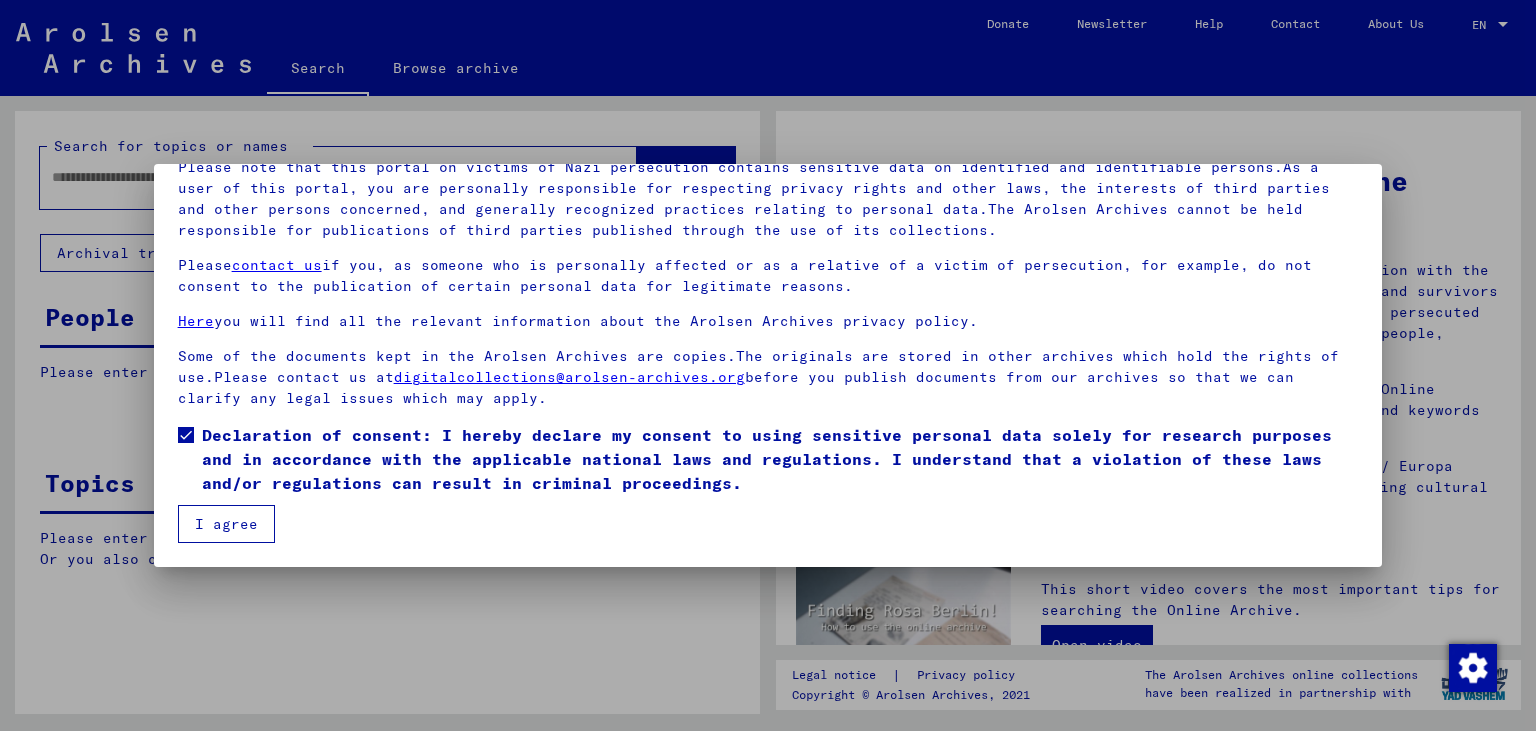 click on "I agree" at bounding box center [226, 524] 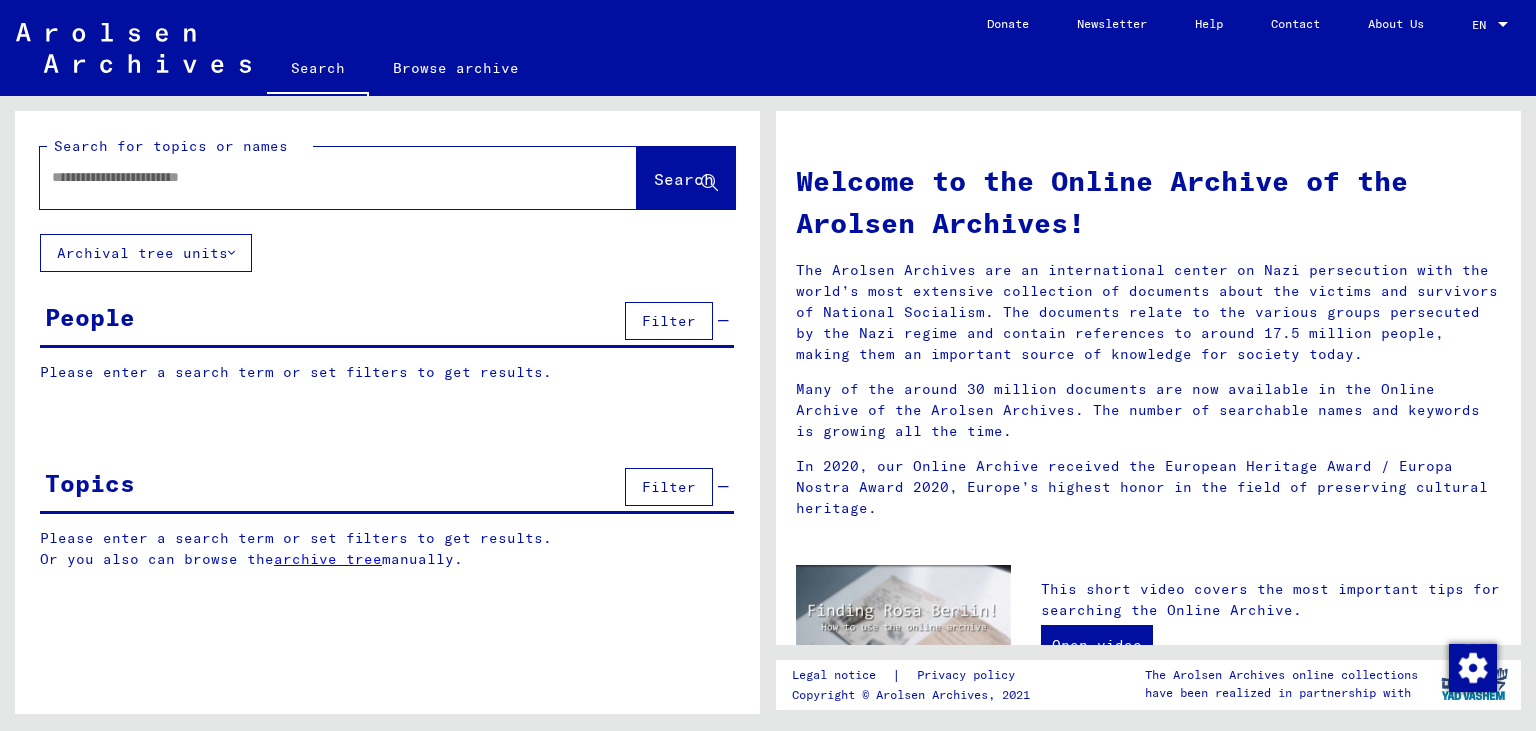 click at bounding box center [314, 177] 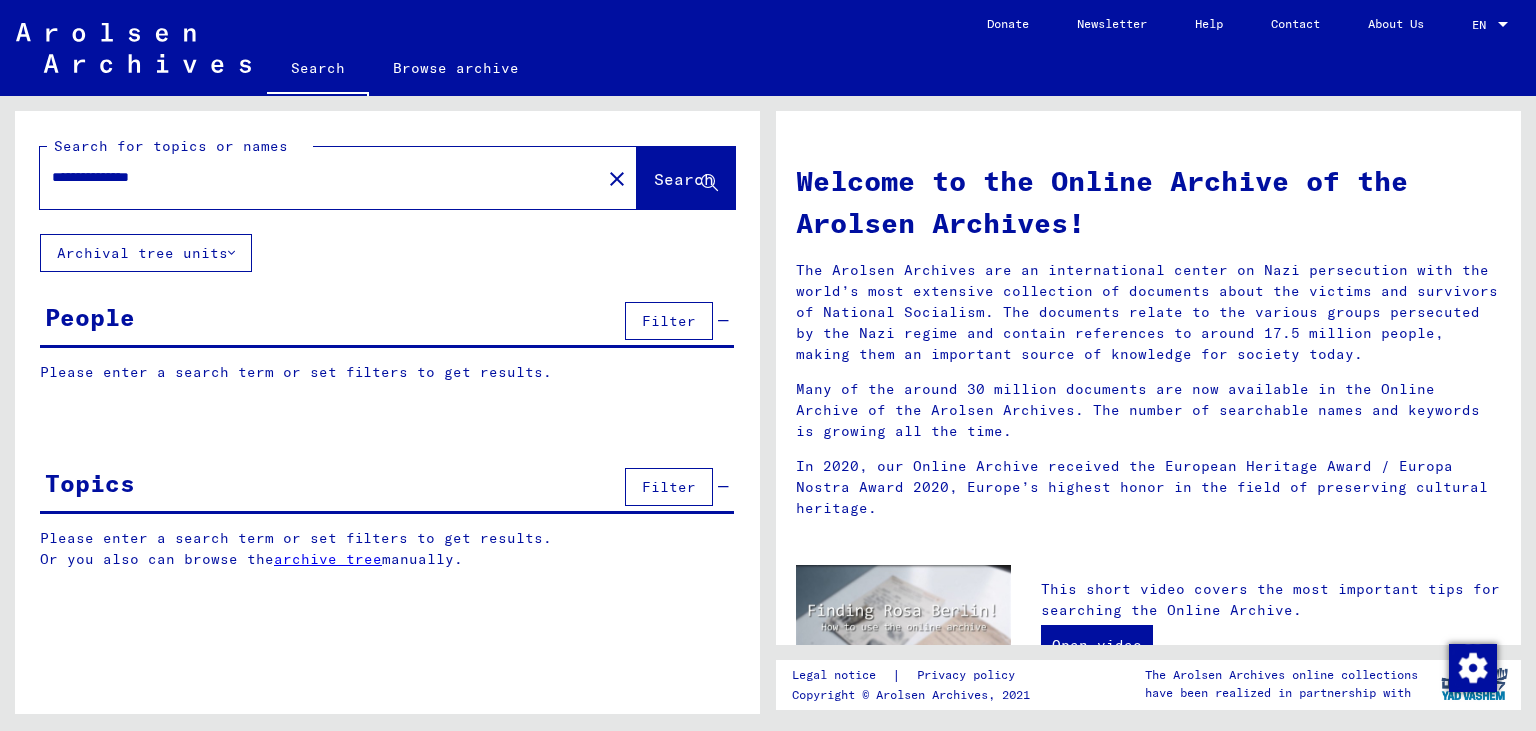 click on "**********" at bounding box center (314, 177) 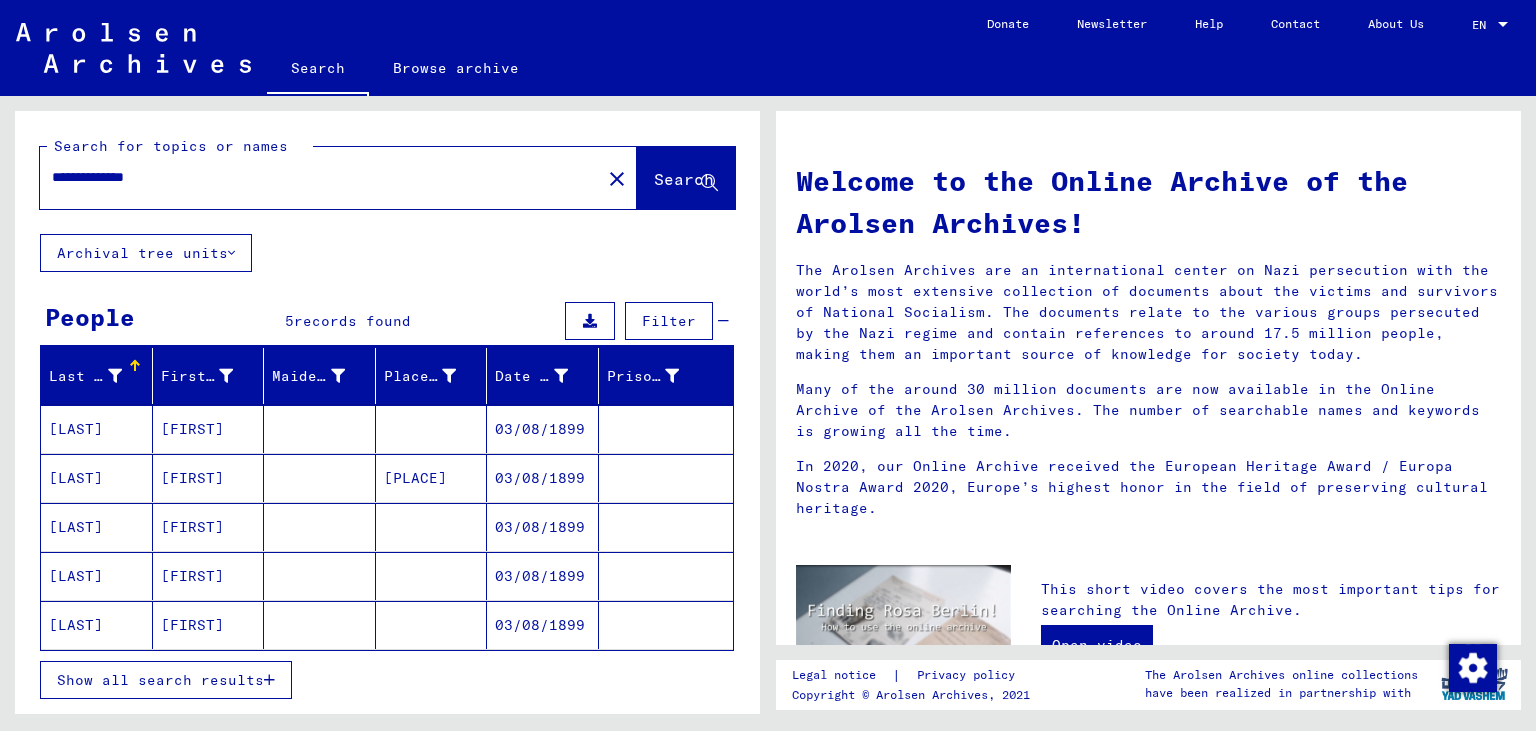 click on "03/08/1899" at bounding box center [543, 478] 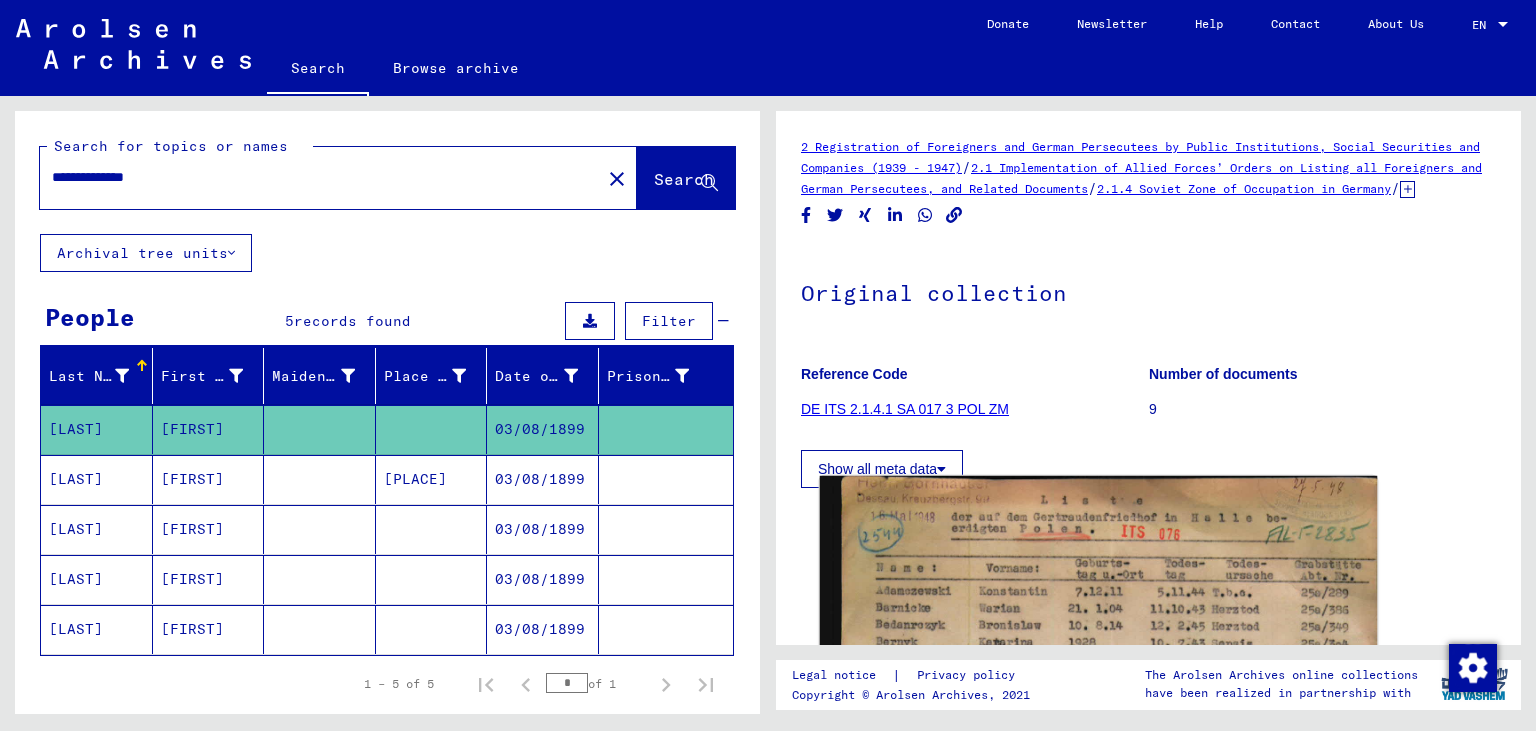 click 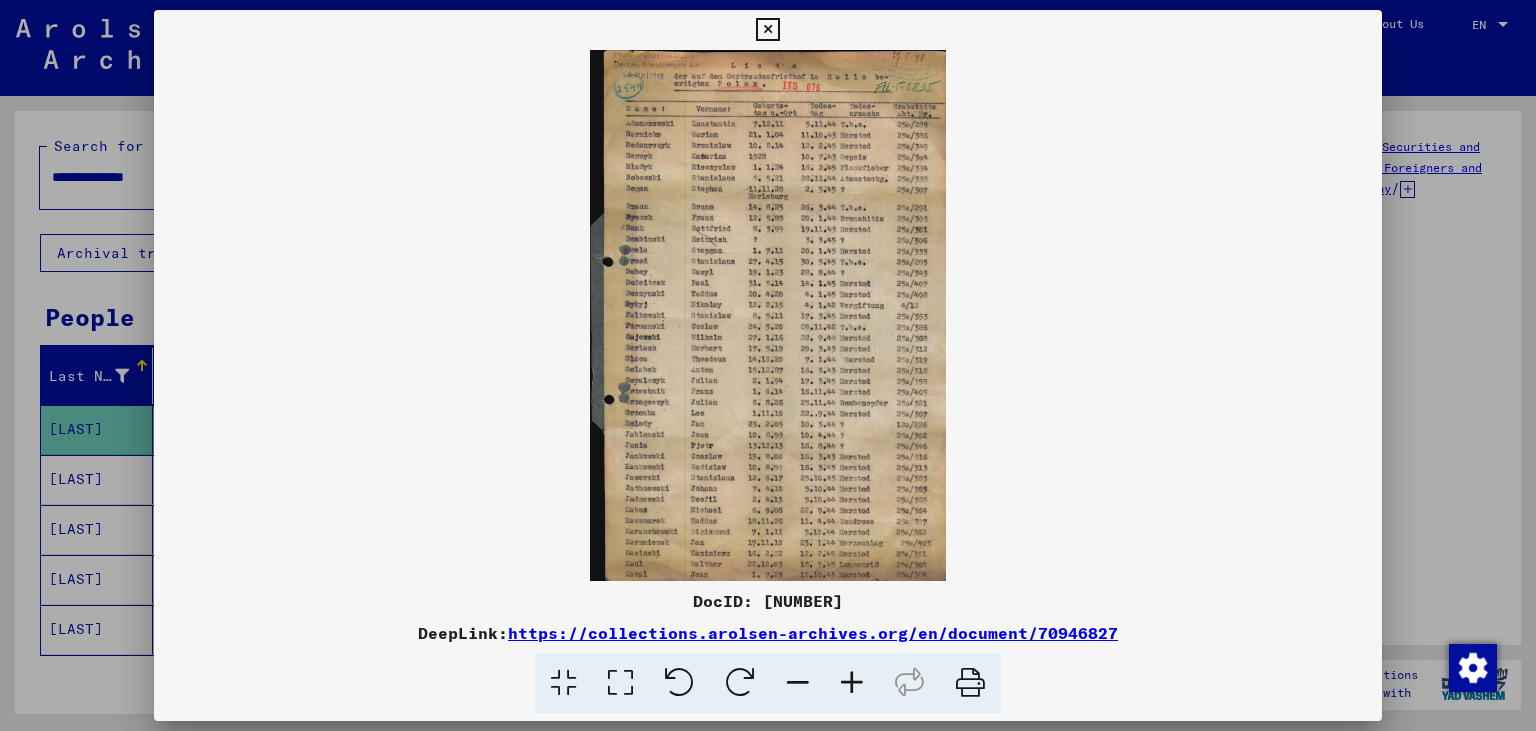 click at bounding box center [852, 683] 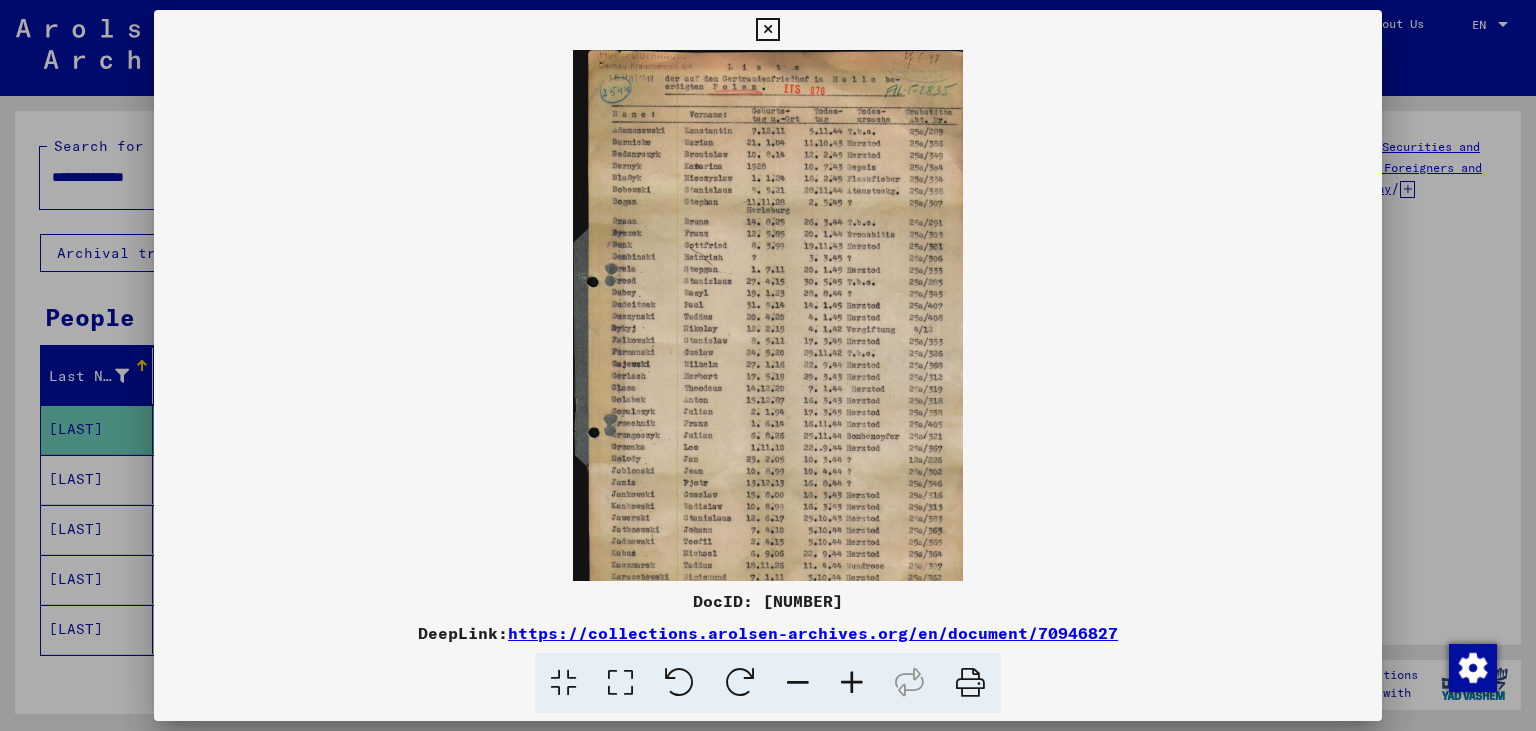 click at bounding box center (852, 683) 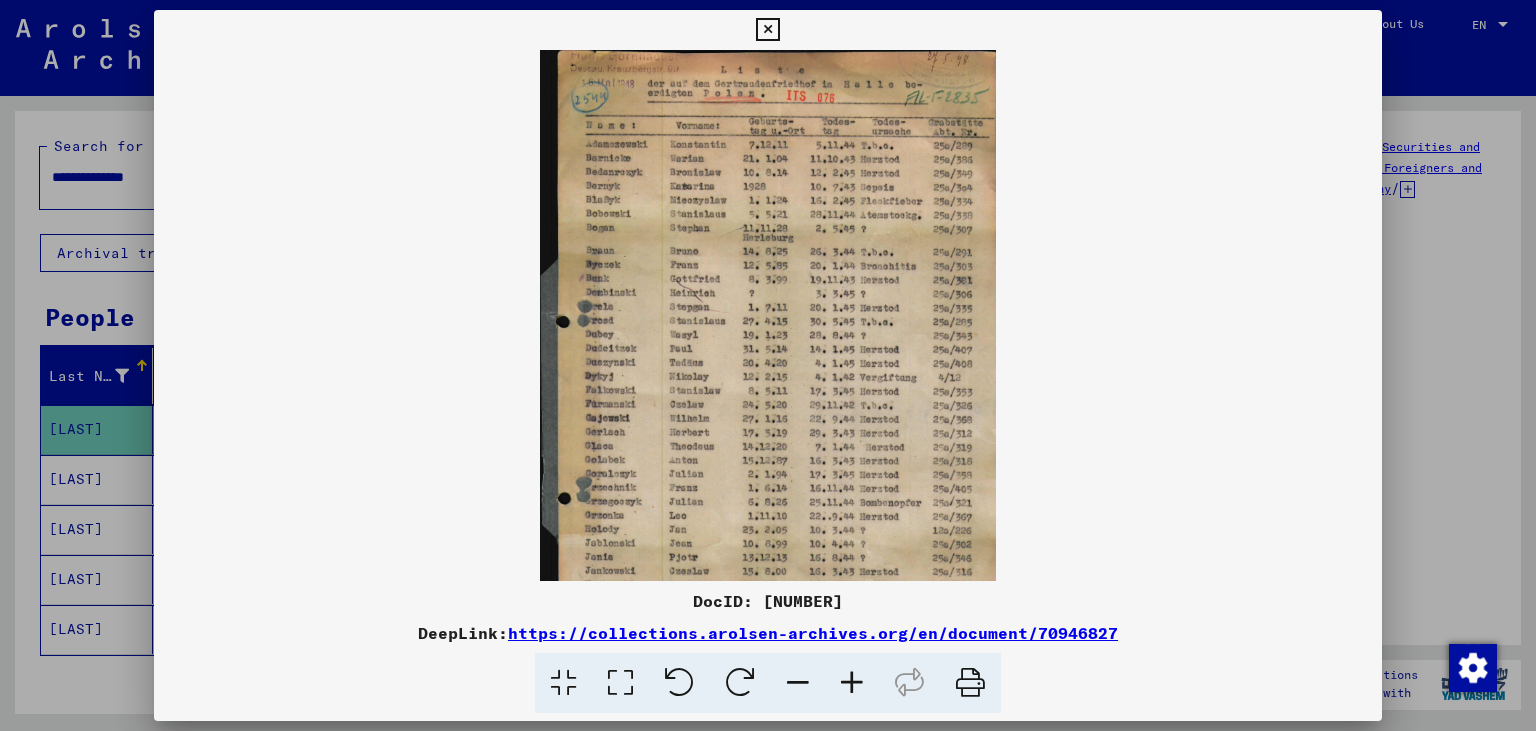 click at bounding box center (852, 683) 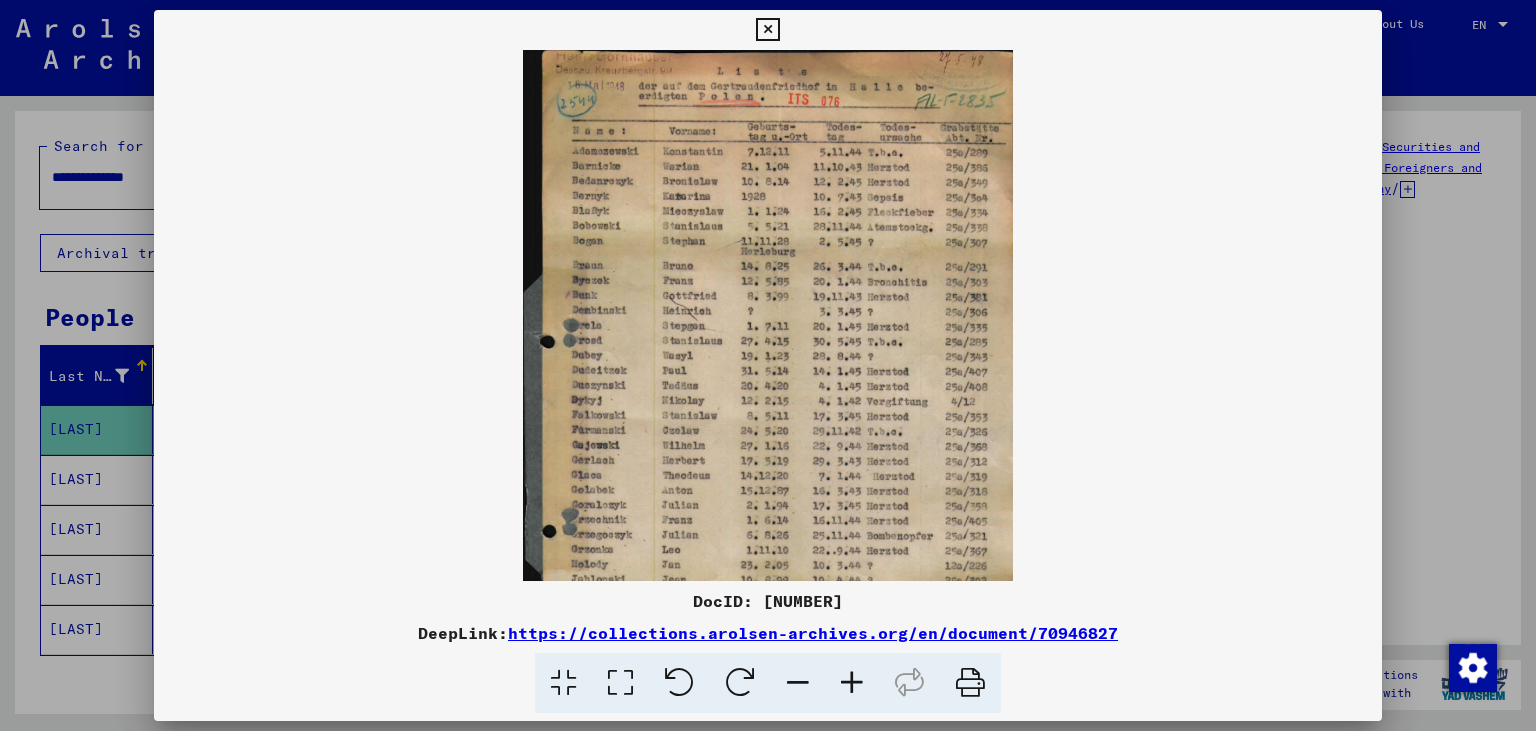 click at bounding box center [852, 683] 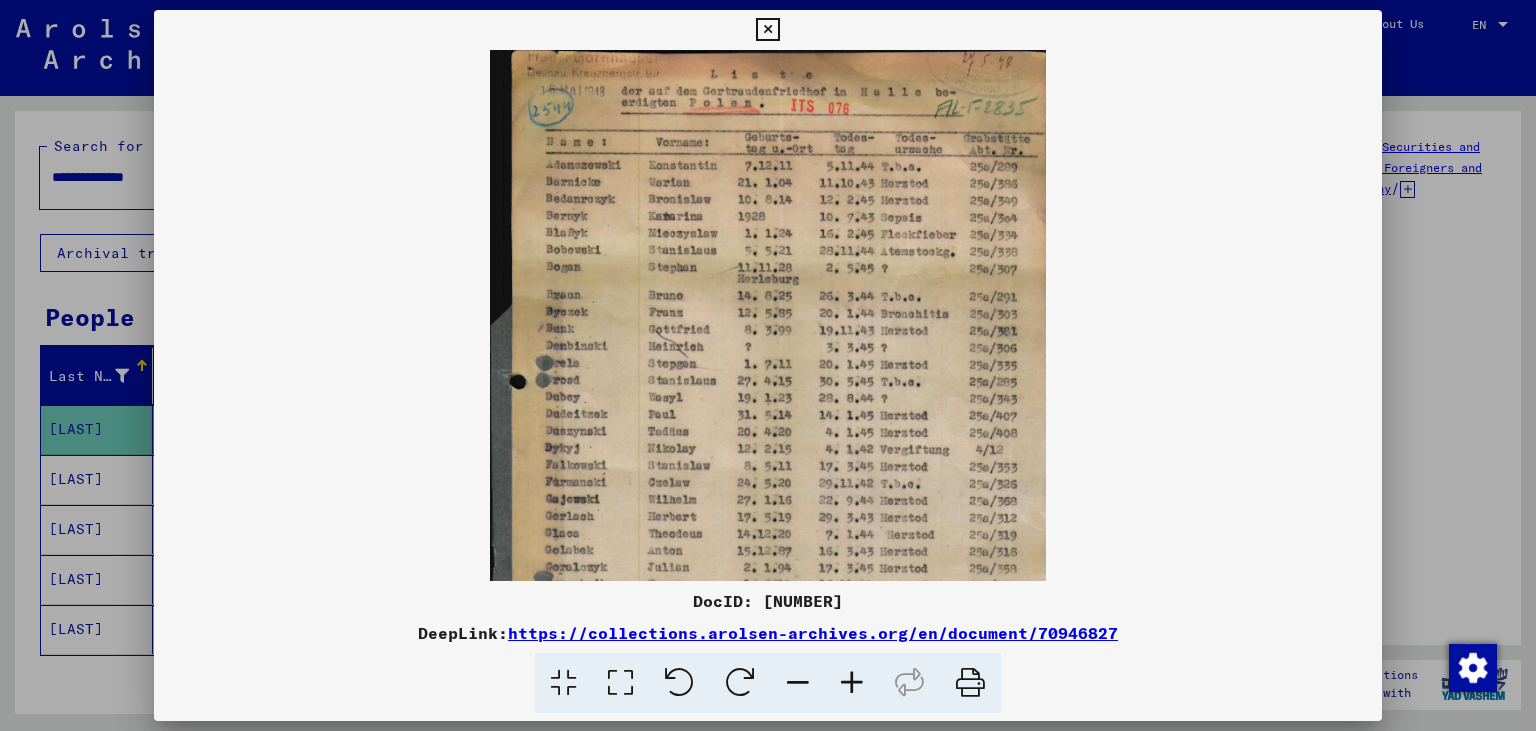 click at bounding box center (852, 683) 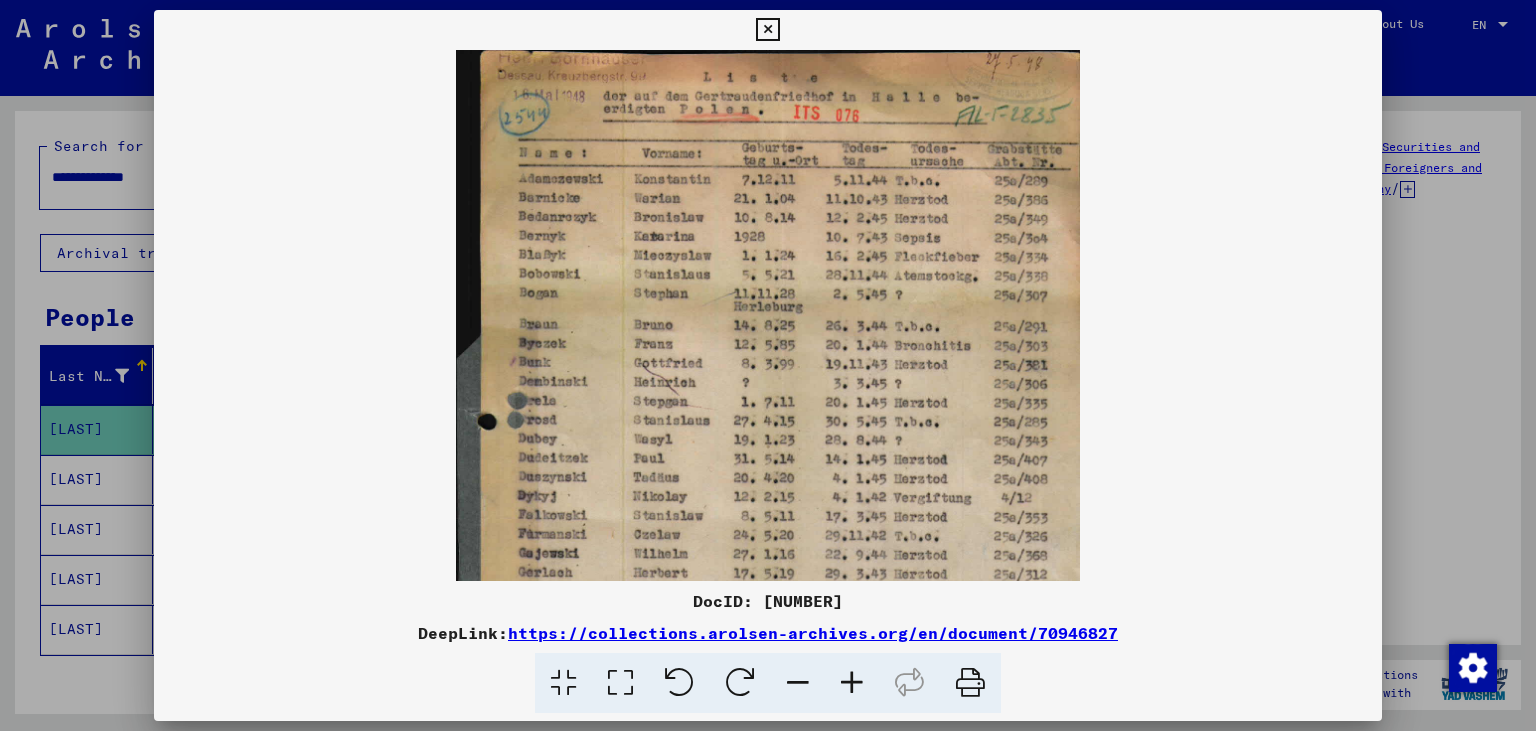 click at bounding box center [852, 683] 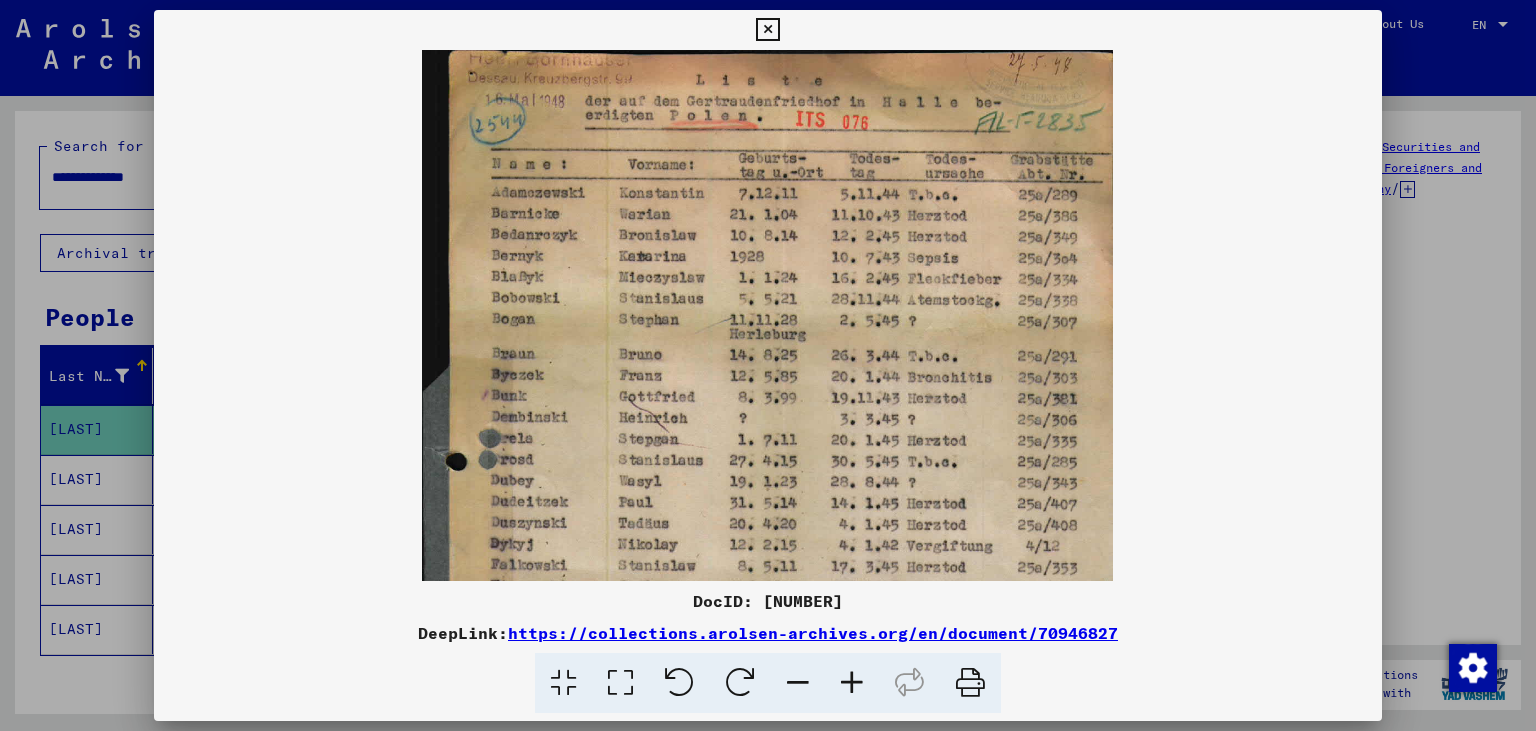 click at bounding box center (852, 683) 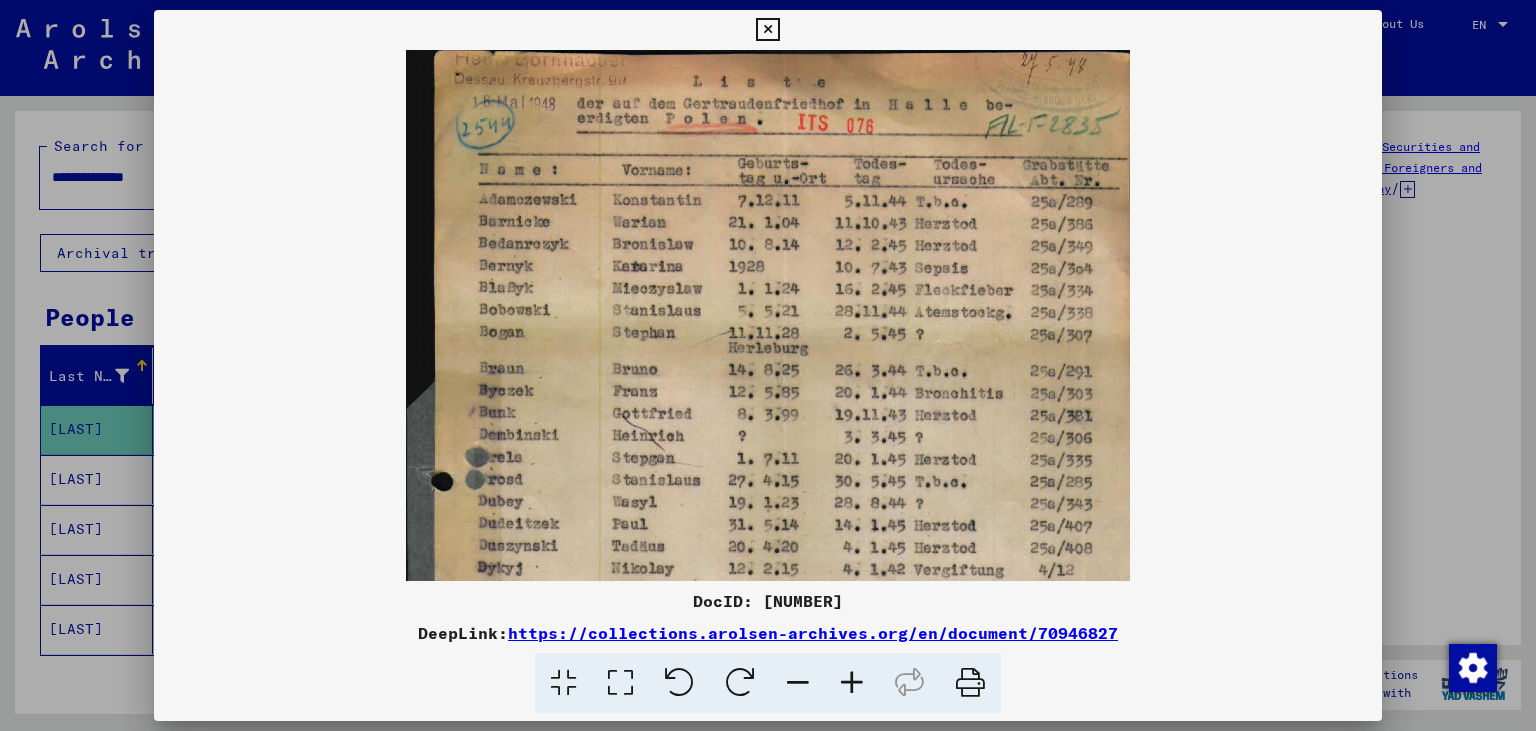 click at bounding box center (852, 683) 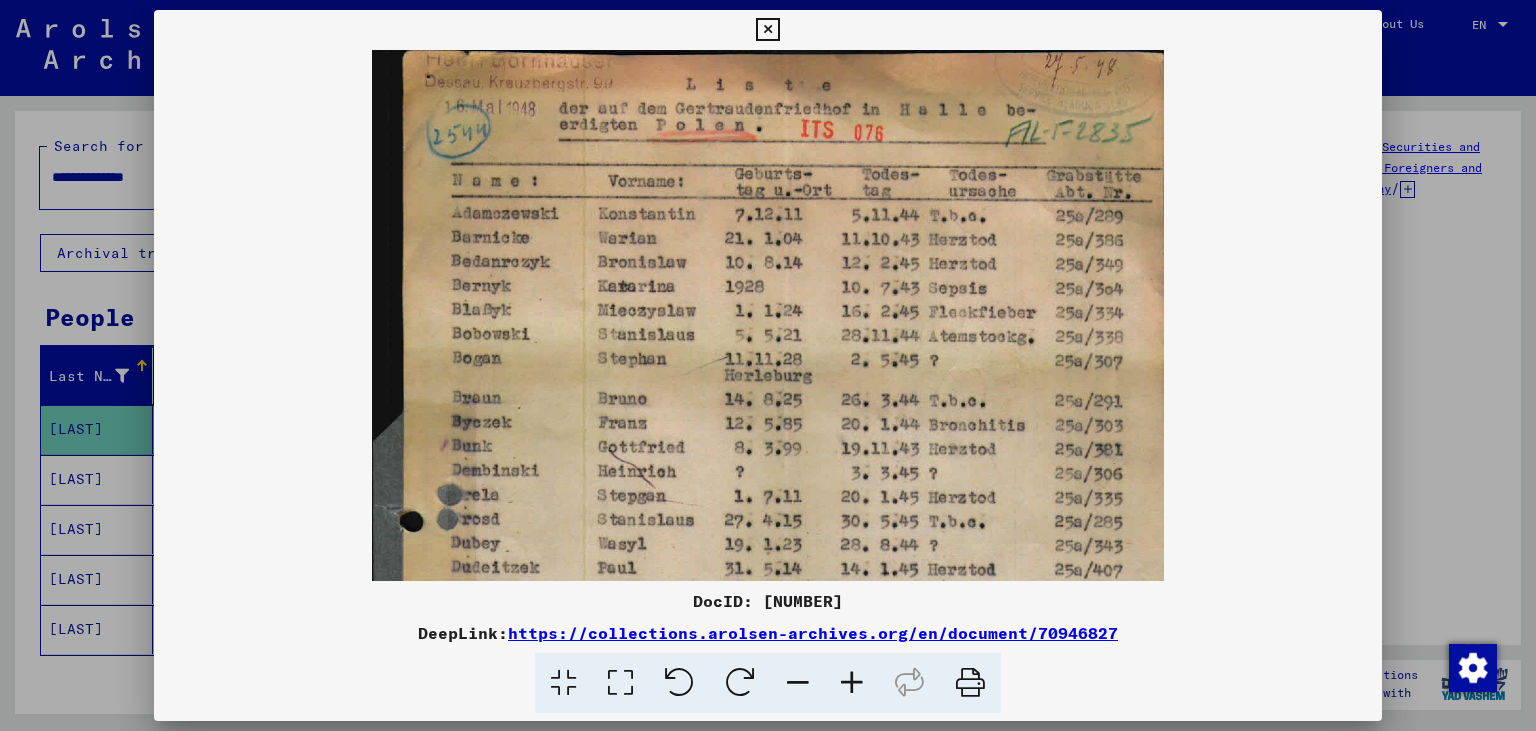 click at bounding box center [852, 683] 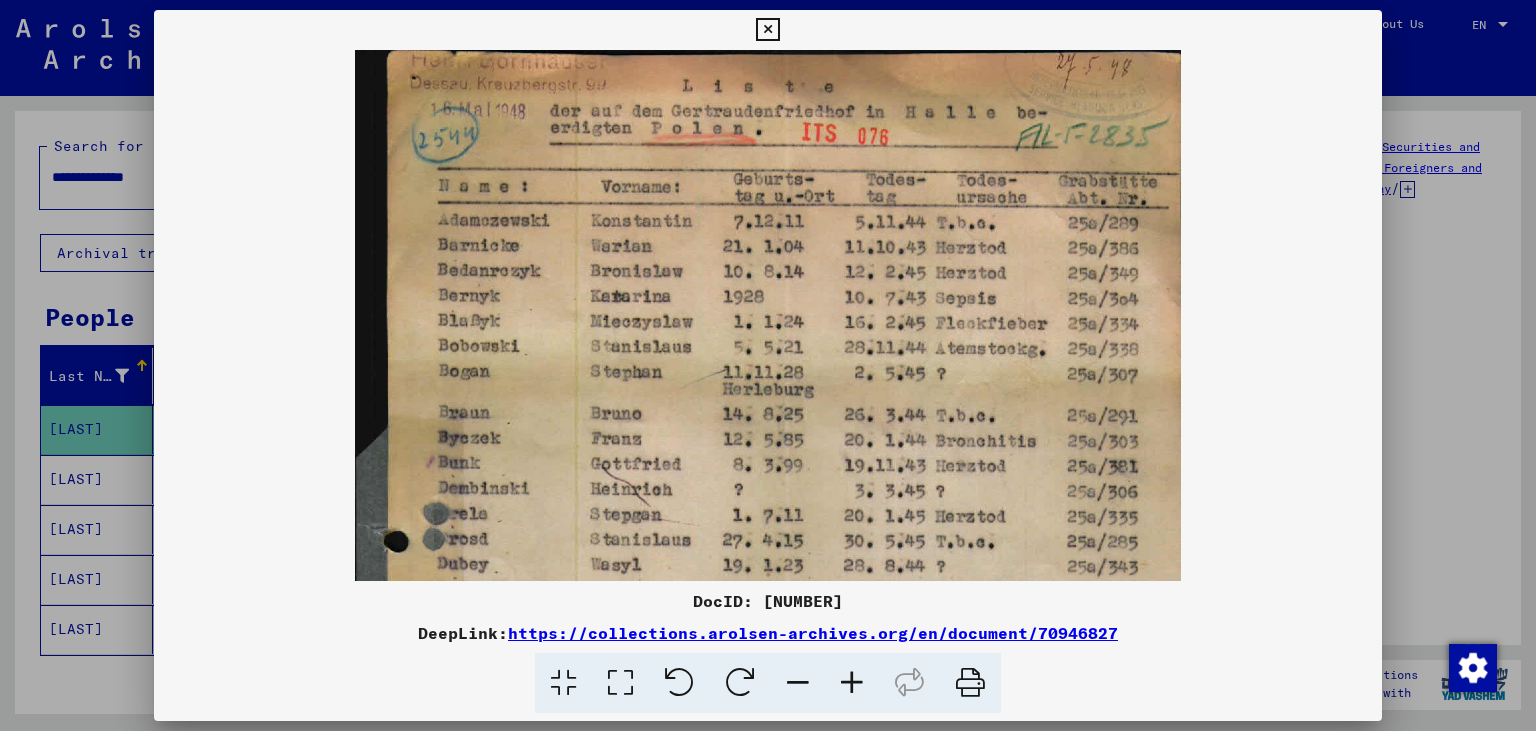 click at bounding box center (852, 683) 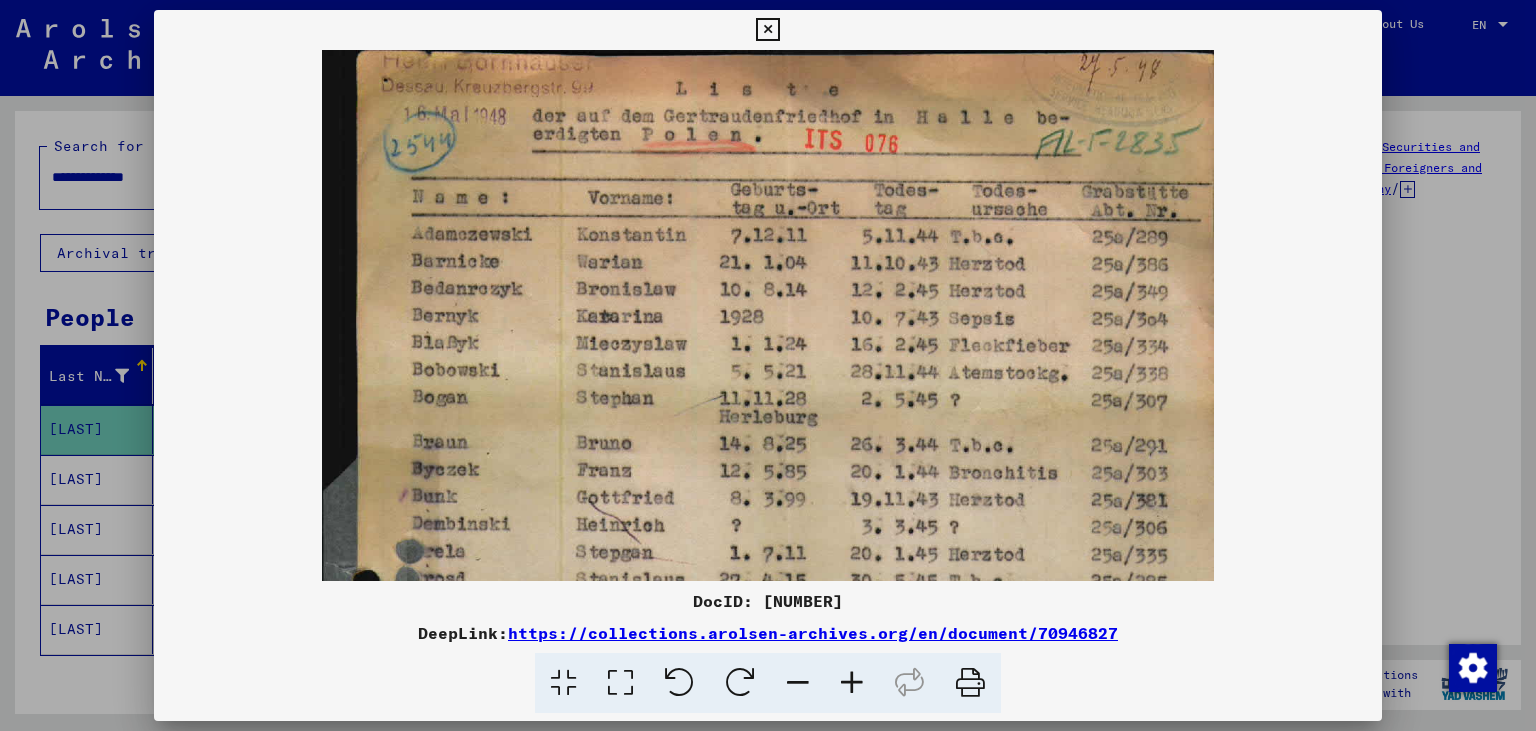 click at bounding box center [767, 30] 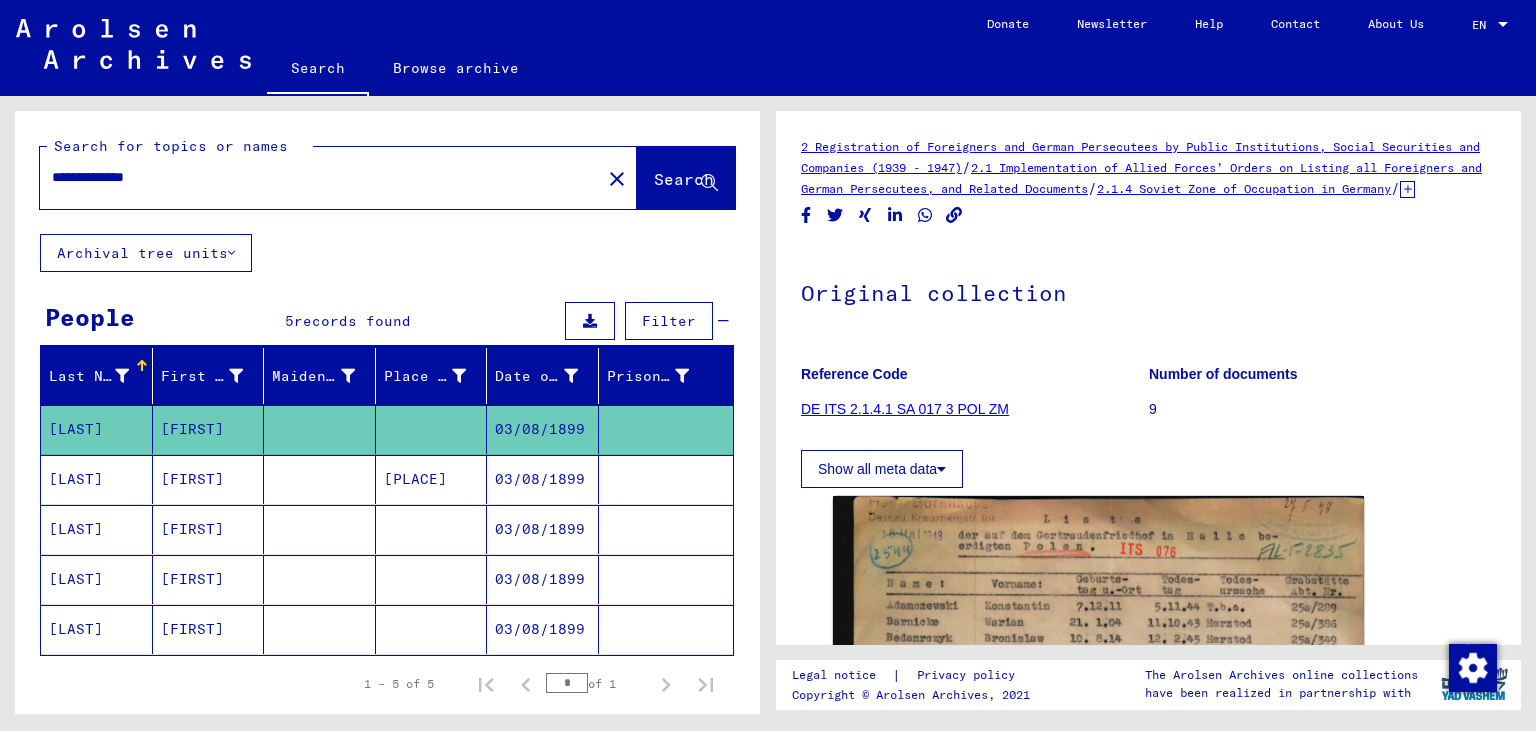 click on "03/08/1899" at bounding box center [543, 529] 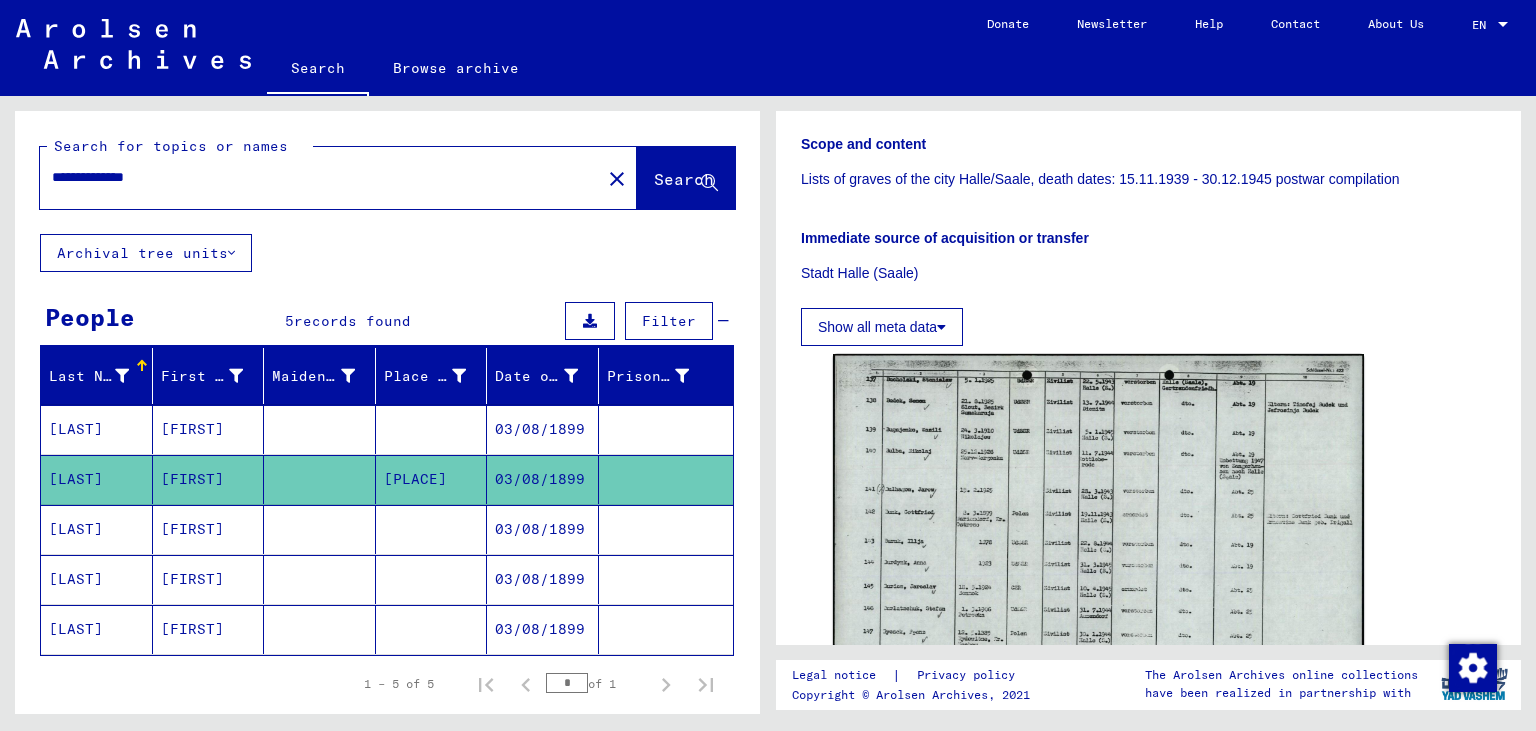 scroll, scrollTop: 441, scrollLeft: 0, axis: vertical 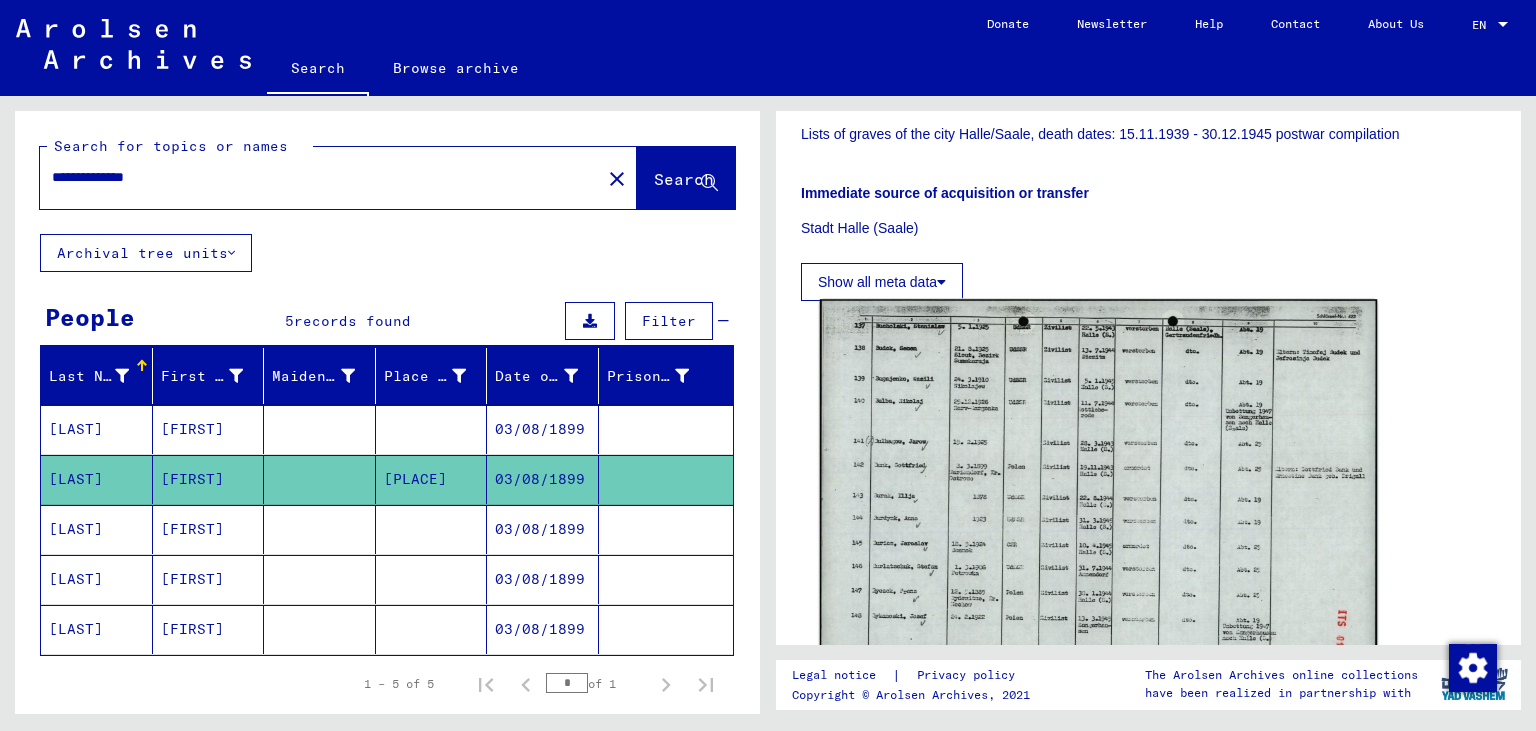click 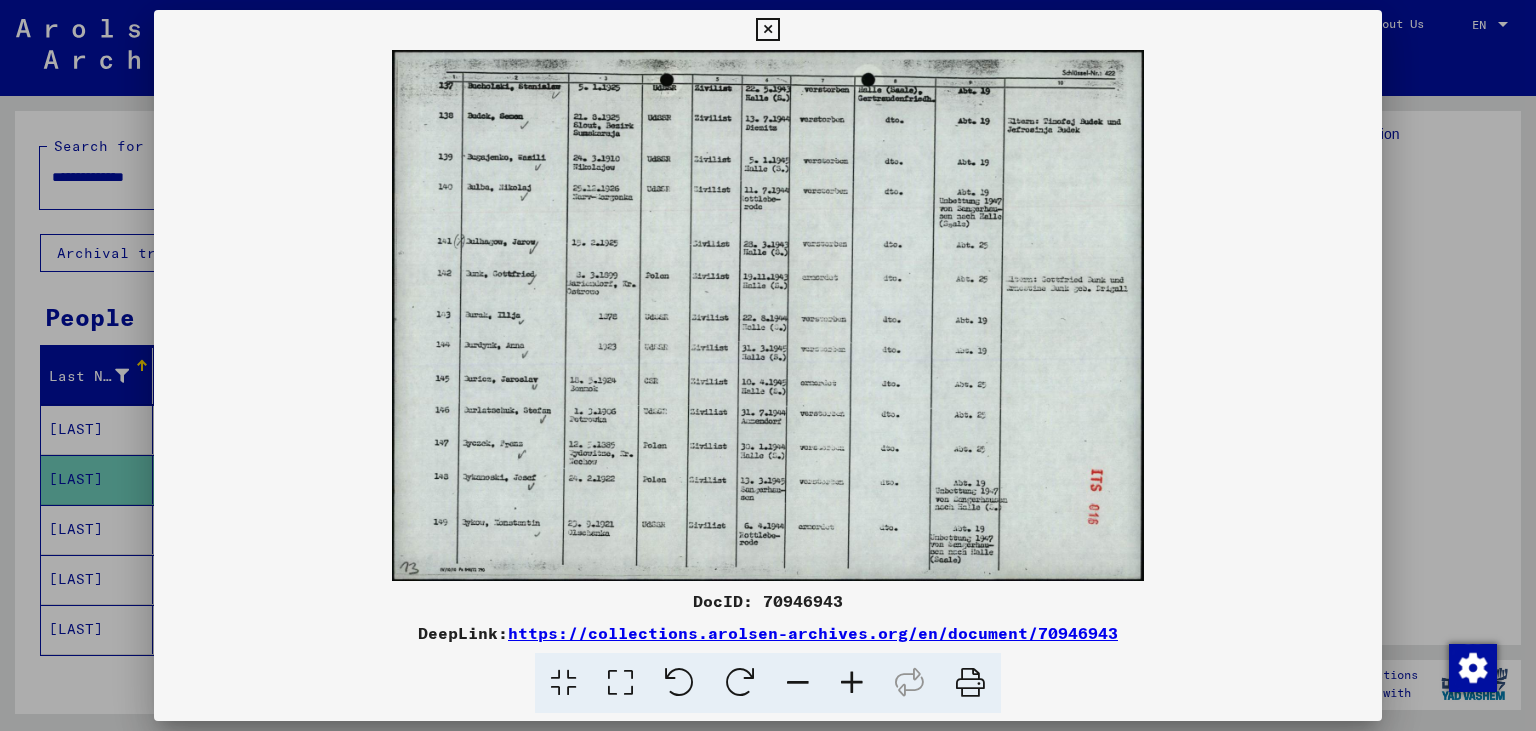 click at bounding box center [852, 683] 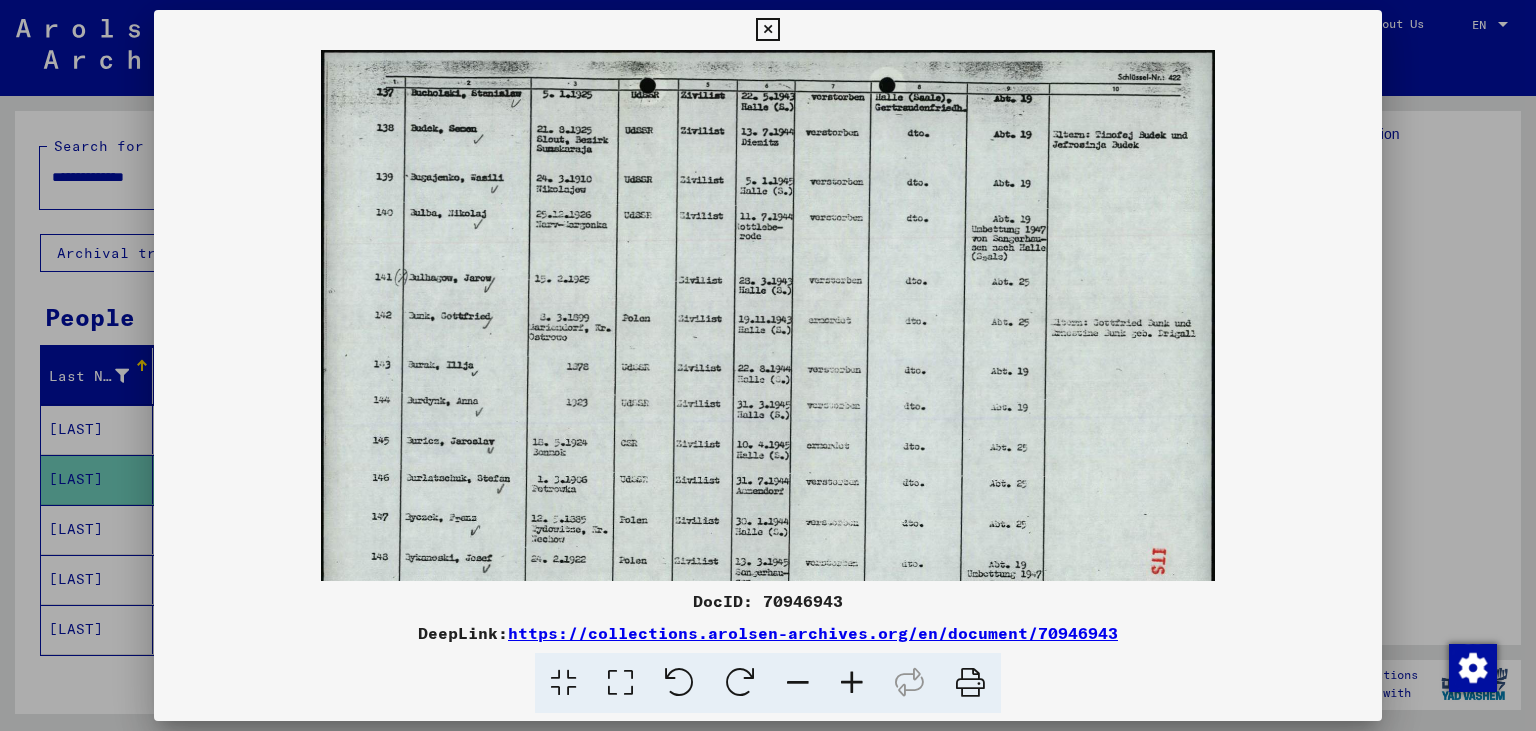 click at bounding box center (852, 683) 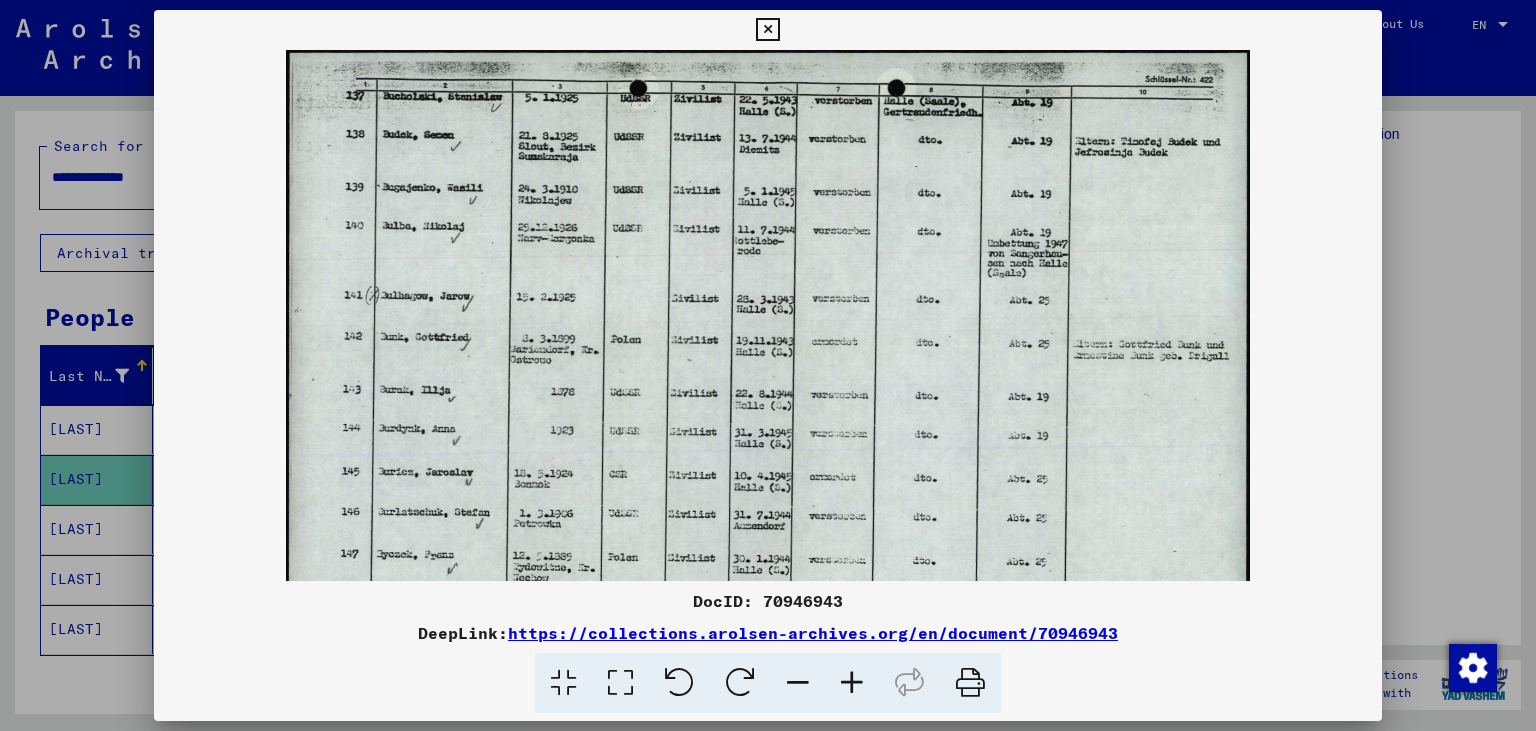 click at bounding box center (852, 683) 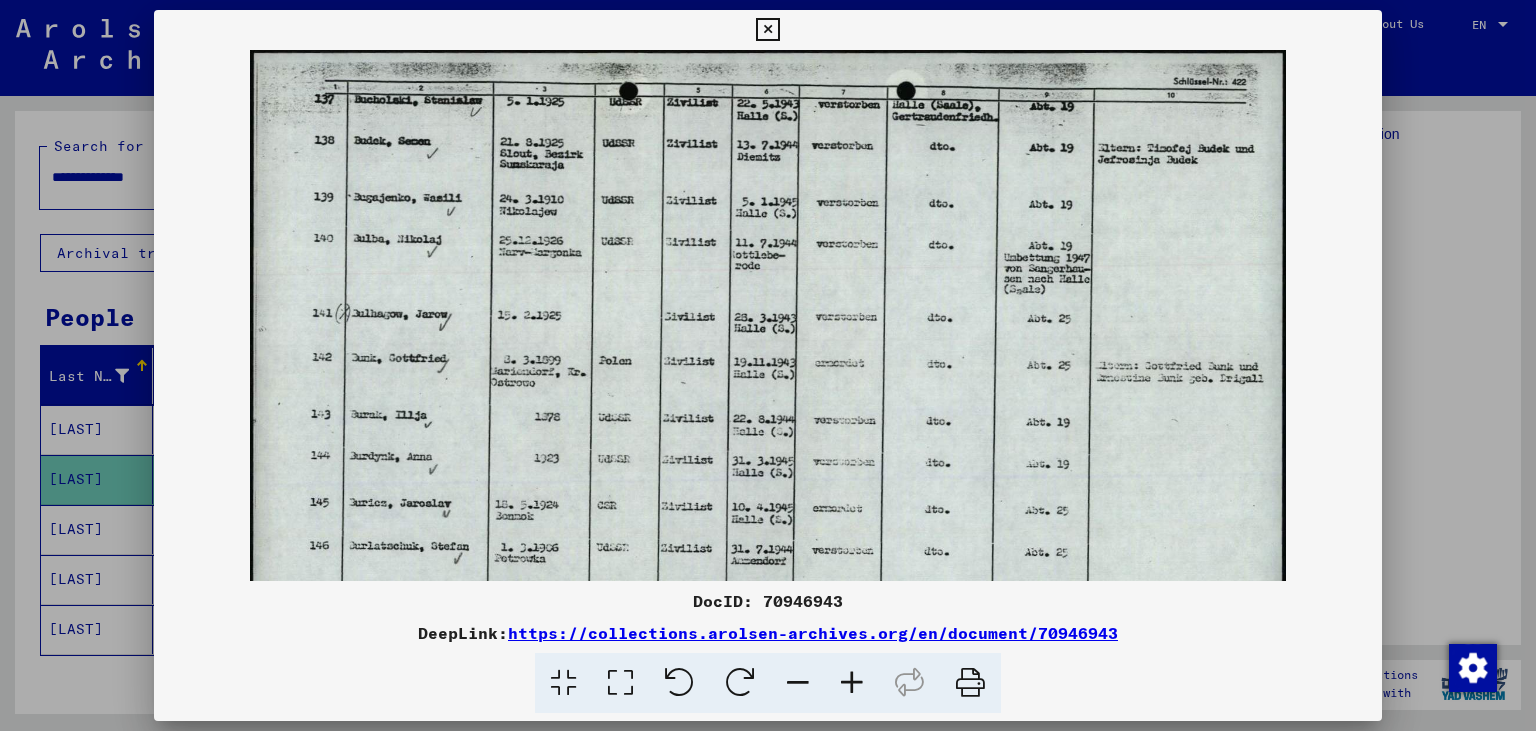 click at bounding box center (852, 683) 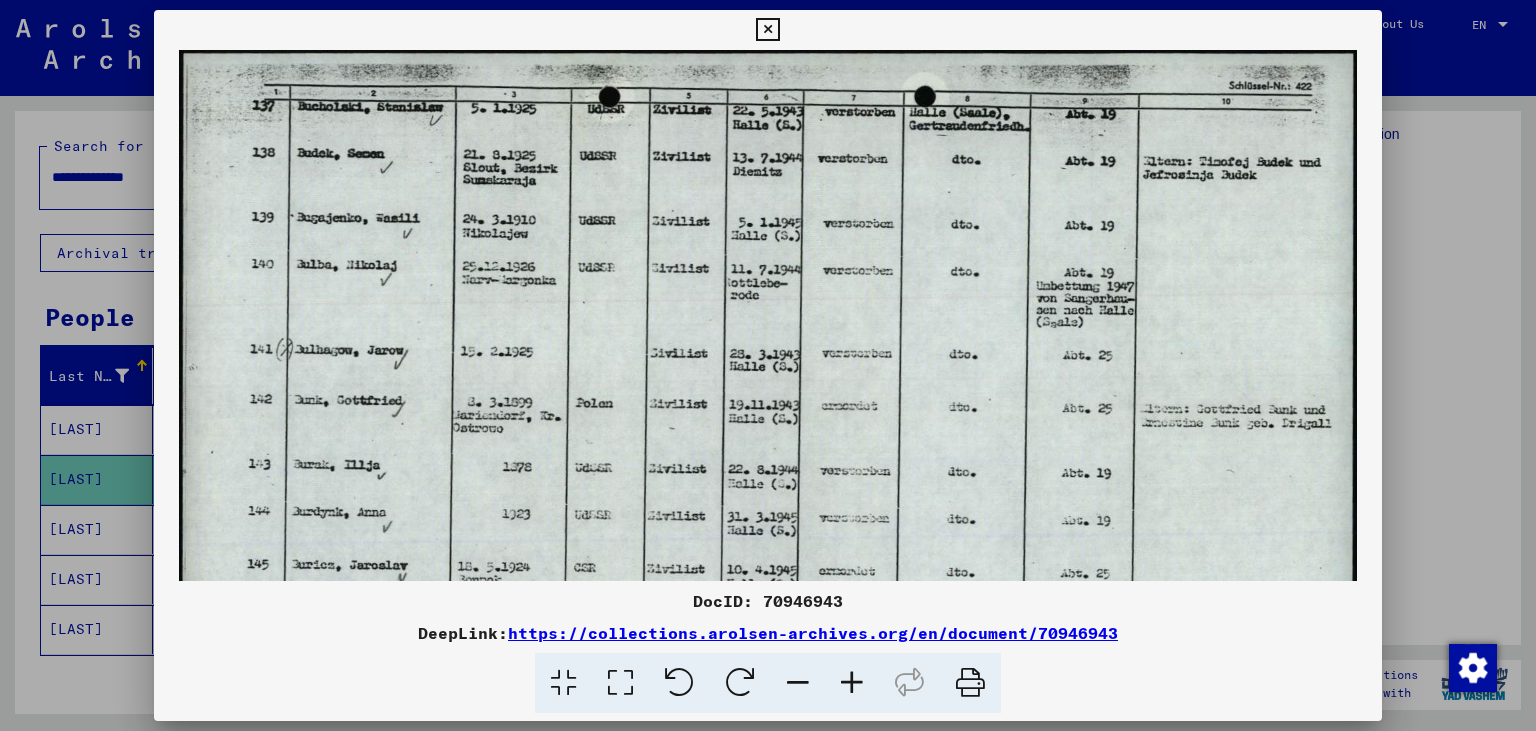 click at bounding box center (852, 683) 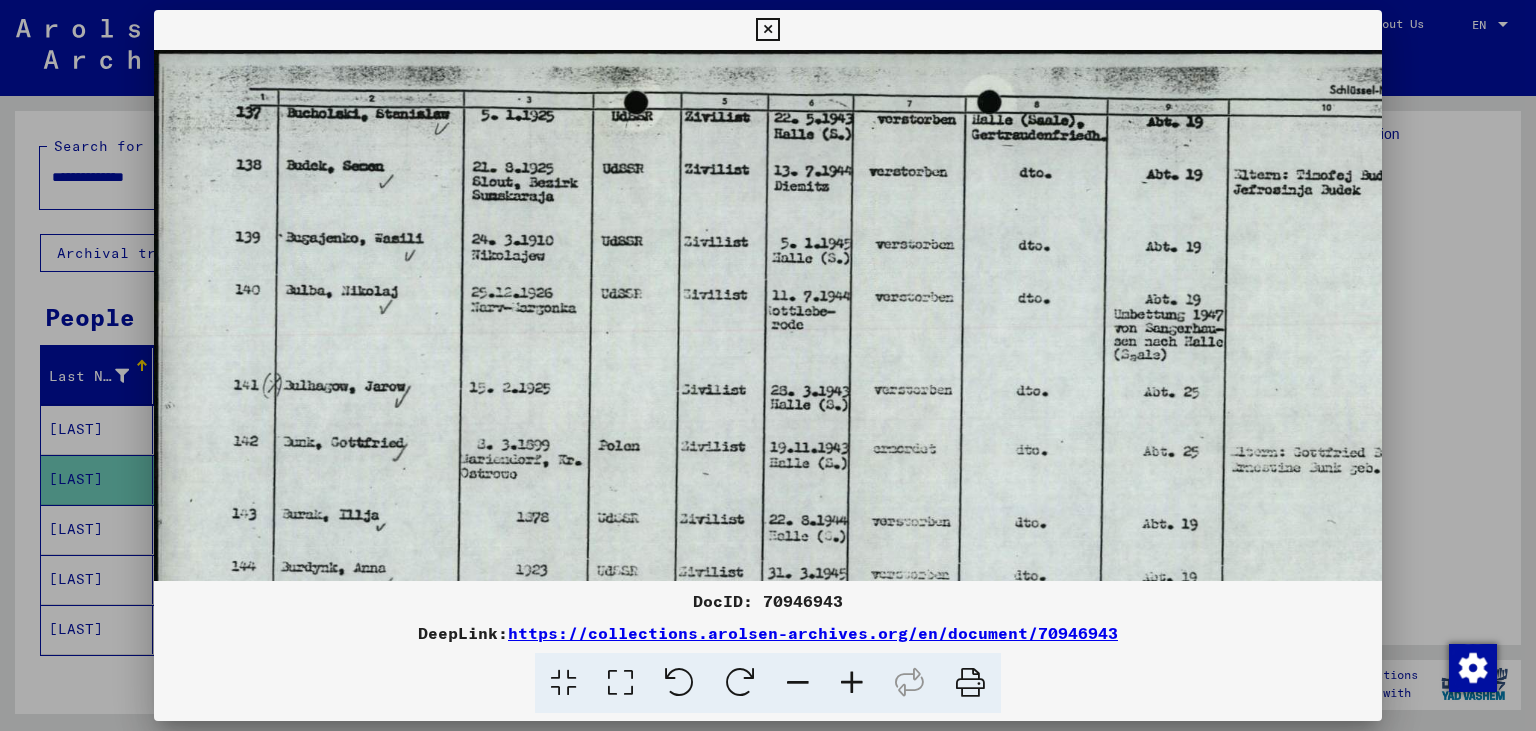 click at bounding box center [767, 30] 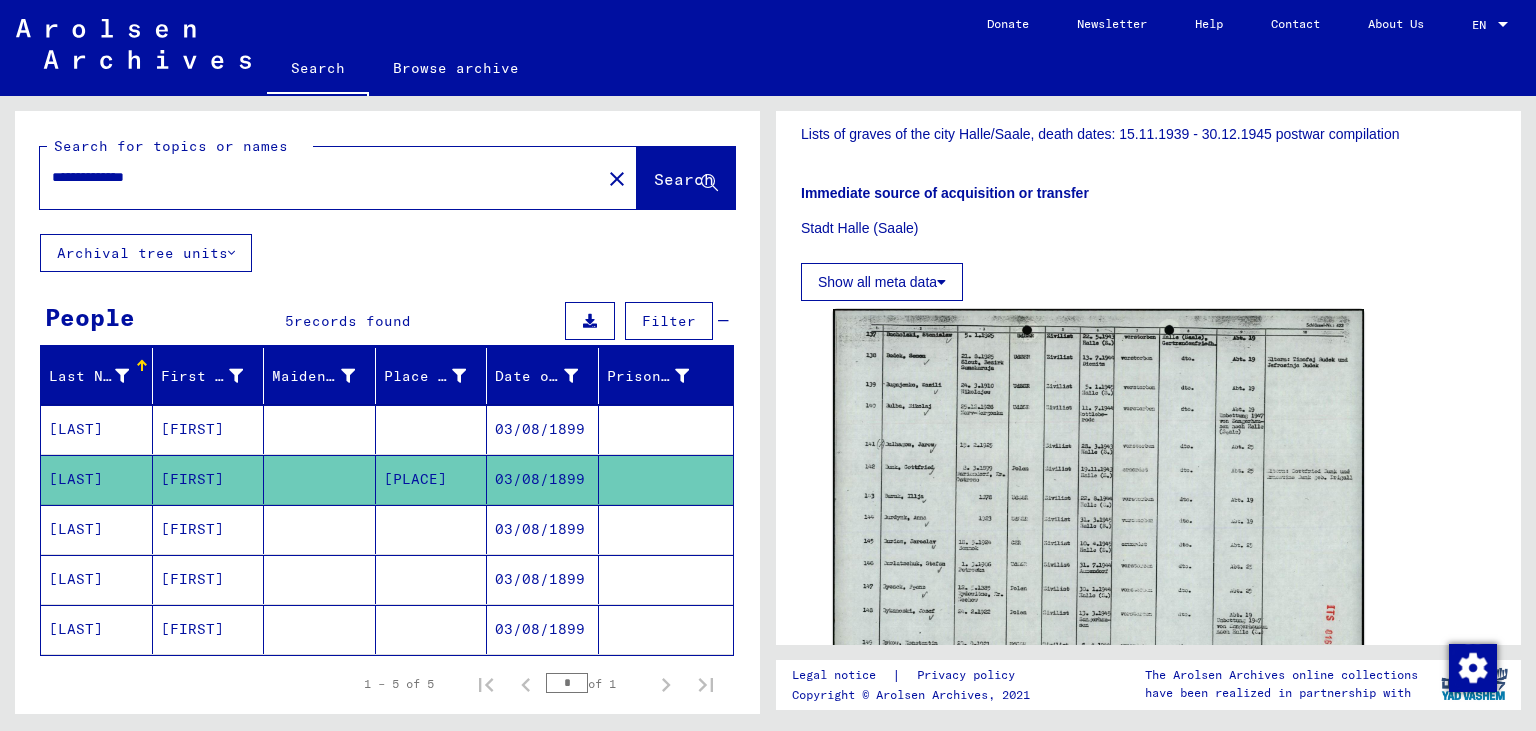 click on "03/08/1899" at bounding box center (543, 579) 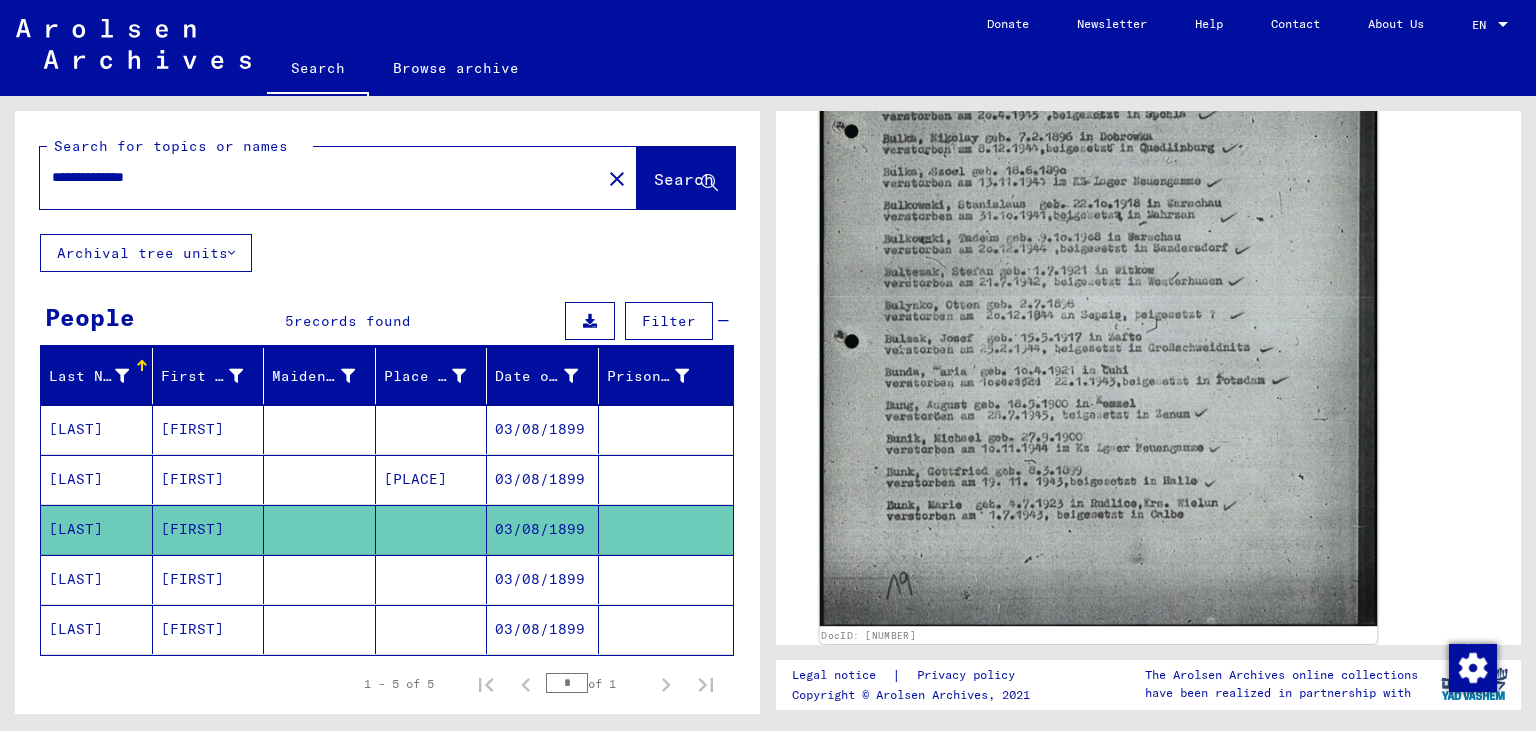 scroll, scrollTop: 993, scrollLeft: 0, axis: vertical 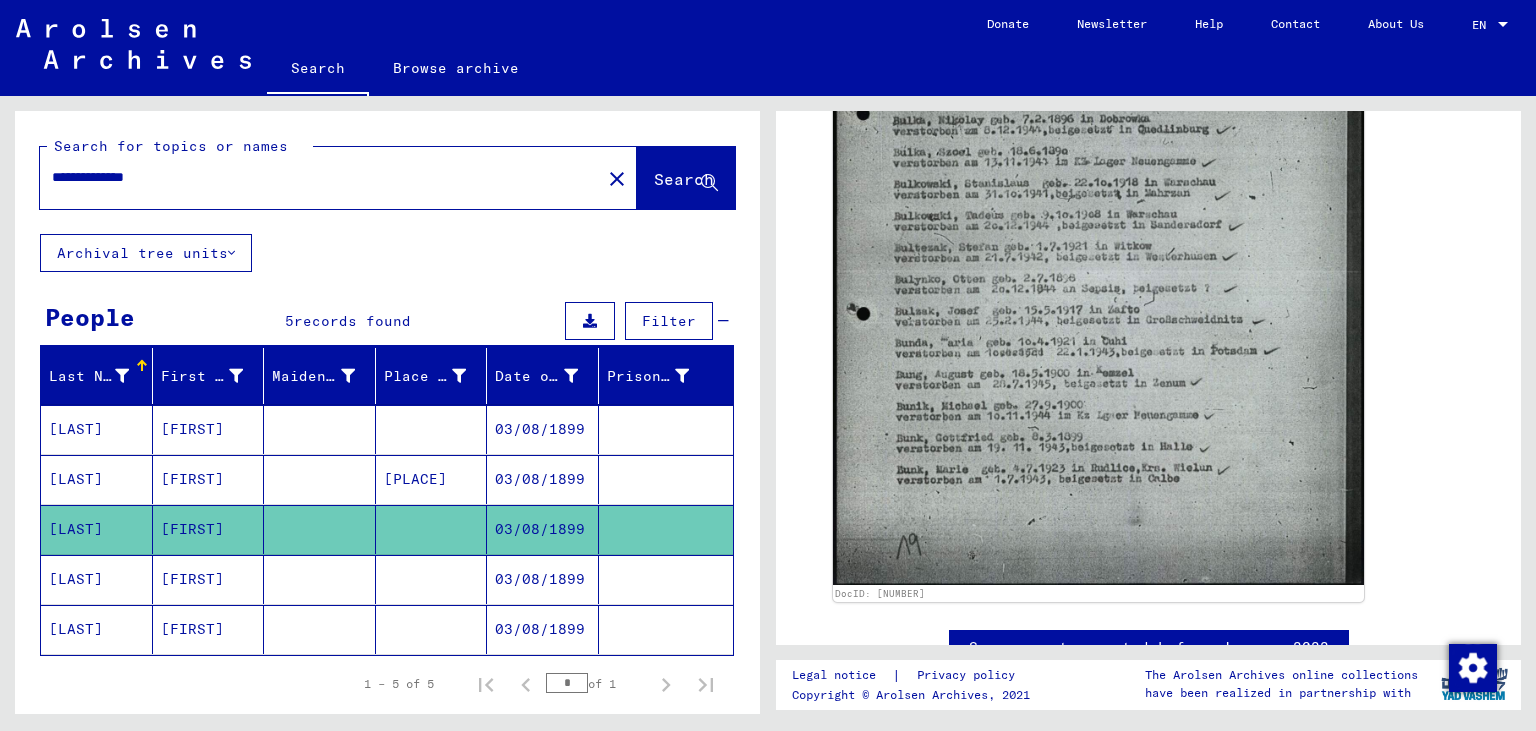 click on "03/08/1899" at bounding box center [543, 629] 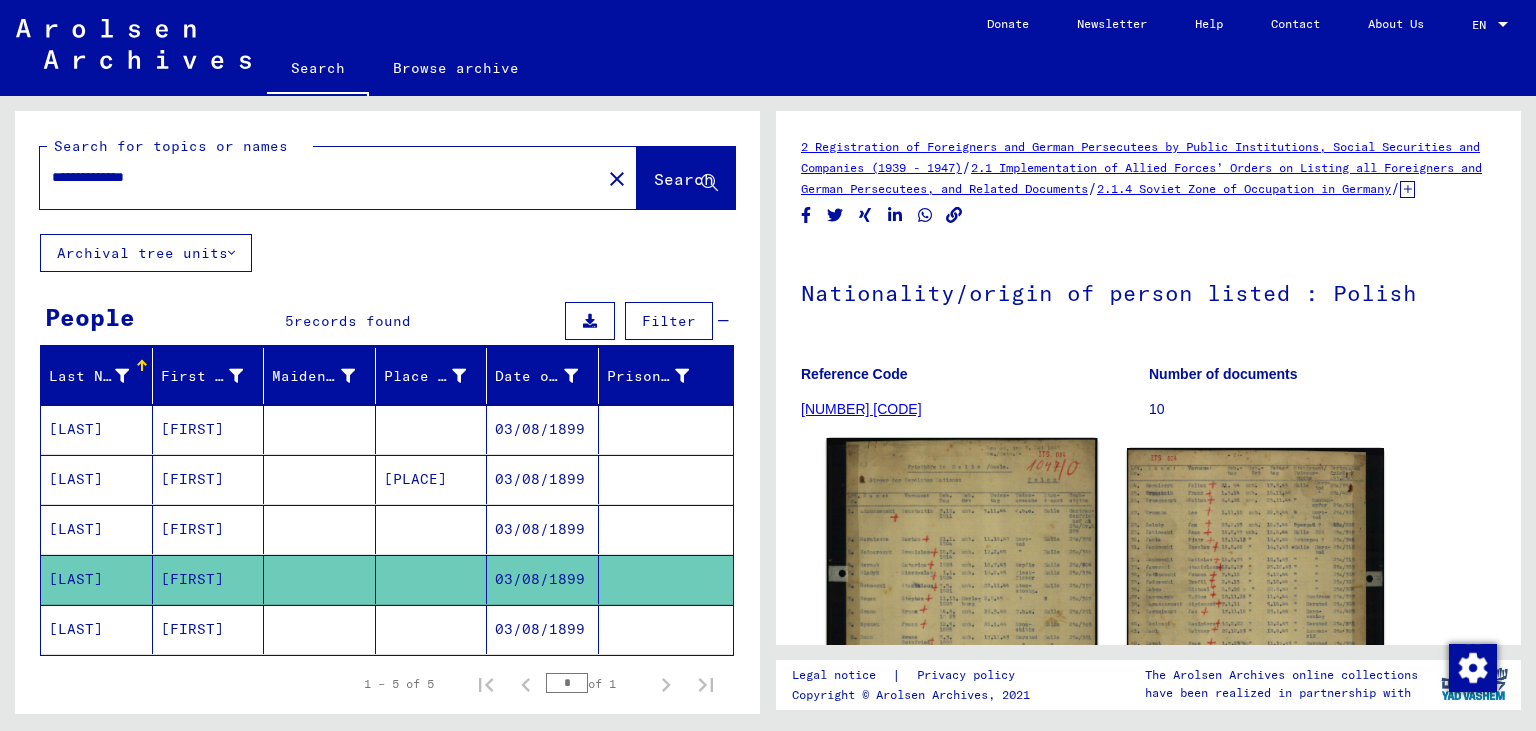 scroll, scrollTop: 220, scrollLeft: 0, axis: vertical 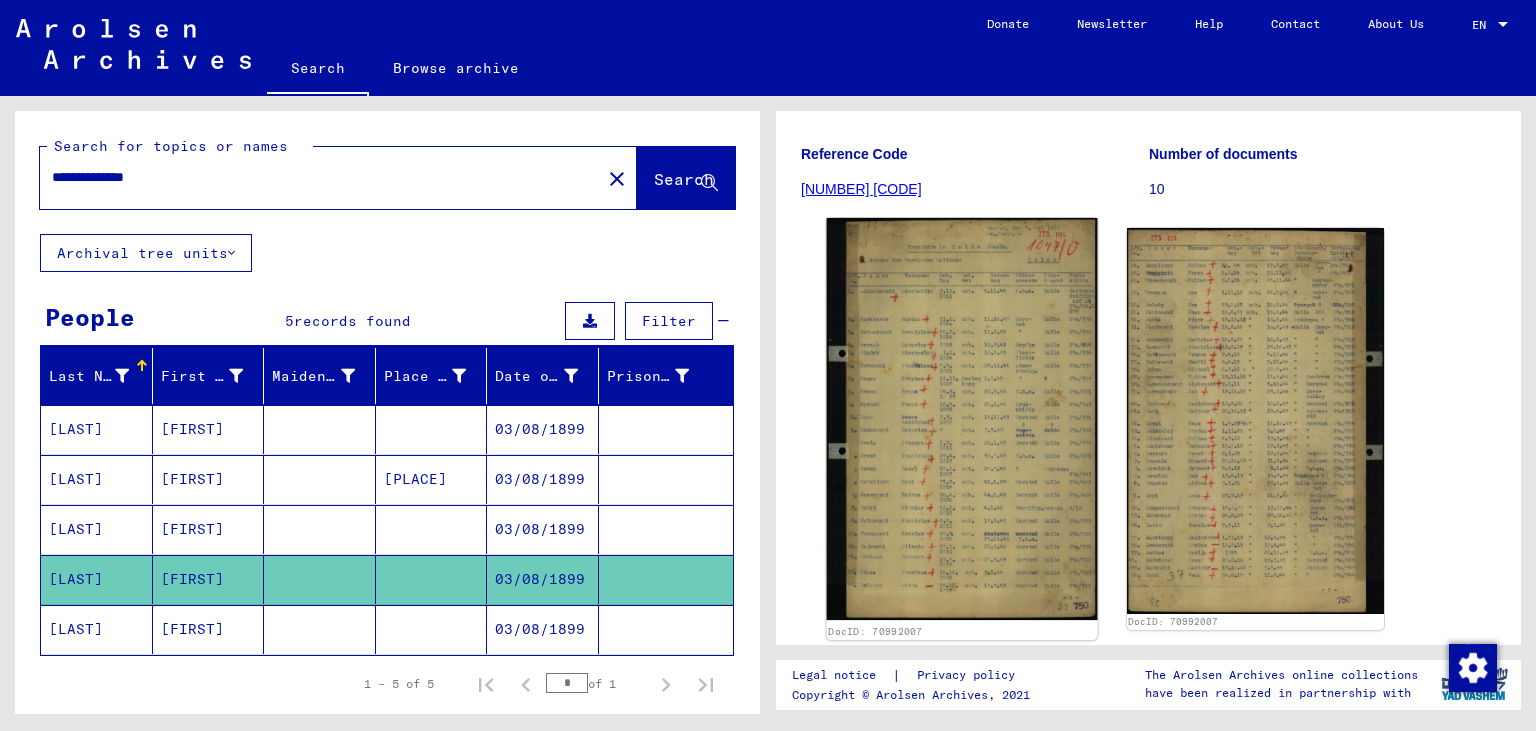 click 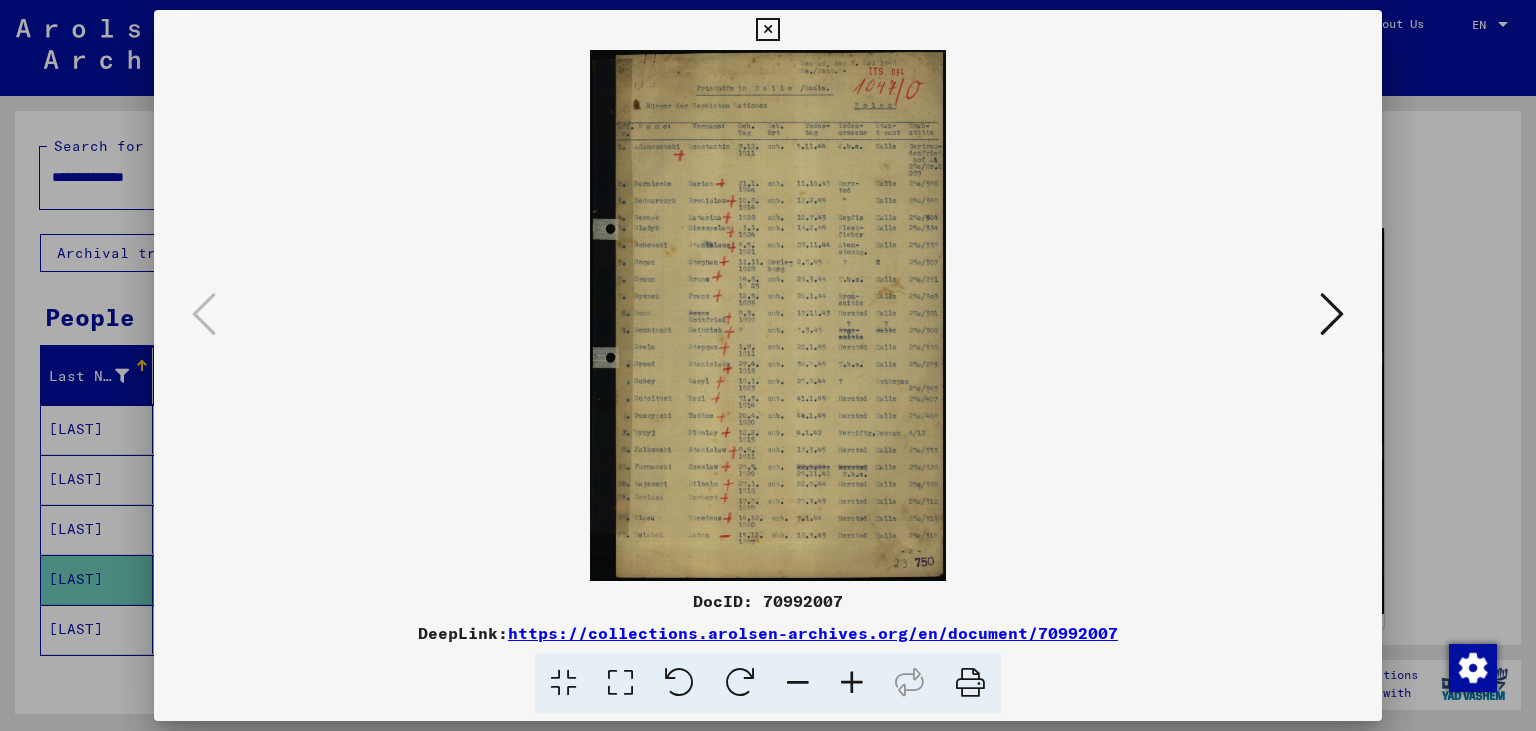 click at bounding box center (767, 30) 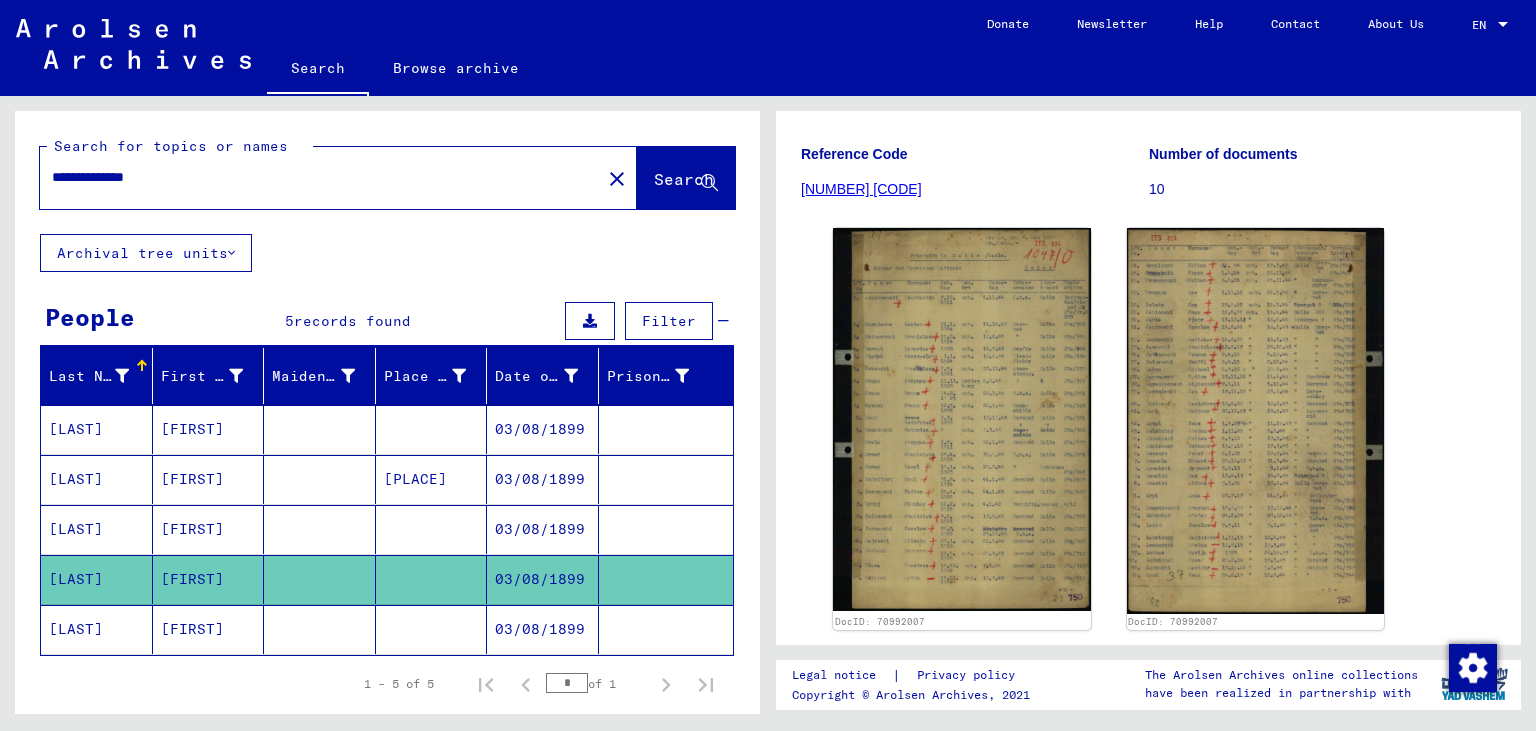 click on "03/08/1899" 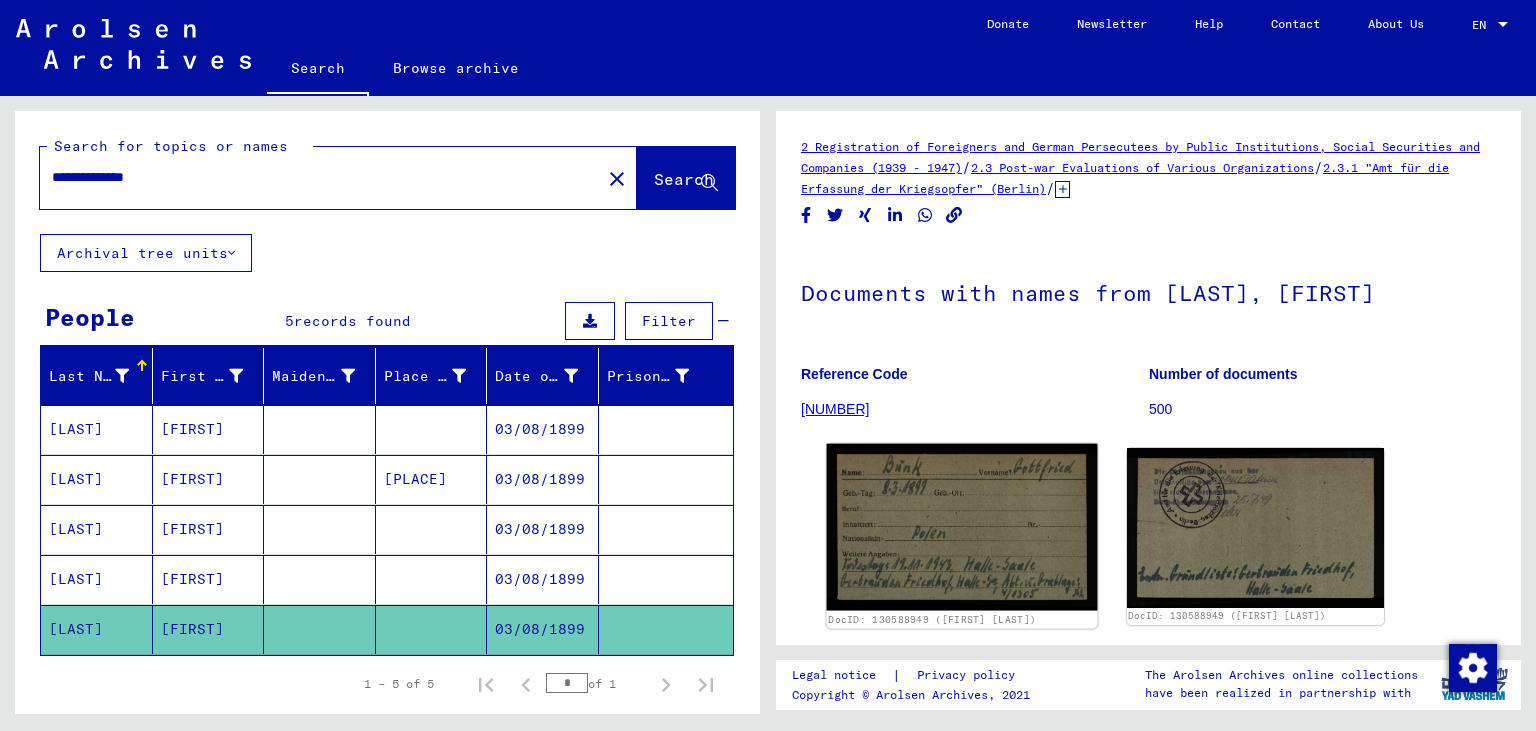 click 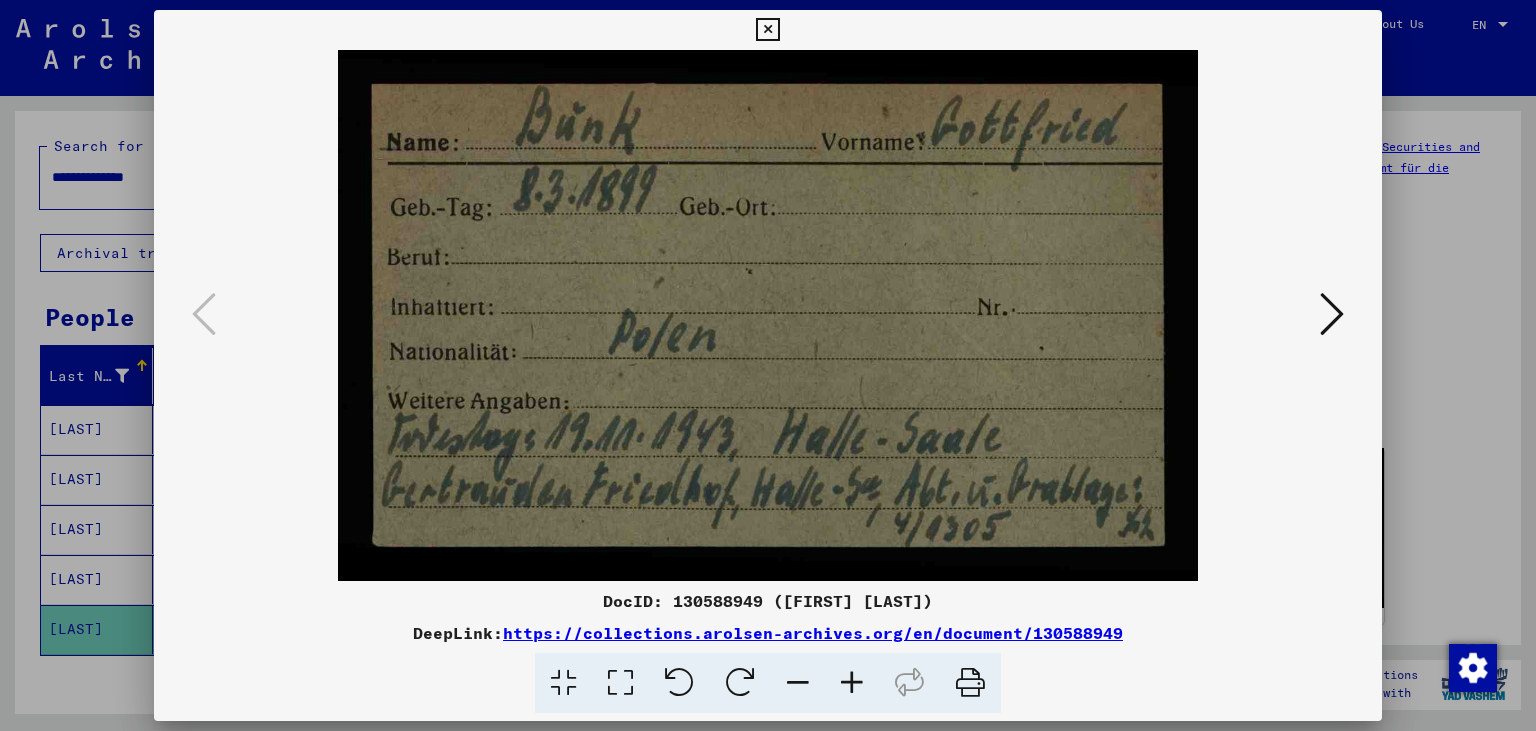 click at bounding box center [767, 30] 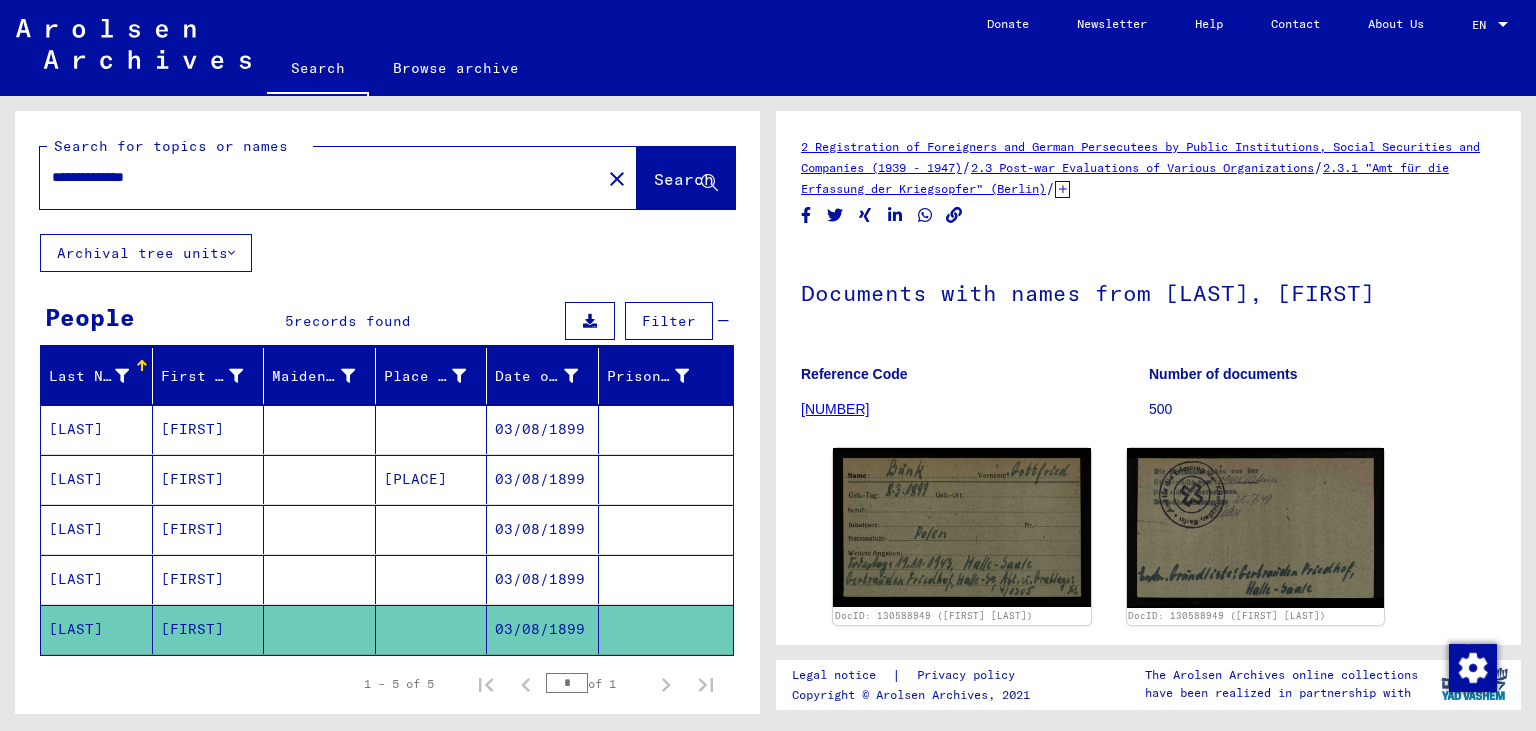 drag, startPoint x: 238, startPoint y: 179, endPoint x: 0, endPoint y: 158, distance: 238.92467 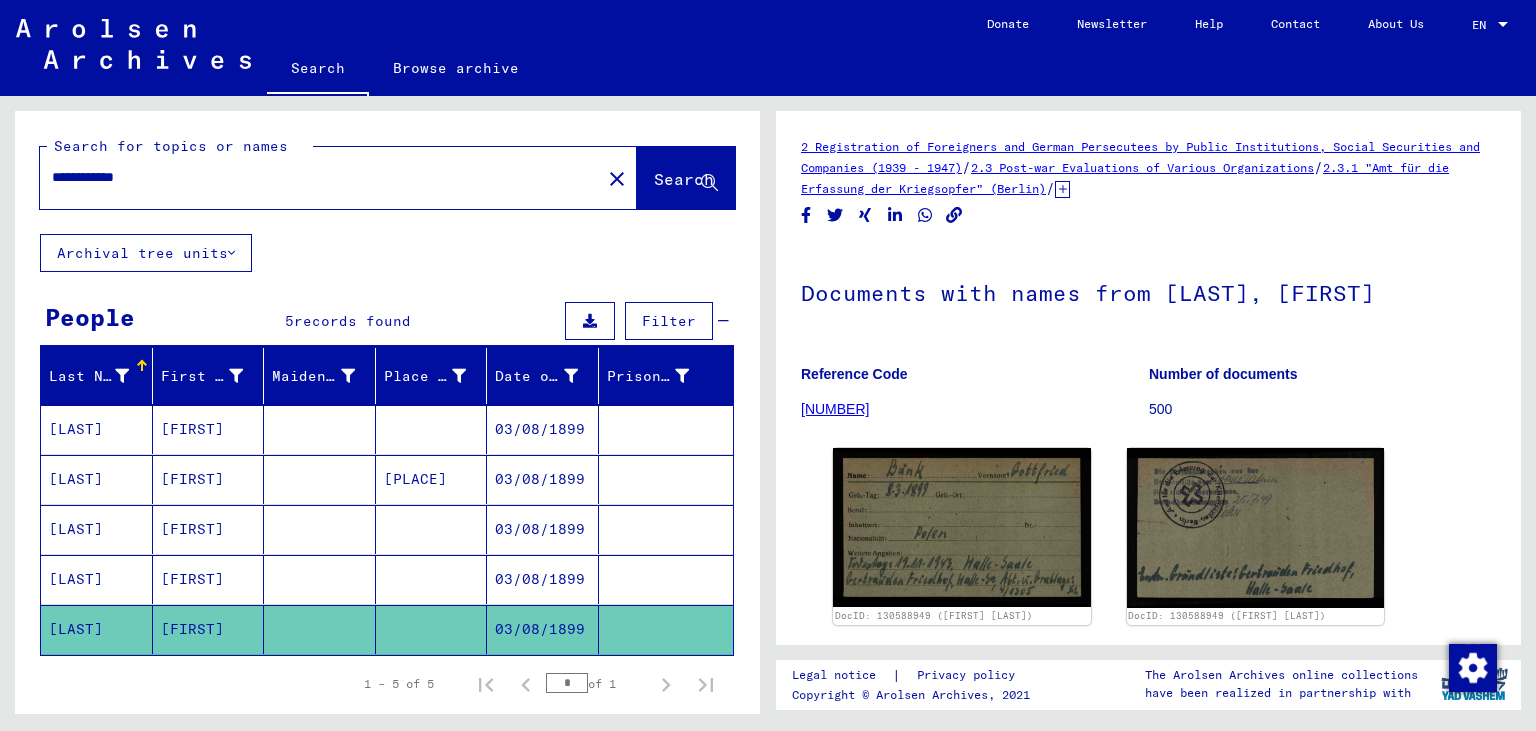 type on "**********" 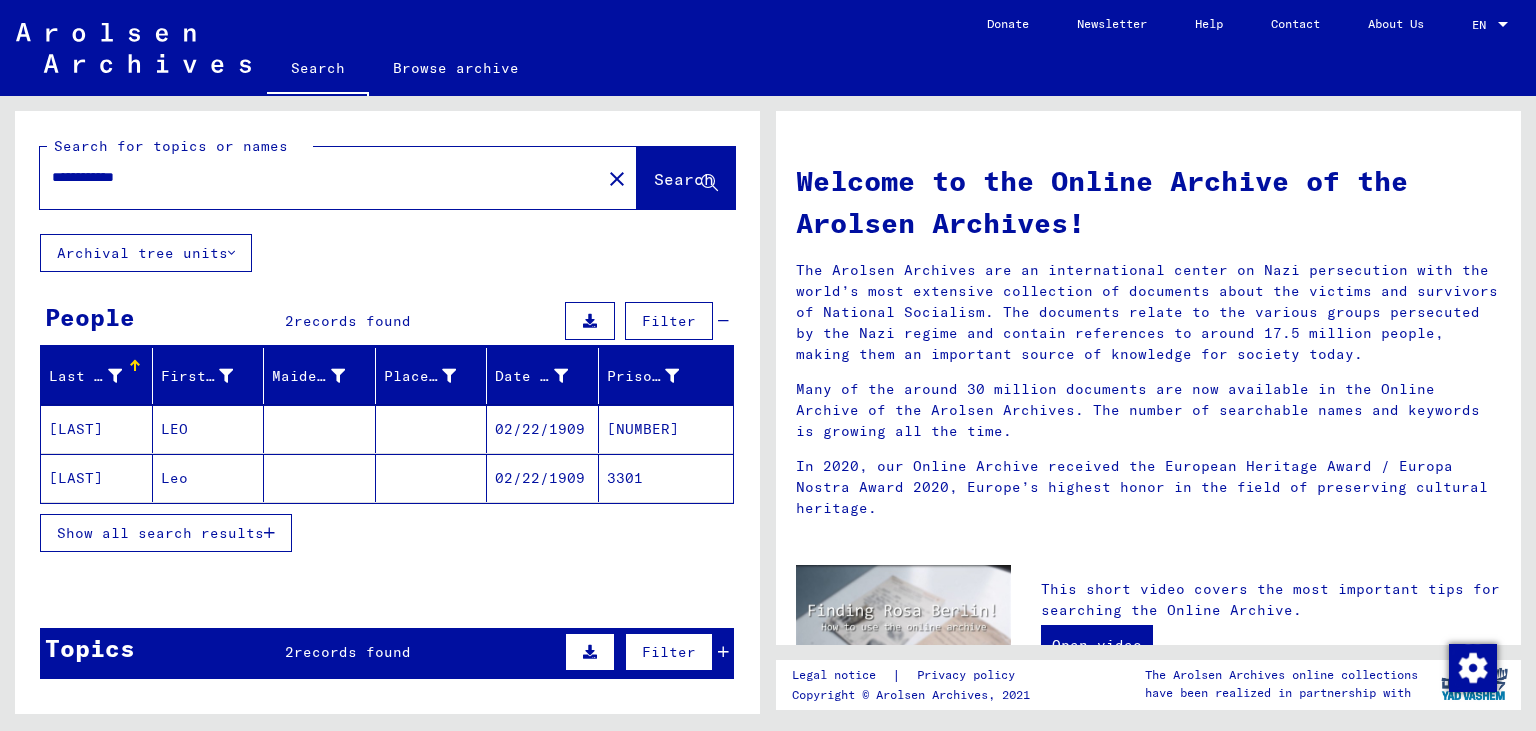 click on "02/22/1909" at bounding box center (543, 478) 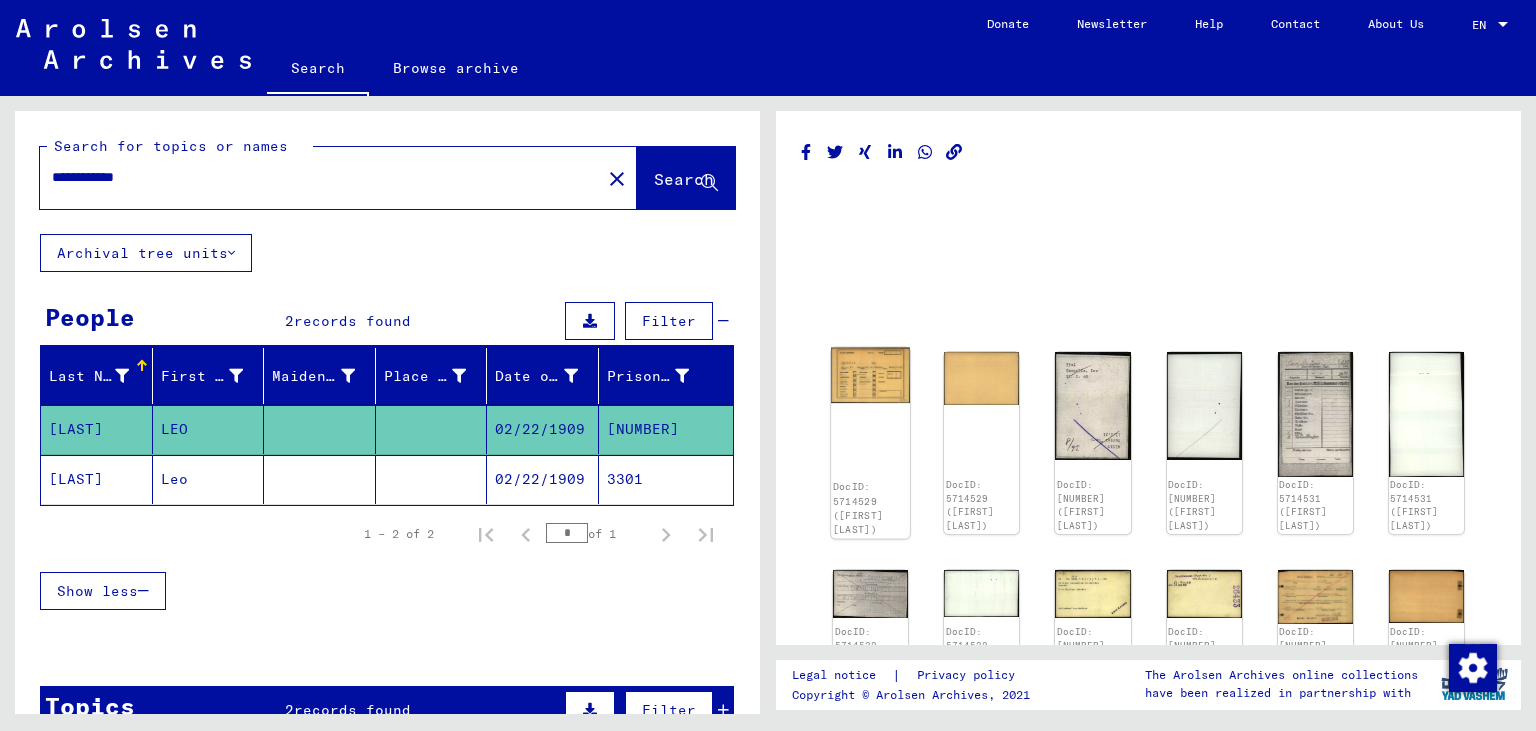 click 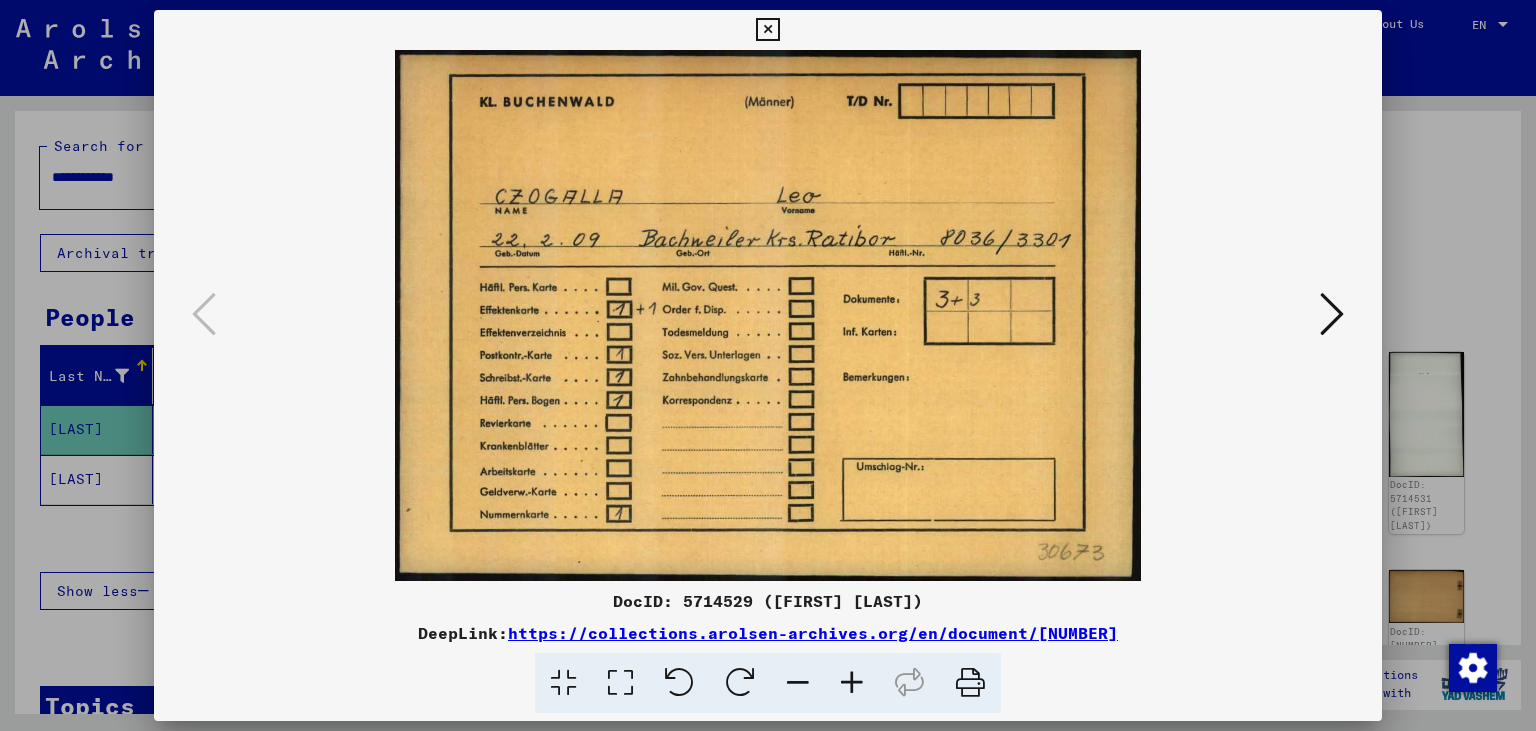 type 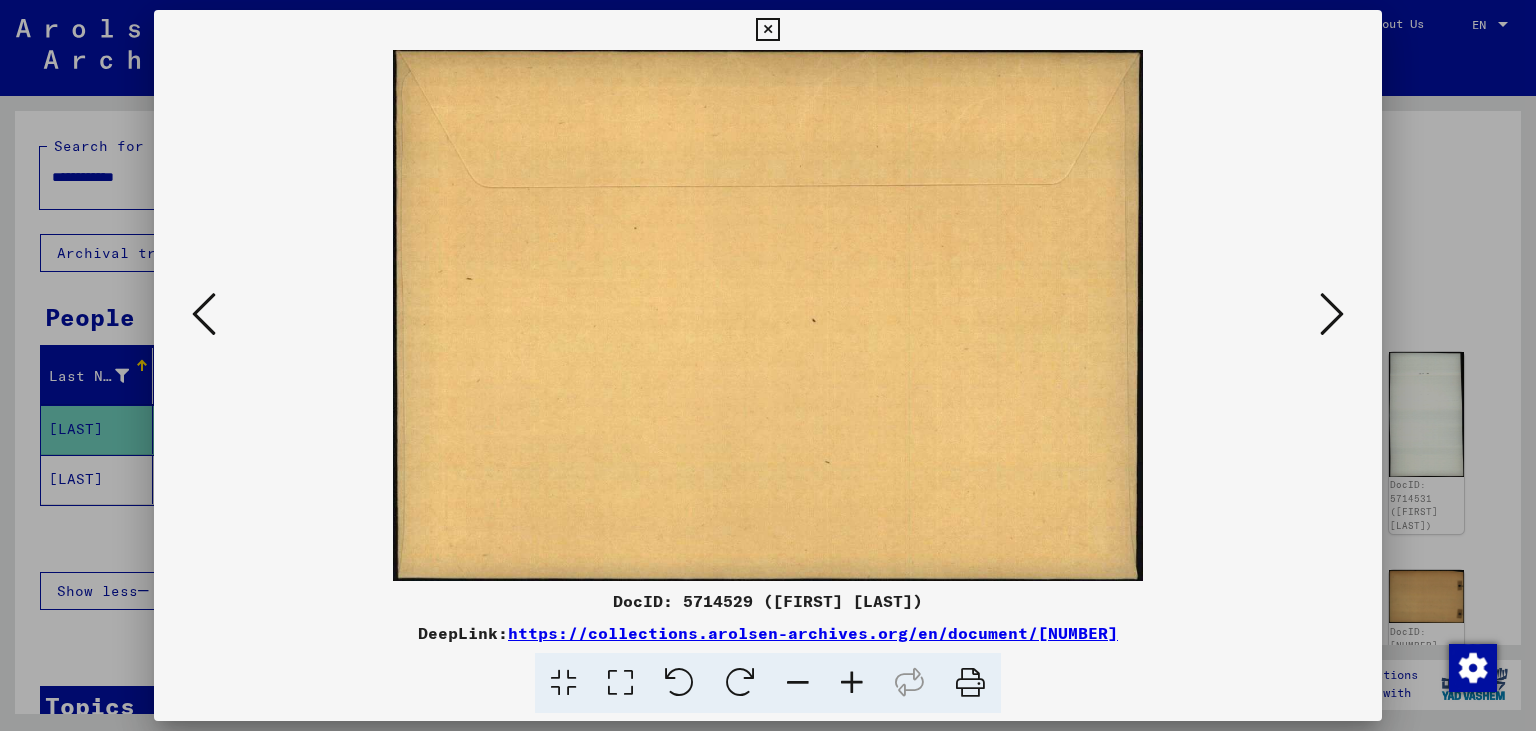 click at bounding box center (1332, 314) 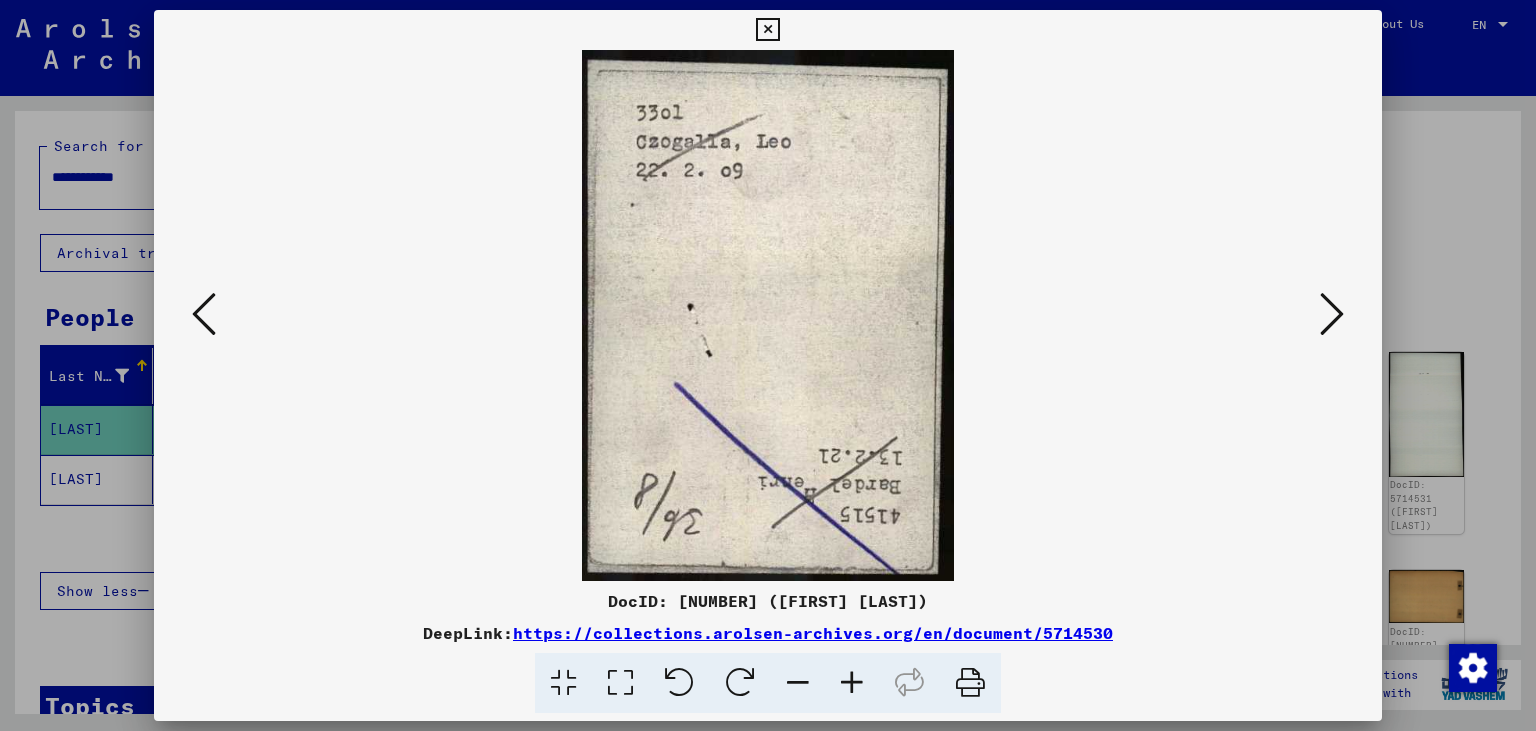 click at bounding box center [1332, 314] 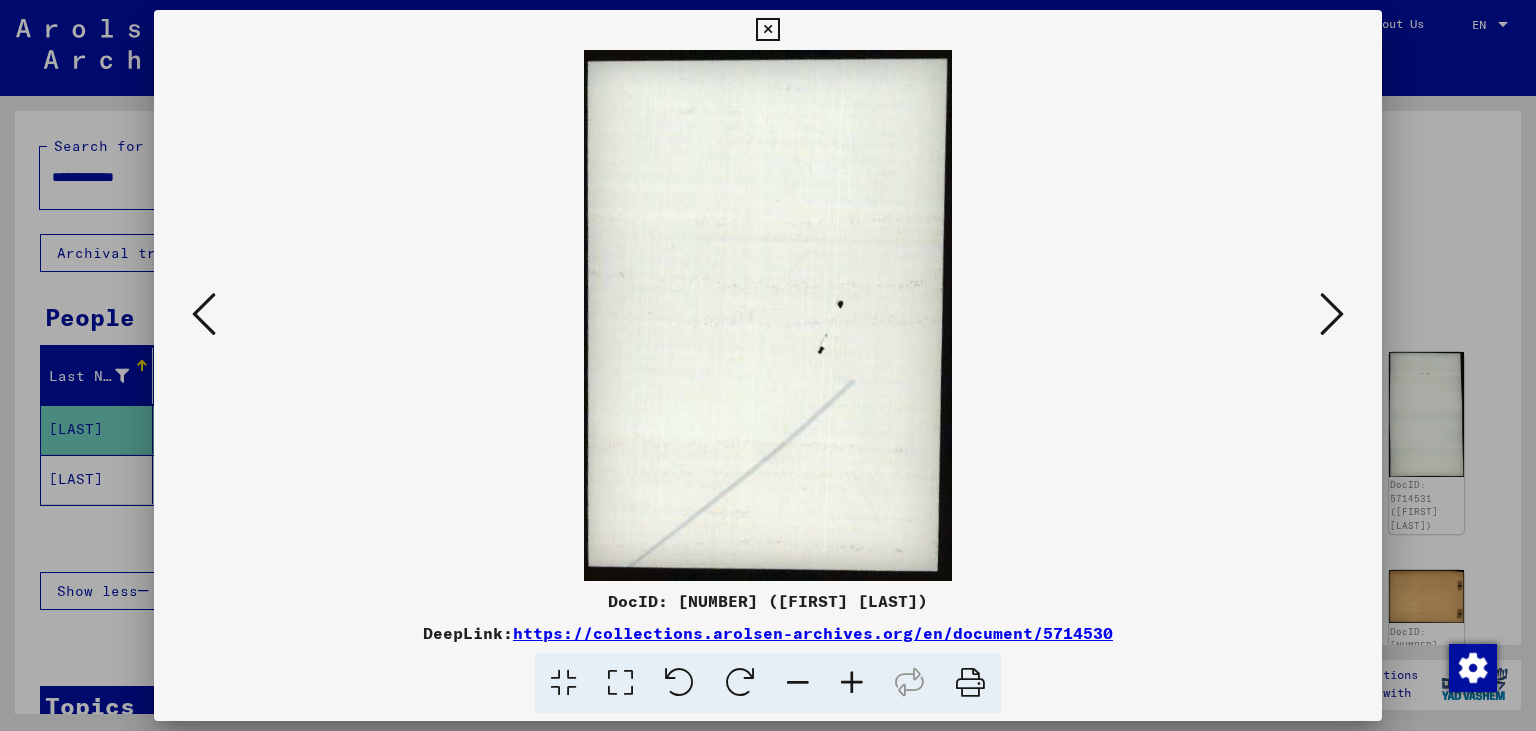 click at bounding box center (1332, 314) 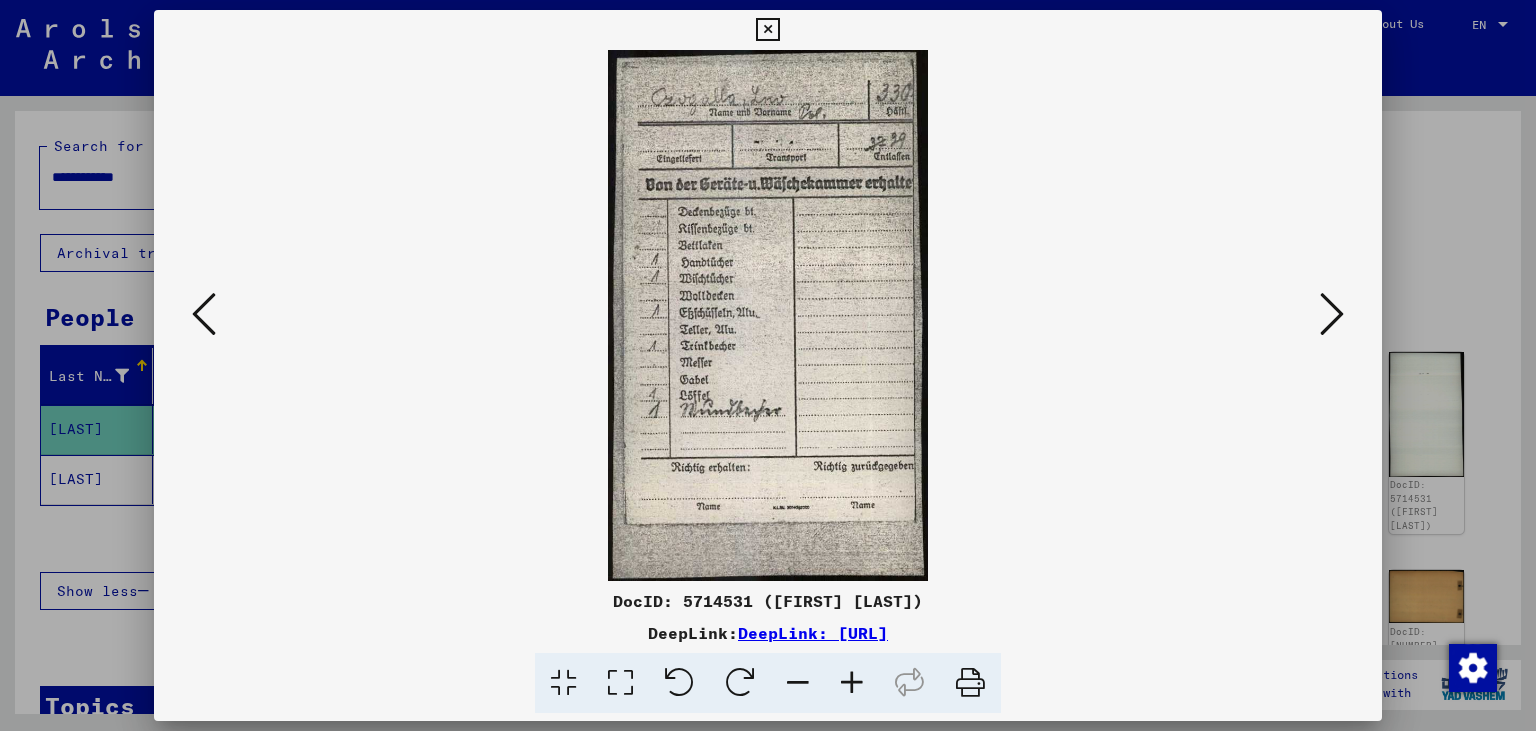 click at bounding box center (1332, 314) 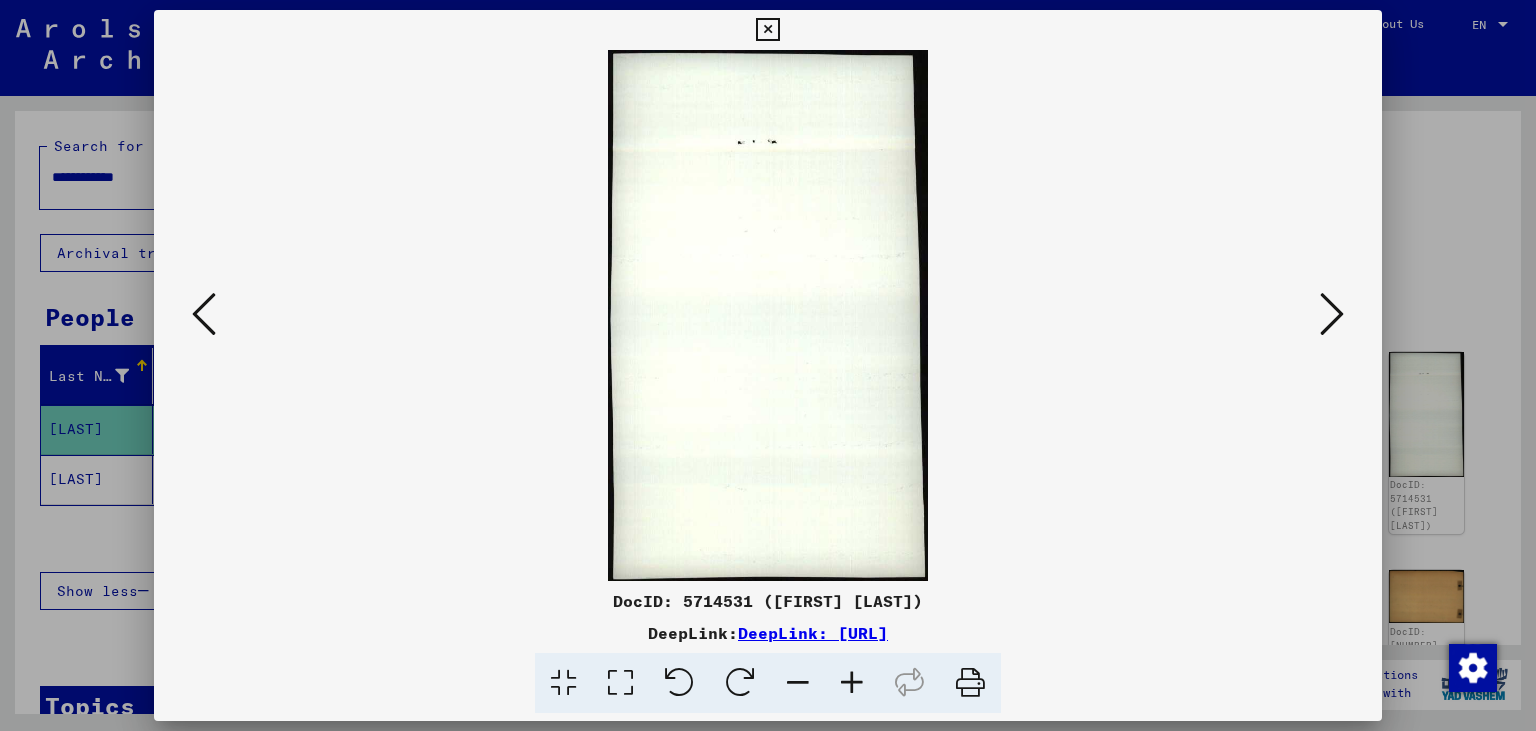 click at bounding box center [1332, 314] 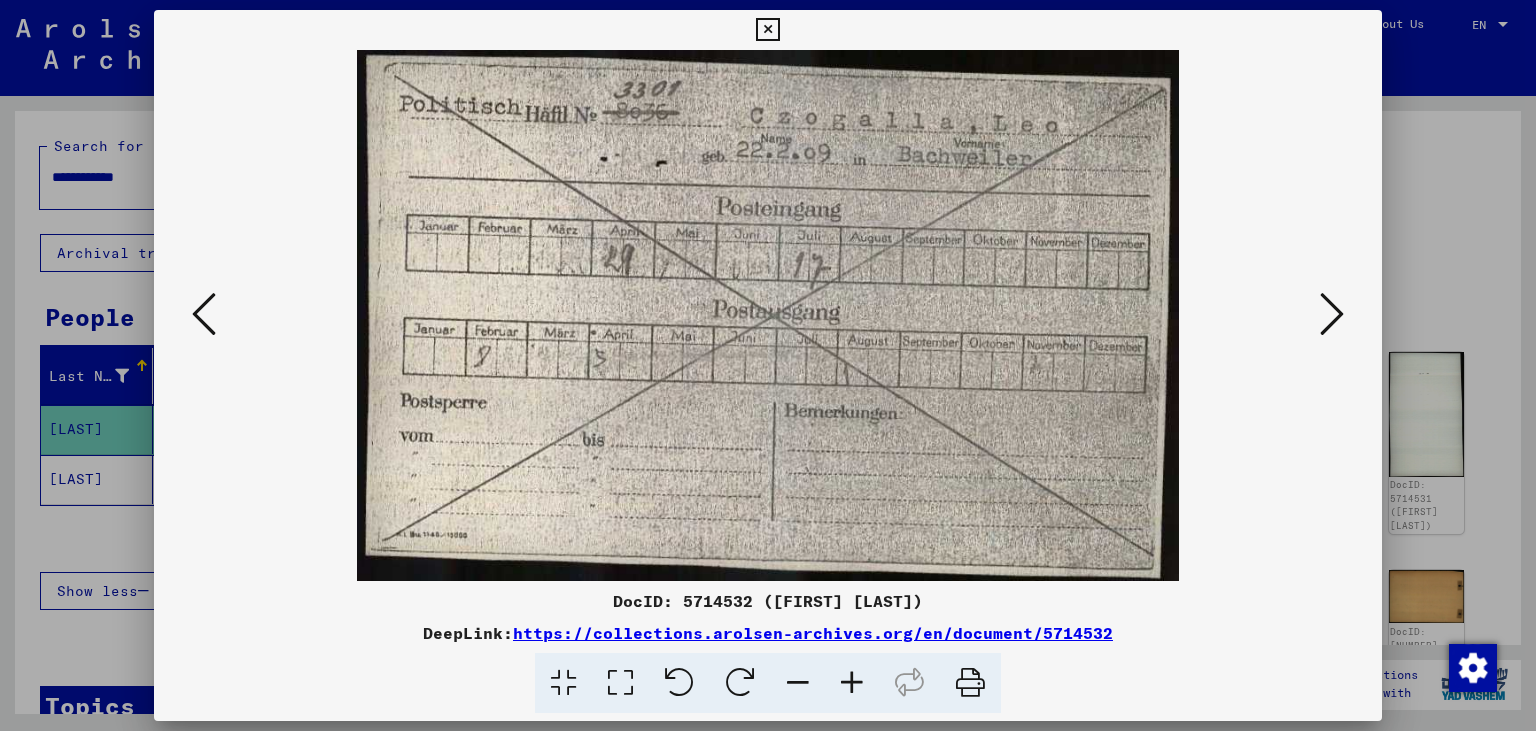 click at bounding box center [1332, 314] 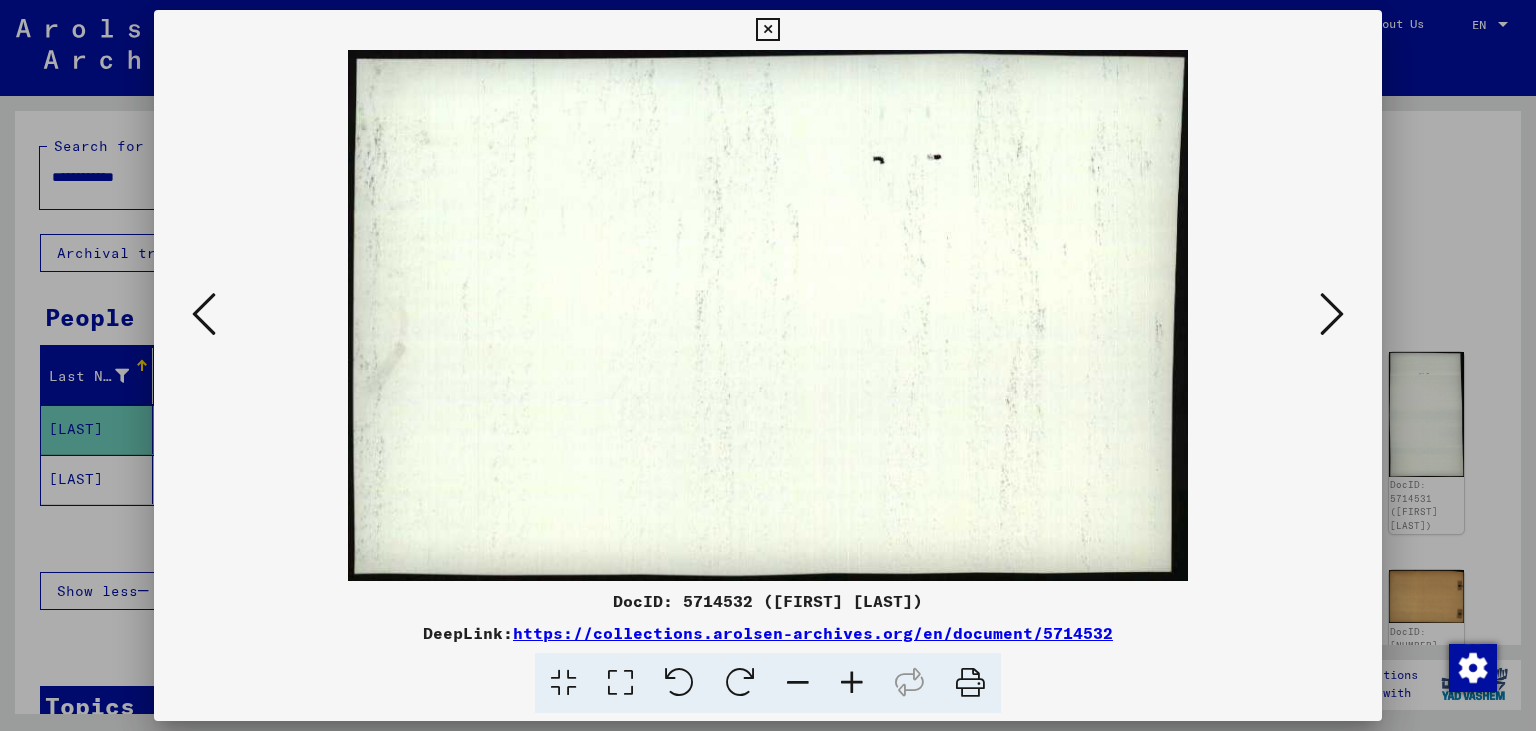 click at bounding box center [1332, 314] 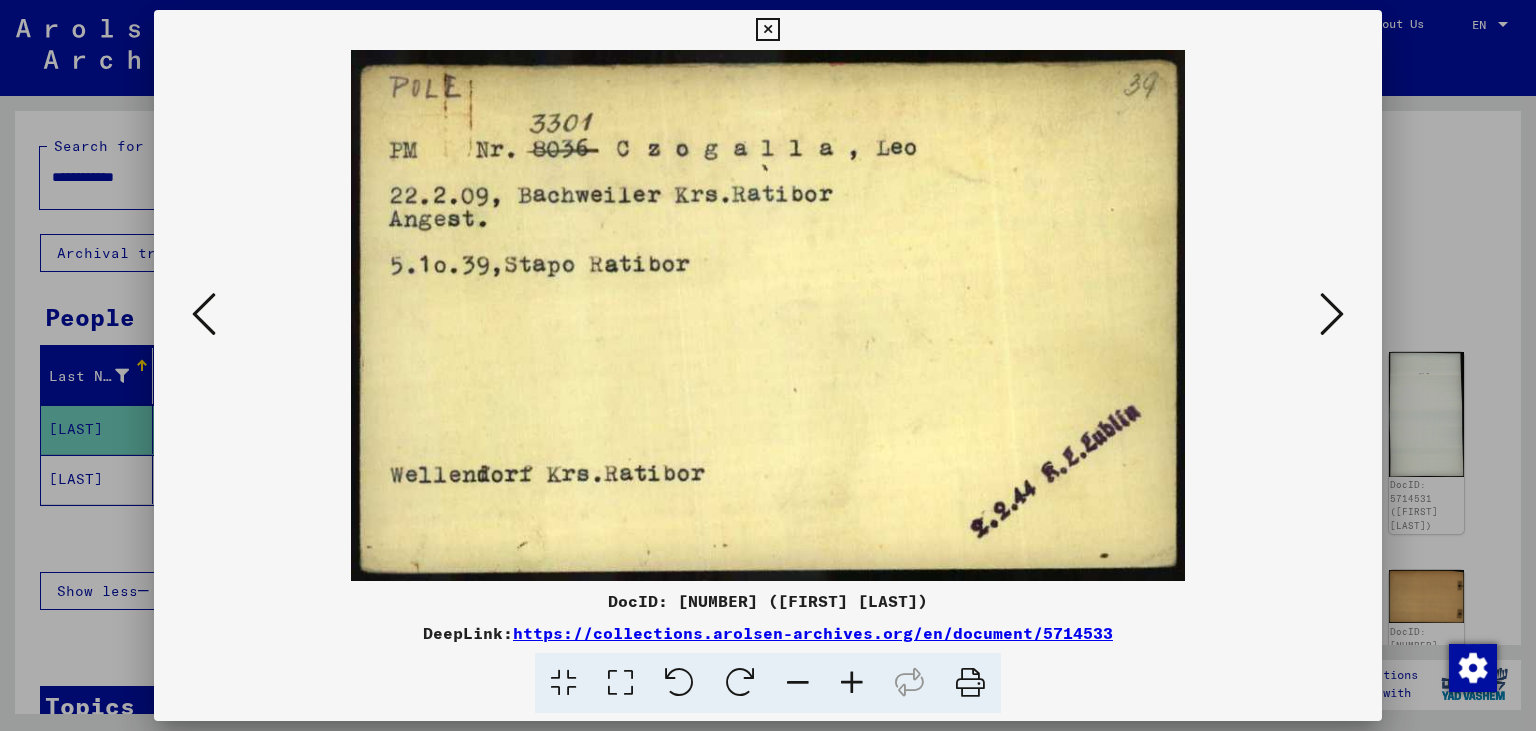 click at bounding box center [1332, 314] 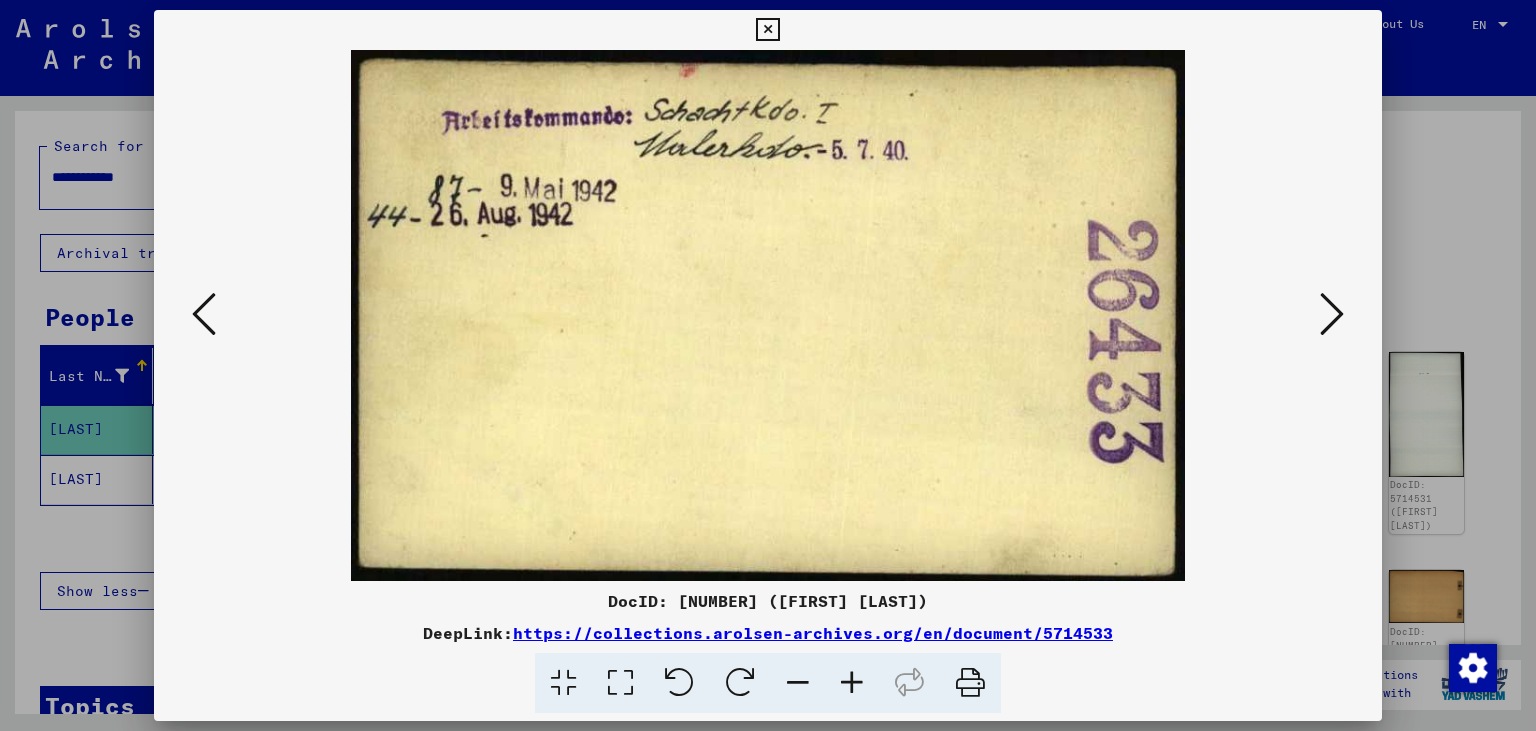 click at bounding box center [1332, 314] 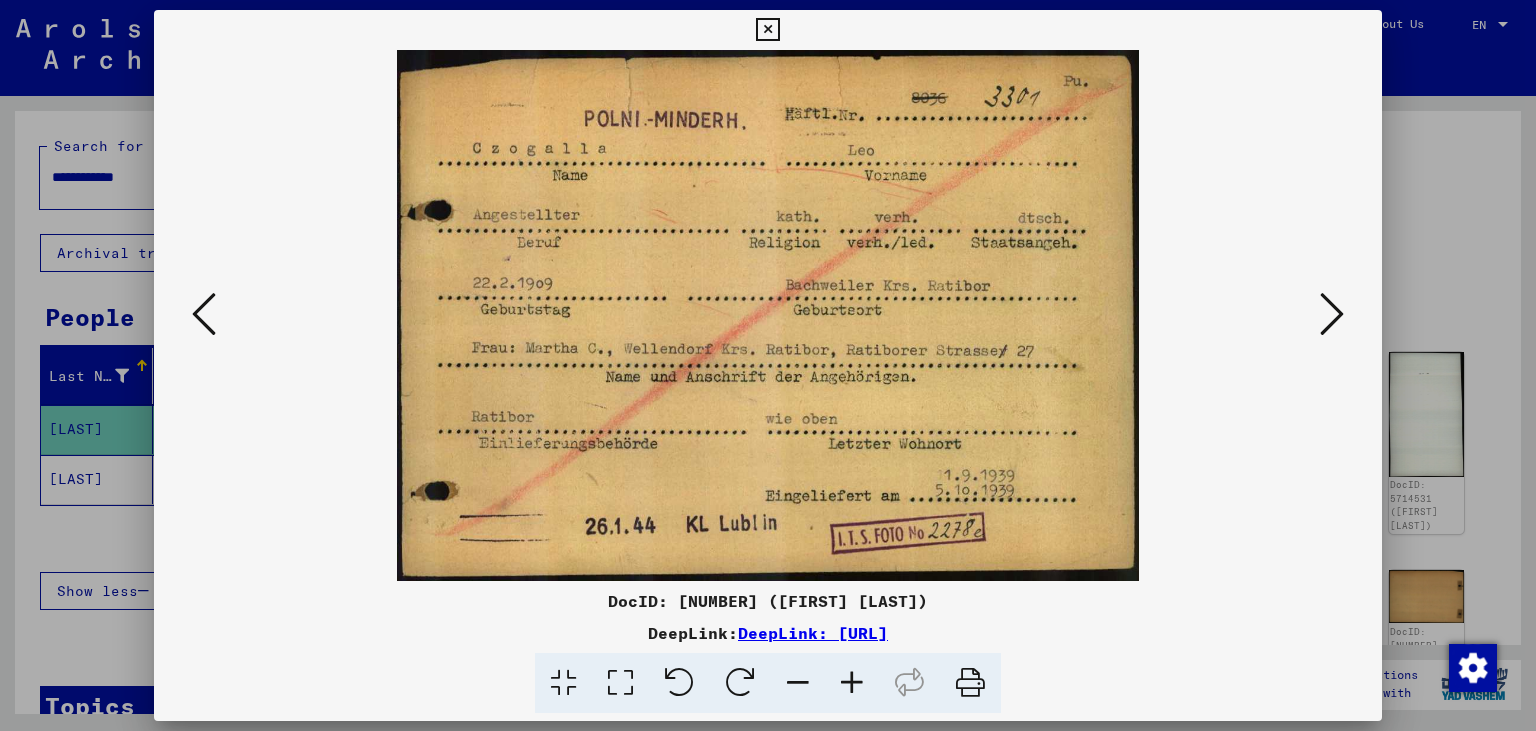click at bounding box center (1332, 314) 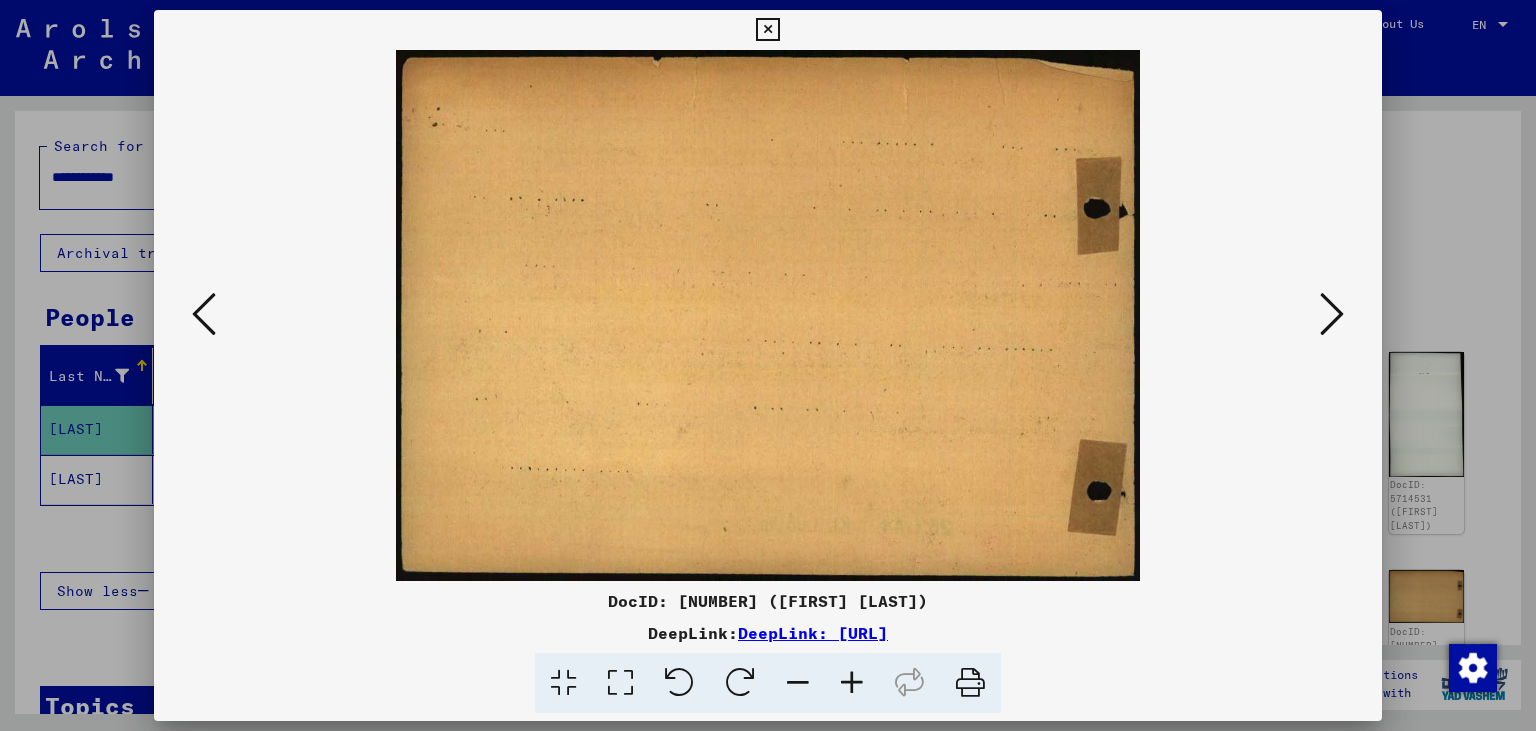 click at bounding box center [1332, 314] 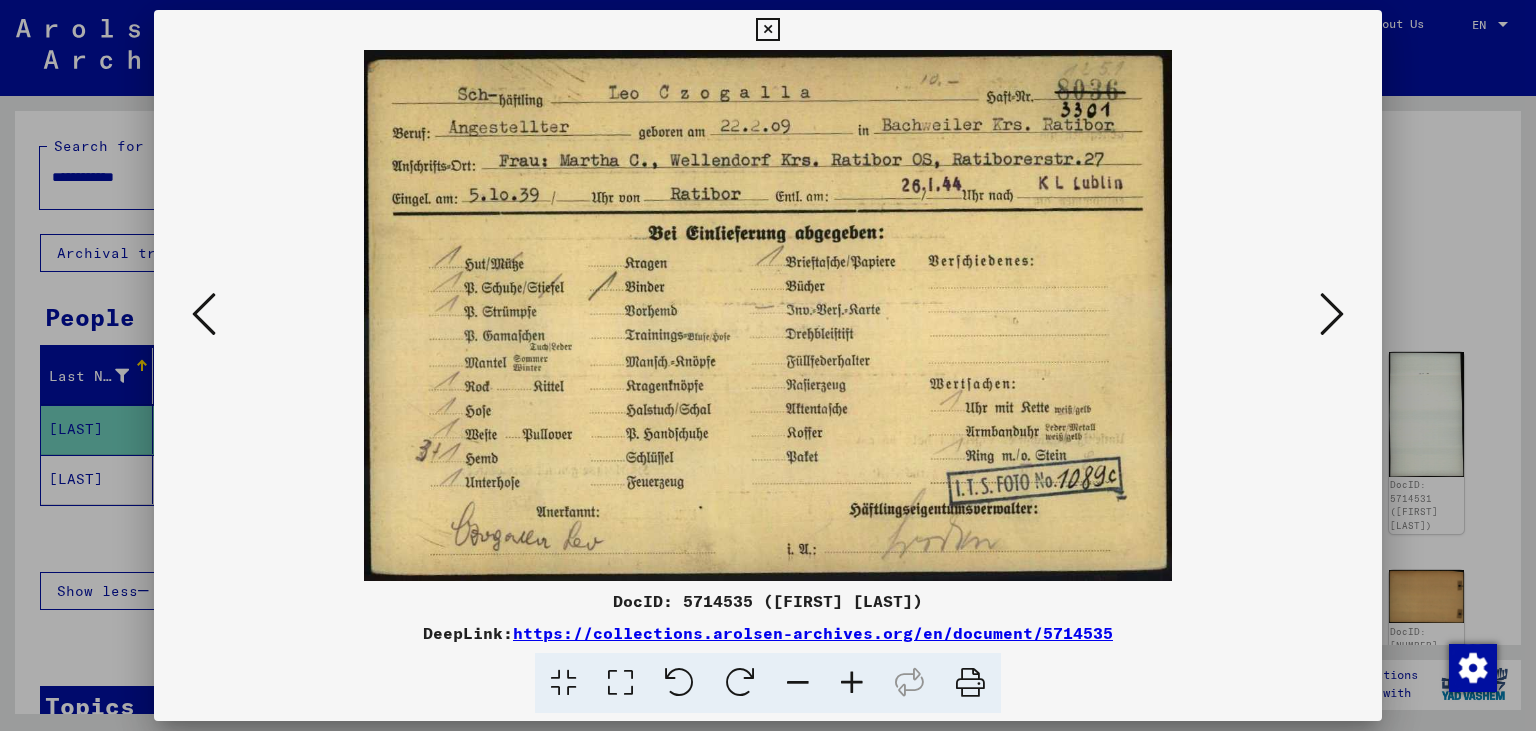 click at bounding box center [1332, 314] 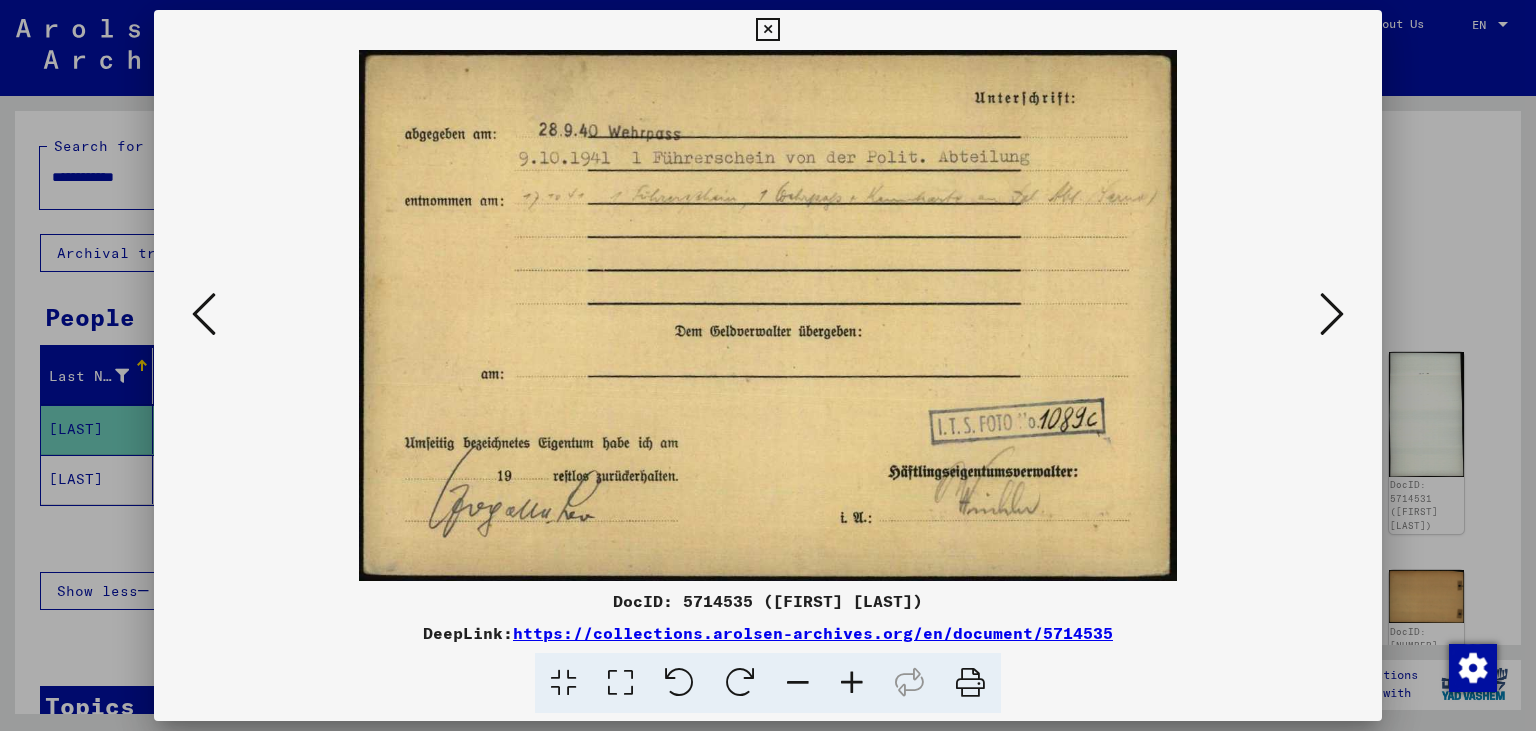 click at bounding box center [1332, 314] 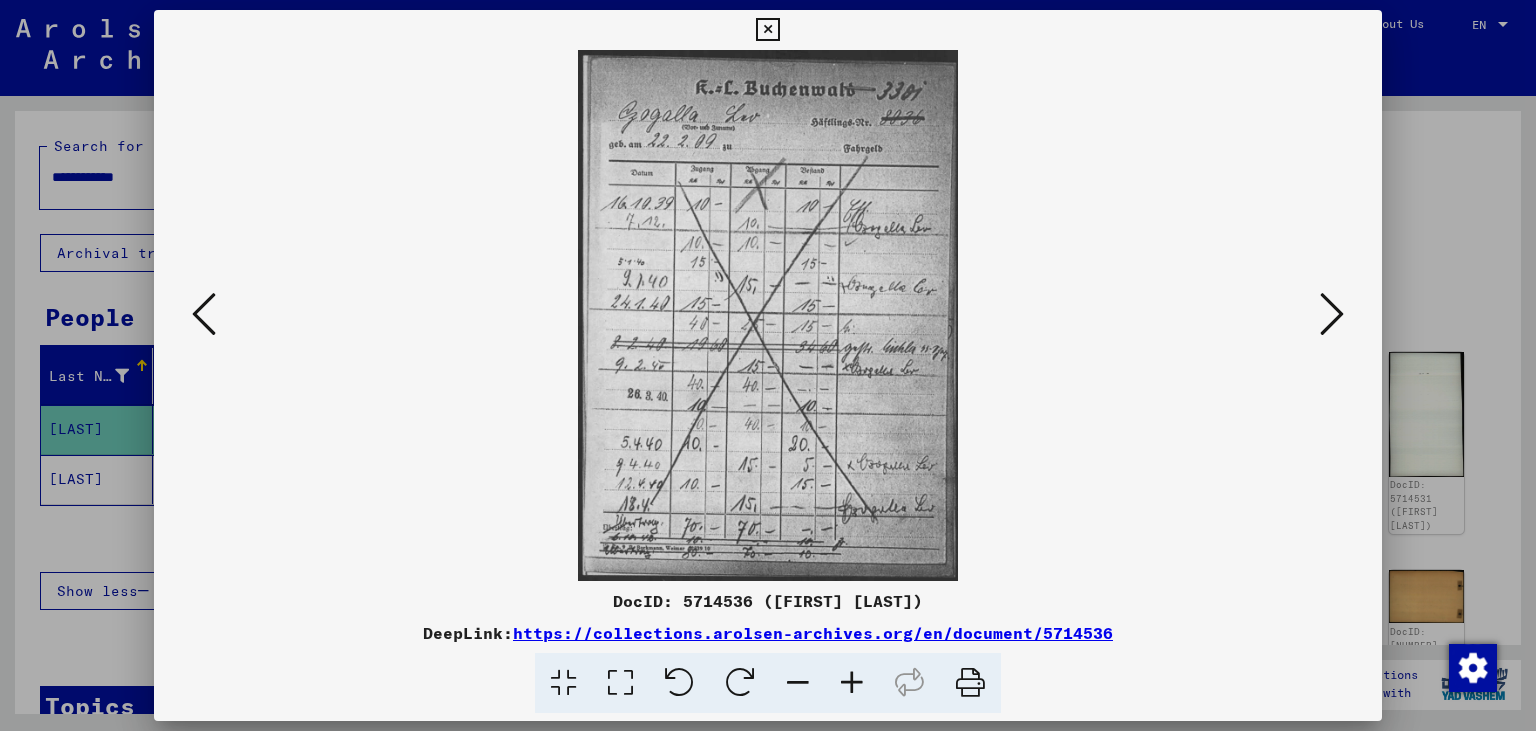 click at bounding box center (1332, 314) 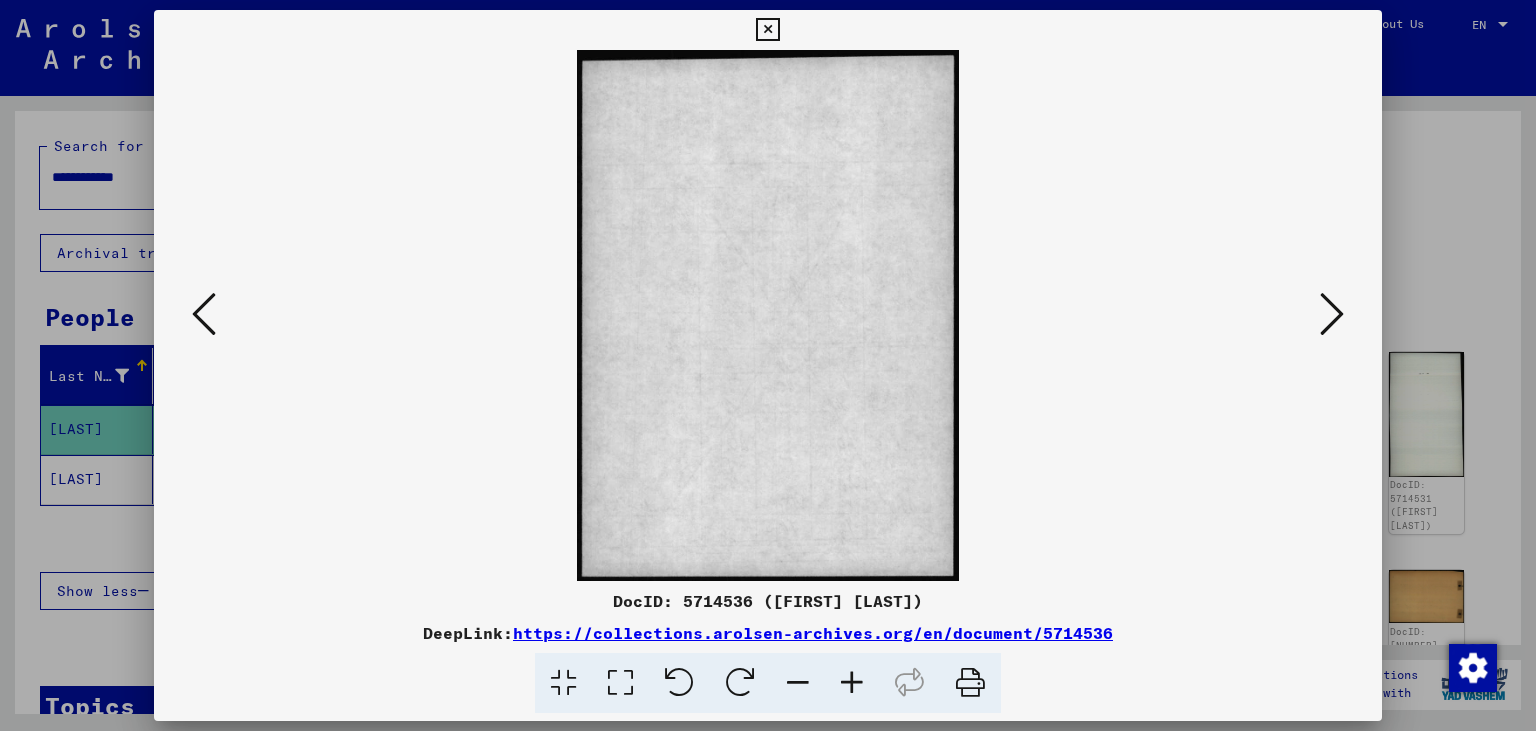 click at bounding box center [1332, 314] 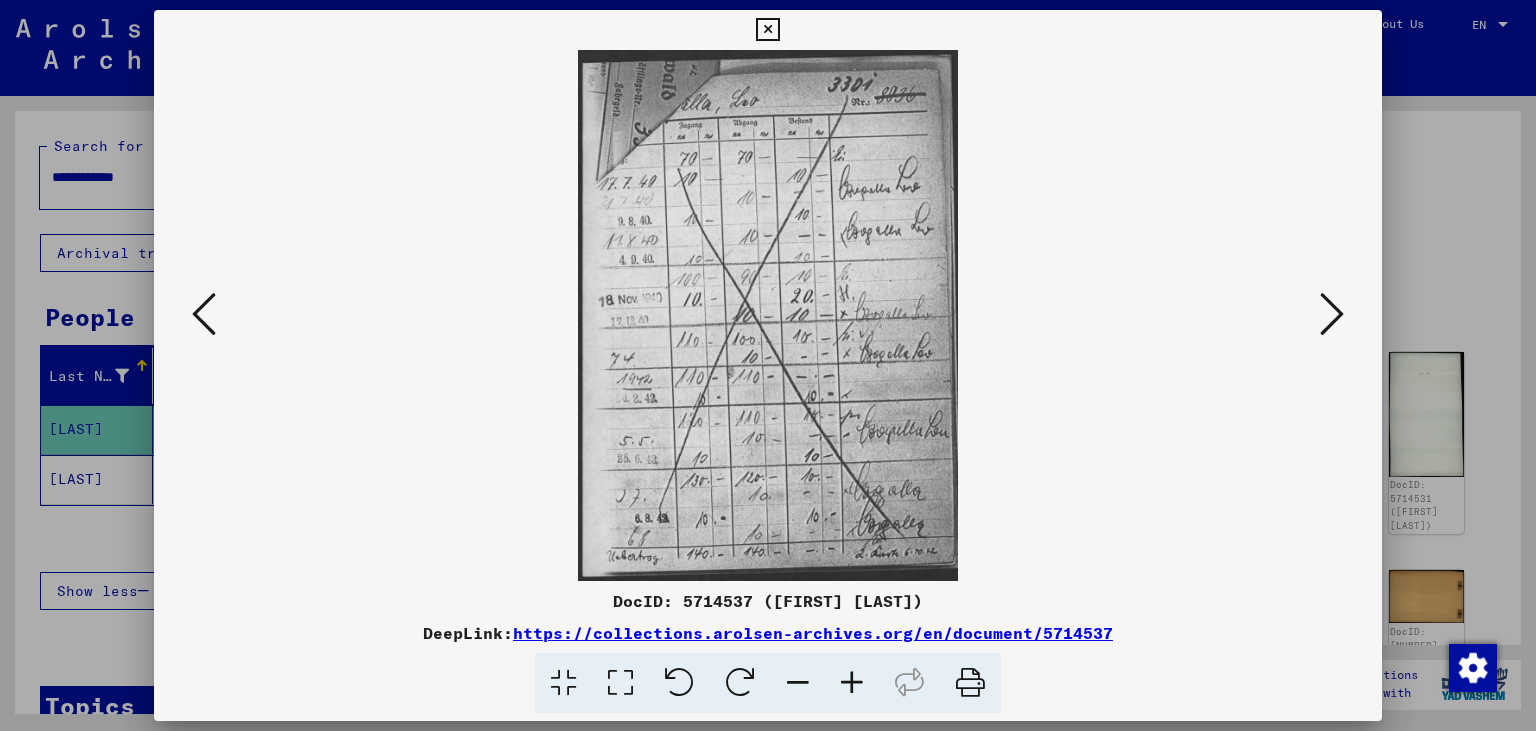 click at bounding box center (767, 30) 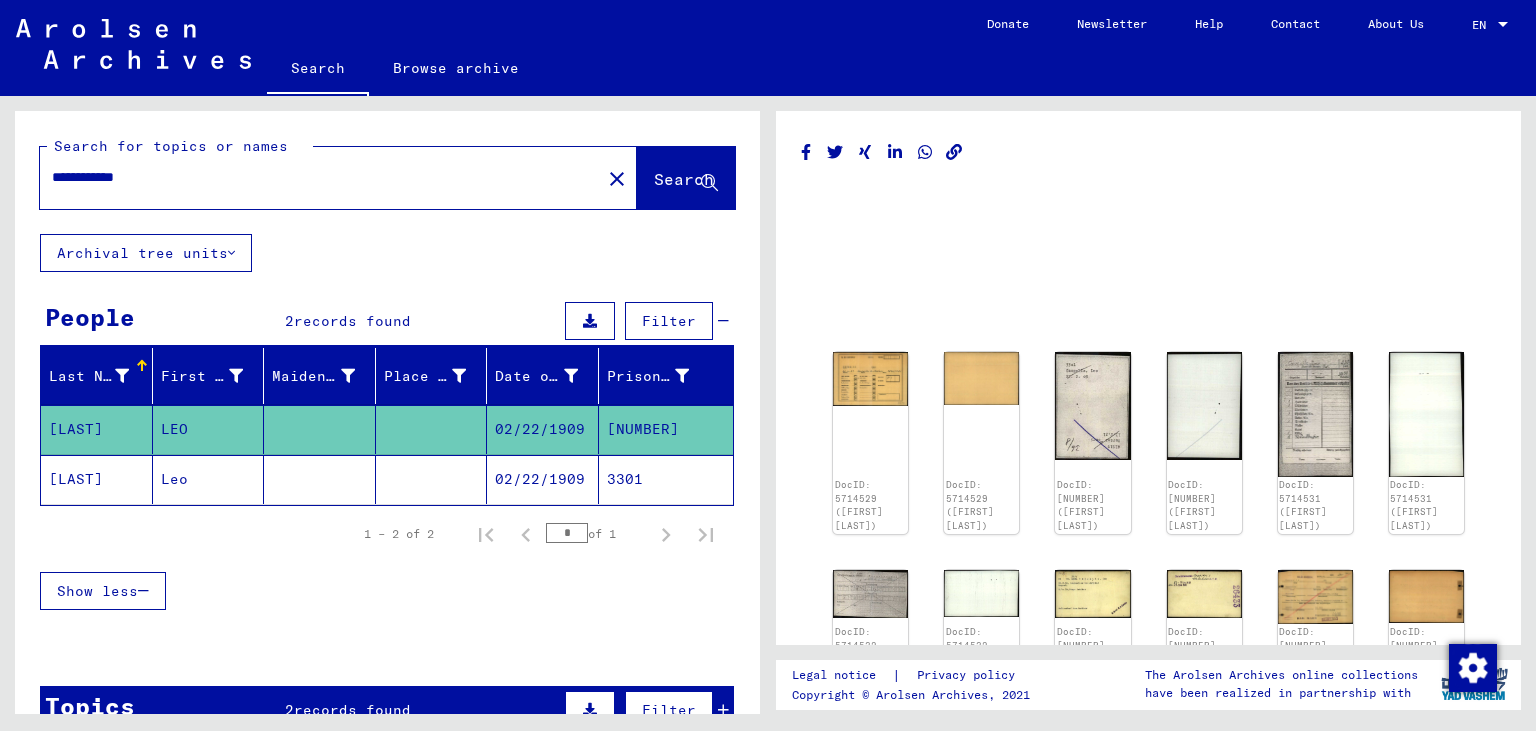 click on "02/22/1909" 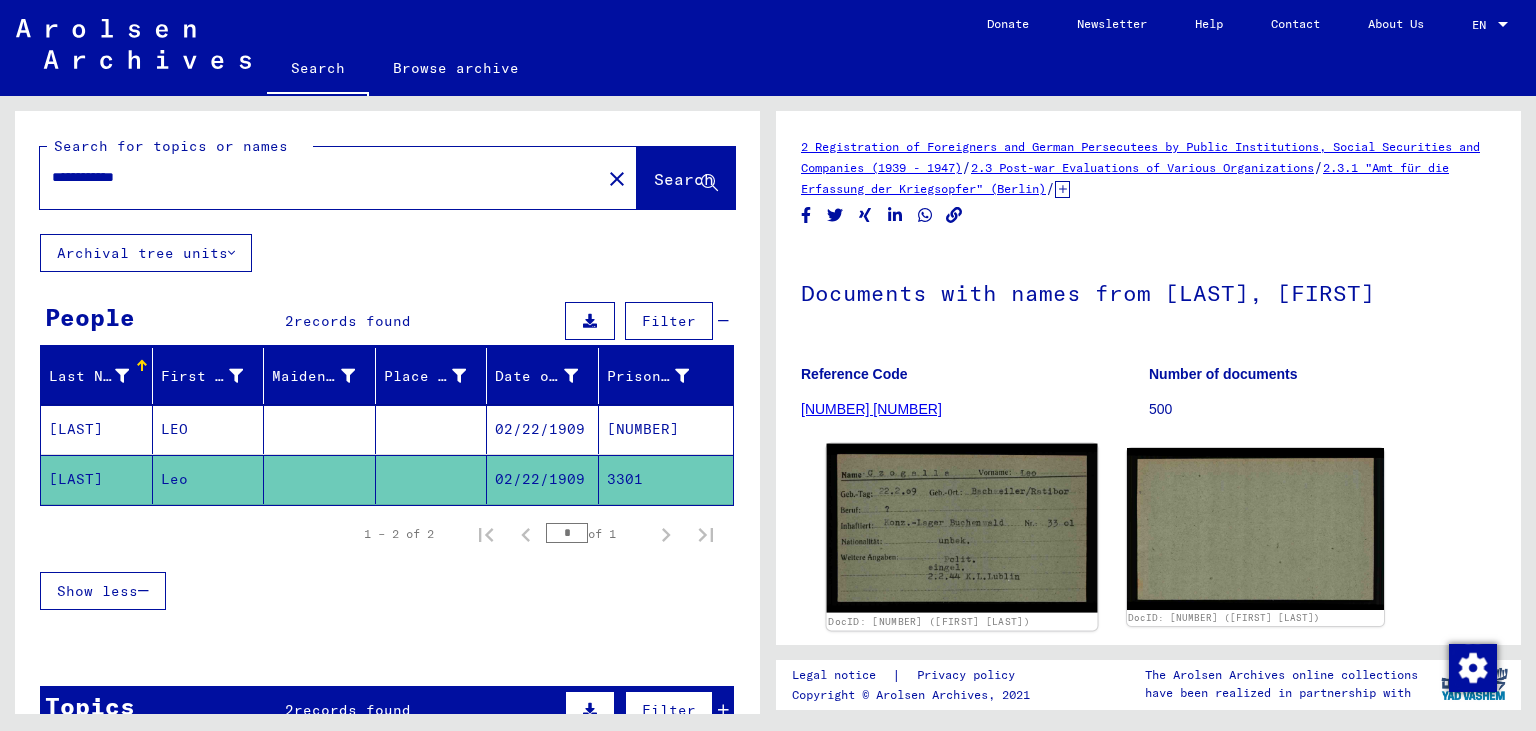 click 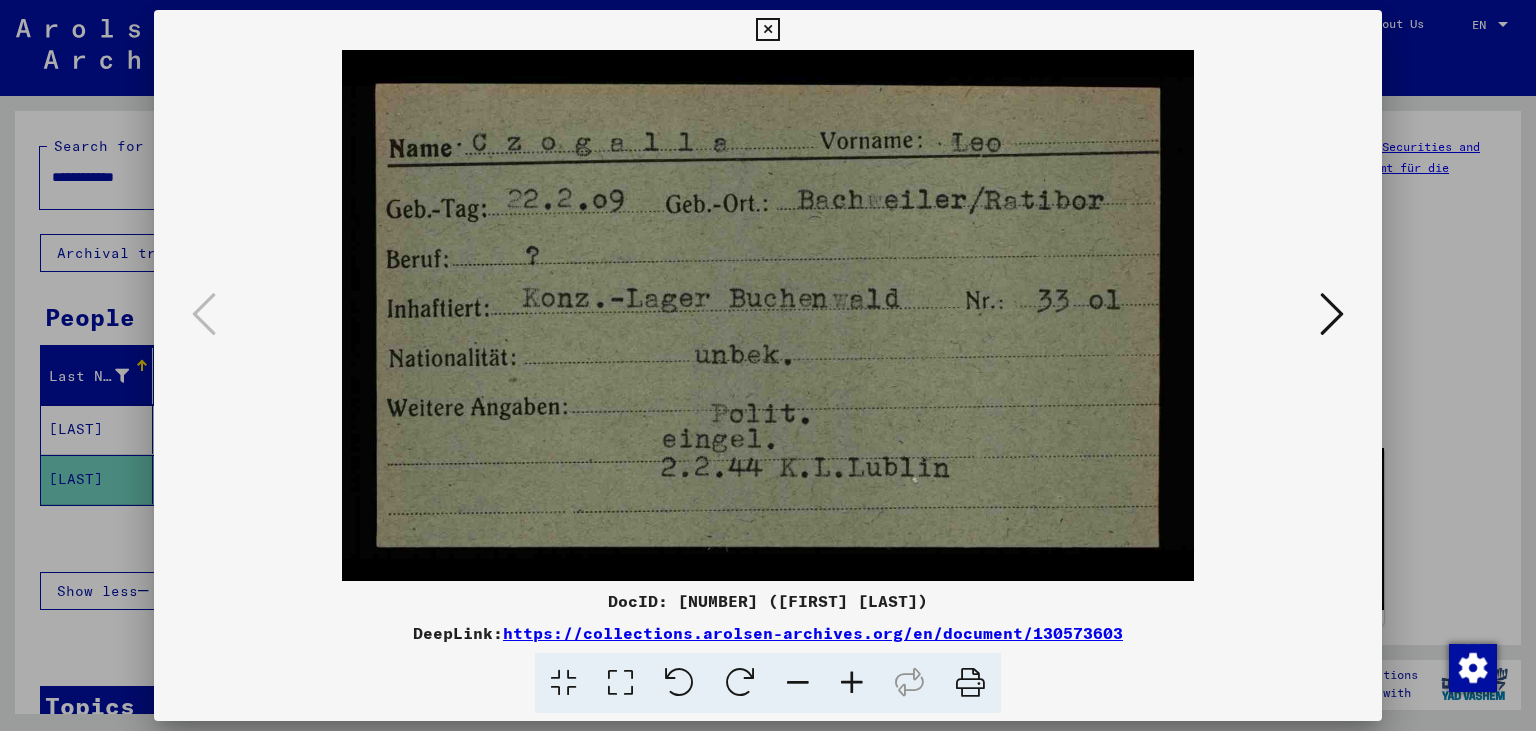 click at bounding box center (767, 30) 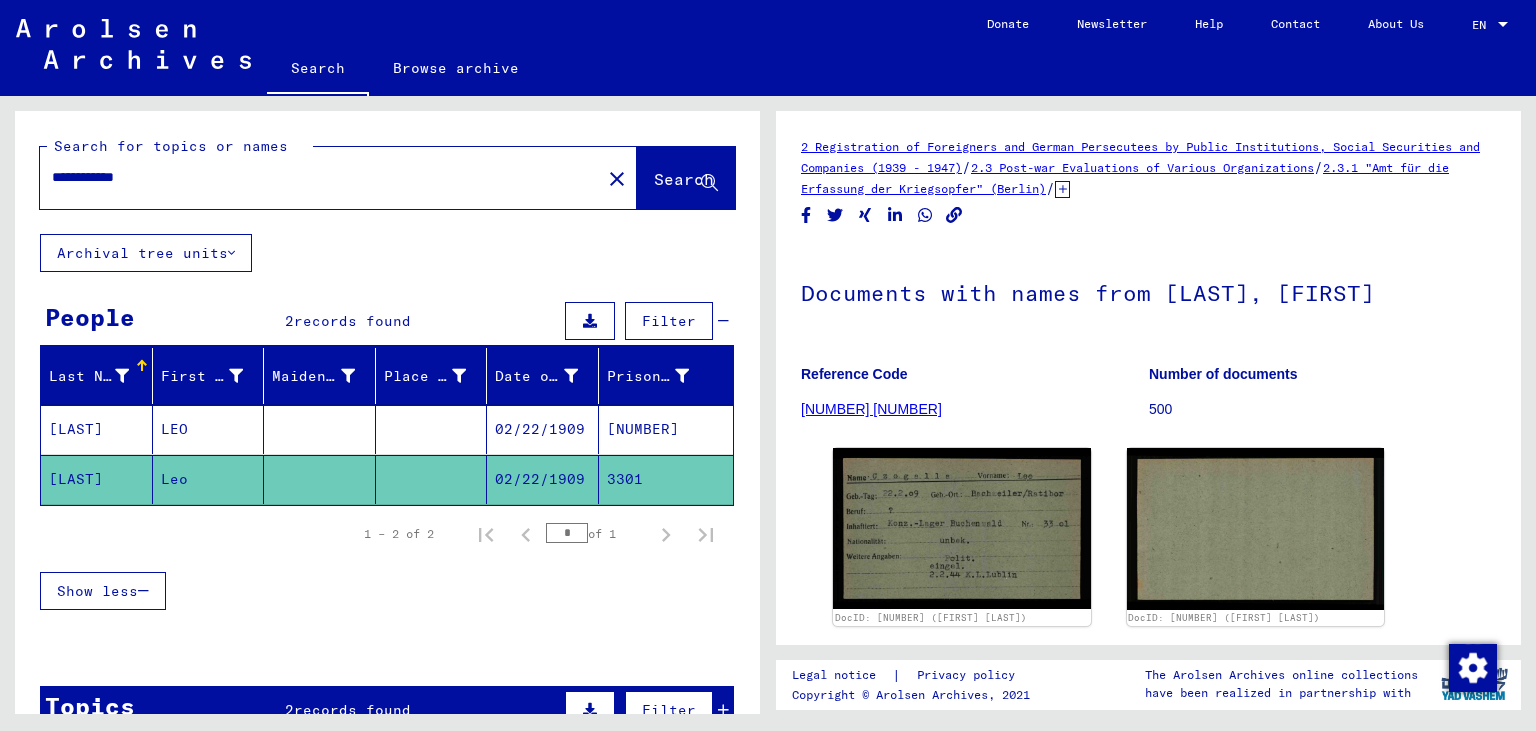 click on "**********" at bounding box center [320, 177] 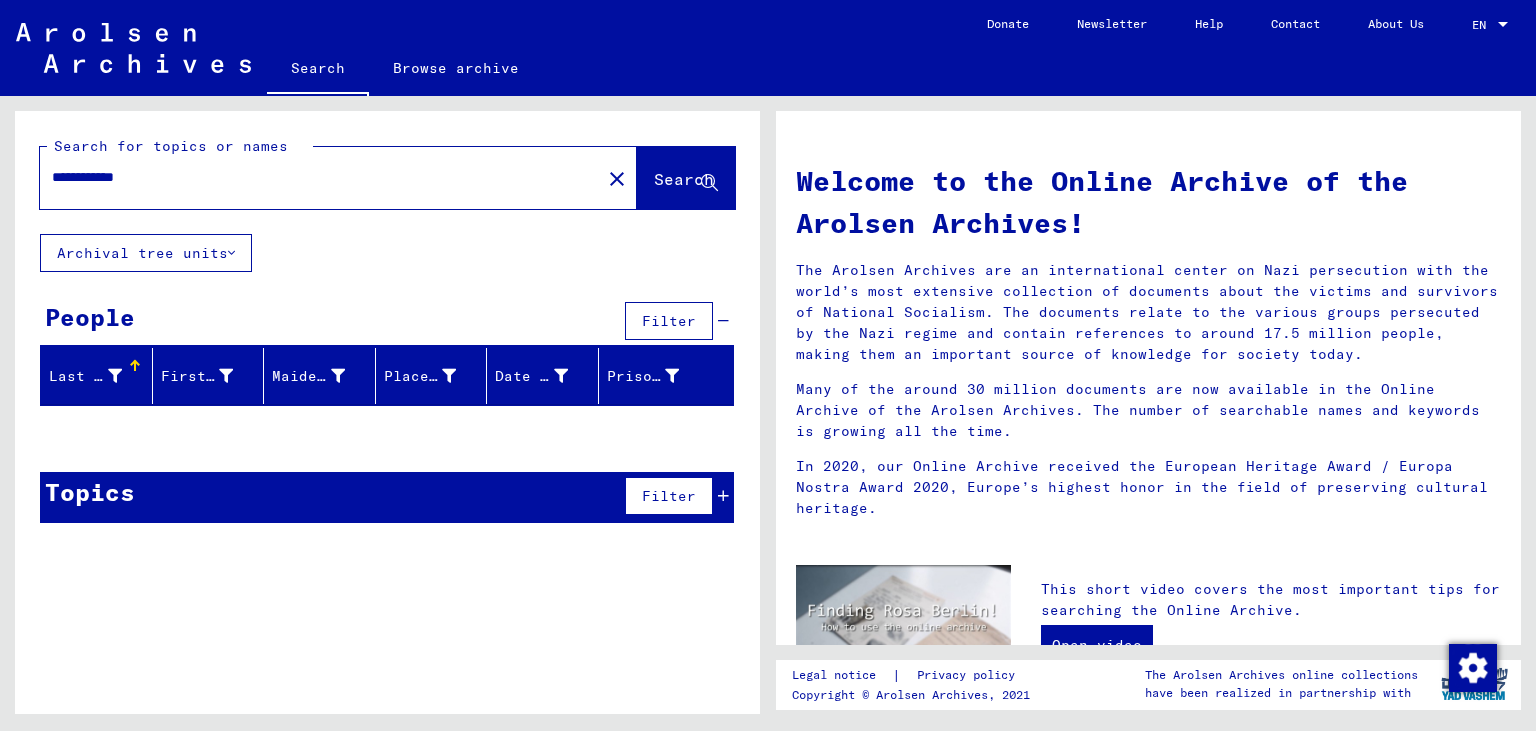 click on "**********" at bounding box center (314, 177) 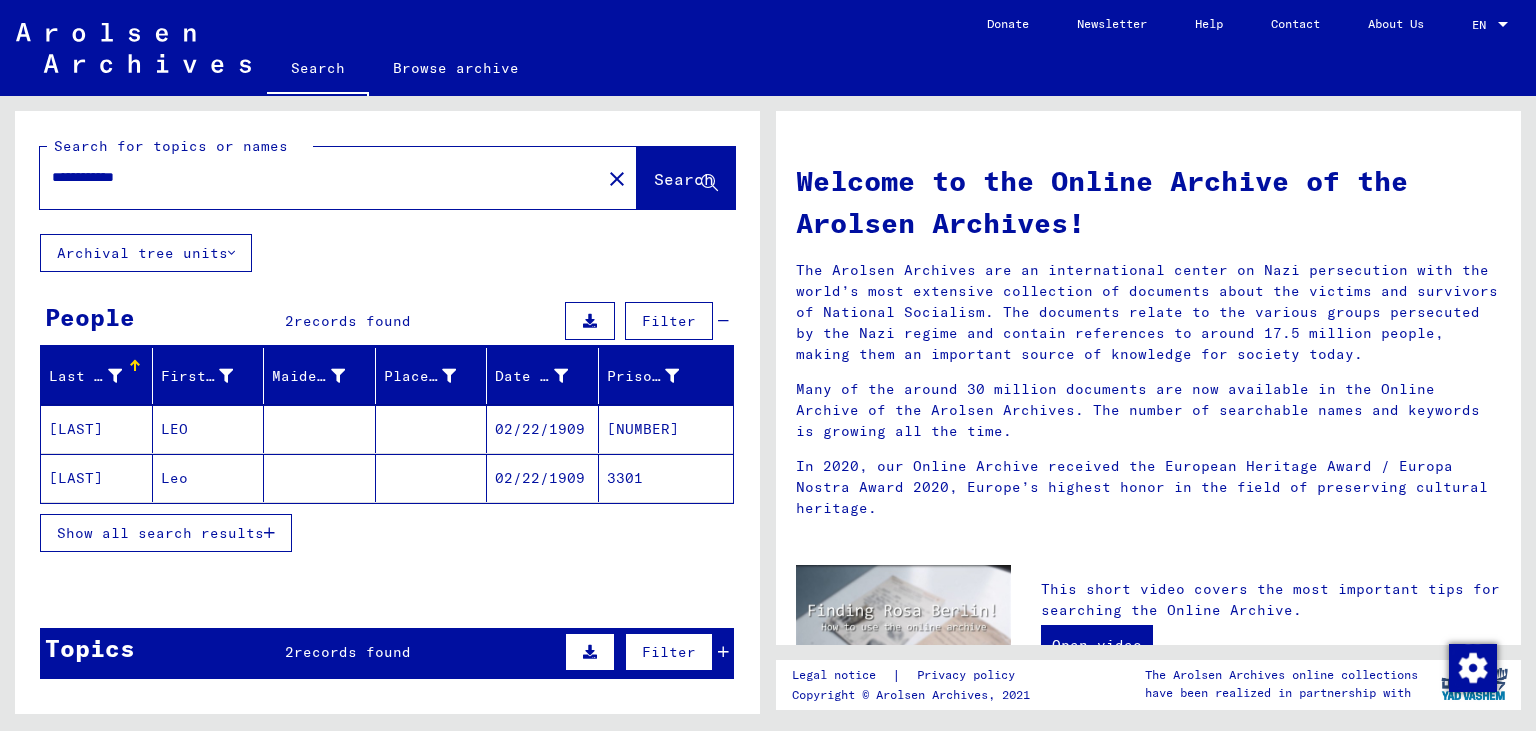 click on "3301" 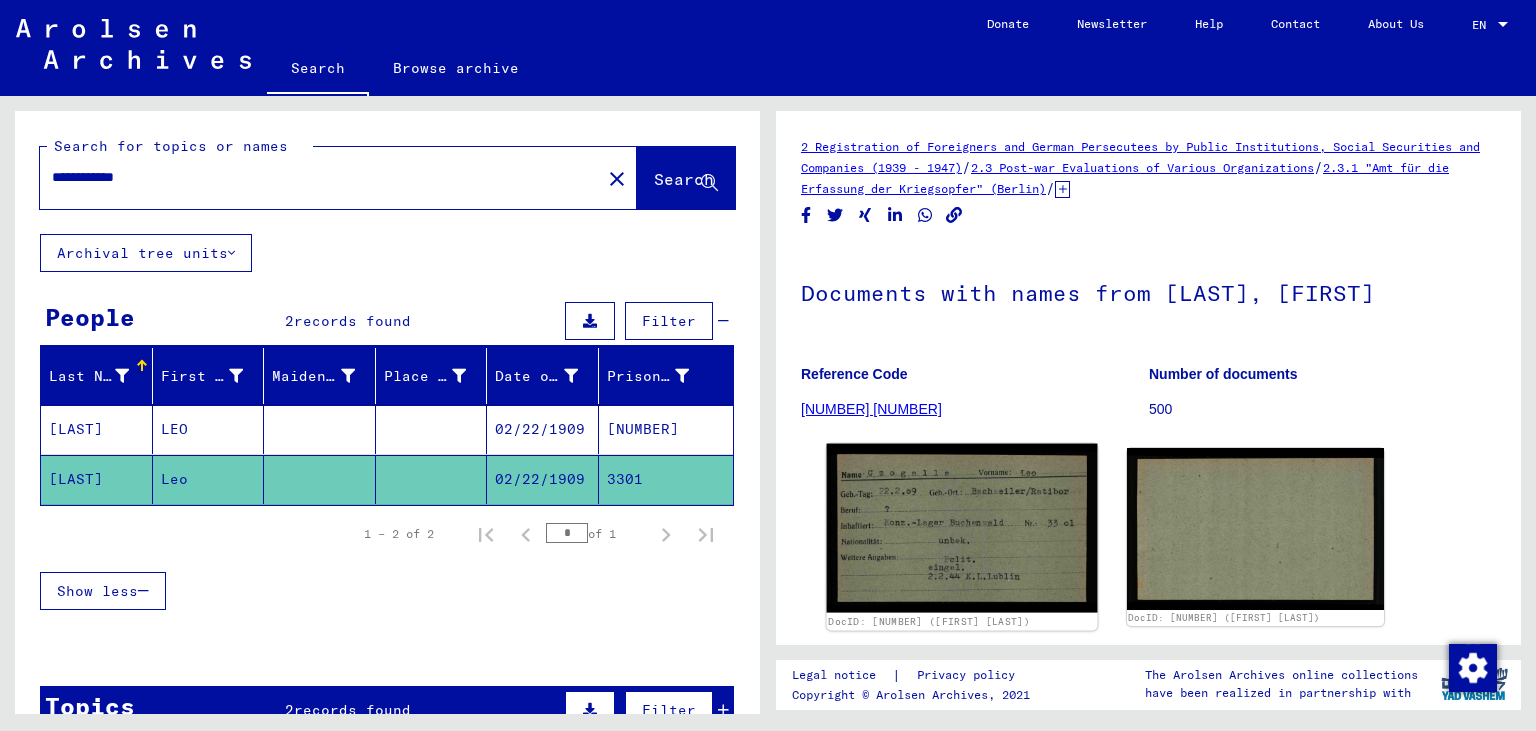 click 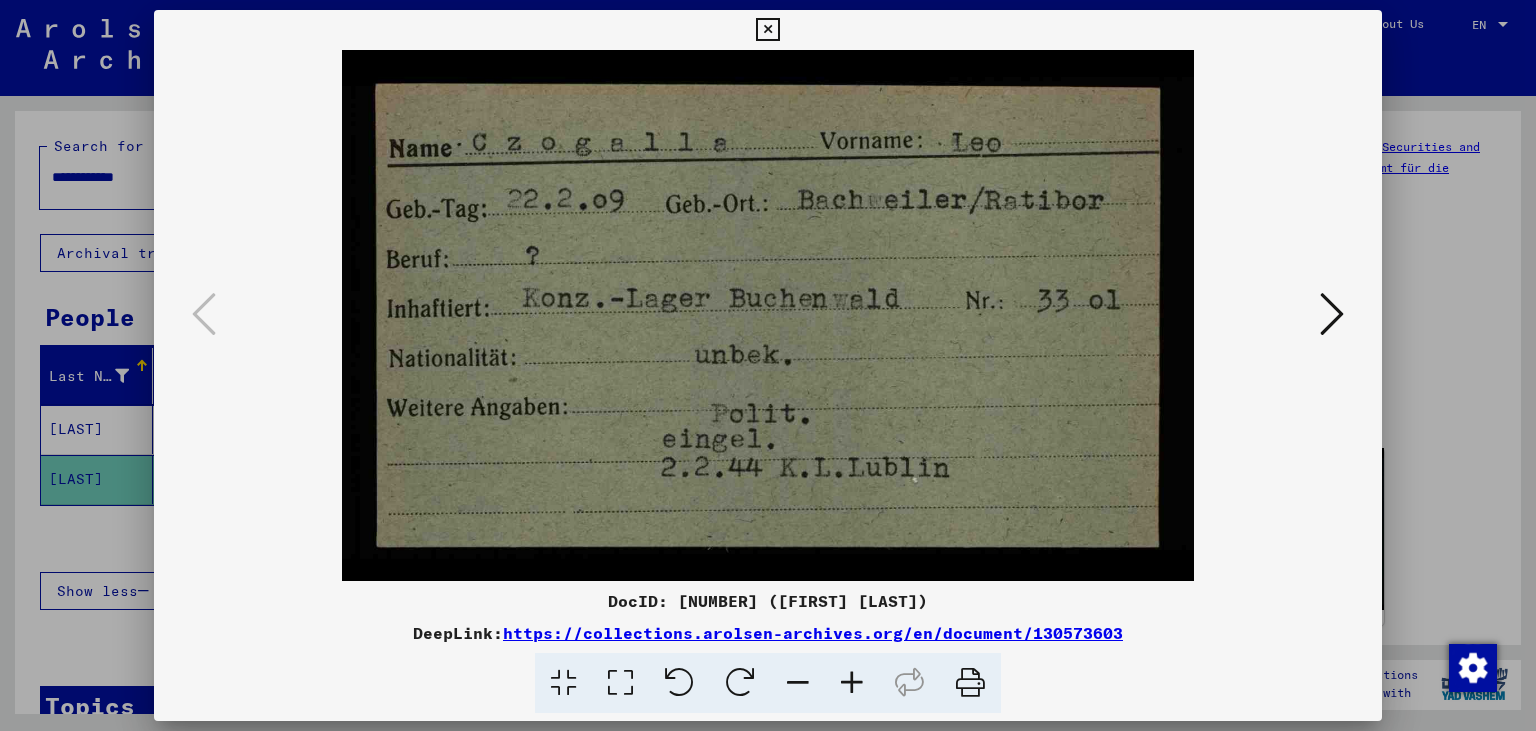 click at bounding box center (767, 30) 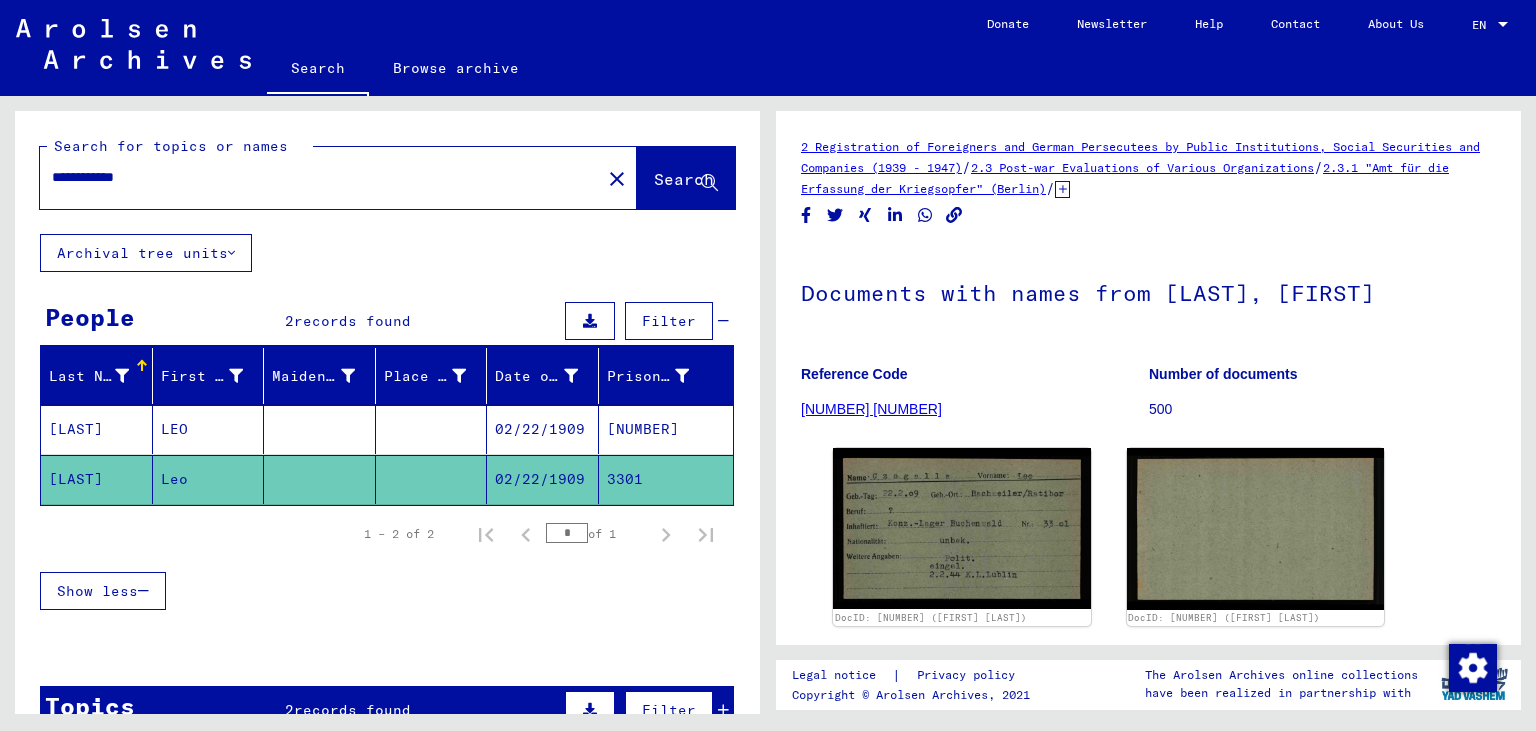 drag, startPoint x: 586, startPoint y: 474, endPoint x: 498, endPoint y: 482, distance: 88.362885 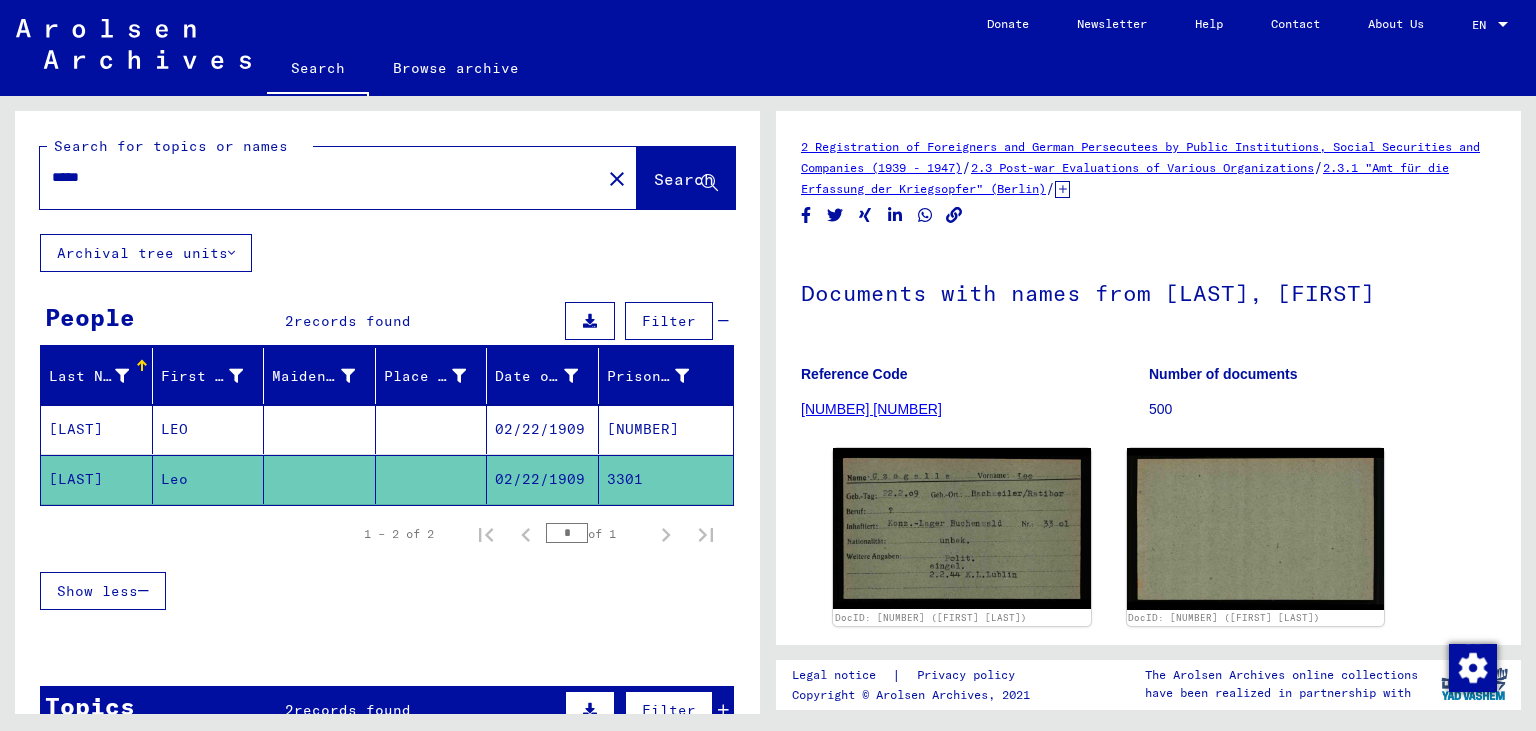 paste on "**********" 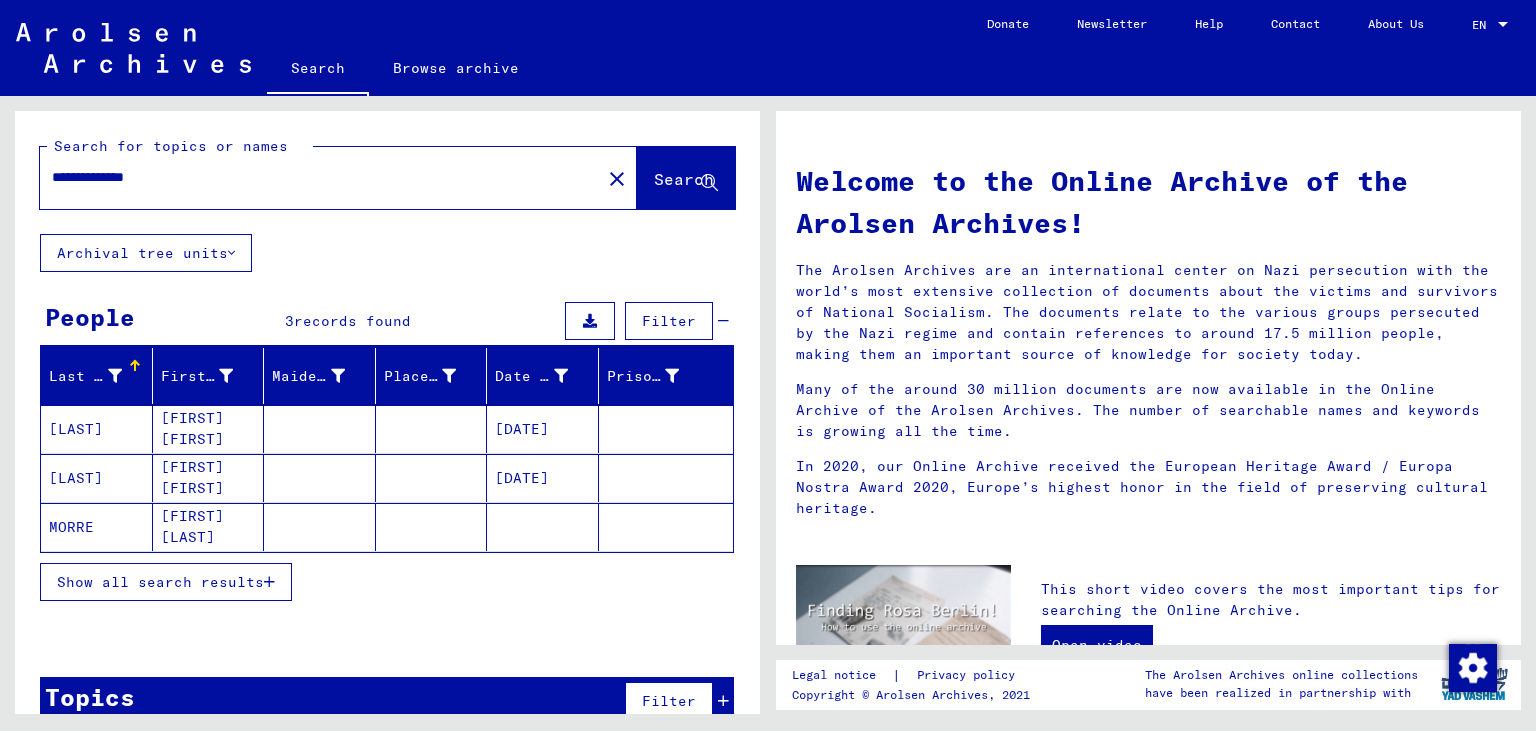 drag, startPoint x: 235, startPoint y: 179, endPoint x: 0, endPoint y: 152, distance: 236.54597 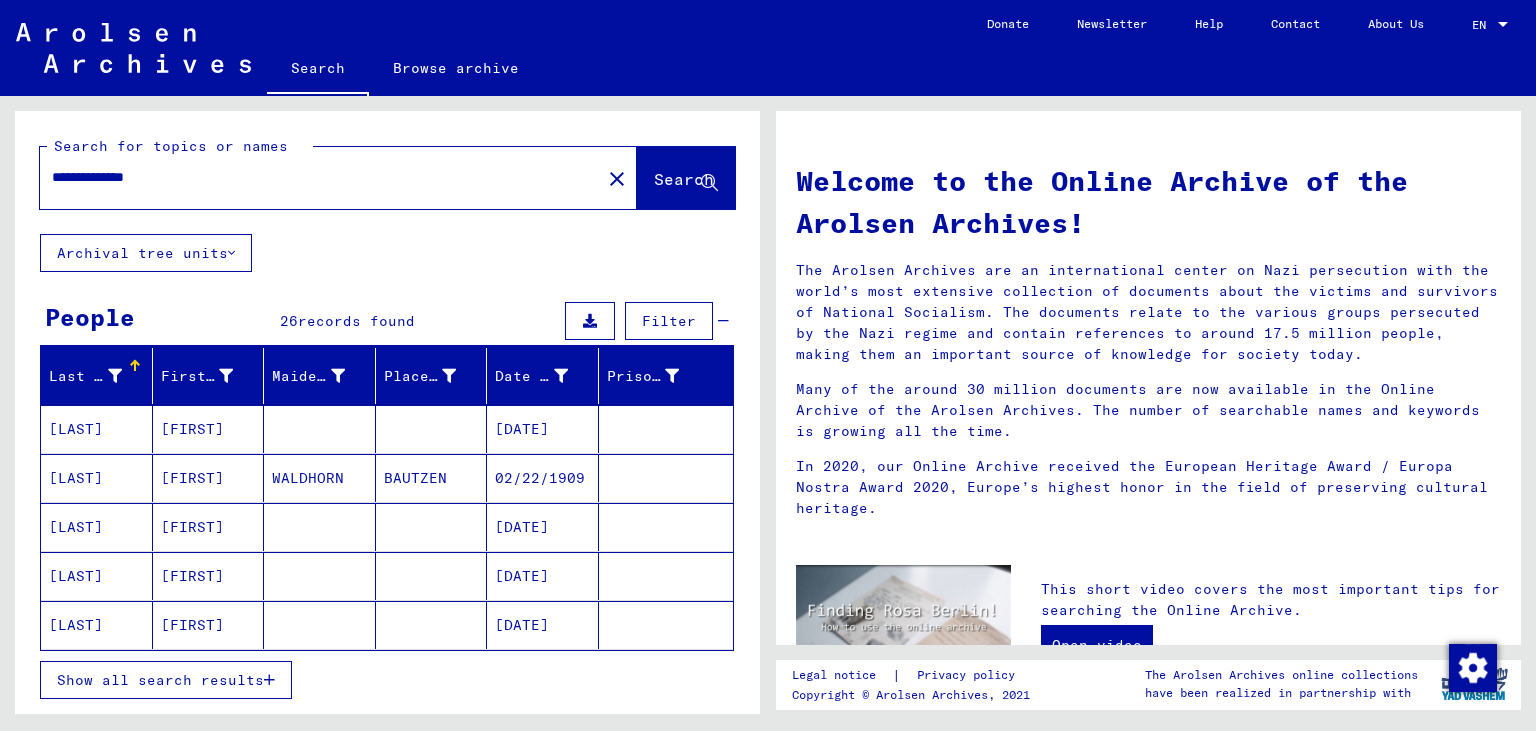 drag, startPoint x: 161, startPoint y: 170, endPoint x: 0, endPoint y: 149, distance: 162.36378 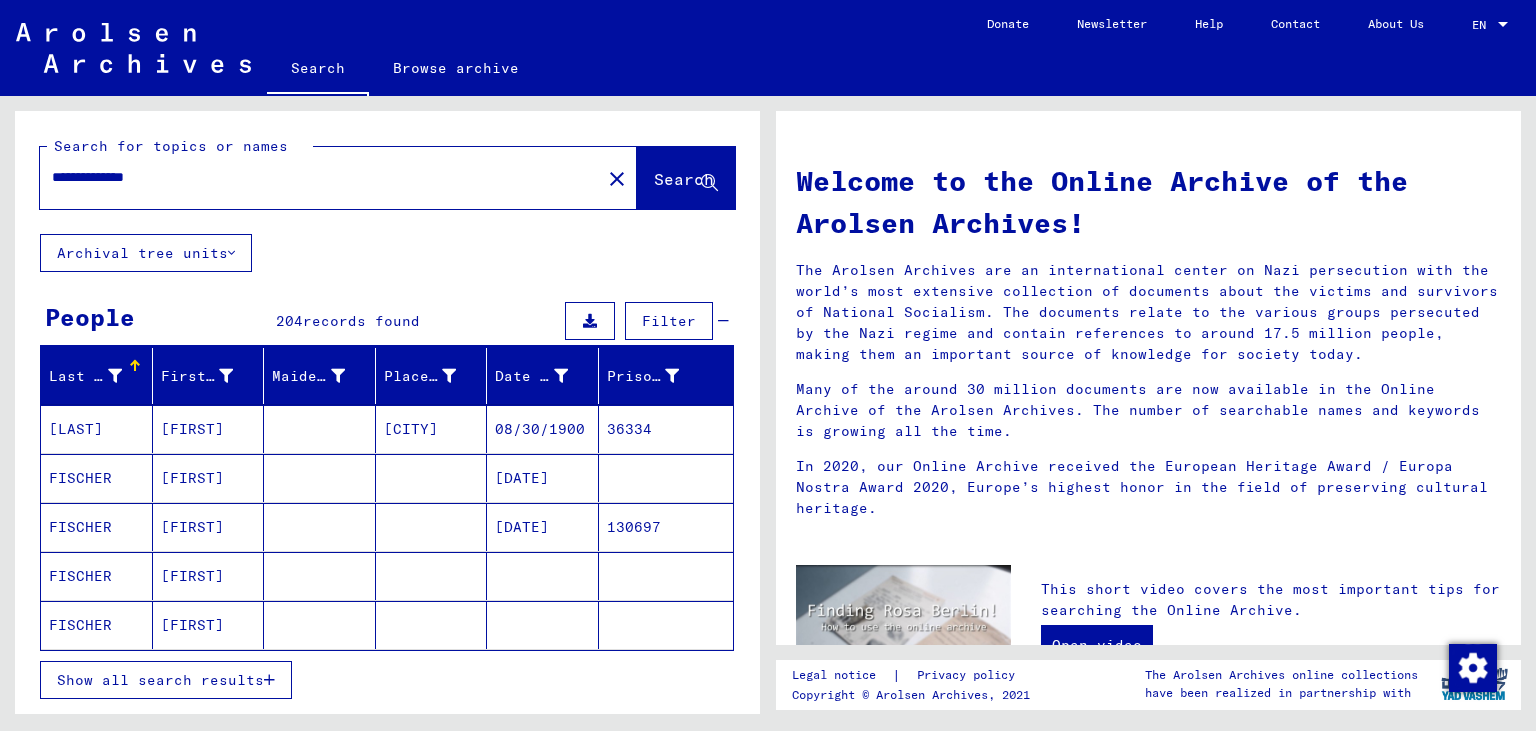 click on "FISCHER" at bounding box center [97, 625] 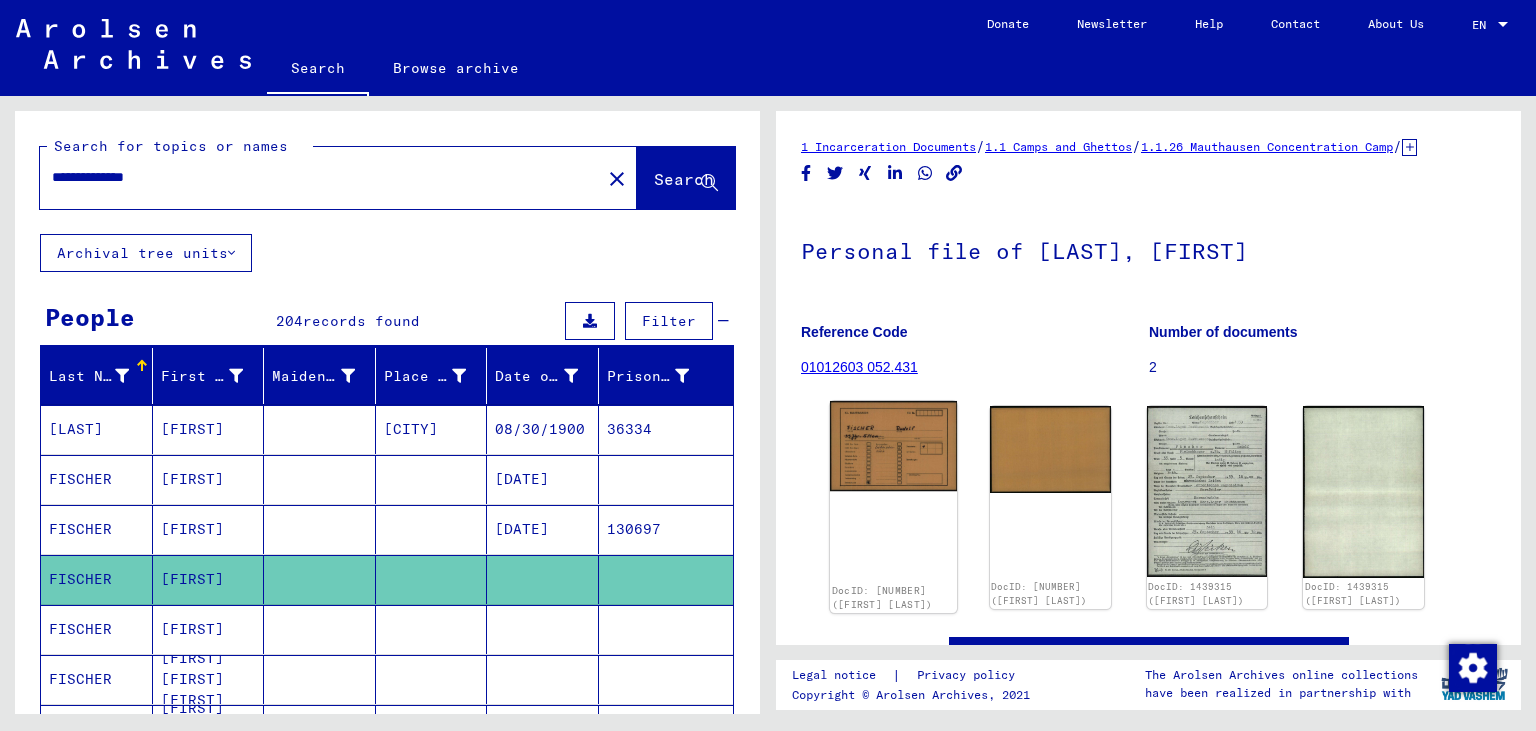 click 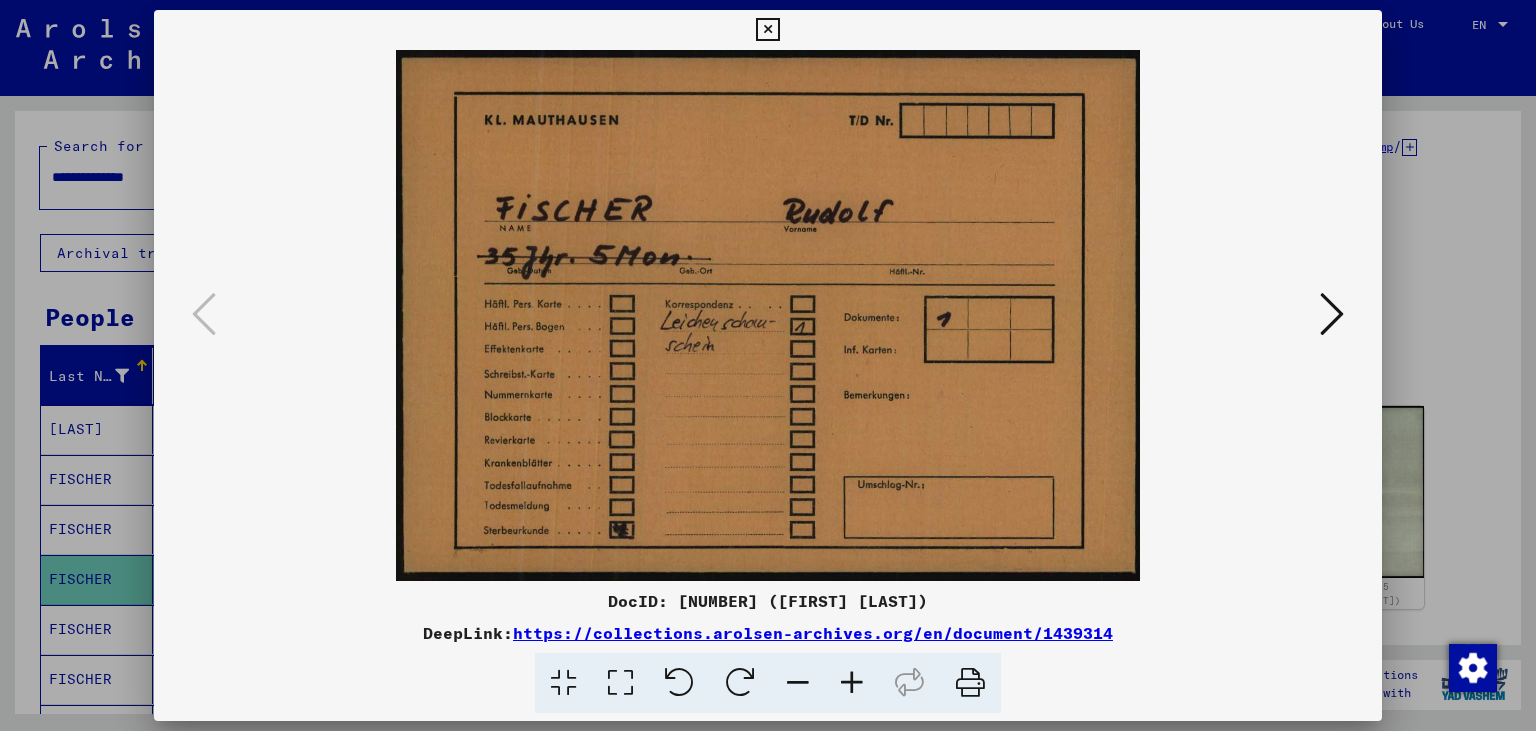 click at bounding box center [1332, 314] 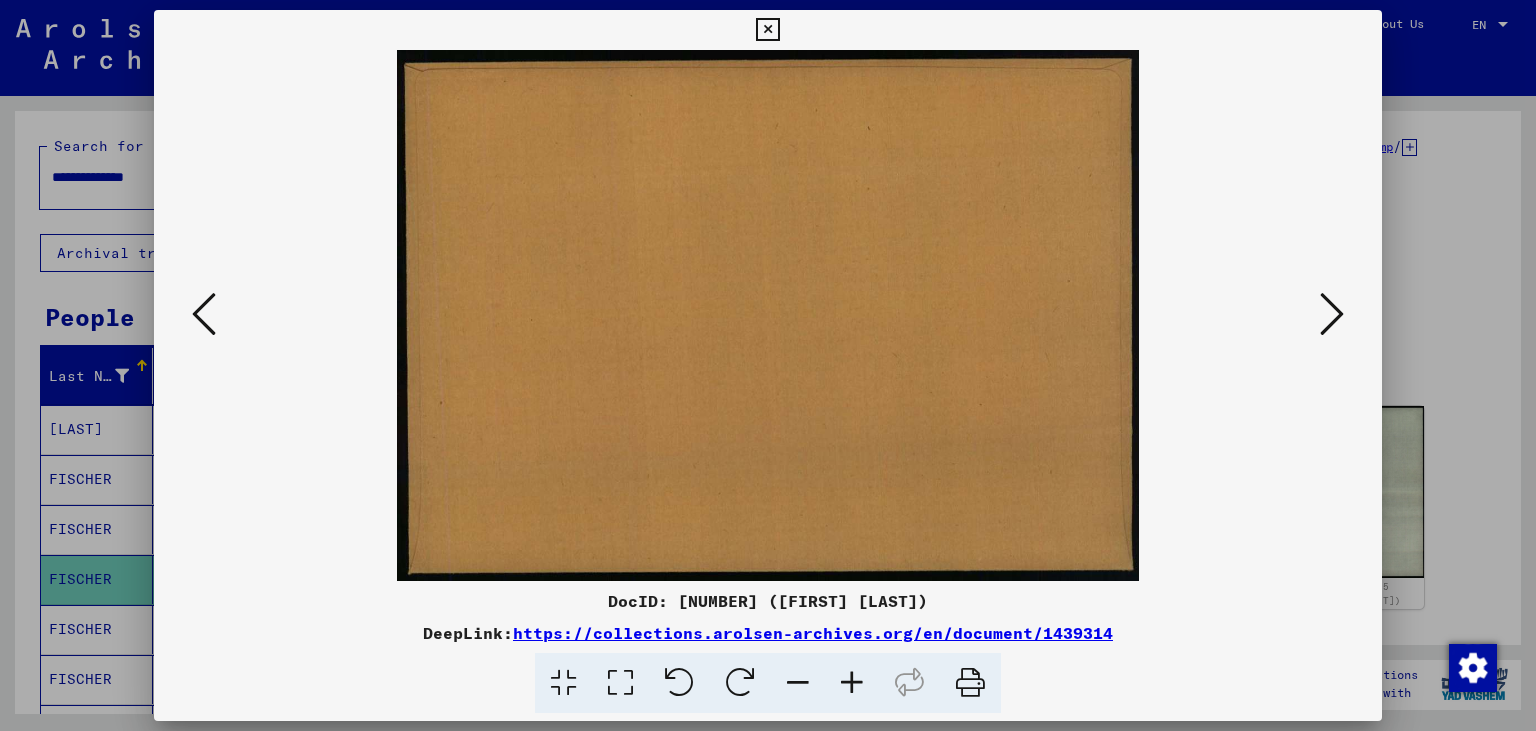 click at bounding box center [1332, 314] 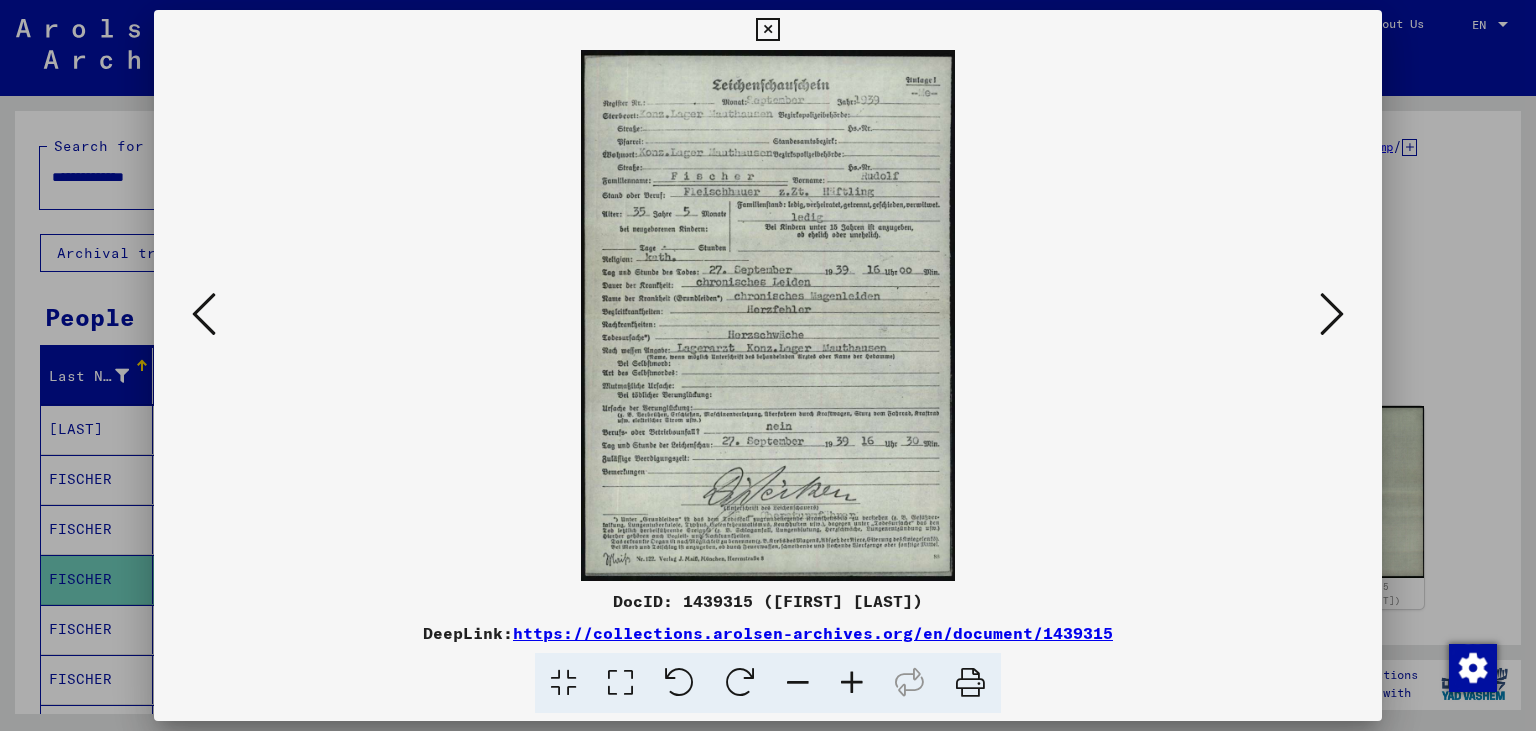 click at bounding box center (852, 683) 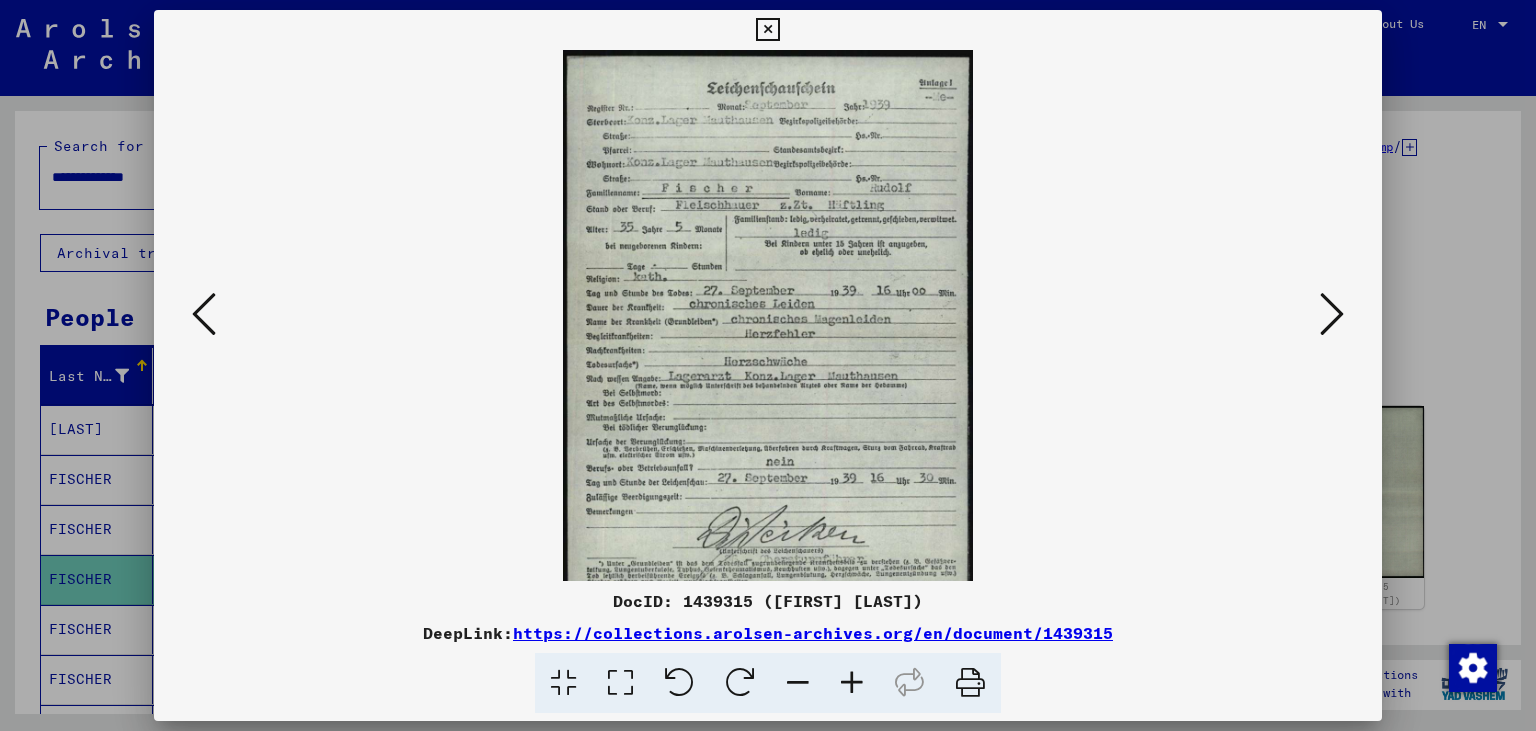 click at bounding box center (852, 683) 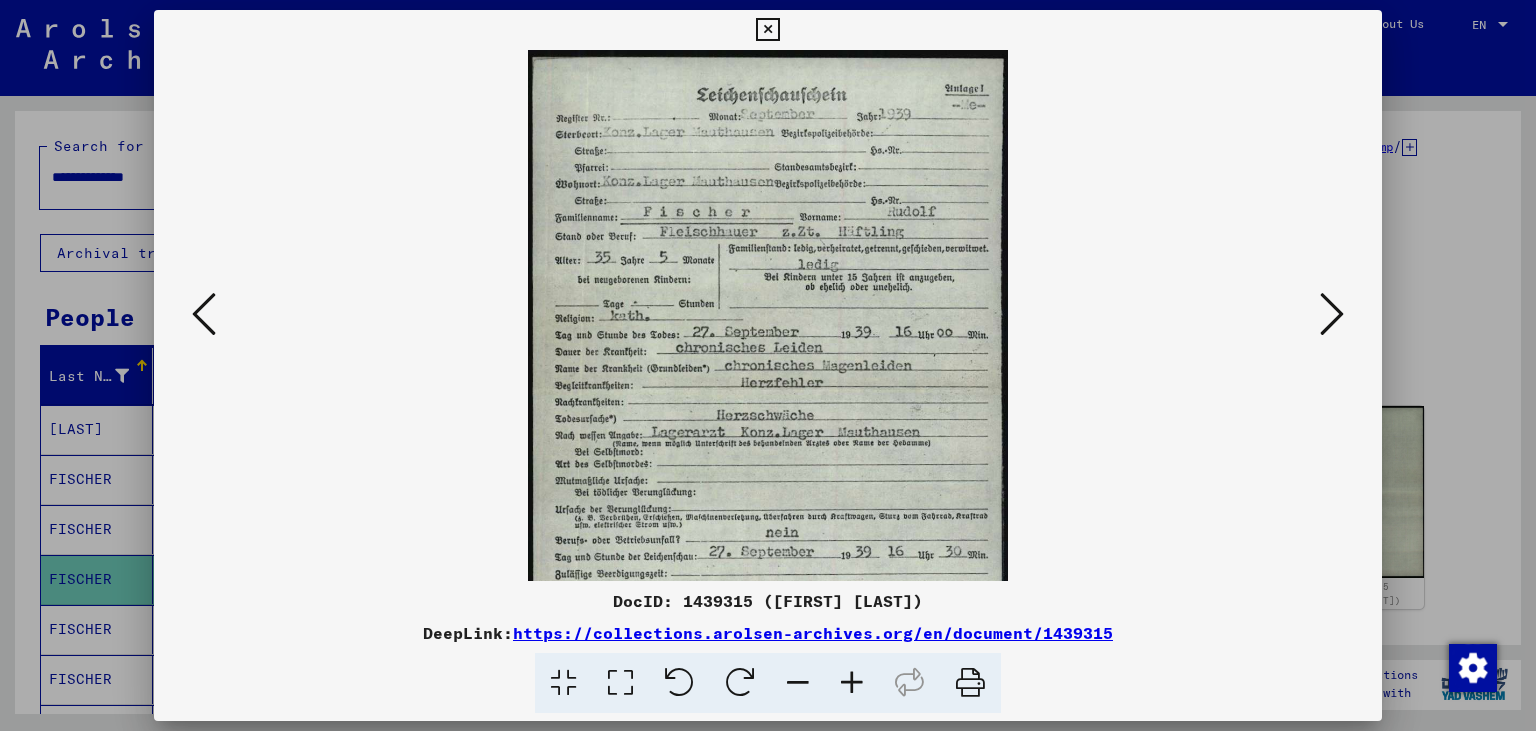 click at bounding box center [852, 683] 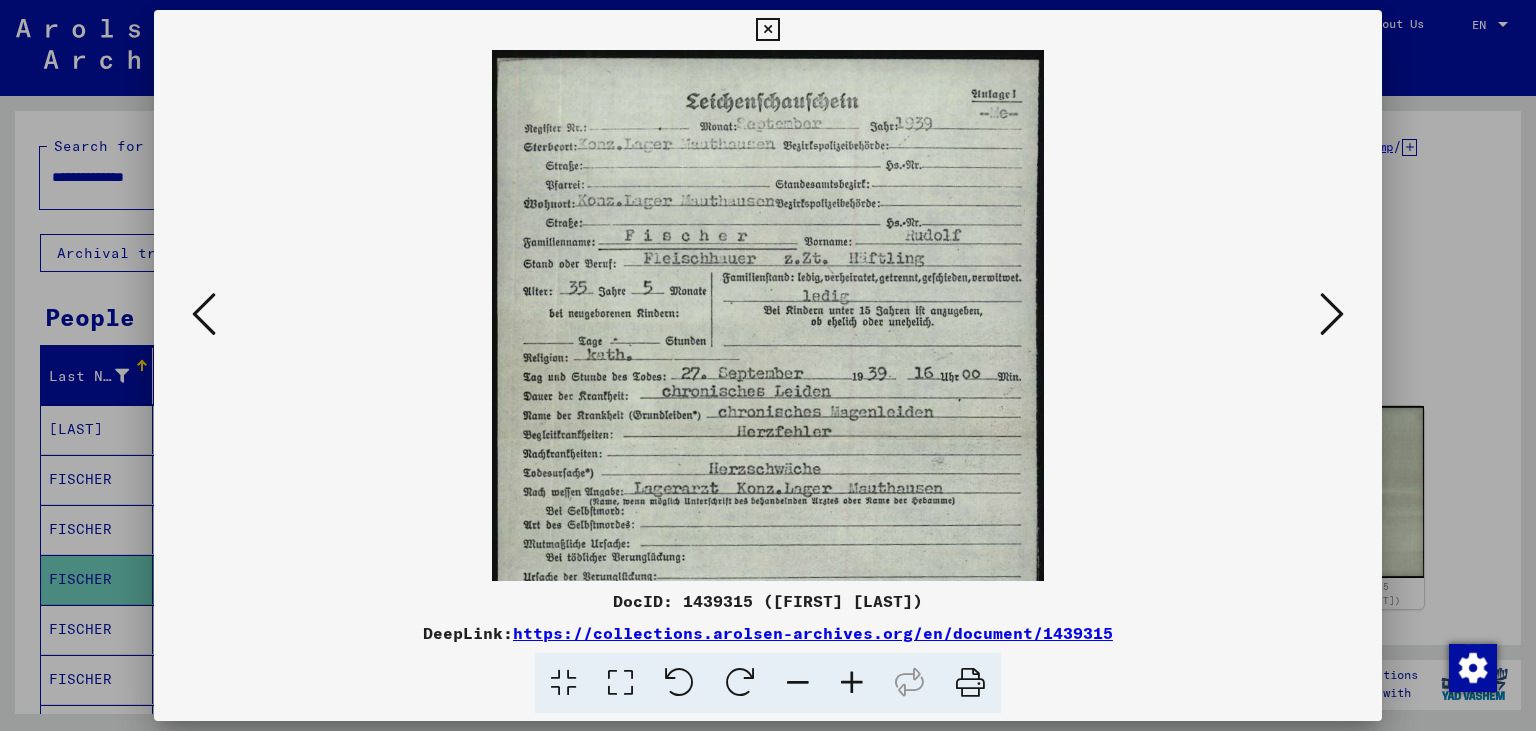 click at bounding box center [852, 683] 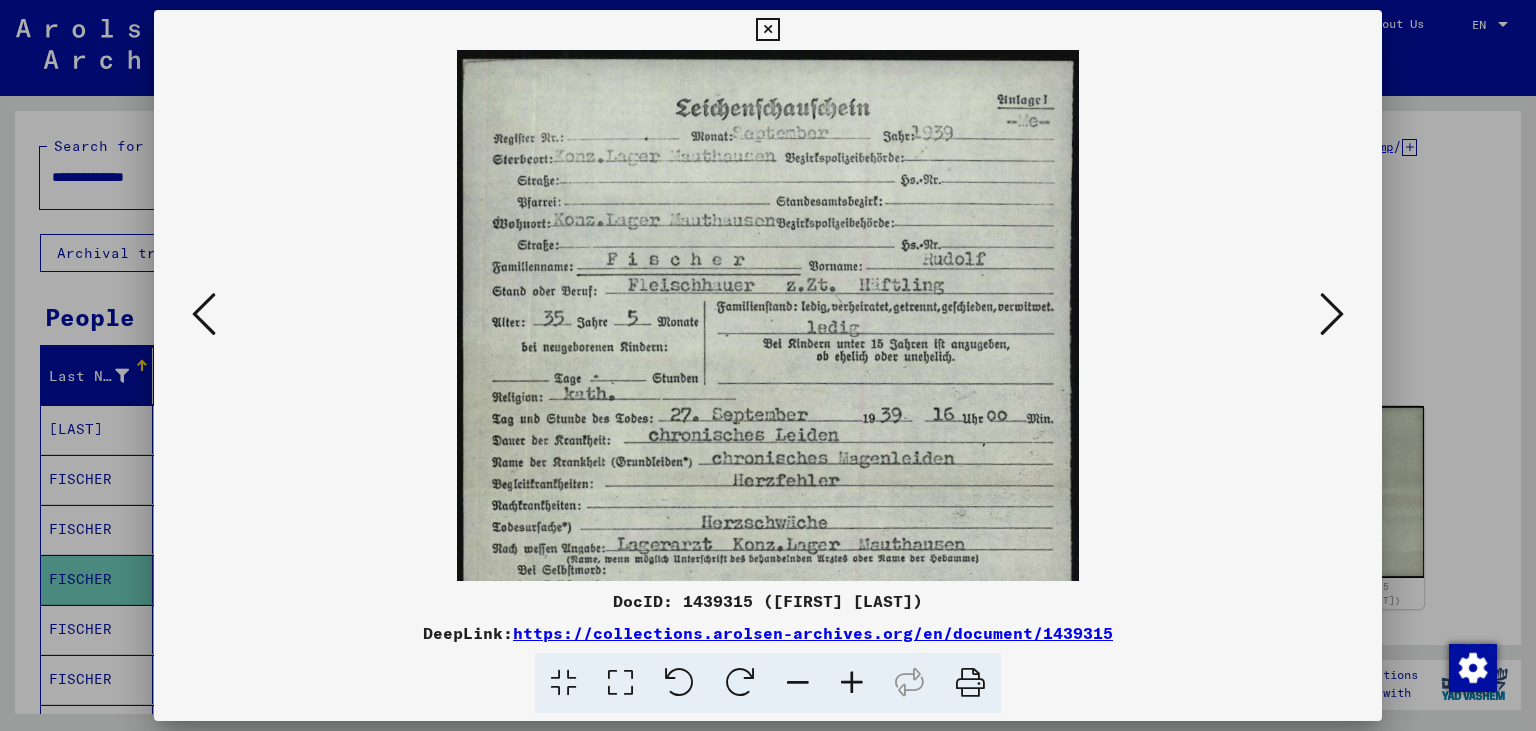 click at bounding box center (852, 683) 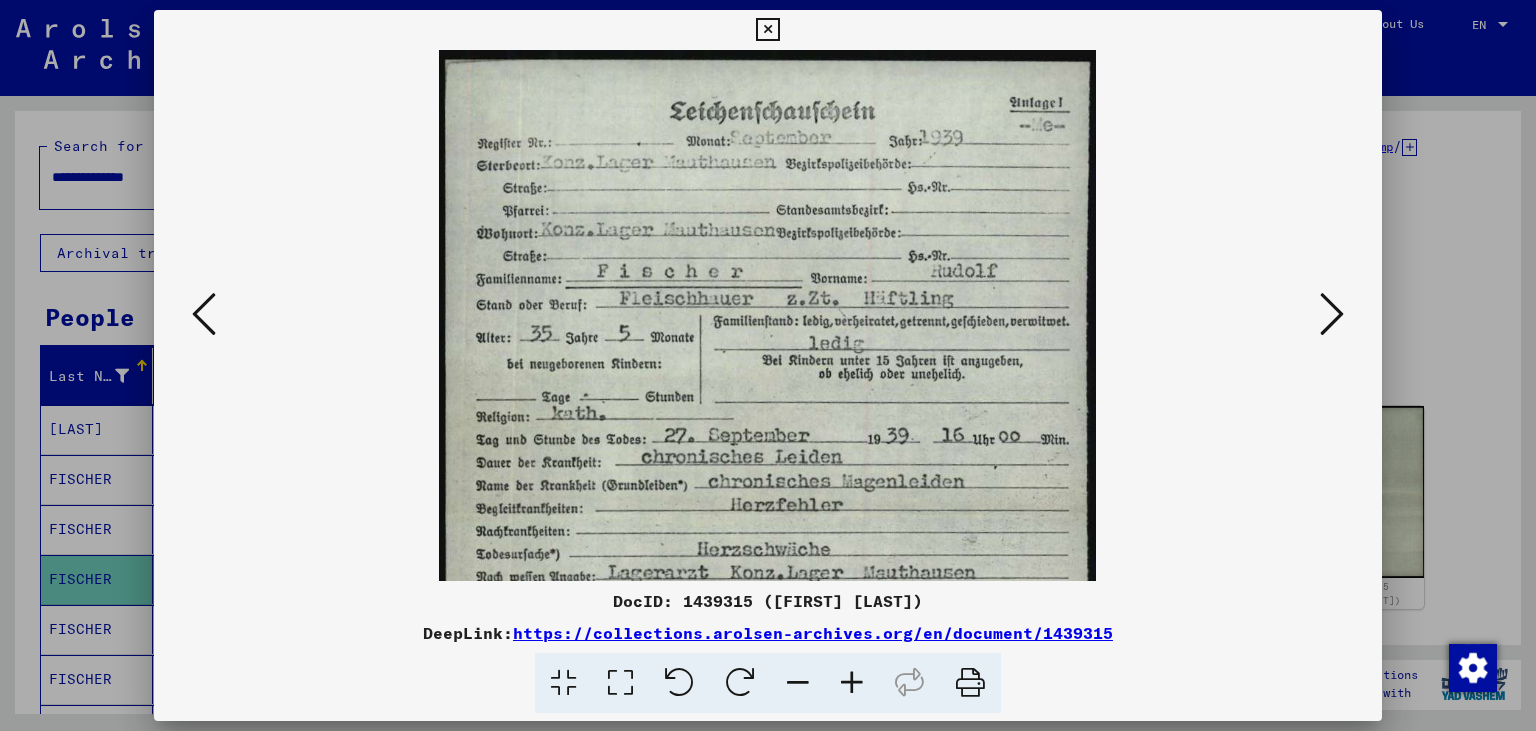 click at bounding box center (852, 683) 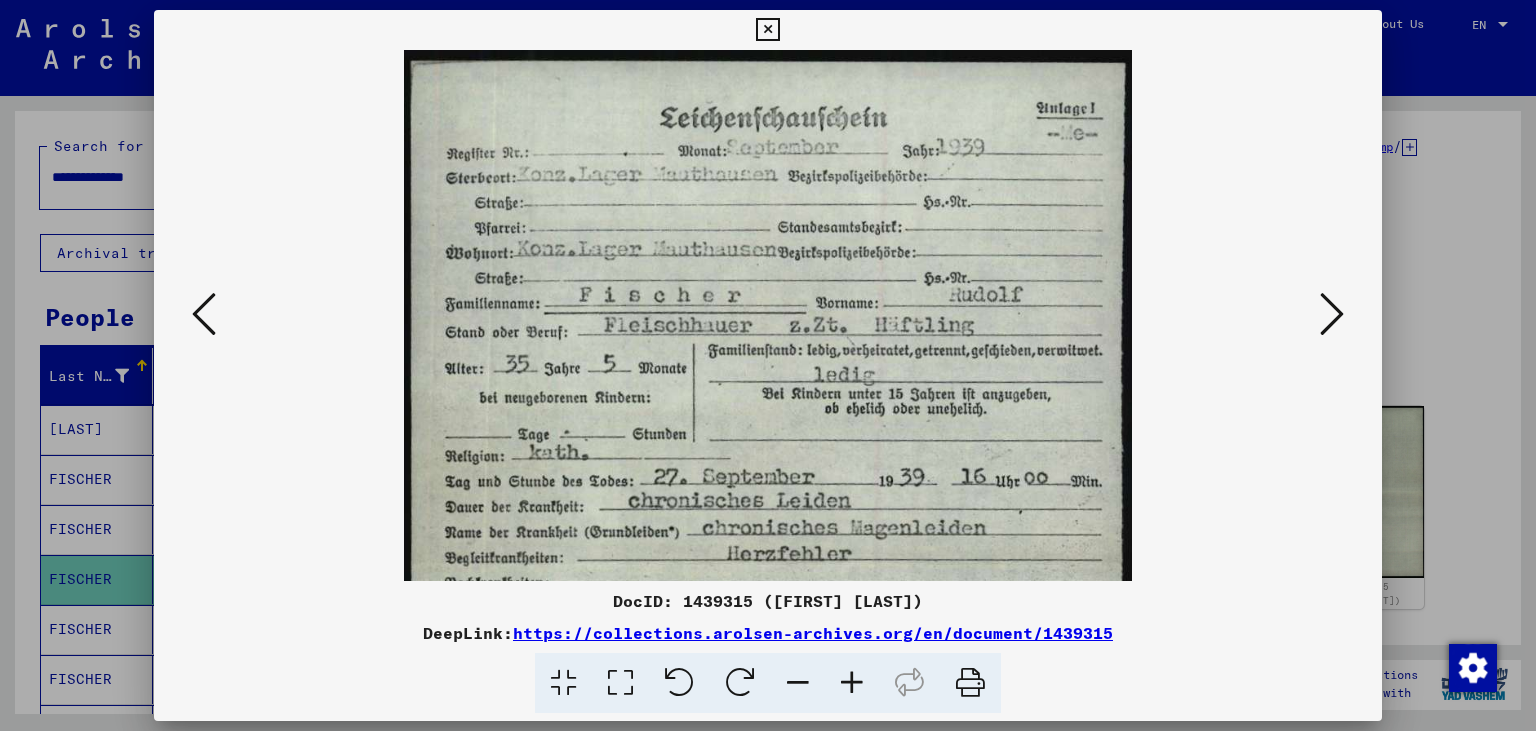 click at bounding box center (852, 683) 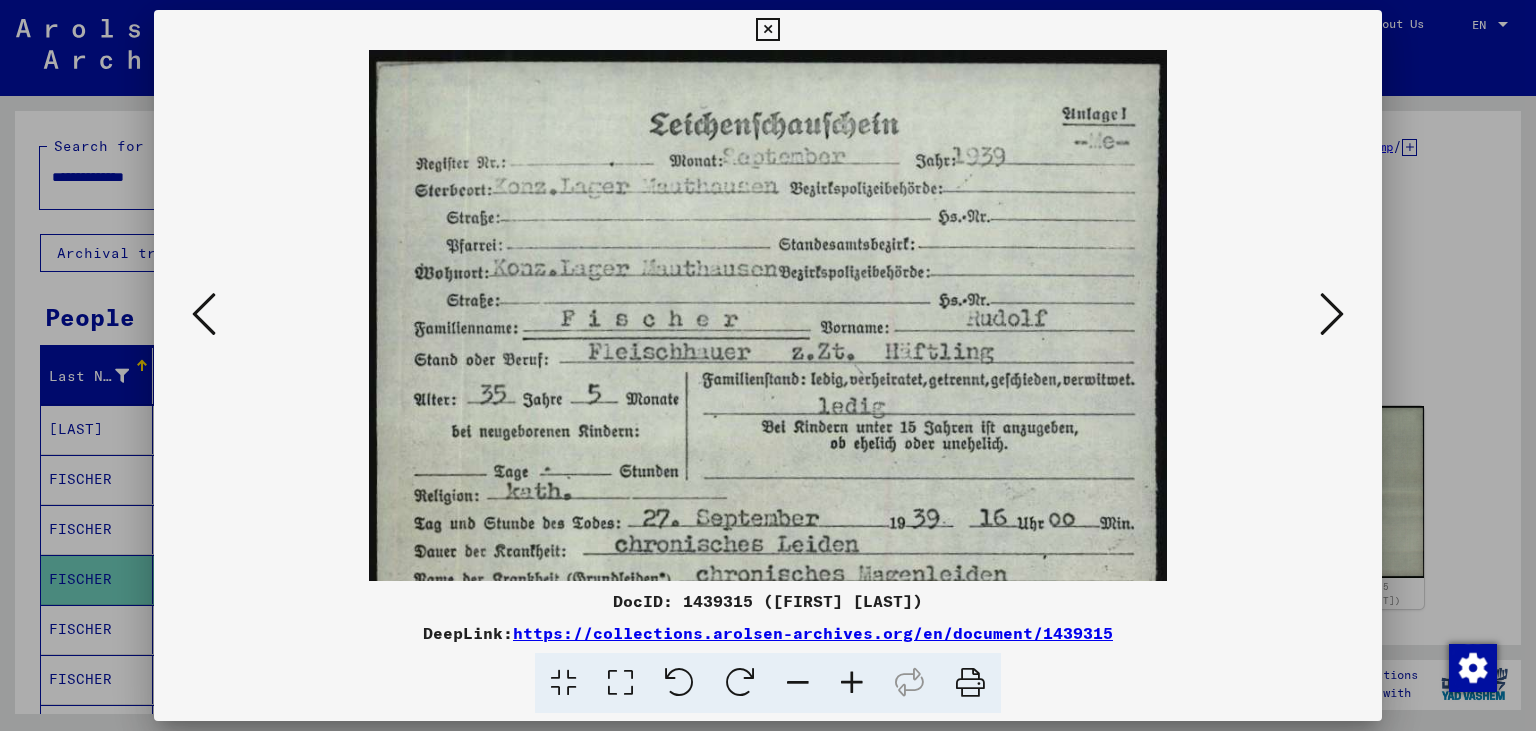 click at bounding box center [852, 683] 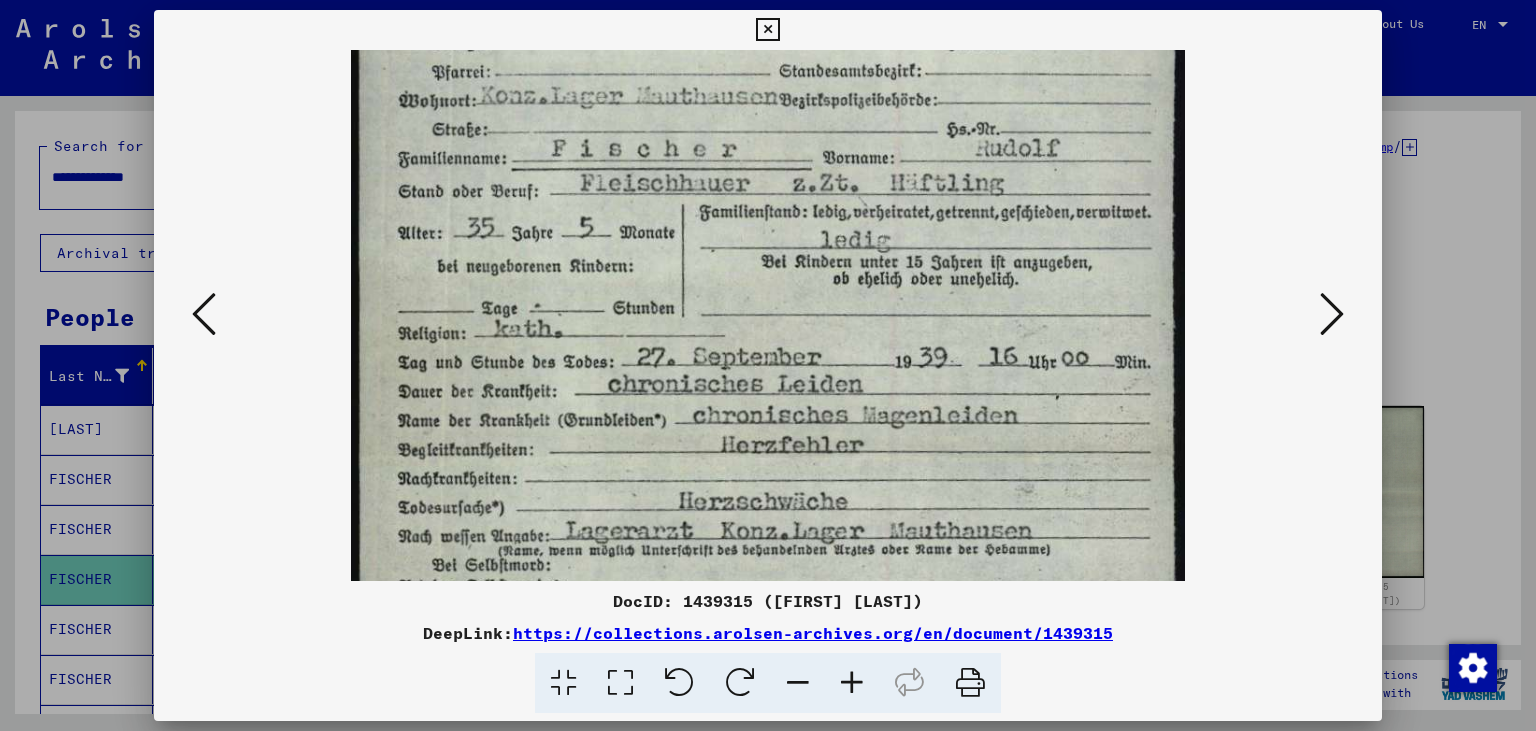 scroll, scrollTop: 259, scrollLeft: 0, axis: vertical 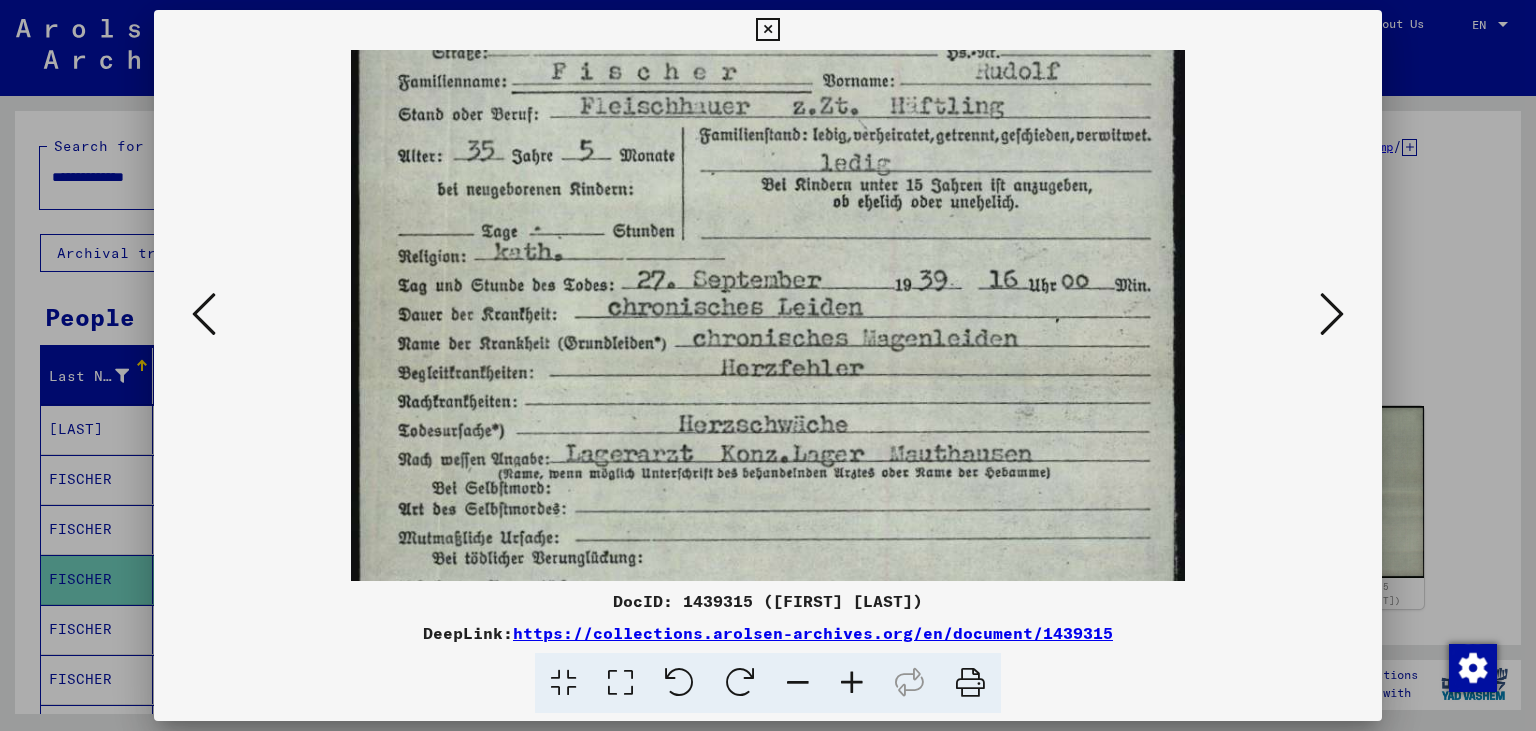 drag, startPoint x: 872, startPoint y: 466, endPoint x: 869, endPoint y: 214, distance: 252.01785 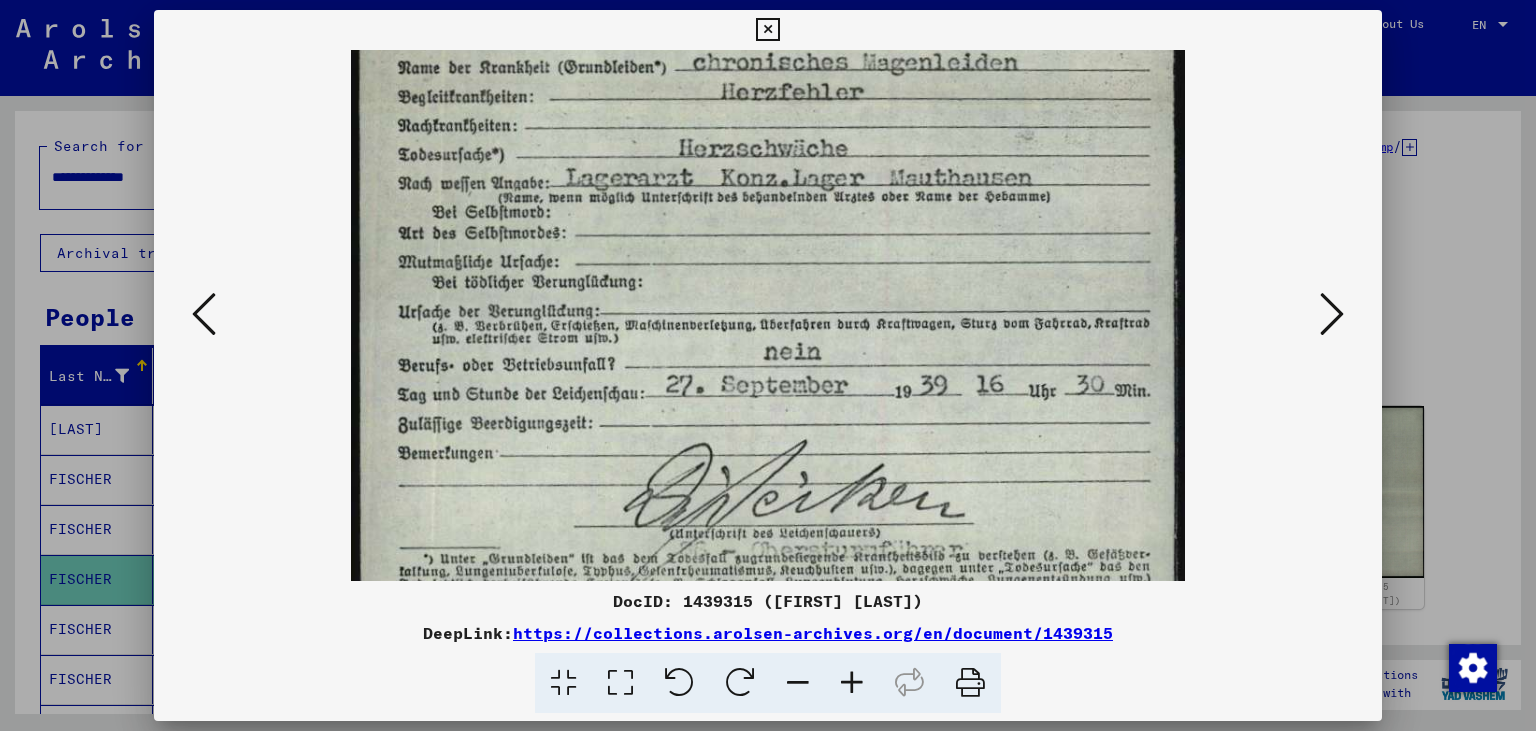 scroll, scrollTop: 538, scrollLeft: 0, axis: vertical 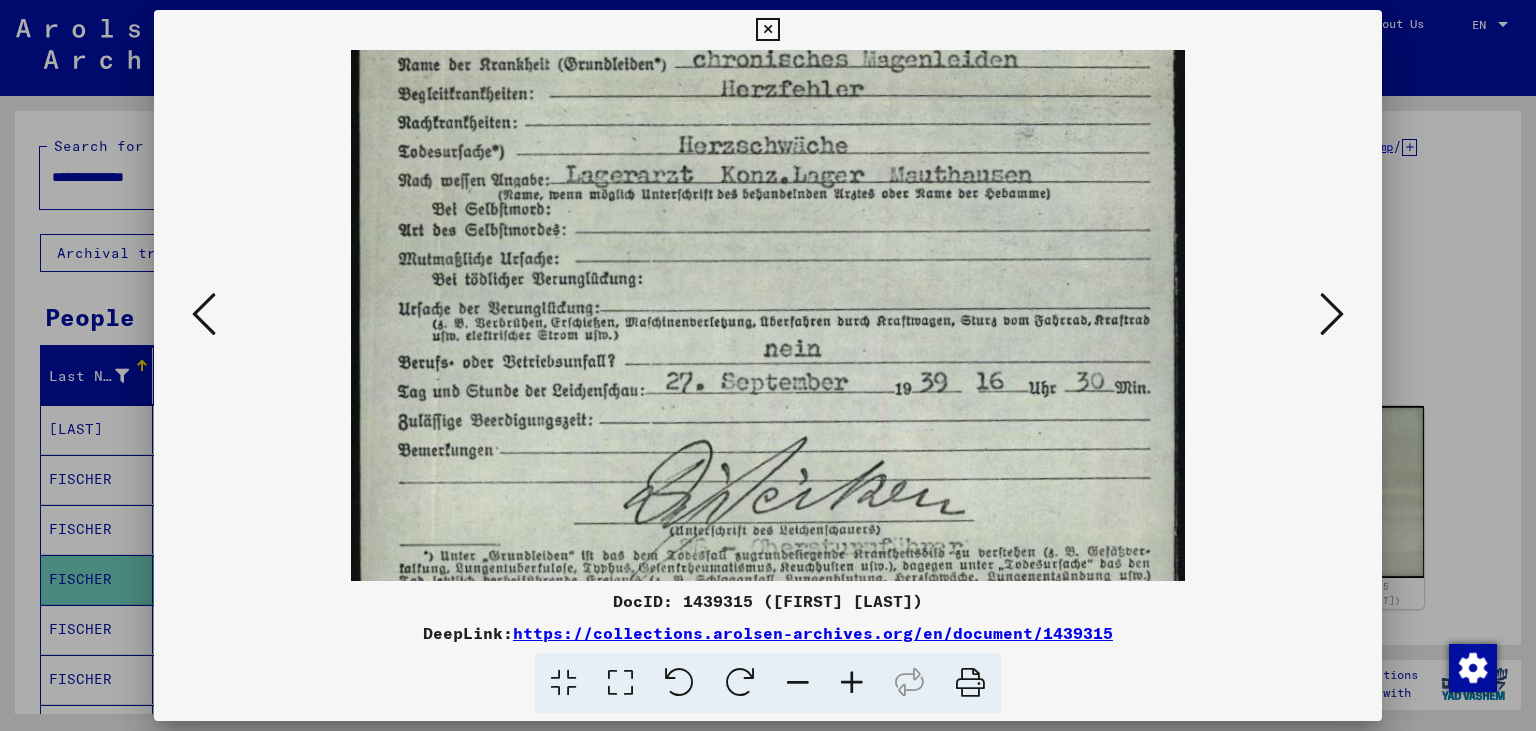 drag, startPoint x: 858, startPoint y: 492, endPoint x: 869, endPoint y: 214, distance: 278.21753 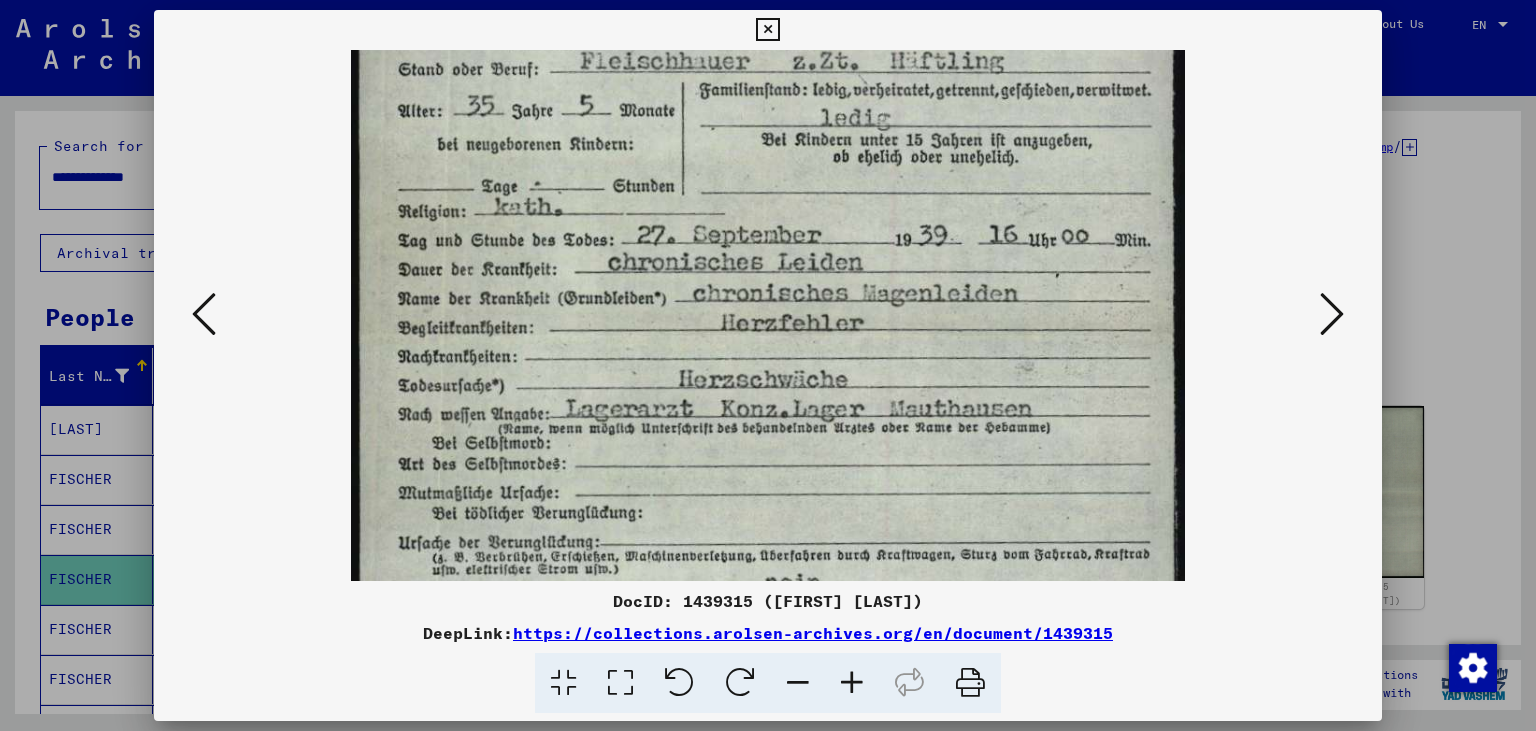 scroll, scrollTop: 240, scrollLeft: 0, axis: vertical 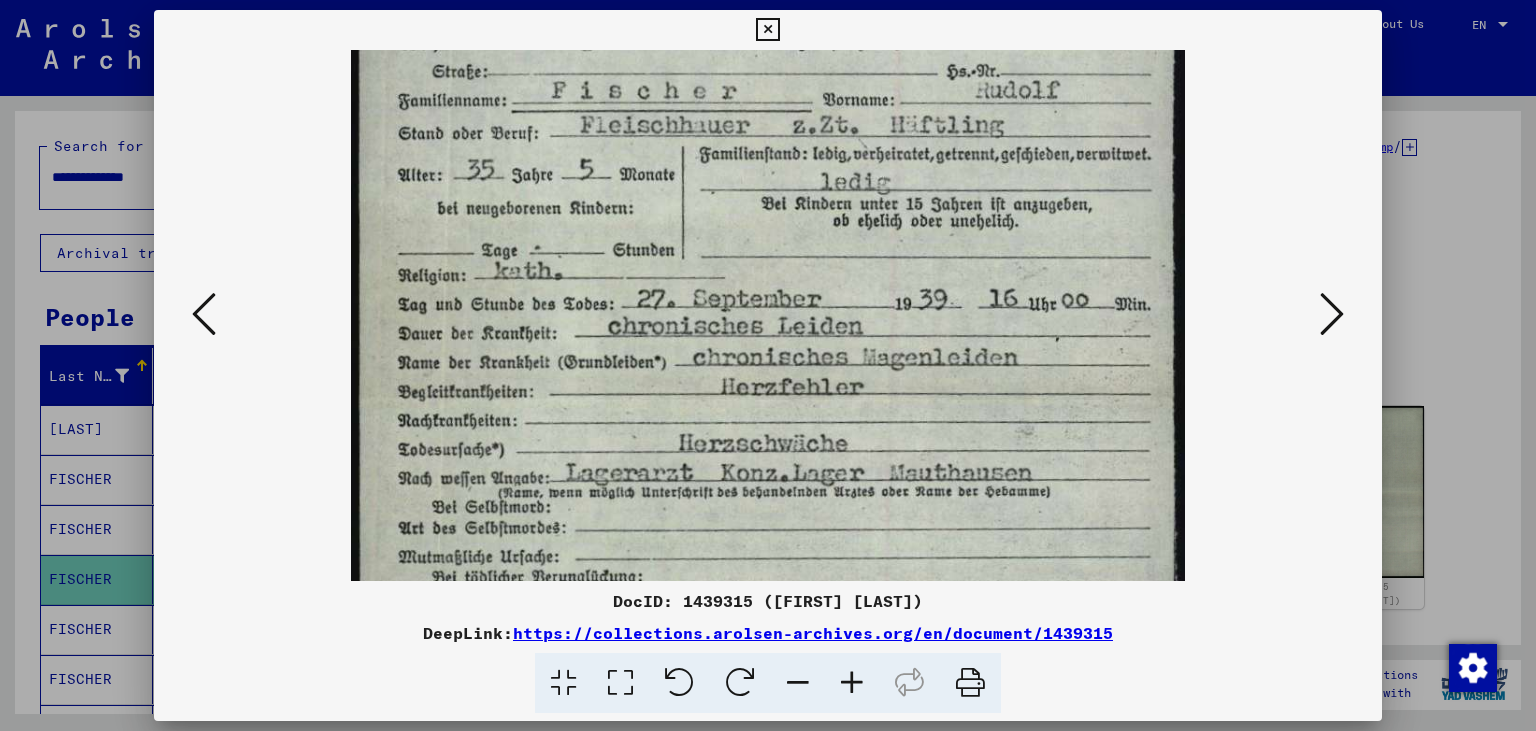 drag, startPoint x: 881, startPoint y: 189, endPoint x: 846, endPoint y: 486, distance: 299.05518 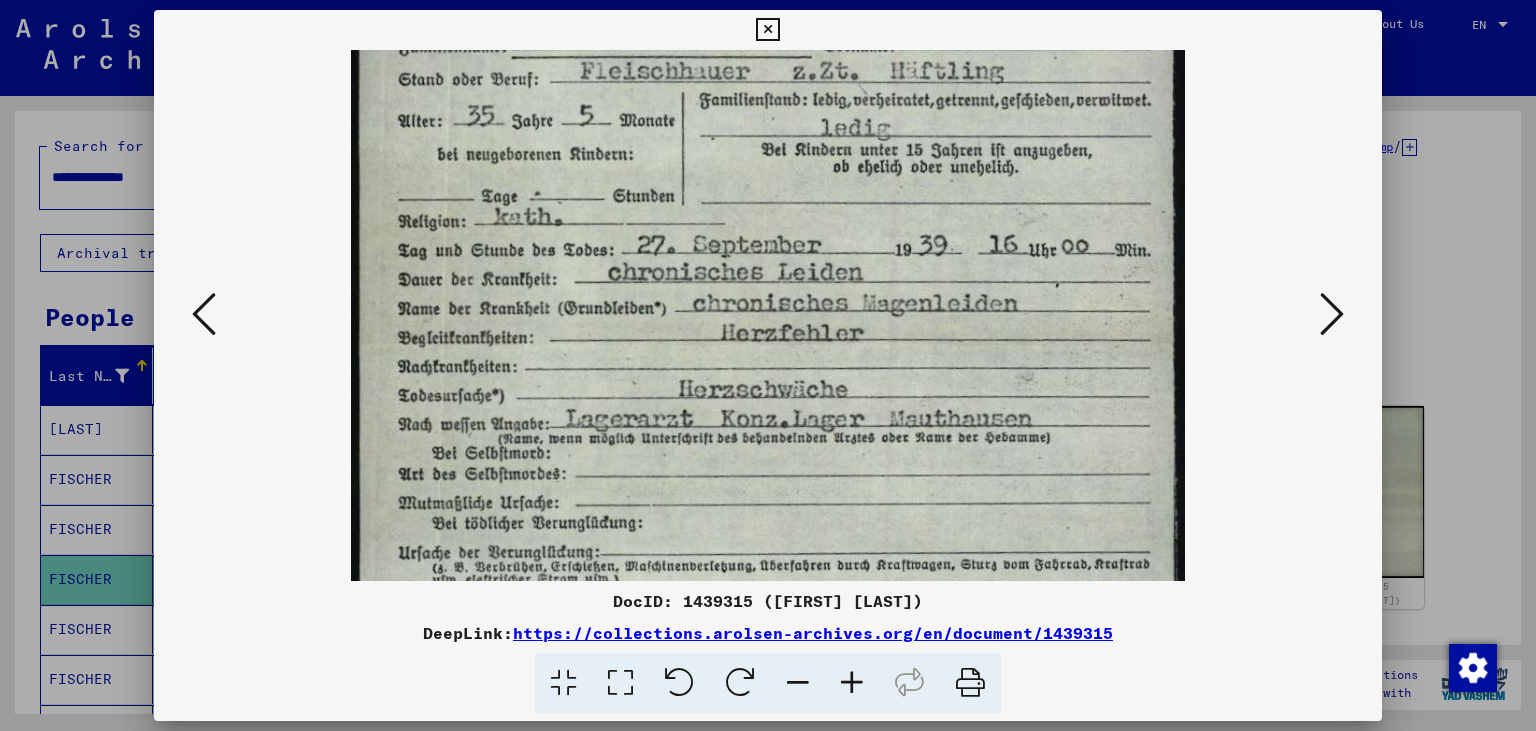 scroll, scrollTop: 270, scrollLeft: 0, axis: vertical 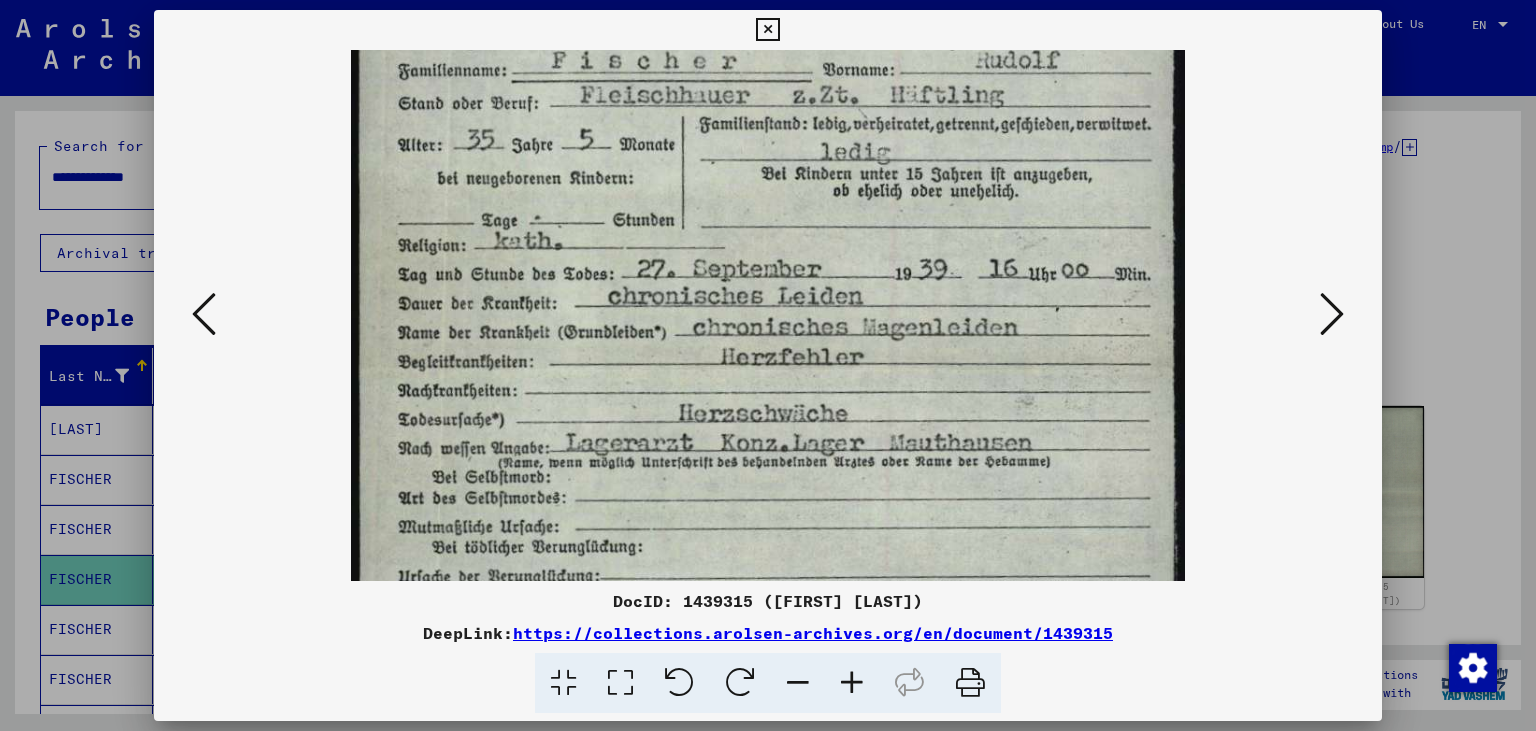 drag, startPoint x: 846, startPoint y: 486, endPoint x: 868, endPoint y: 455, distance: 38.013157 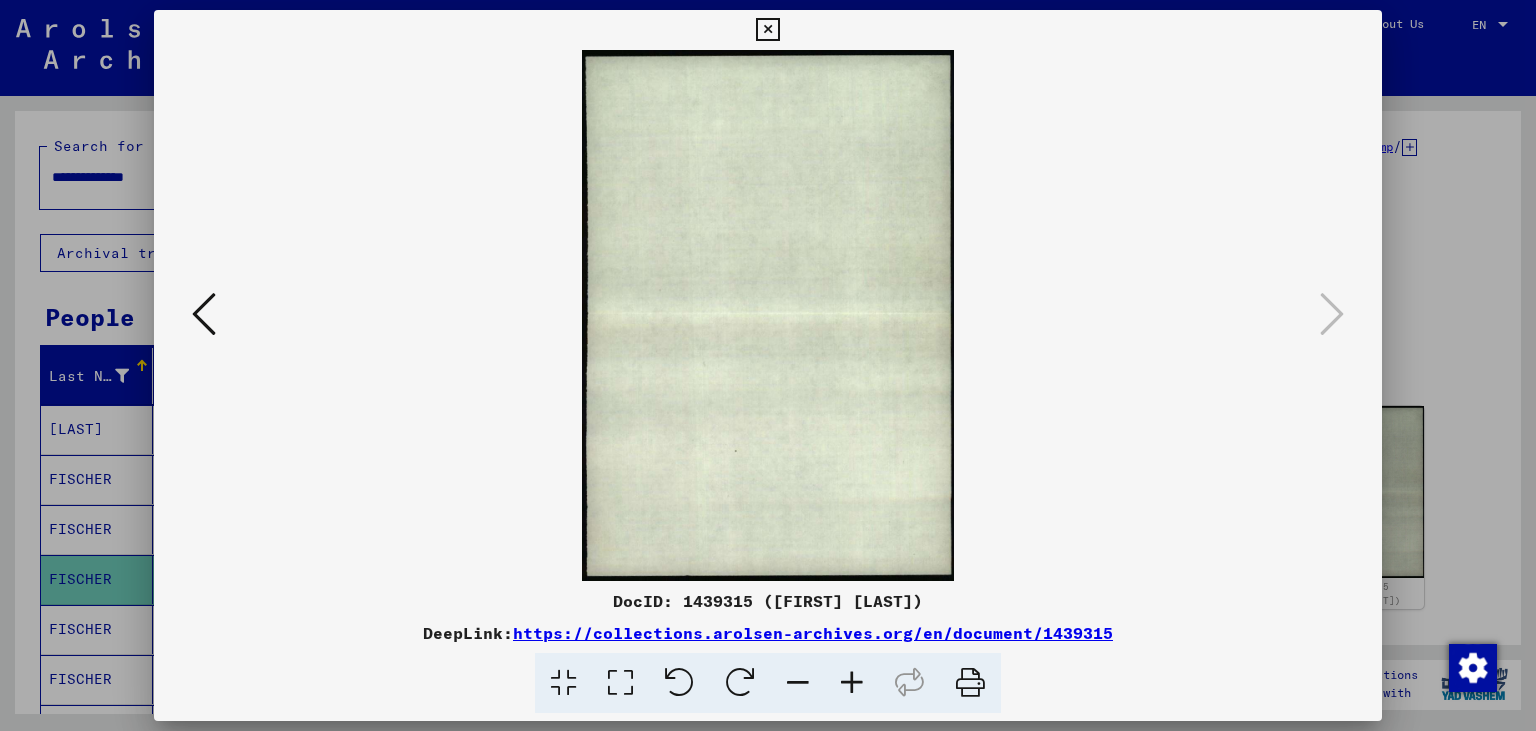 click at bounding box center (767, 30) 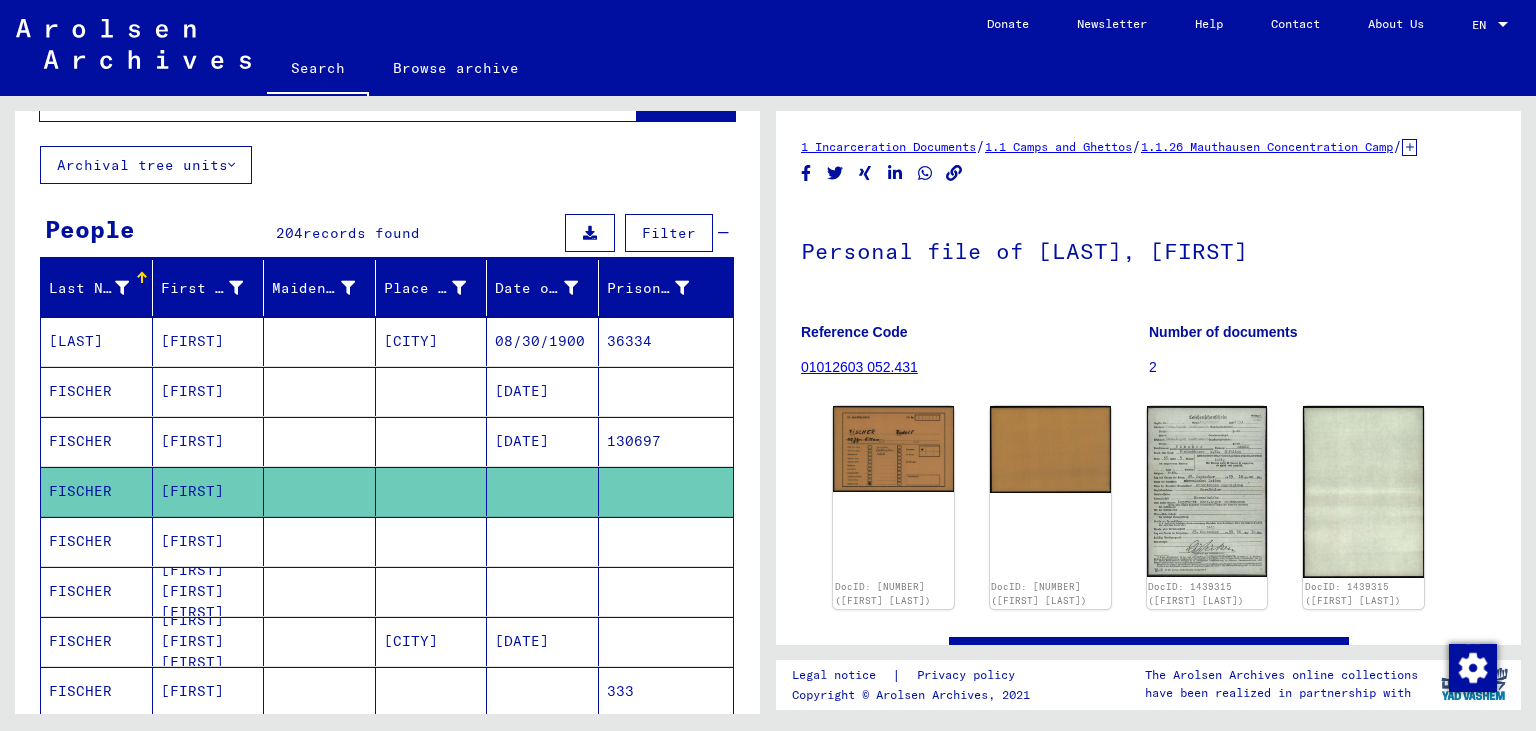 scroll, scrollTop: 110, scrollLeft: 0, axis: vertical 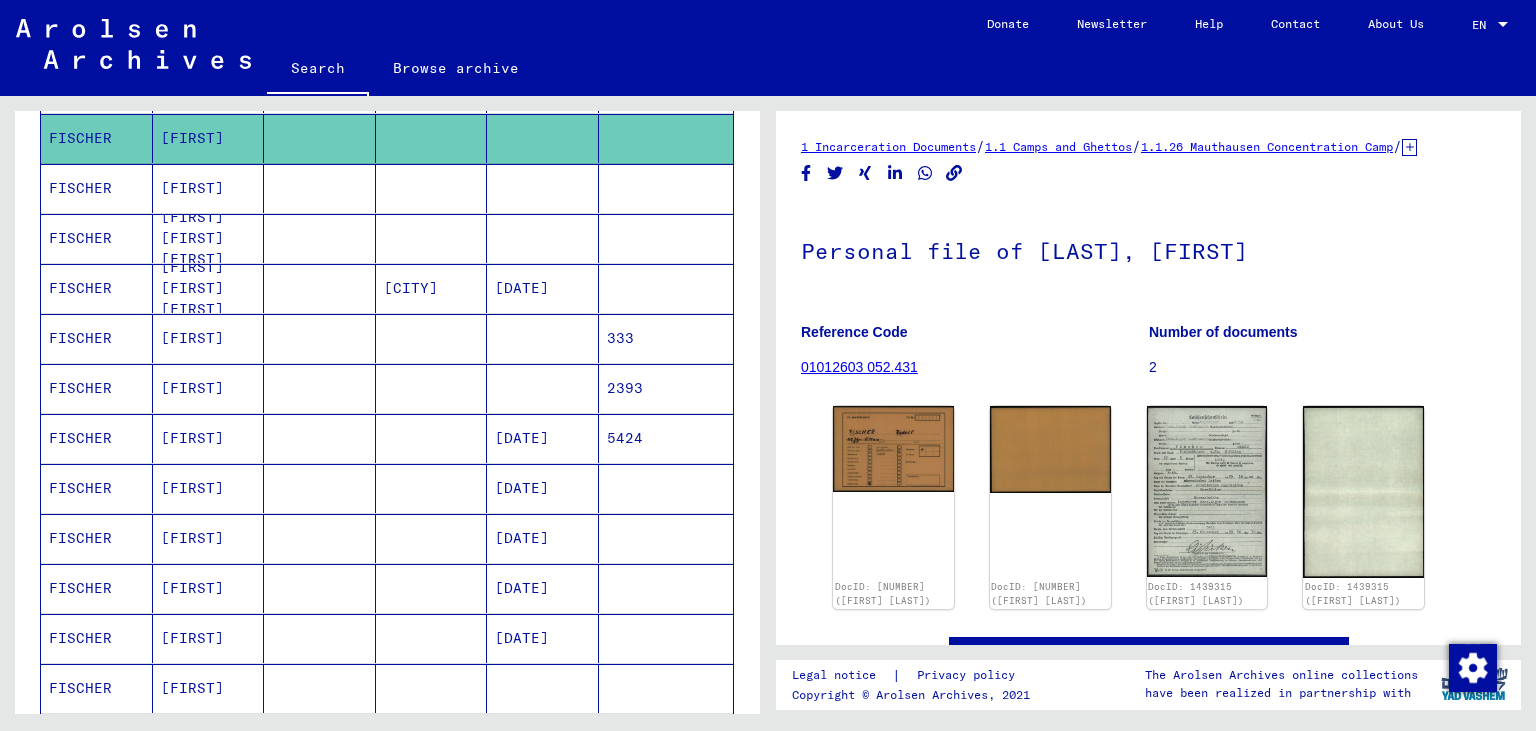 click on "[DATE]" at bounding box center (543, 488) 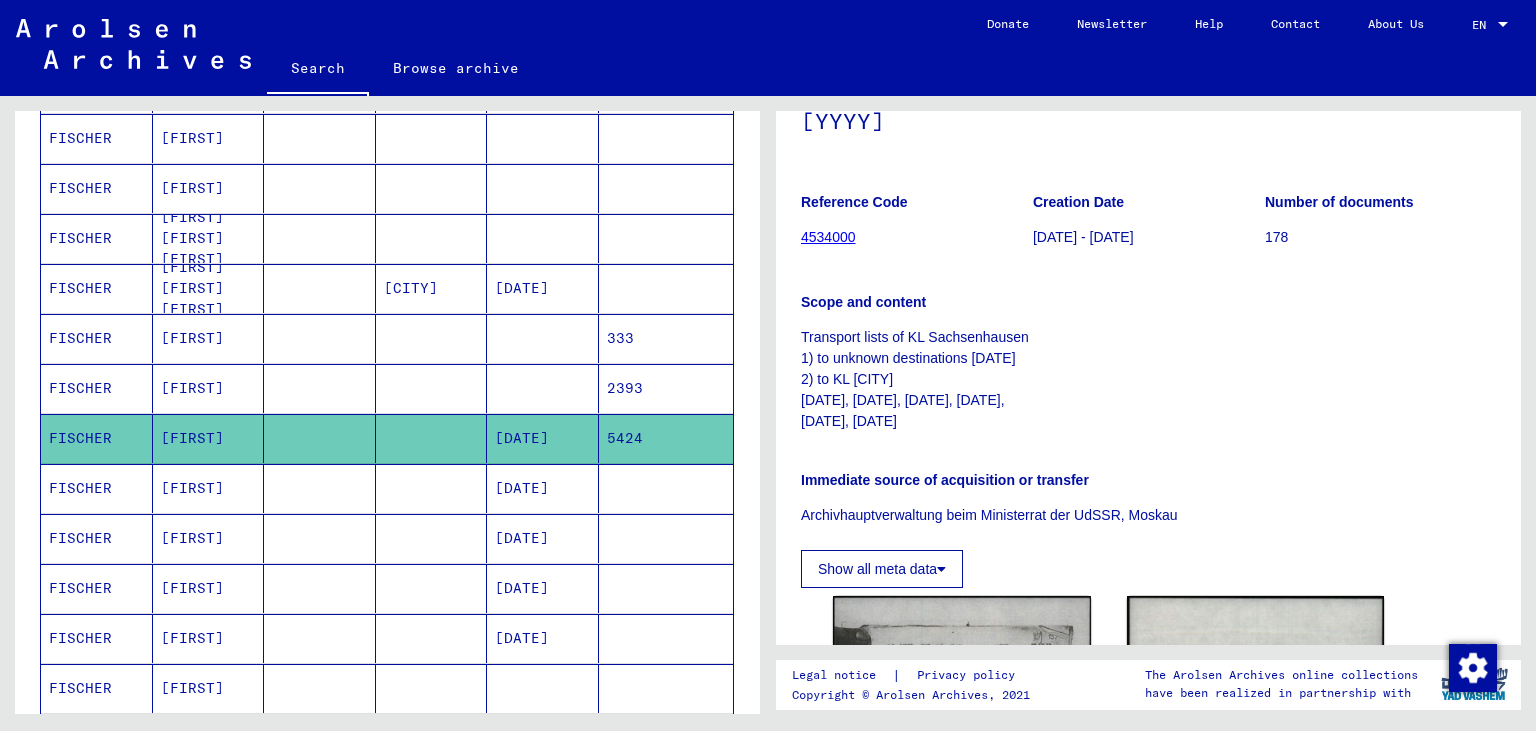 scroll, scrollTop: 441, scrollLeft: 0, axis: vertical 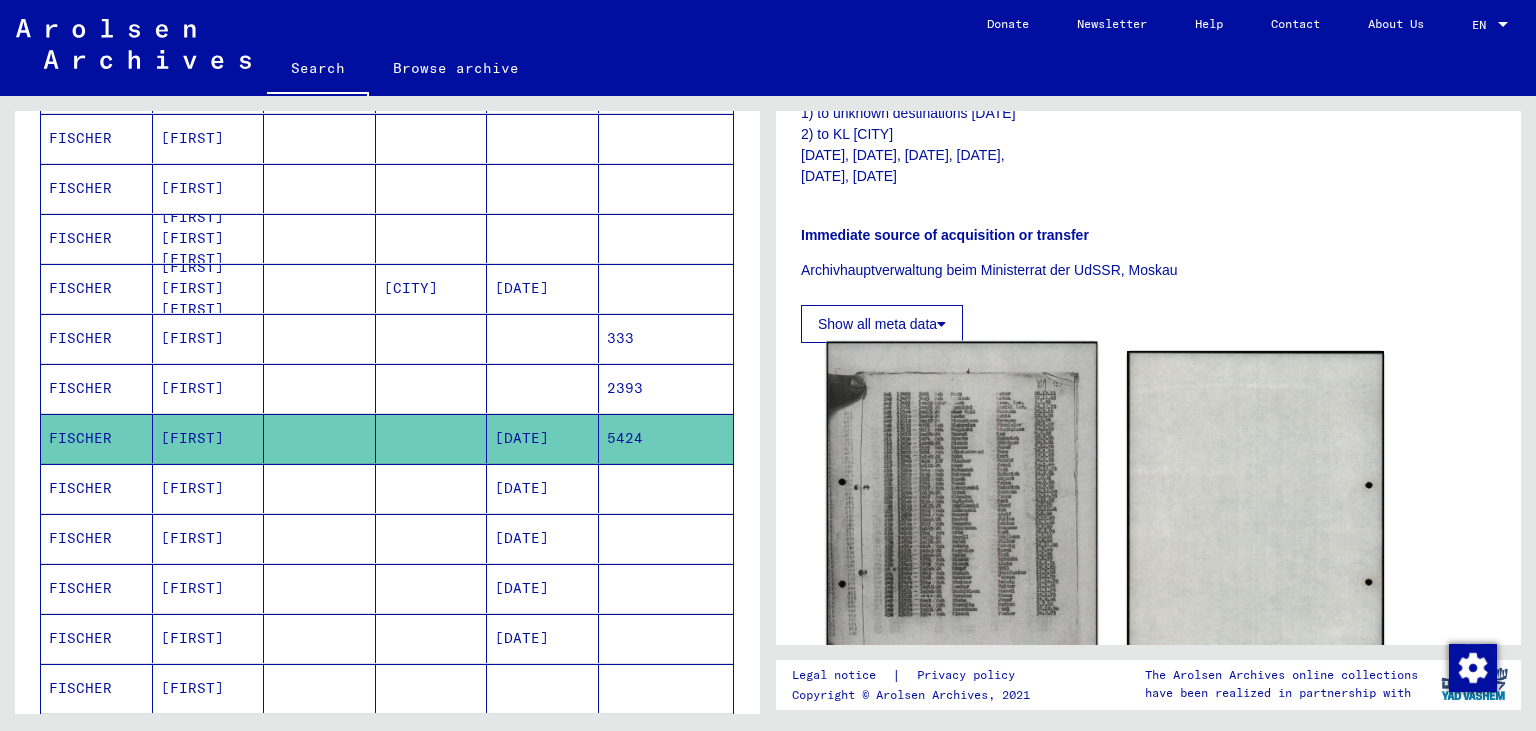 click 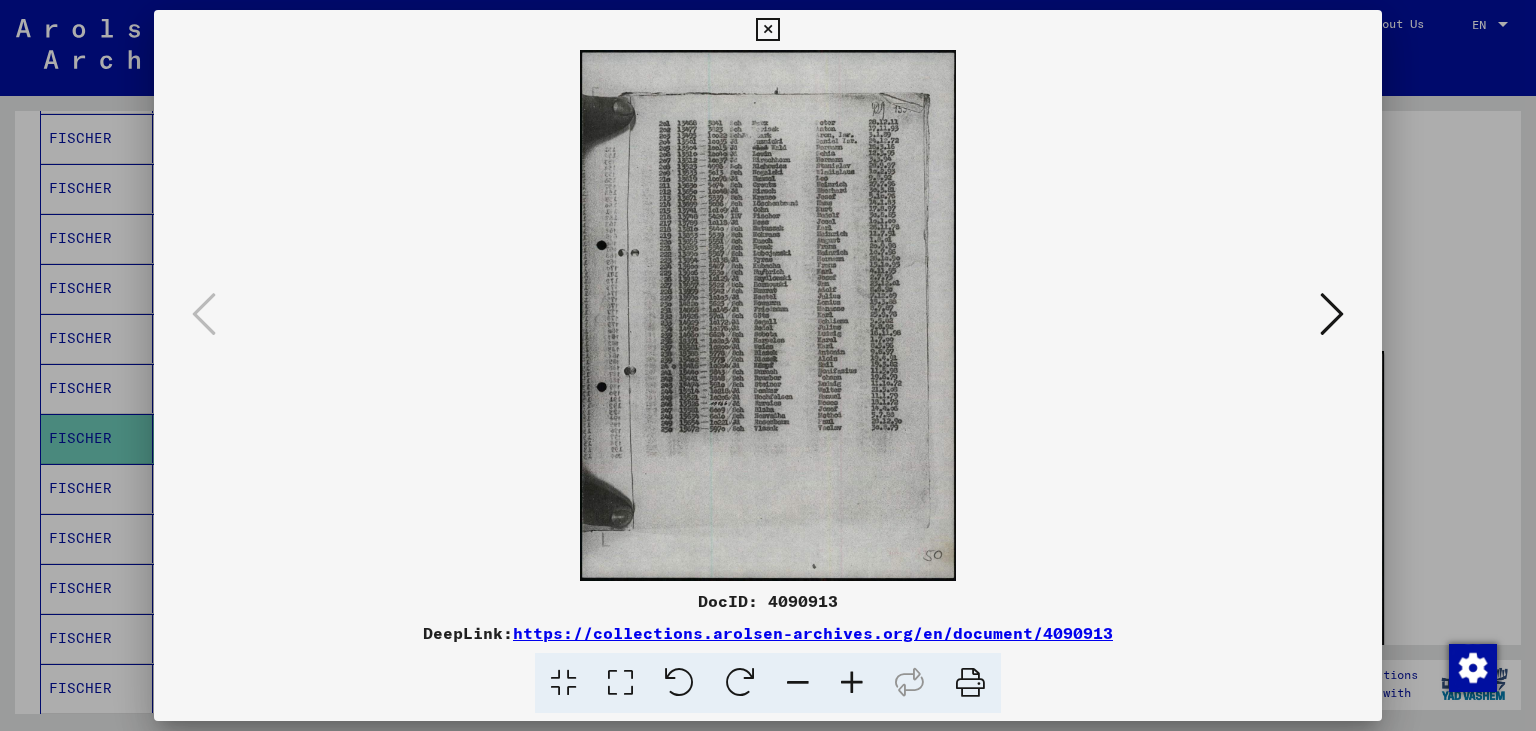 click at bounding box center [852, 683] 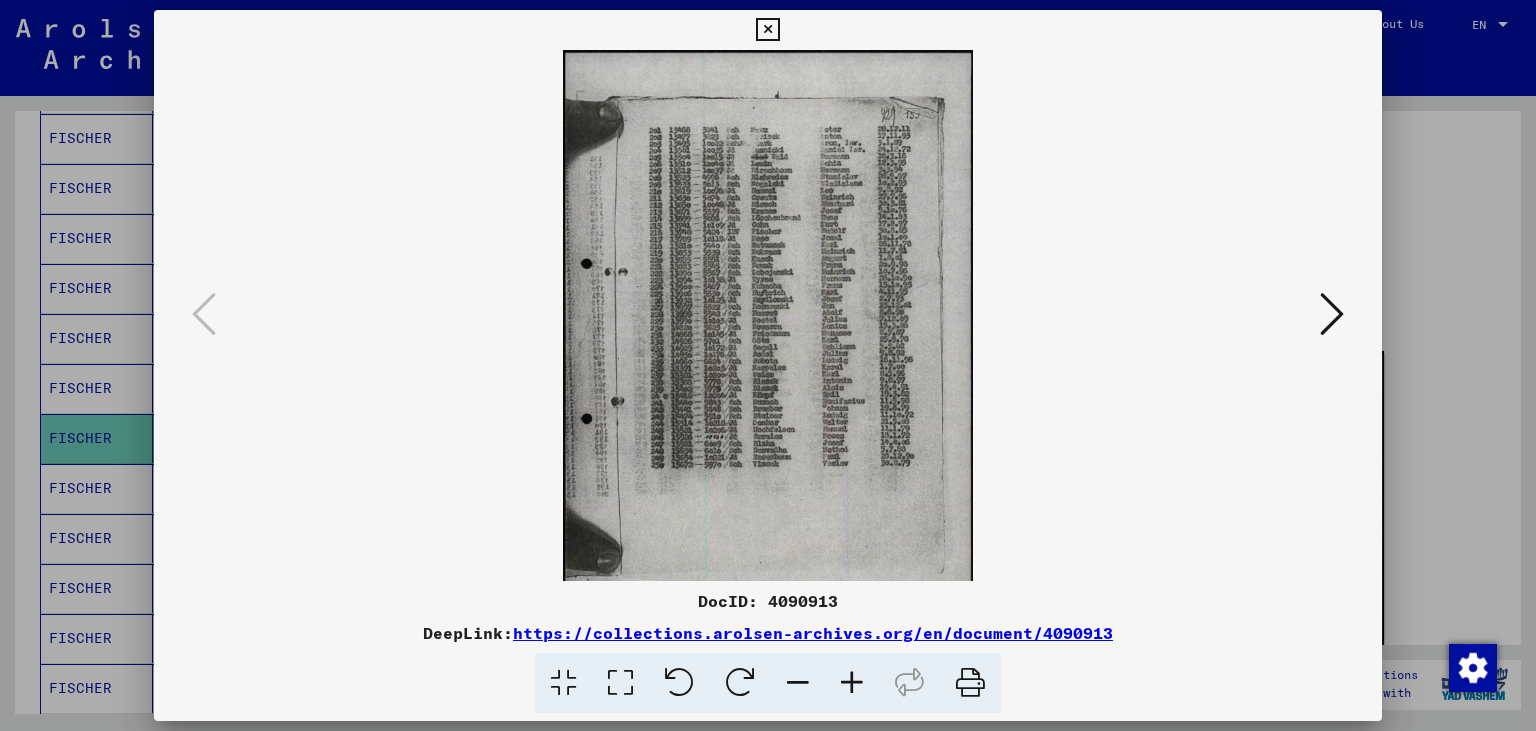 click at bounding box center [852, 683] 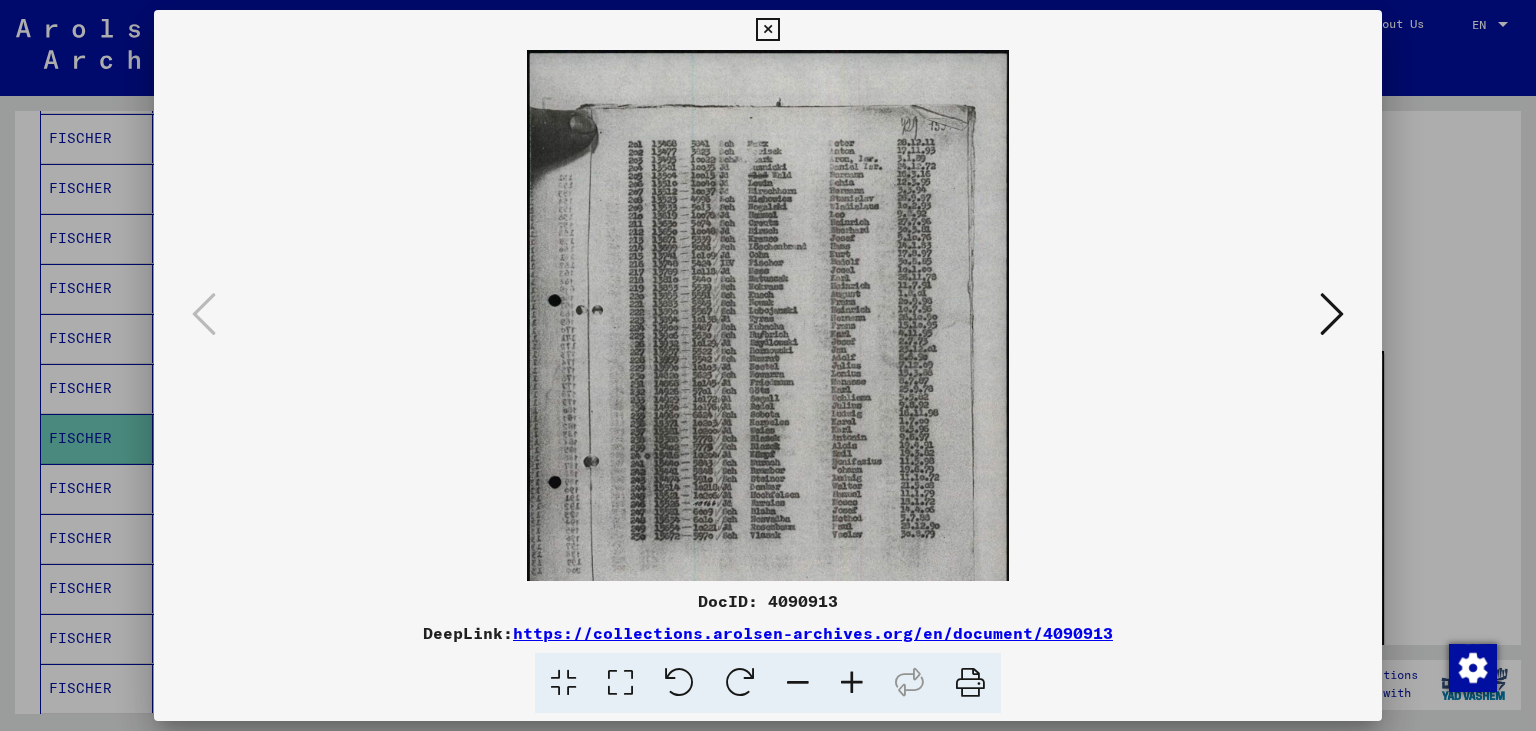click at bounding box center (852, 683) 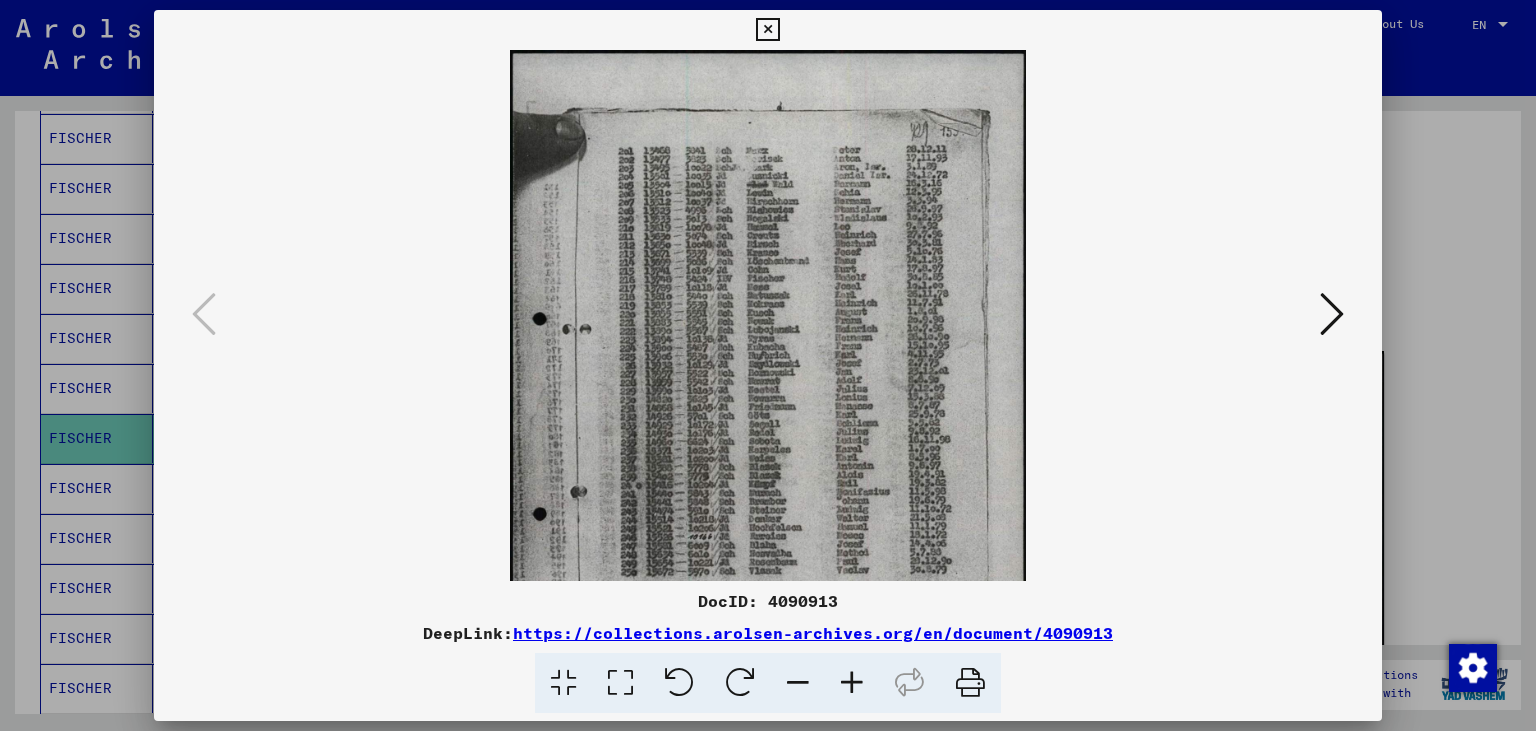 click at bounding box center (852, 683) 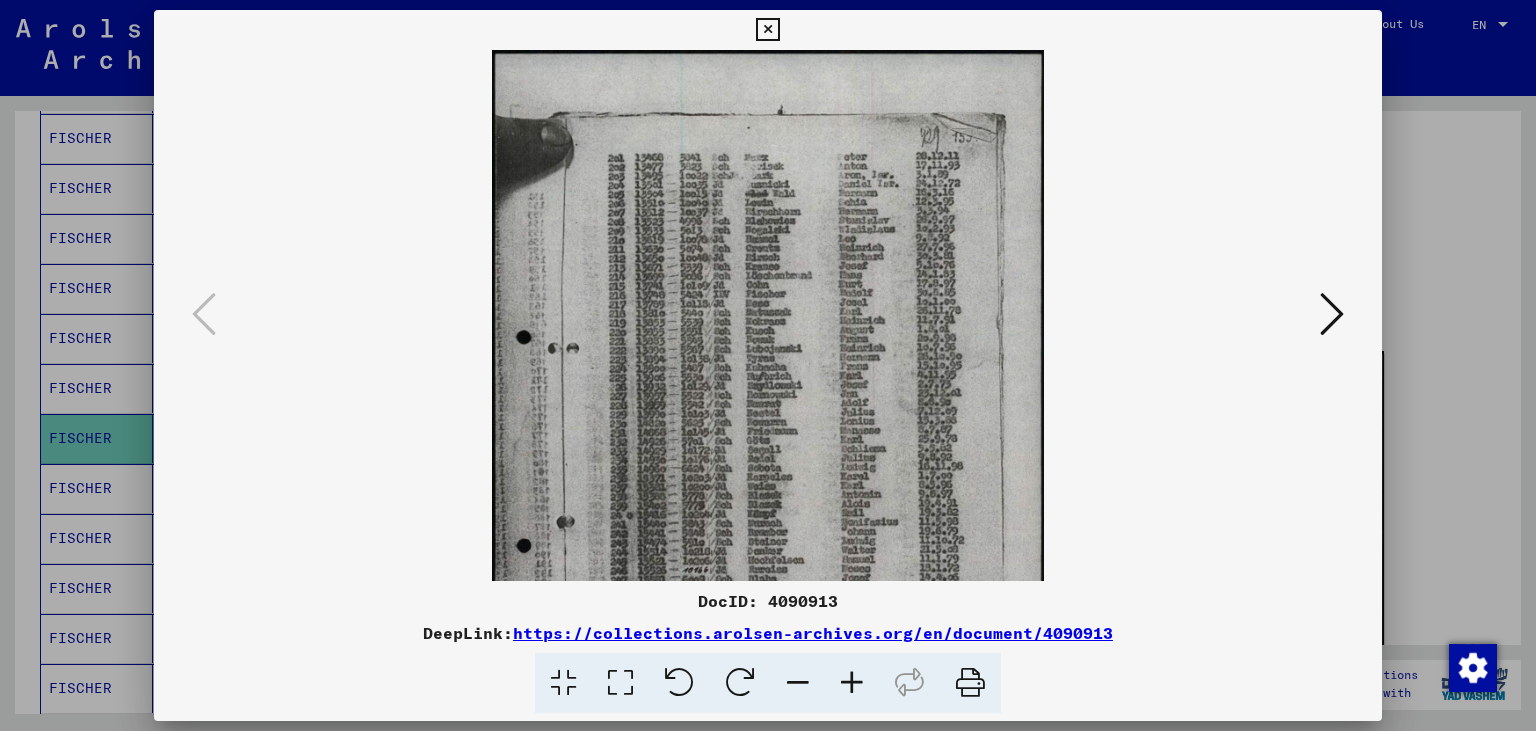 click at bounding box center (852, 683) 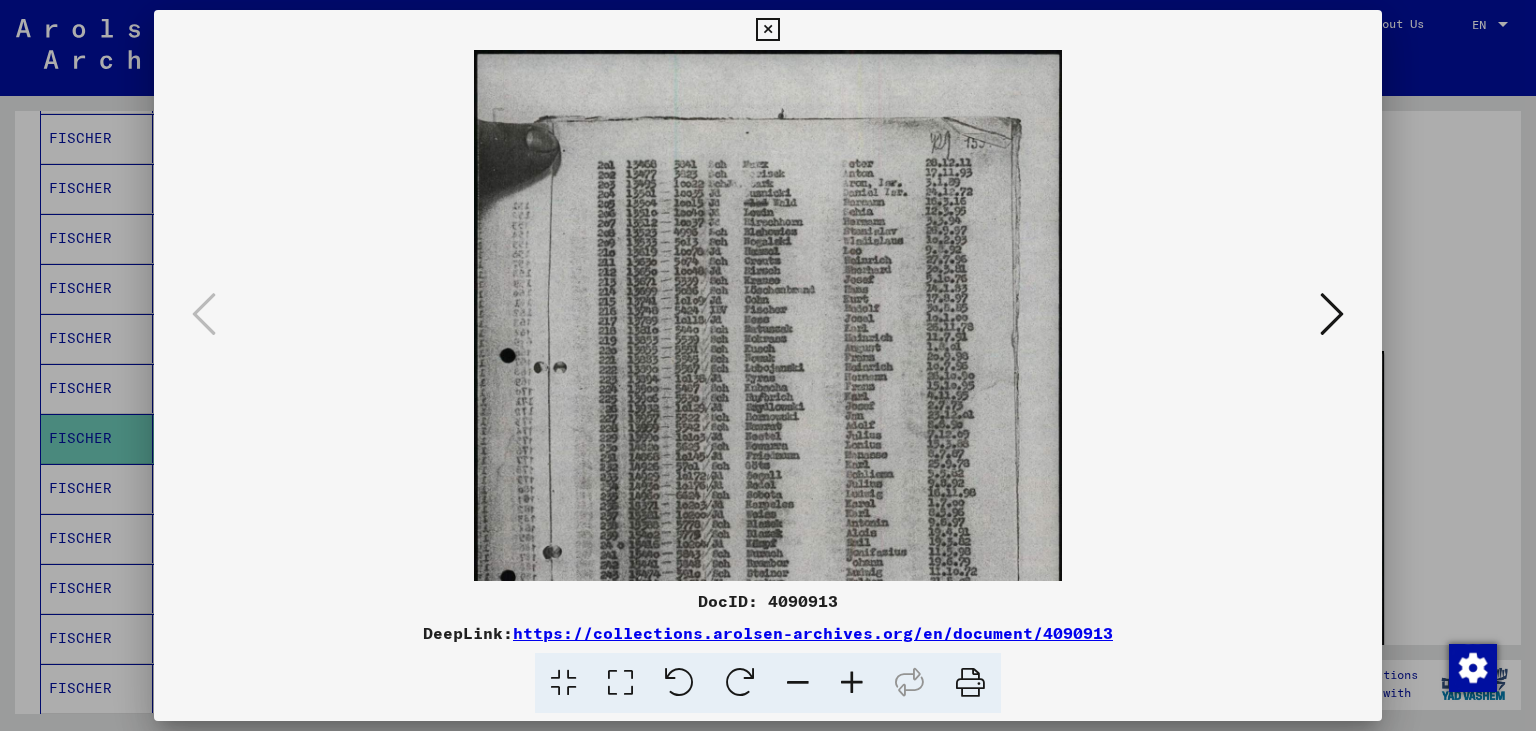 click at bounding box center (852, 683) 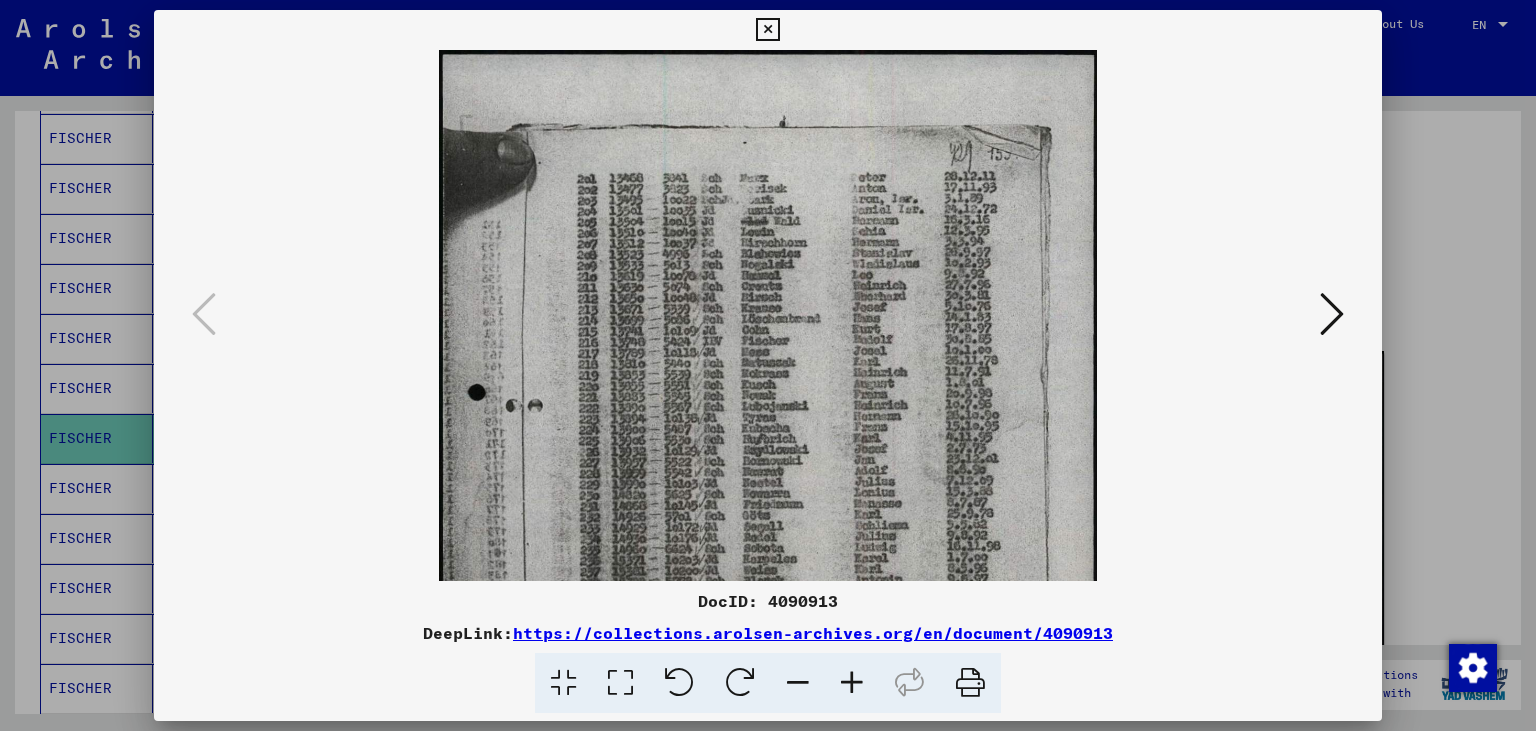 click at bounding box center [852, 683] 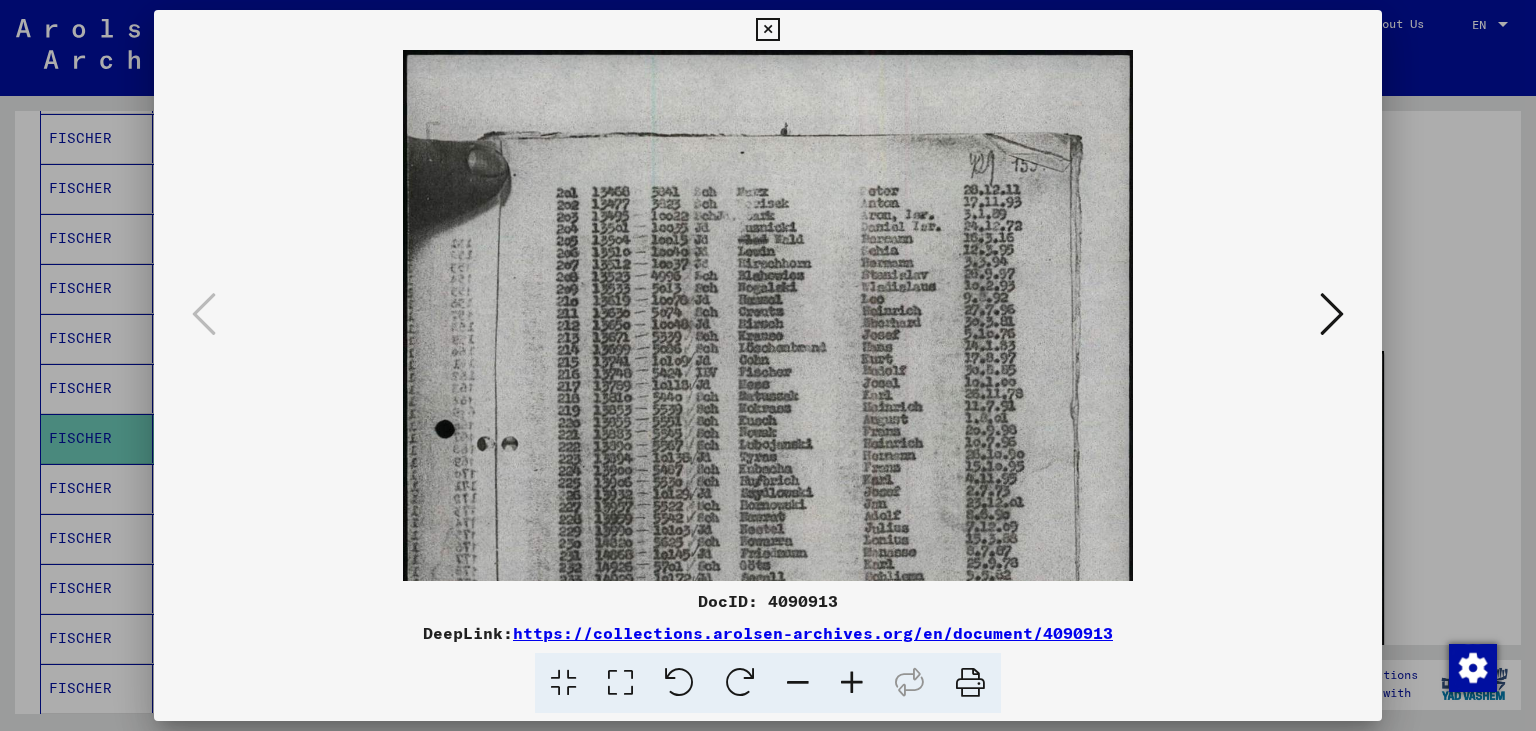 click at bounding box center [852, 683] 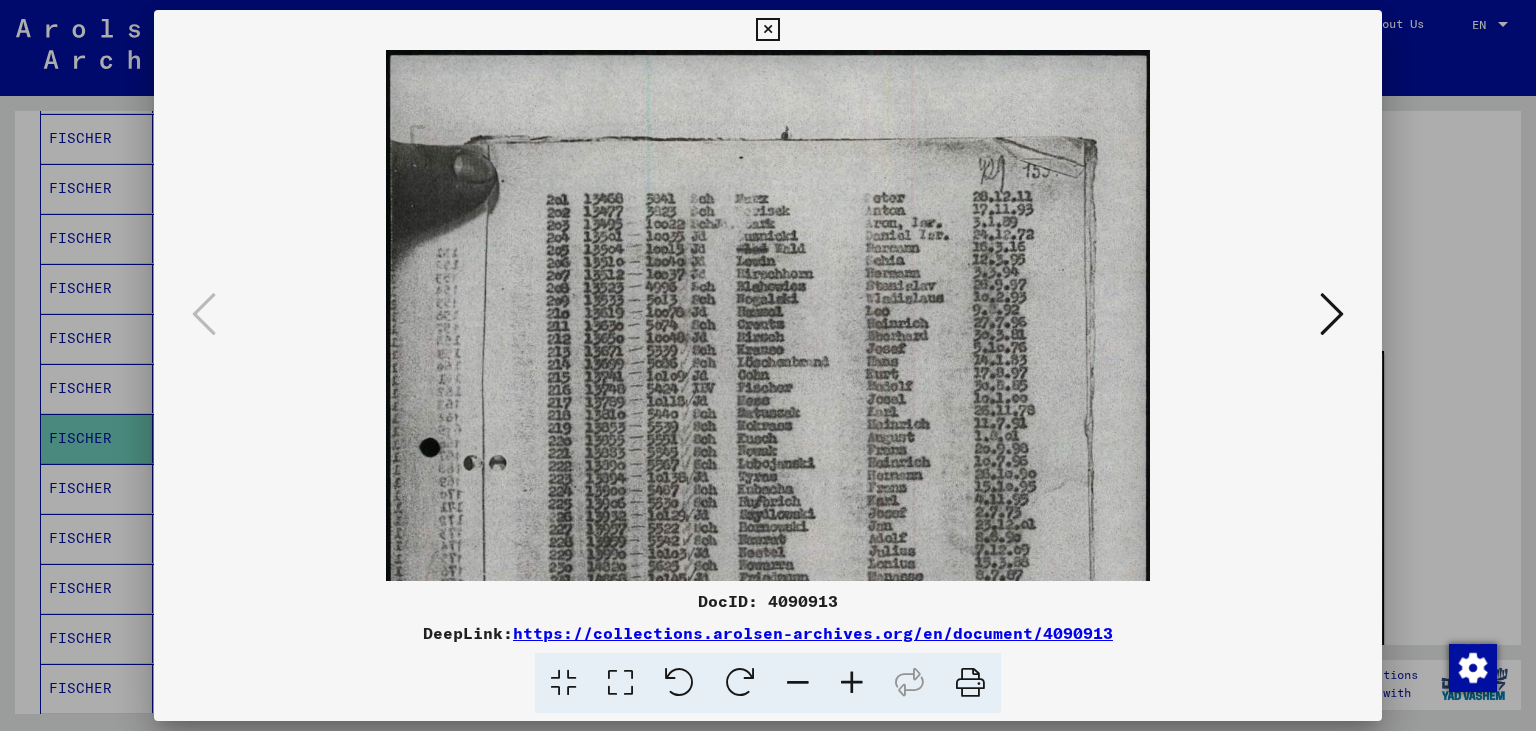 click at bounding box center [852, 683] 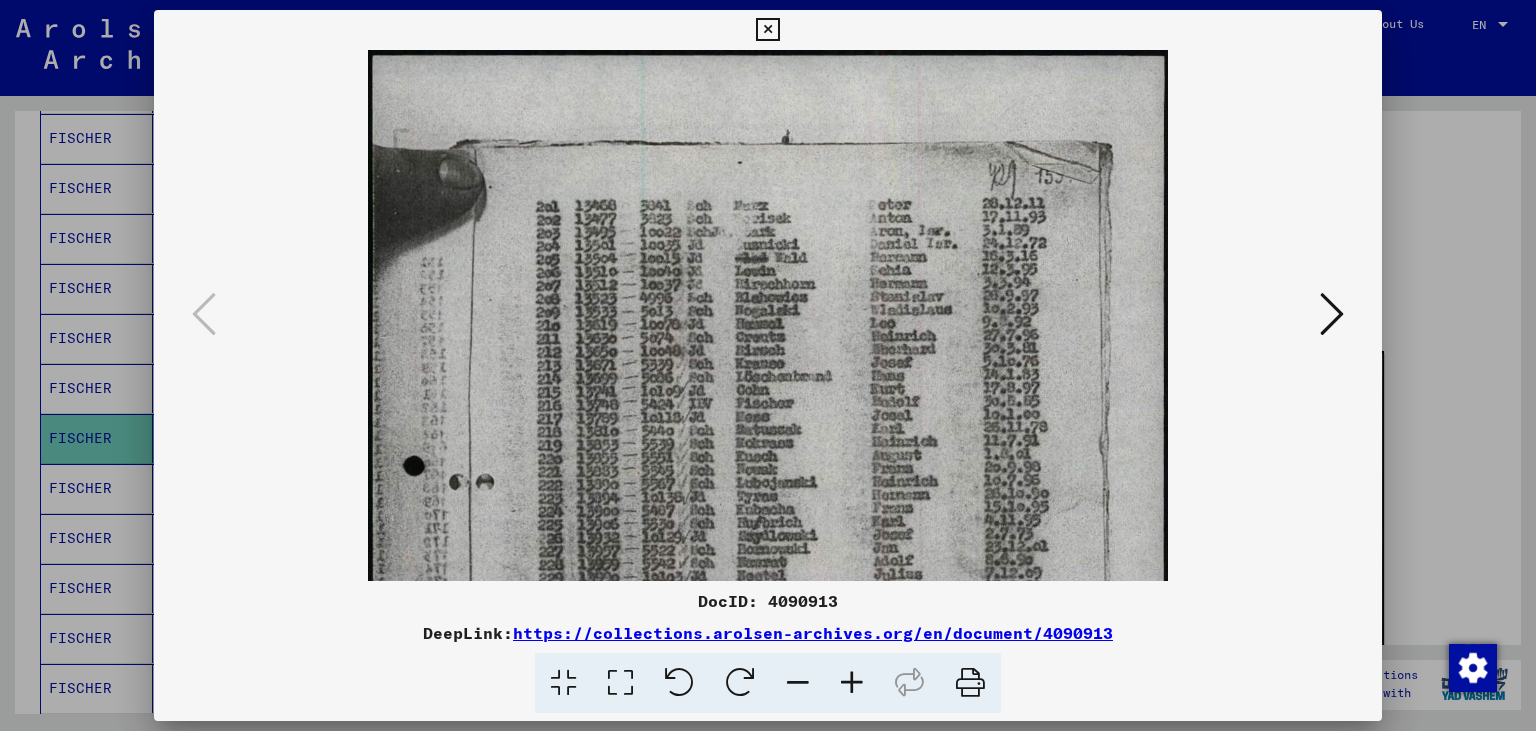 click at bounding box center (767, 30) 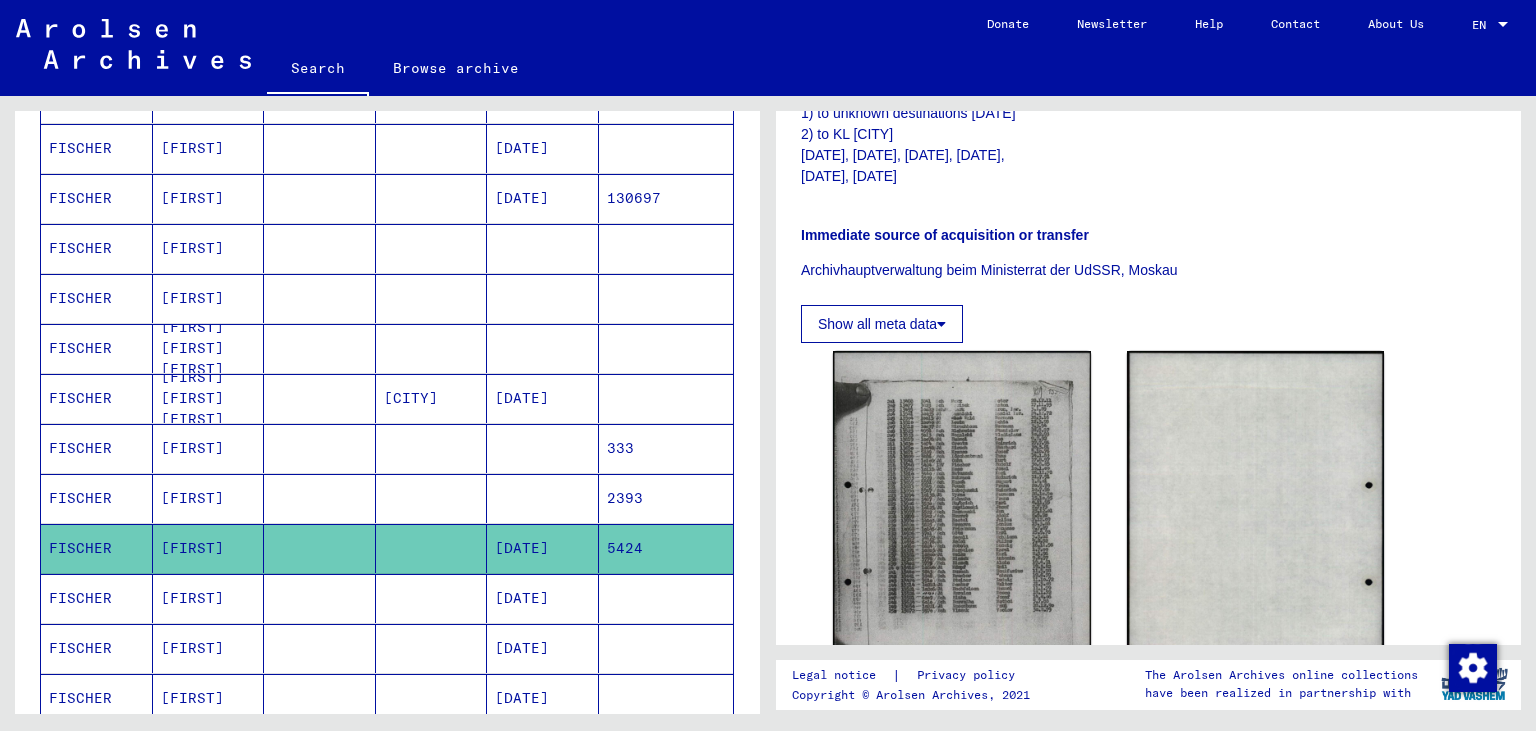 scroll, scrollTop: 0, scrollLeft: 0, axis: both 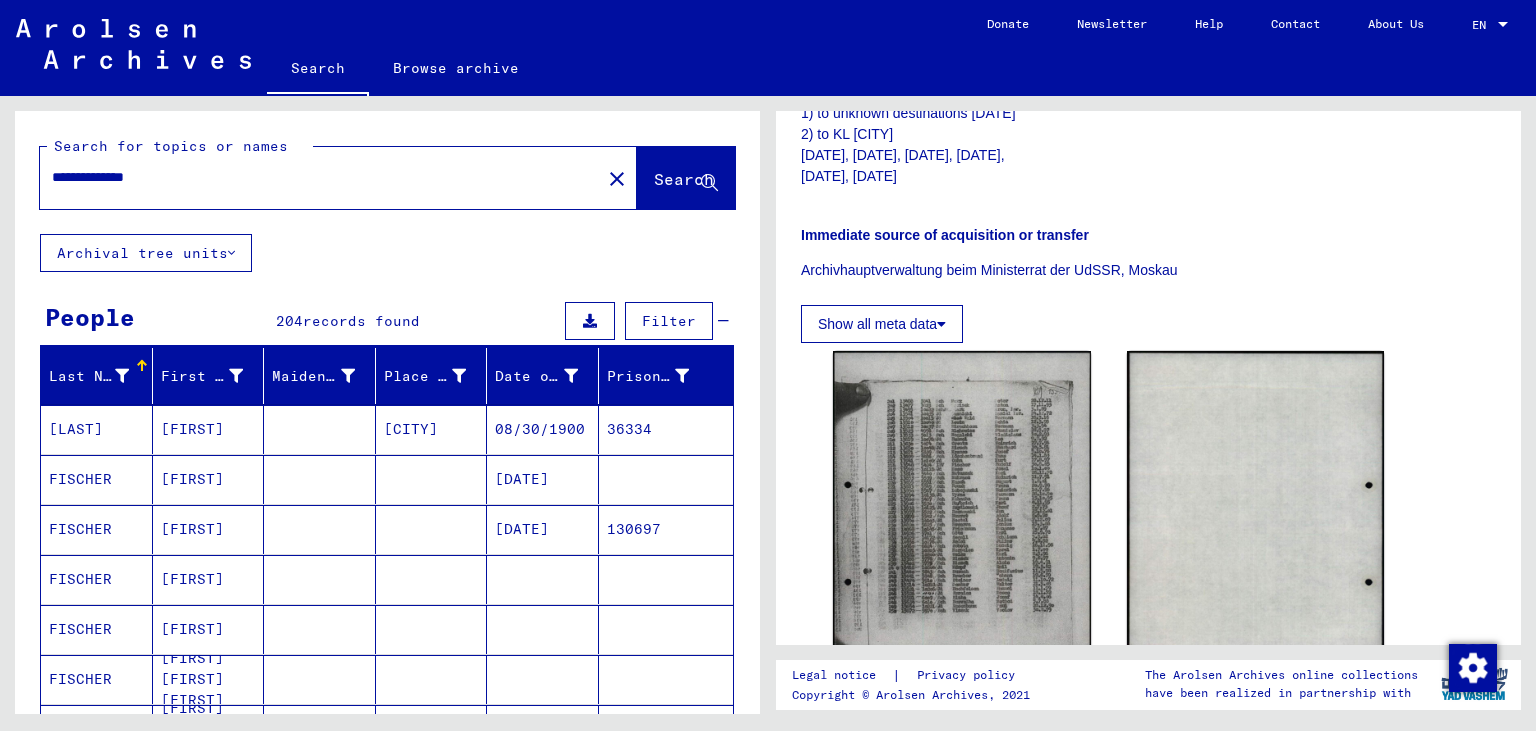 click on "**********" at bounding box center [320, 177] 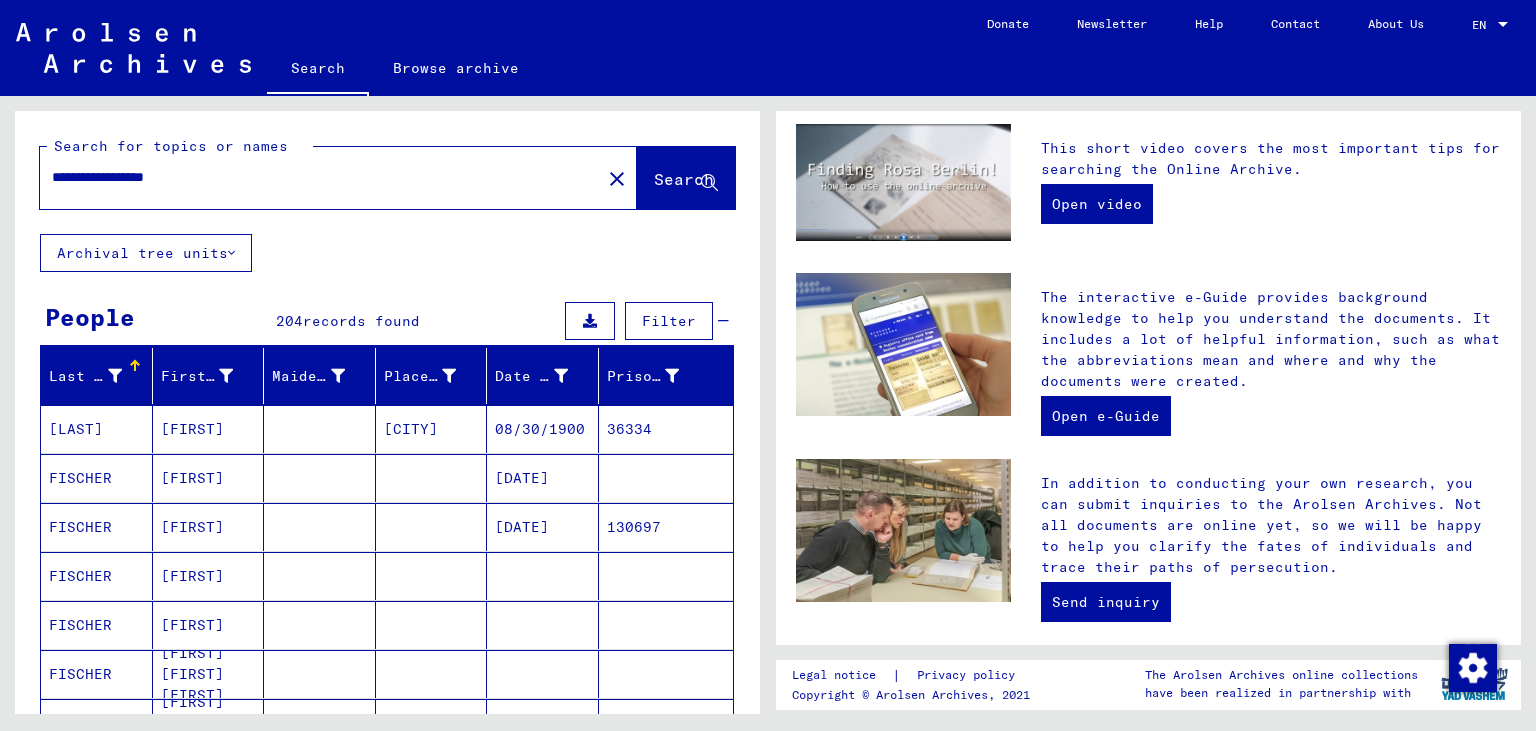 scroll, scrollTop: 0, scrollLeft: 0, axis: both 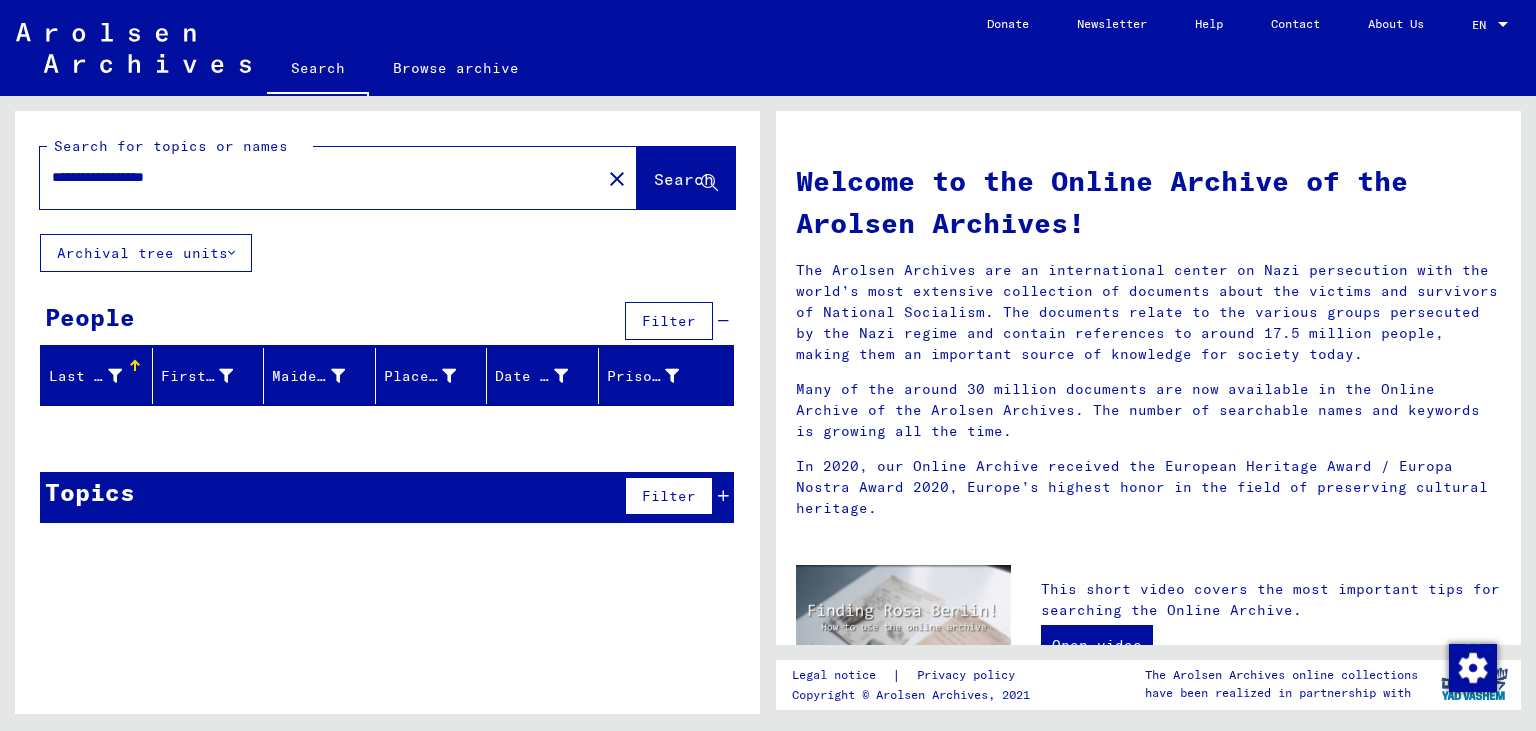 click on "**********" at bounding box center (314, 177) 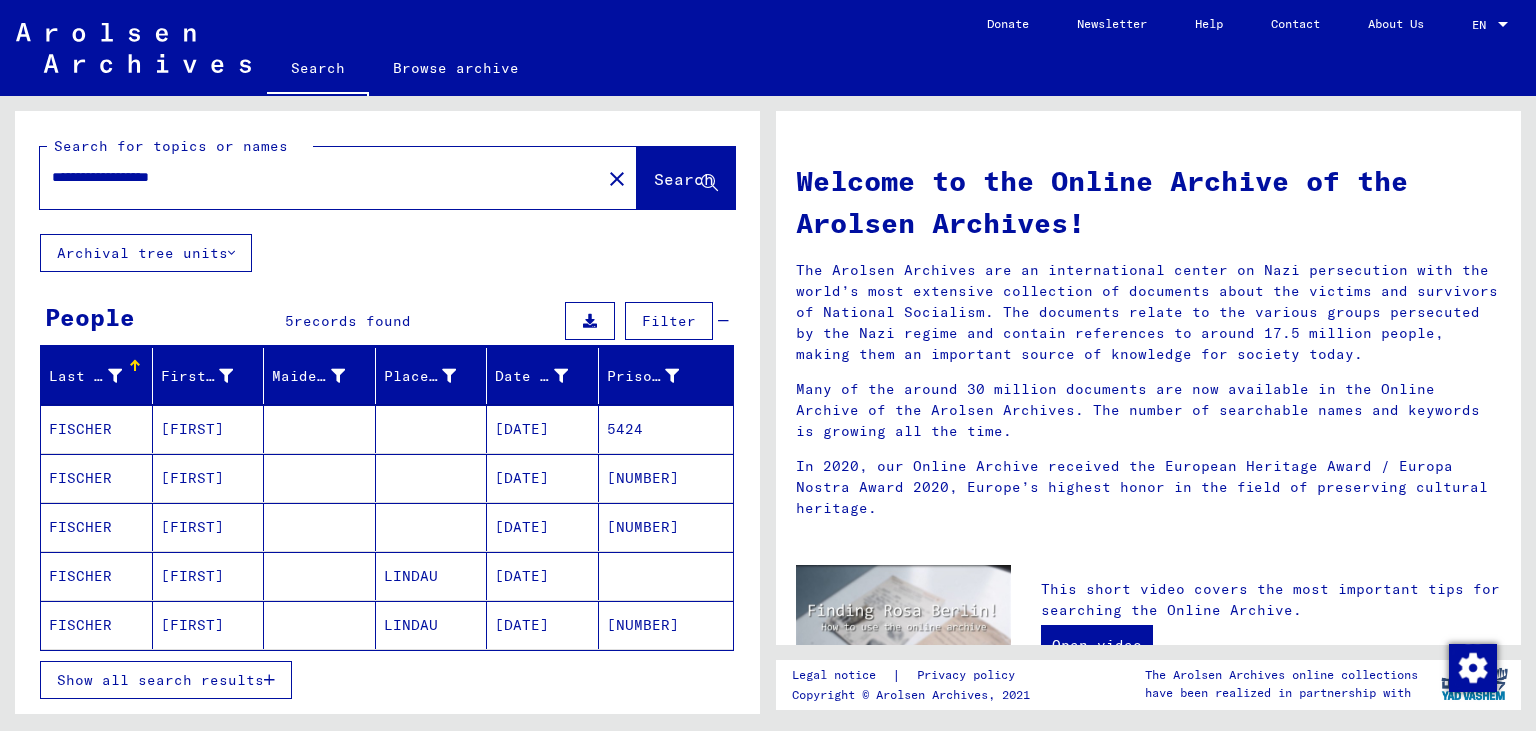 click on "[DATE]" at bounding box center [543, 527] 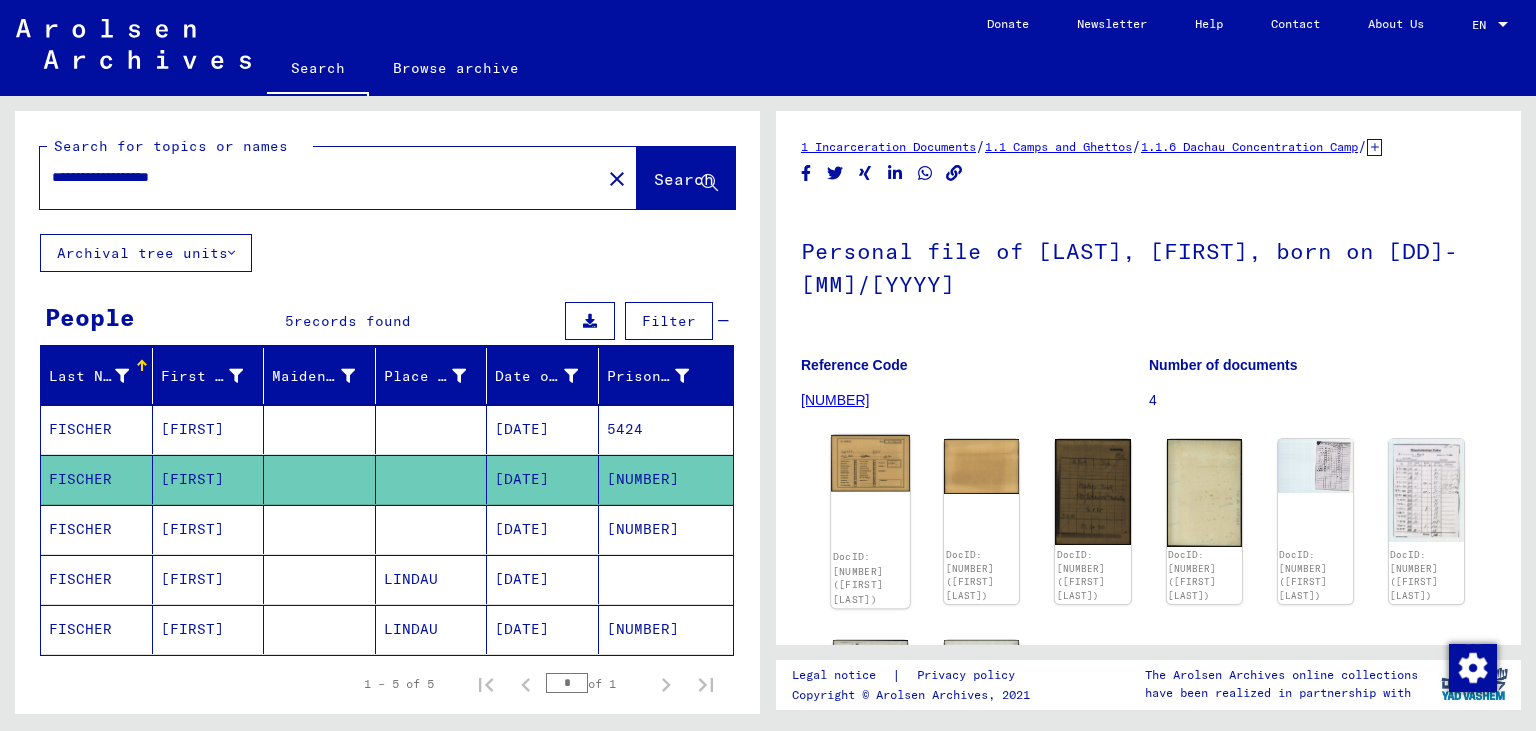 click 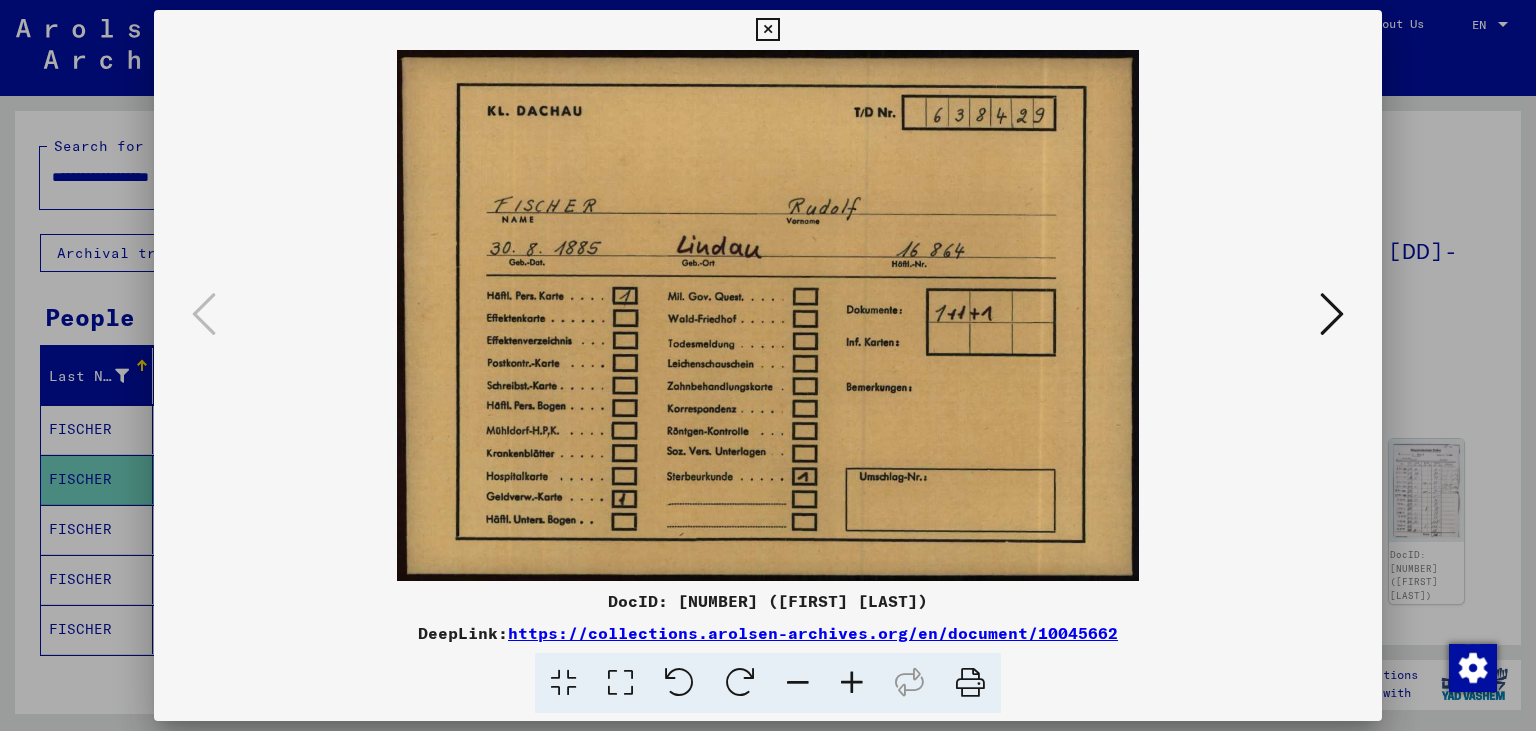 click at bounding box center (1332, 314) 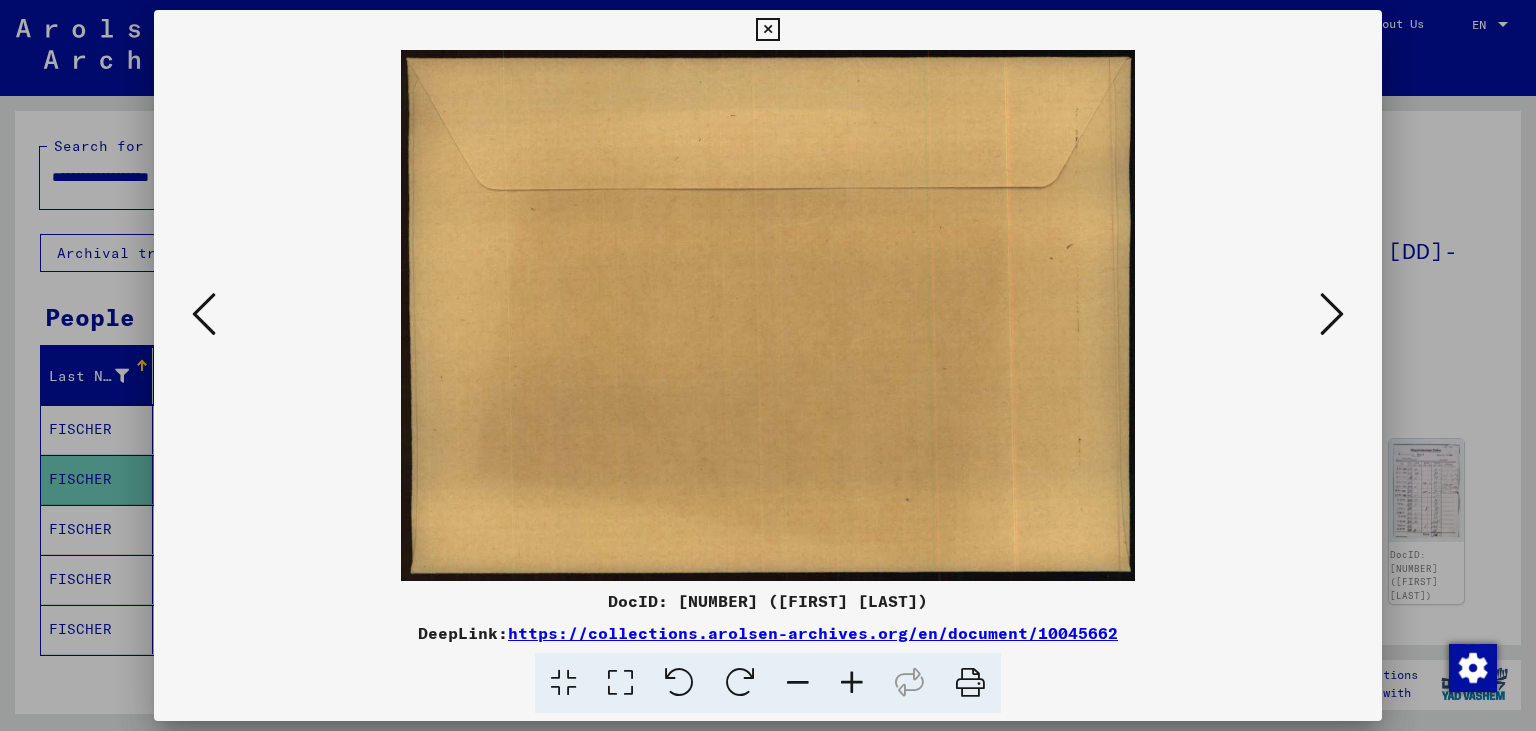click at bounding box center [1332, 314] 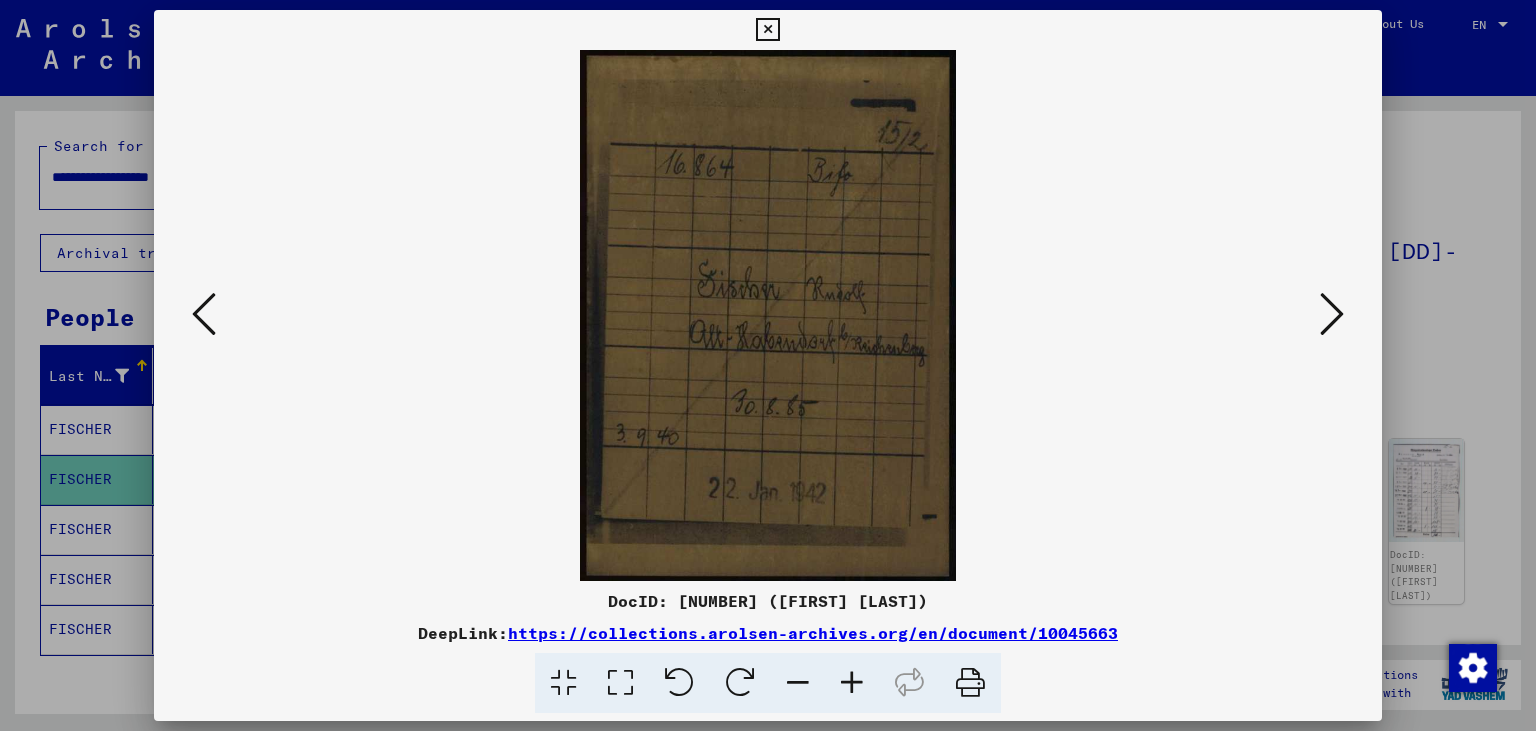 click at bounding box center (1332, 314) 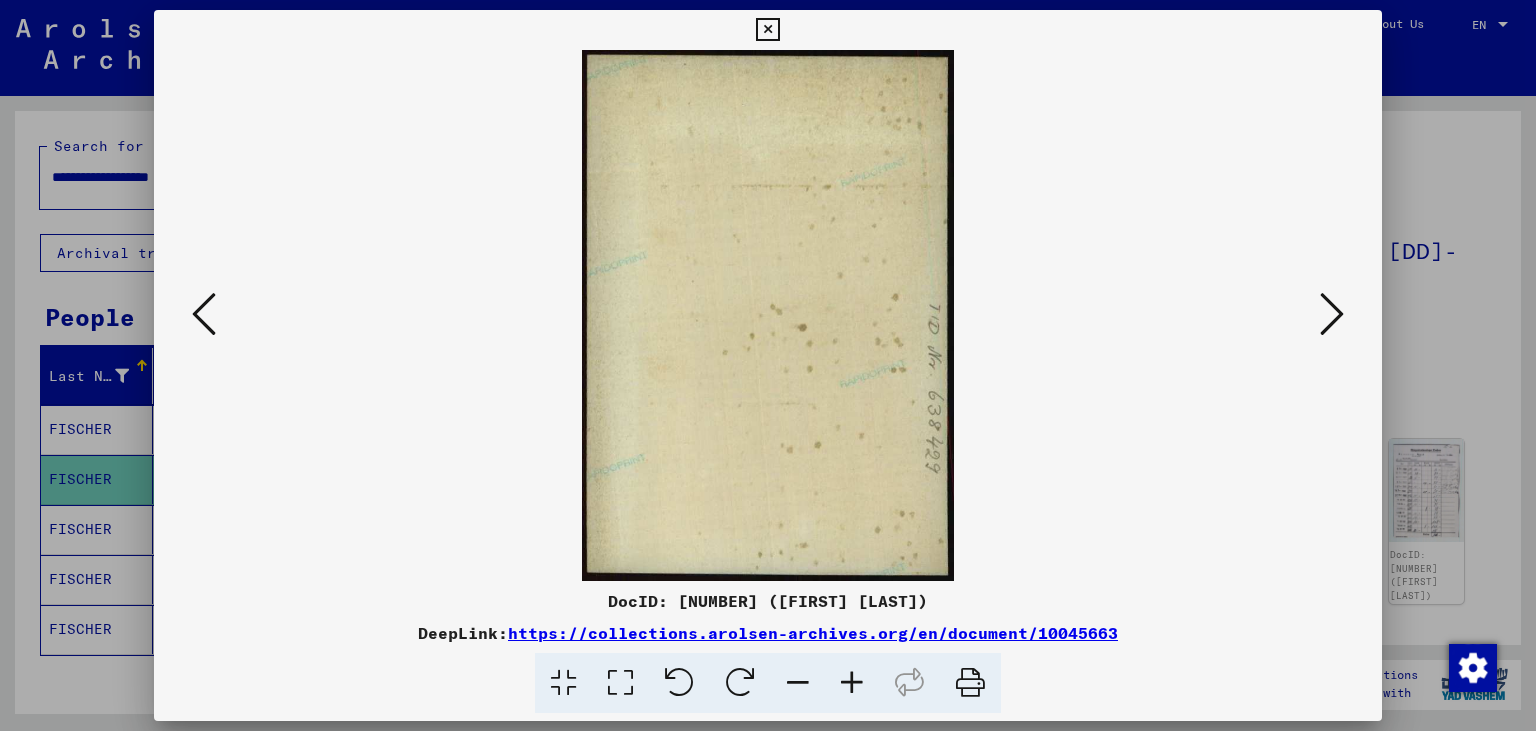 click at bounding box center [1332, 314] 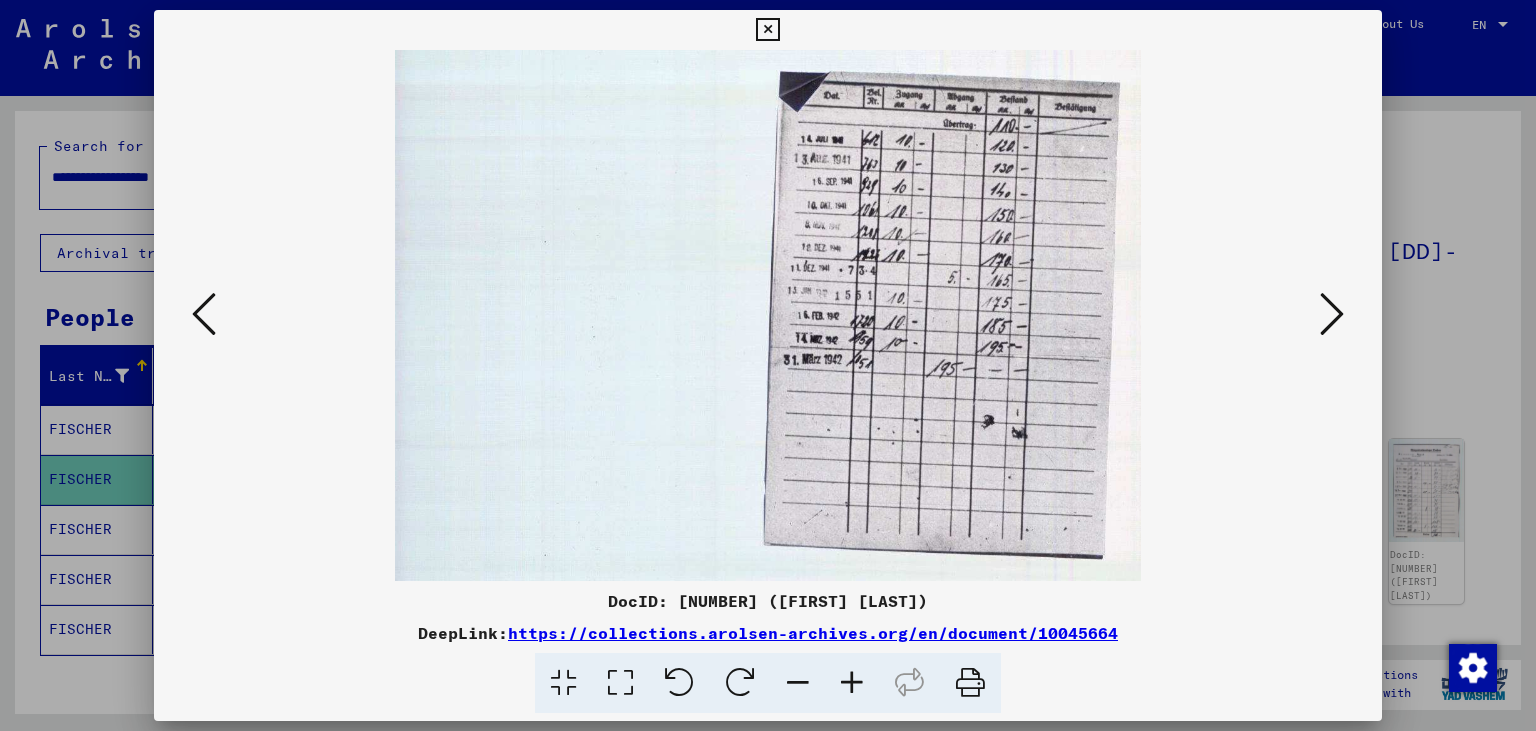 click at bounding box center (1332, 314) 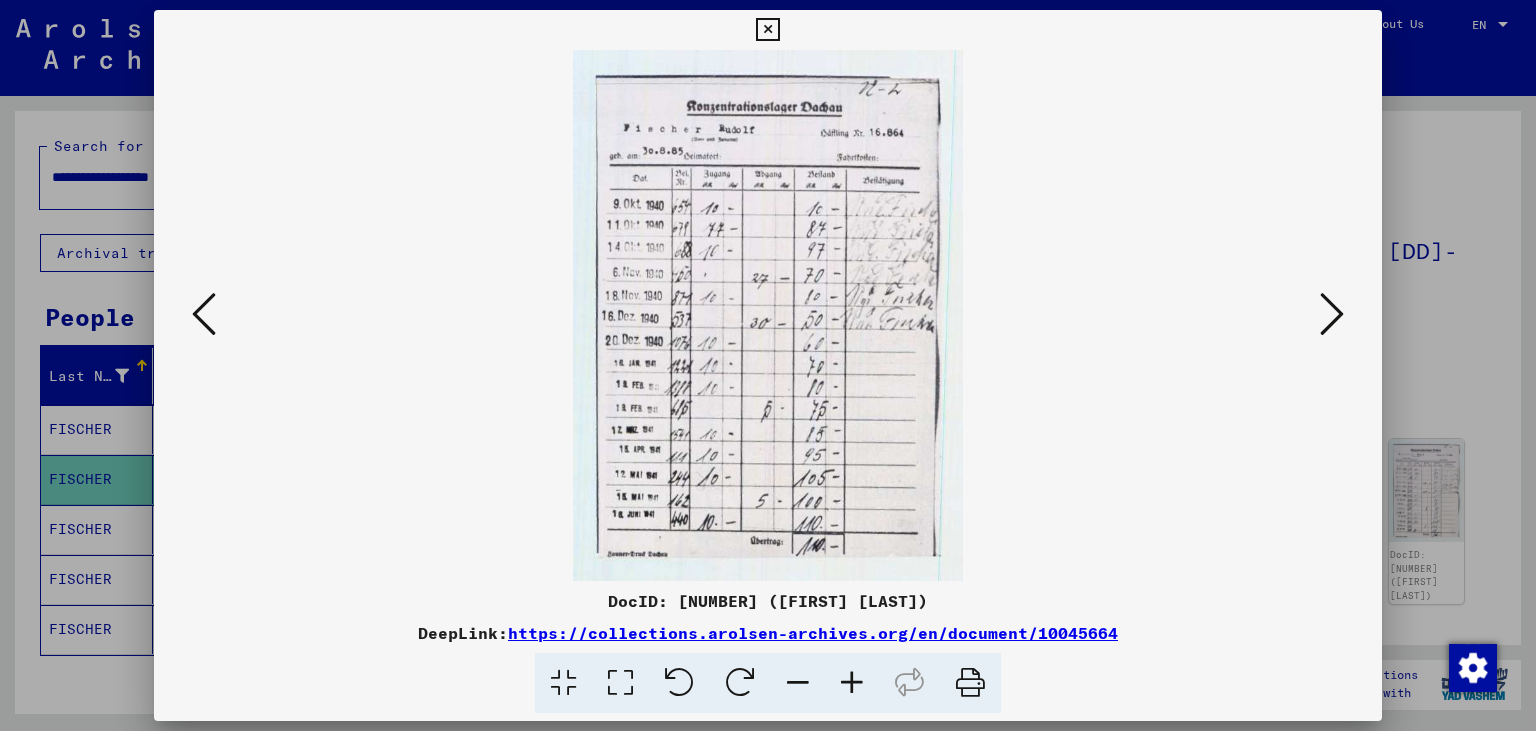 click at bounding box center [1332, 314] 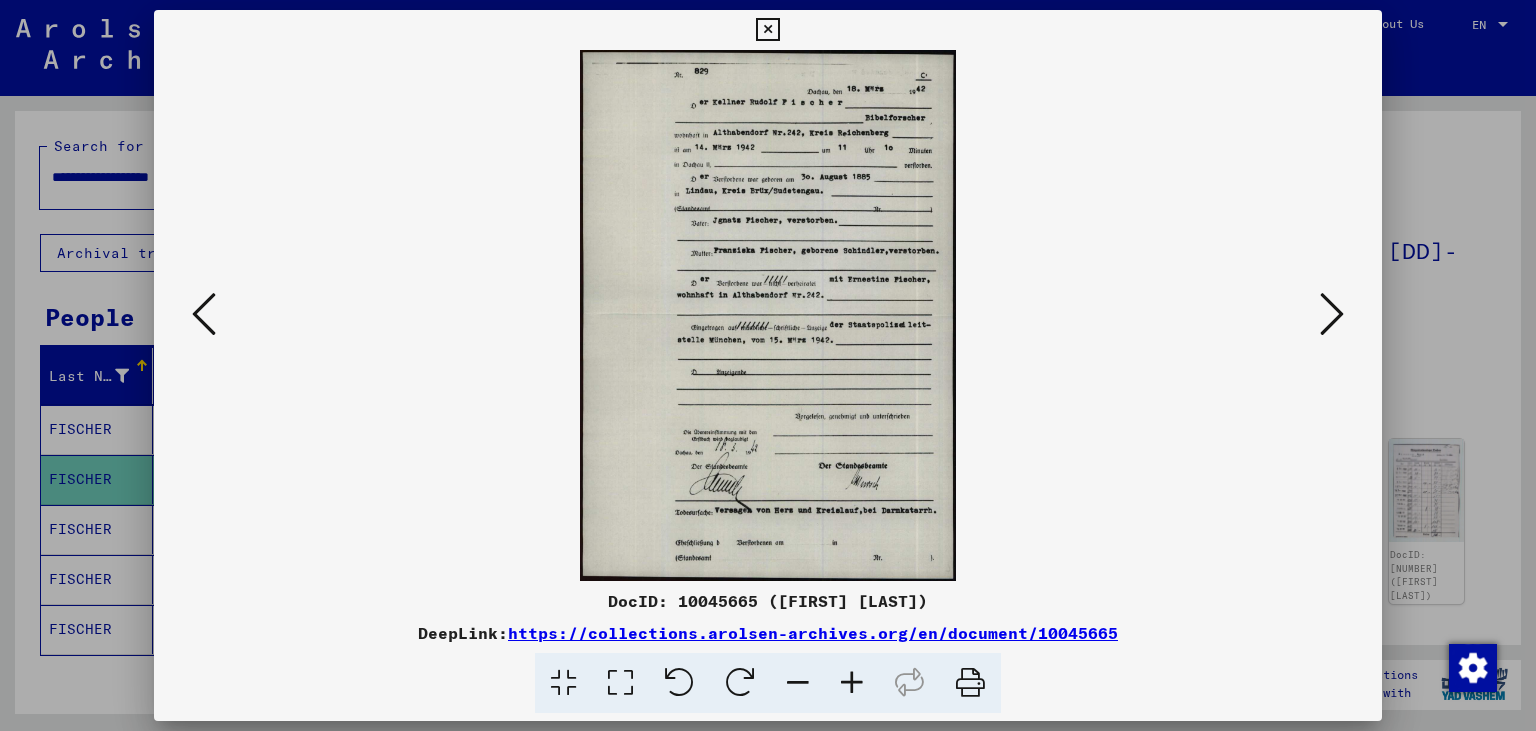 click at bounding box center (1332, 314) 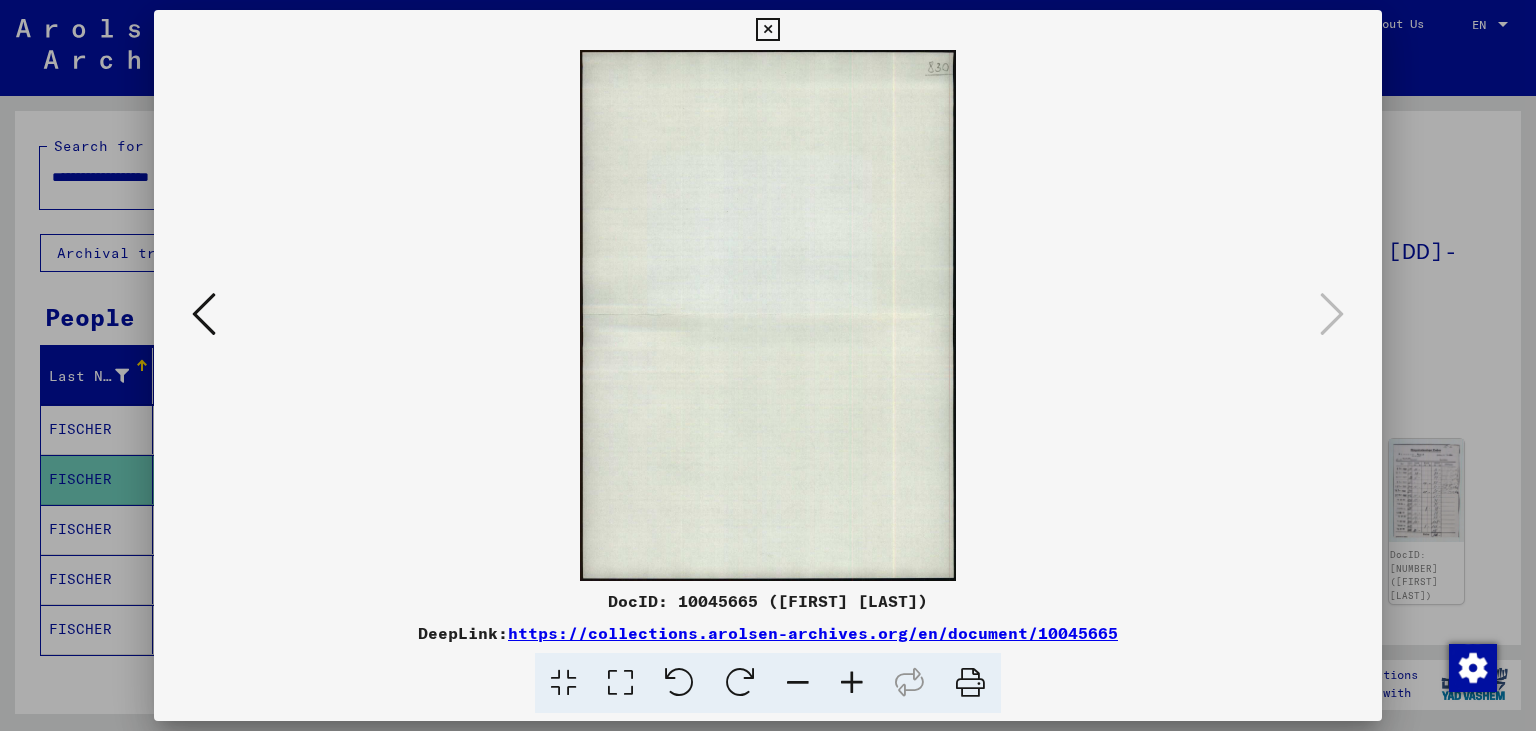 click at bounding box center [204, 314] 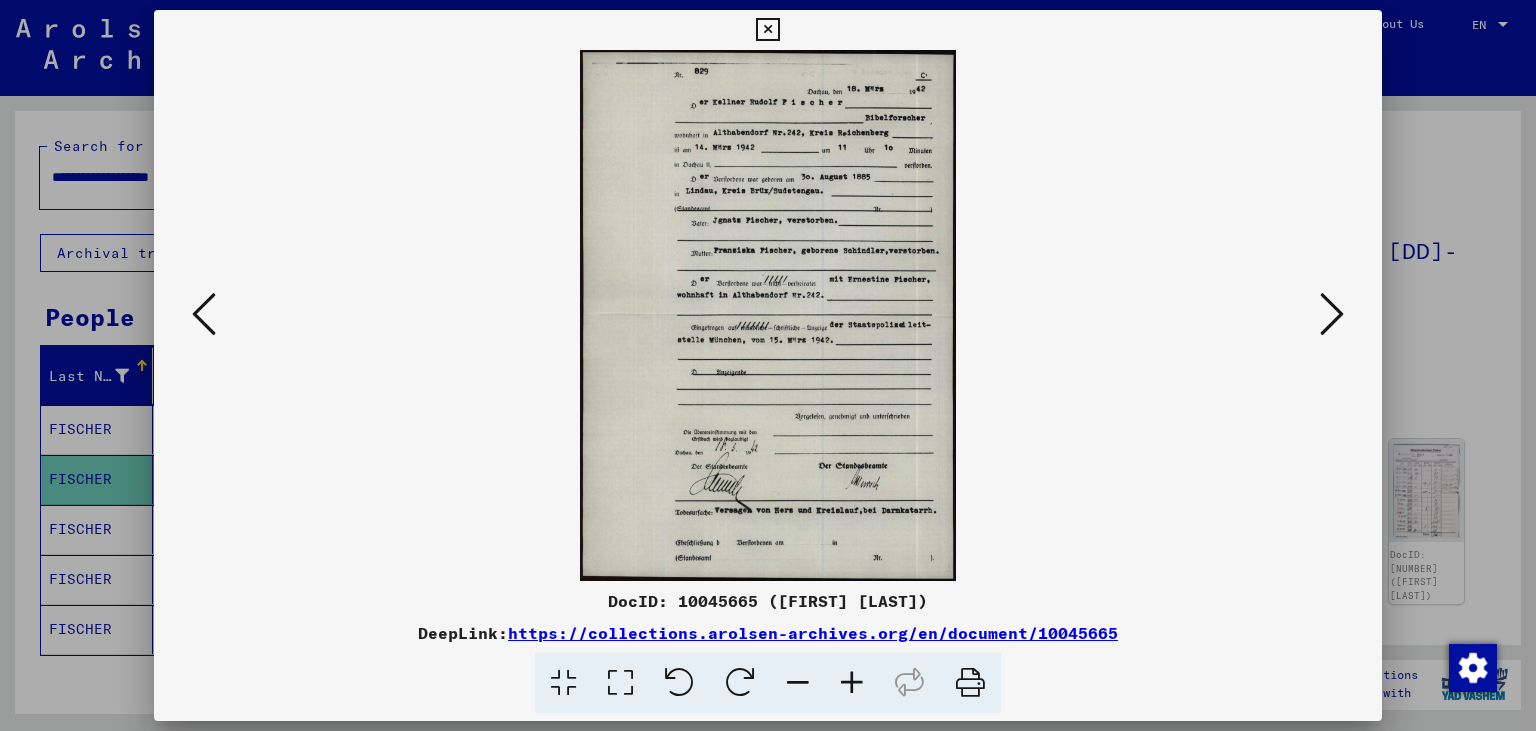 click at bounding box center (1332, 314) 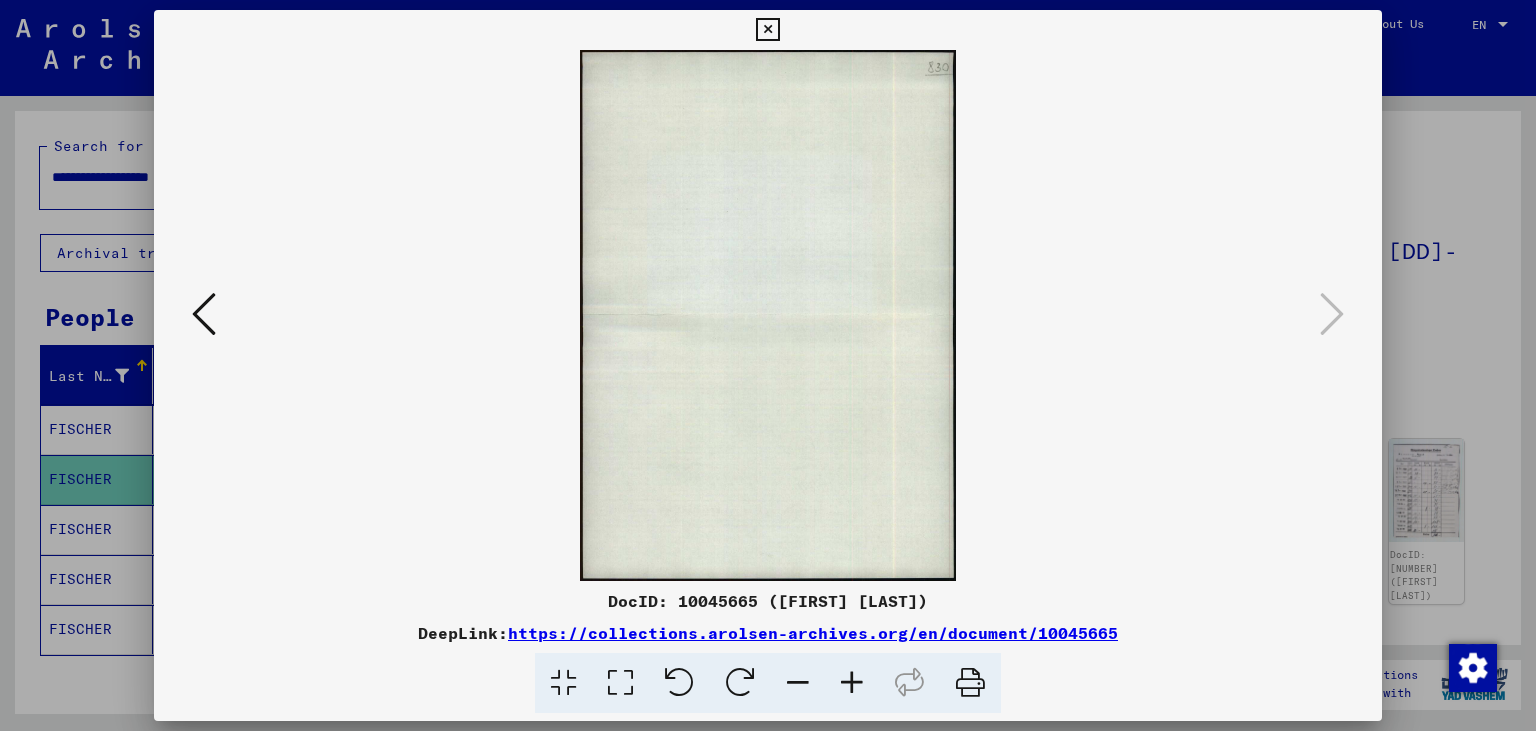 click at bounding box center (204, 314) 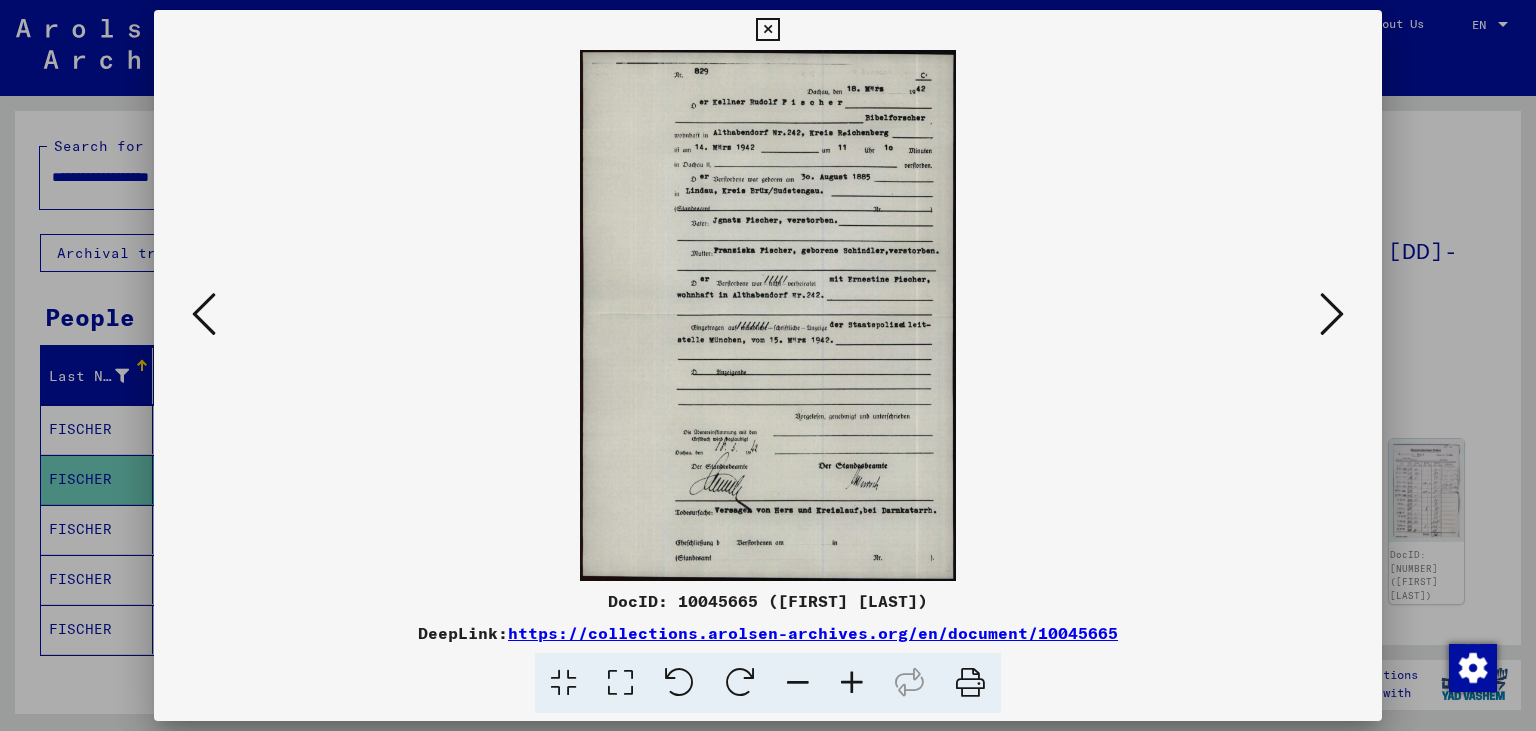 click at bounding box center (204, 314) 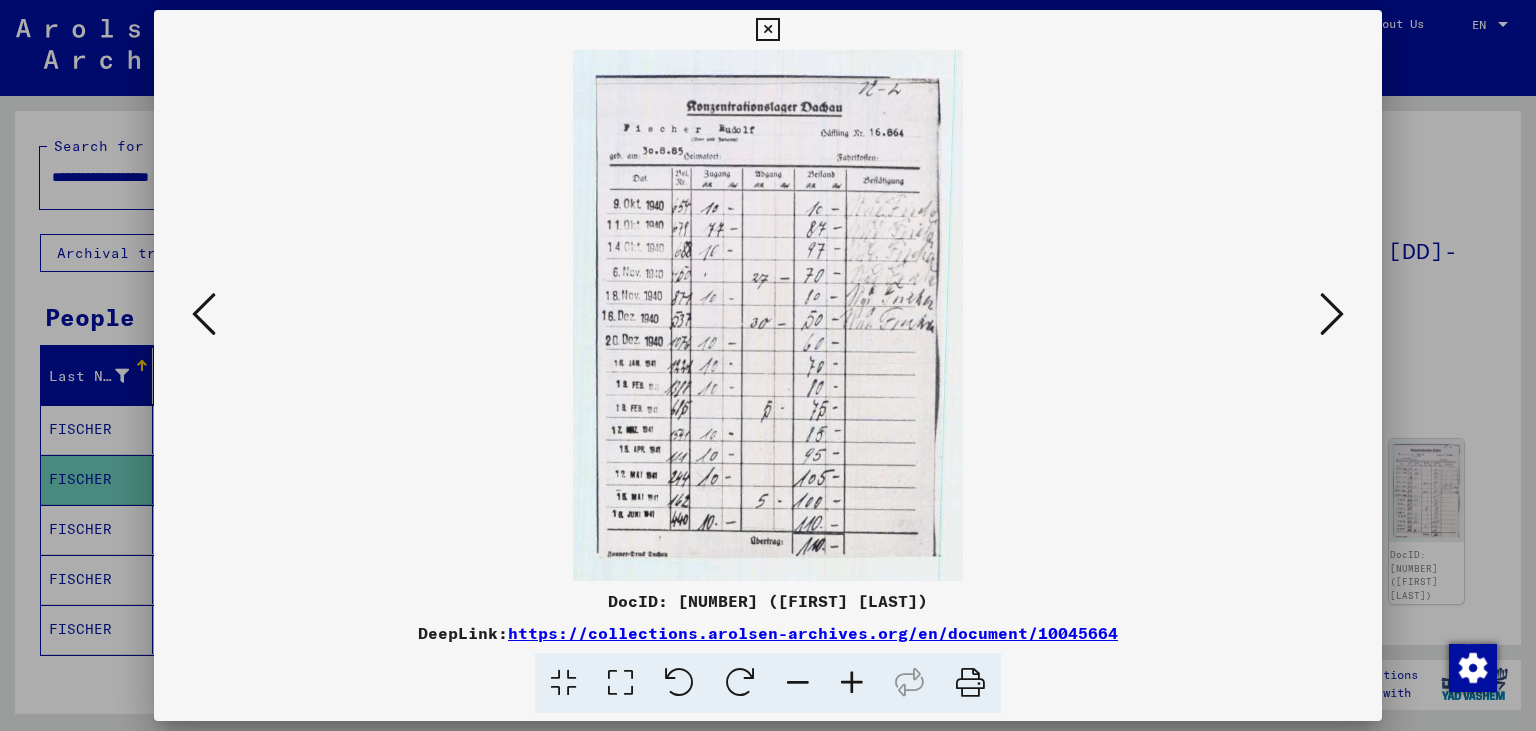 click at bounding box center [204, 314] 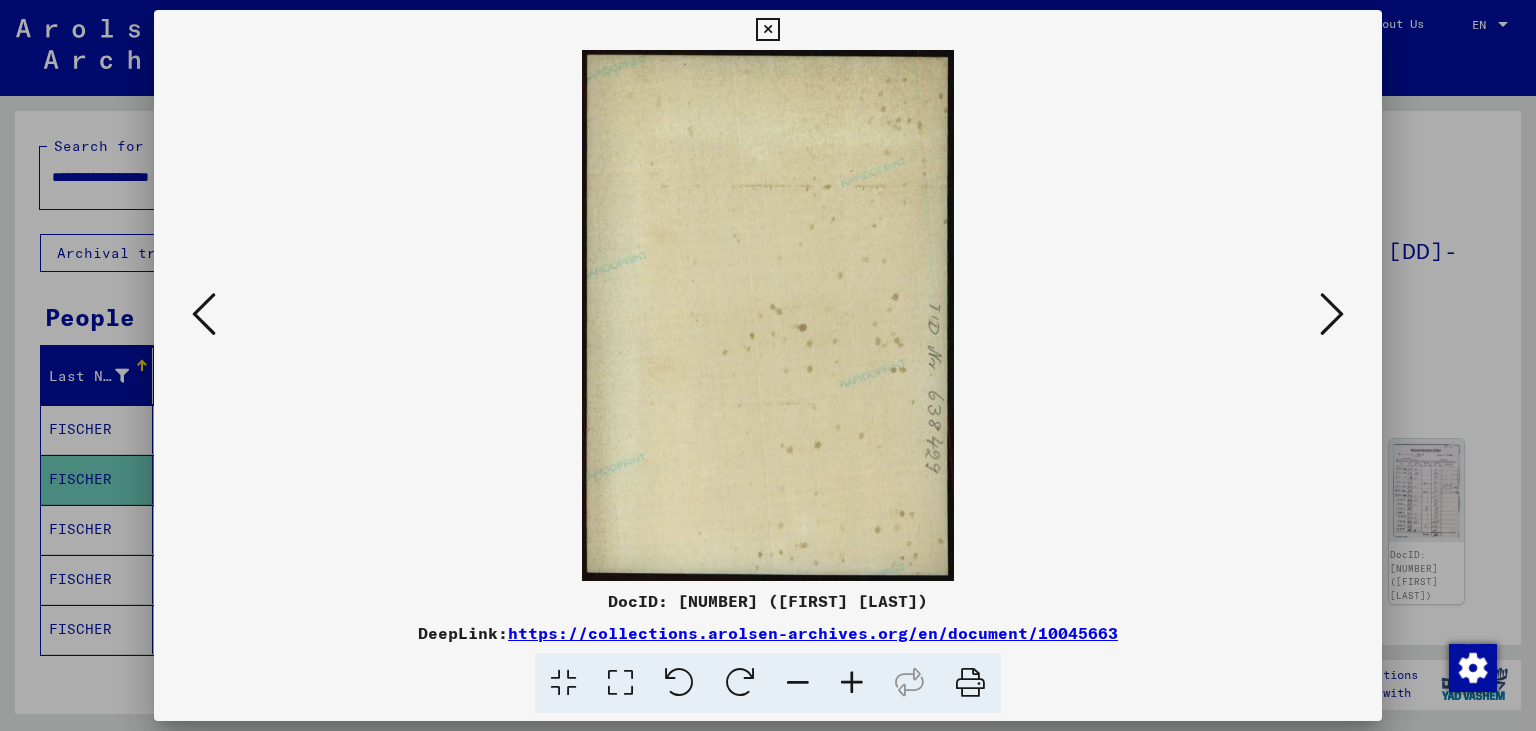 click at bounding box center (204, 314) 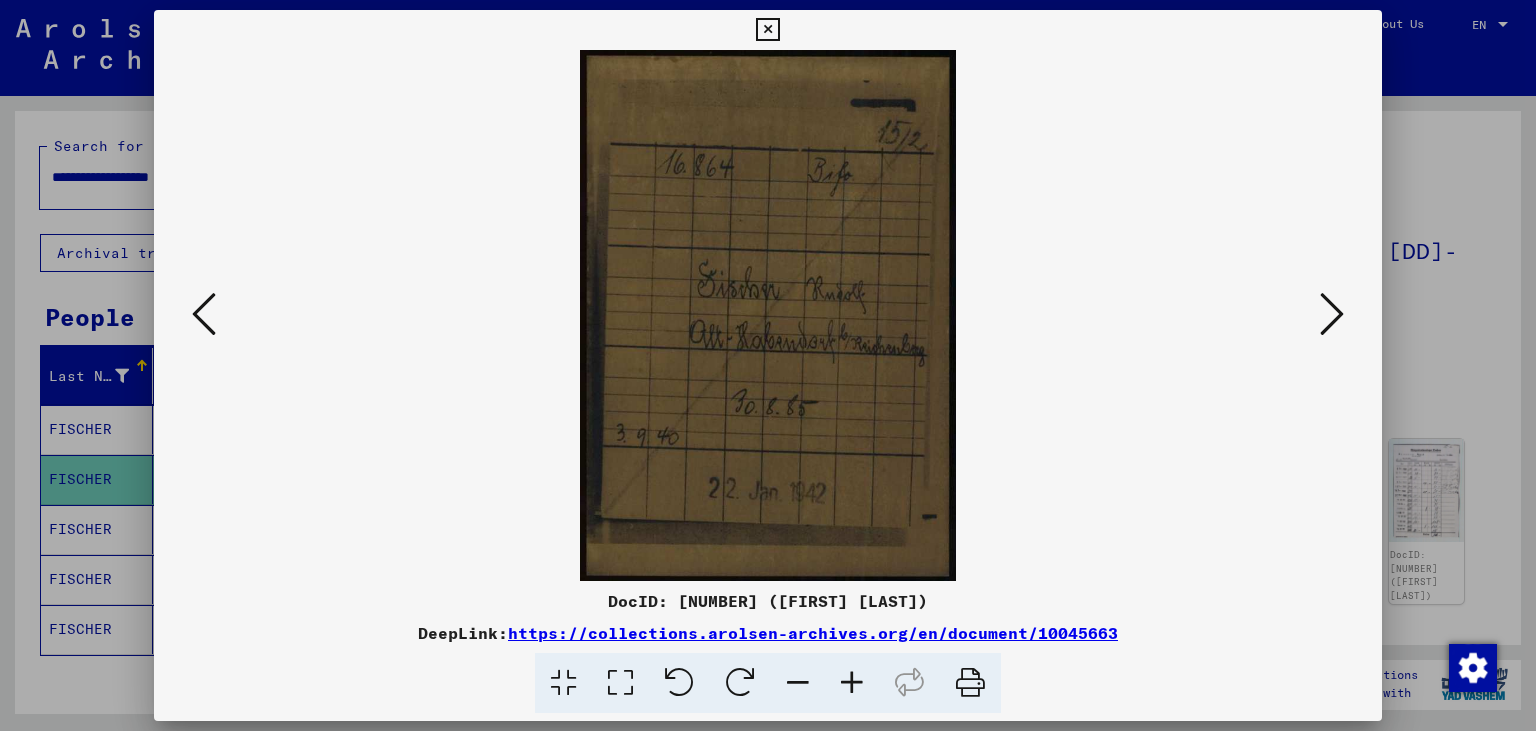 click at bounding box center [204, 314] 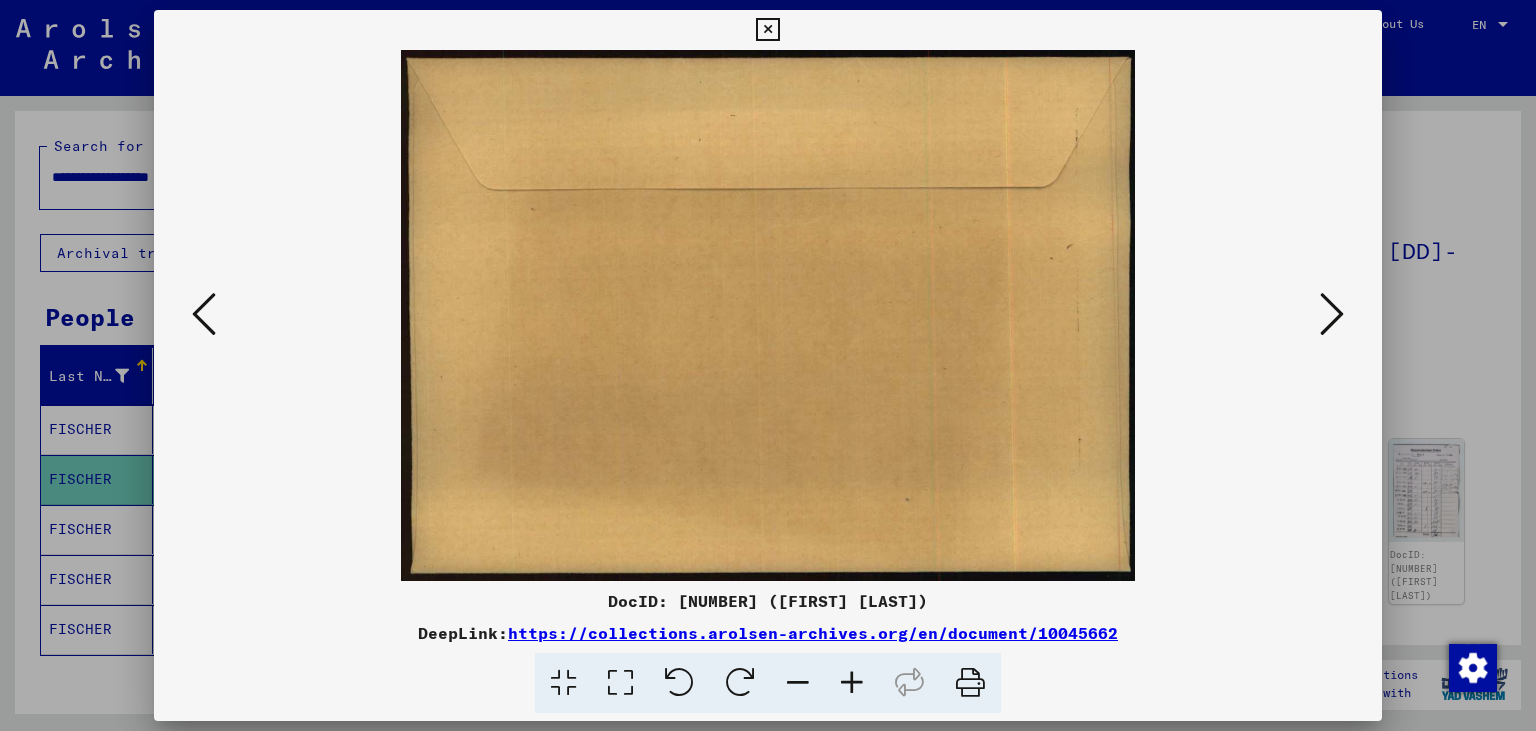 click at bounding box center [204, 314] 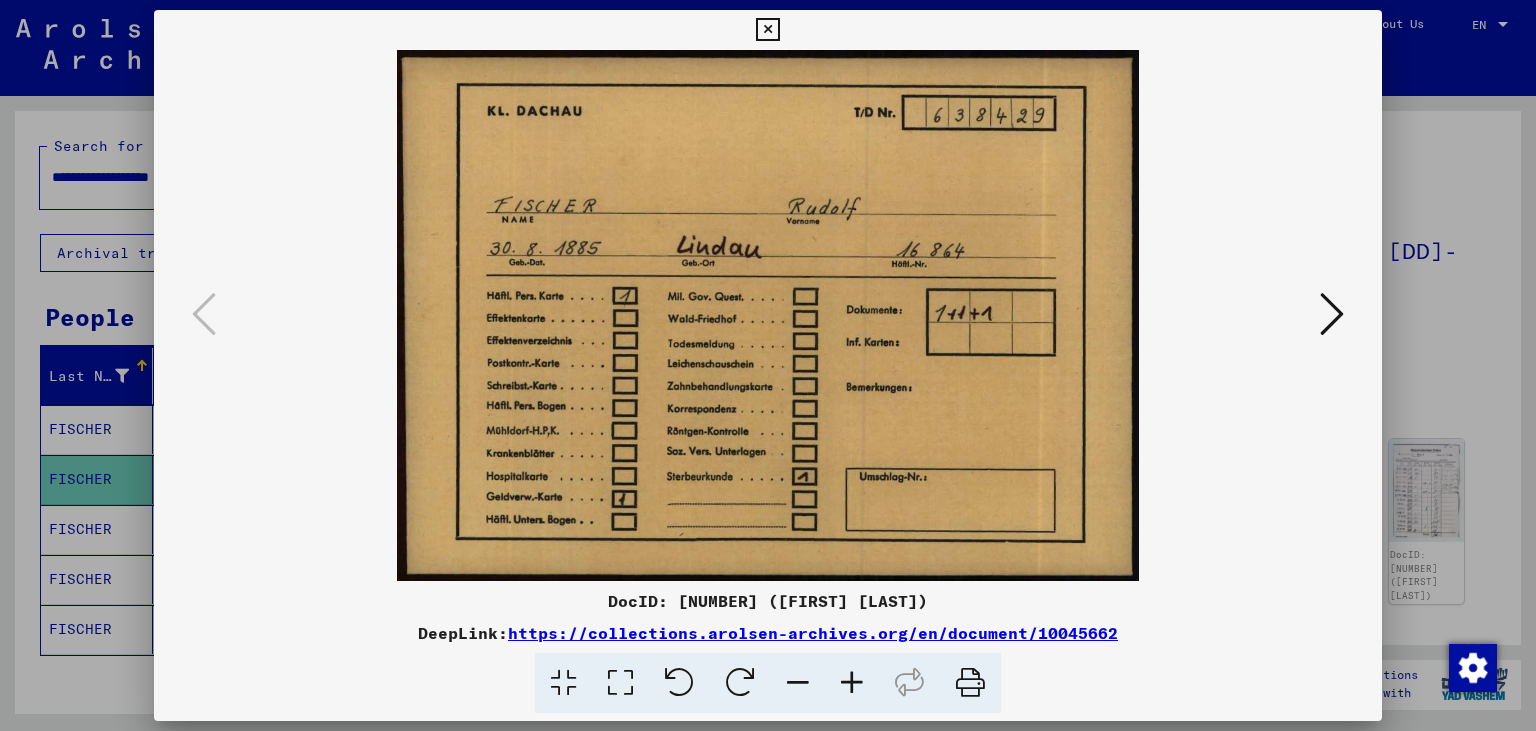 click at bounding box center (1332, 314) 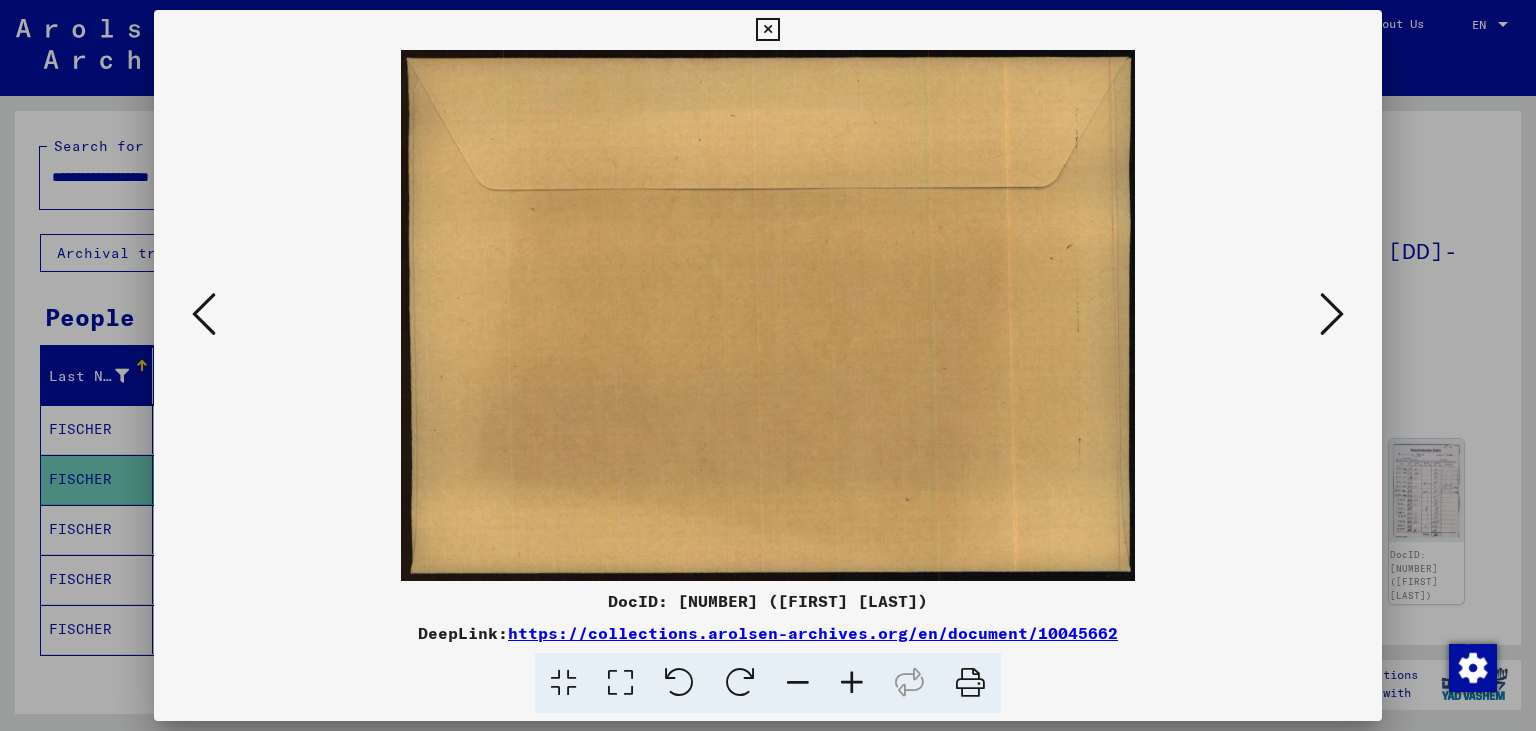 click at bounding box center (1332, 314) 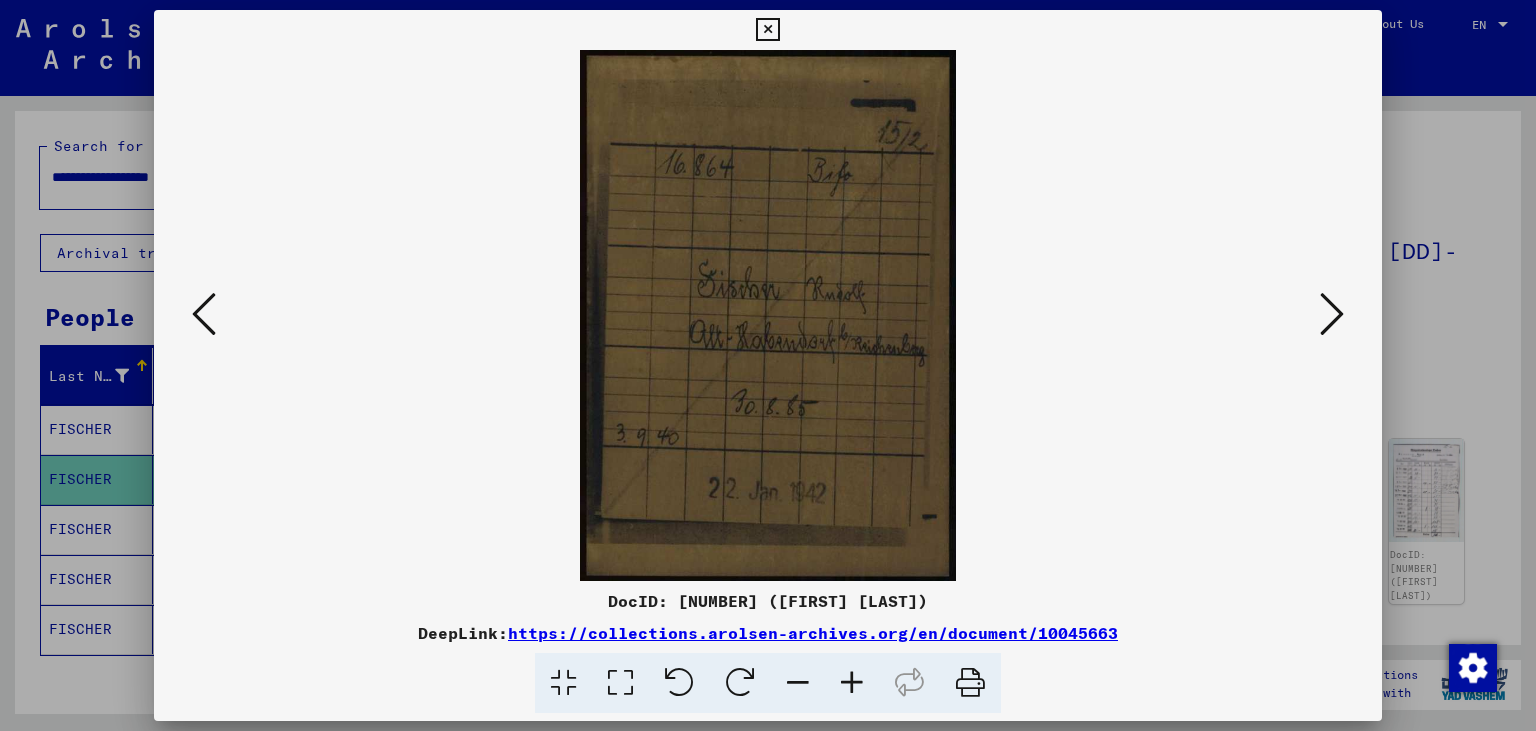 click at bounding box center (1332, 314) 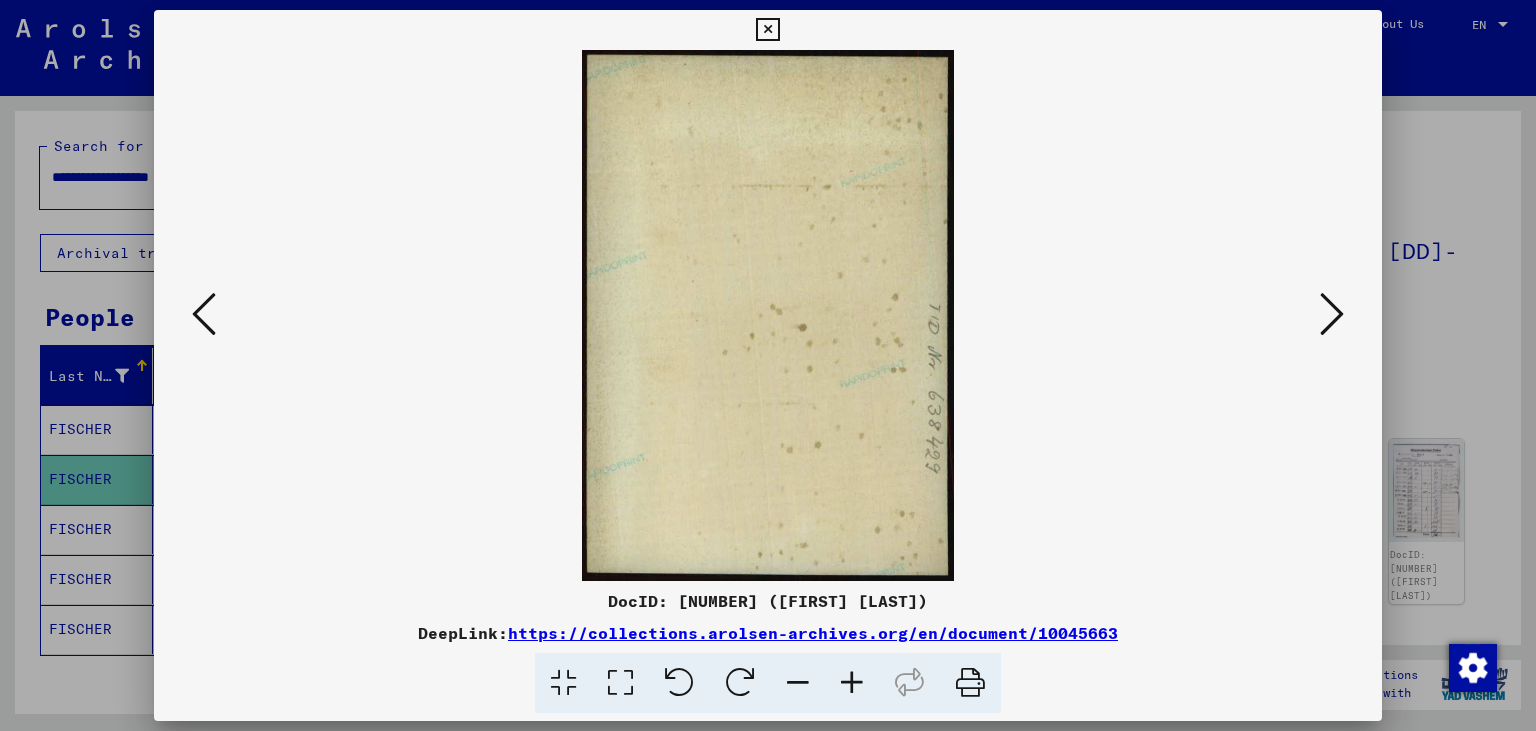 click at bounding box center [1332, 314] 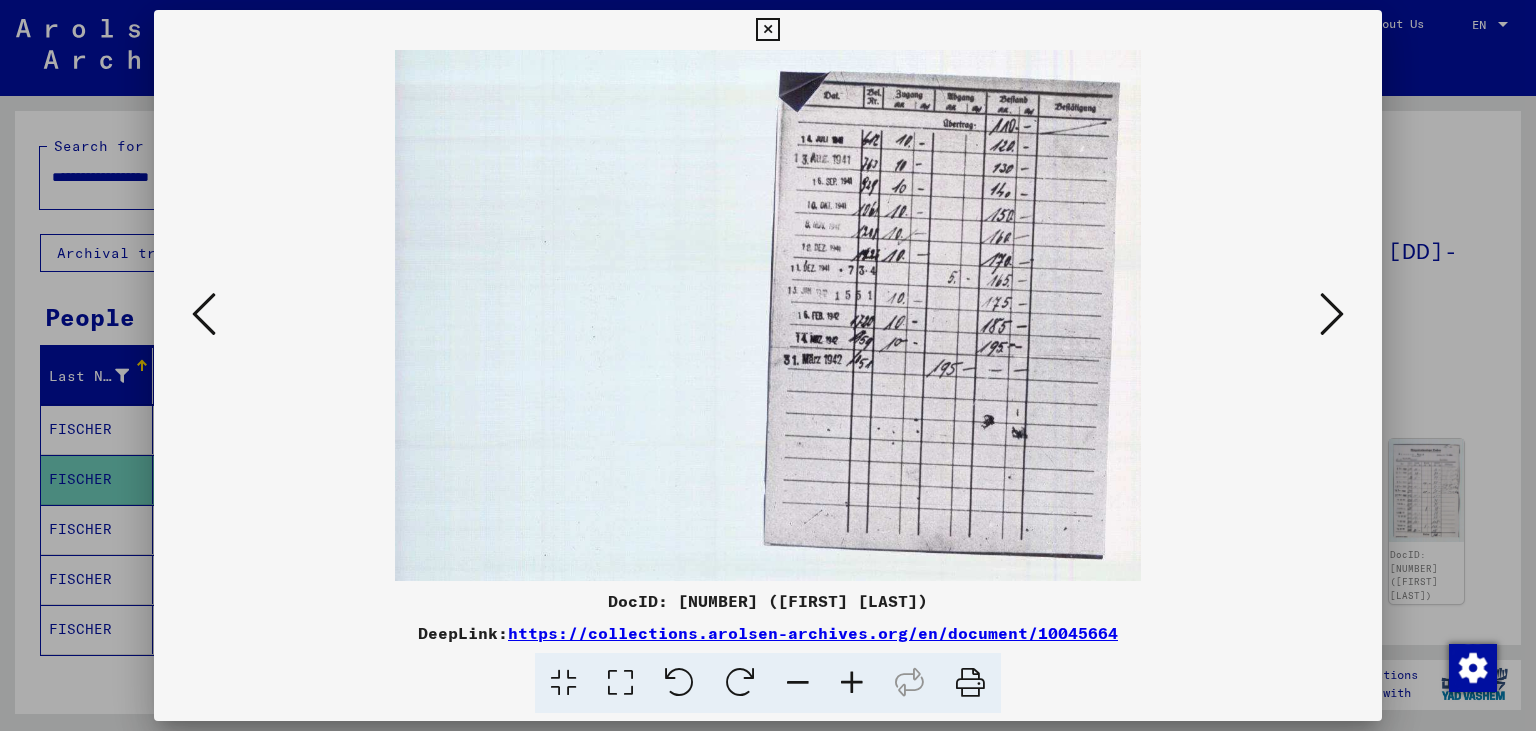 click at bounding box center [1332, 314] 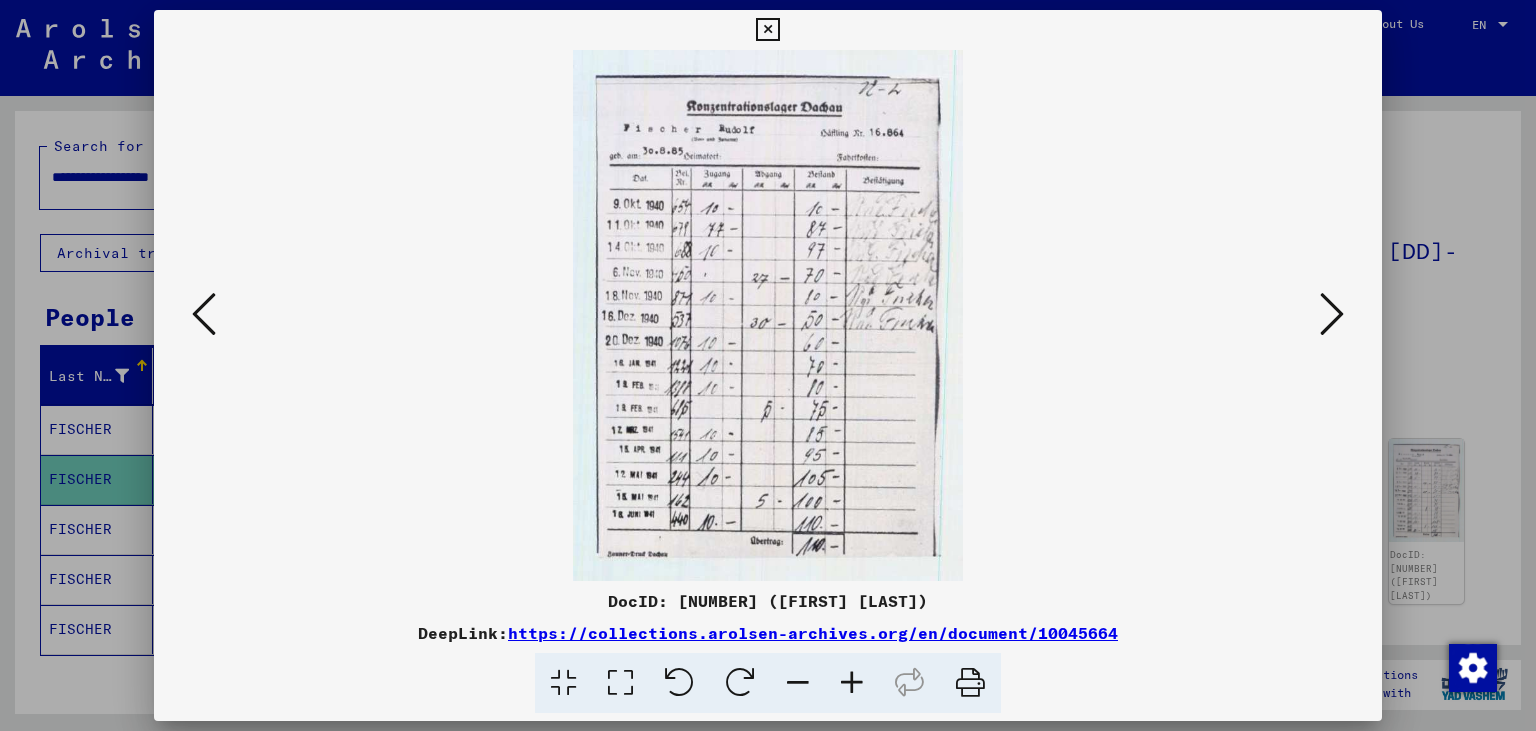 click at bounding box center [1332, 314] 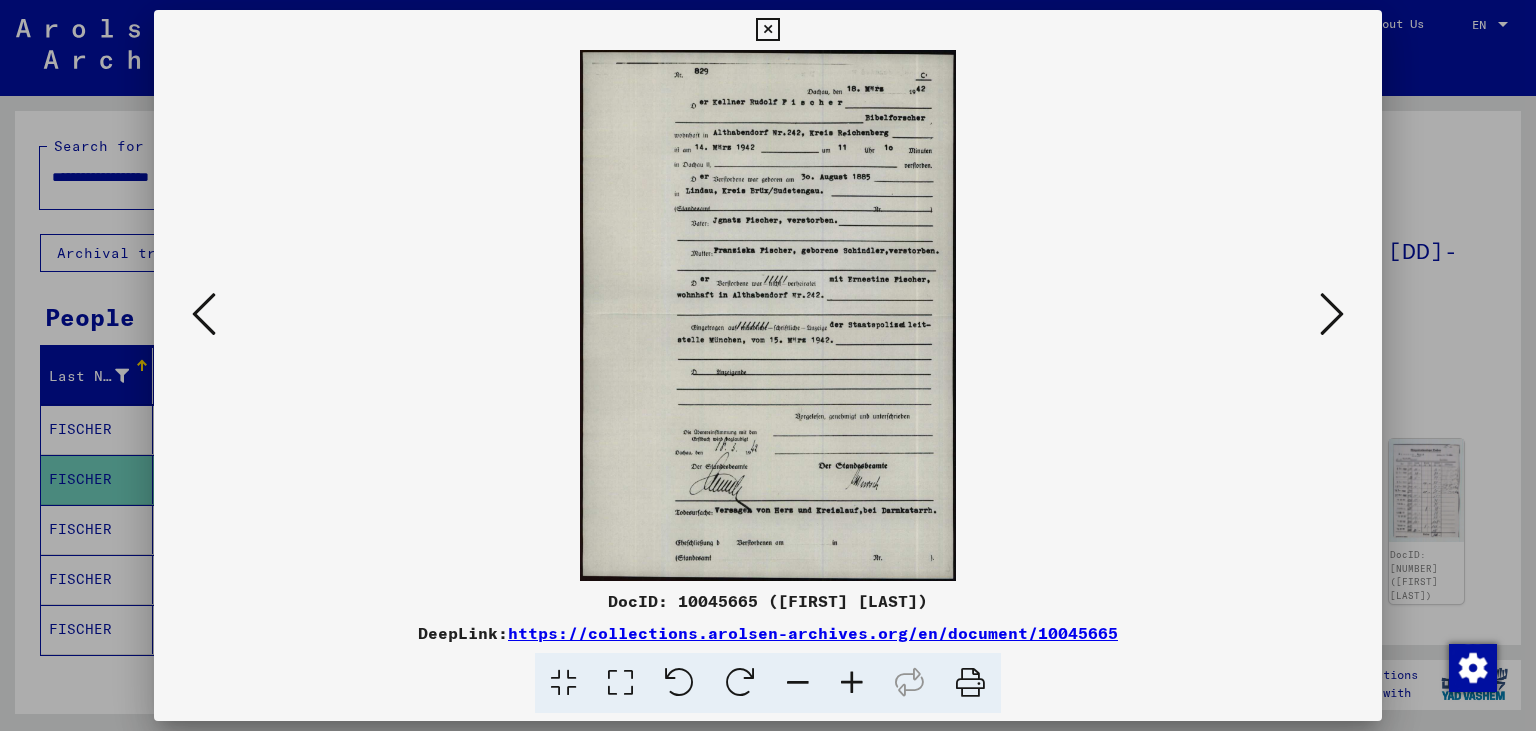 click at bounding box center [767, 30] 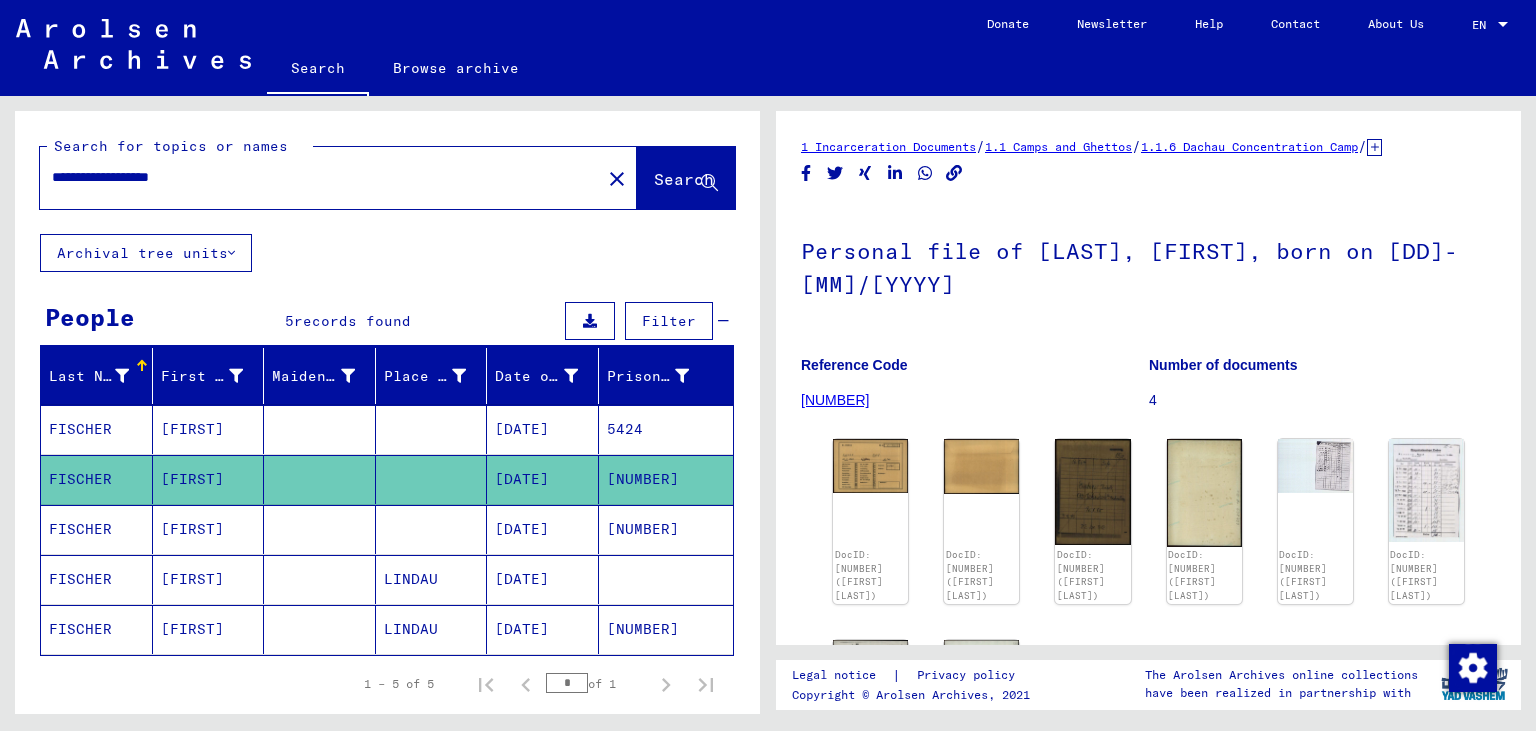 click on "[DATE]" at bounding box center (543, 579) 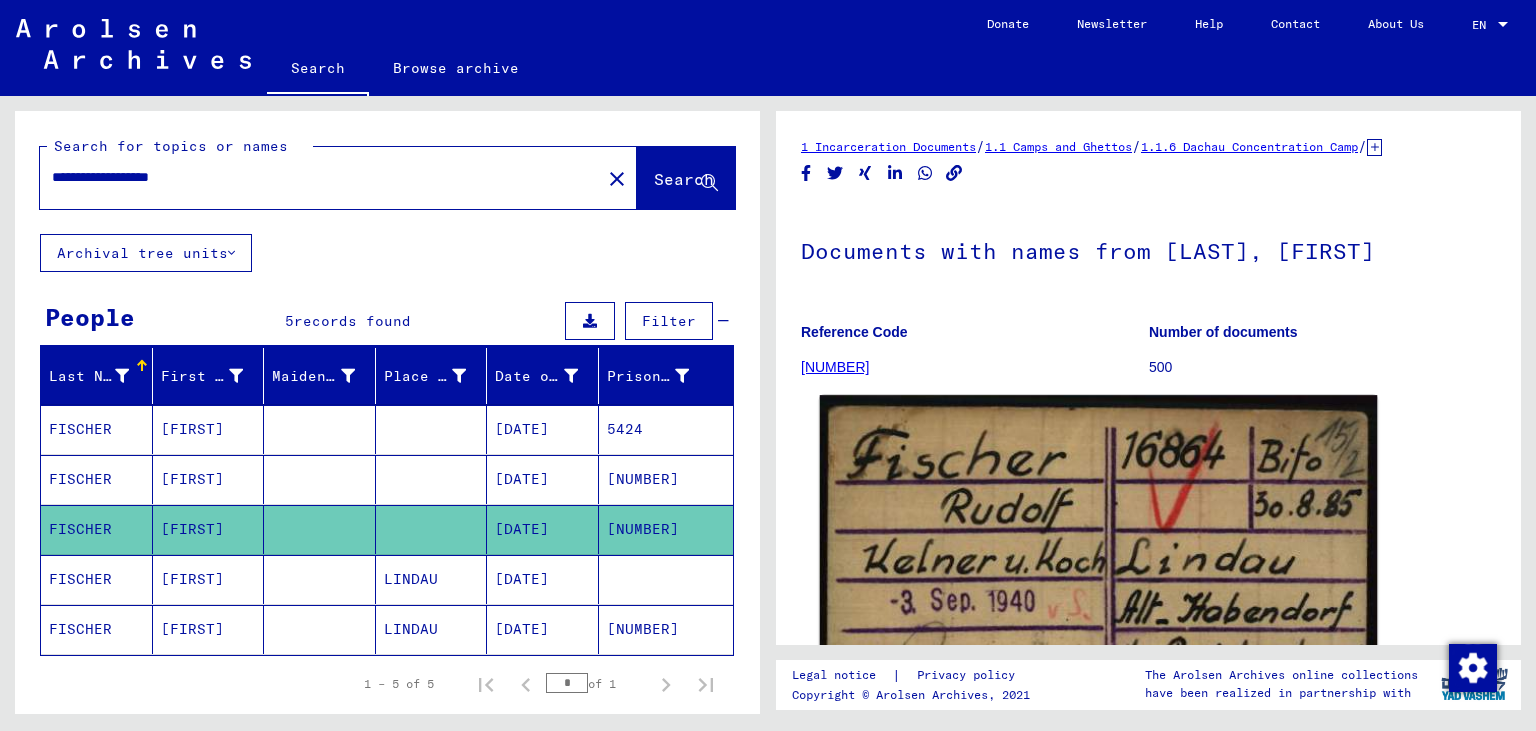 click 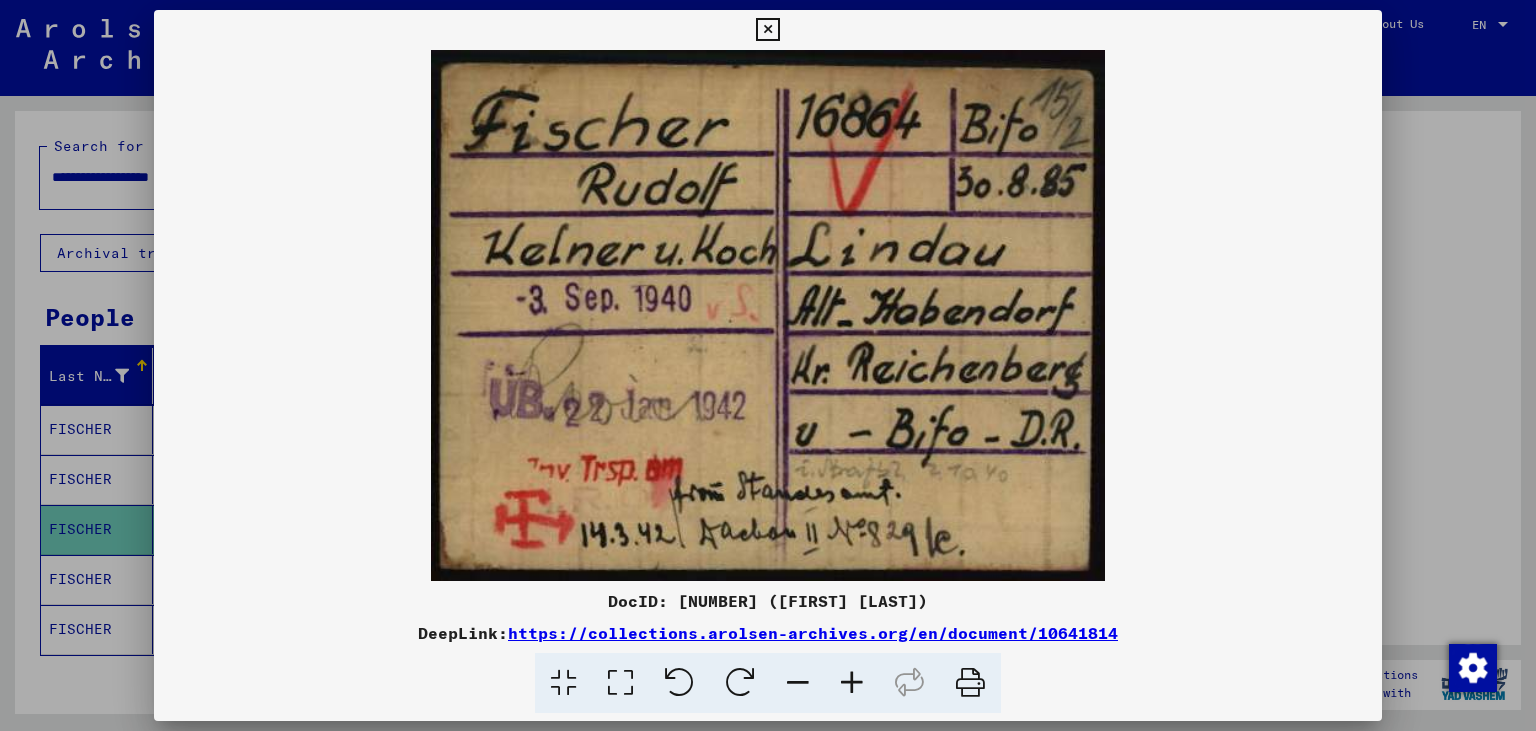 click at bounding box center (767, 30) 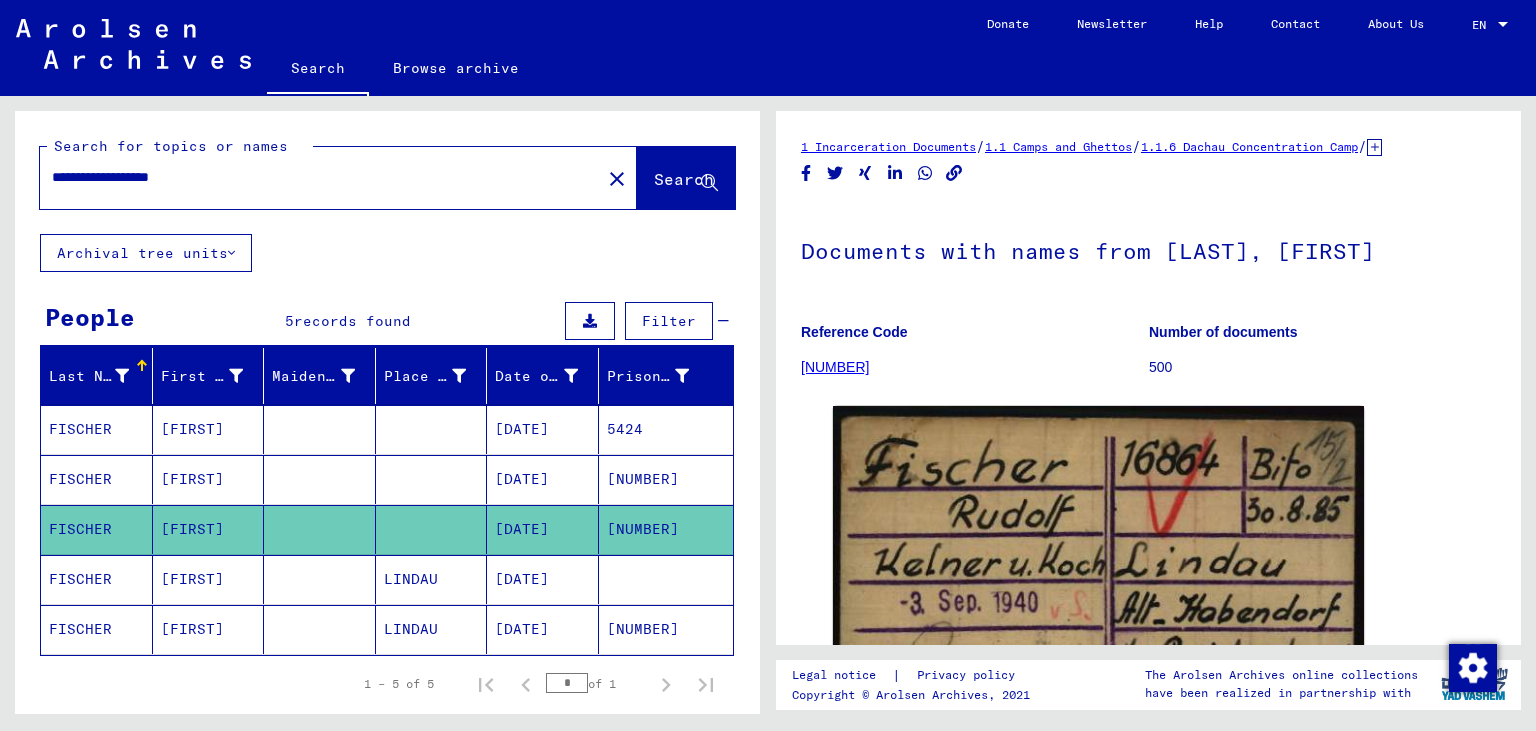 click on "[DATE]" at bounding box center (543, 629) 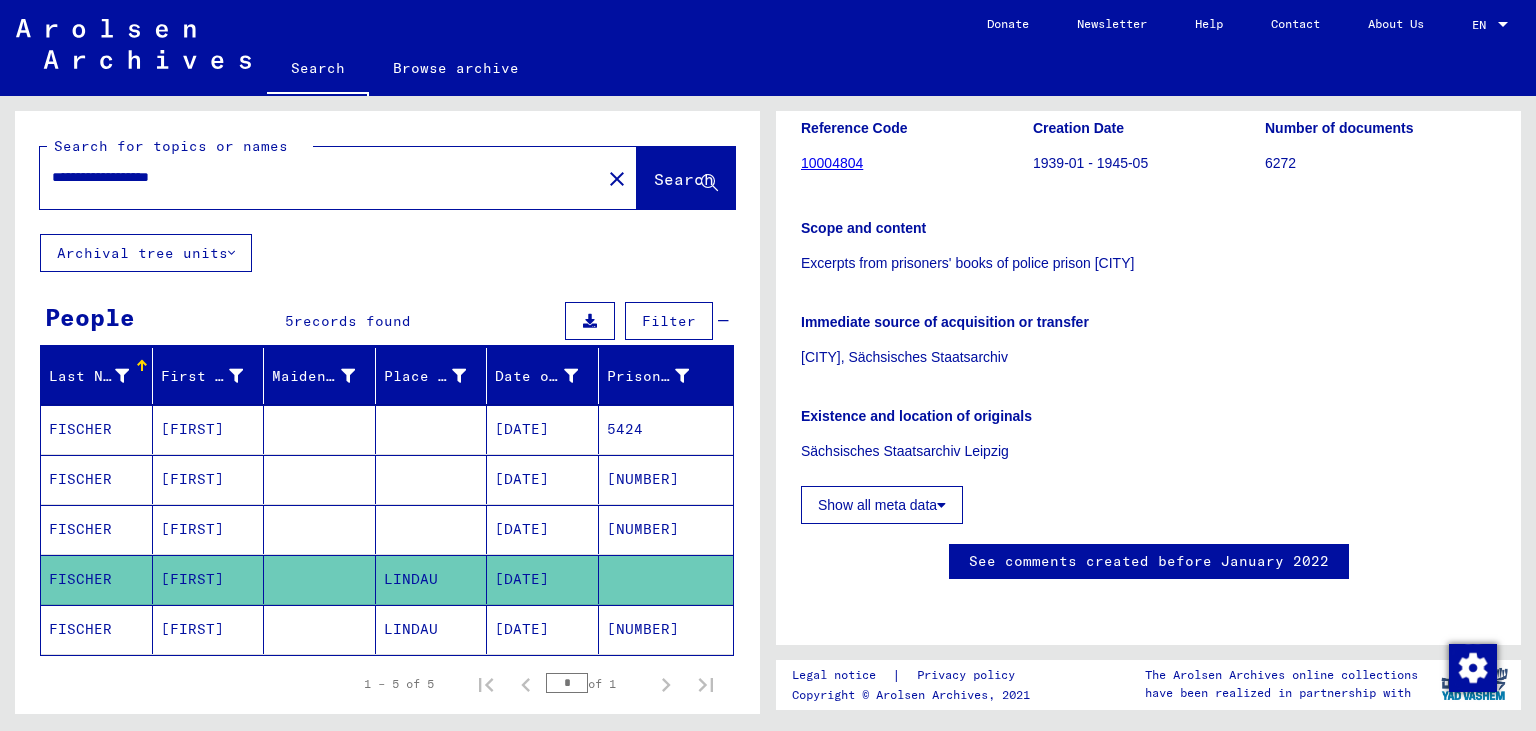 scroll, scrollTop: 331, scrollLeft: 0, axis: vertical 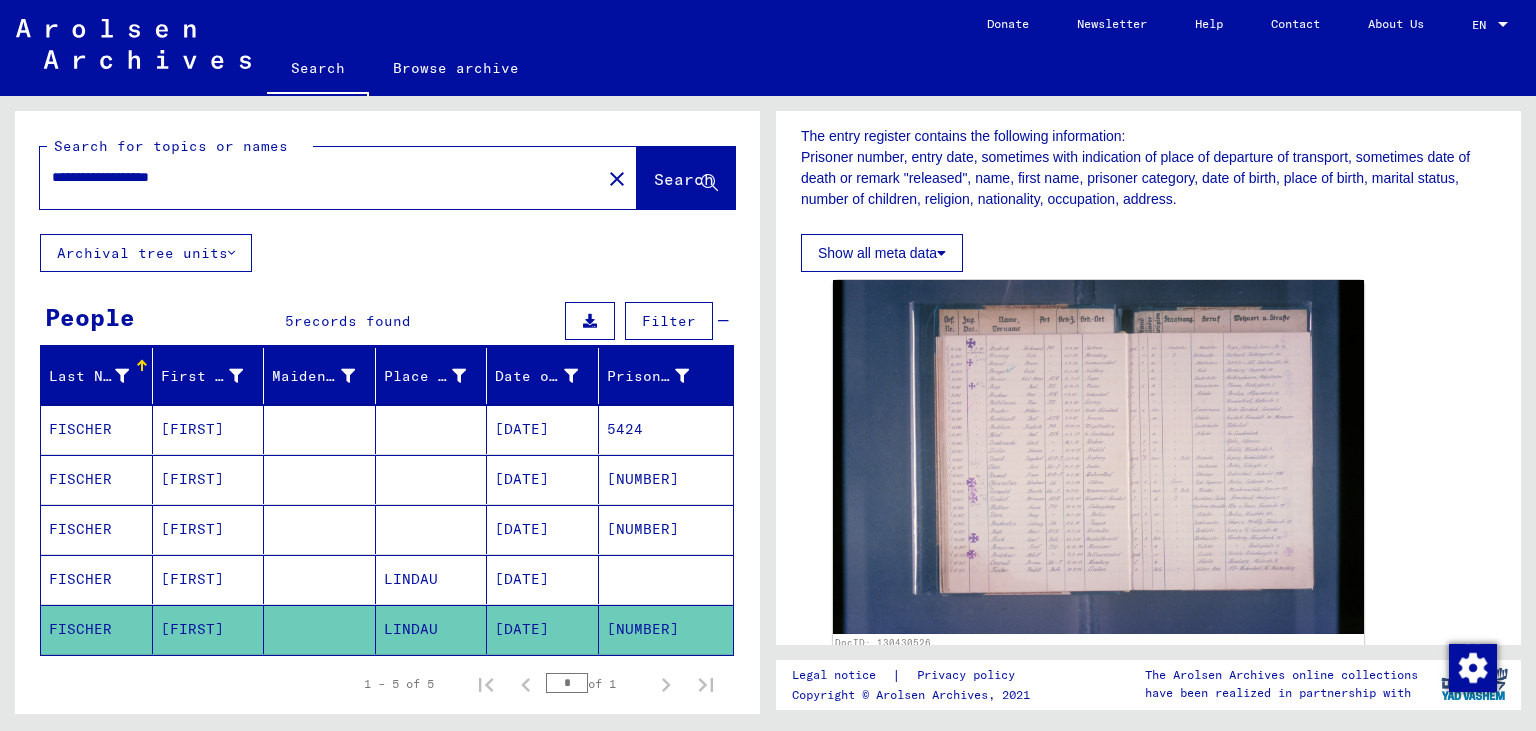 click 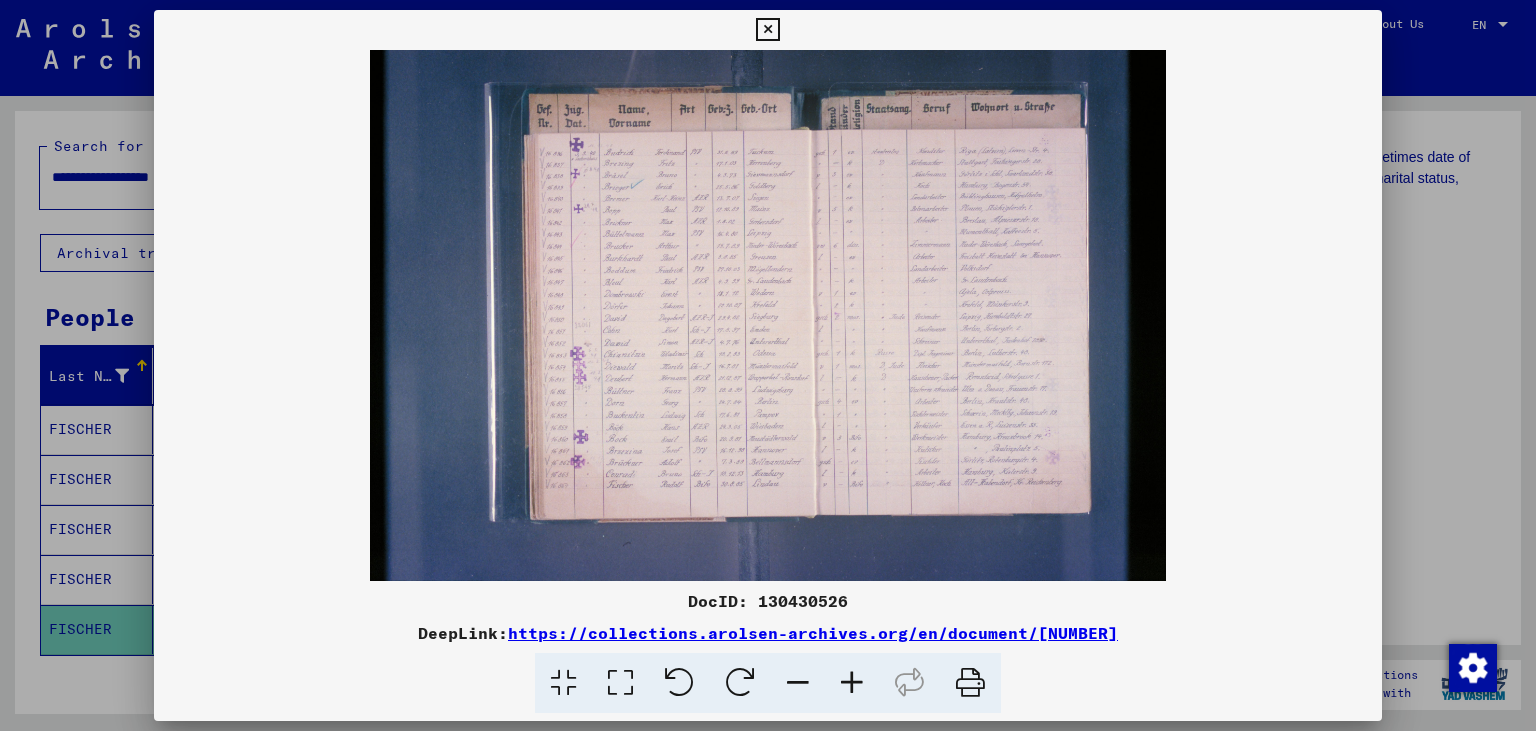 click at bounding box center [852, 683] 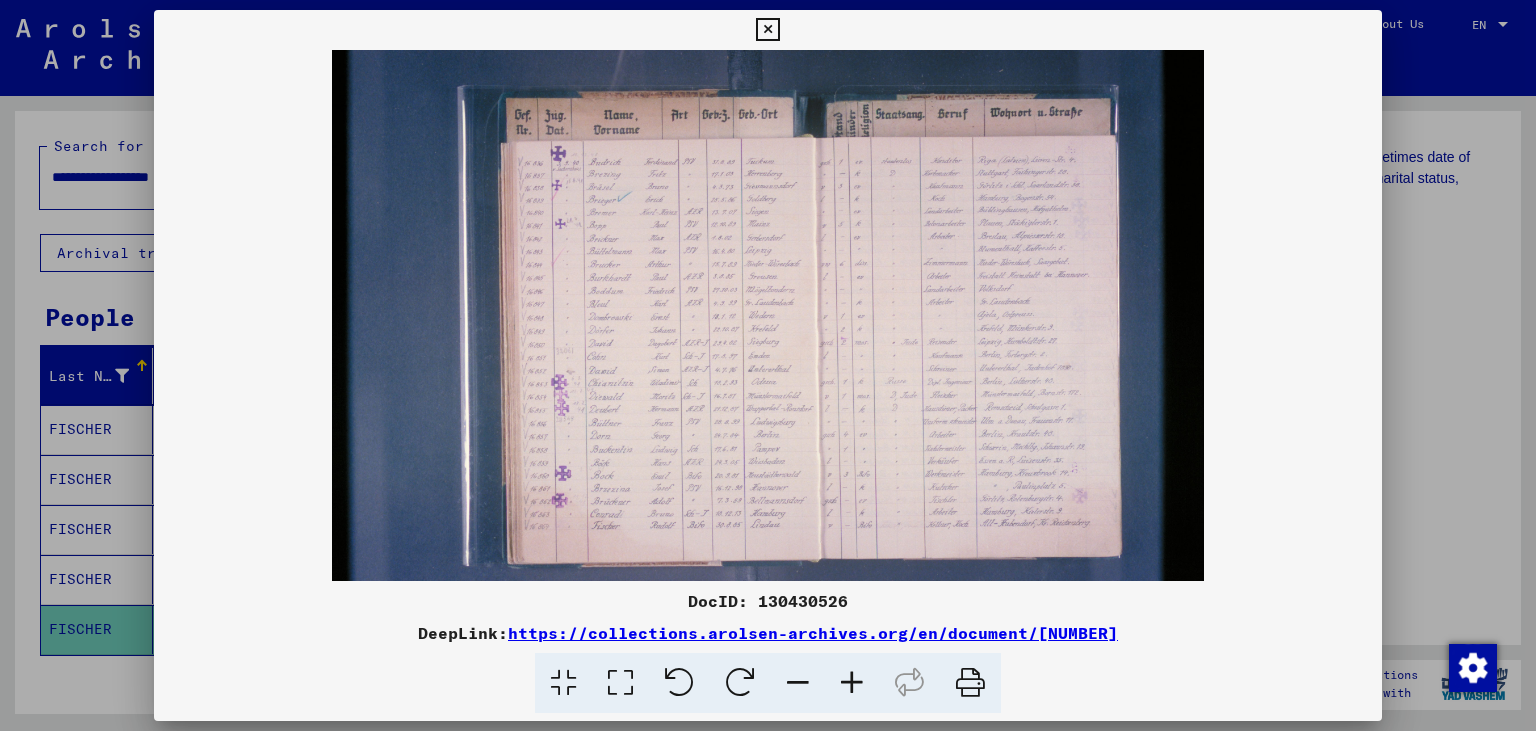 click at bounding box center [852, 683] 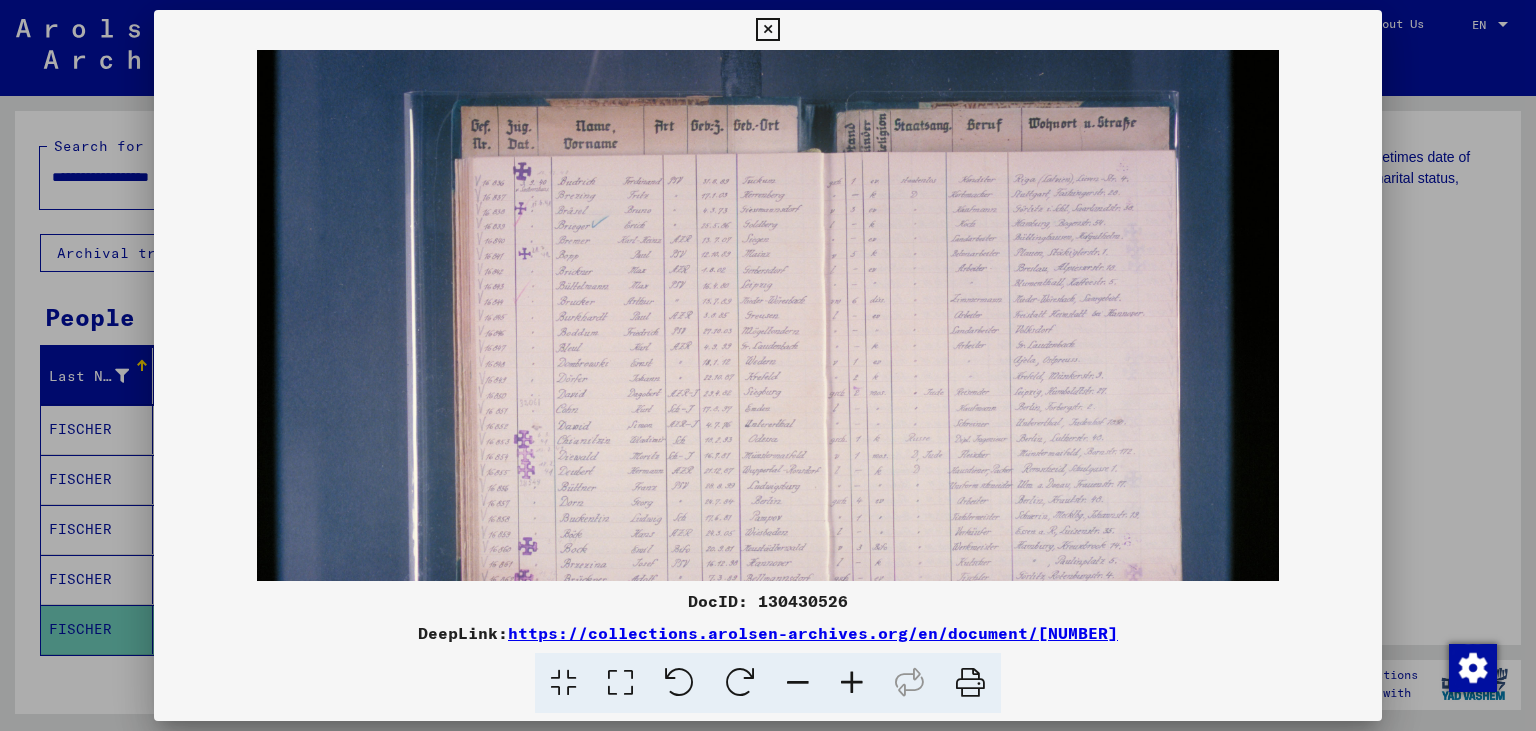 click at bounding box center (852, 683) 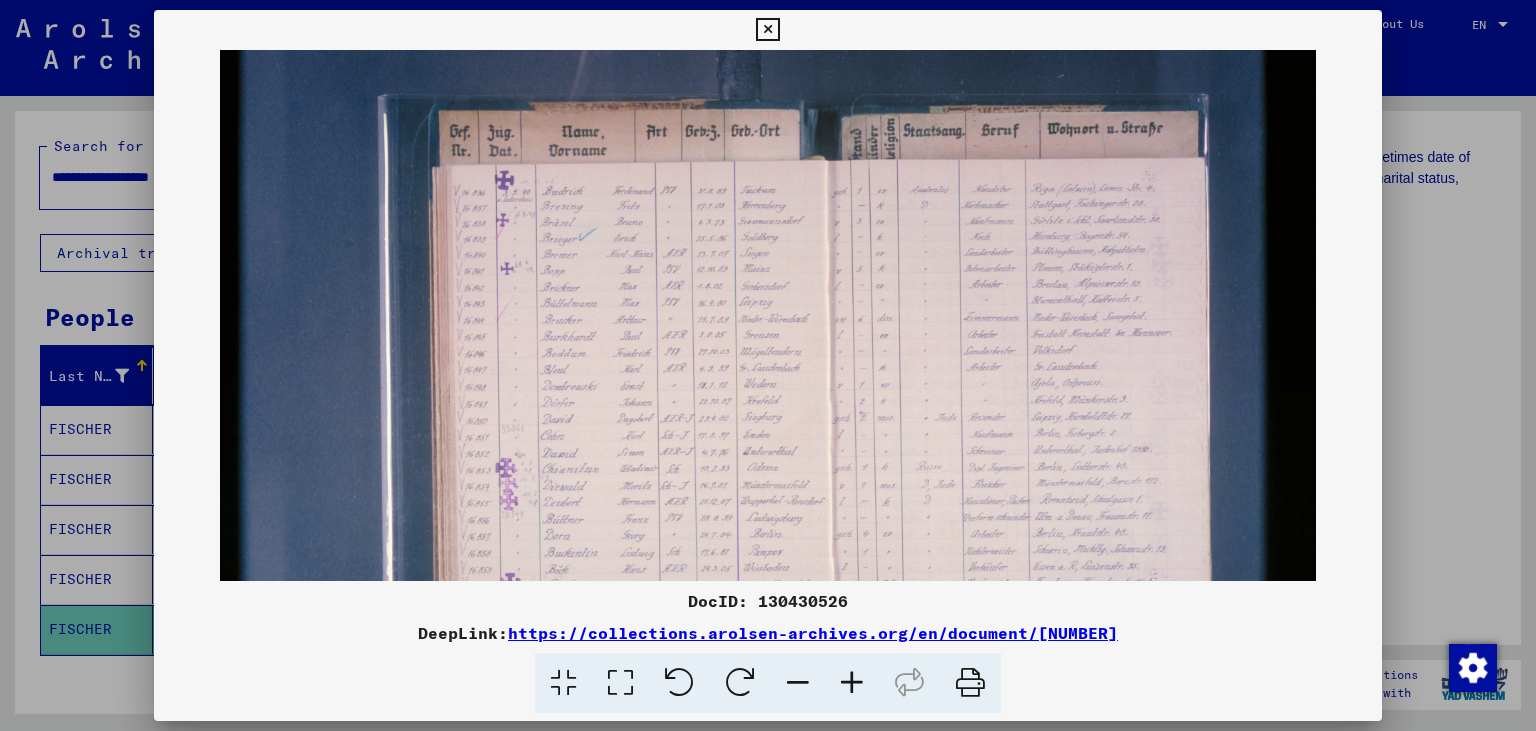 click at bounding box center [852, 683] 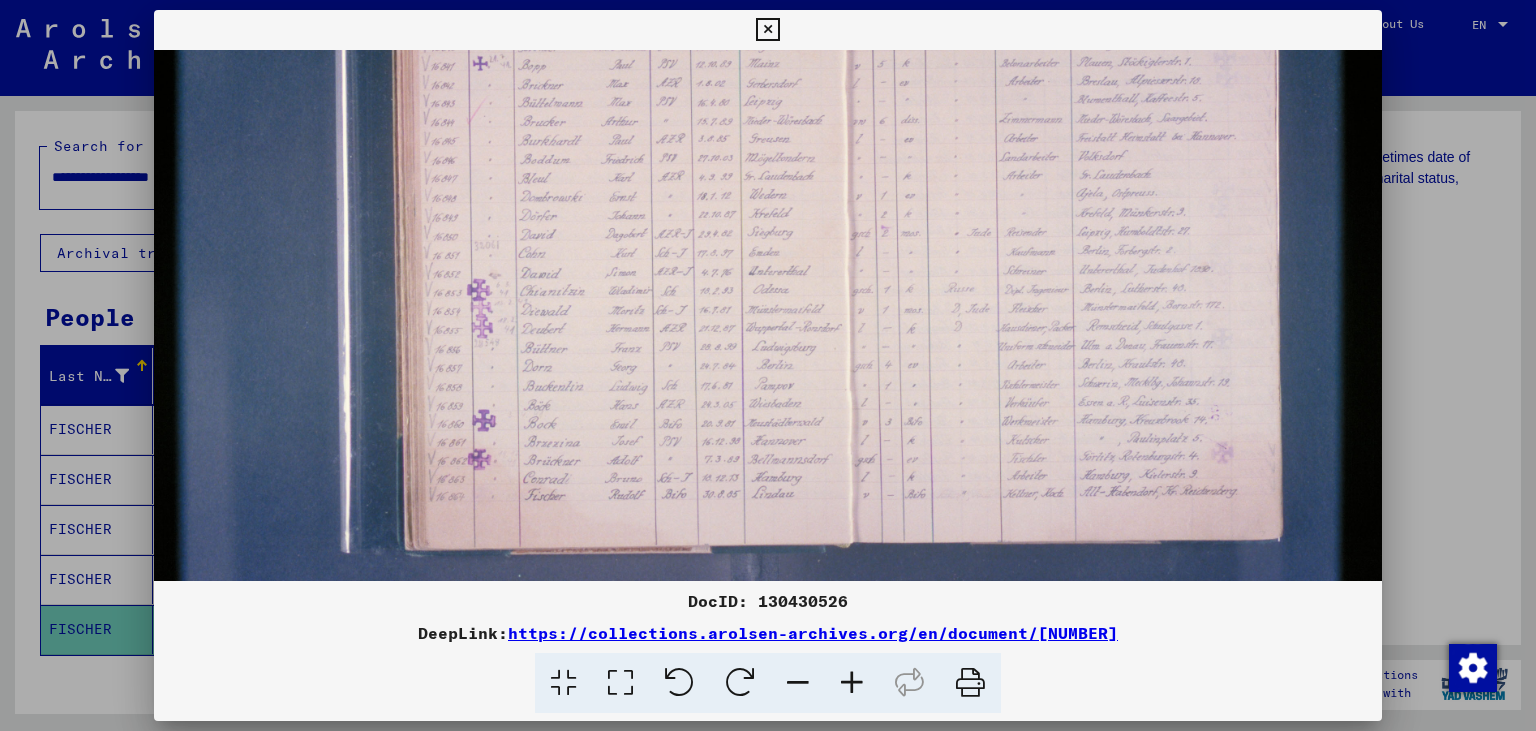 scroll, scrollTop: 255, scrollLeft: 0, axis: vertical 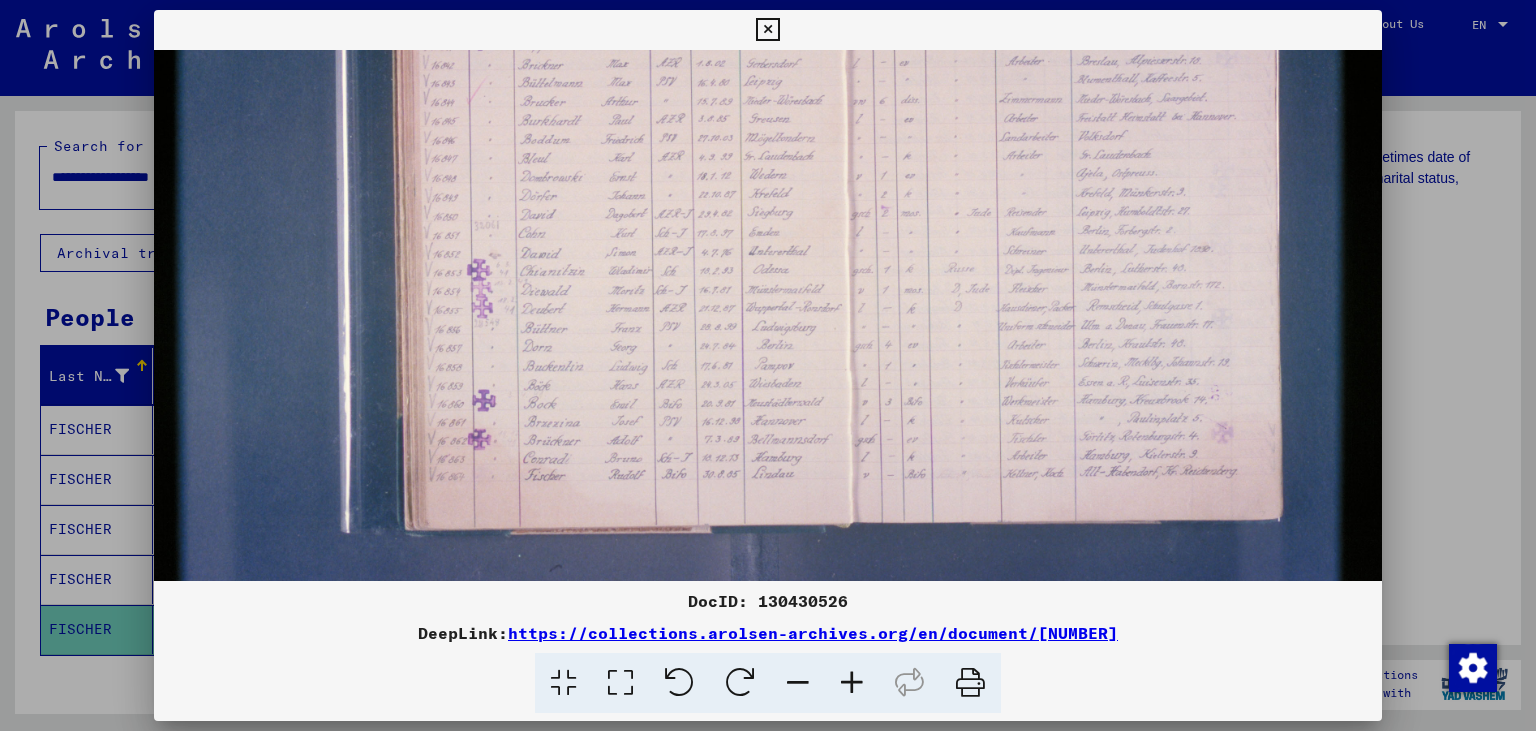 drag, startPoint x: 757, startPoint y: 378, endPoint x: 767, endPoint y: 261, distance: 117.426575 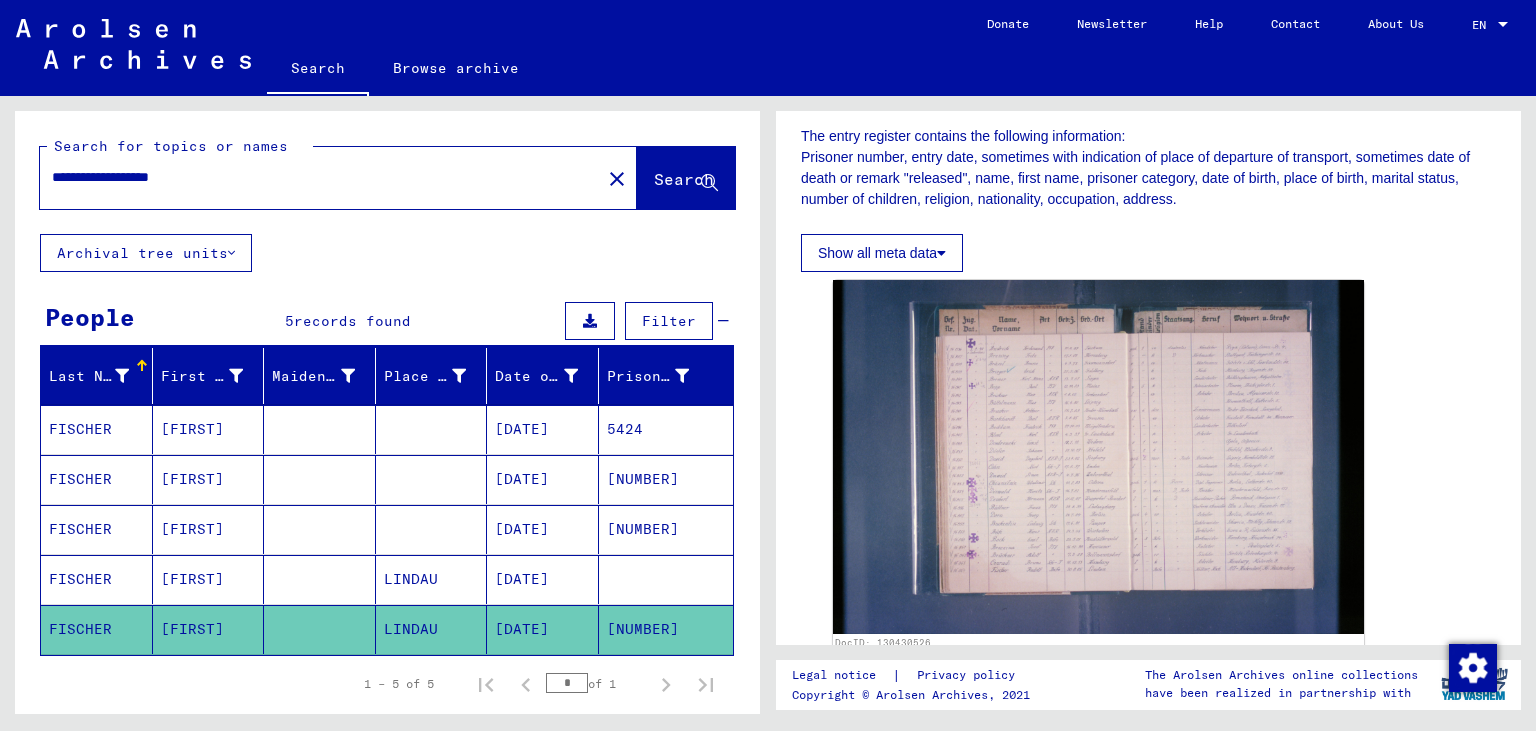 drag, startPoint x: 665, startPoint y: 622, endPoint x: 608, endPoint y: 627, distance: 57.21888 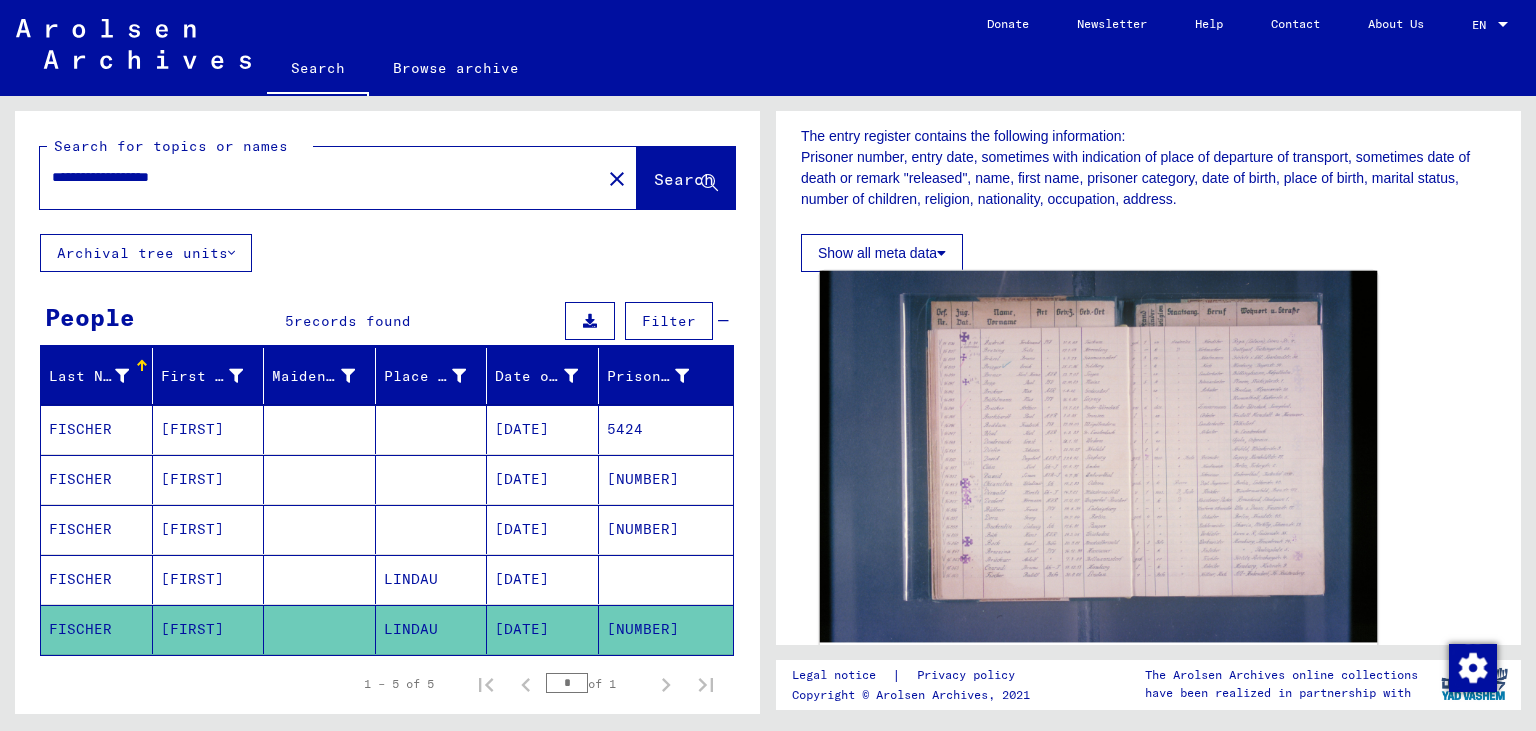 click 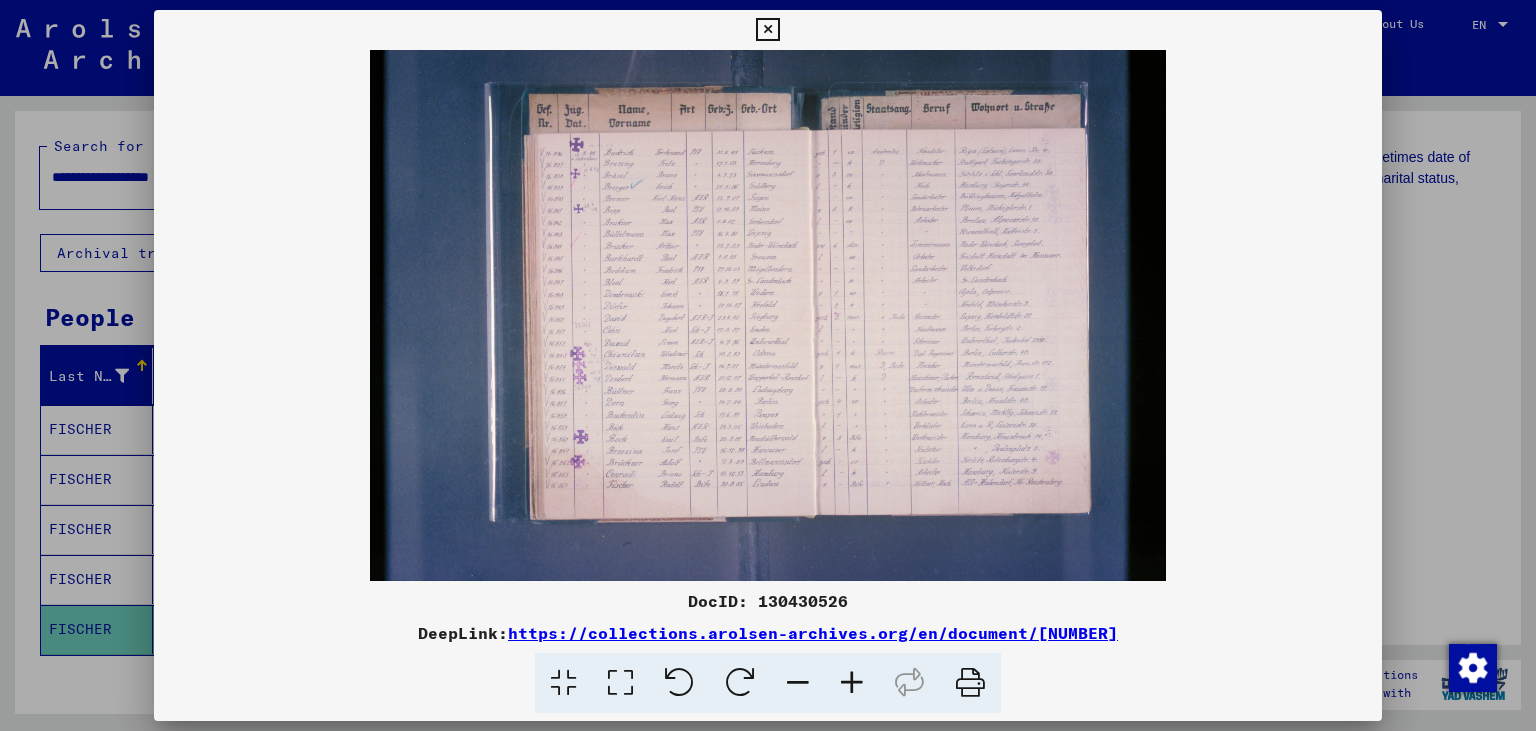 drag, startPoint x: 1134, startPoint y: 628, endPoint x: 510, endPoint y: 632, distance: 624.0128 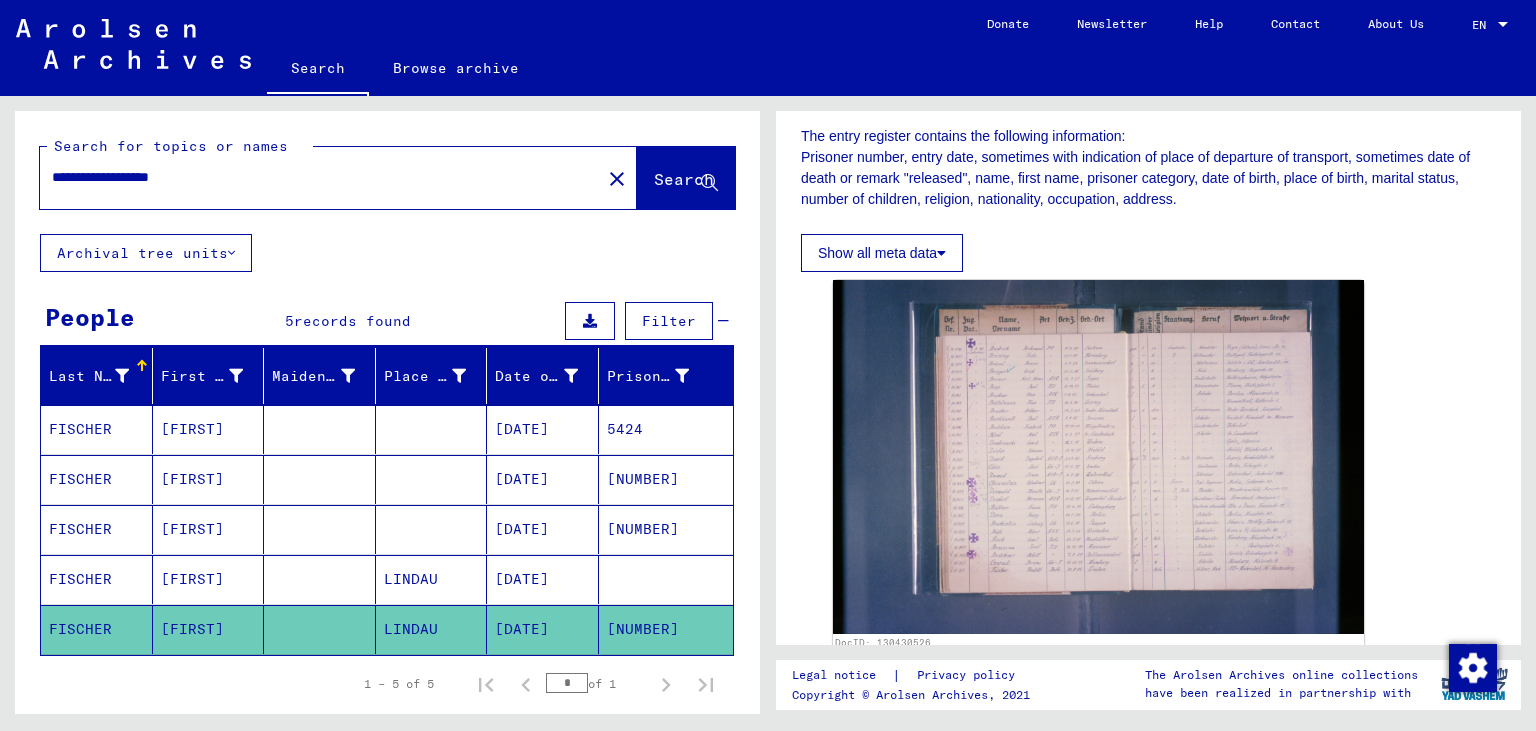 click on "[DATE]" at bounding box center [543, 629] 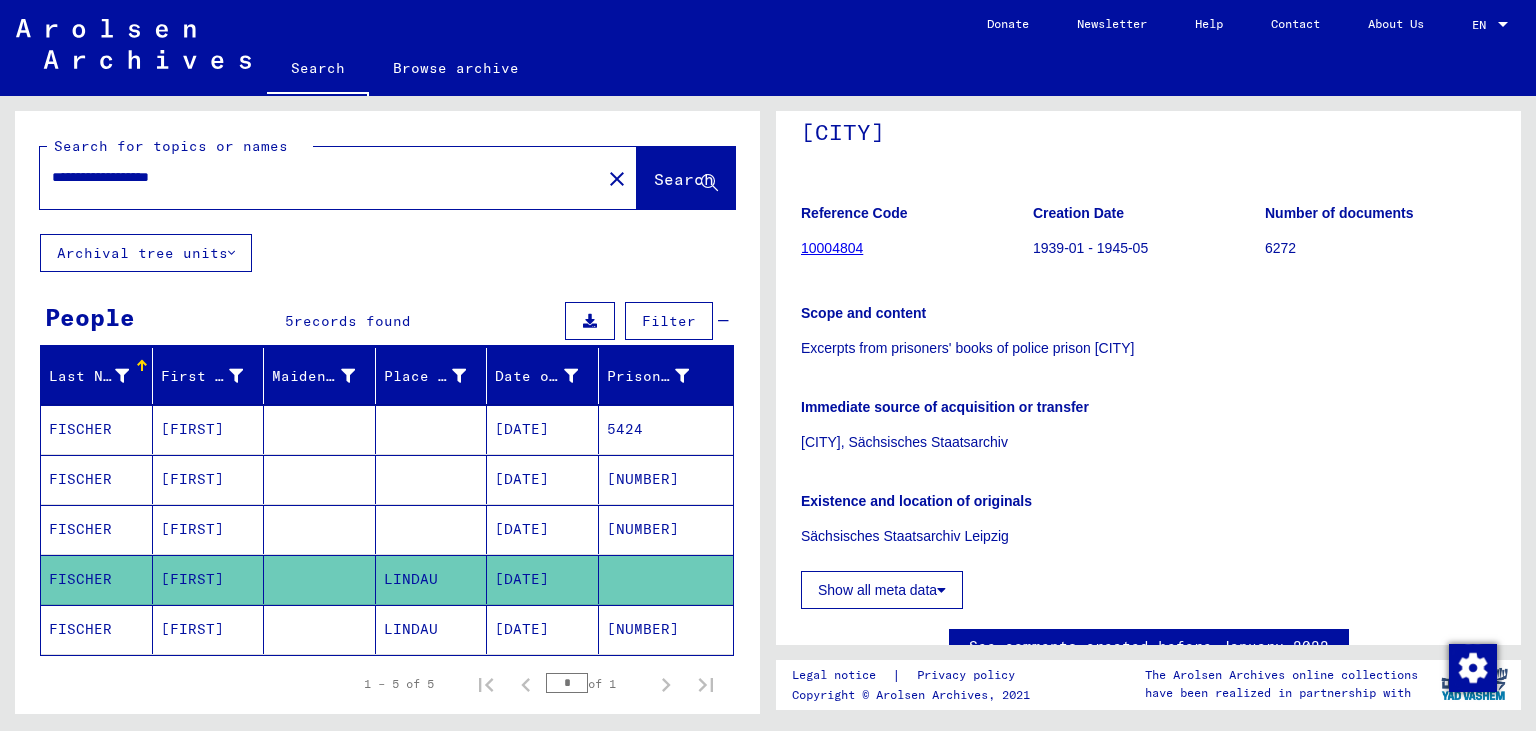 scroll, scrollTop: 110, scrollLeft: 0, axis: vertical 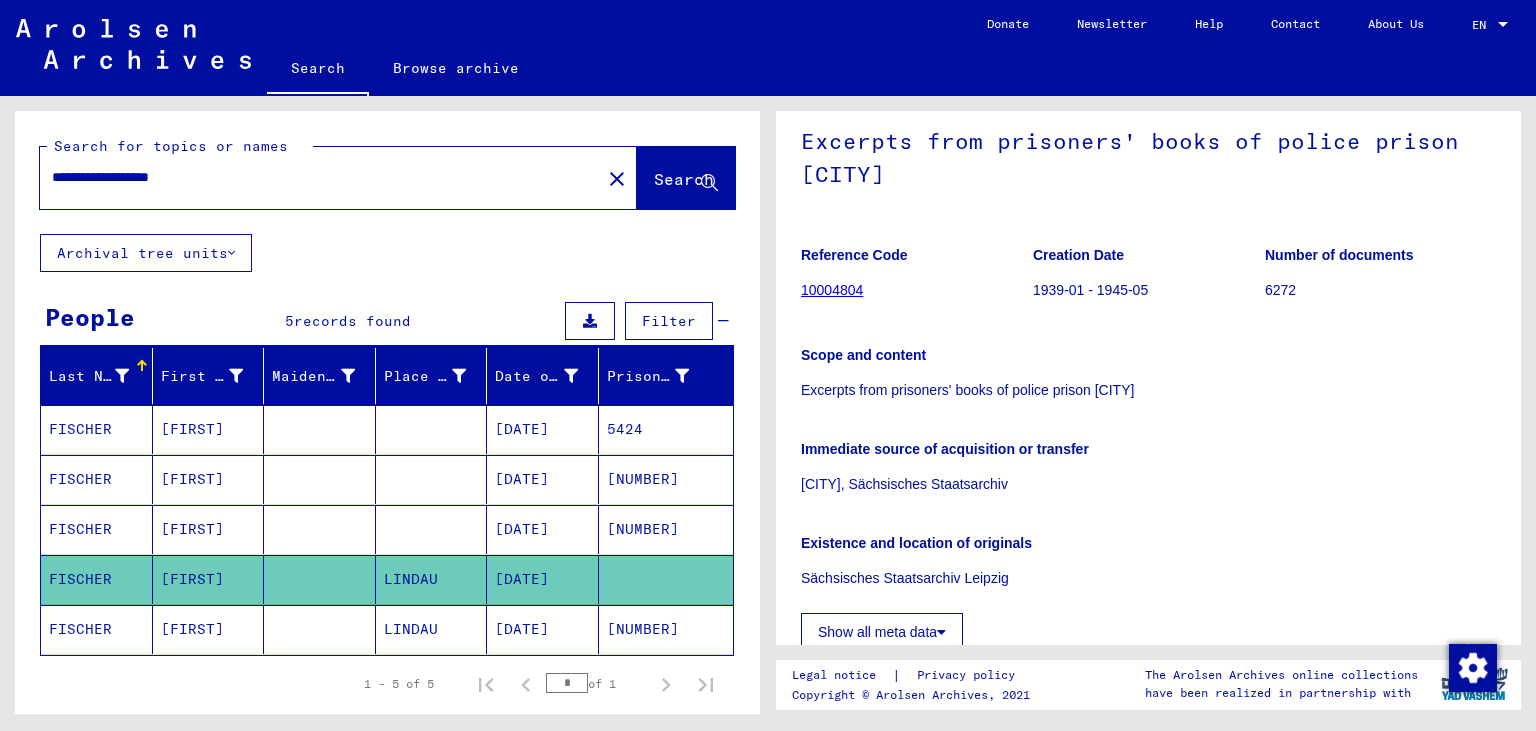 click on "[DATE]" at bounding box center (543, 579) 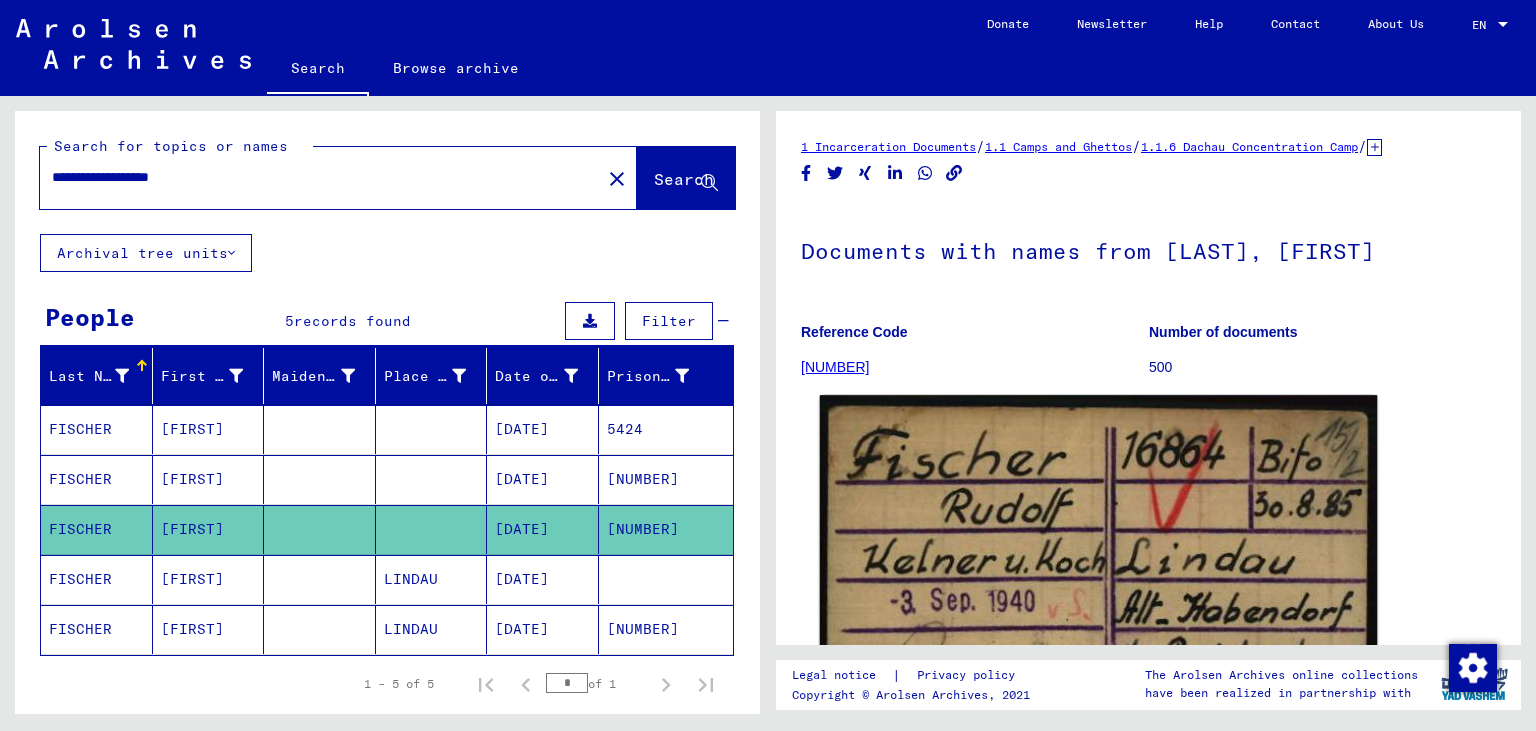 click 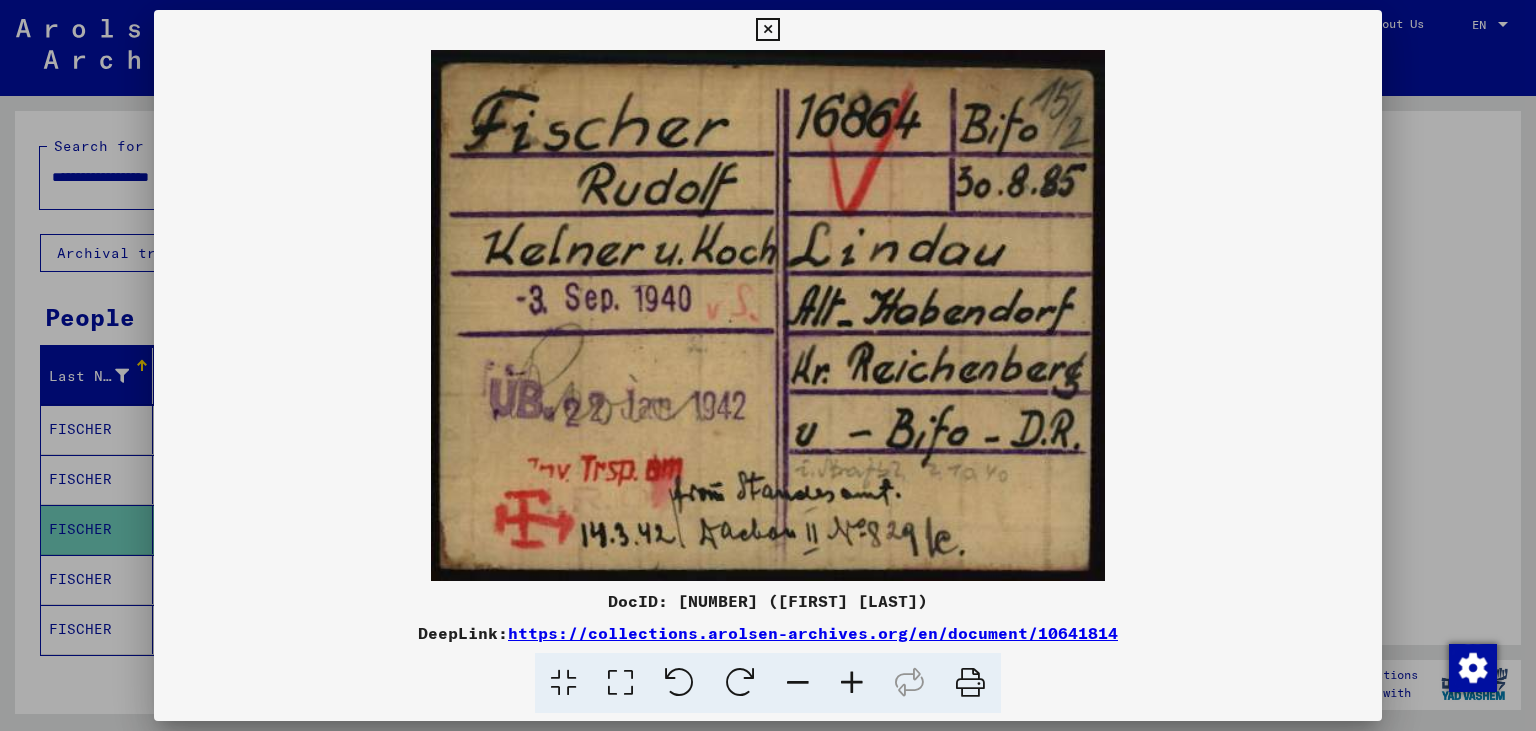 click at bounding box center (767, 30) 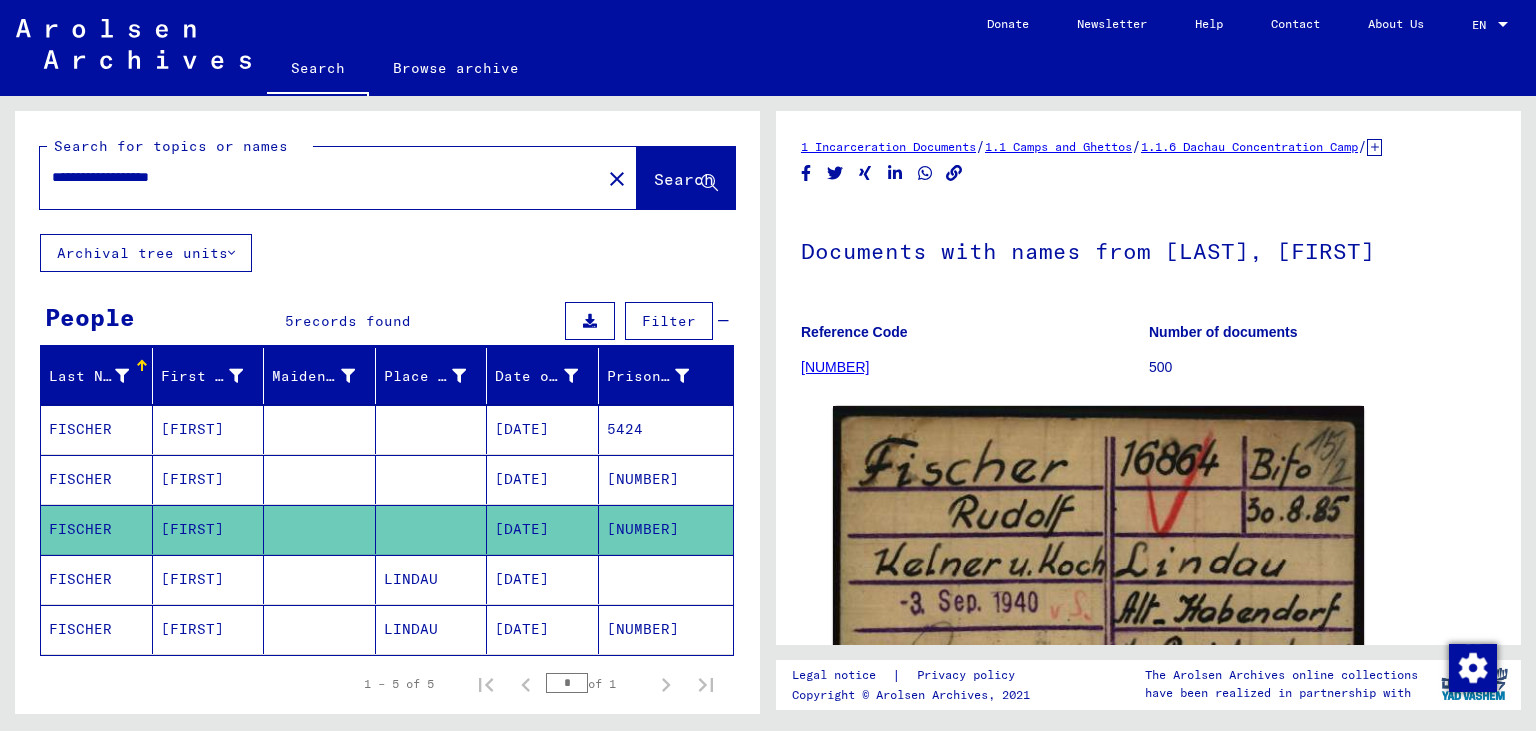 drag, startPoint x: 657, startPoint y: 526, endPoint x: 606, endPoint y: 526, distance: 51 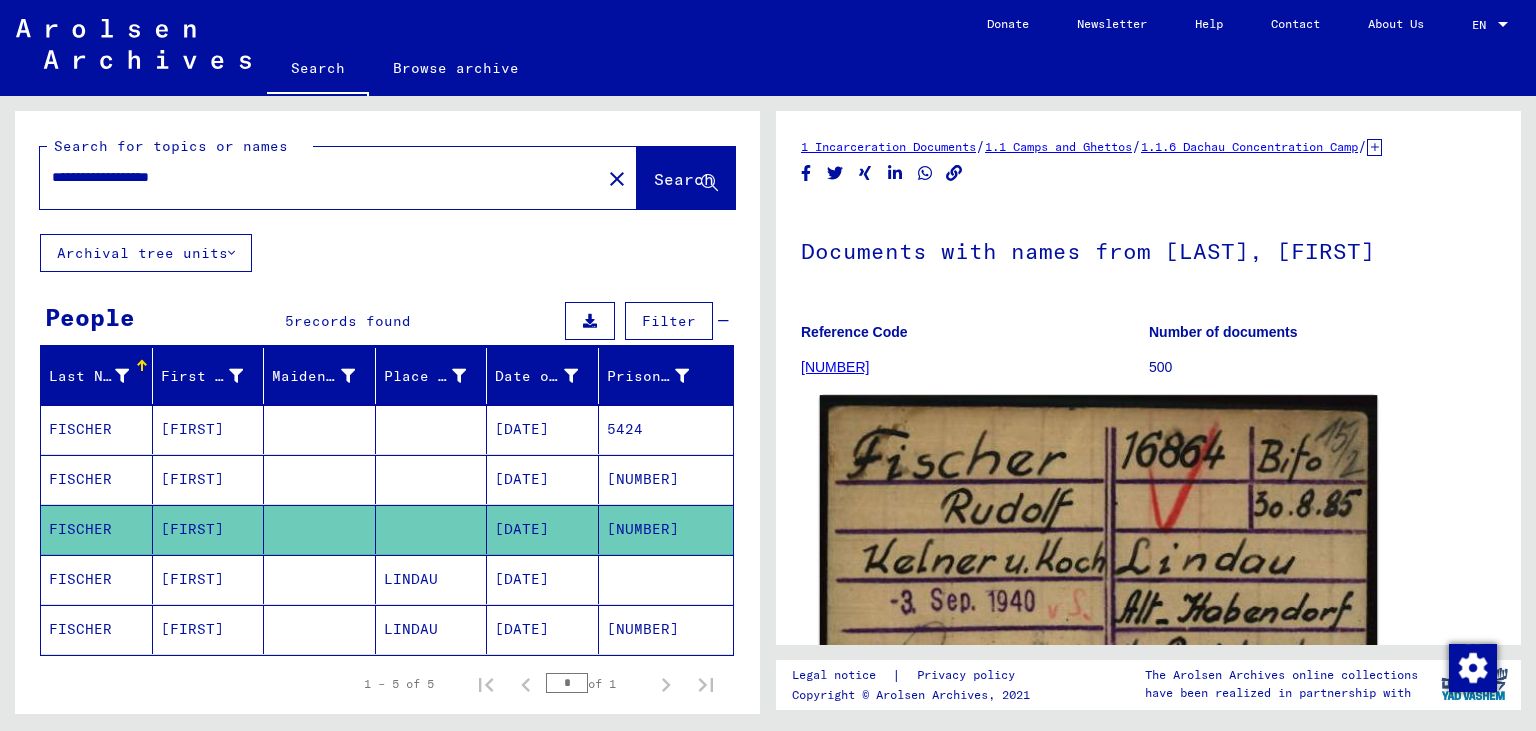click 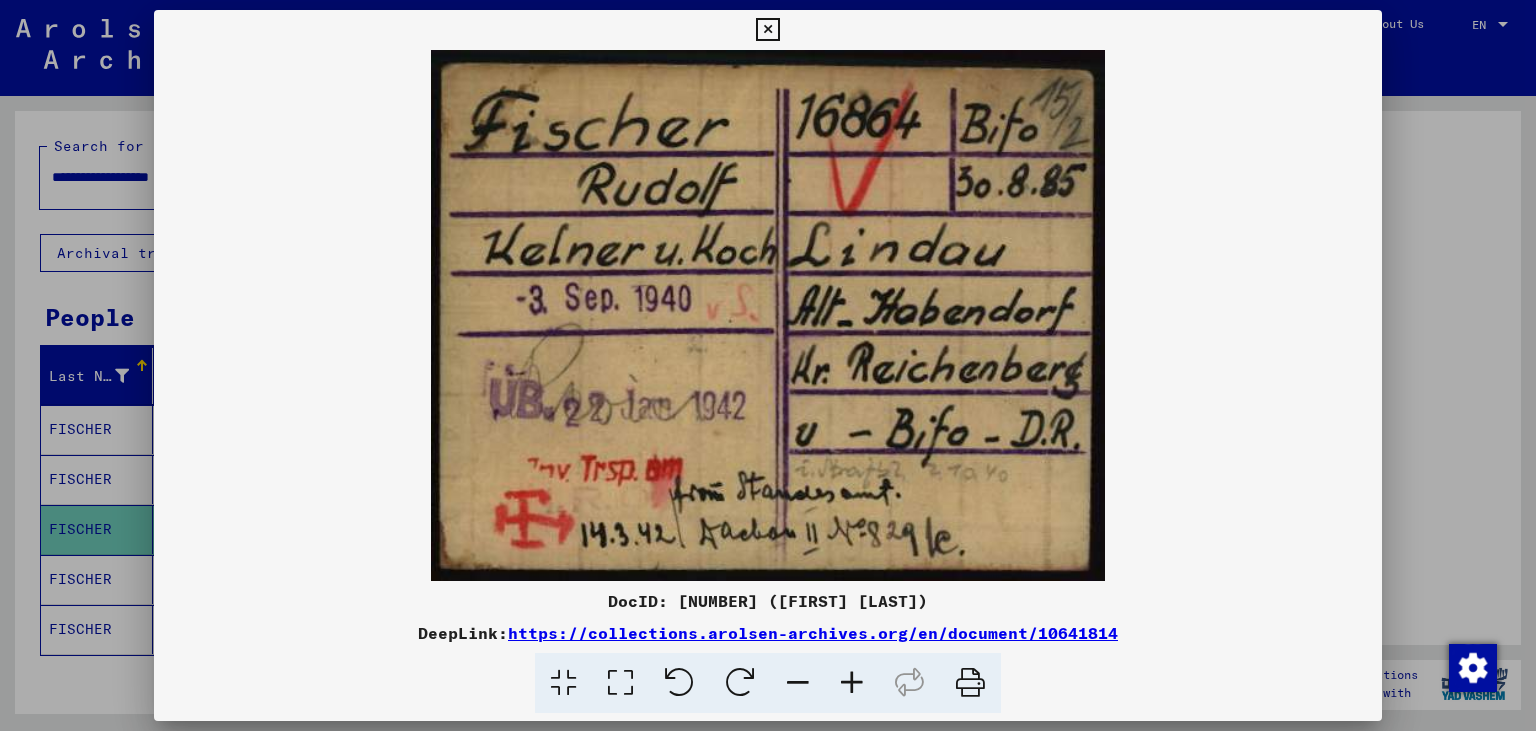 drag, startPoint x: 1150, startPoint y: 639, endPoint x: 517, endPoint y: 638, distance: 633.0008 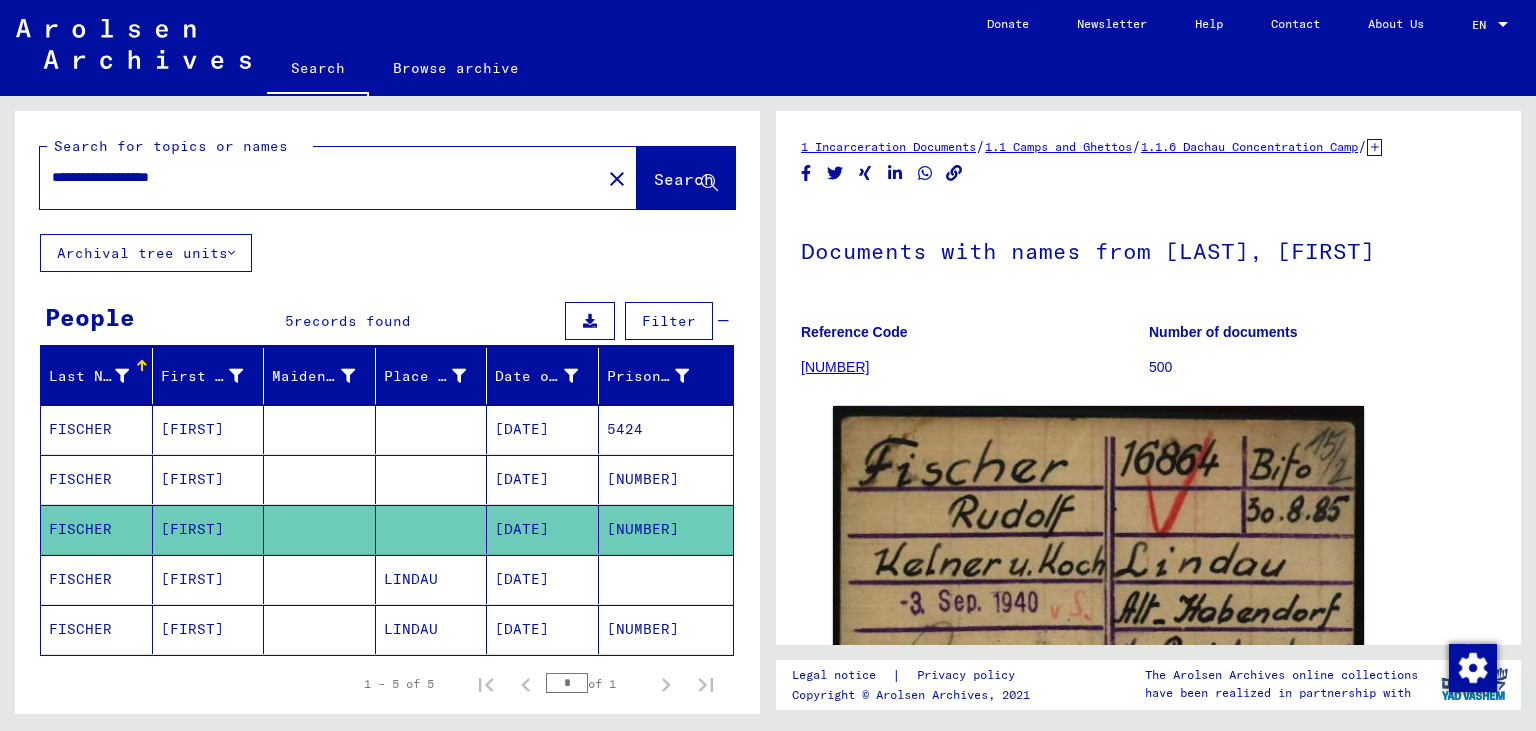 click on "[DATE]" at bounding box center [543, 529] 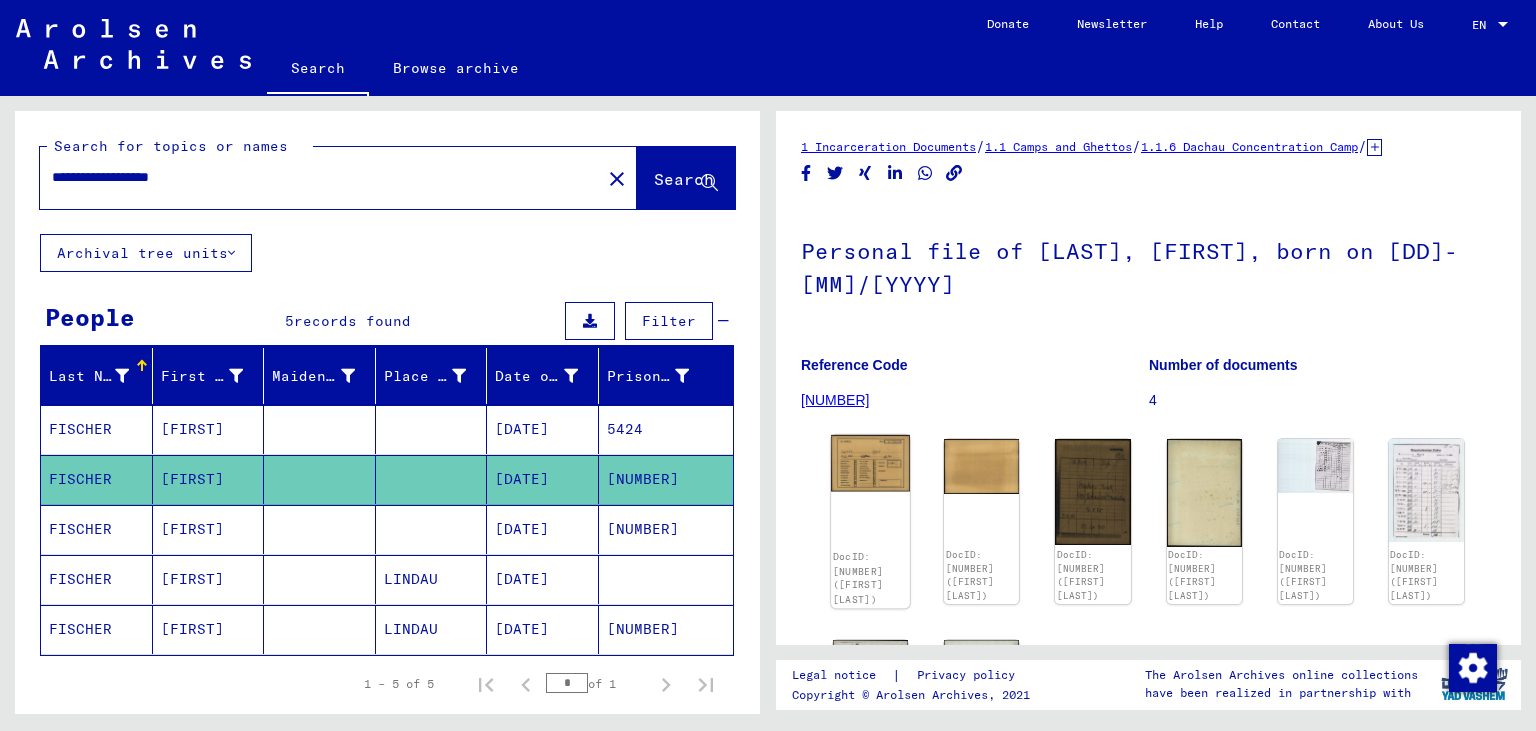 click 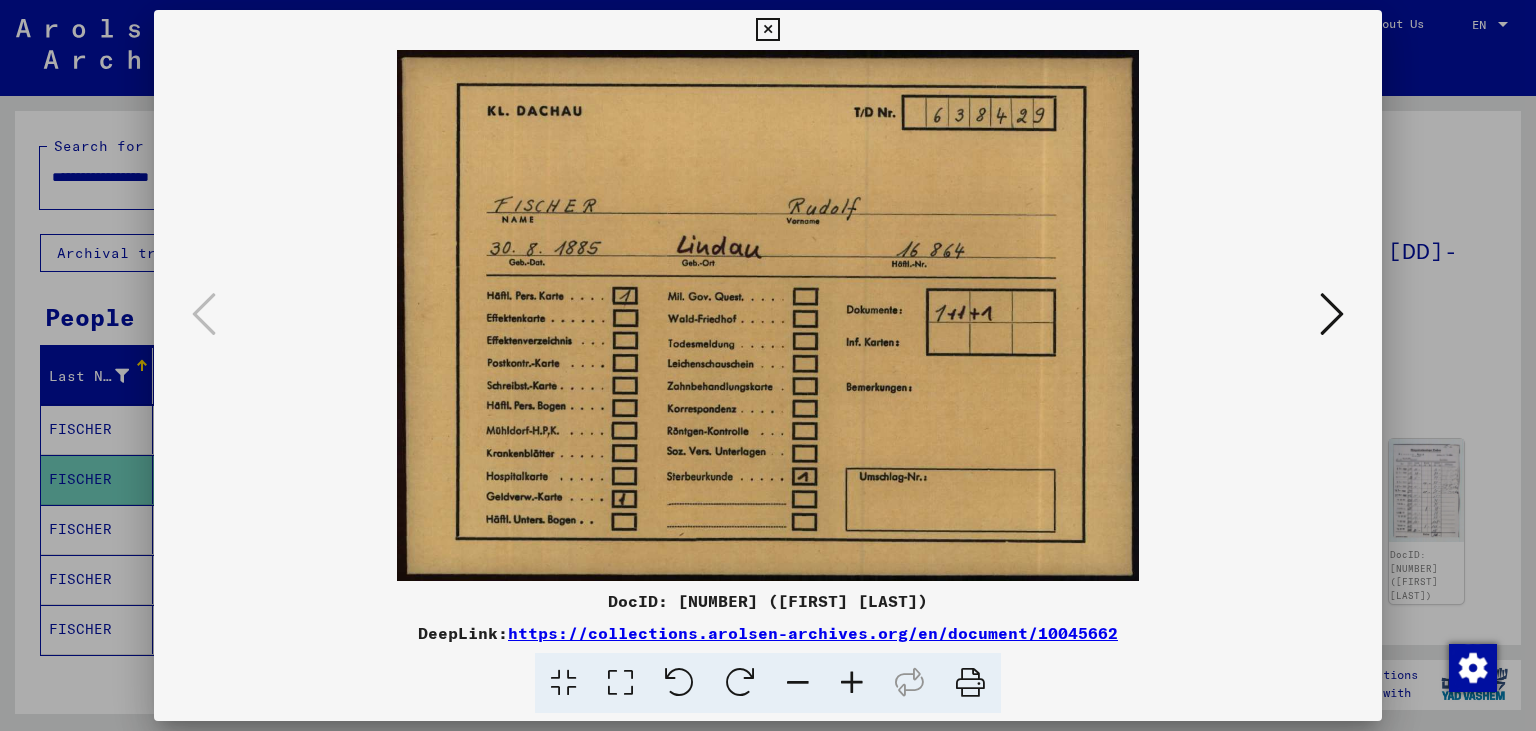 drag, startPoint x: 1150, startPoint y: 637, endPoint x: 514, endPoint y: 636, distance: 636.0008 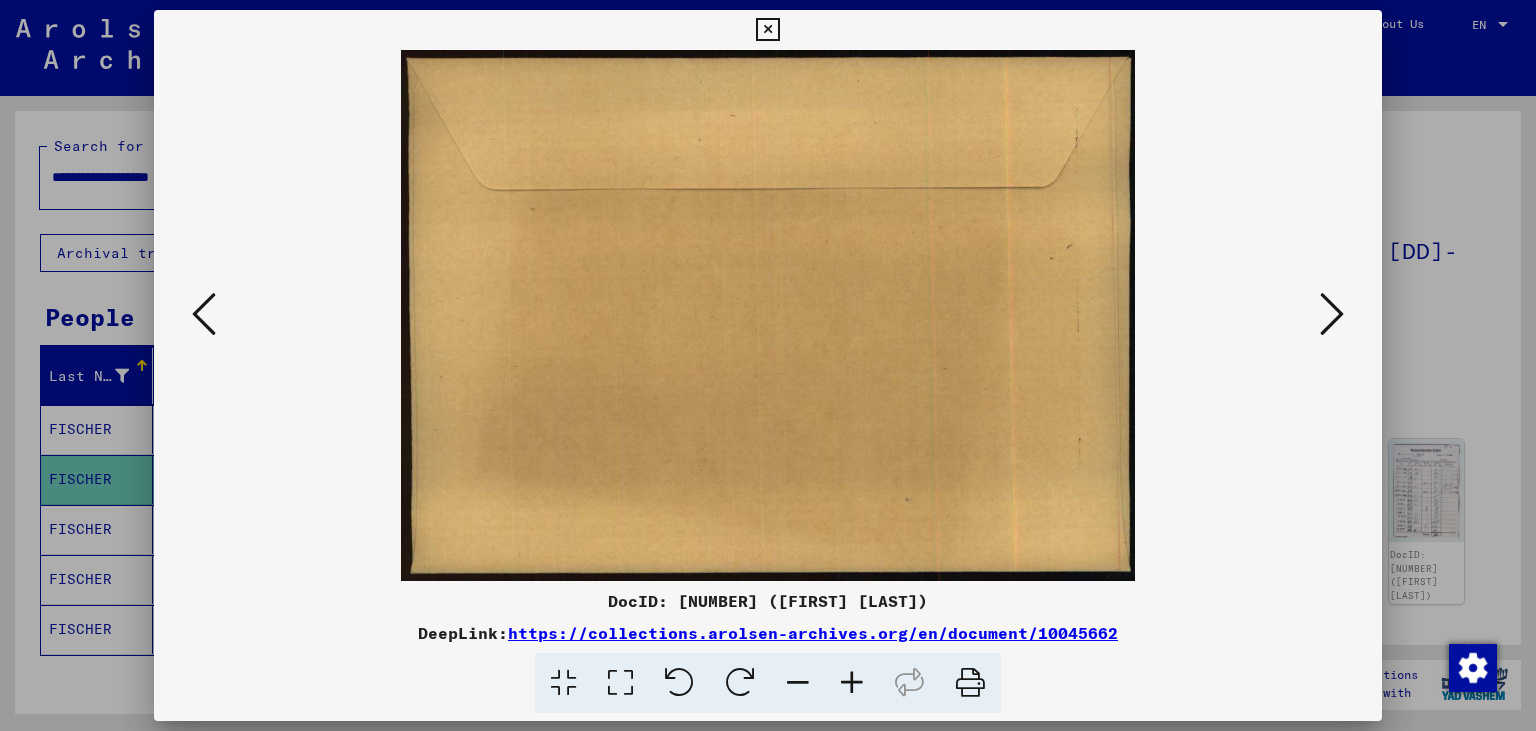 click at bounding box center (1332, 314) 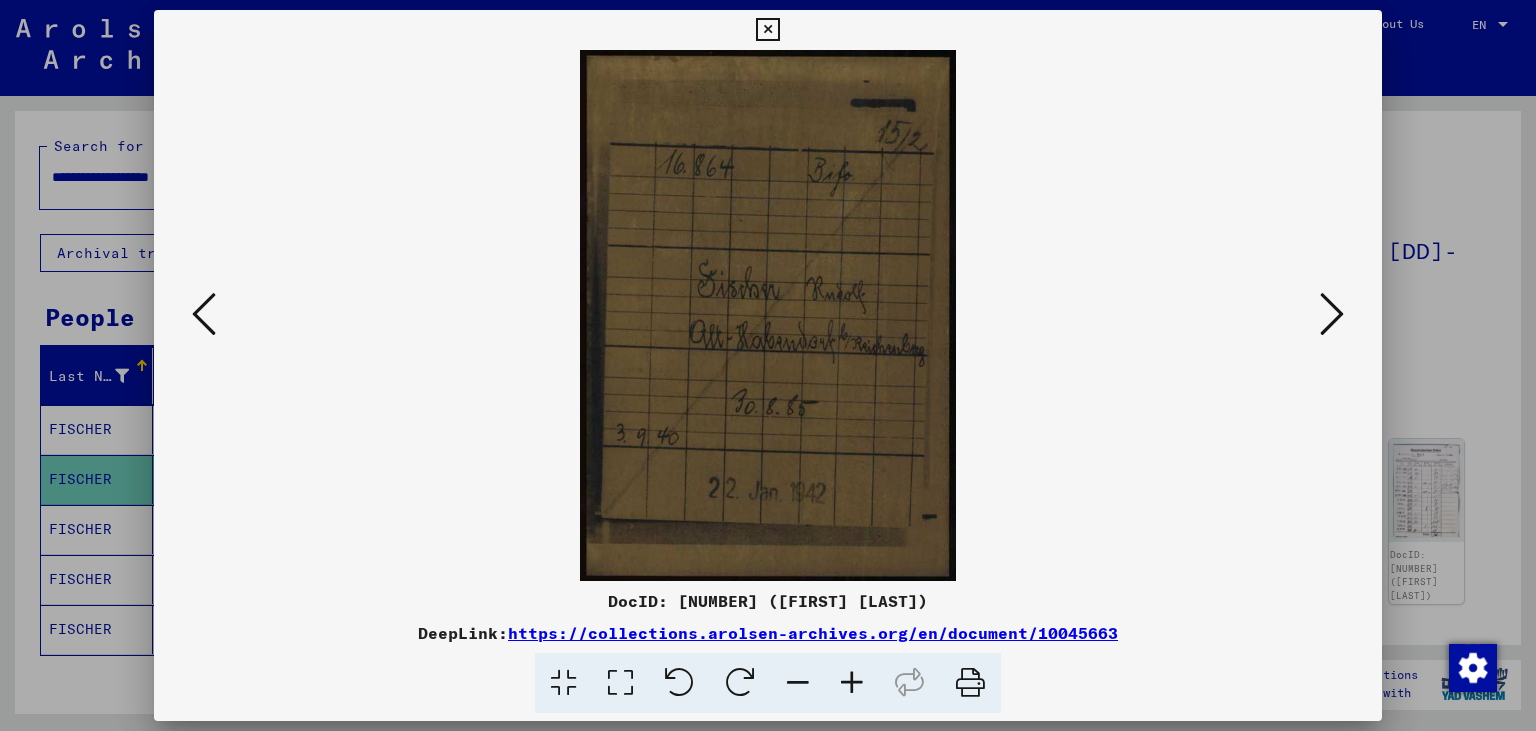 click at bounding box center [1332, 314] 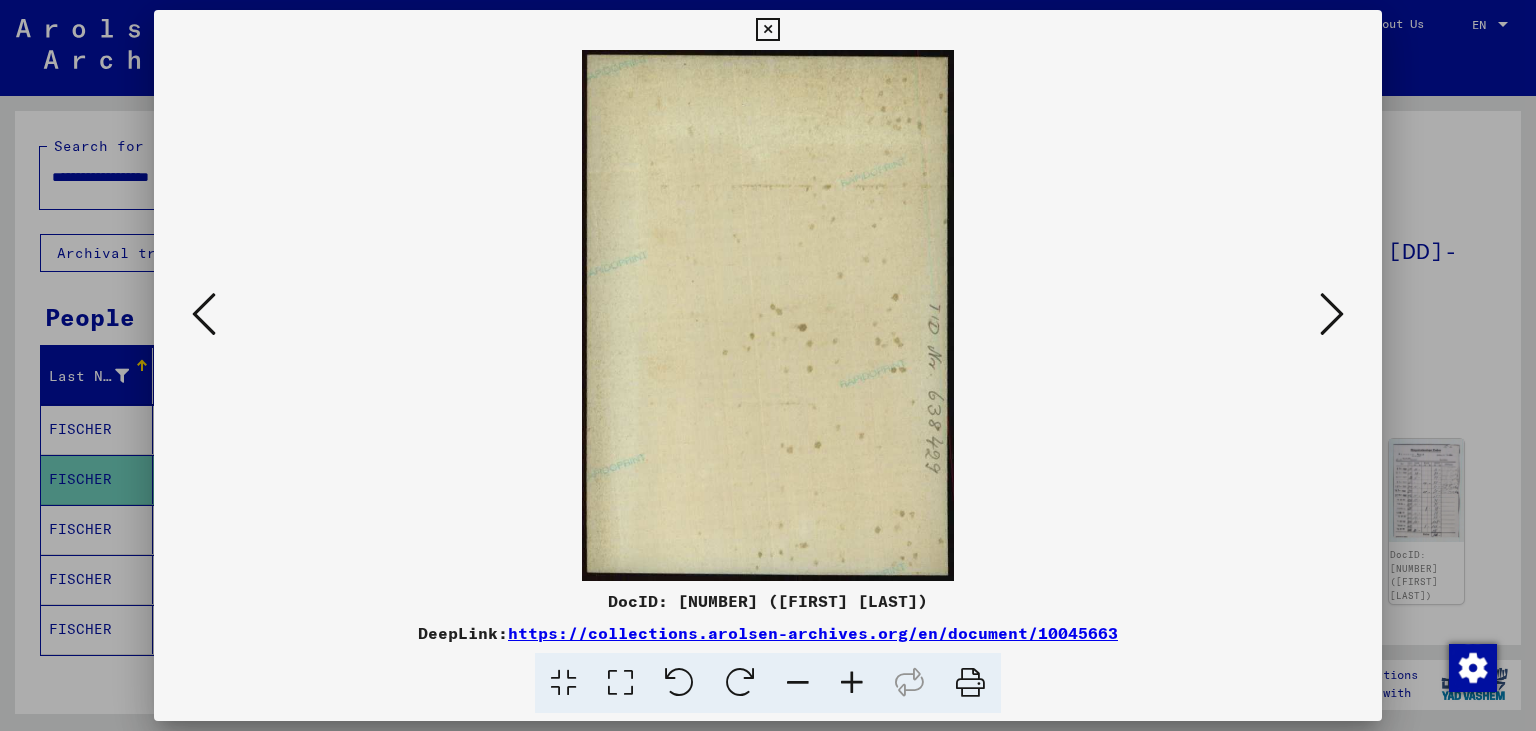 click at bounding box center [1332, 314] 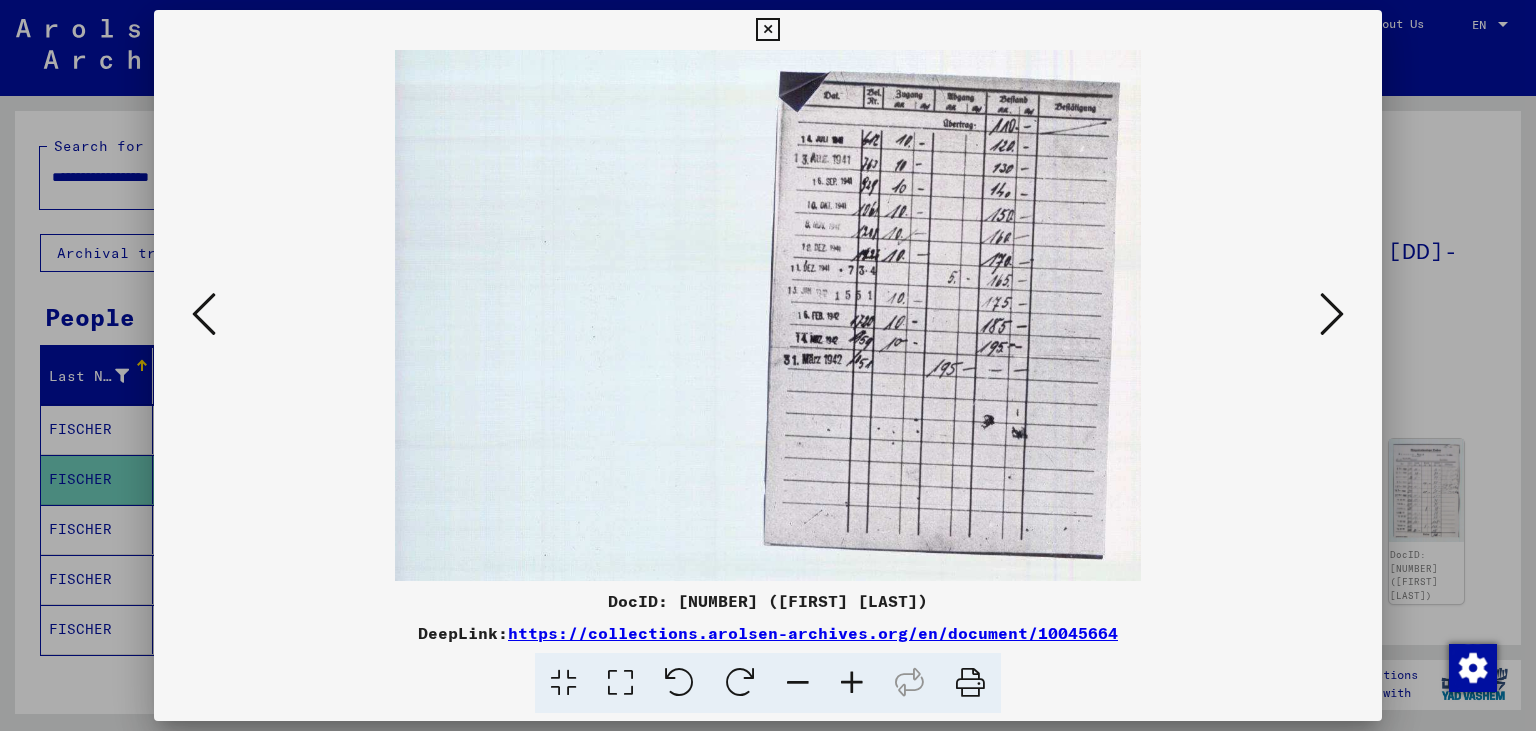 click at bounding box center [1332, 314] 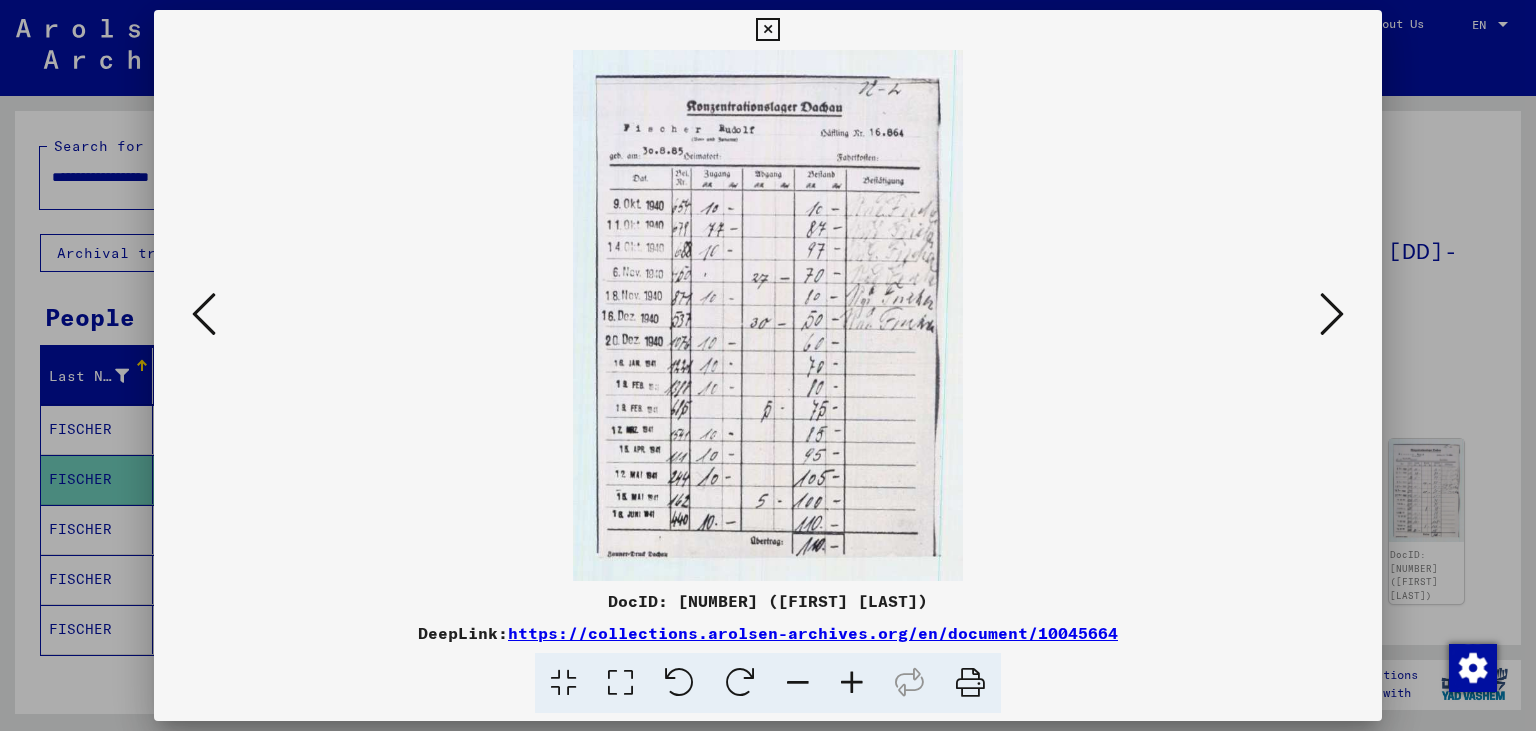 click at bounding box center (1332, 314) 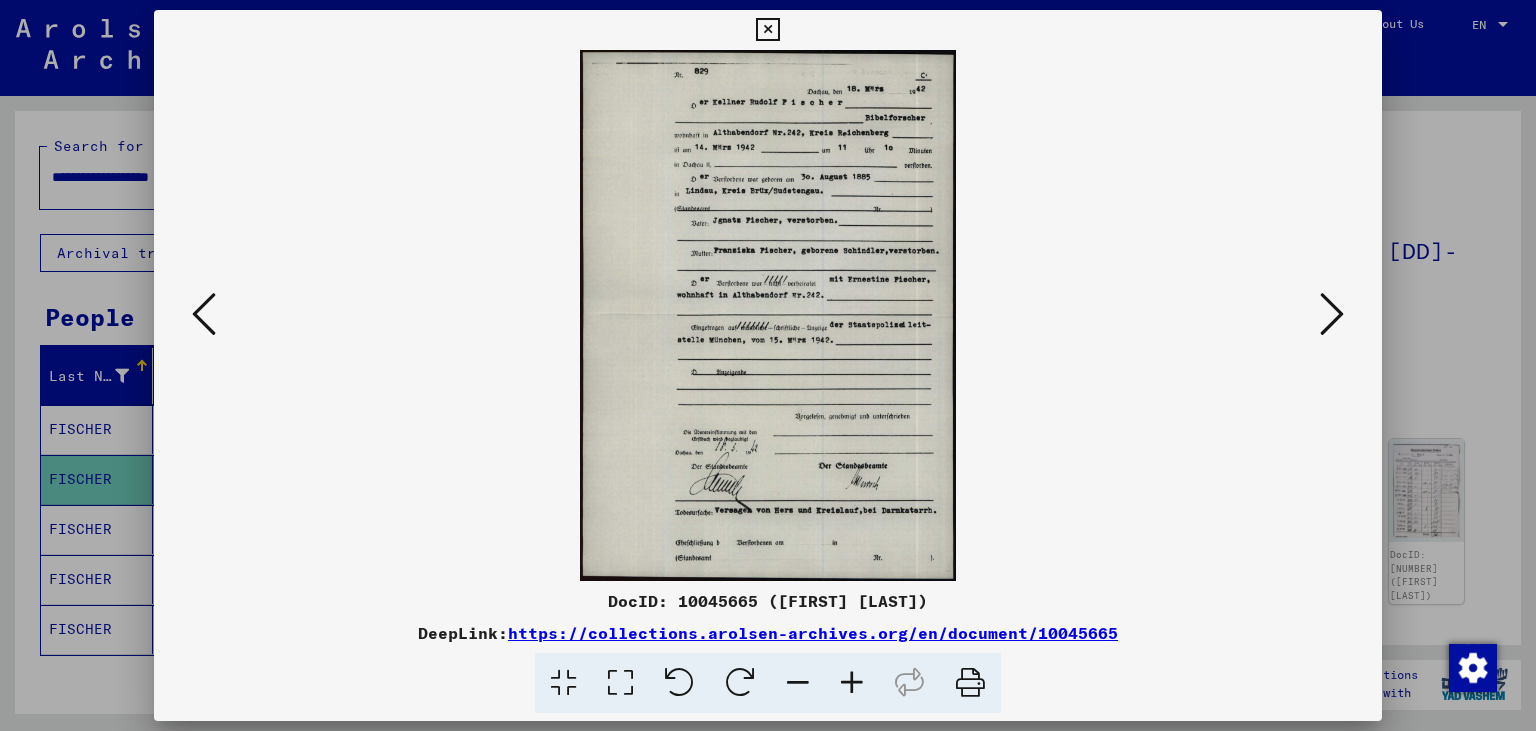 click at bounding box center (1332, 314) 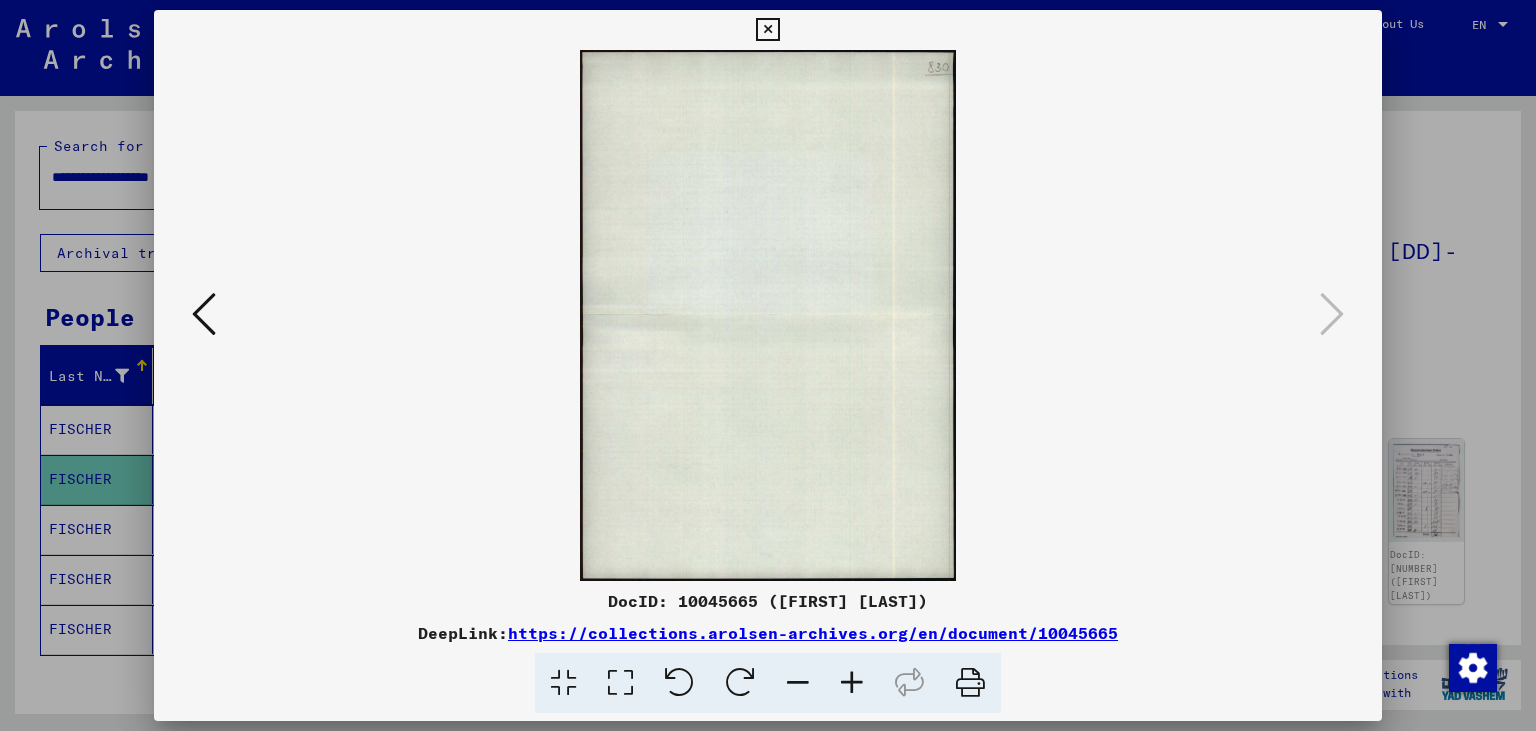 click at bounding box center (767, 30) 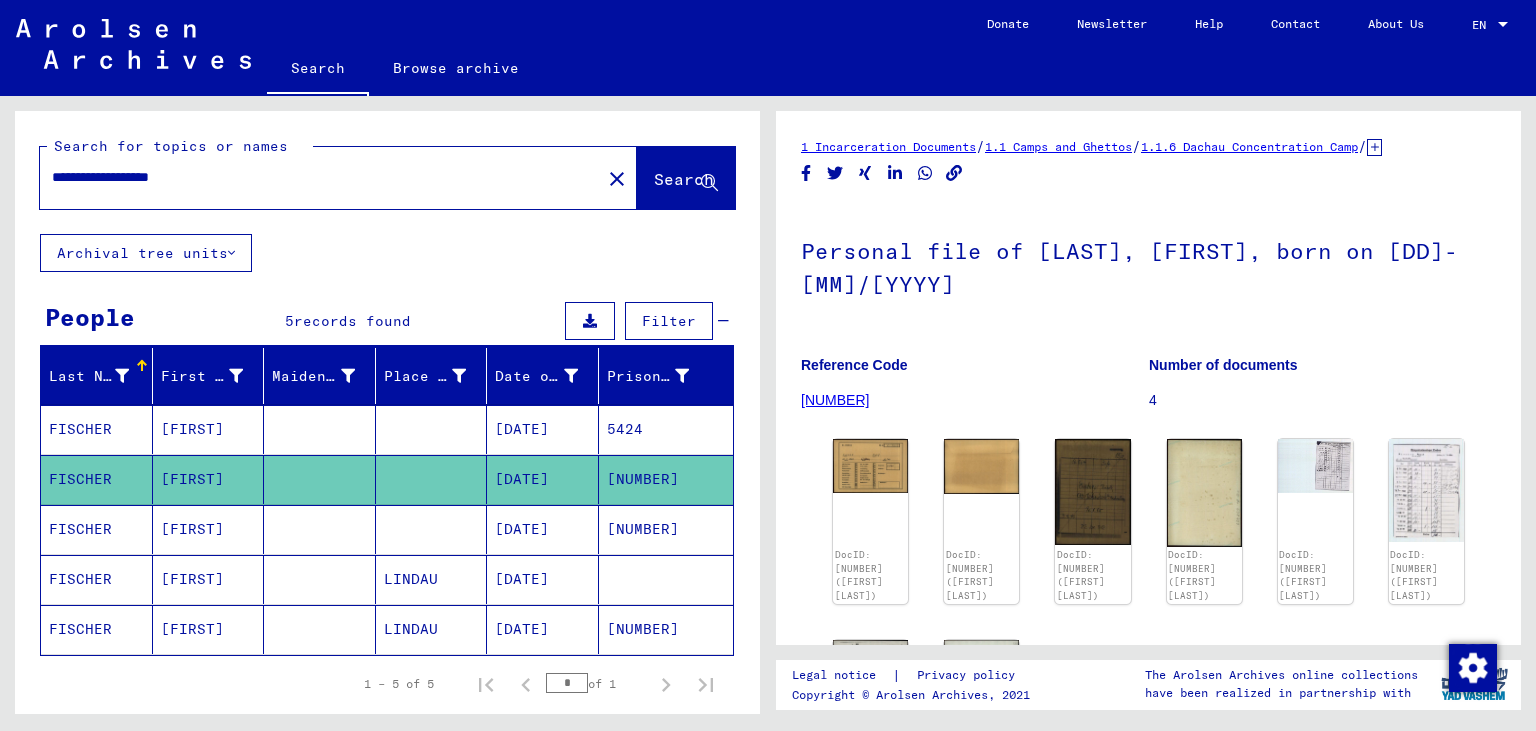 click on "[DATE]" at bounding box center [543, 479] 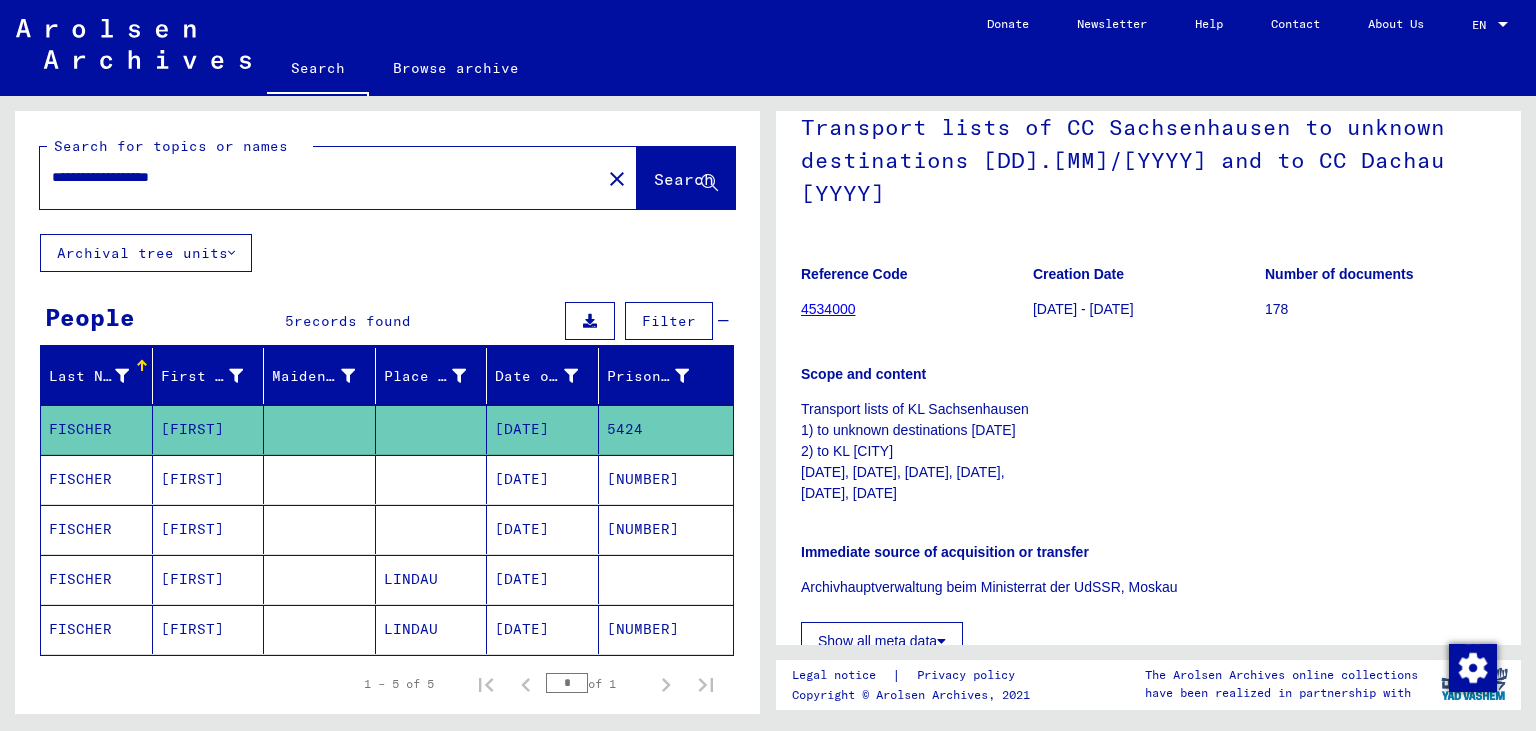 scroll, scrollTop: 110, scrollLeft: 0, axis: vertical 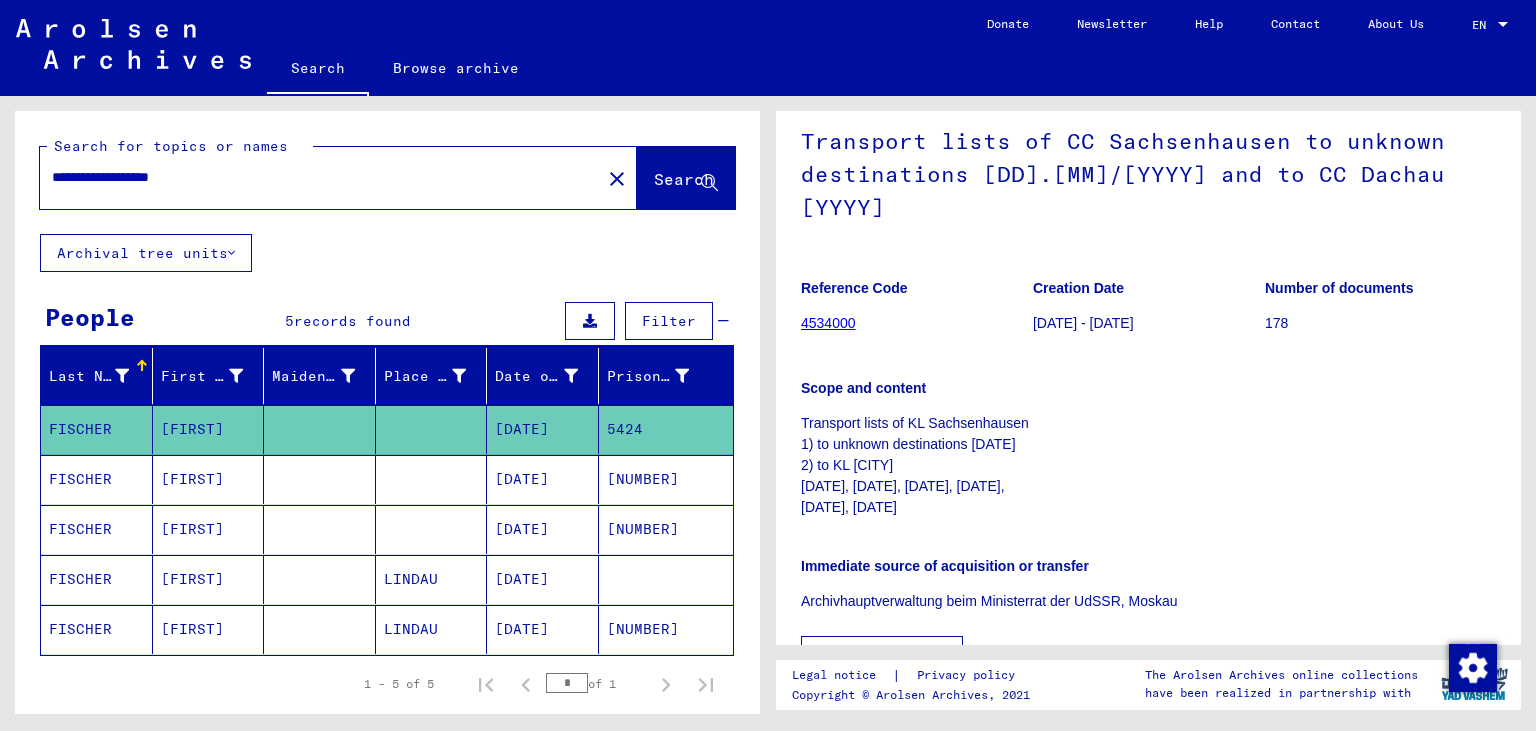 drag, startPoint x: 1007, startPoint y: 496, endPoint x: 801, endPoint y: 413, distance: 222.09232 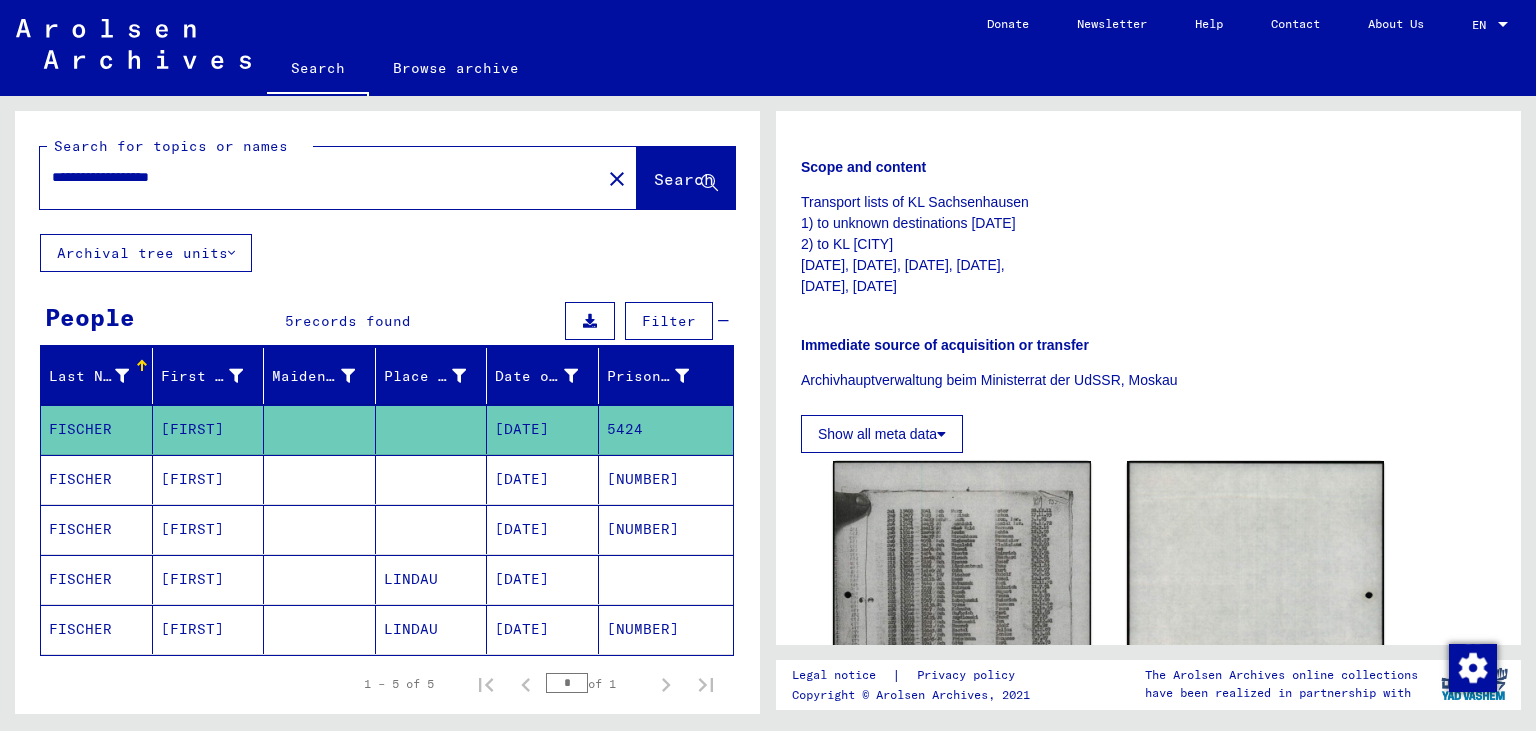 scroll, scrollTop: 662, scrollLeft: 0, axis: vertical 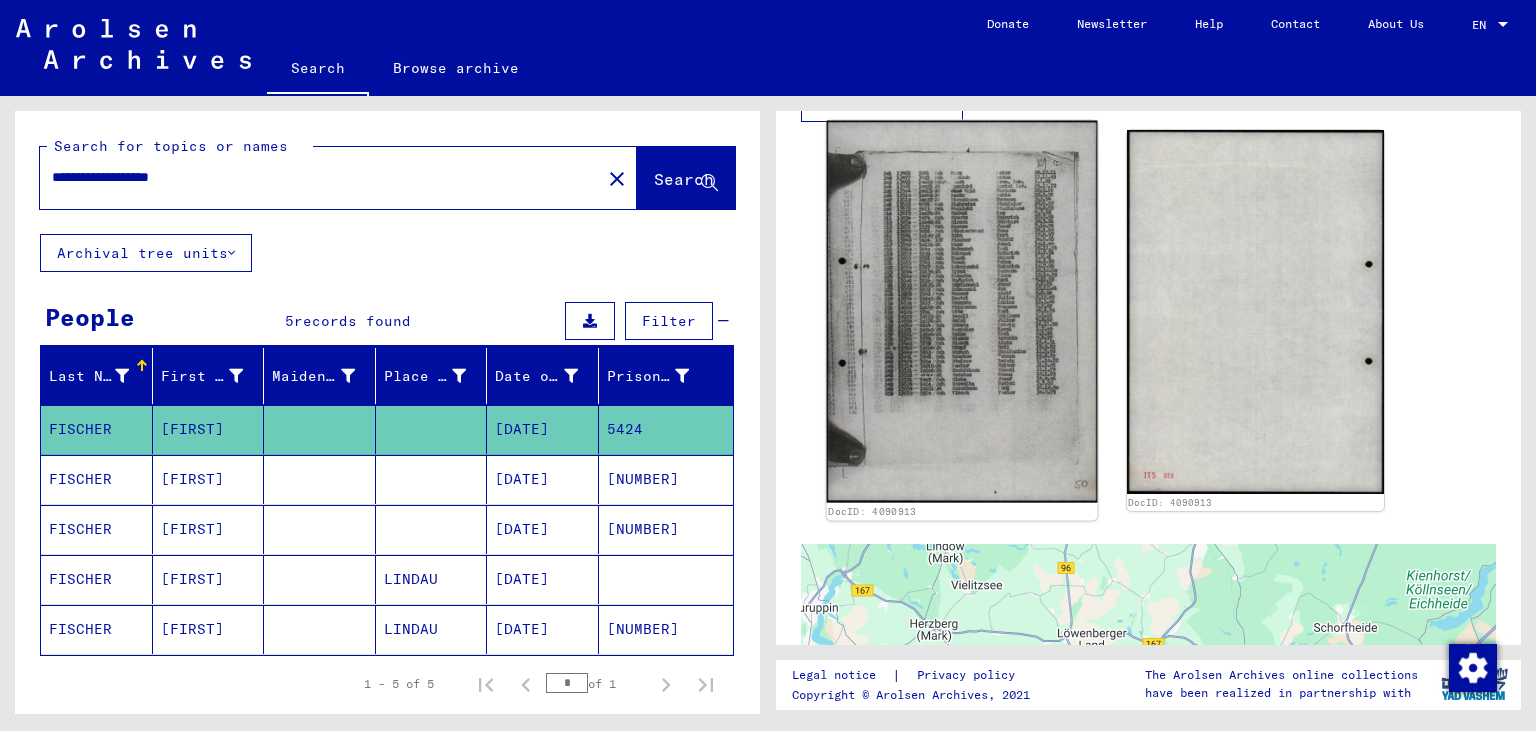 click 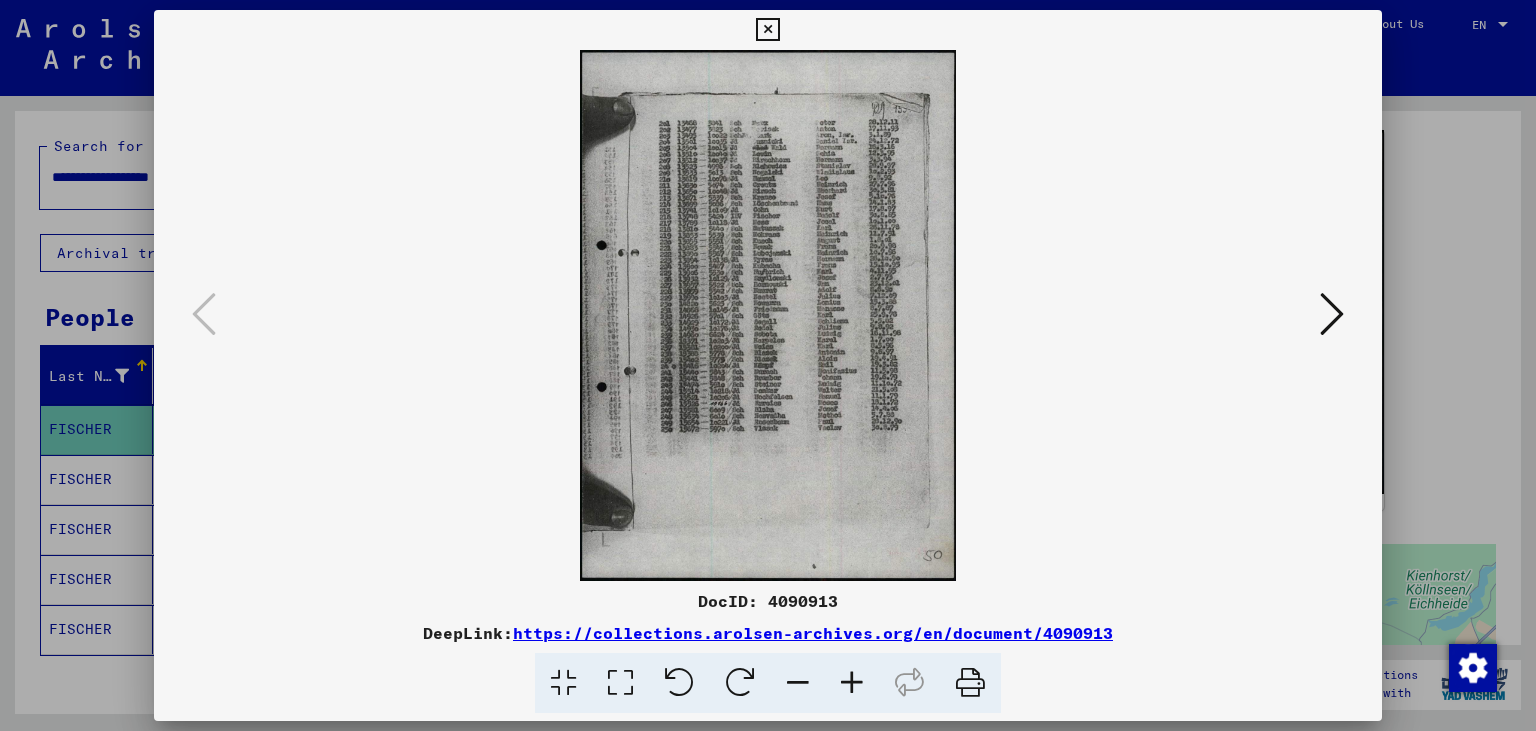 drag, startPoint x: 1149, startPoint y: 637, endPoint x: 524, endPoint y: 638, distance: 625.0008 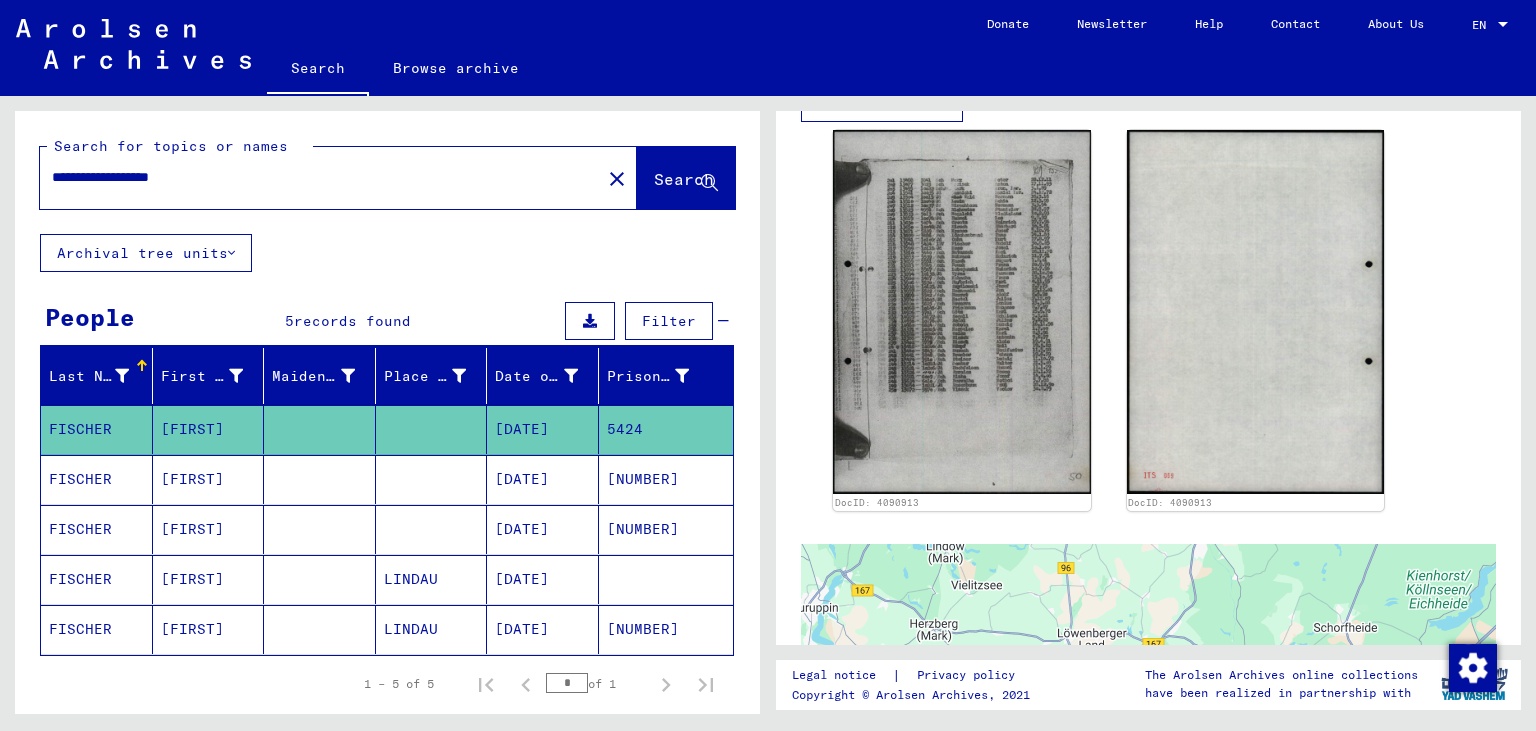 drag, startPoint x: 655, startPoint y: 436, endPoint x: 599, endPoint y: 434, distance: 56.0357 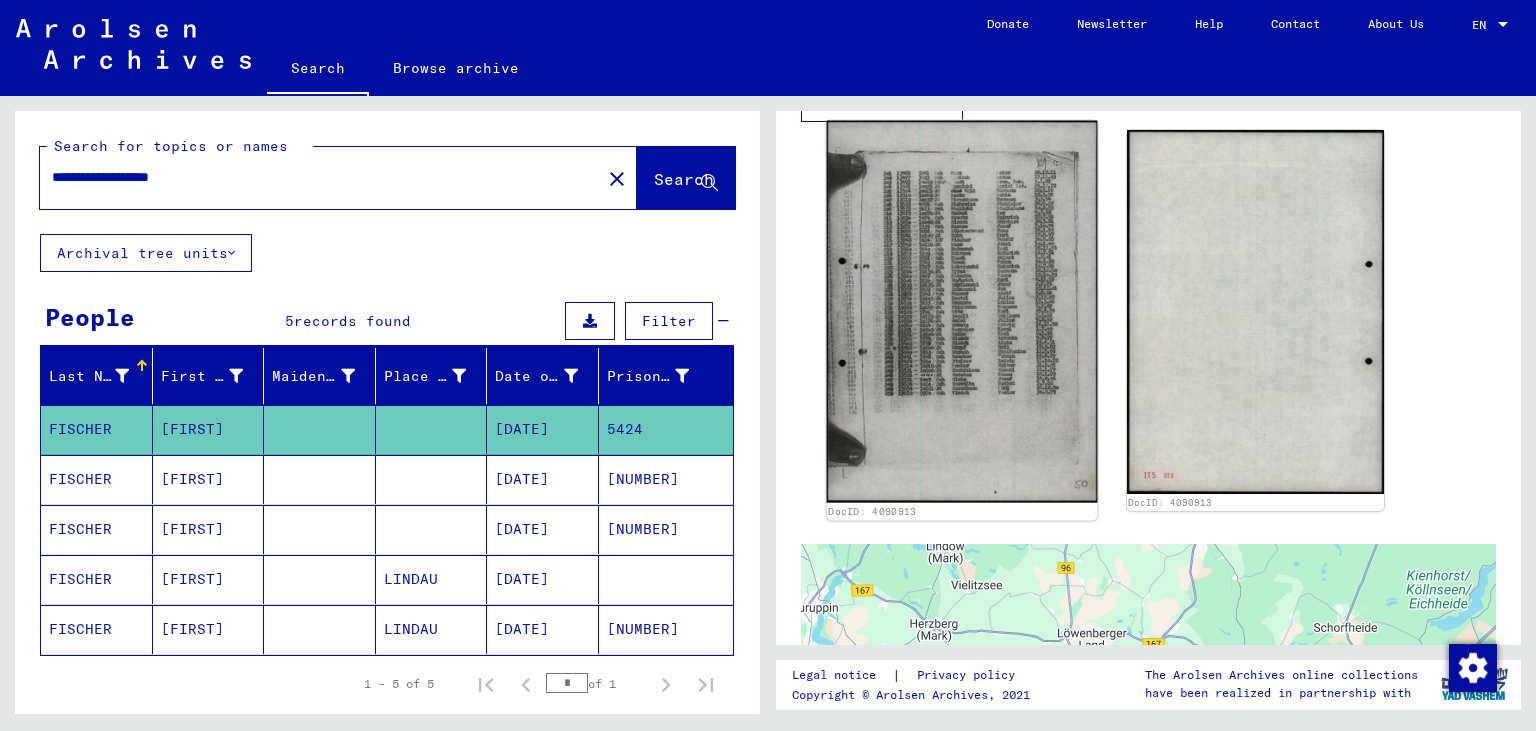 click 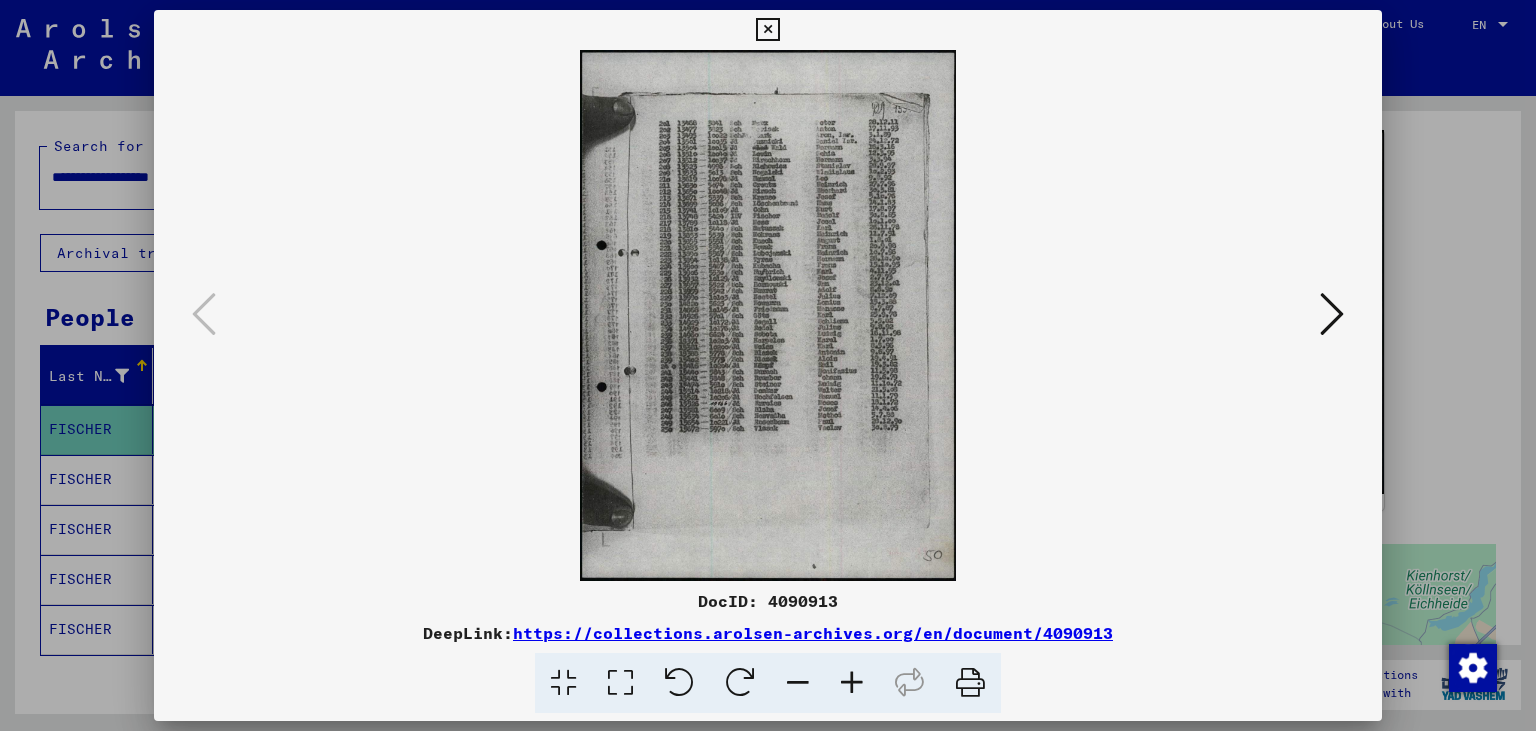 click at bounding box center [767, 30] 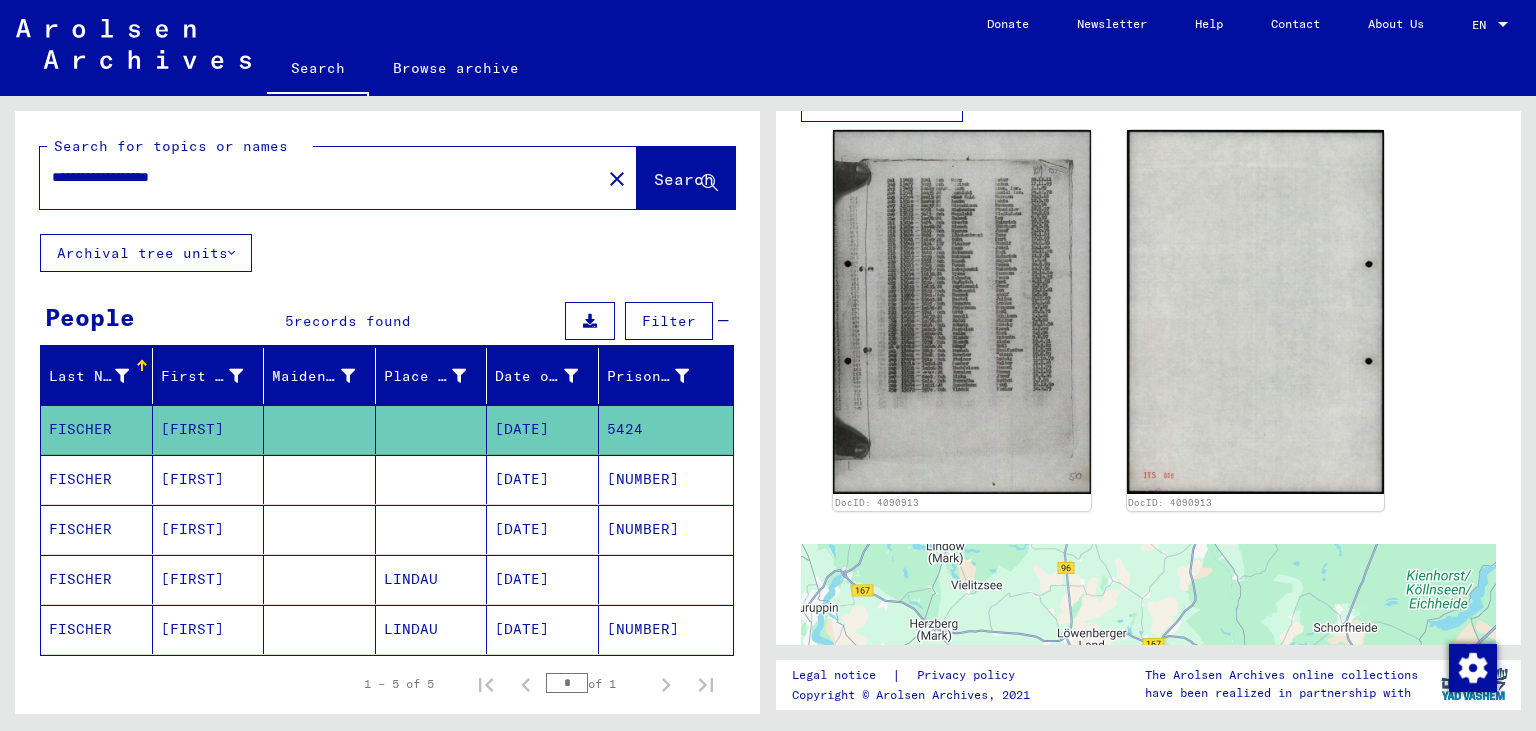 drag, startPoint x: 248, startPoint y: 180, endPoint x: 0, endPoint y: 148, distance: 250.056 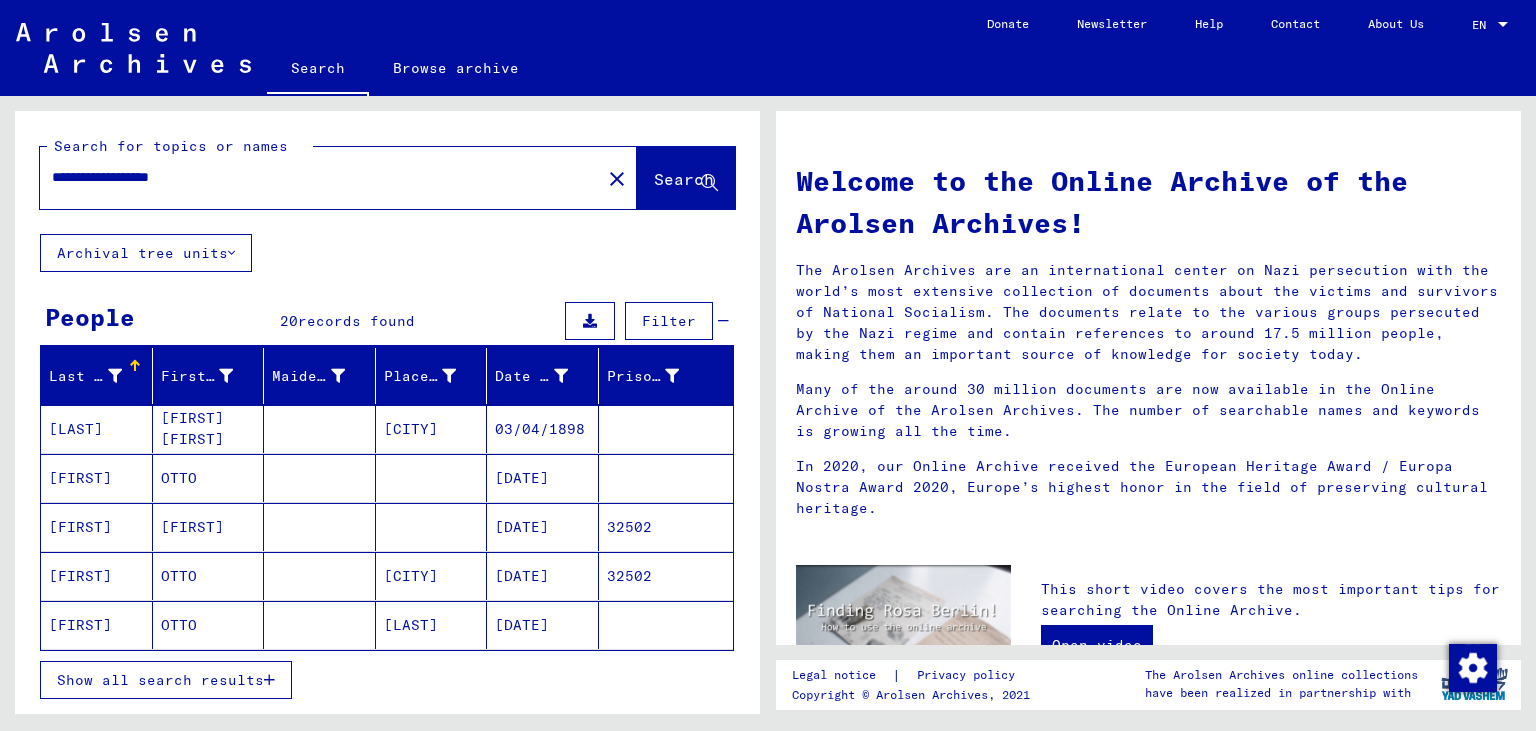 click on "[DATE]" at bounding box center [543, 527] 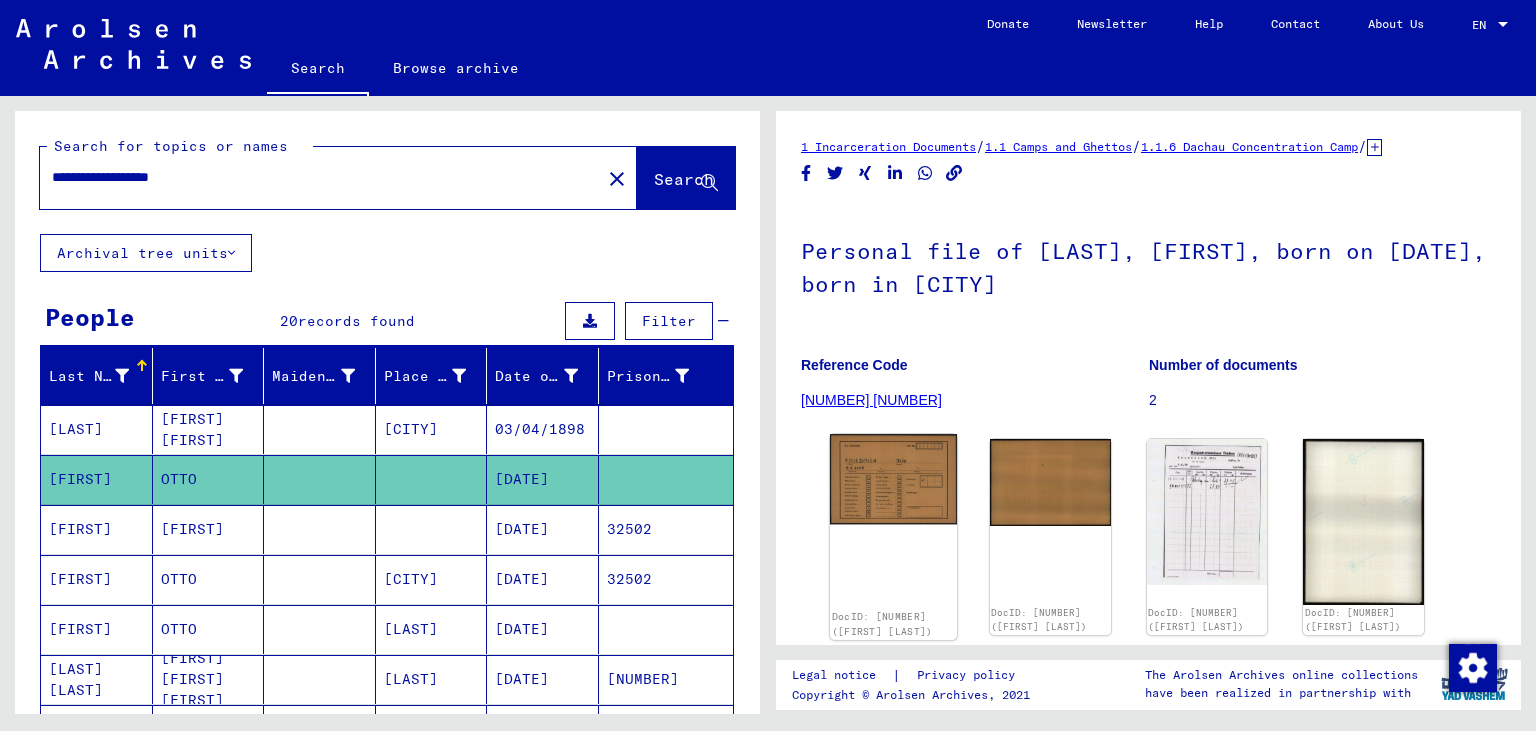 click 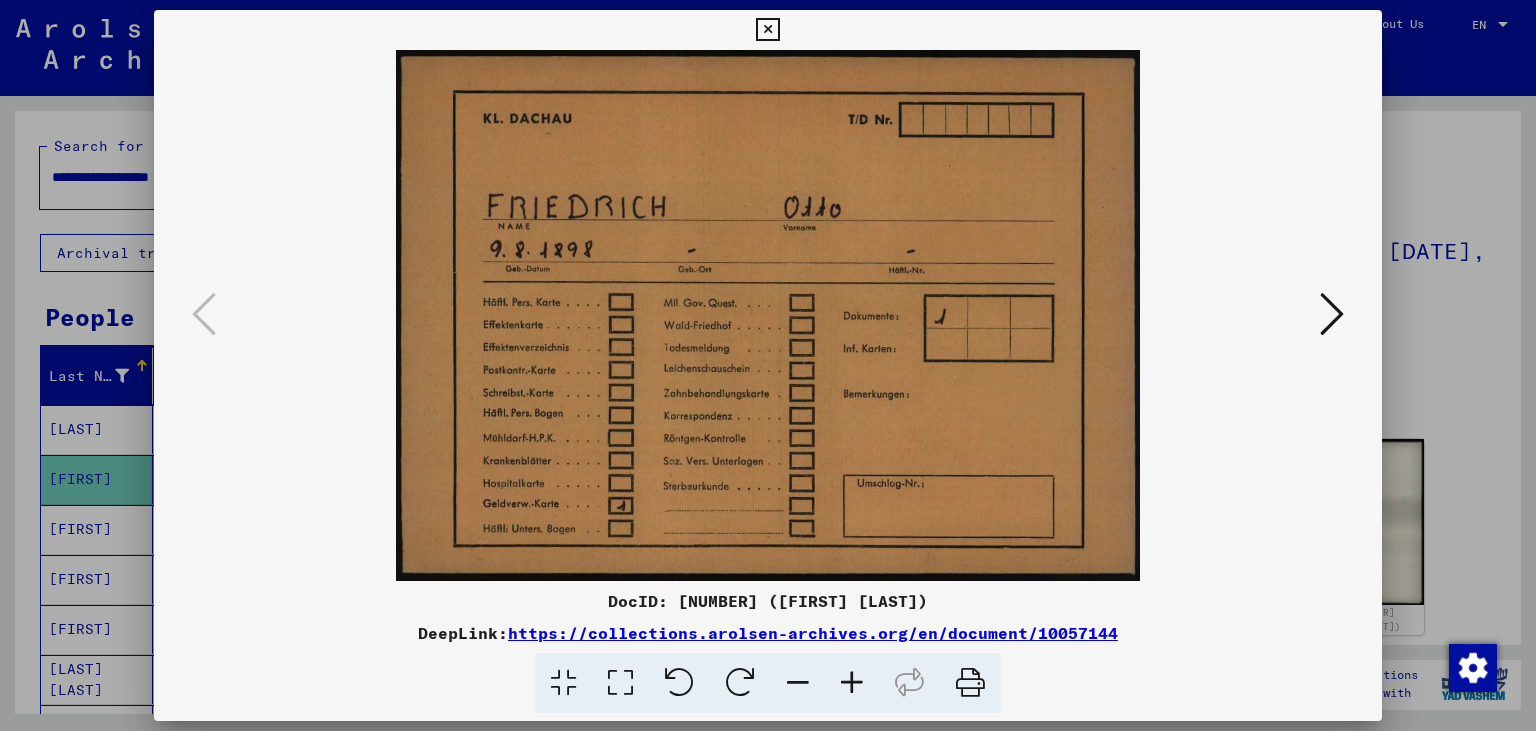 click at bounding box center (1332, 314) 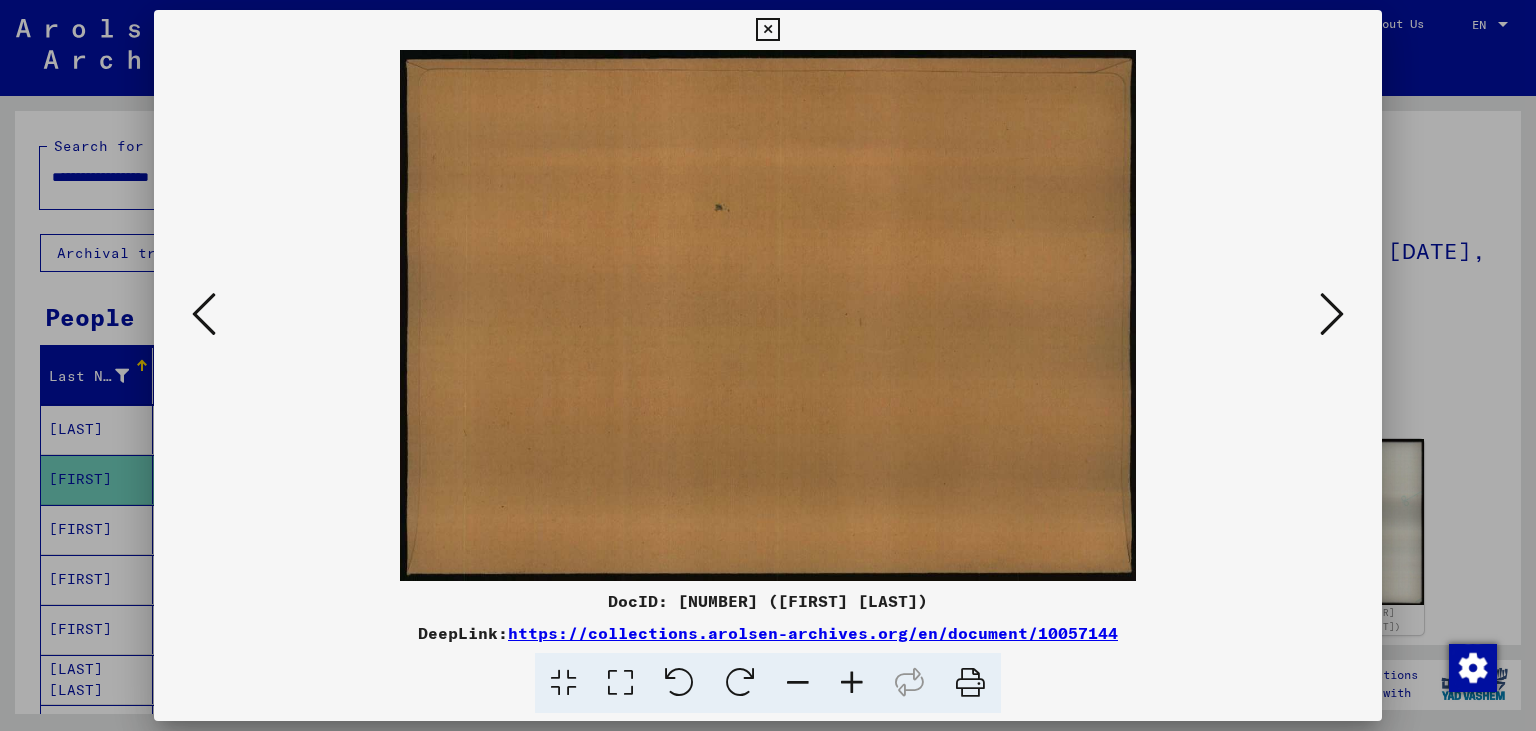 click at bounding box center (1332, 314) 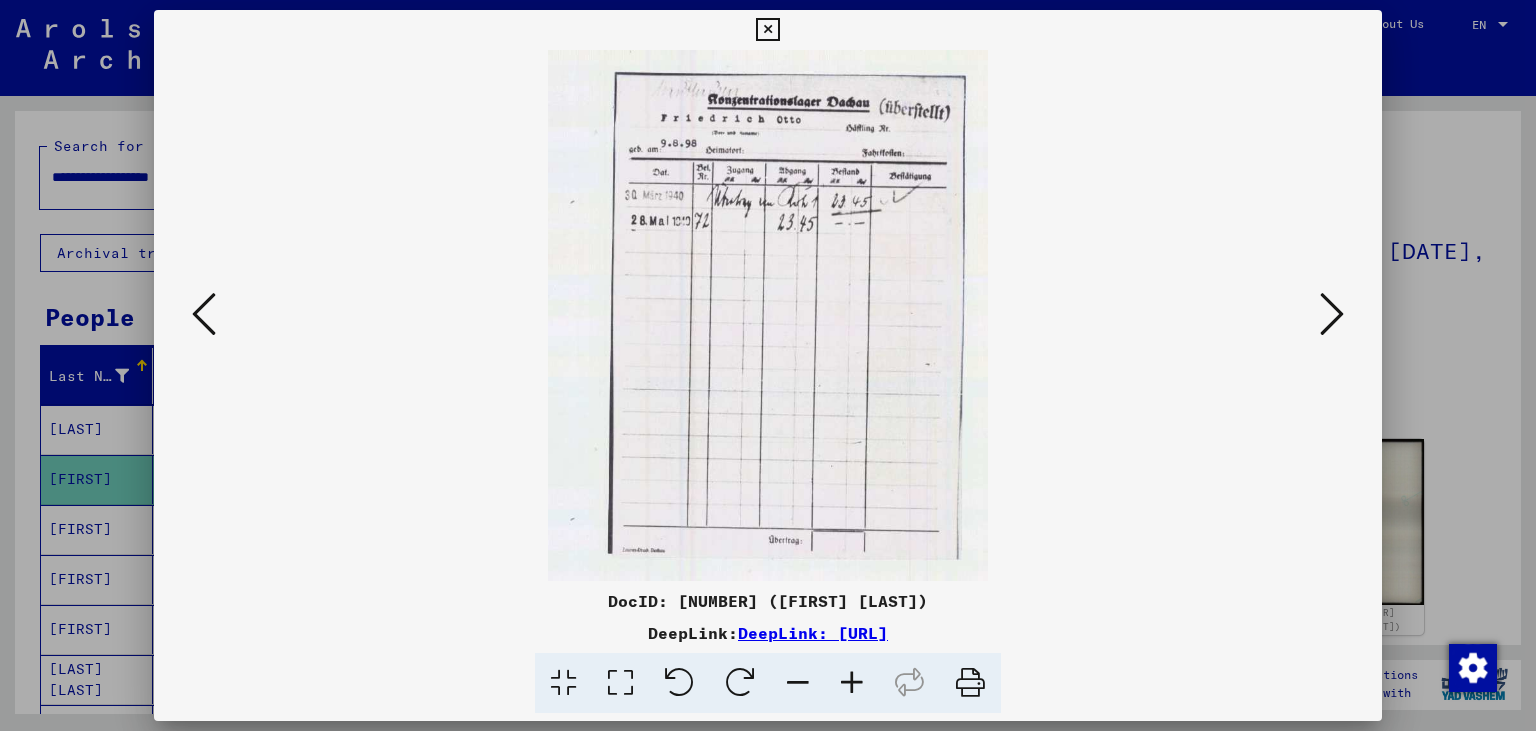 click at bounding box center [1332, 314] 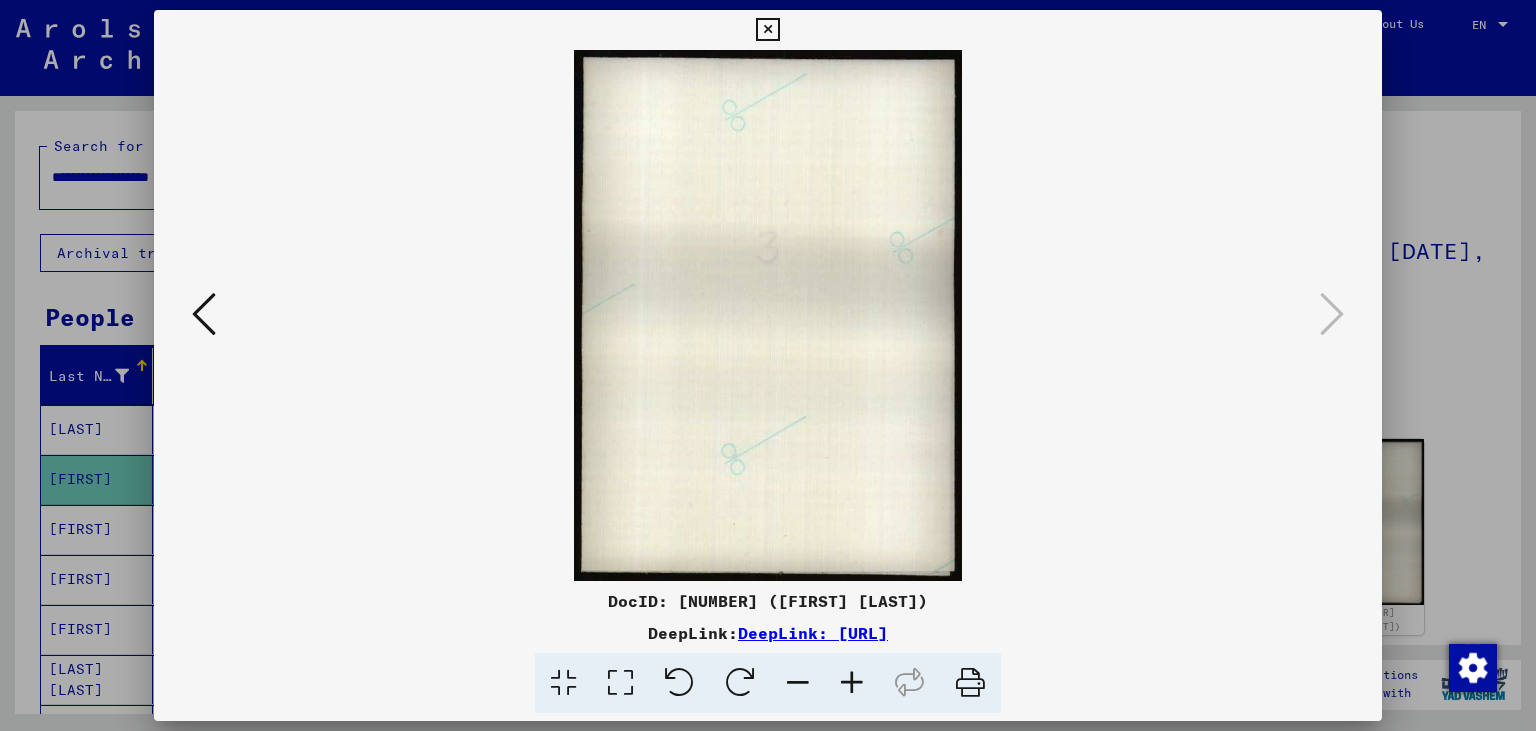 click at bounding box center (767, 30) 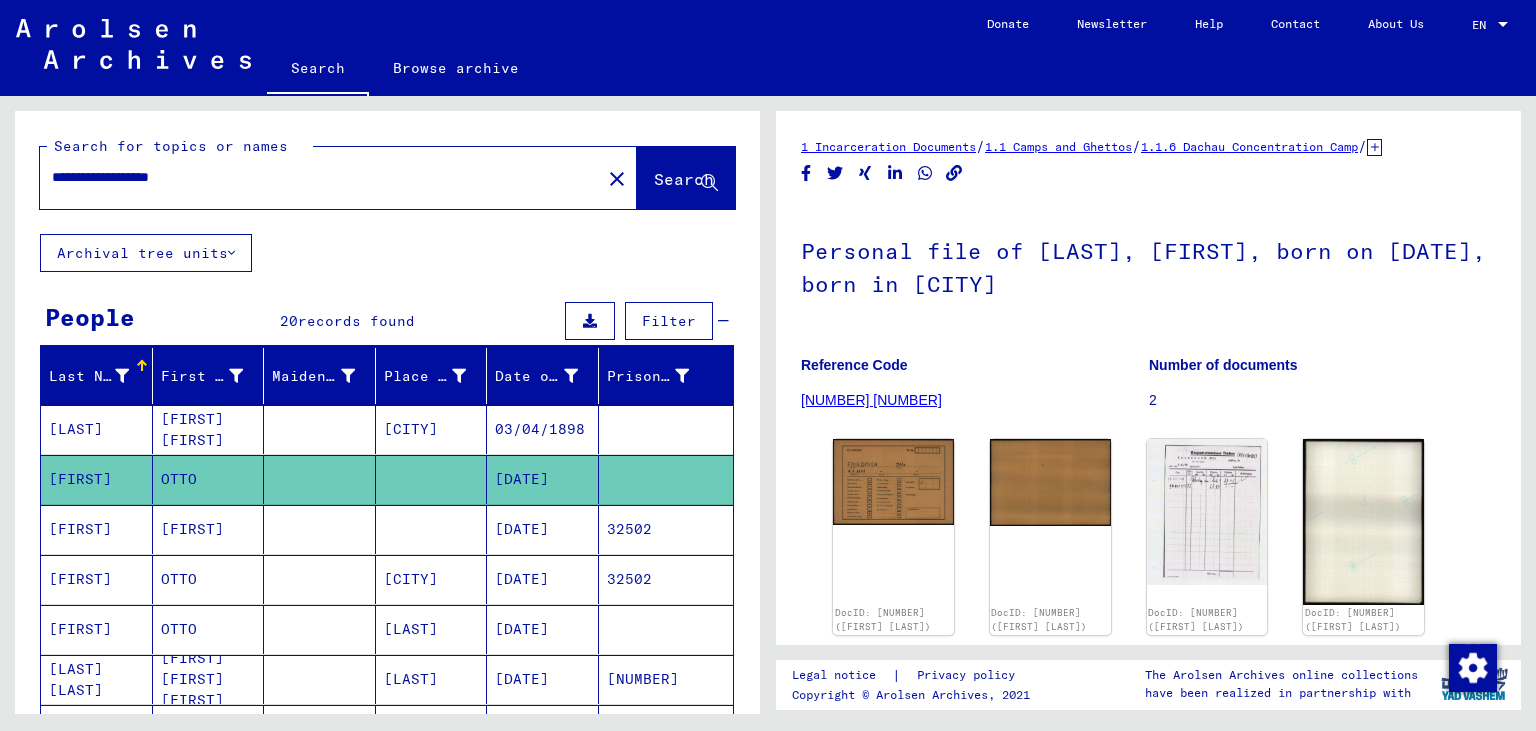 click on "[DATE]" at bounding box center [543, 579] 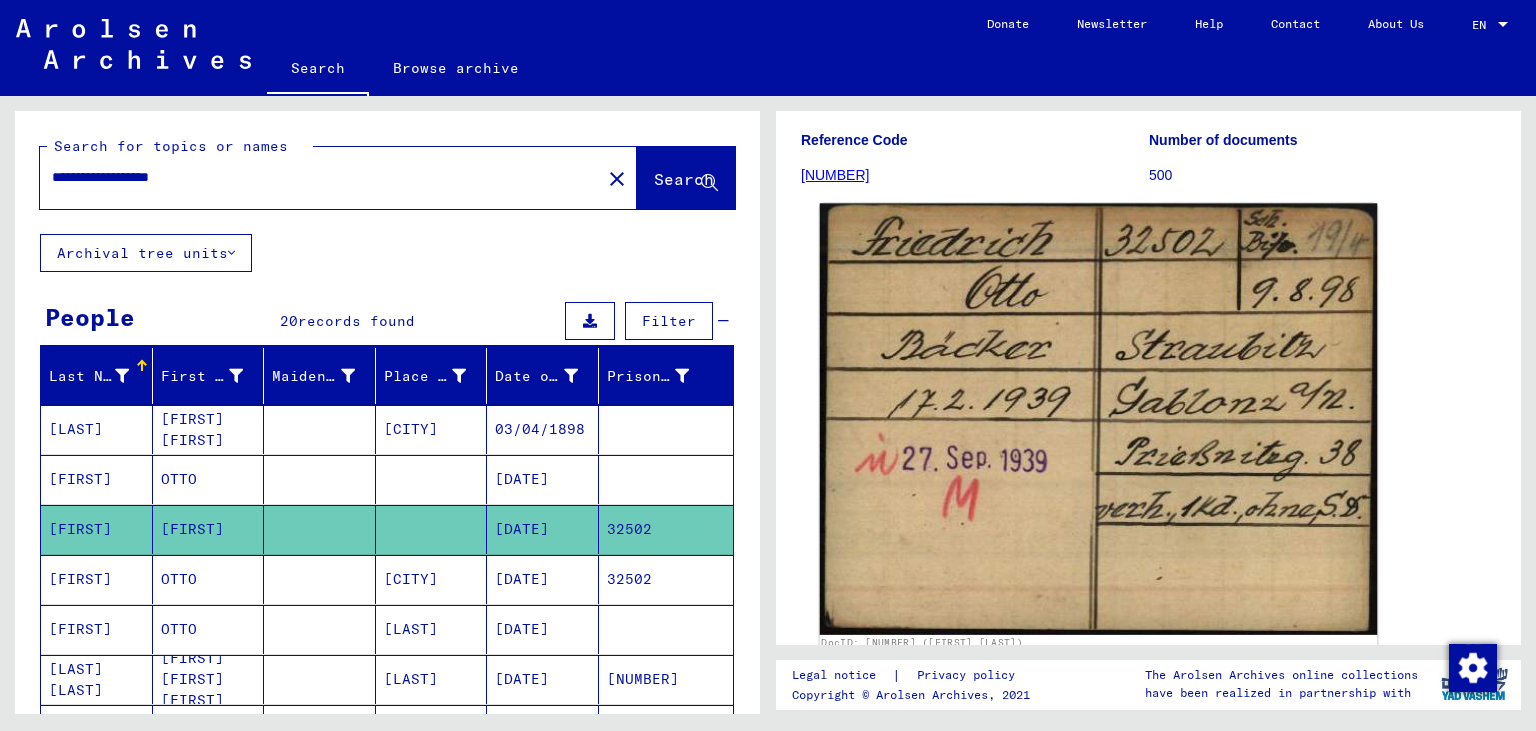 scroll, scrollTop: 220, scrollLeft: 0, axis: vertical 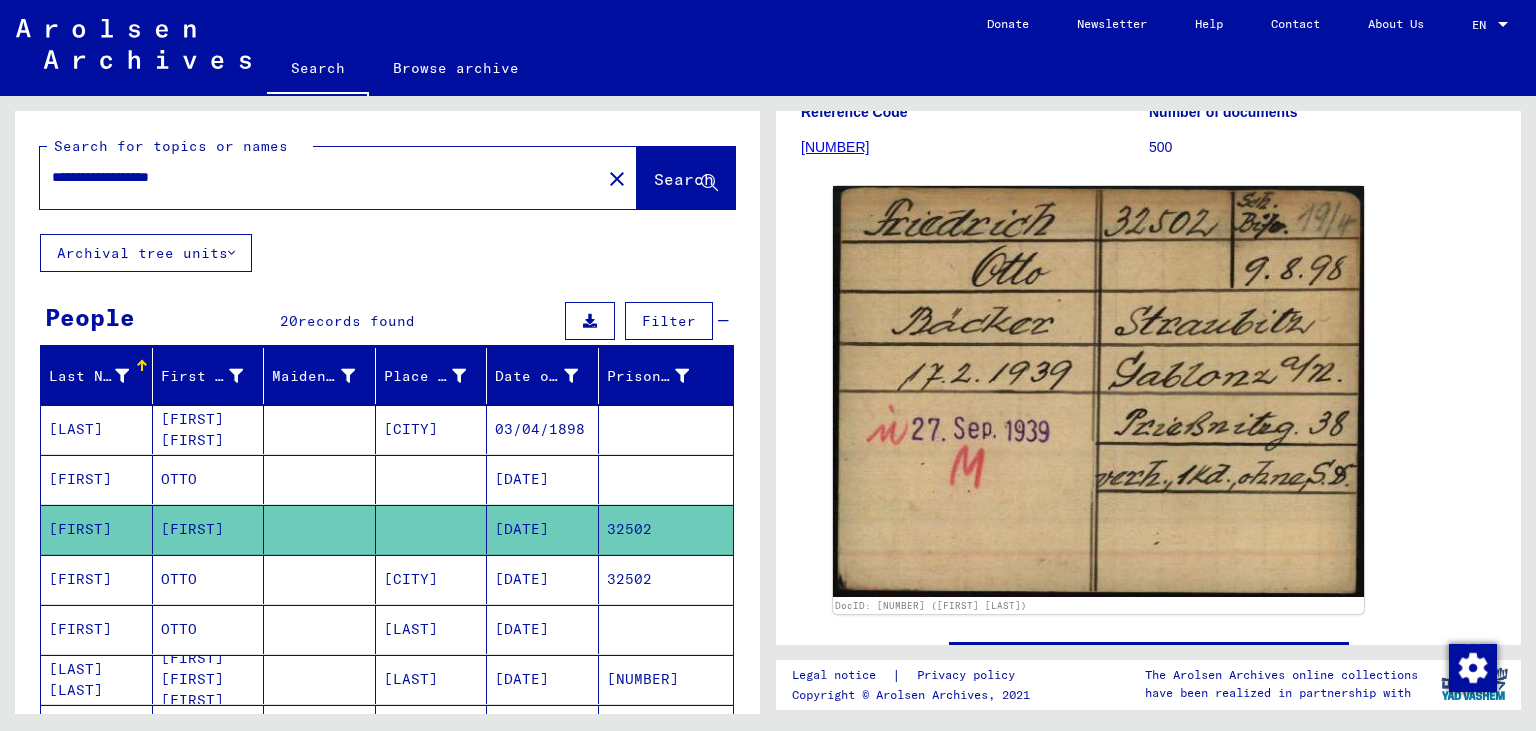drag, startPoint x: 133, startPoint y: 518, endPoint x: 51, endPoint y: 526, distance: 82.38932 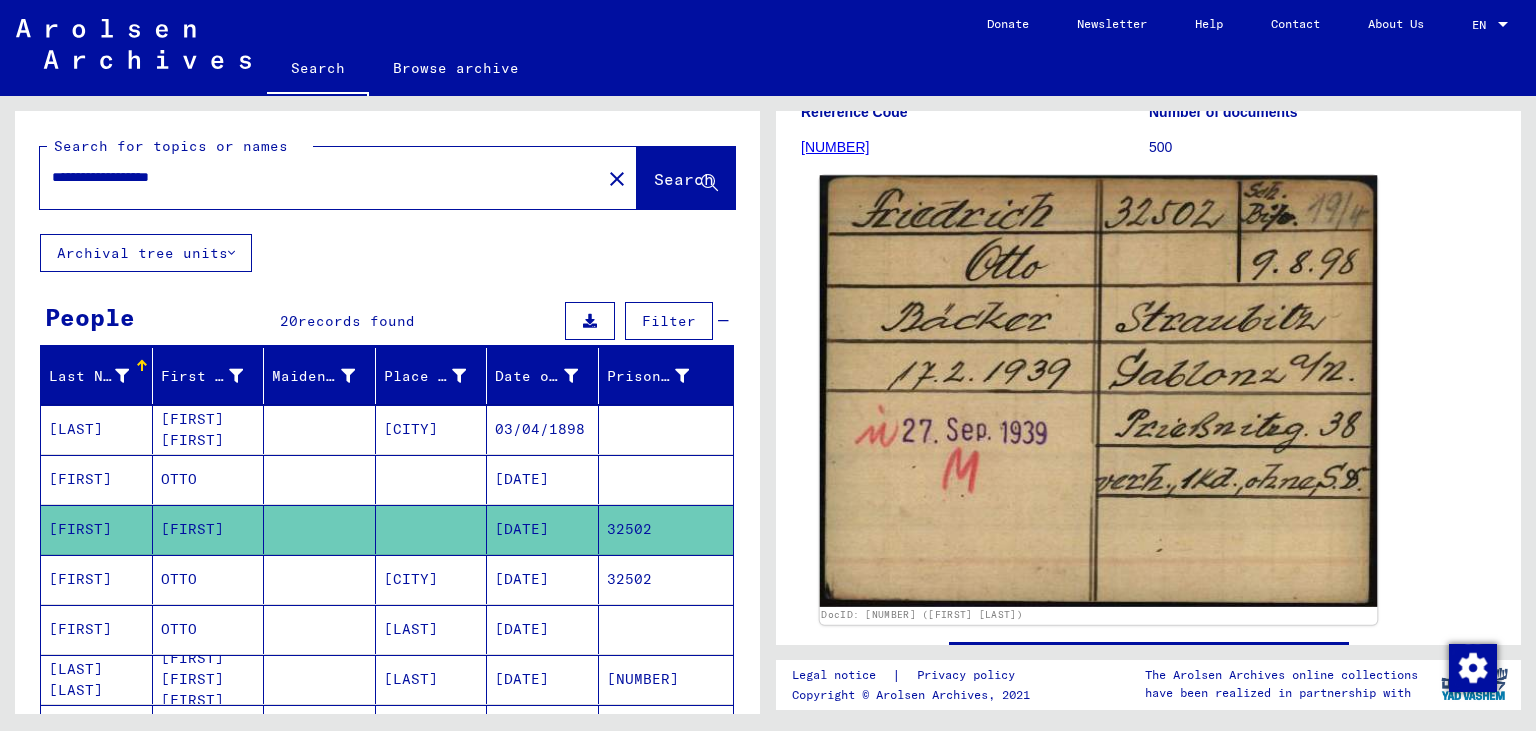 click 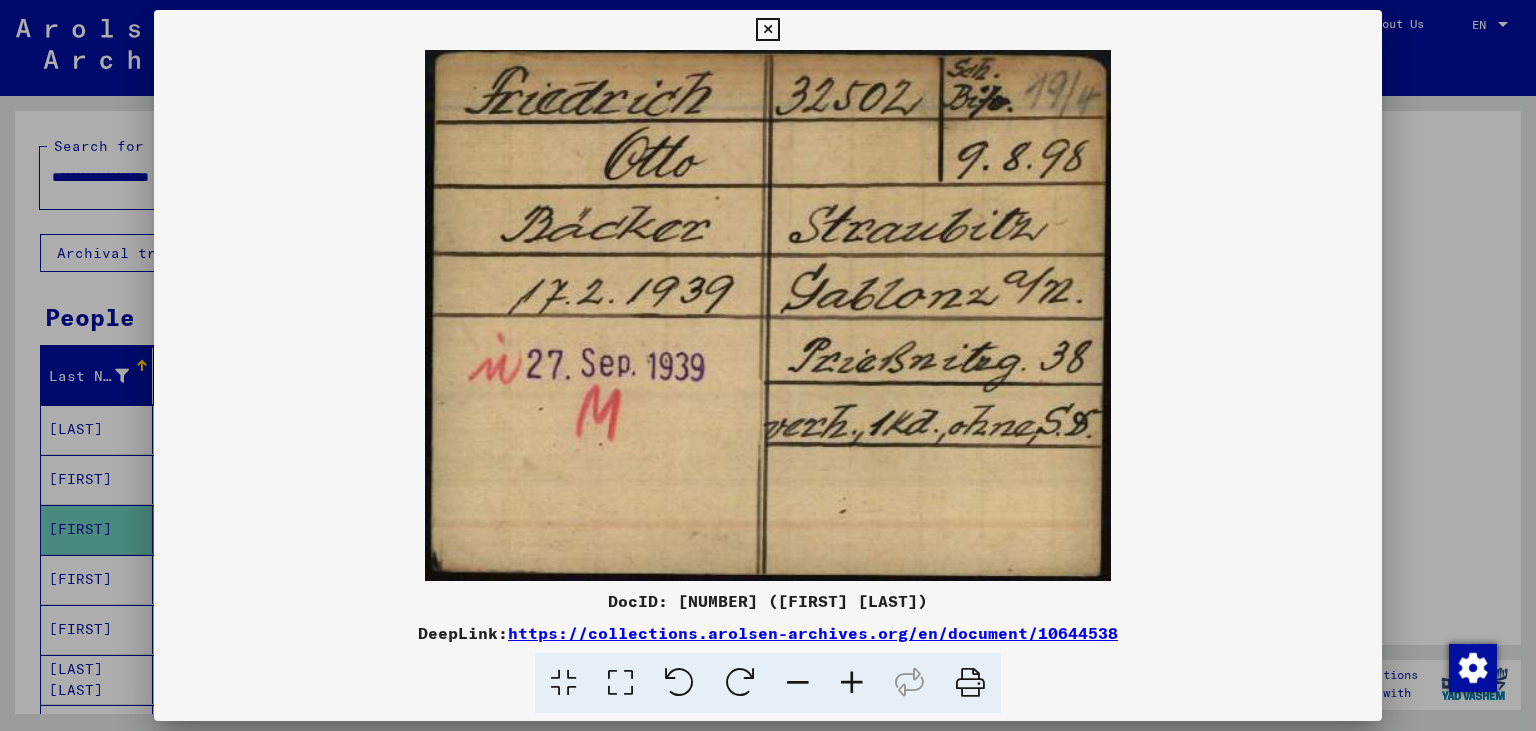 drag, startPoint x: 1129, startPoint y: 629, endPoint x: 514, endPoint y: 634, distance: 615.0203 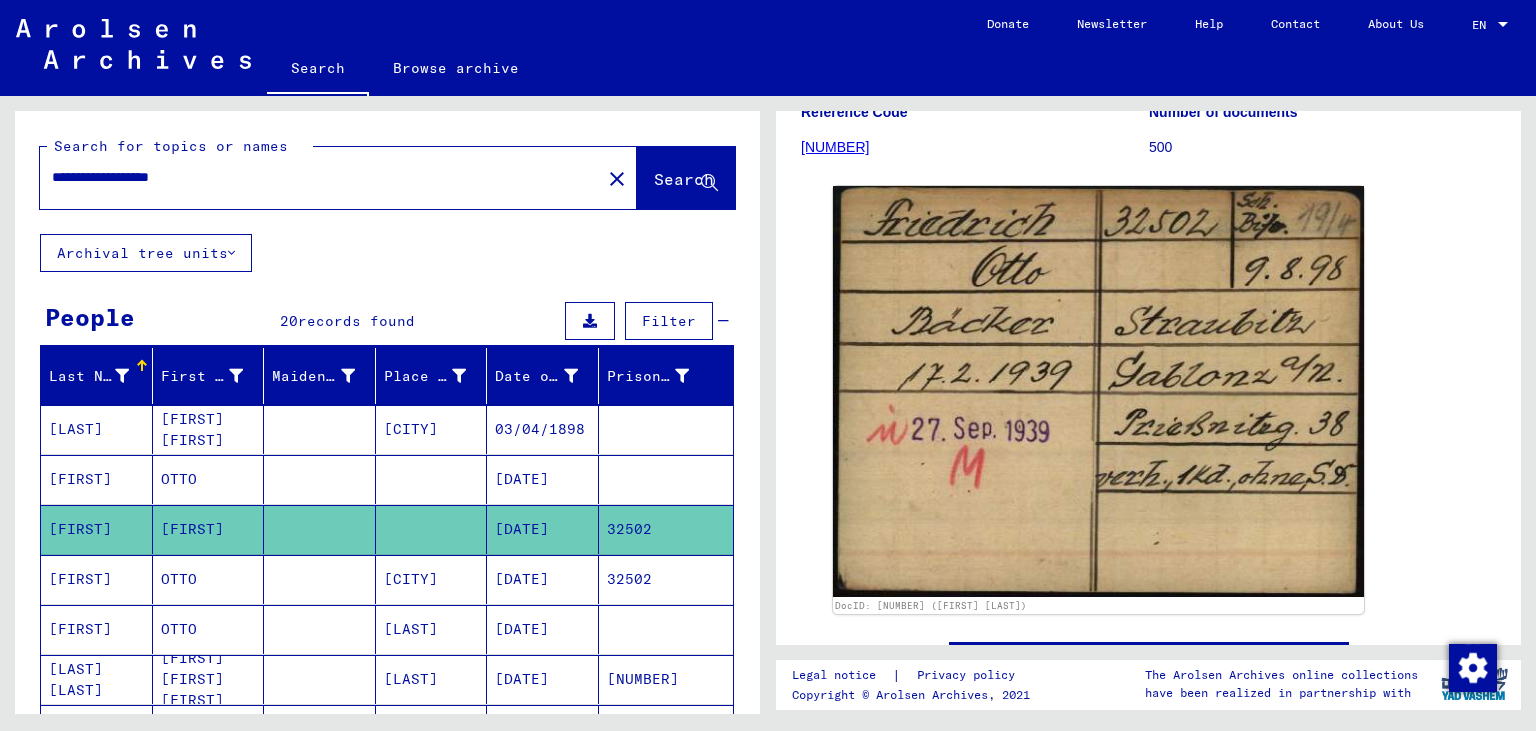 click on "[DATE]" at bounding box center (543, 629) 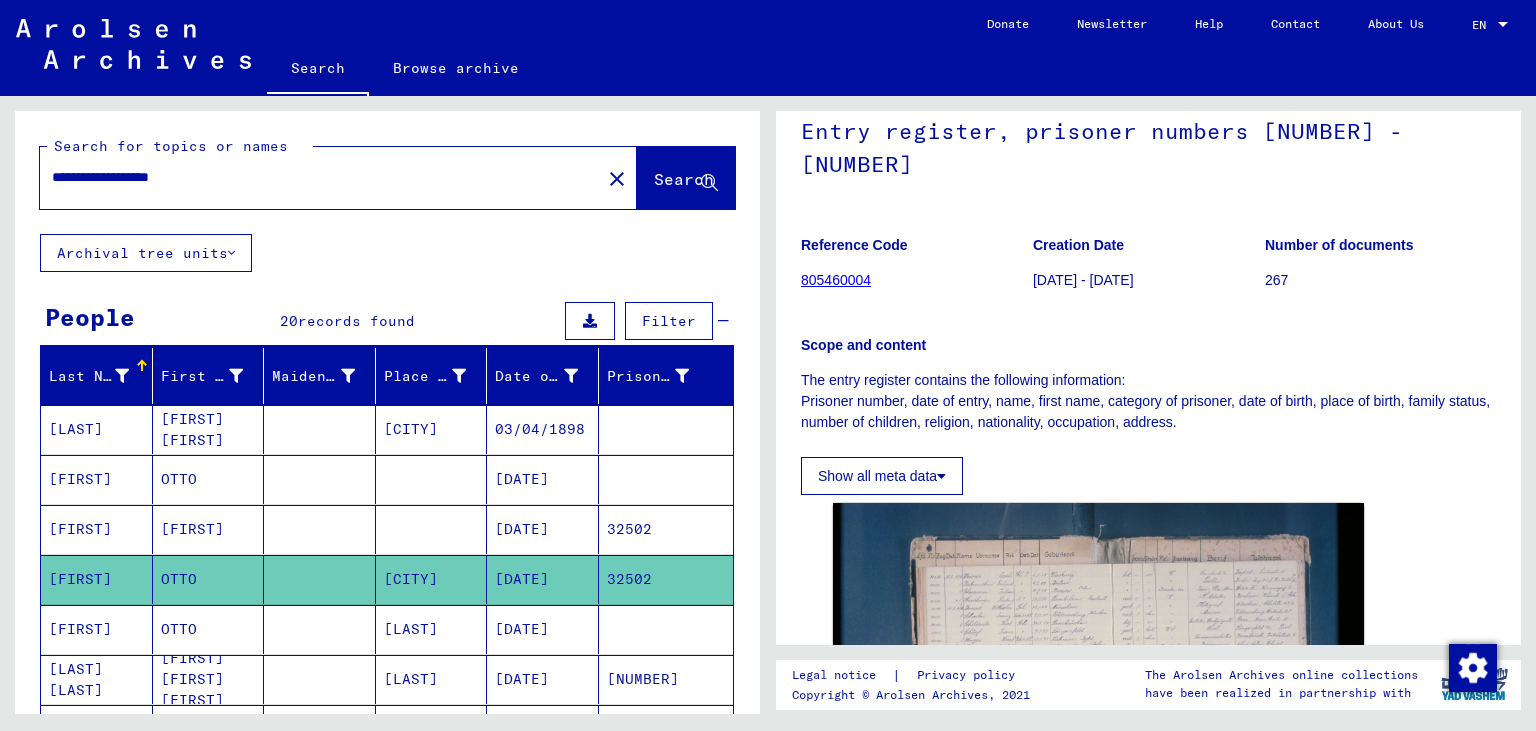 scroll, scrollTop: 331, scrollLeft: 0, axis: vertical 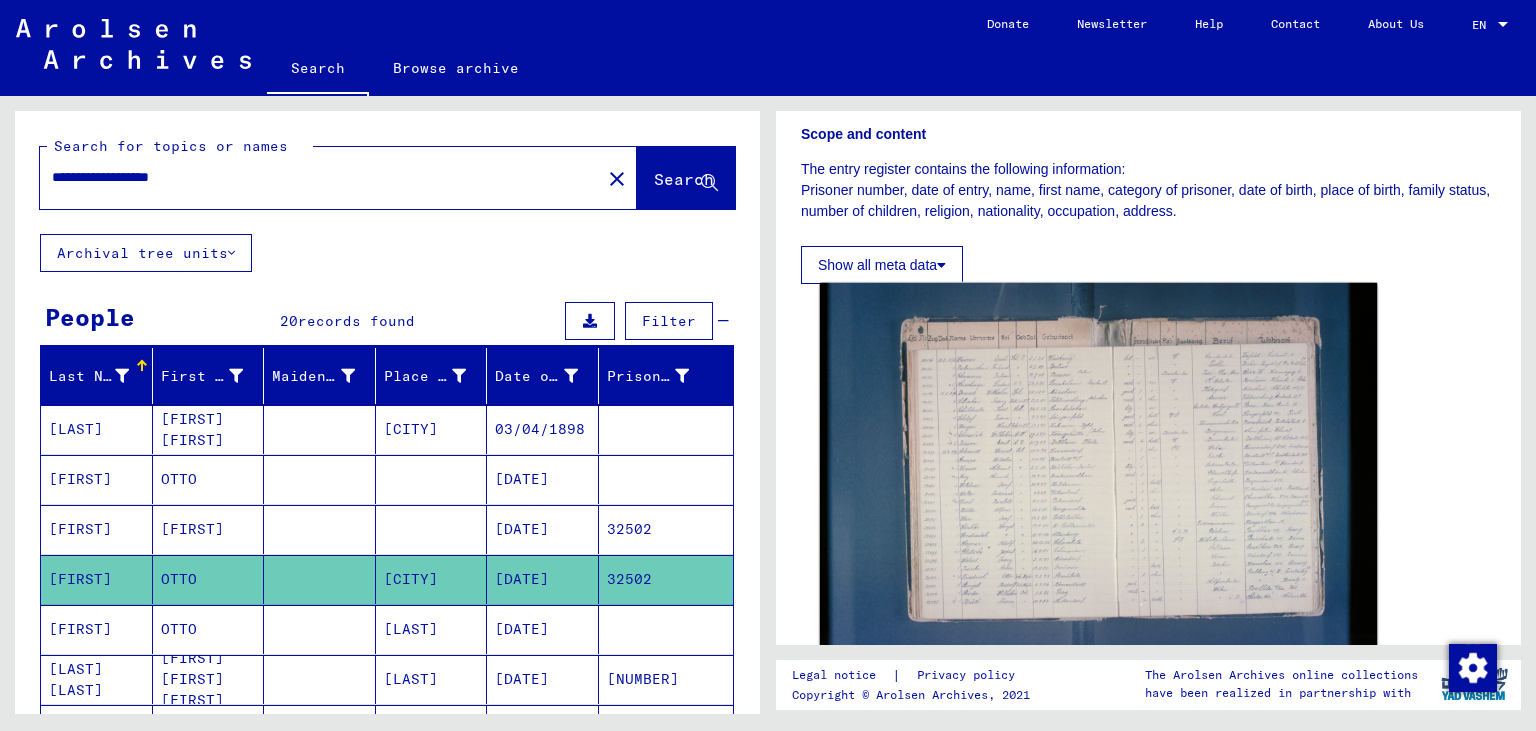 click 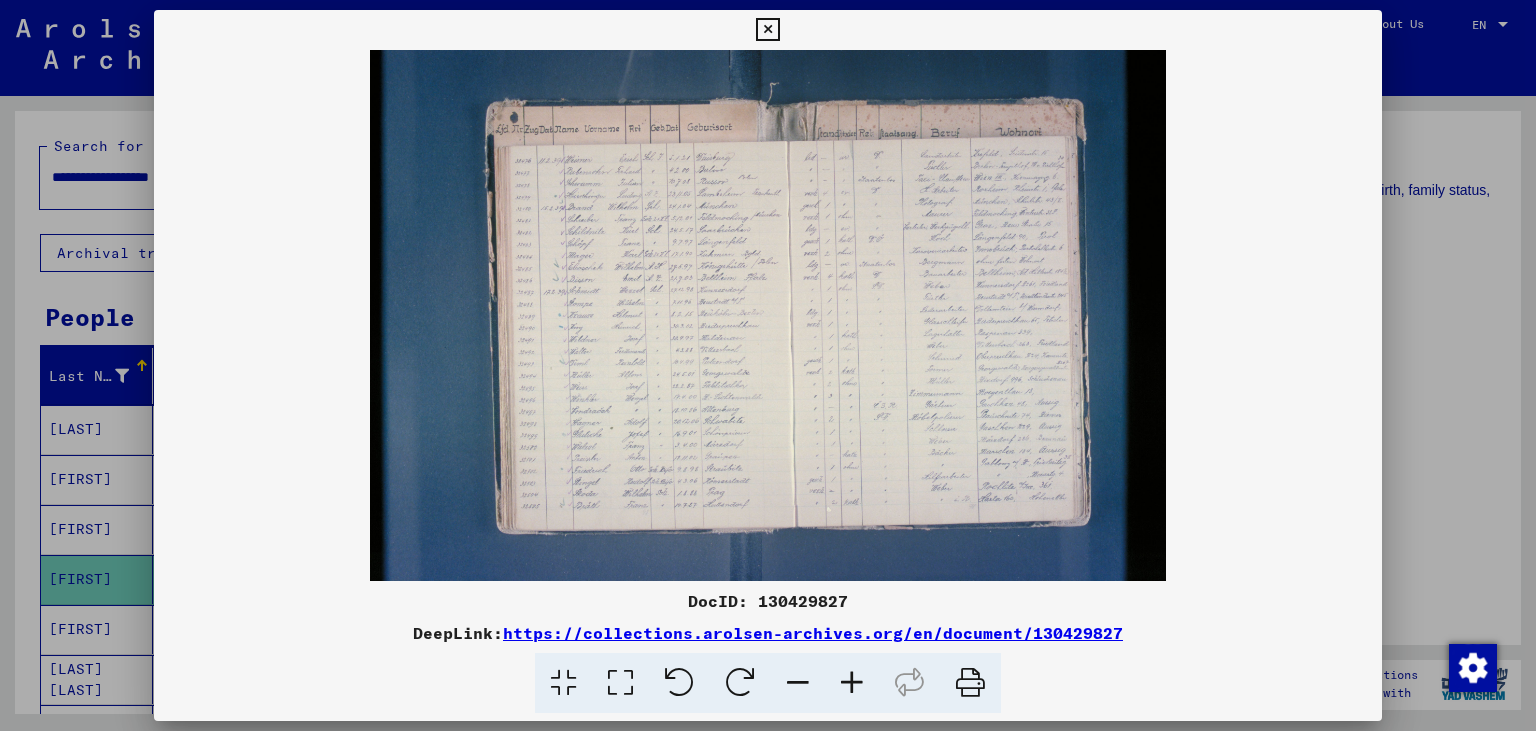 drag, startPoint x: 1158, startPoint y: 638, endPoint x: 511, endPoint y: 638, distance: 647 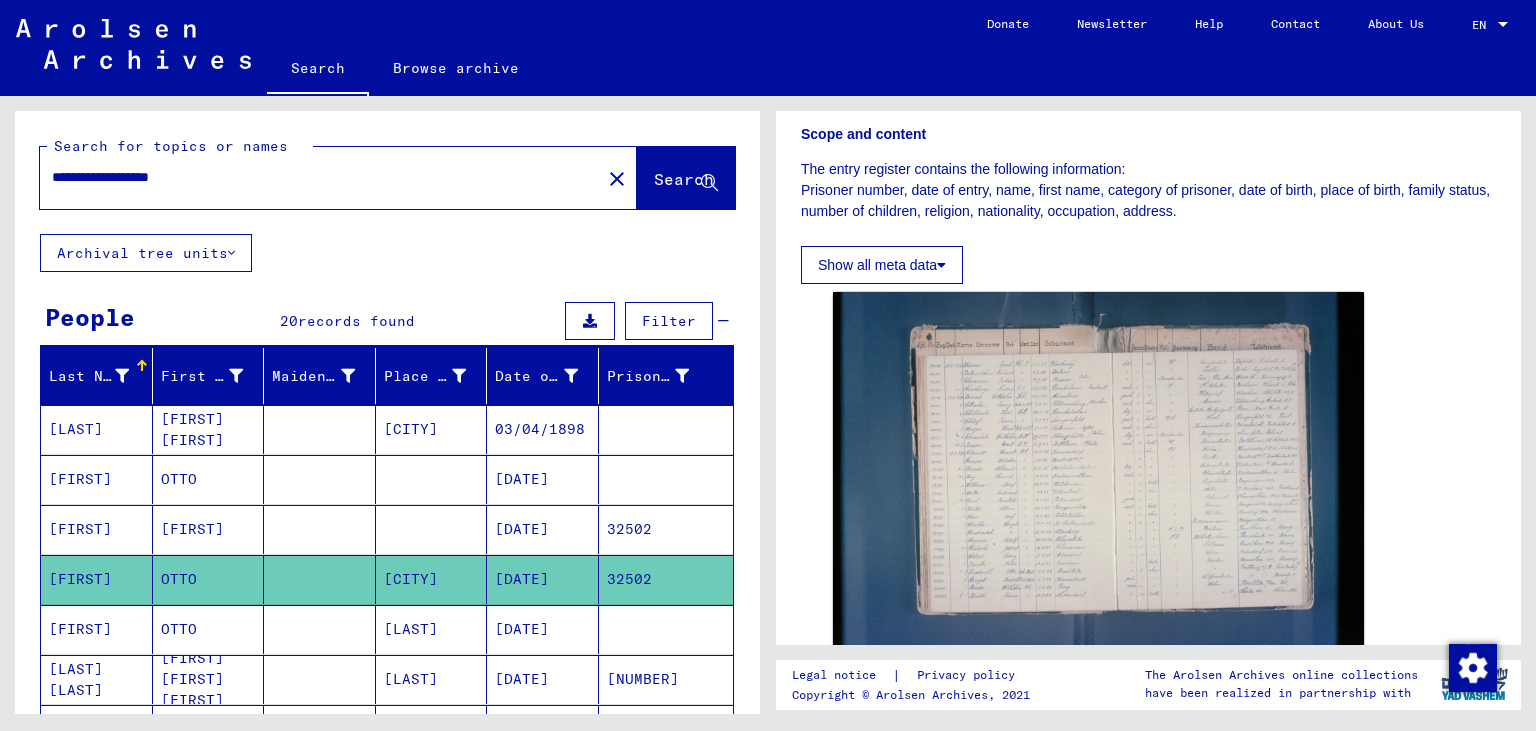 click on "[DATE]" at bounding box center (543, 679) 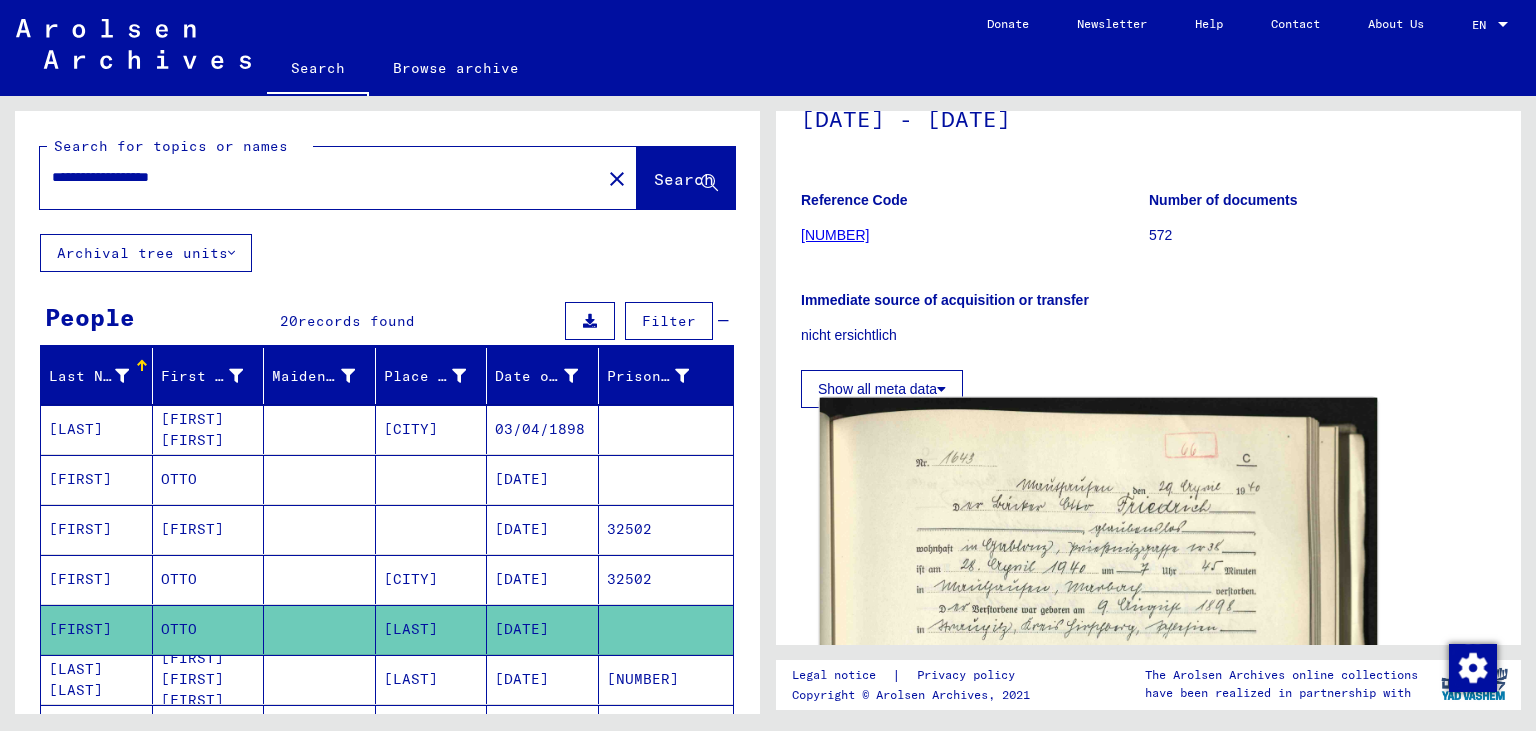 scroll, scrollTop: 110, scrollLeft: 0, axis: vertical 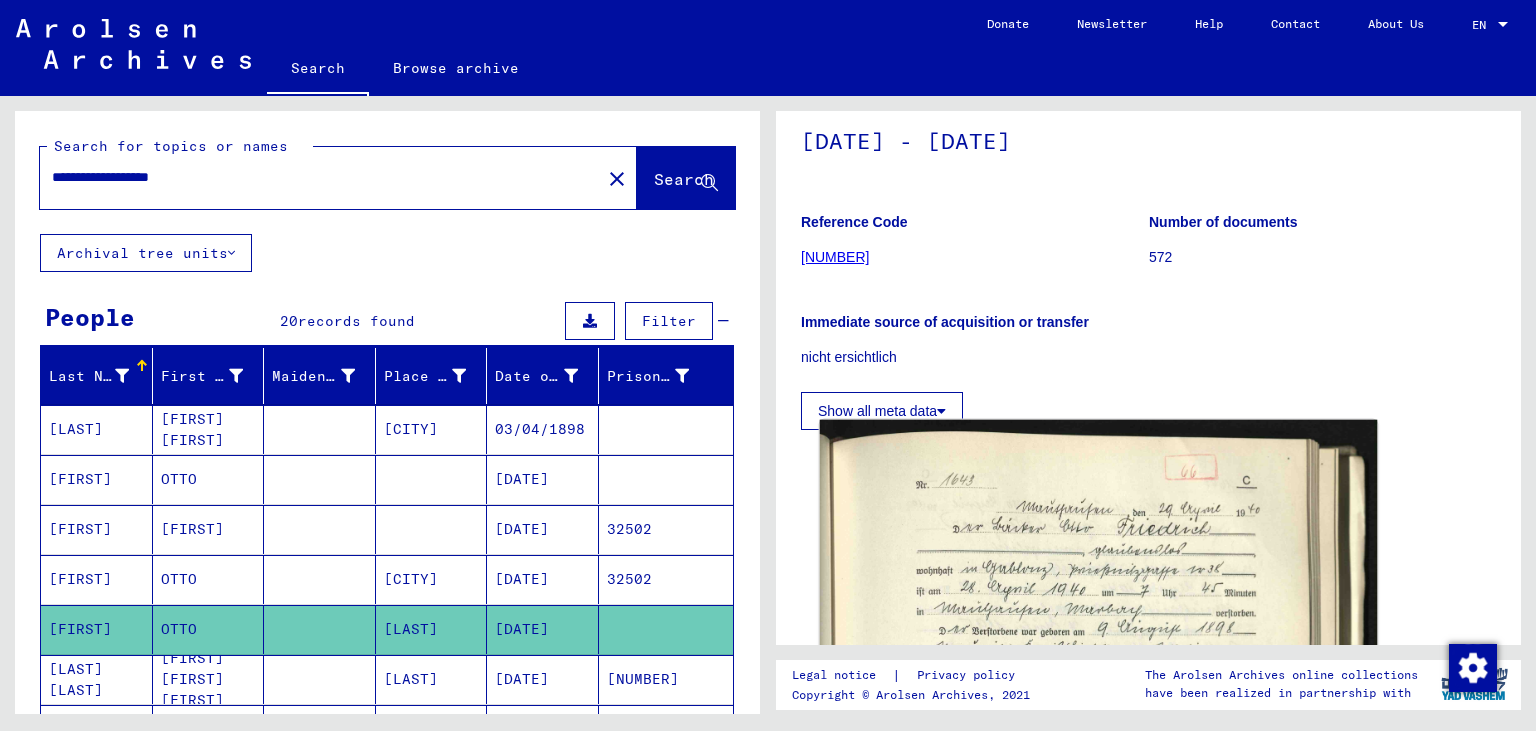 click 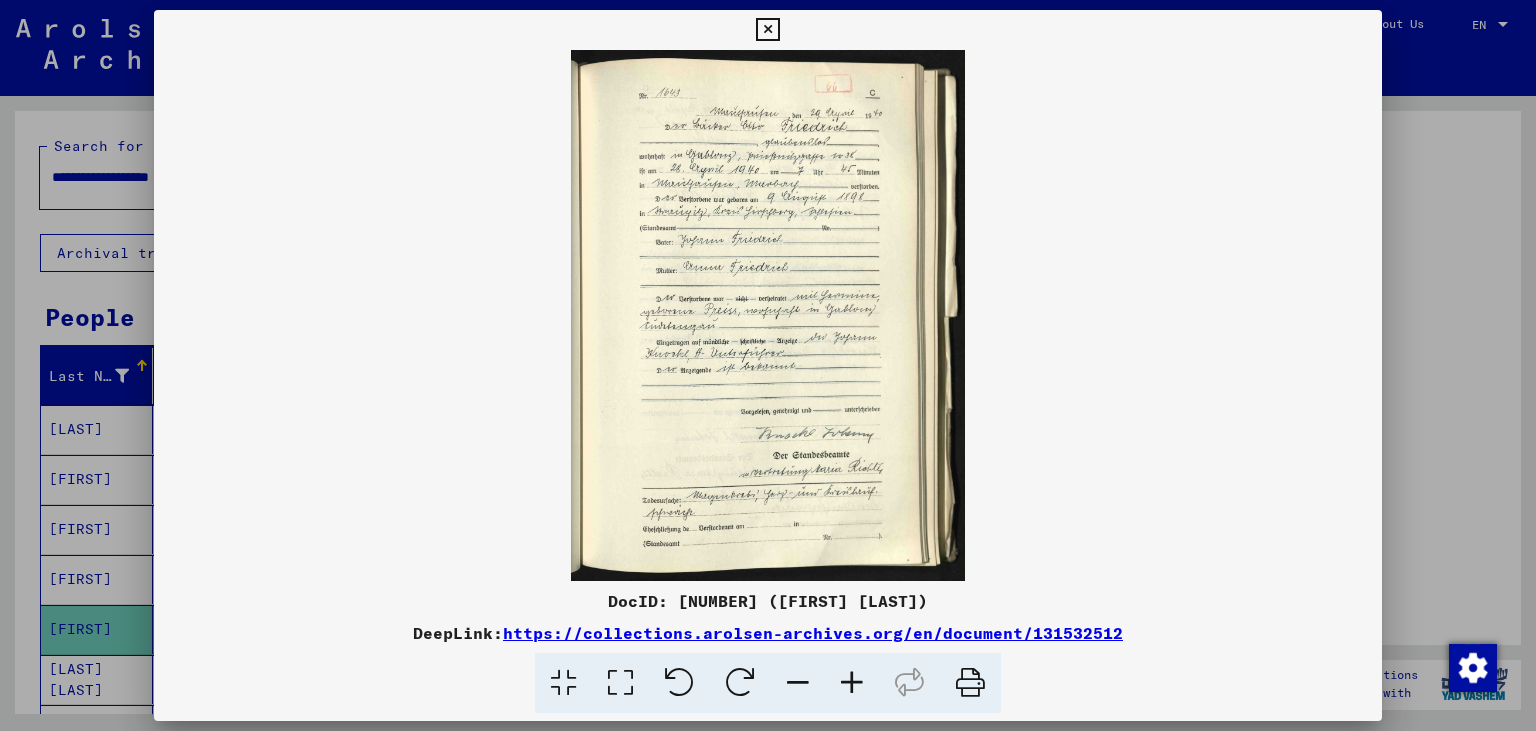 drag, startPoint x: 1146, startPoint y: 627, endPoint x: 510, endPoint y: 634, distance: 636.0385 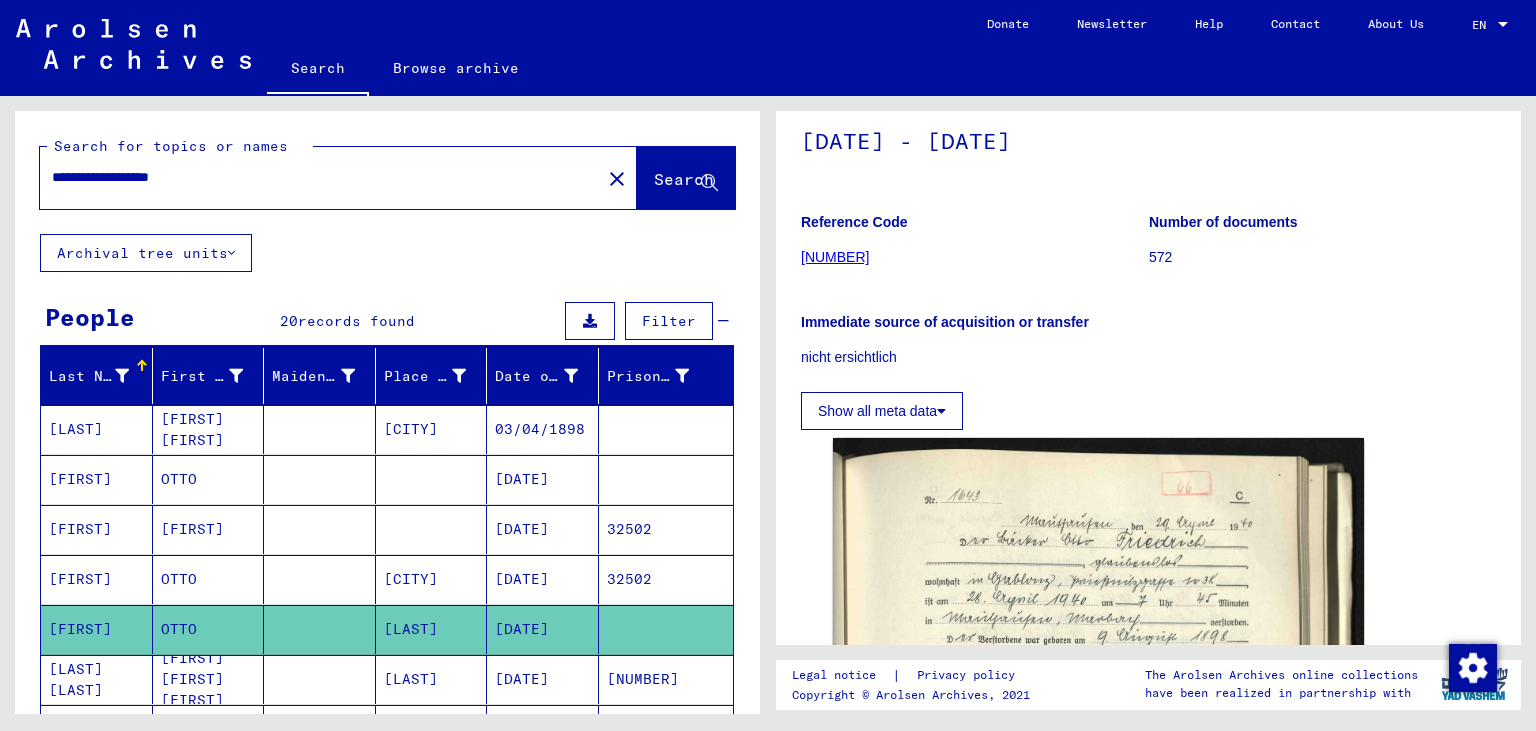 click on "[DATE]" at bounding box center [543, 529] 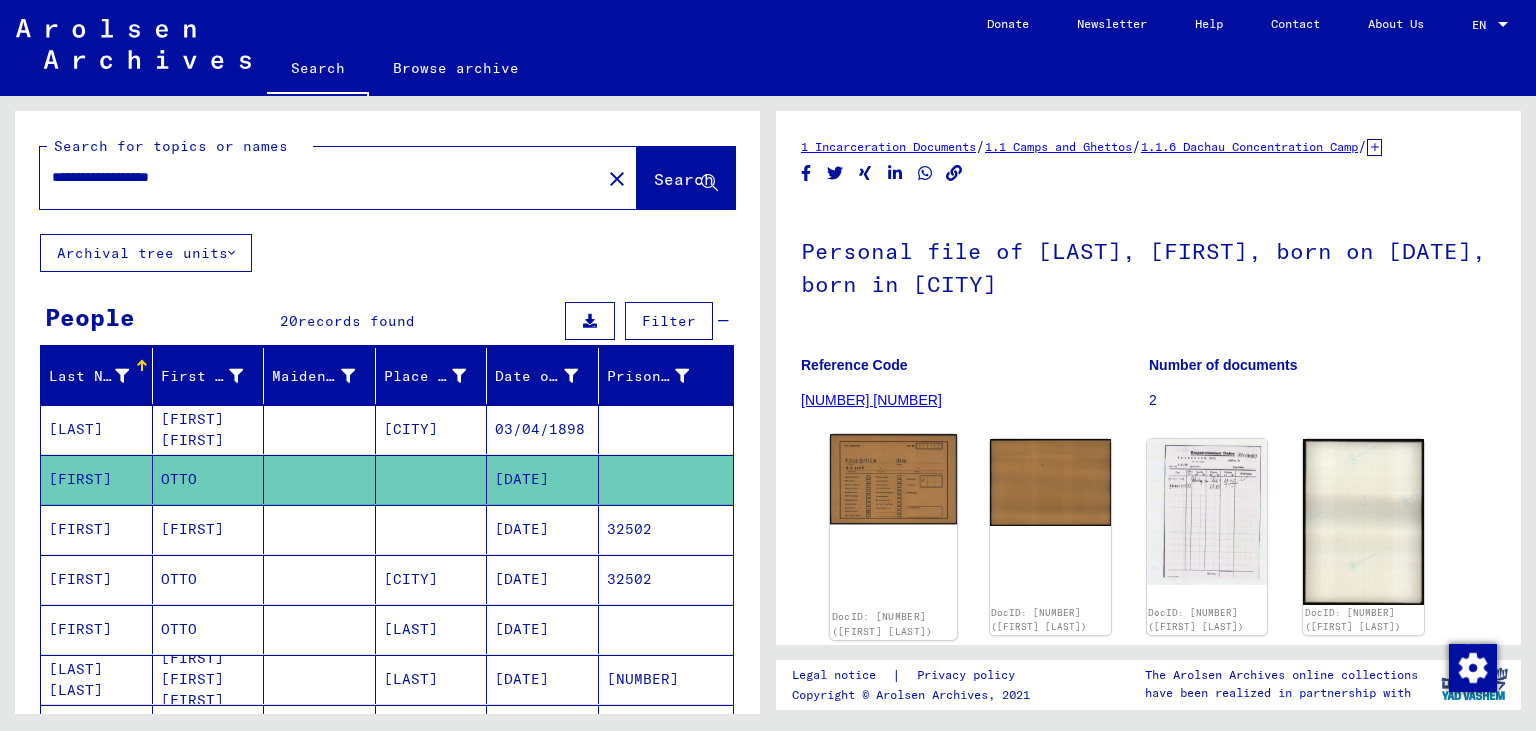 click 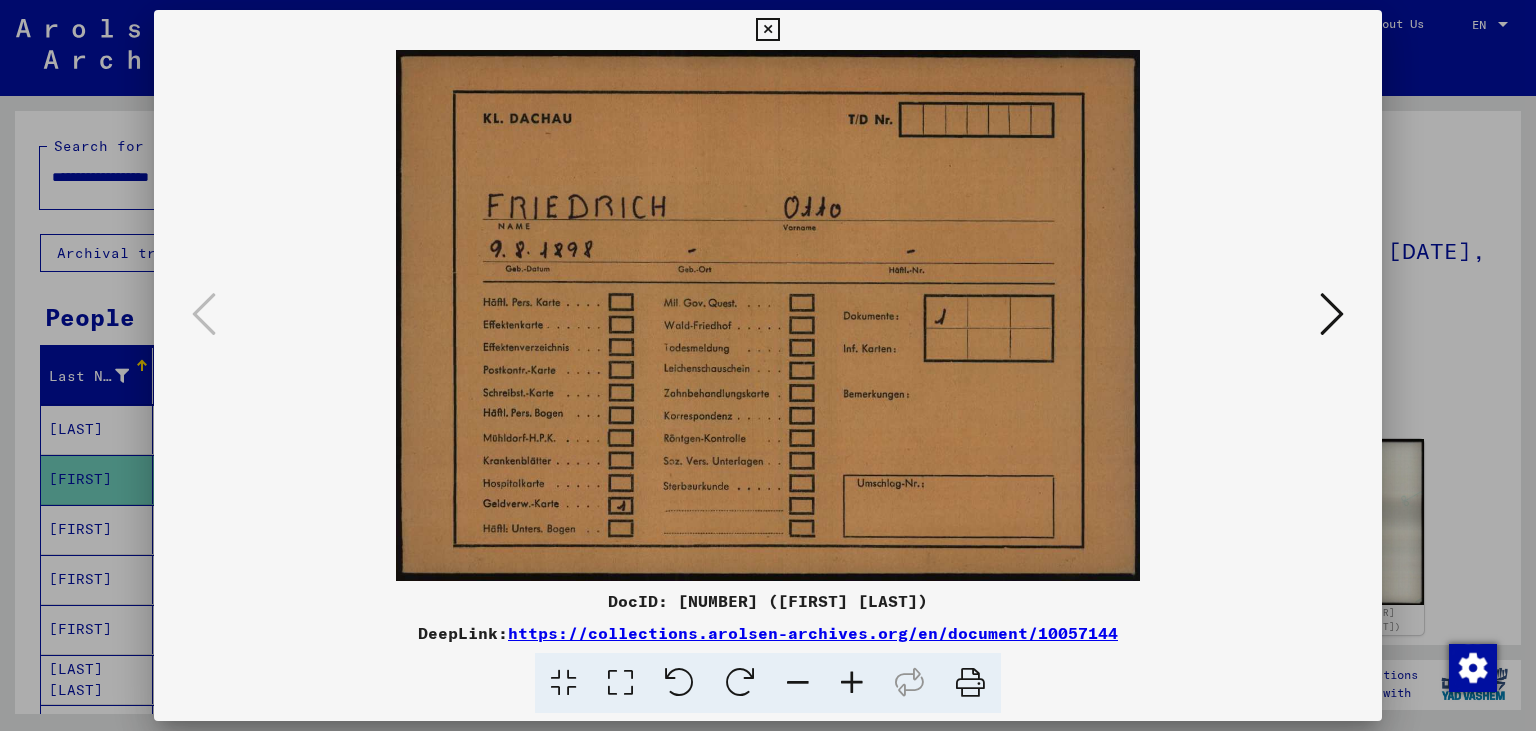drag, startPoint x: 1140, startPoint y: 629, endPoint x: 518, endPoint y: 626, distance: 622.00726 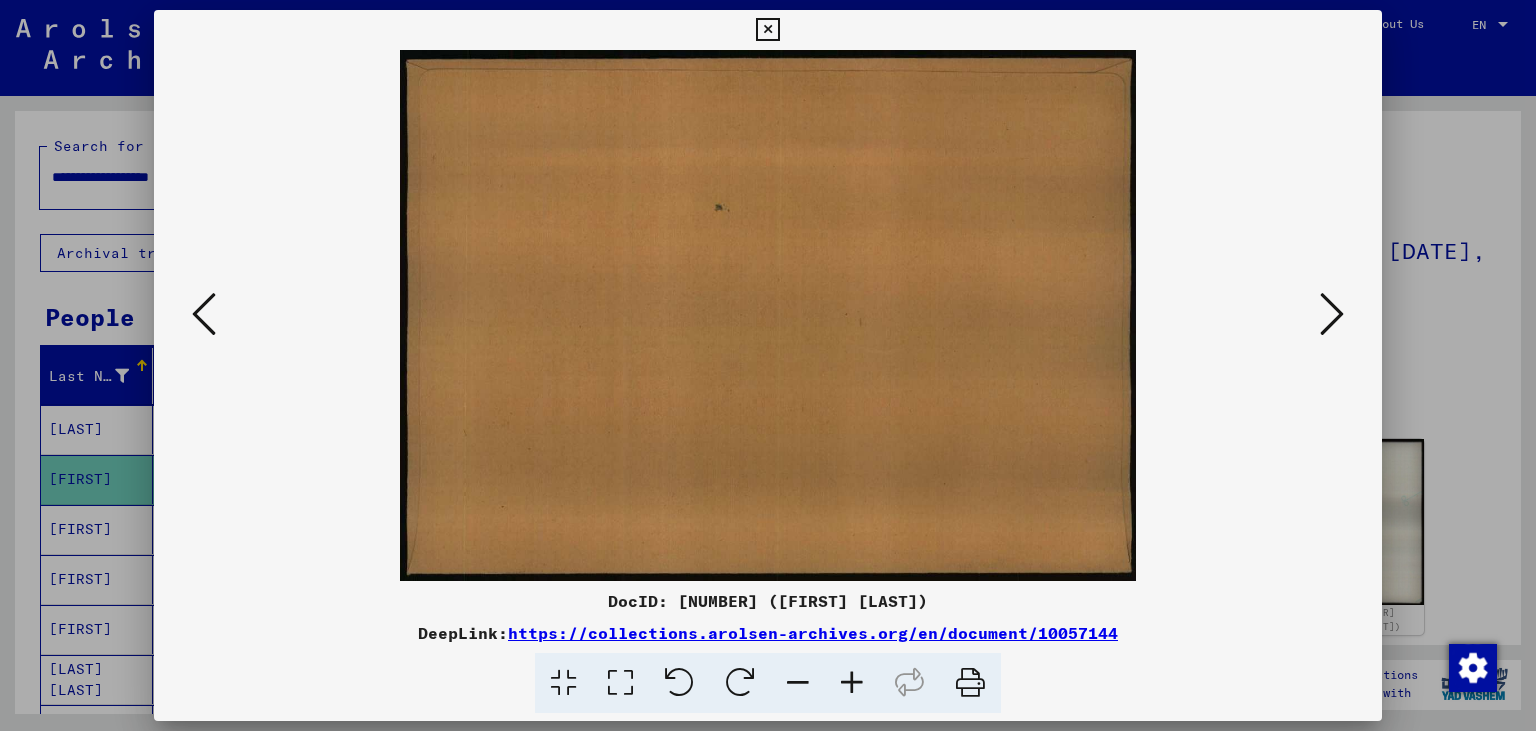 click at bounding box center [1332, 315] 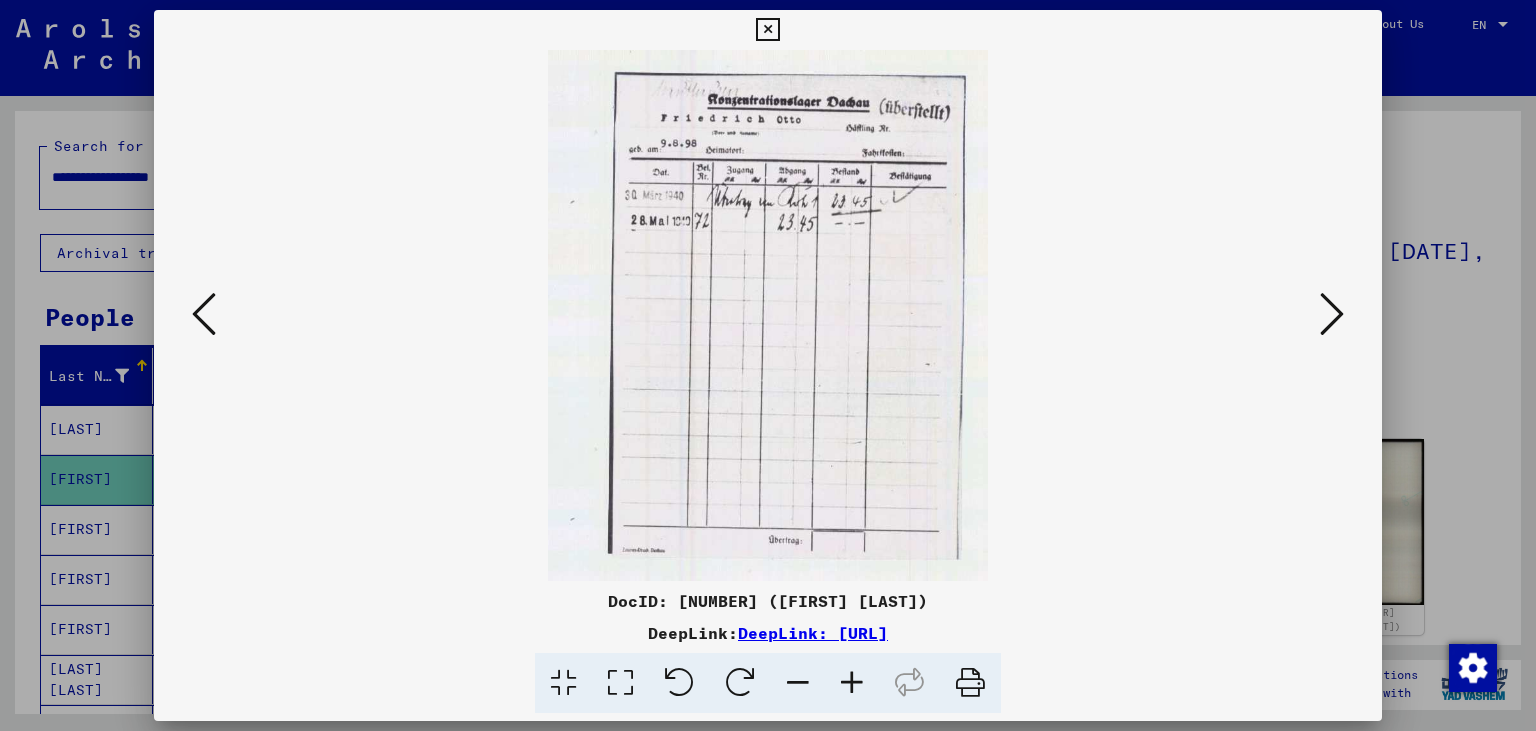 click at bounding box center [1332, 314] 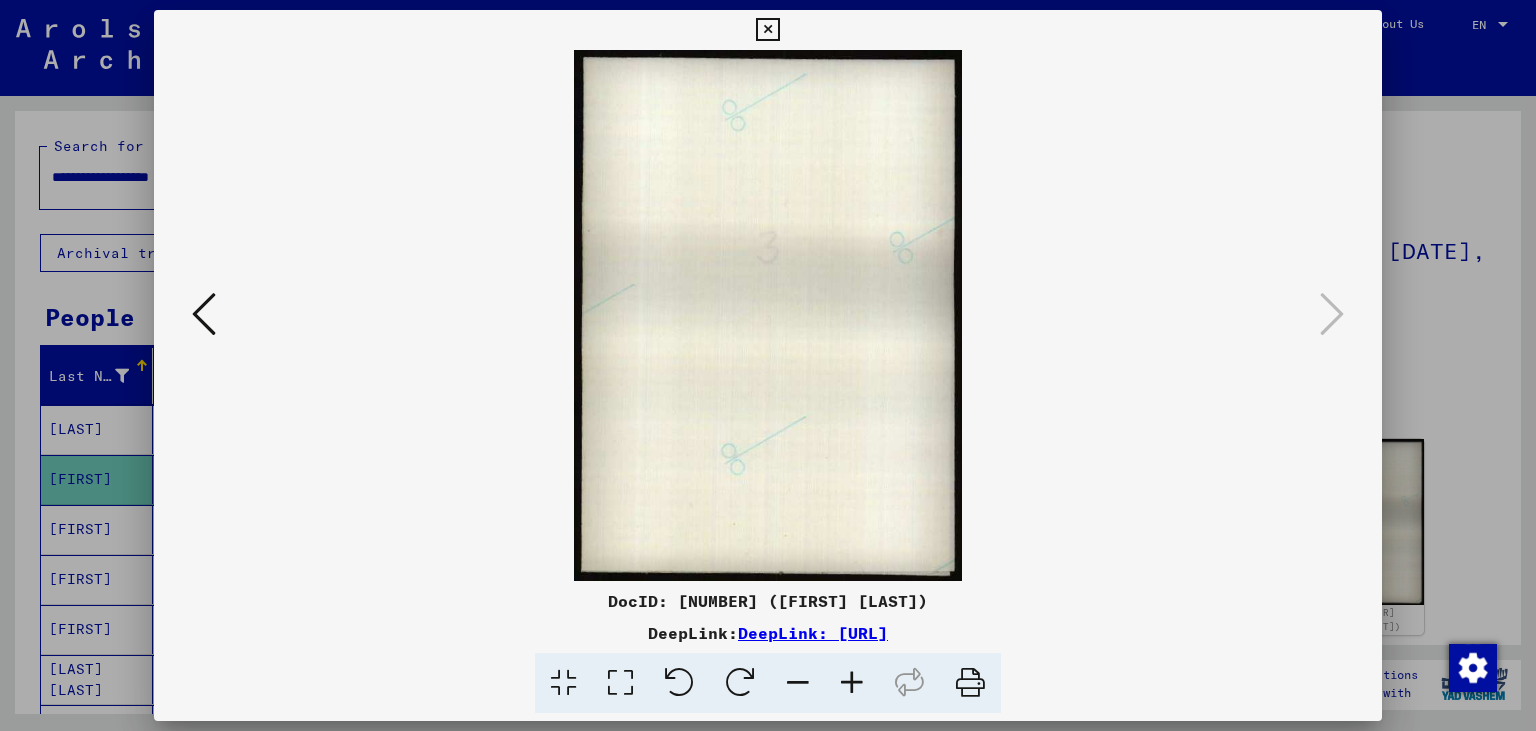 click at bounding box center (767, 30) 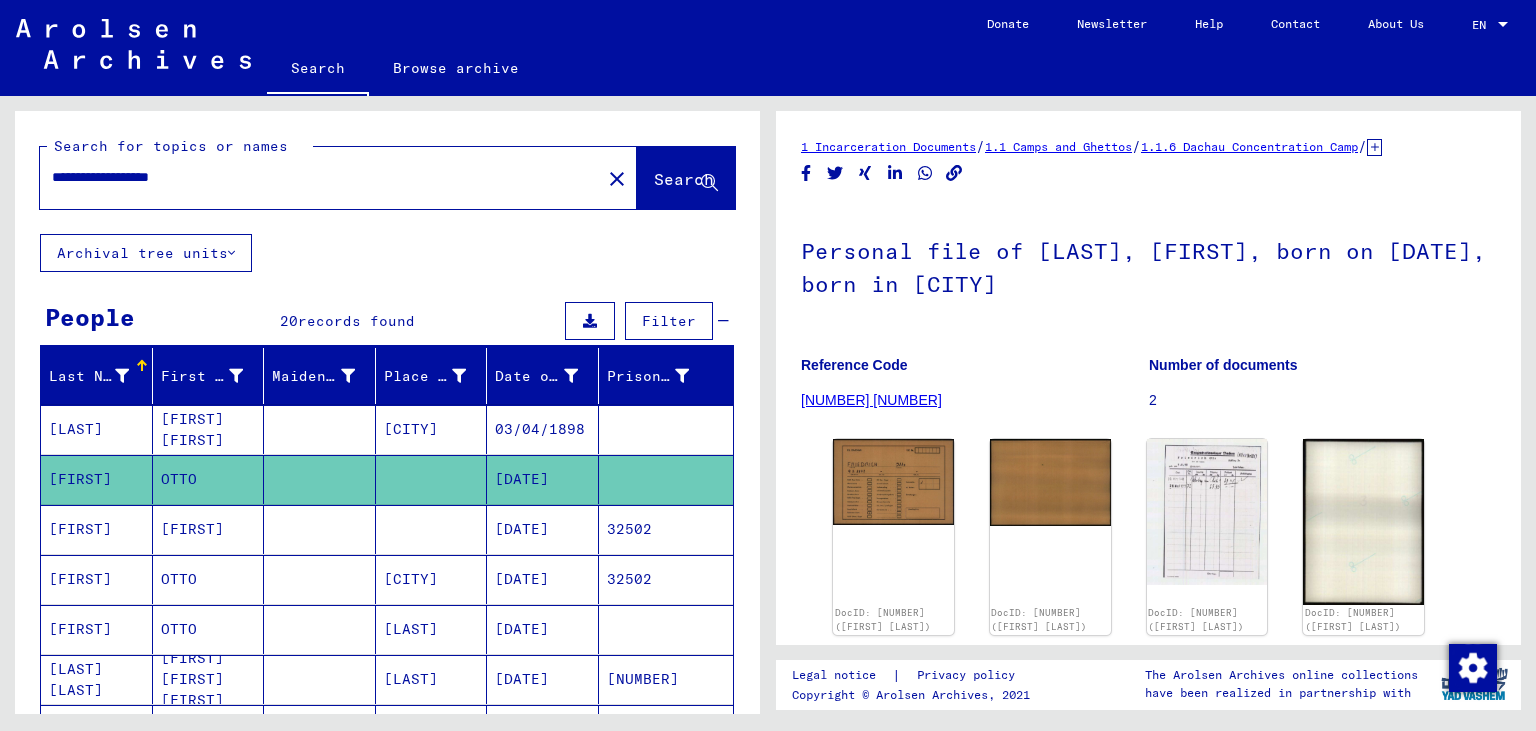 drag, startPoint x: 260, startPoint y: 167, endPoint x: 0, endPoint y: 165, distance: 260.0077 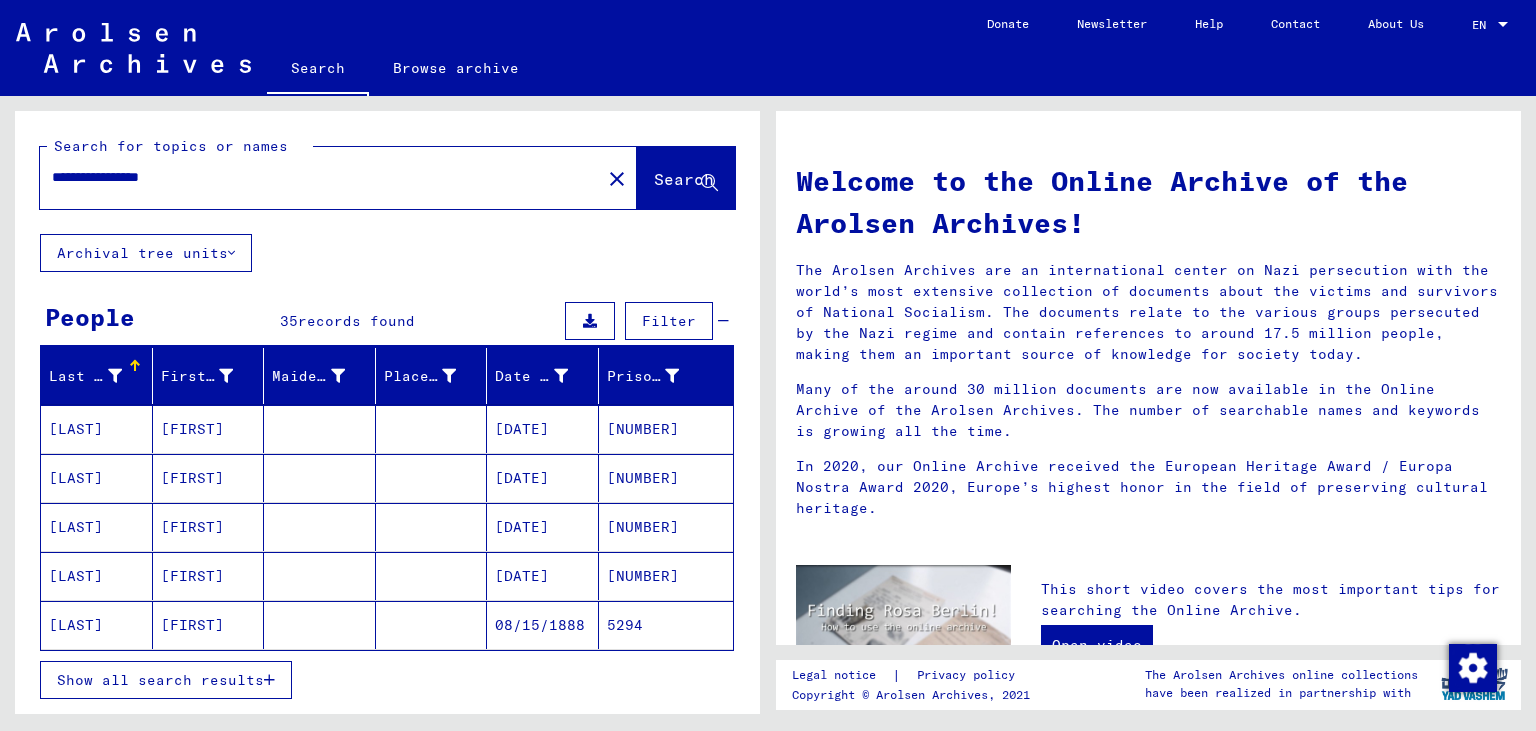 click on "**********" at bounding box center (314, 177) 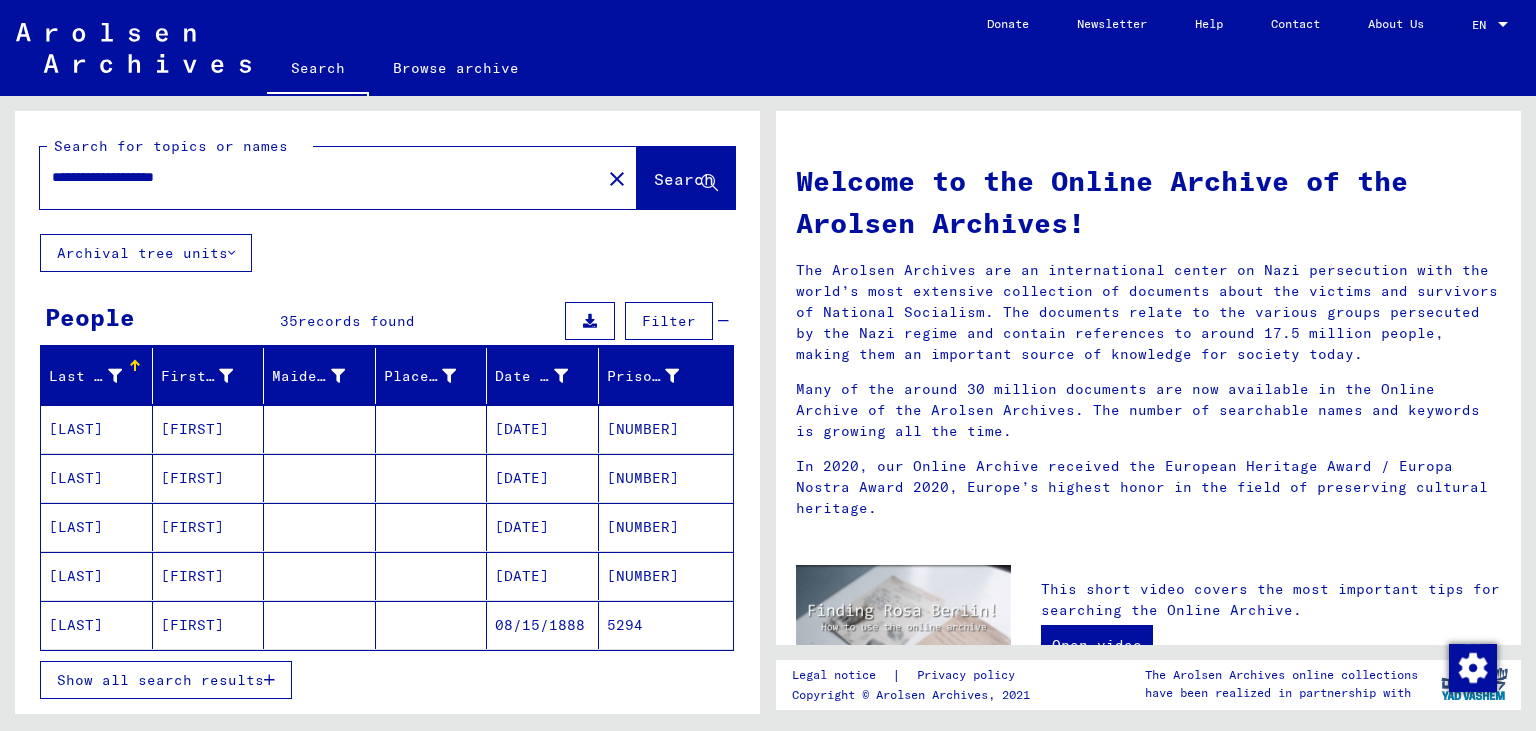 type on "**********" 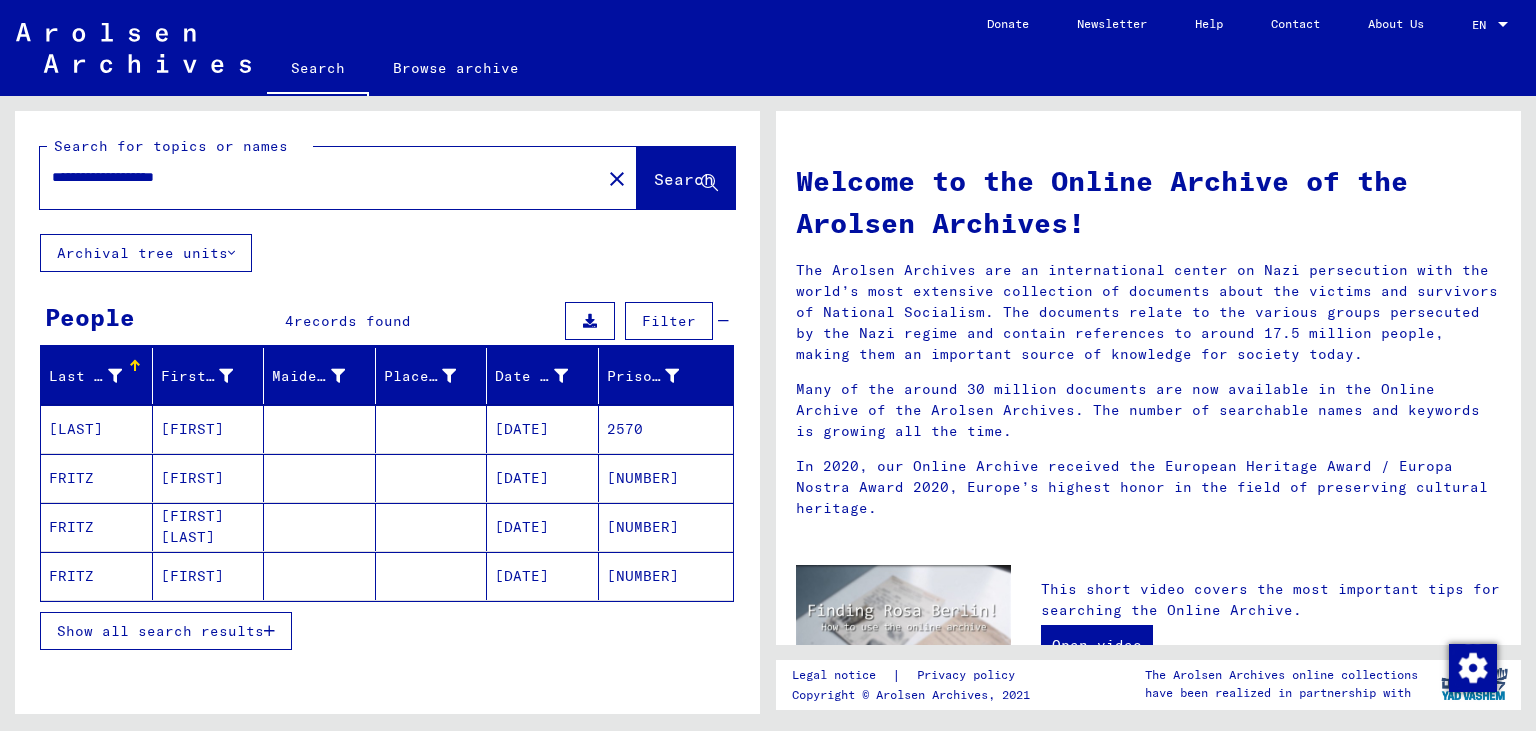 click on "[DATE]" at bounding box center [543, 478] 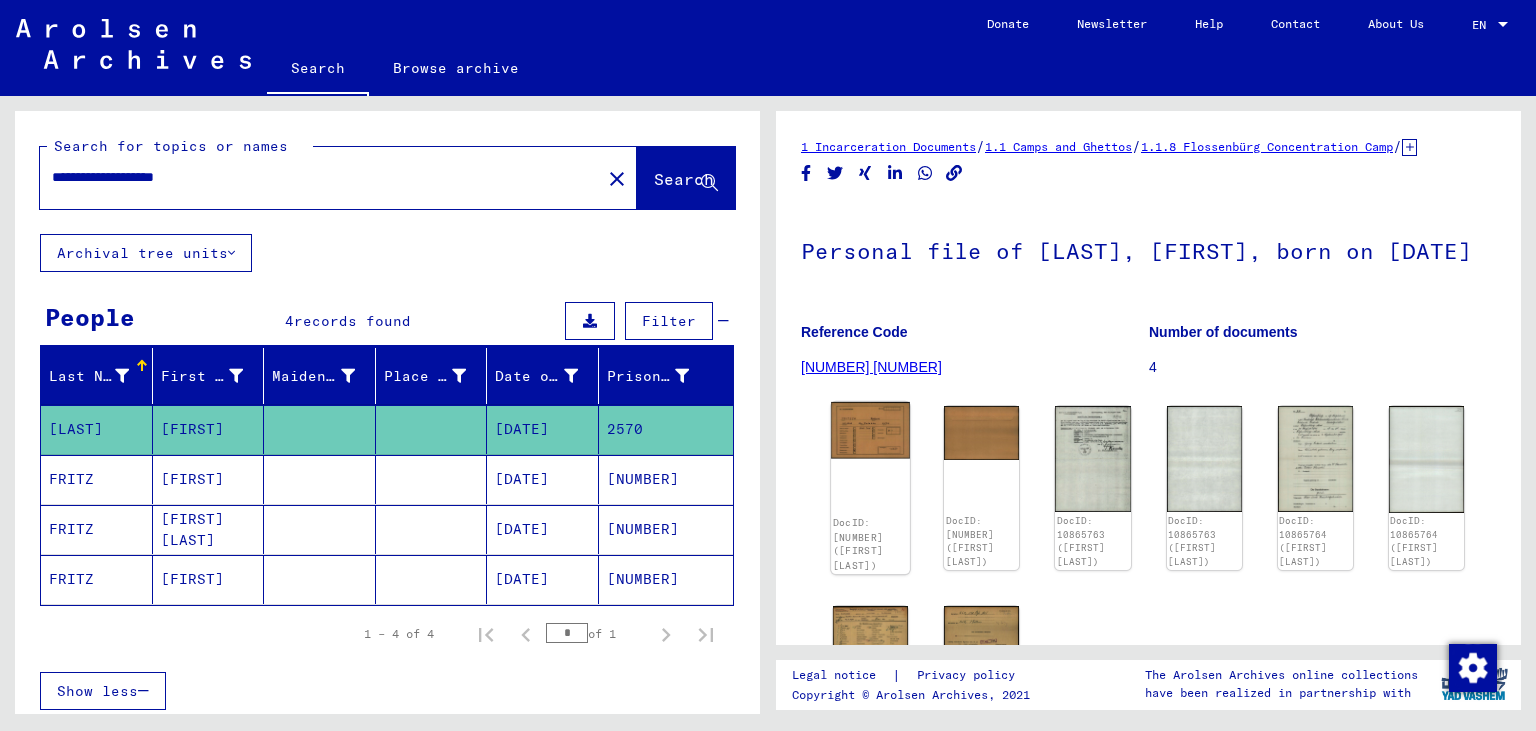 click 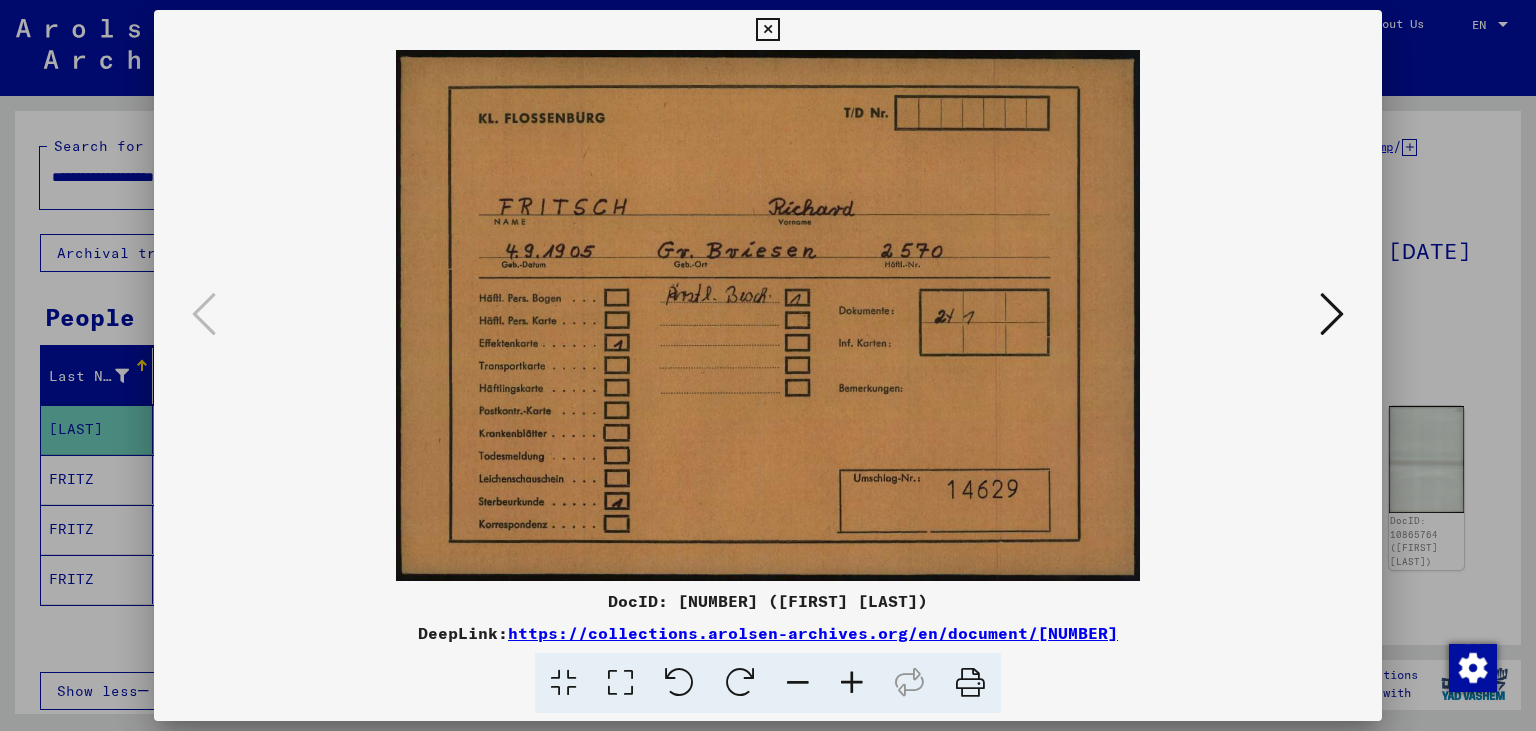 click at bounding box center (1332, 314) 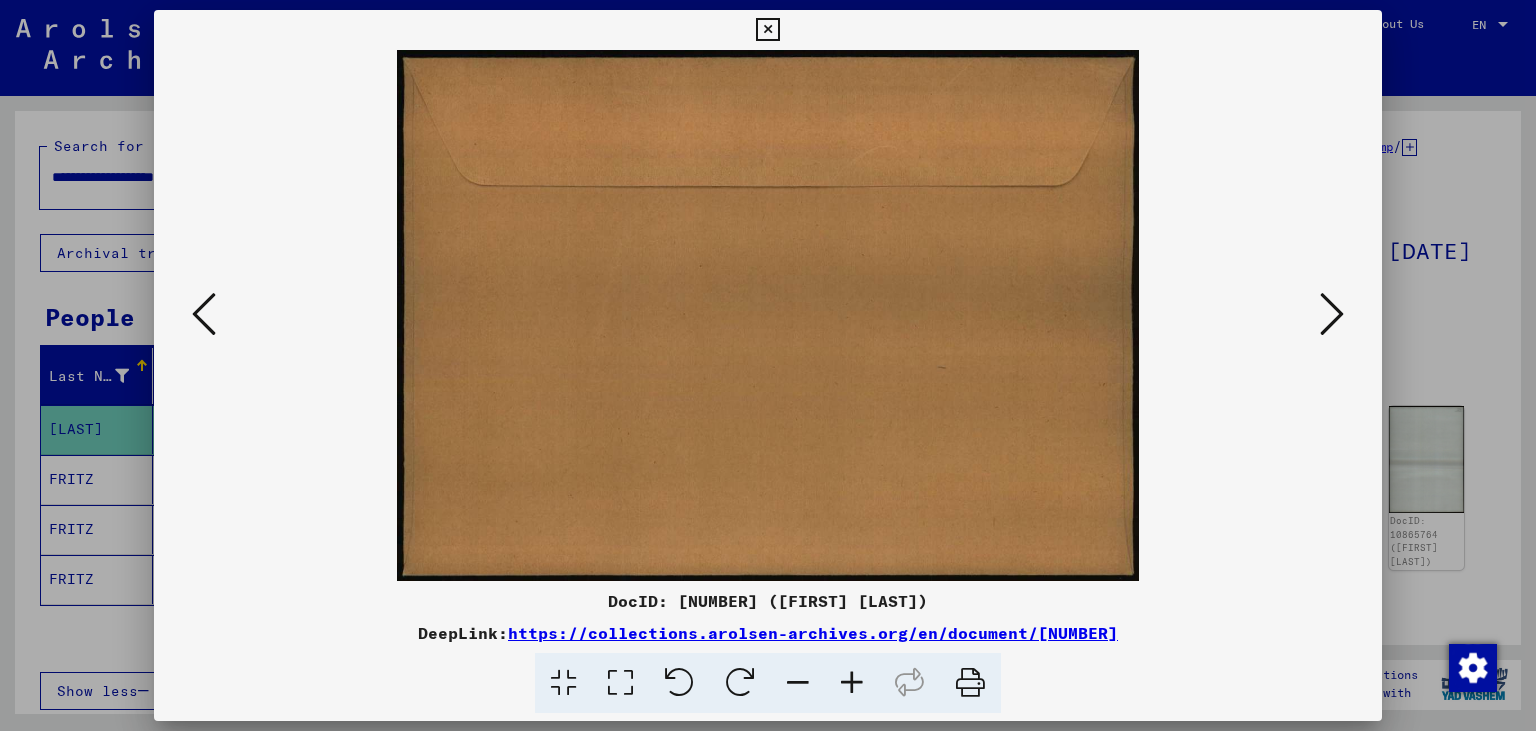 click at bounding box center [1332, 314] 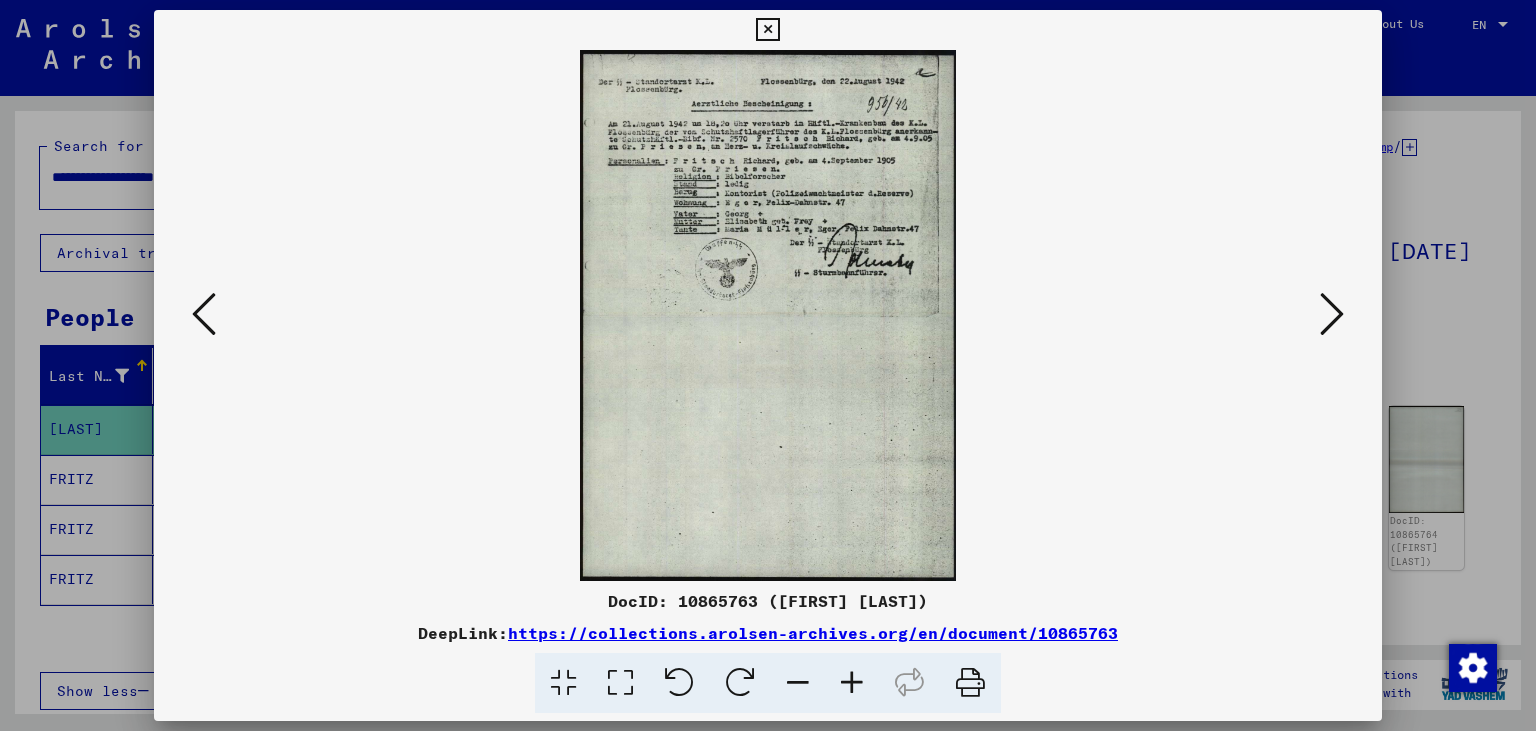 click at bounding box center (1332, 314) 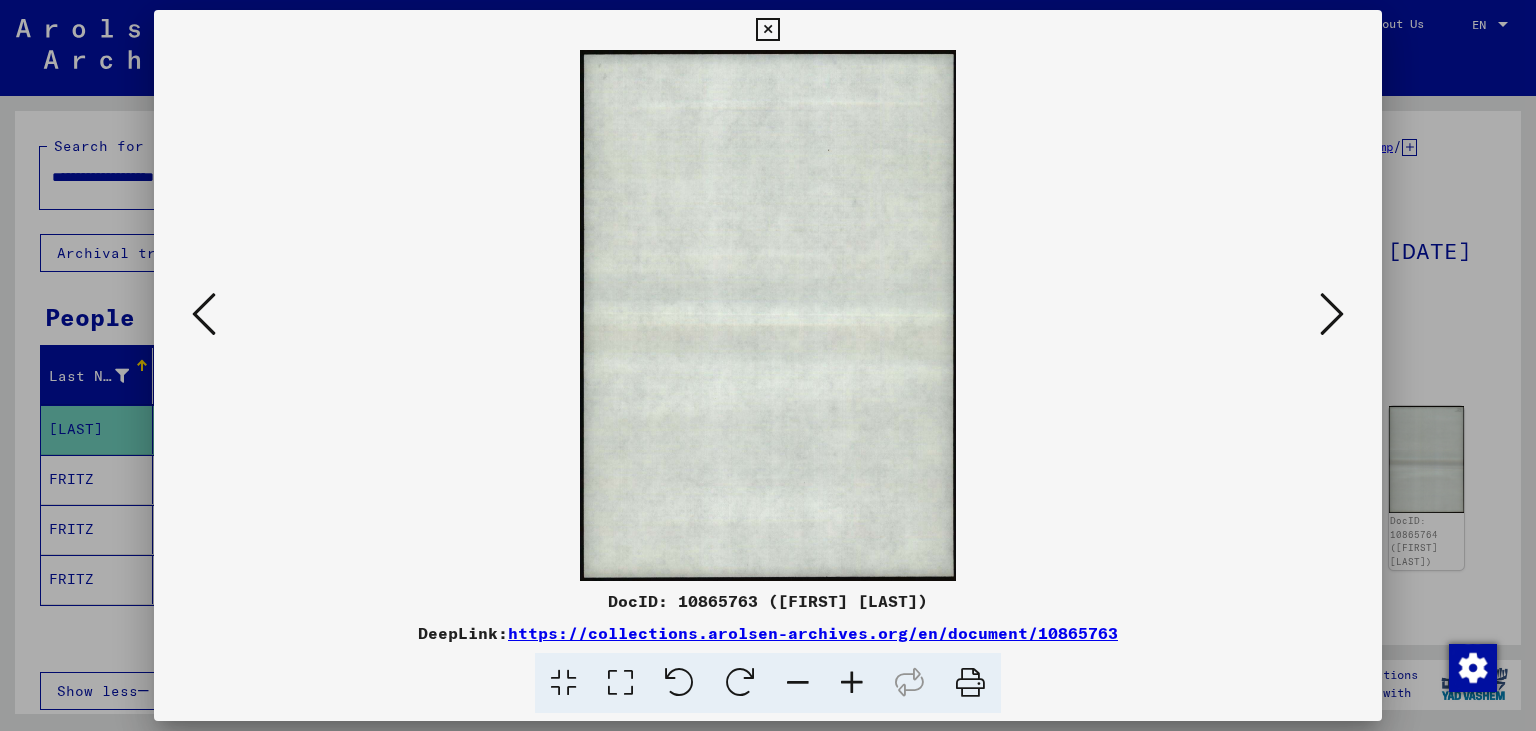 click at bounding box center [1332, 314] 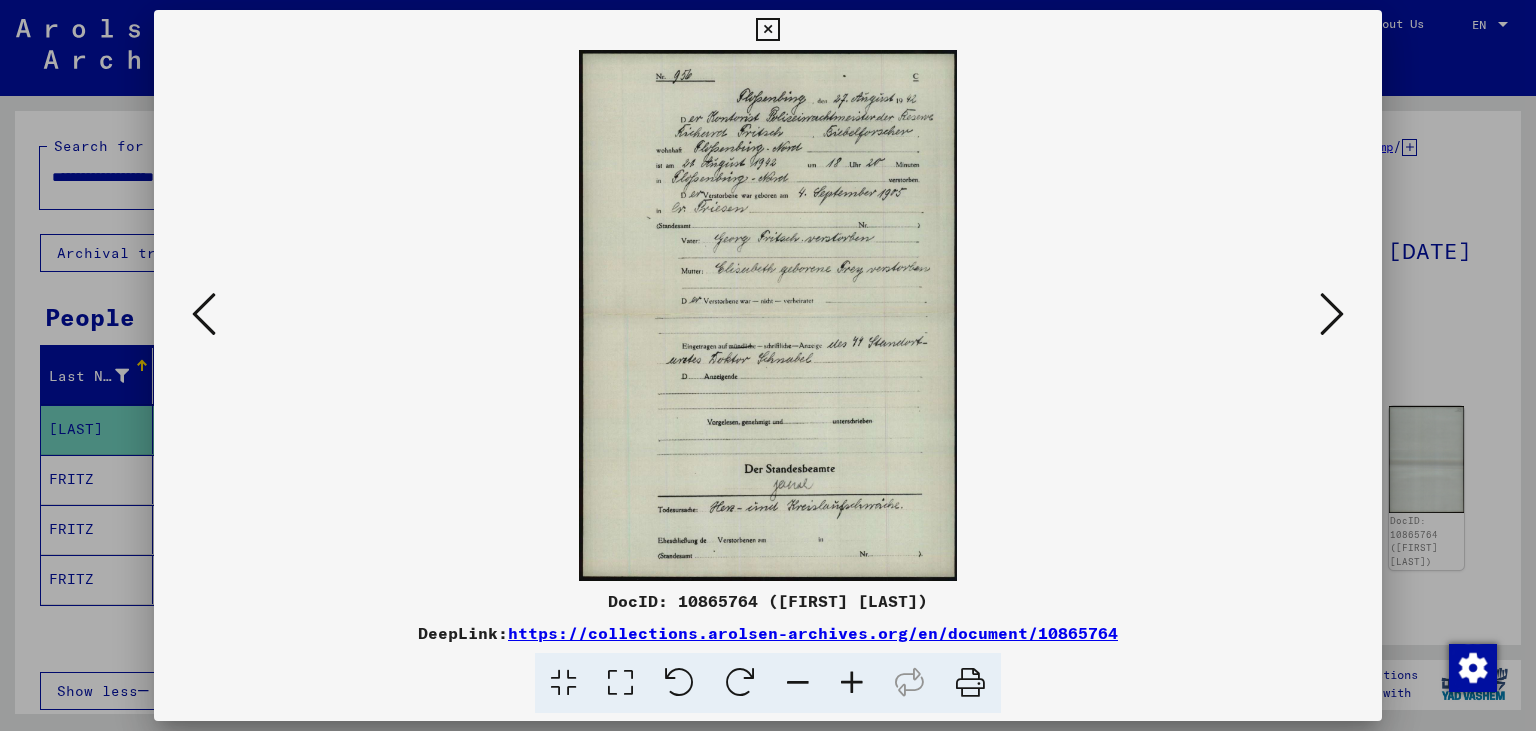 click at bounding box center [1332, 314] 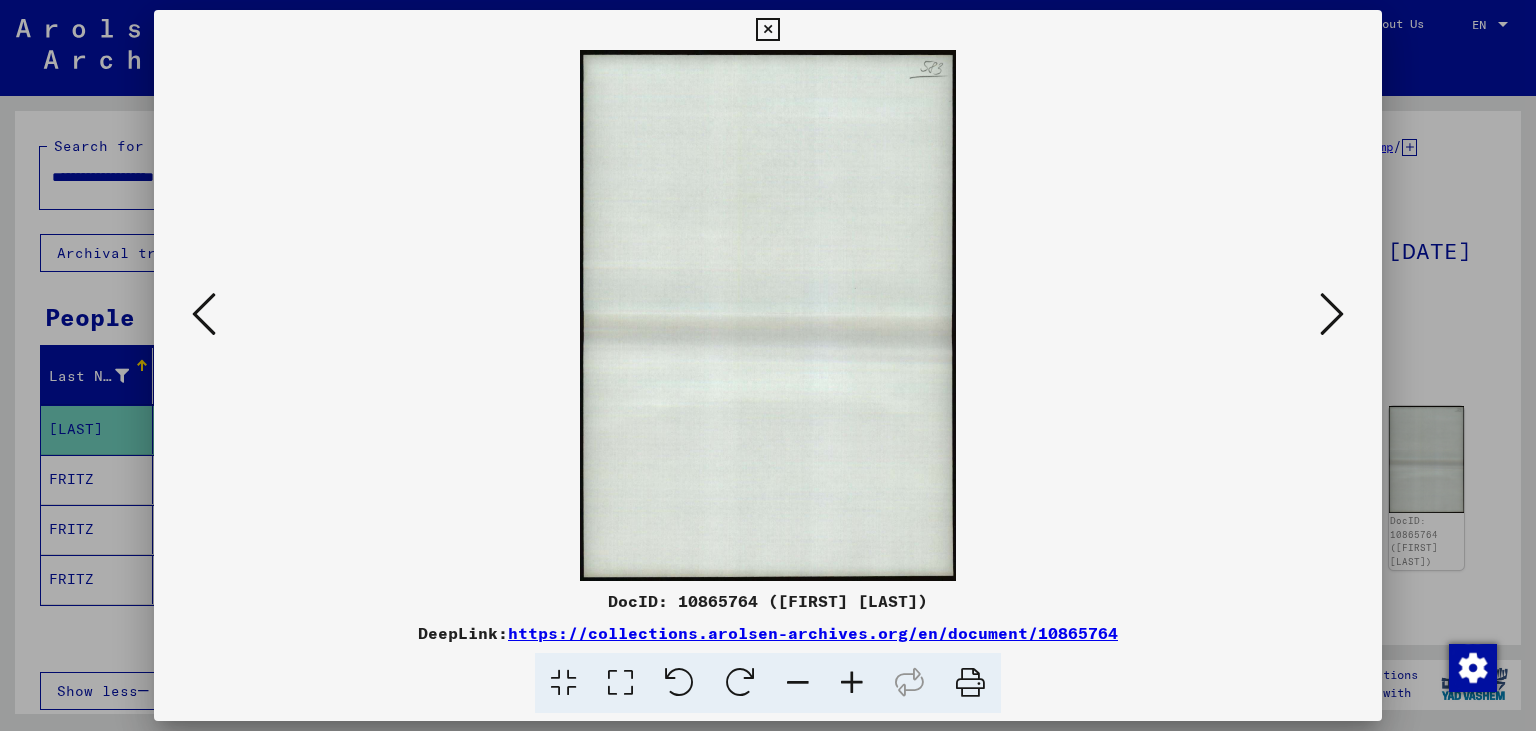 click at bounding box center [1332, 314] 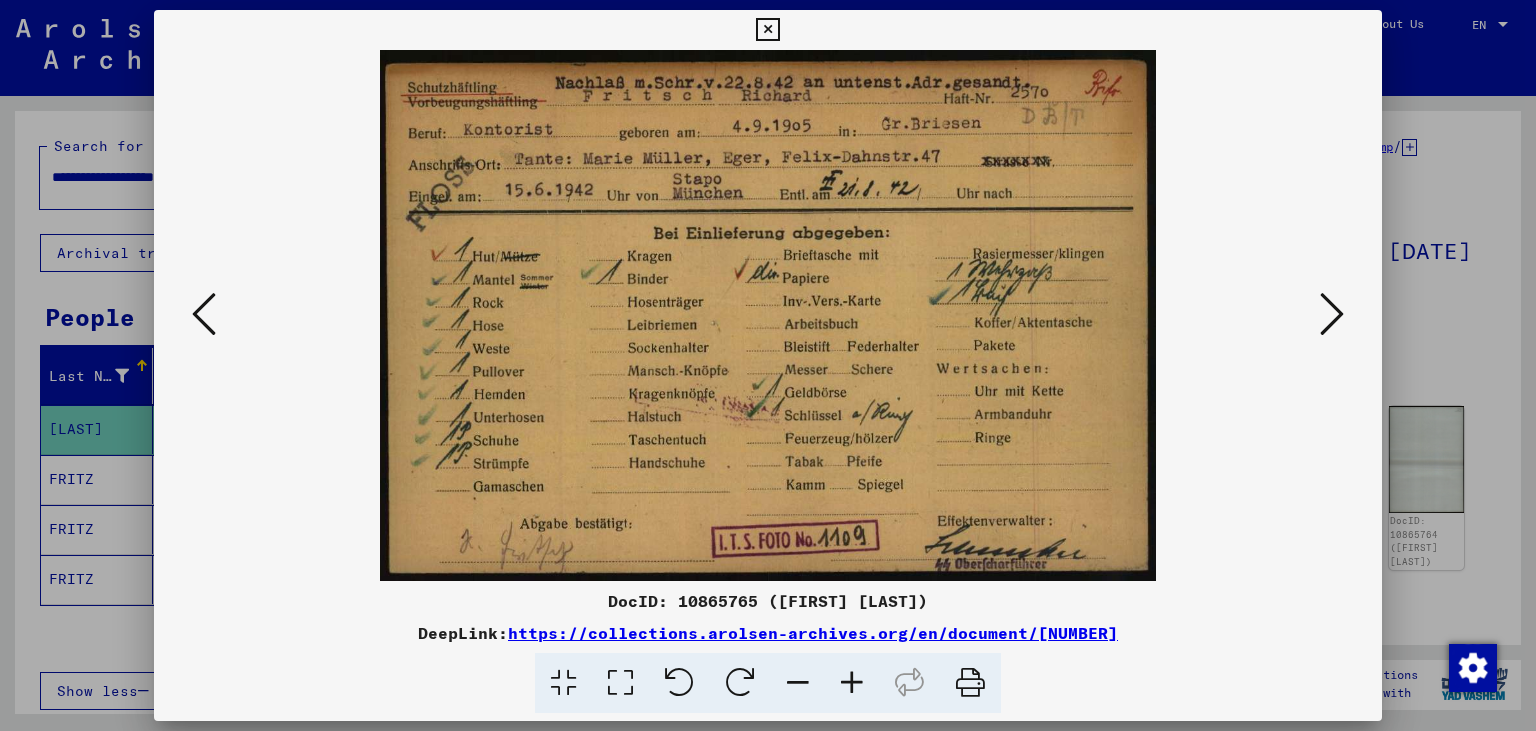 type 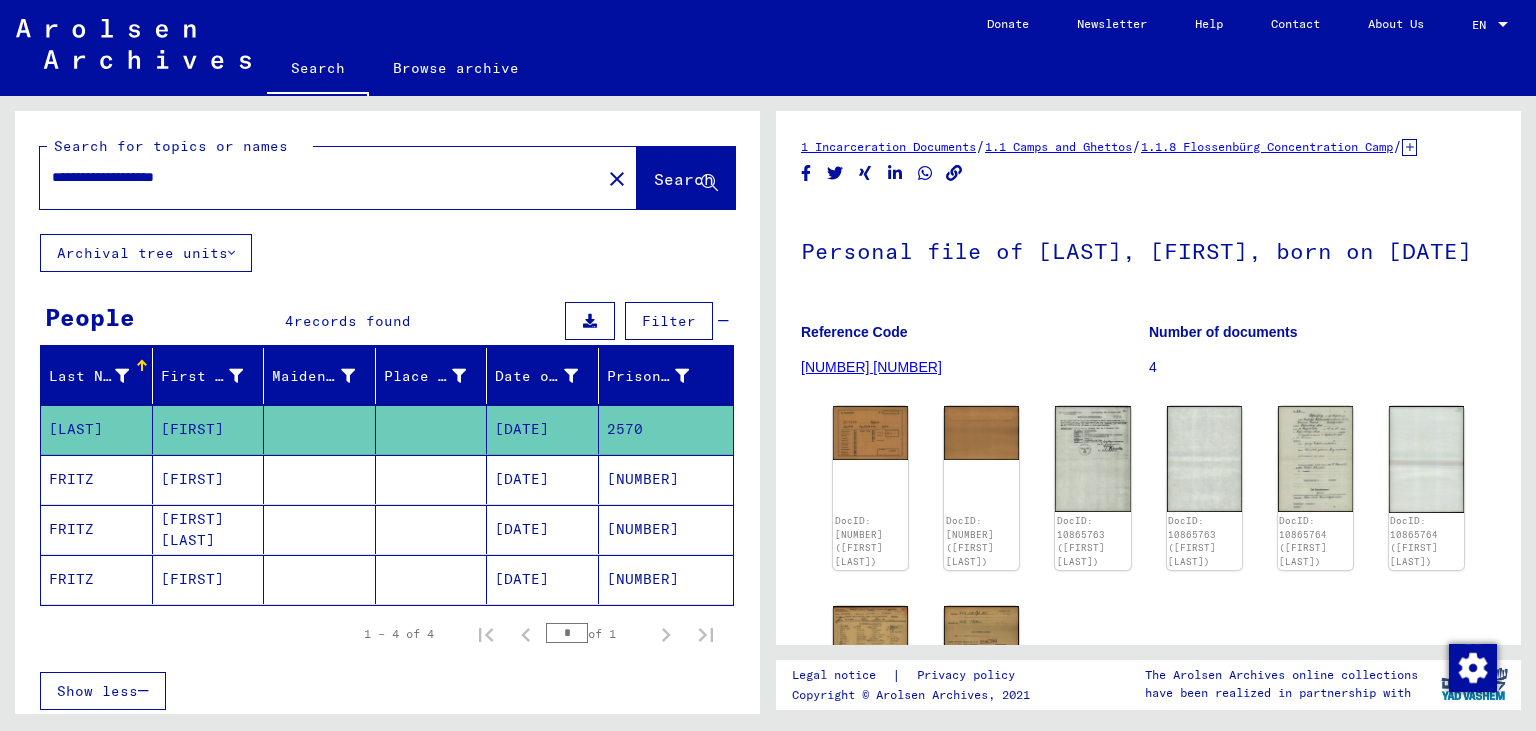 click on "DocID: [NUMBER] ([FIRST] [LAST]) DocID: [NUMBER] ([FIRST] [LAST]) DocID: [NUMBER] ([FIRST] [LAST]) DocID: [NUMBER] ([FIRST] [LAST]) DocID: [NUMBER] ([FIRST] [LAST]) DocID: [NUMBER] ([FIRST] [LAST]) DocID: [NUMBER] ([FIRST] [LAST]) DocID: [NUMBER] ([FIRST] [LAST])" 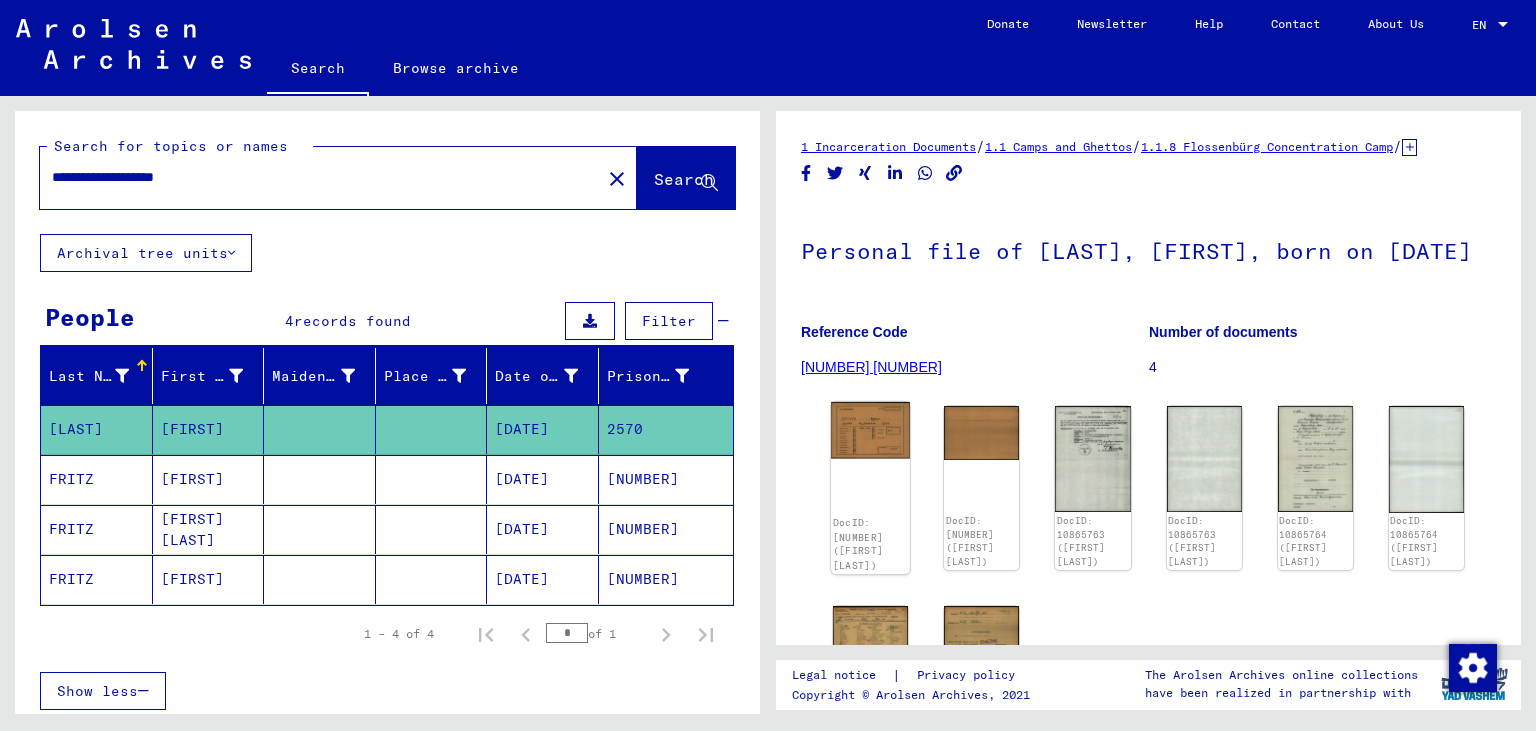 click 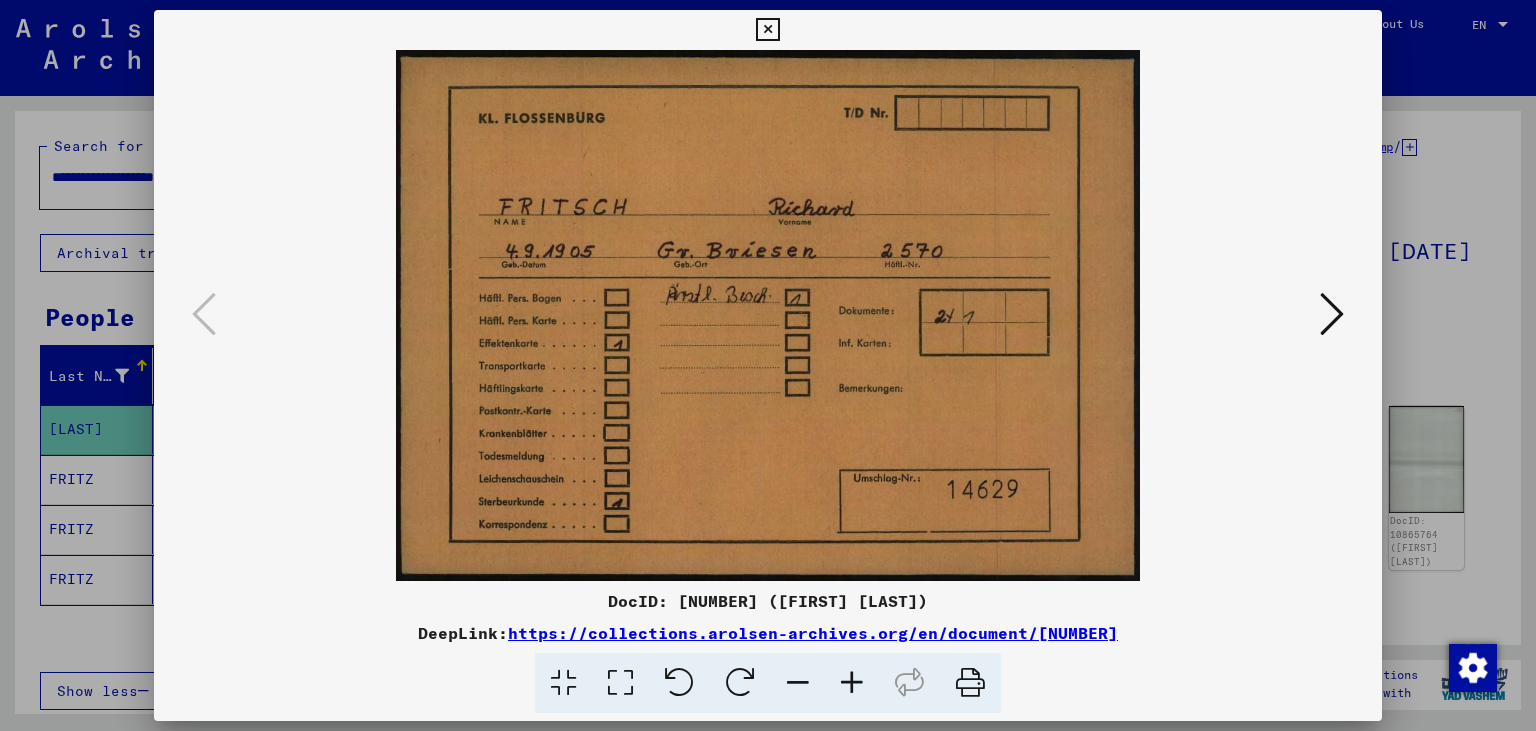 type 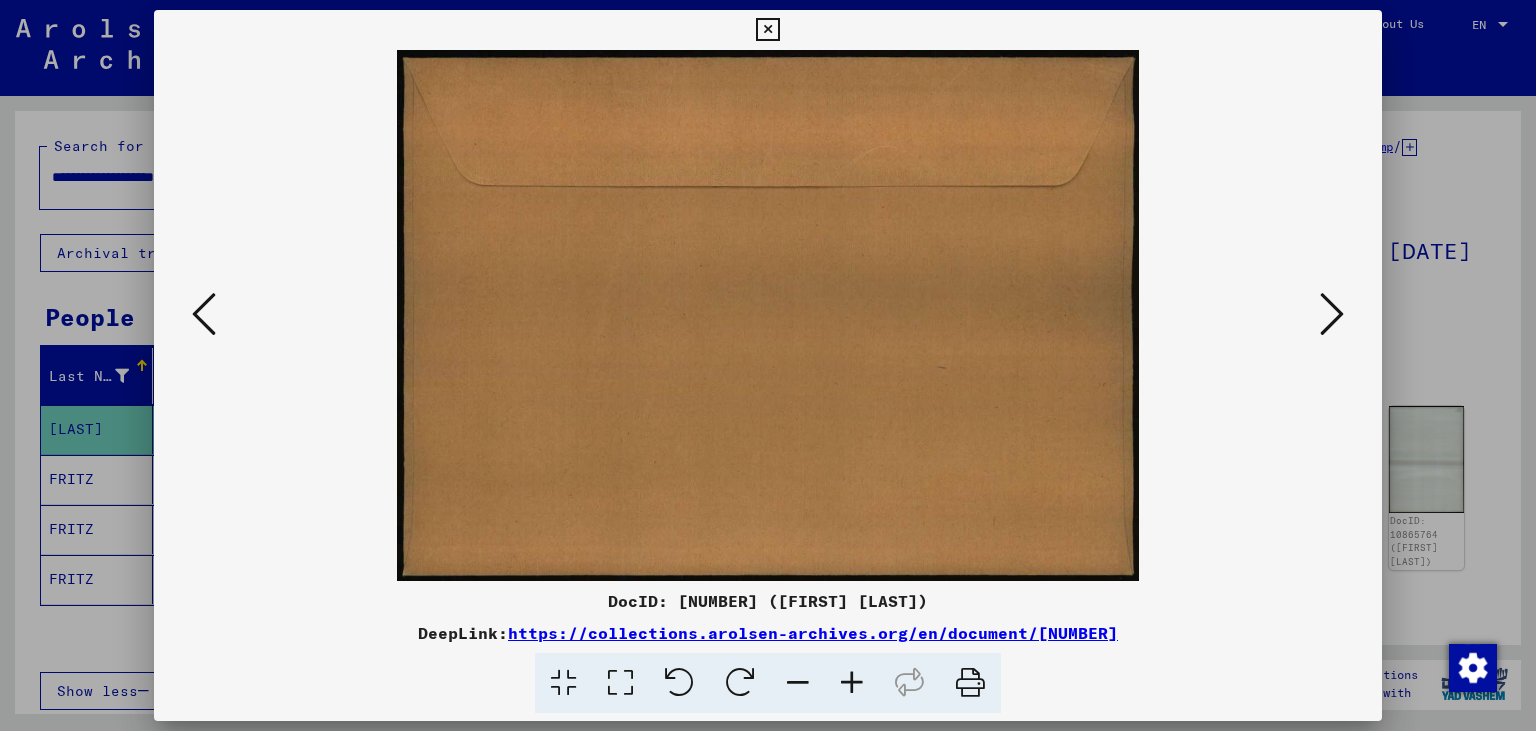 click at bounding box center (1332, 314) 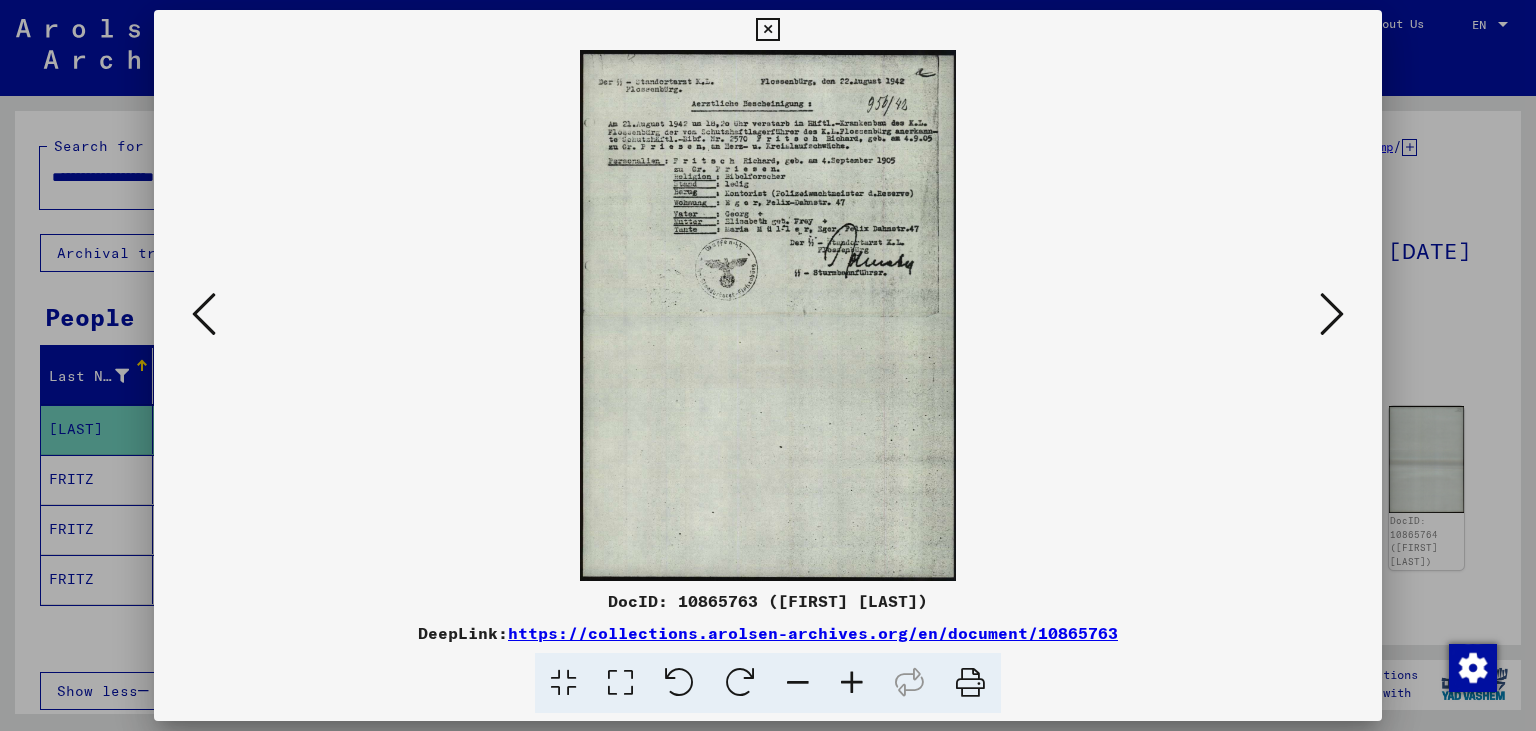 click at bounding box center [1332, 314] 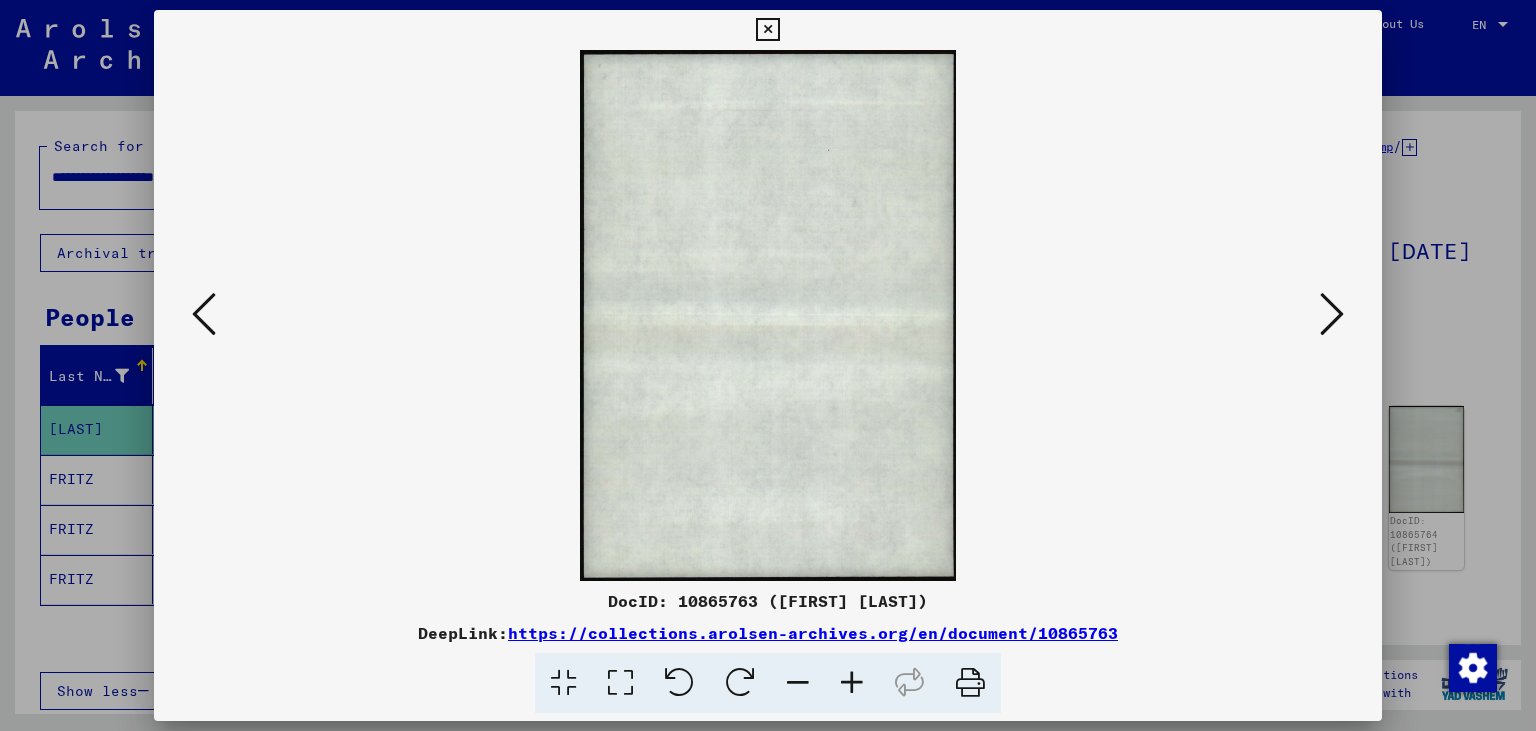 click at bounding box center [768, 315] 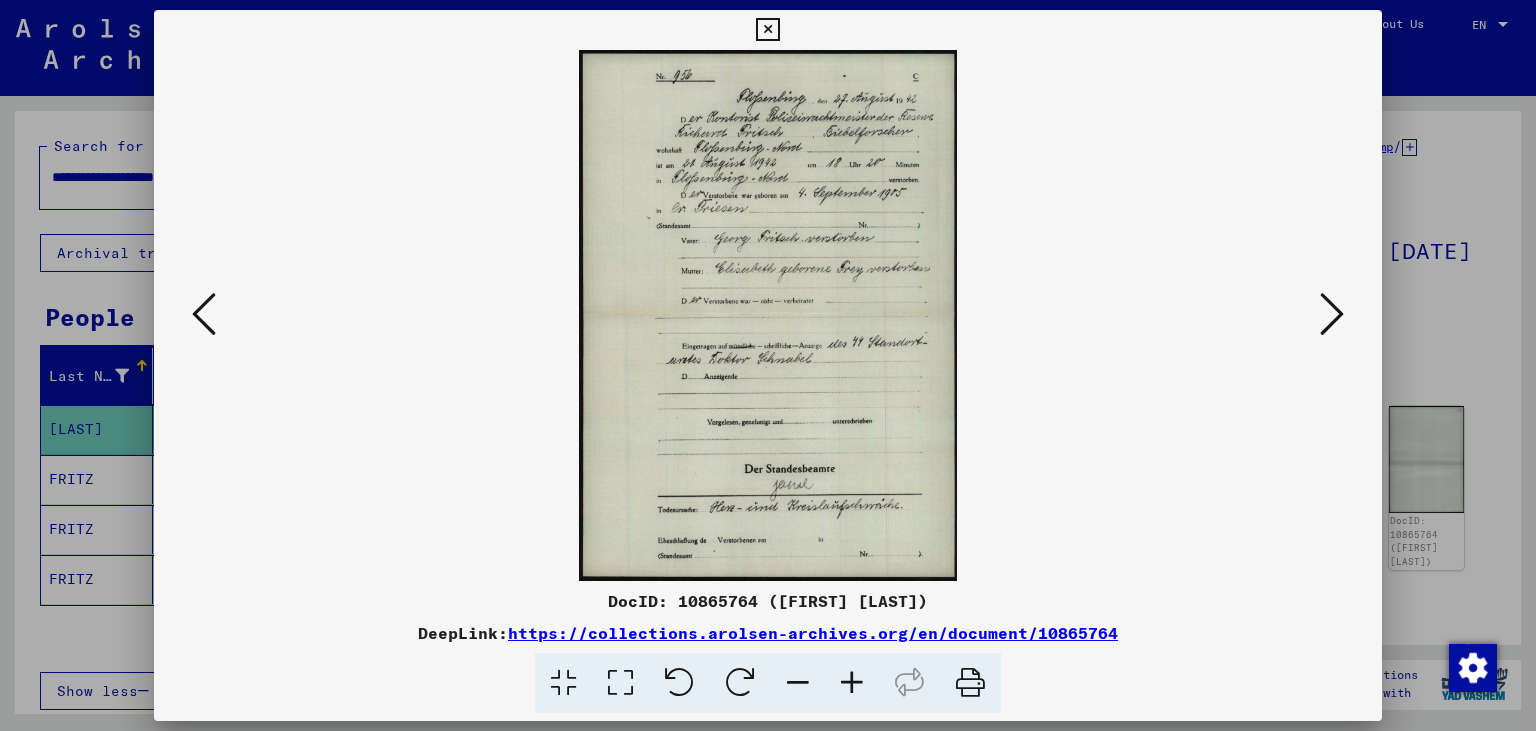 click at bounding box center (1332, 314) 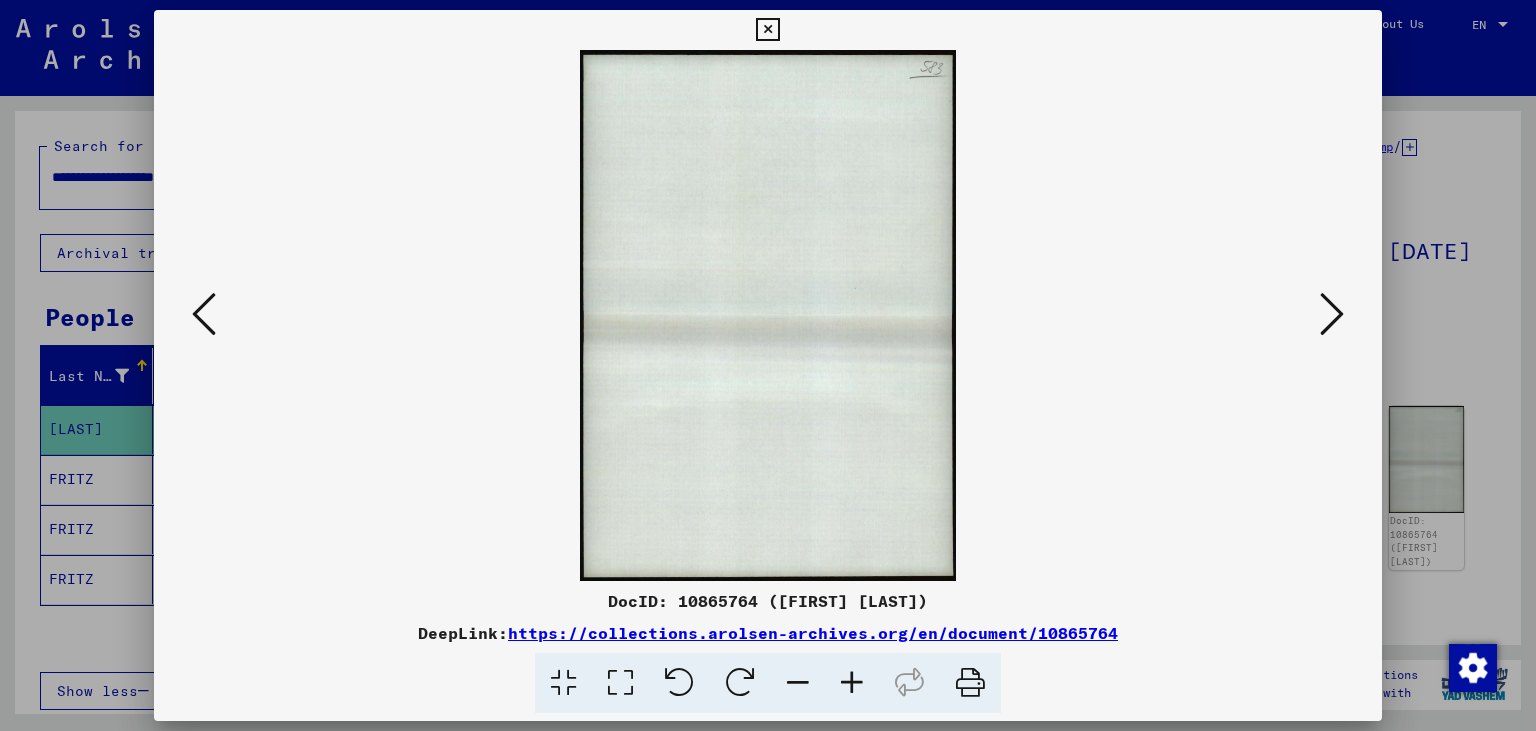 click at bounding box center [1332, 314] 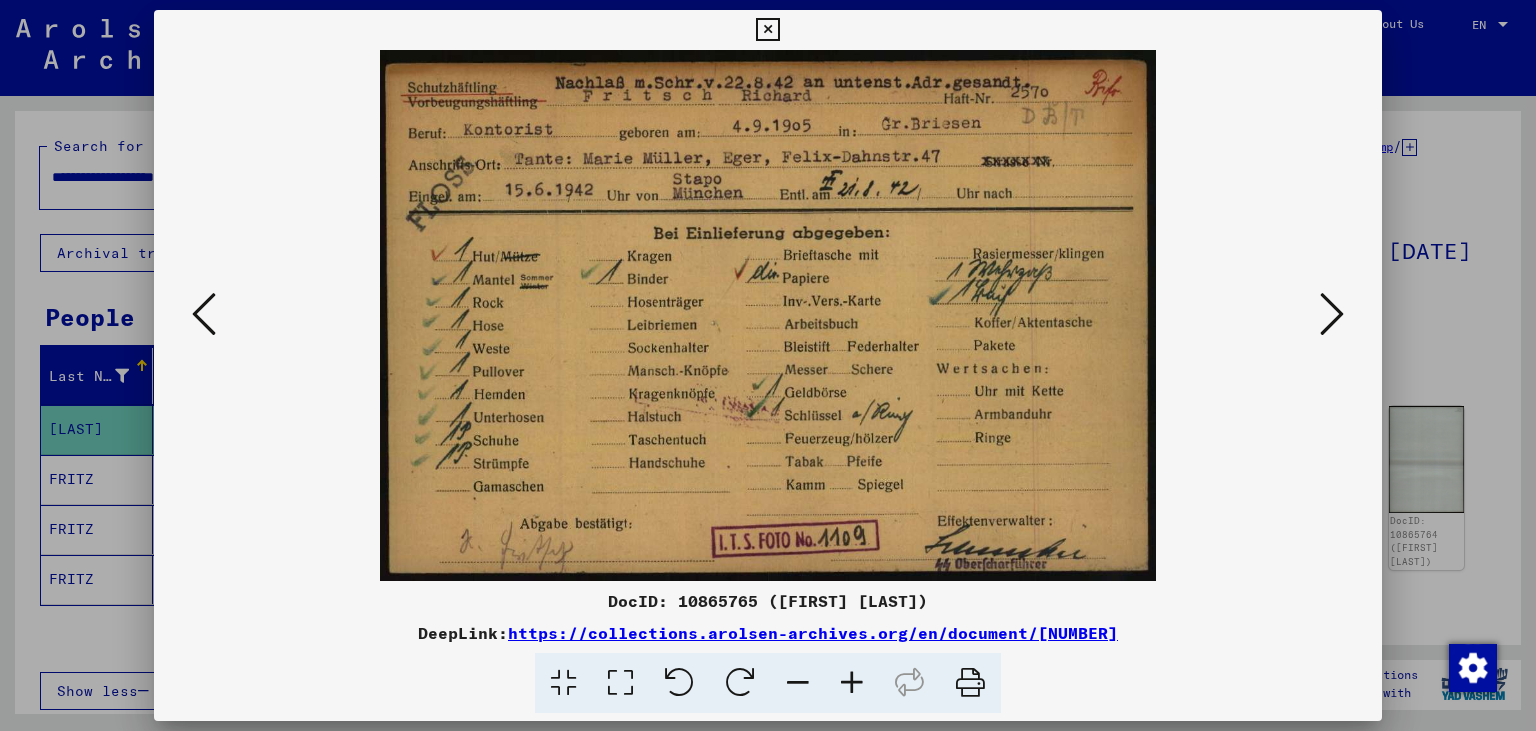 click at bounding box center (1332, 314) 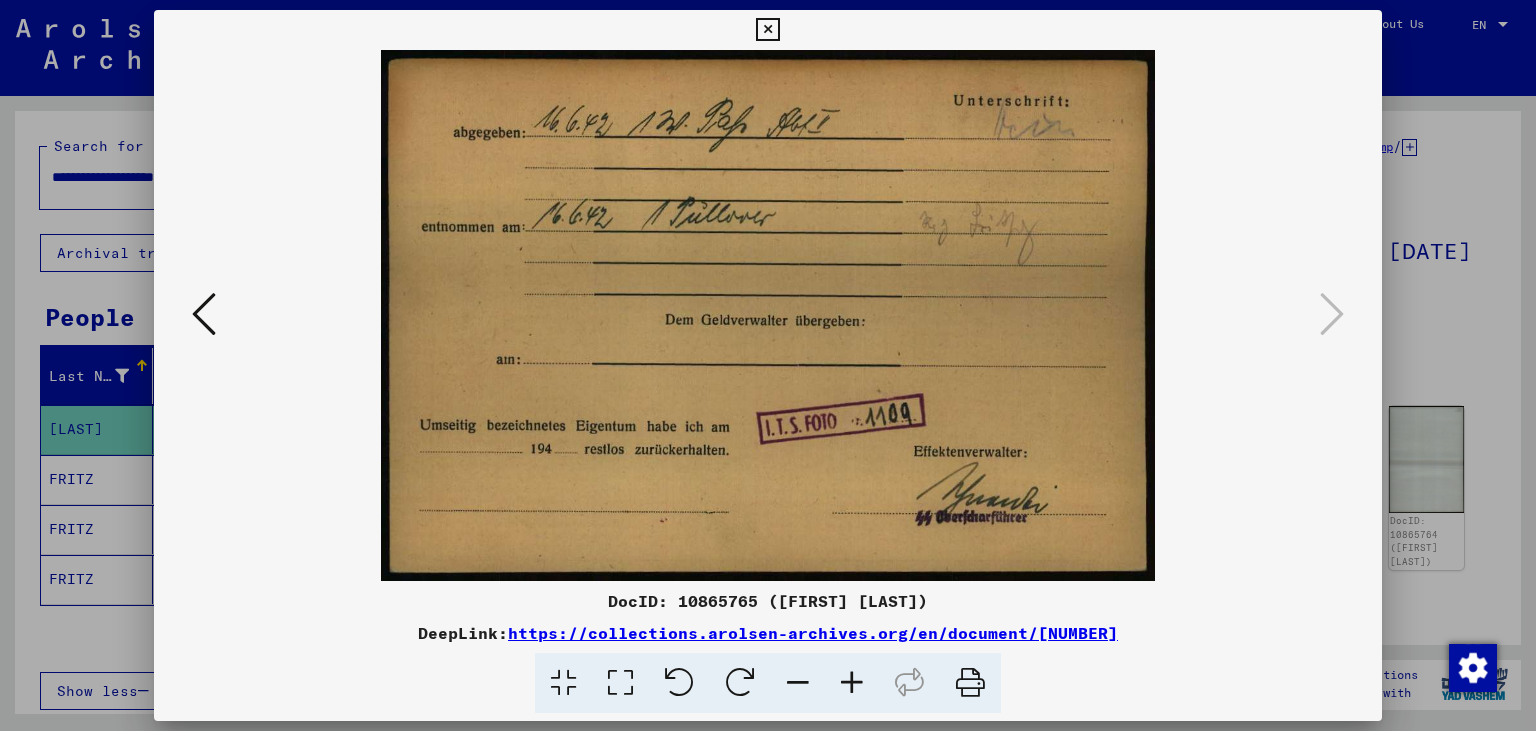 drag, startPoint x: 1362, startPoint y: 23, endPoint x: 1362, endPoint y: 35, distance: 12 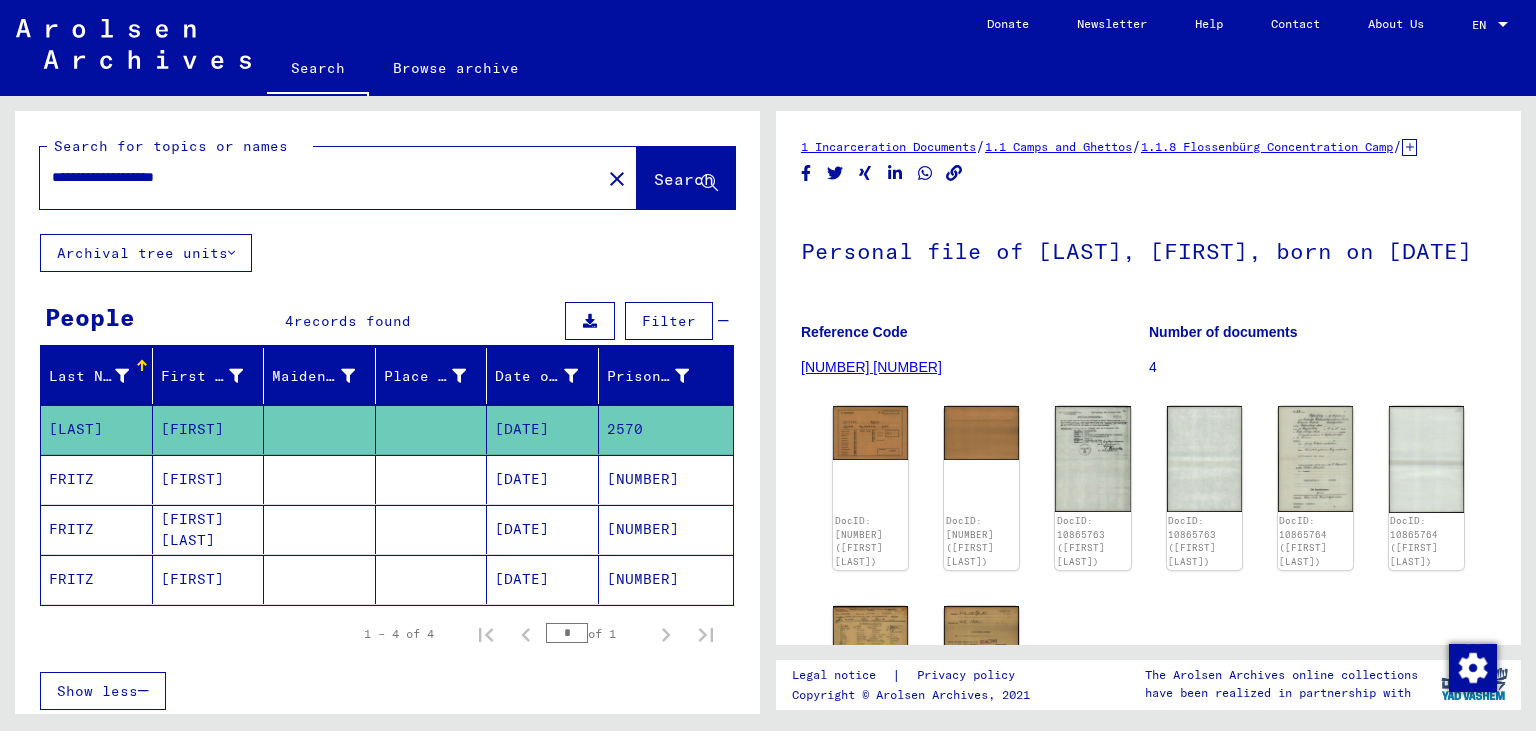 drag, startPoint x: 297, startPoint y: 187, endPoint x: 0, endPoint y: 162, distance: 298.05032 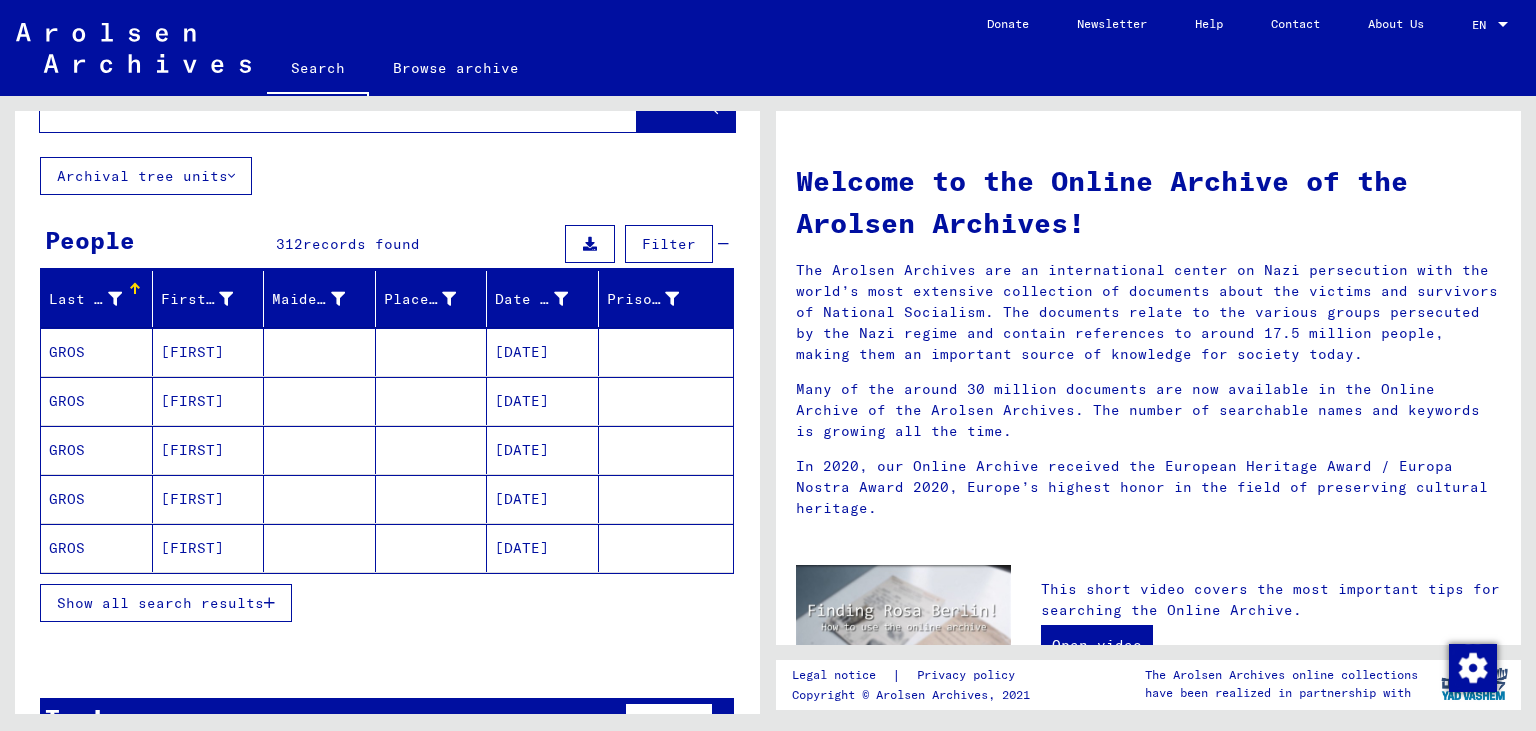 scroll, scrollTop: 110, scrollLeft: 0, axis: vertical 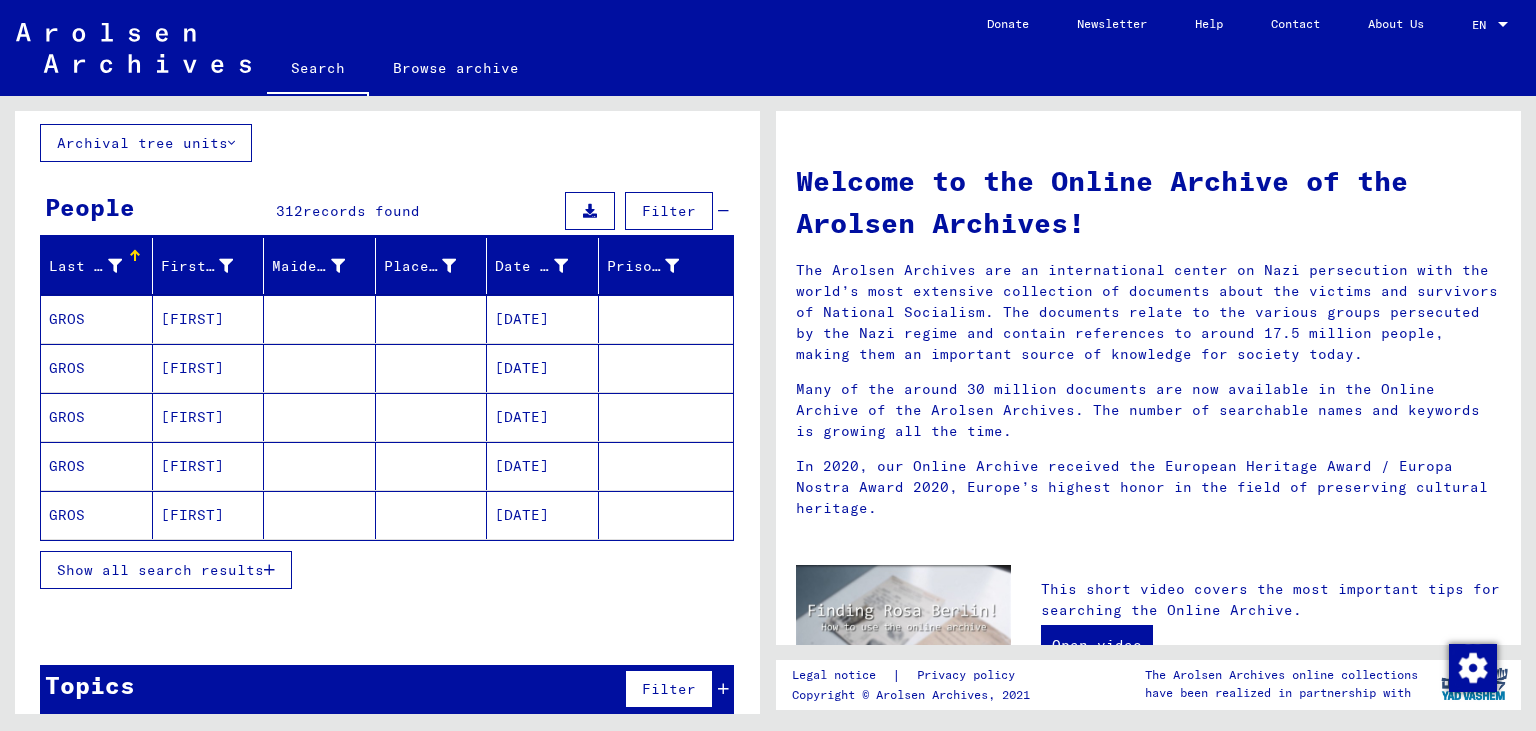 click on "[DATE]" at bounding box center (543, 368) 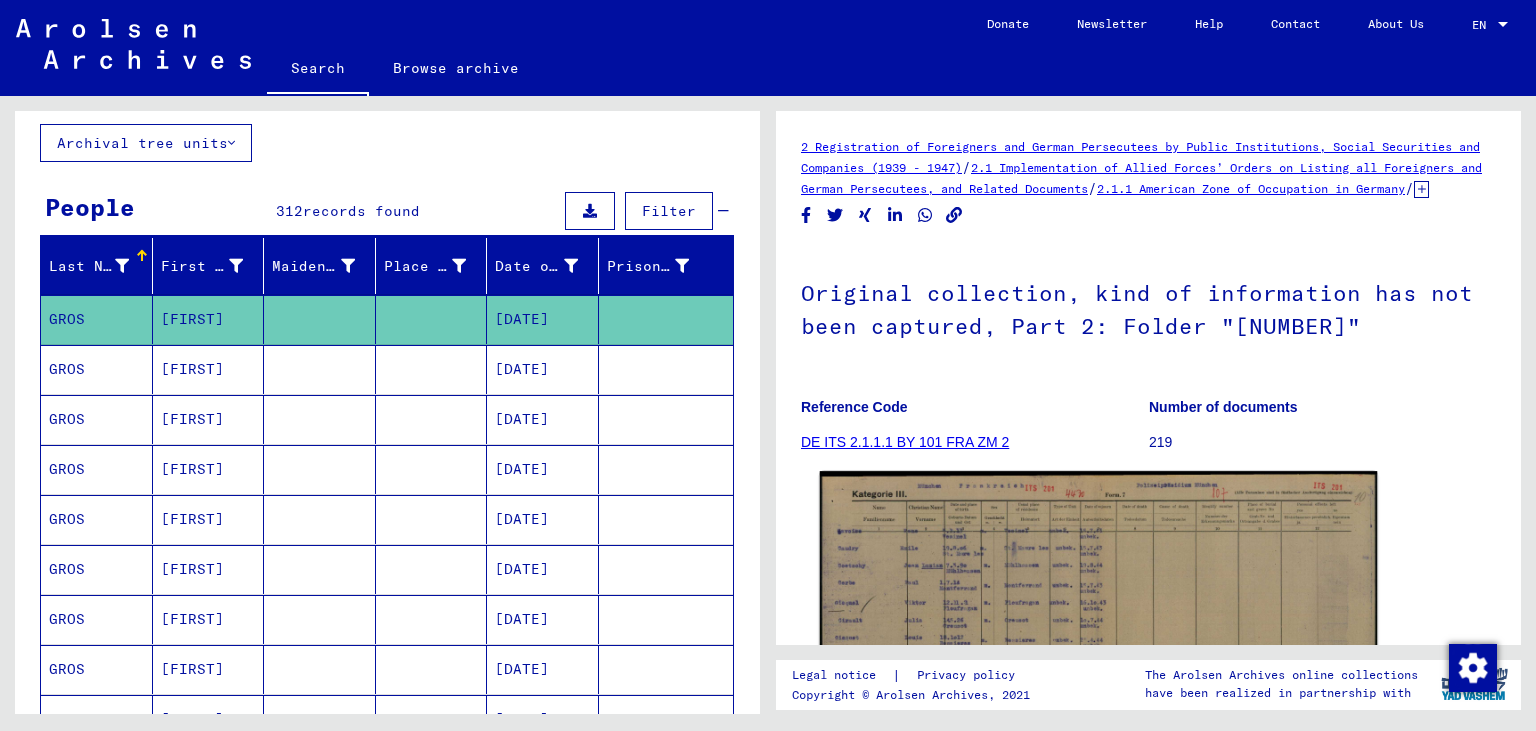 scroll, scrollTop: 220, scrollLeft: 0, axis: vertical 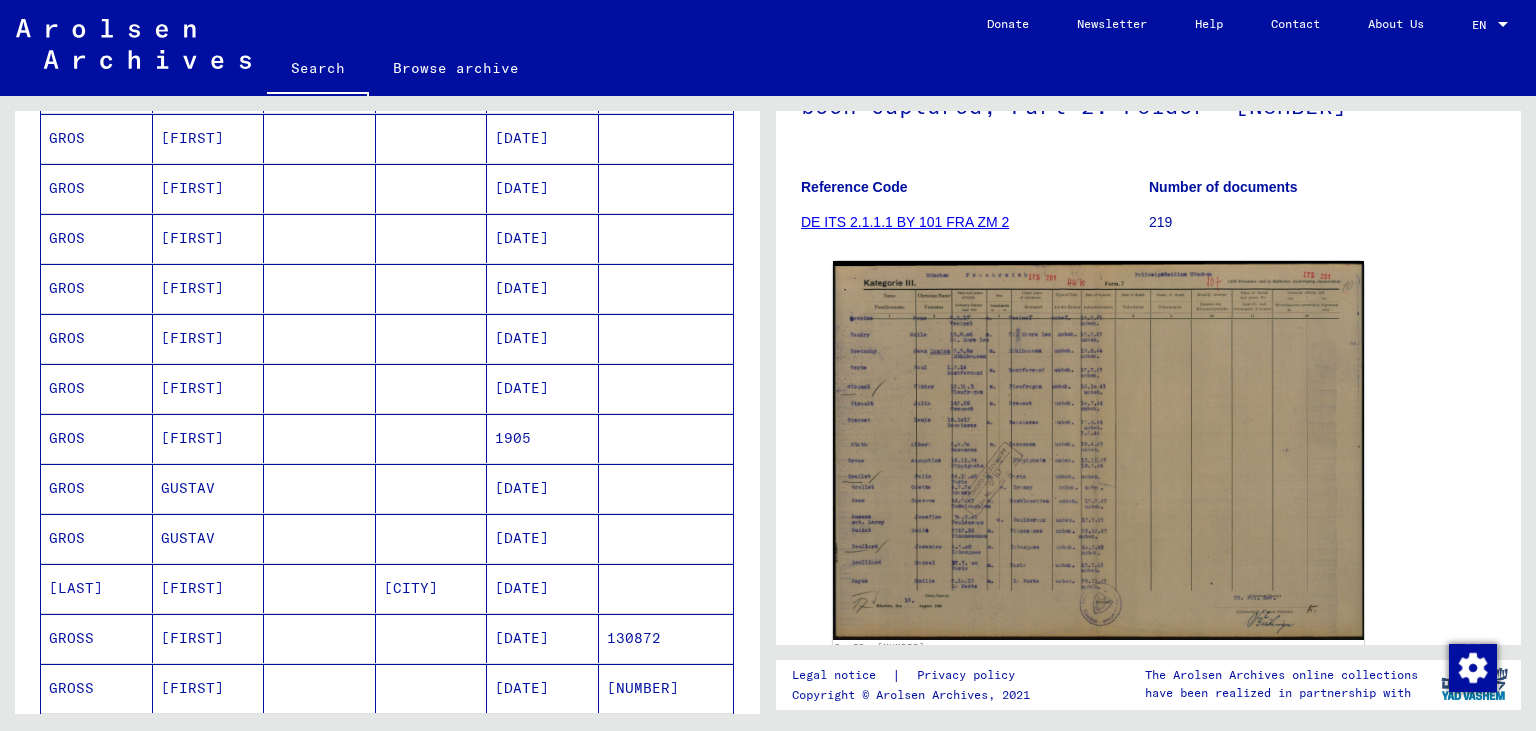 click on "[DATE]" at bounding box center [543, 738] 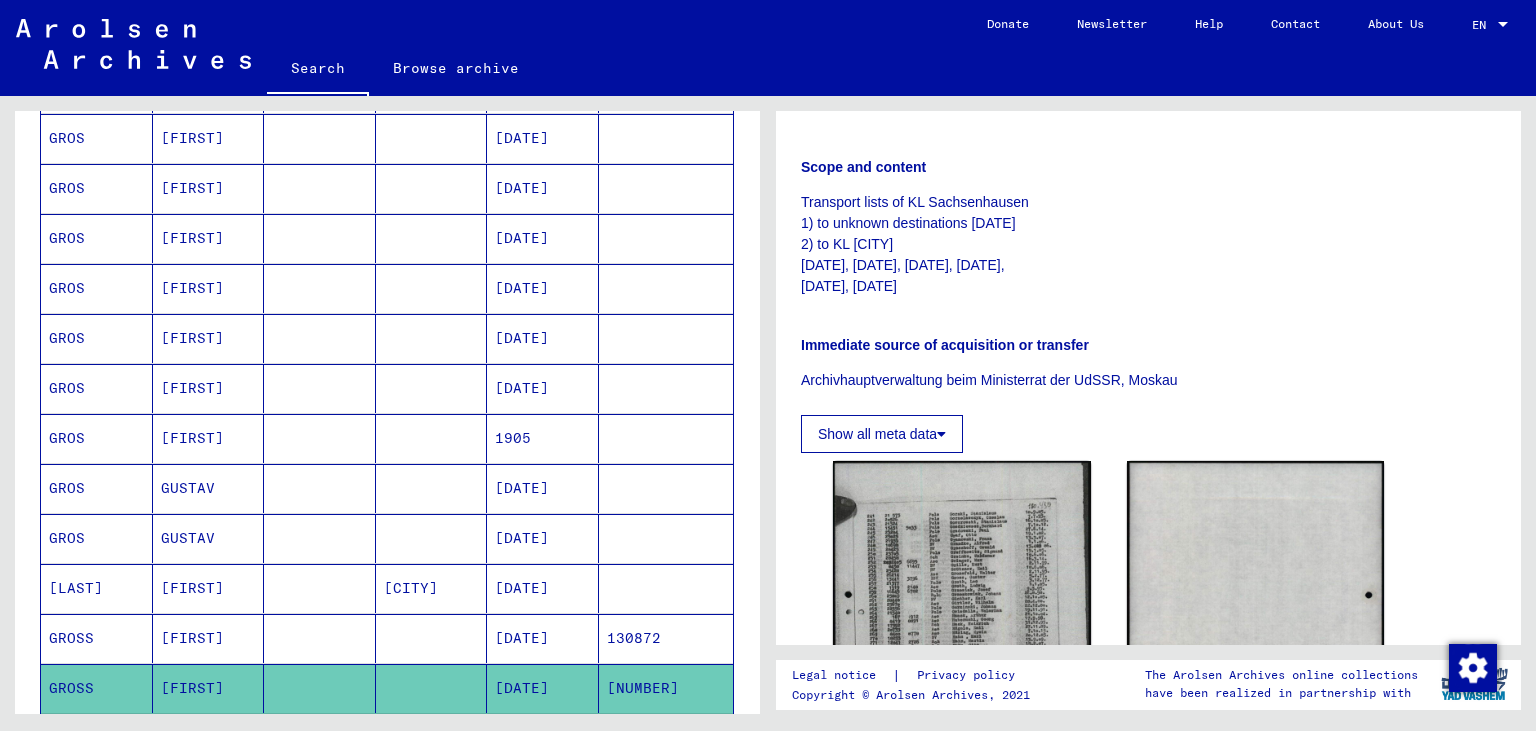 scroll, scrollTop: 552, scrollLeft: 0, axis: vertical 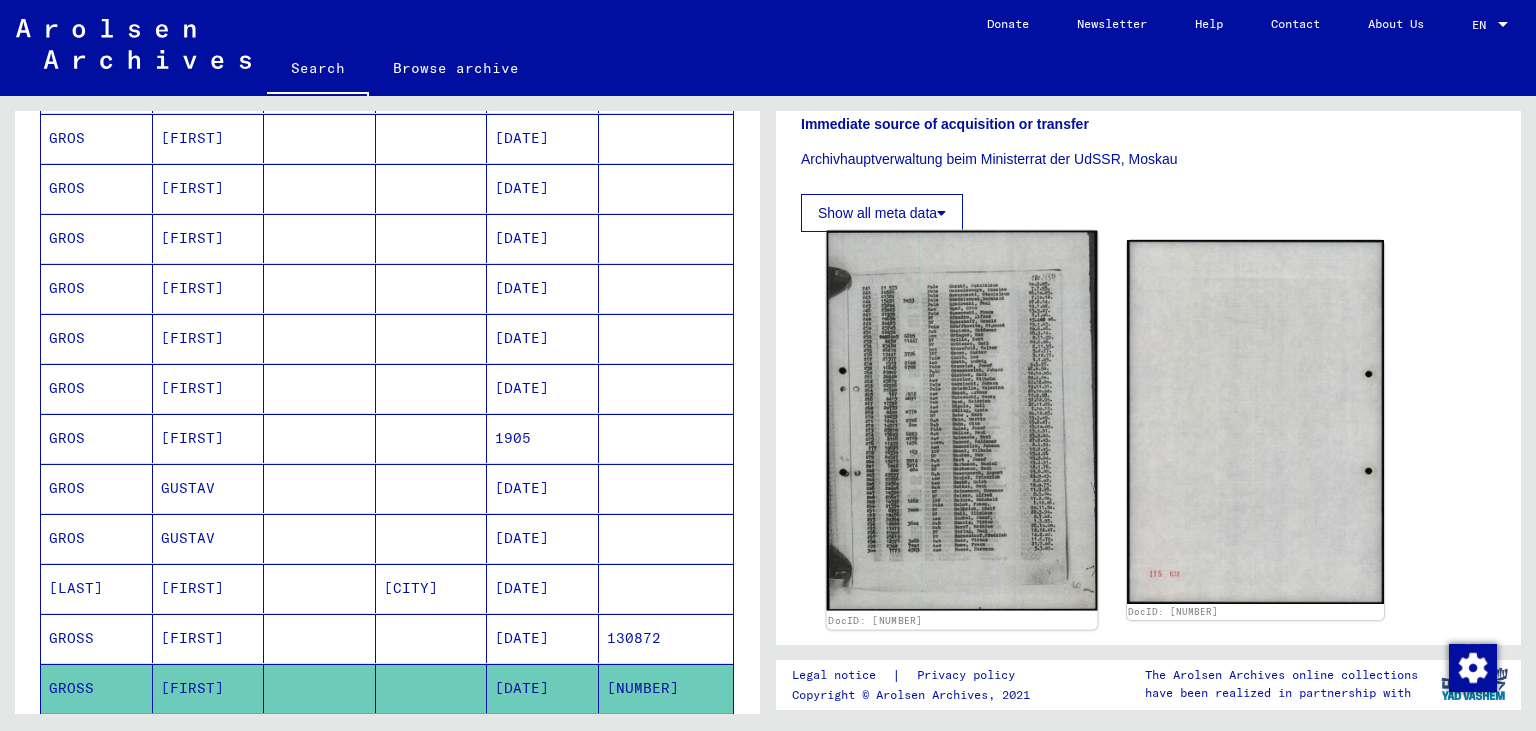 click 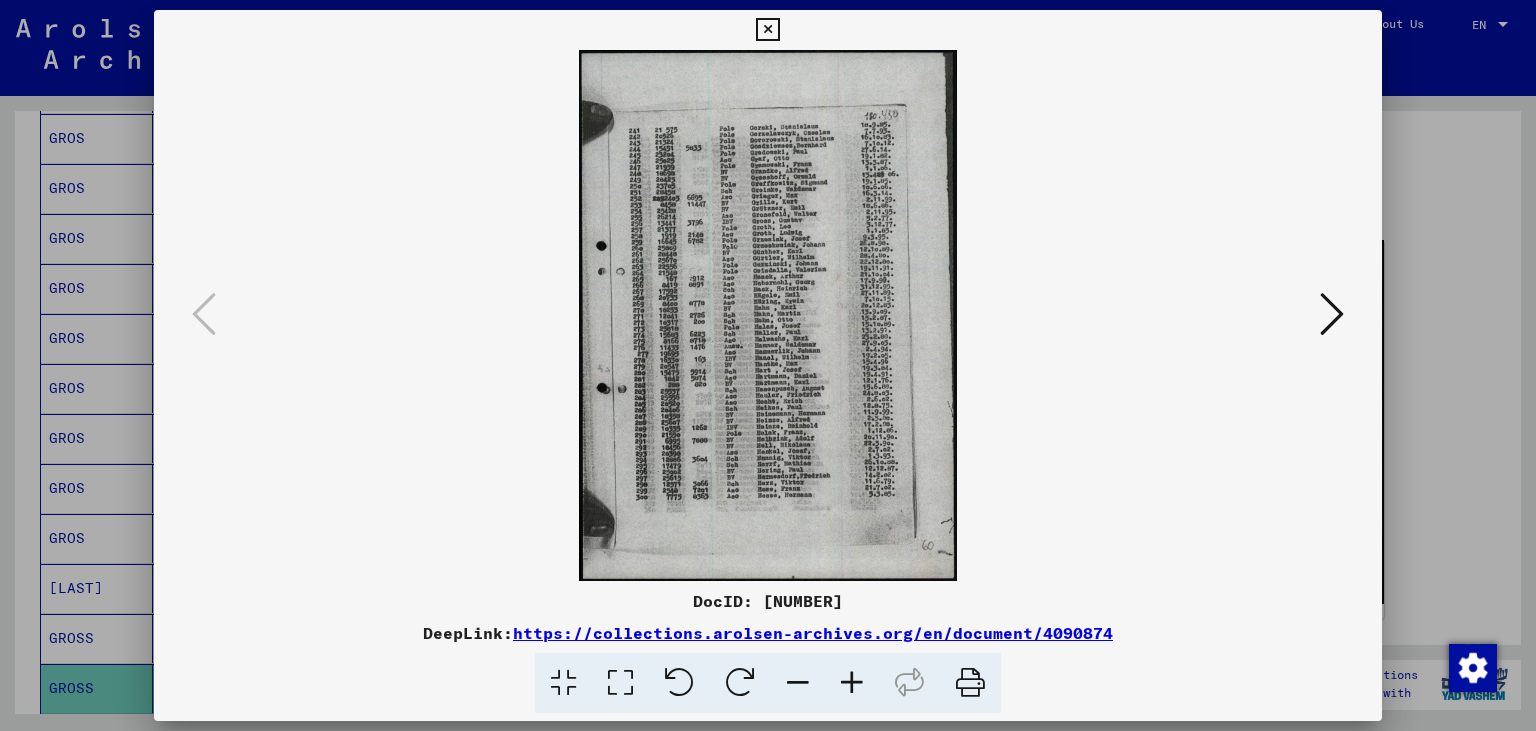 click at bounding box center [852, 683] 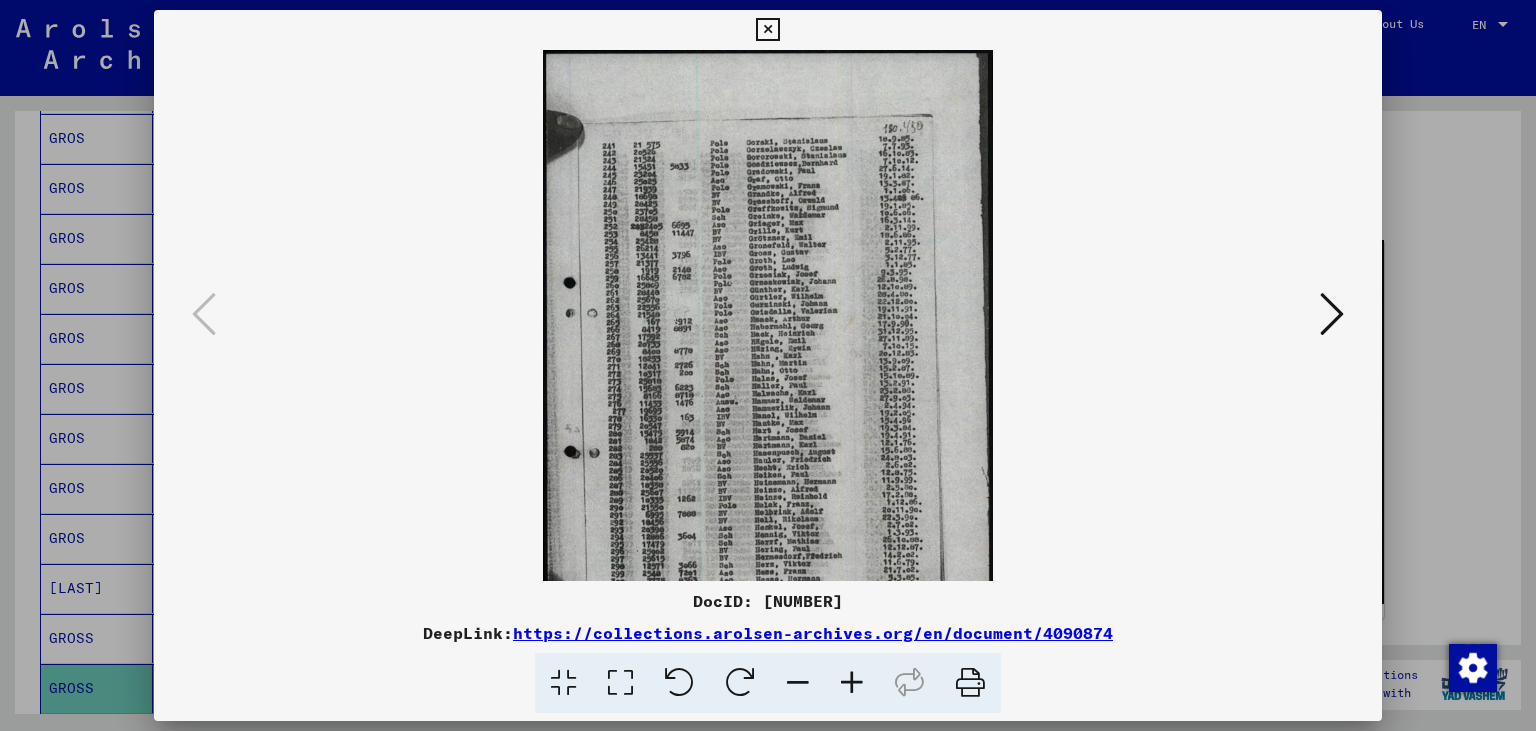 click at bounding box center [852, 683] 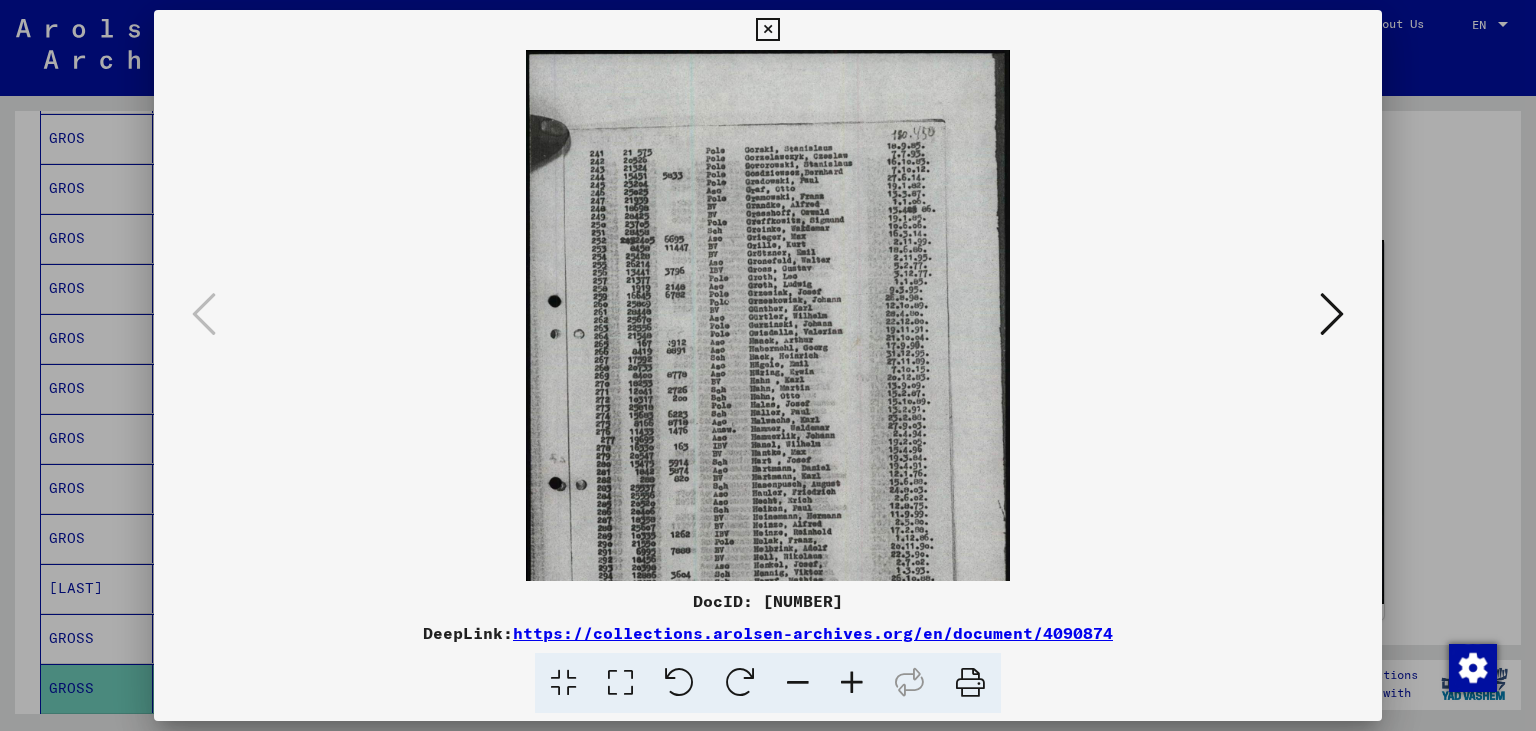 click at bounding box center (852, 683) 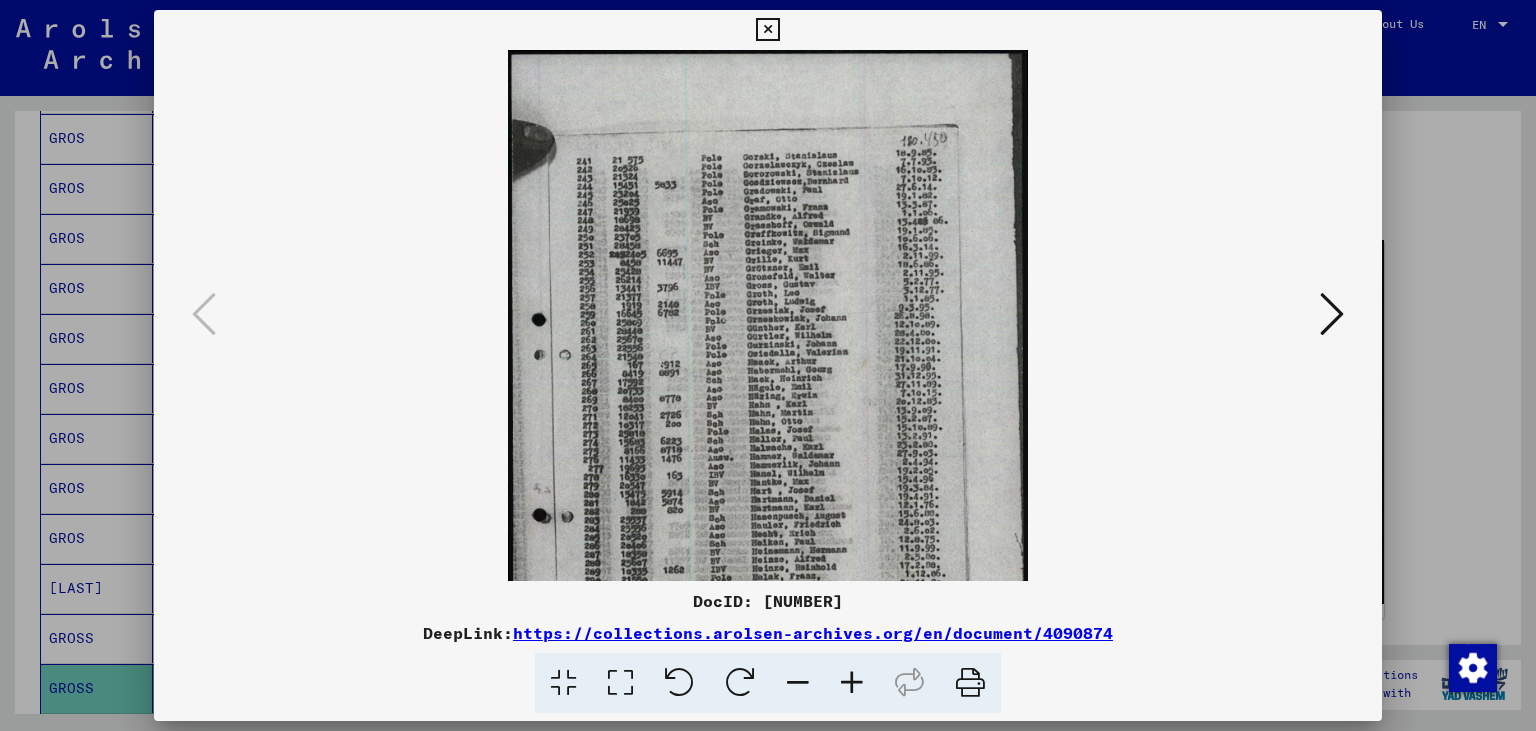 click at bounding box center [852, 683] 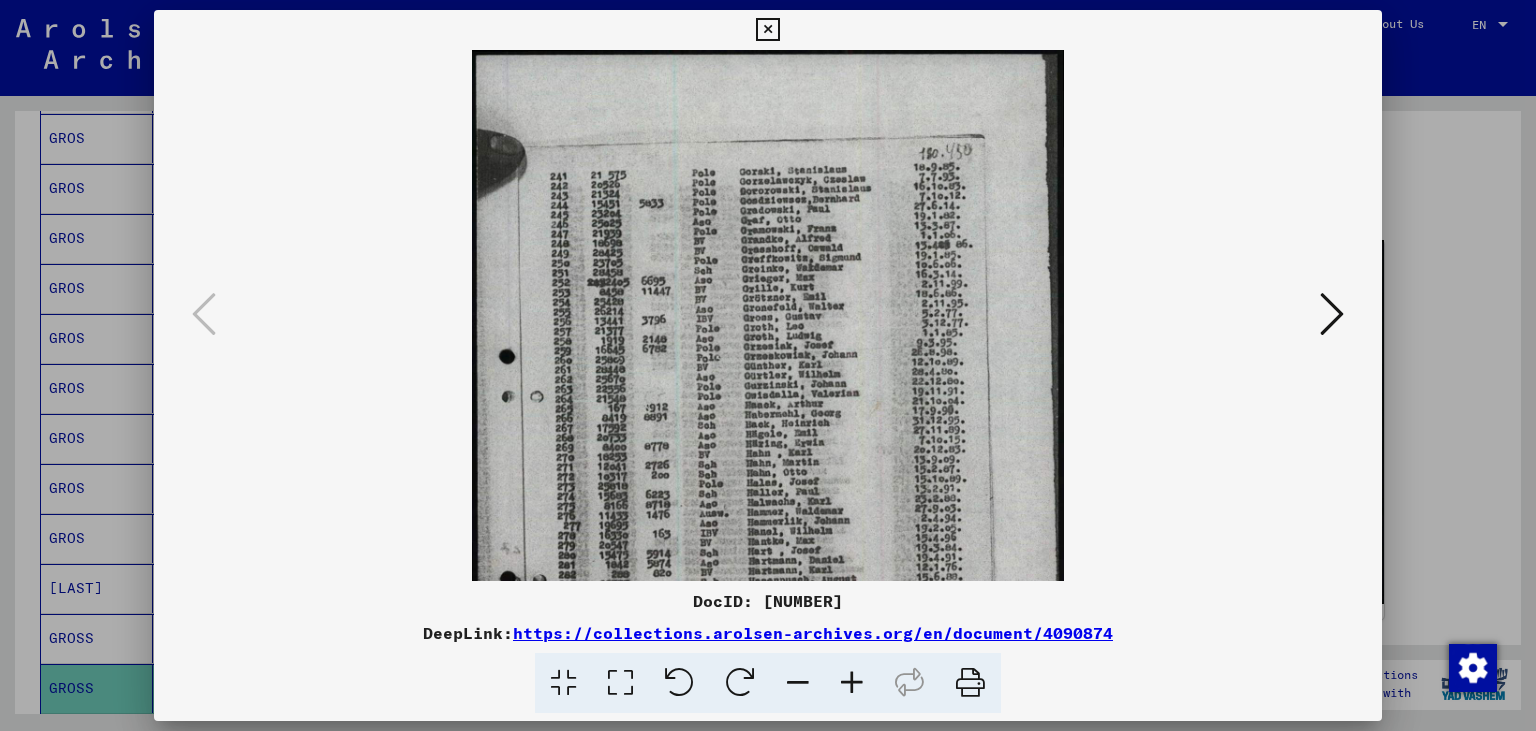 click at bounding box center (852, 683) 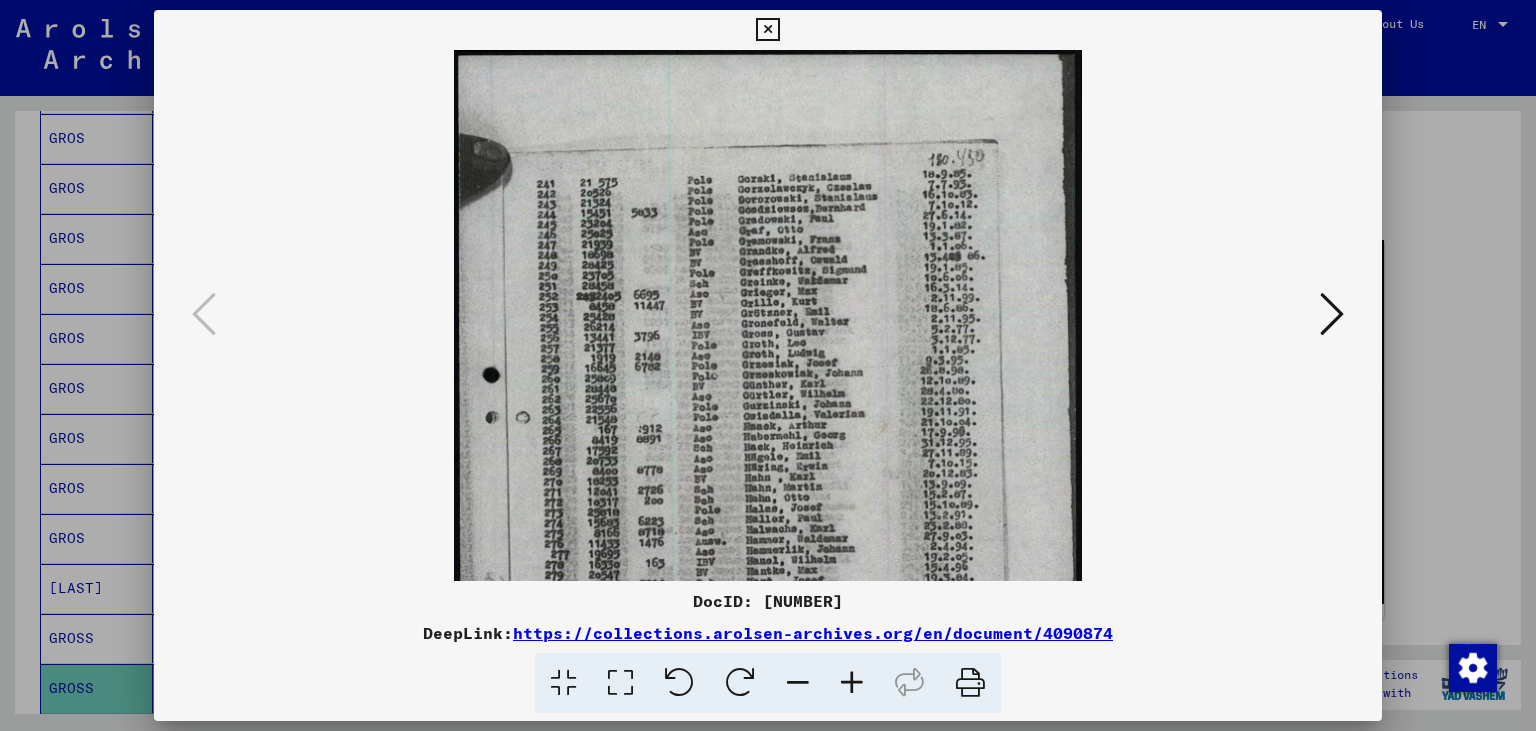 click at bounding box center (852, 683) 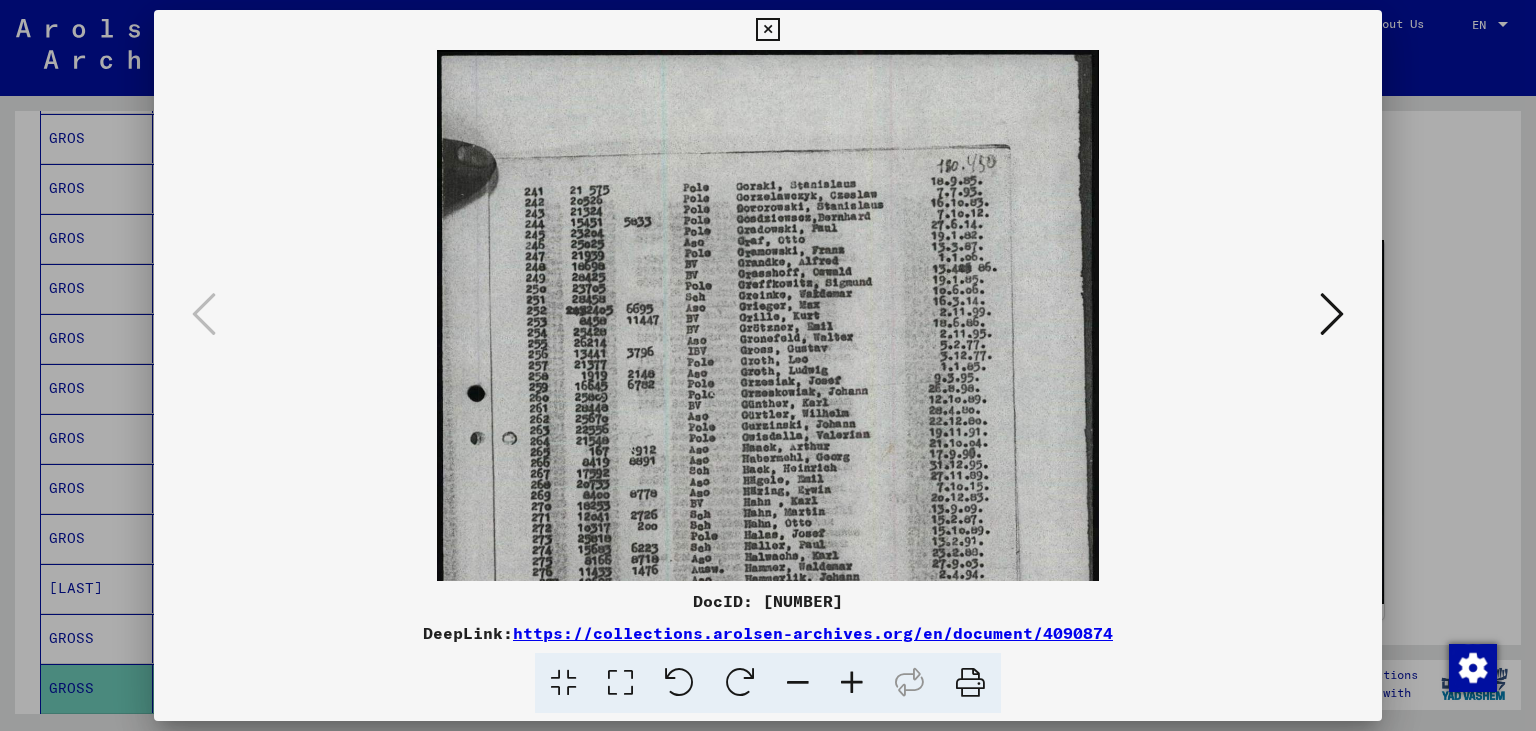 click at bounding box center [767, 30] 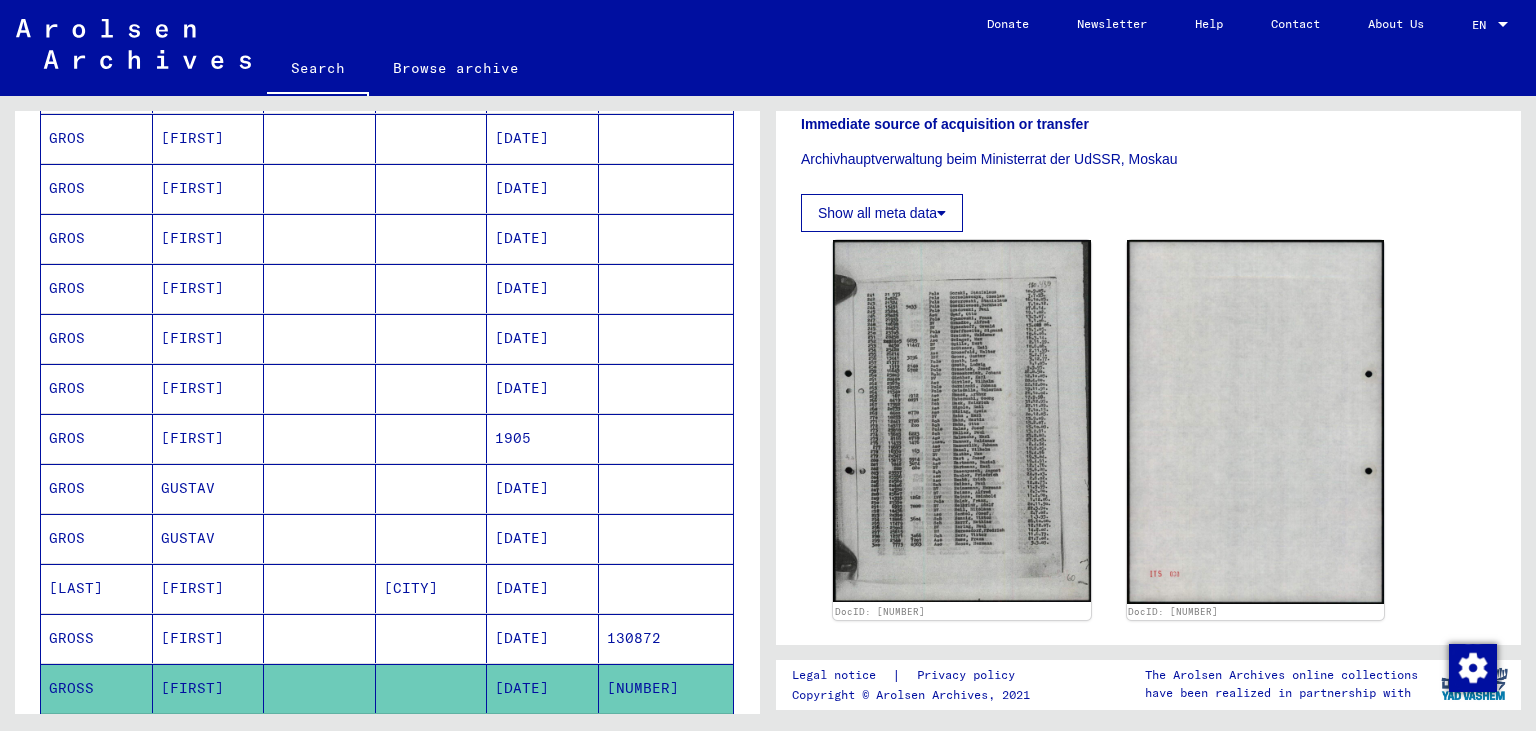 scroll, scrollTop: 0, scrollLeft: 0, axis: both 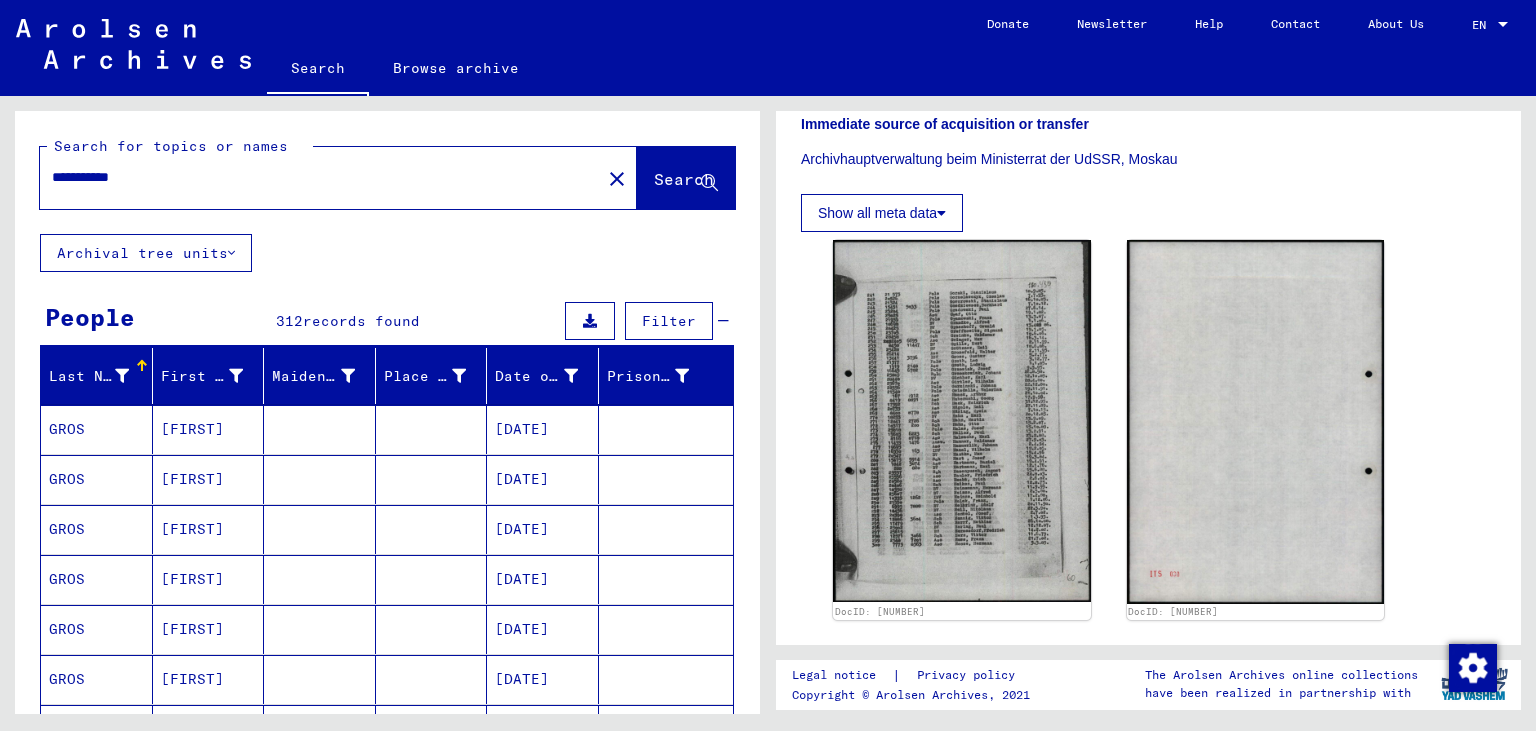 drag, startPoint x: 203, startPoint y: 178, endPoint x: 0, endPoint y: 170, distance: 203.15758 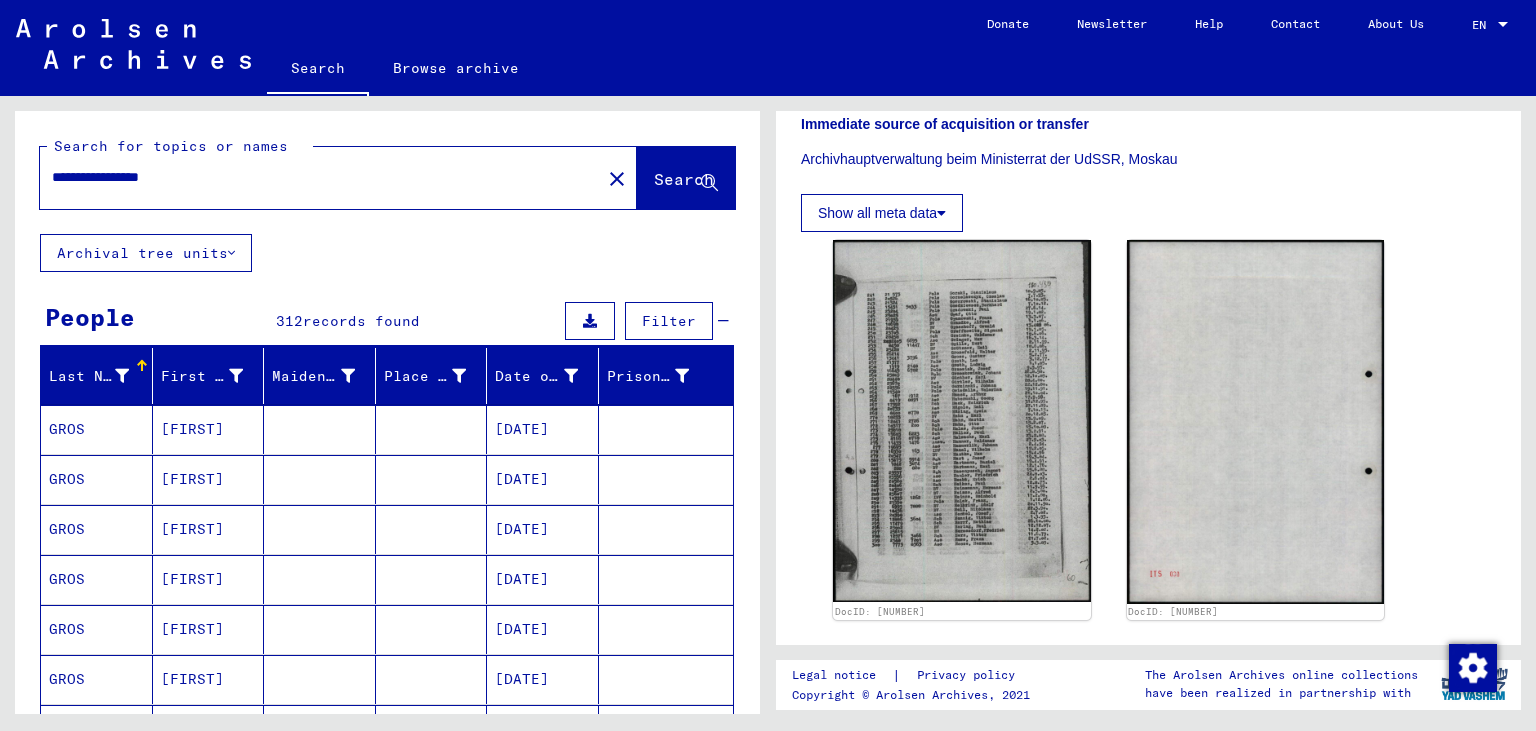 scroll, scrollTop: 0, scrollLeft: 0, axis: both 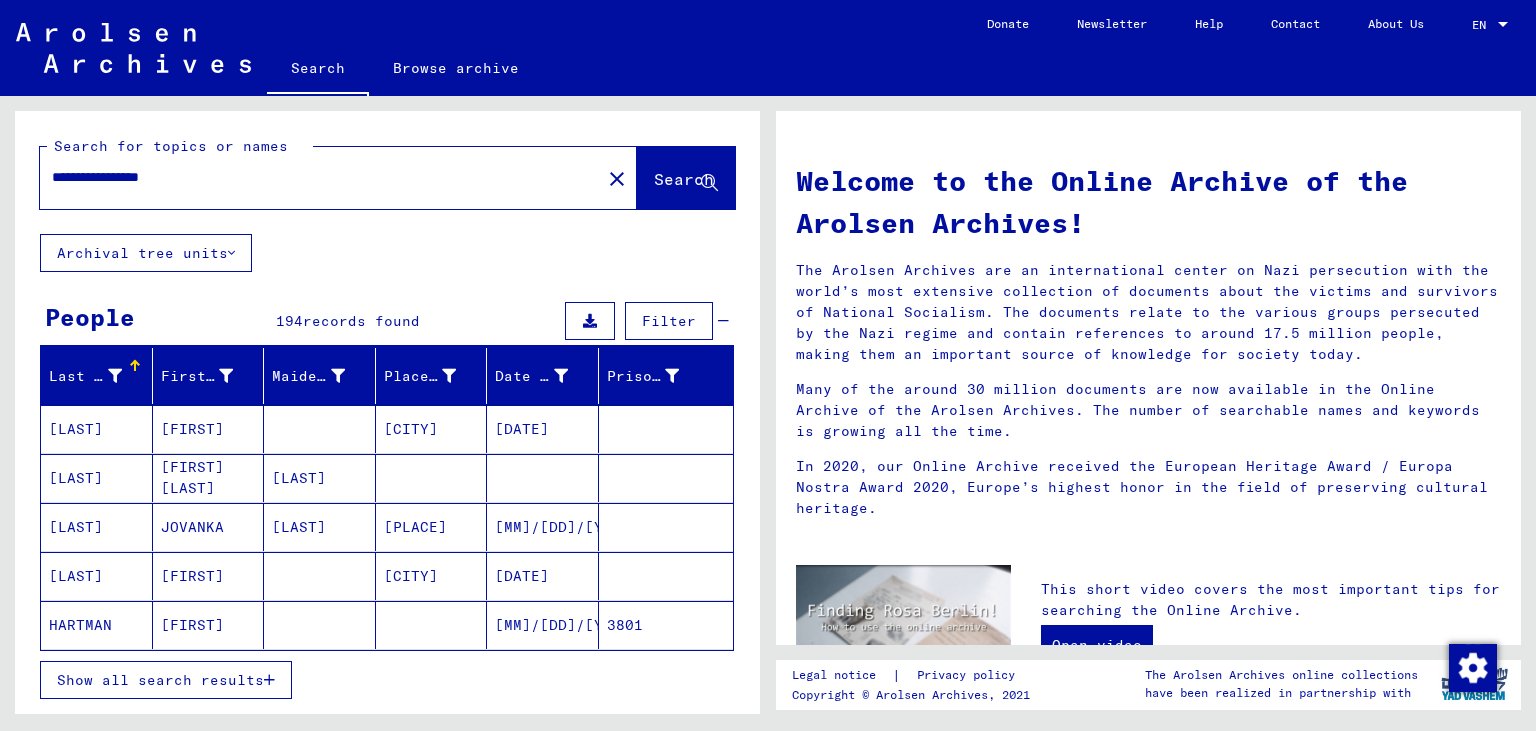 drag, startPoint x: 248, startPoint y: 176, endPoint x: 0, endPoint y: 152, distance: 249.15858 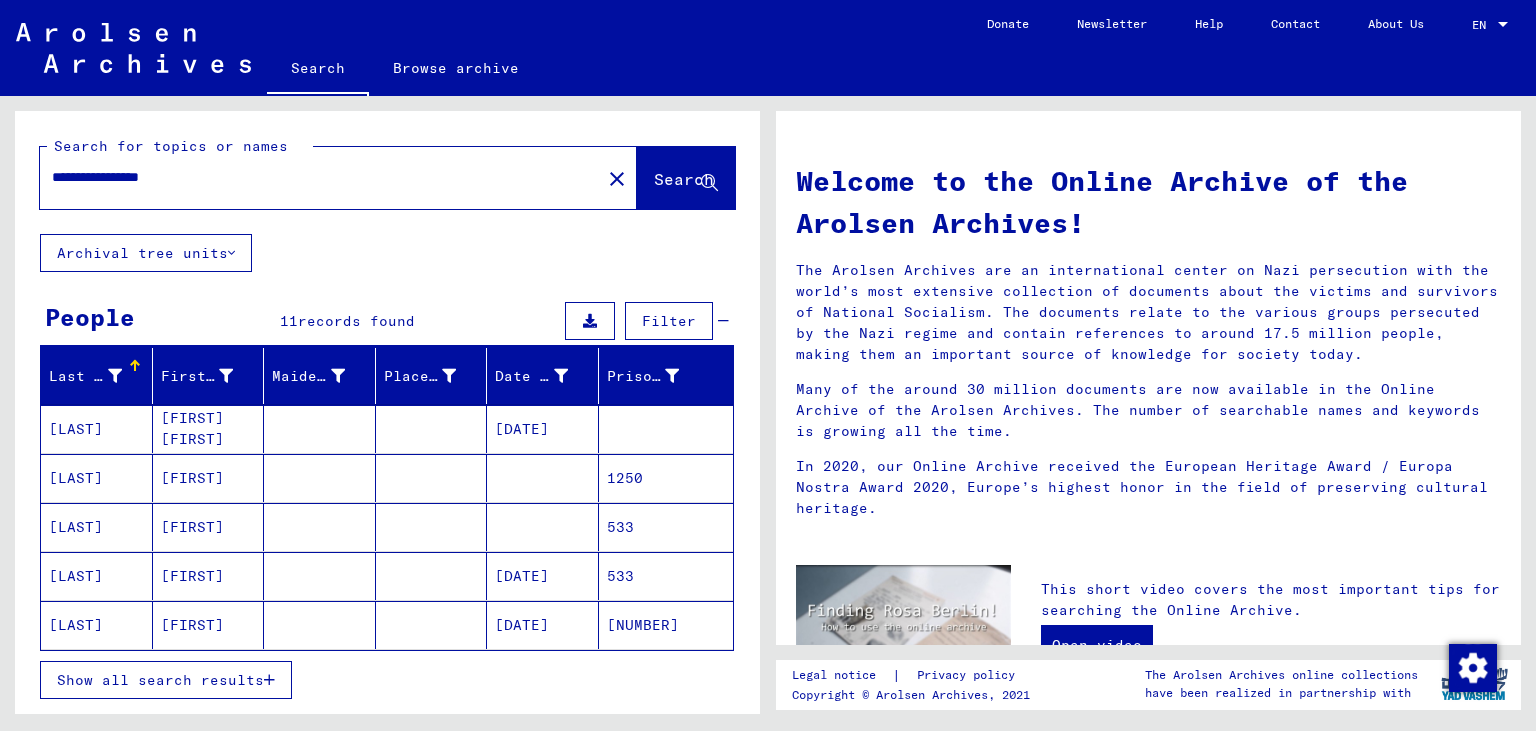 click on "[FIRST]" at bounding box center [209, 527] 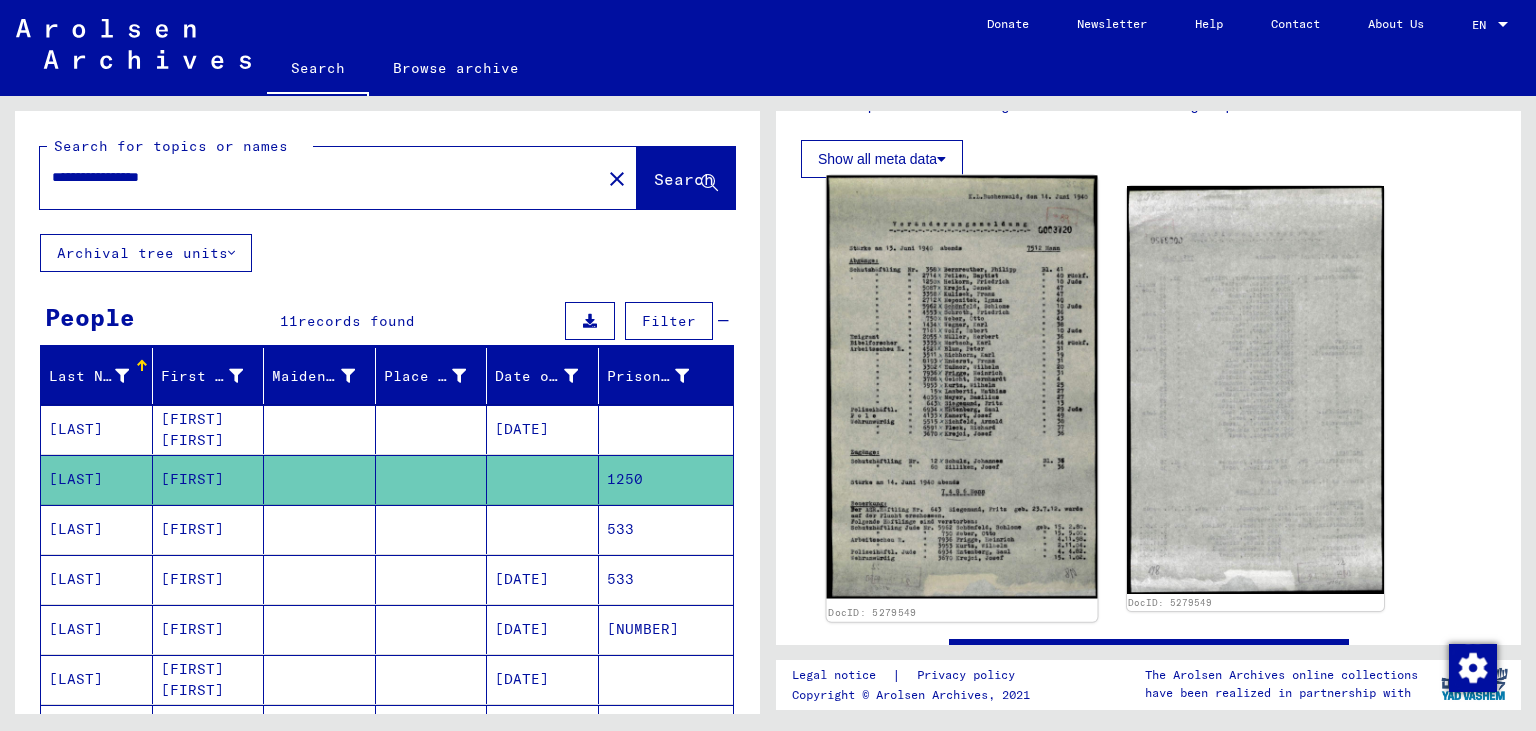 scroll, scrollTop: 441, scrollLeft: 0, axis: vertical 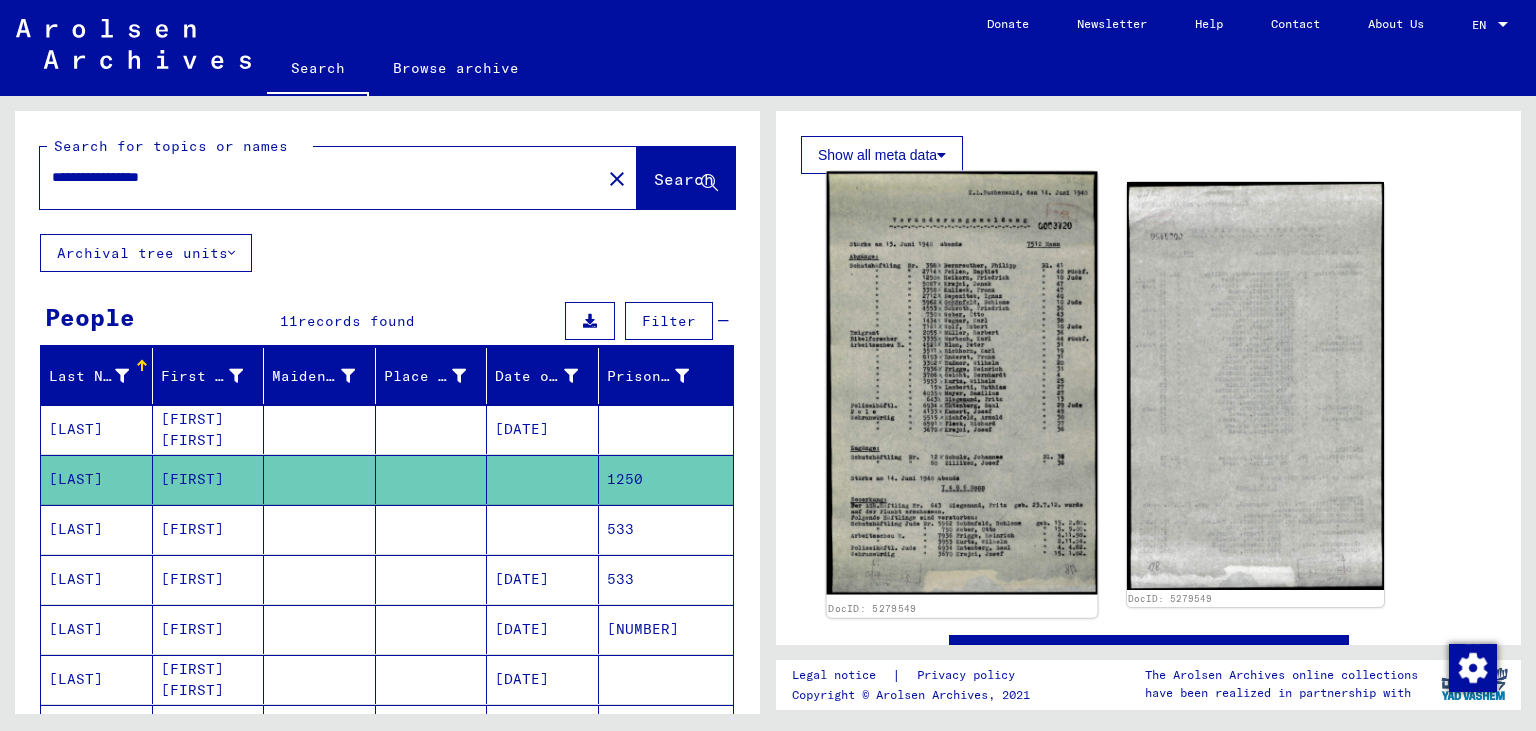 click 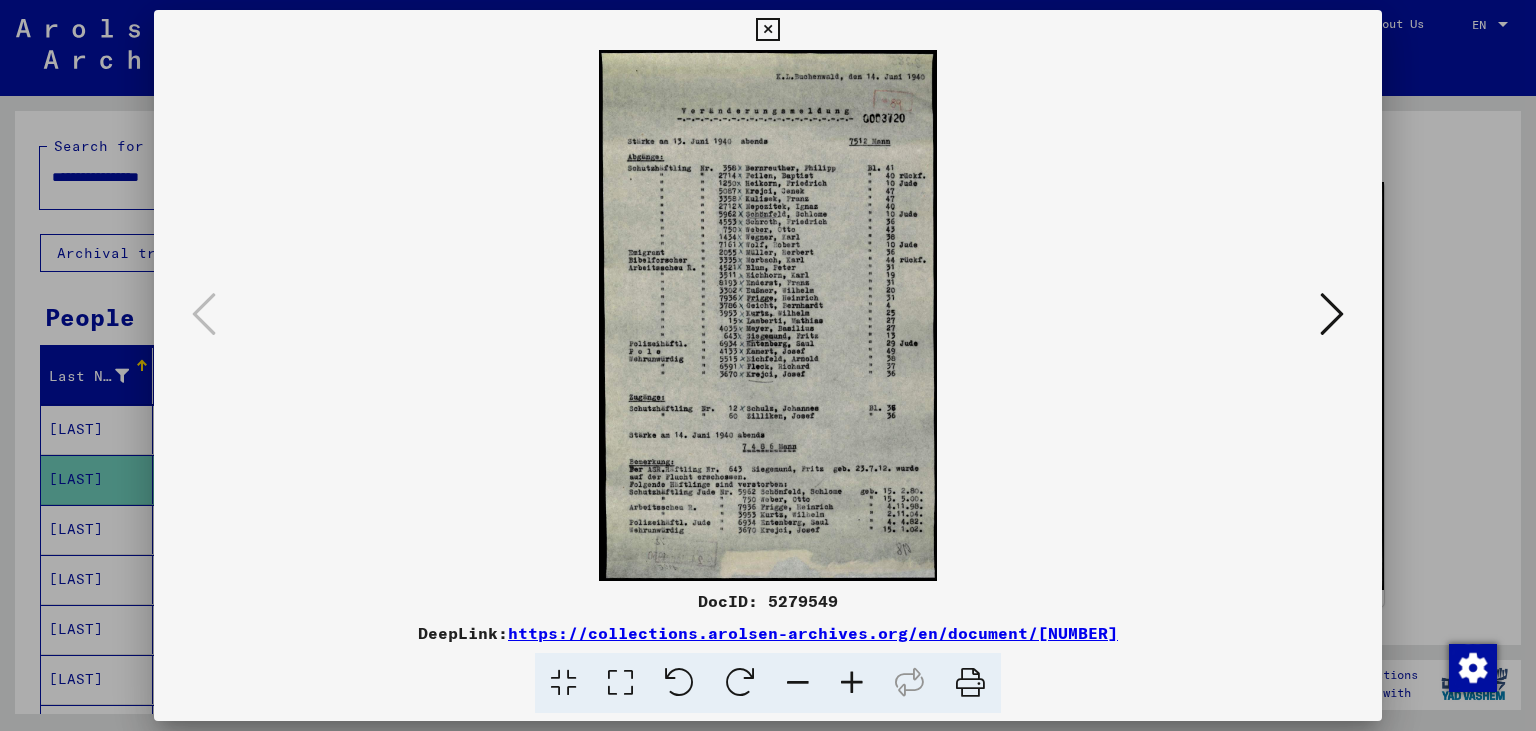 click at bounding box center (852, 683) 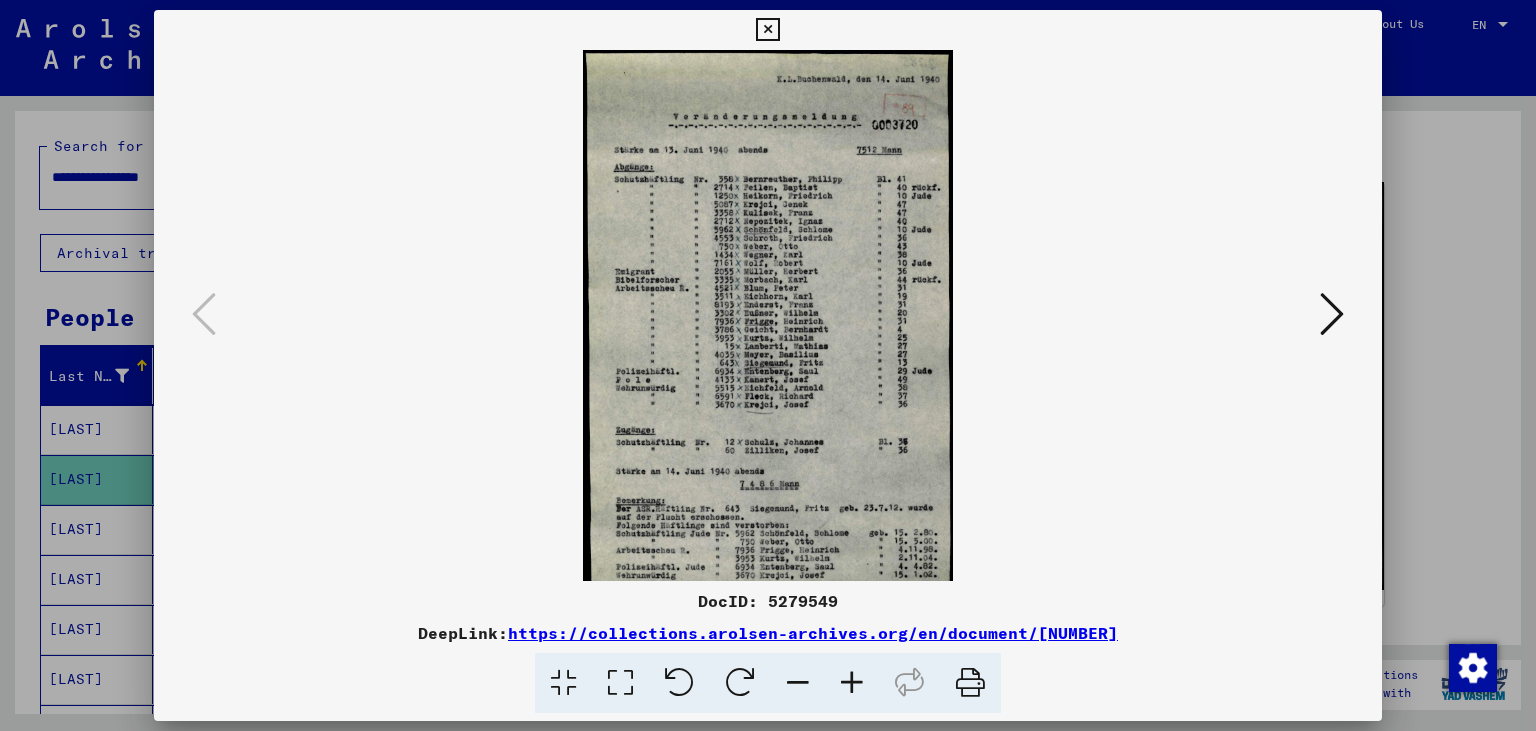 click at bounding box center [852, 683] 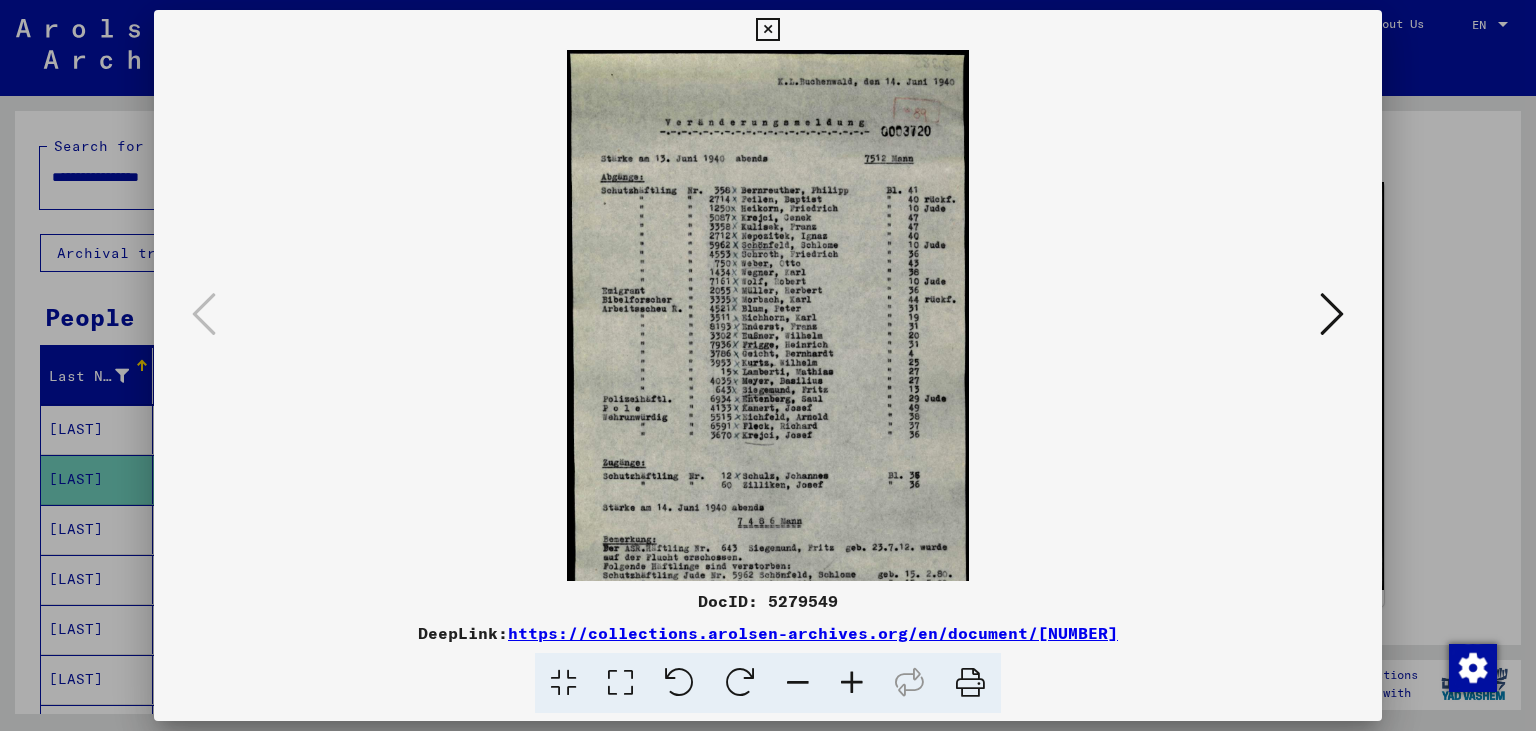 click at bounding box center (852, 683) 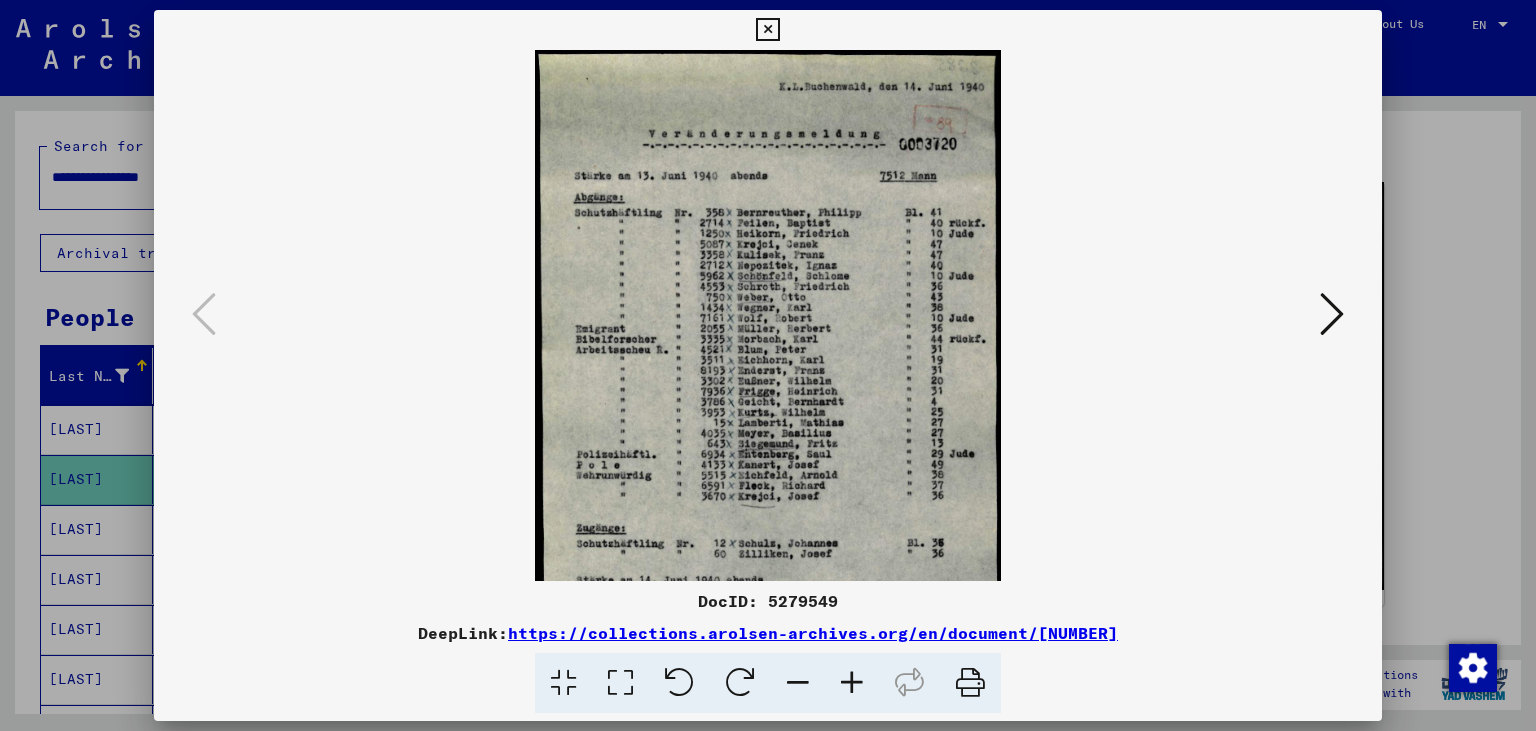 click at bounding box center (852, 683) 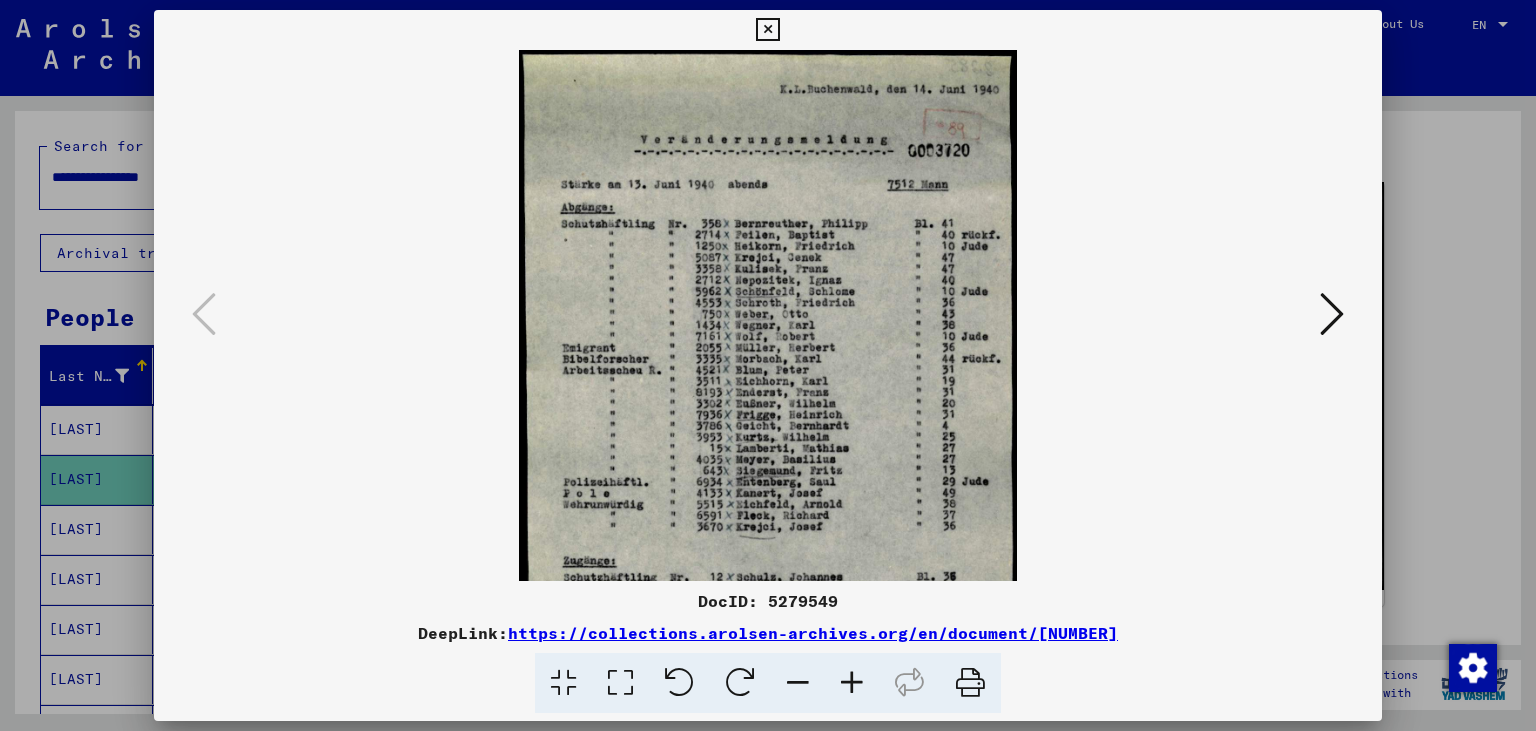 click at bounding box center (852, 683) 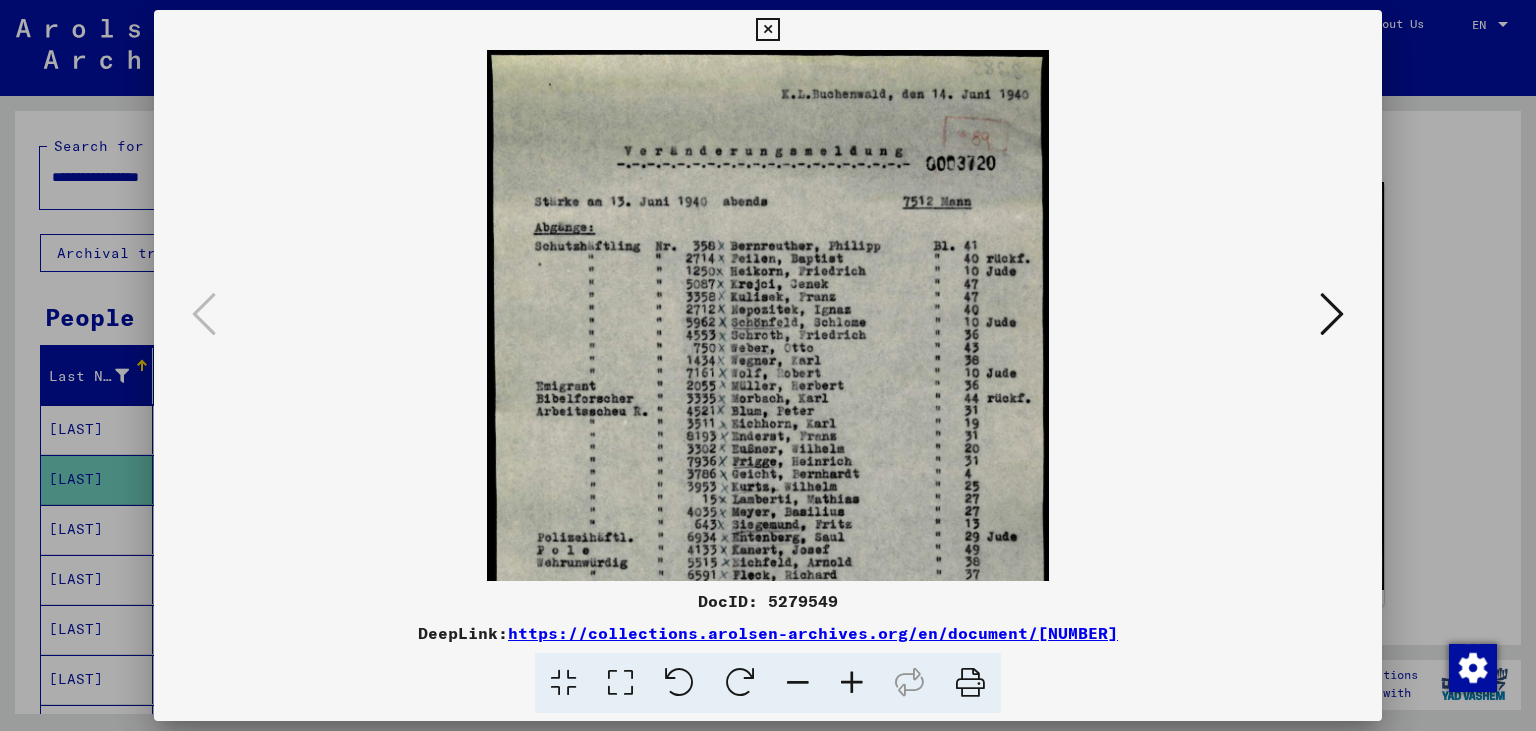 click at bounding box center [852, 683] 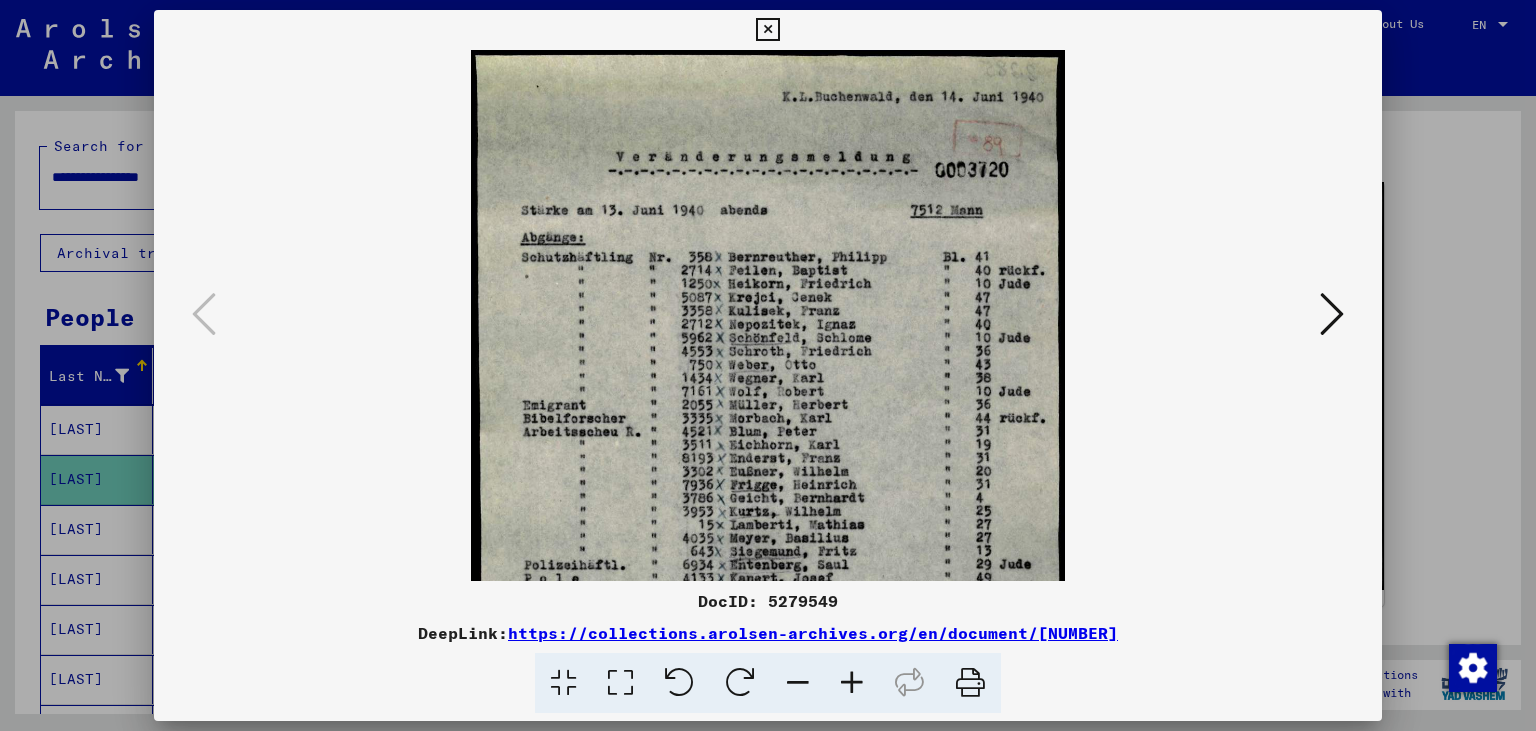 click at bounding box center [852, 683] 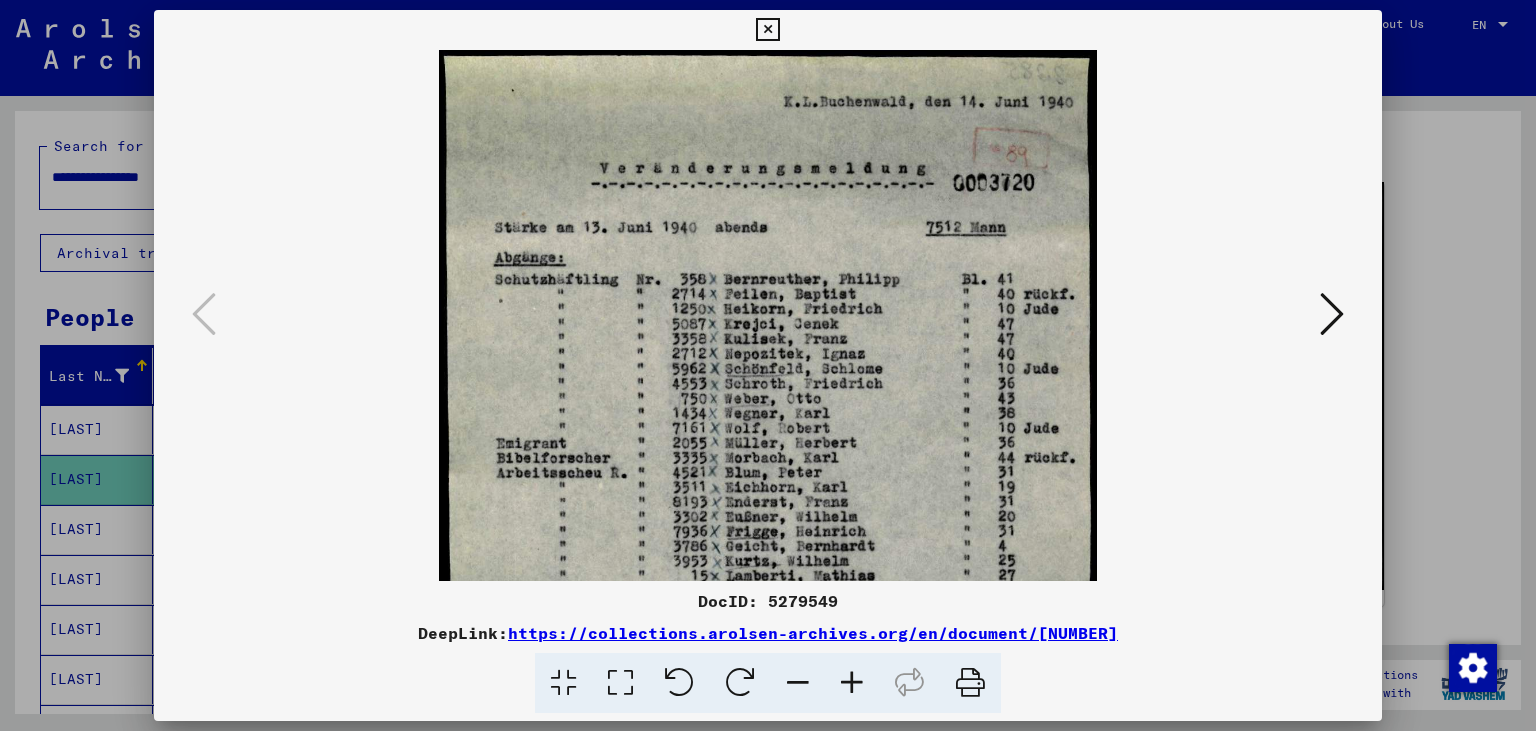 click at bounding box center [852, 683] 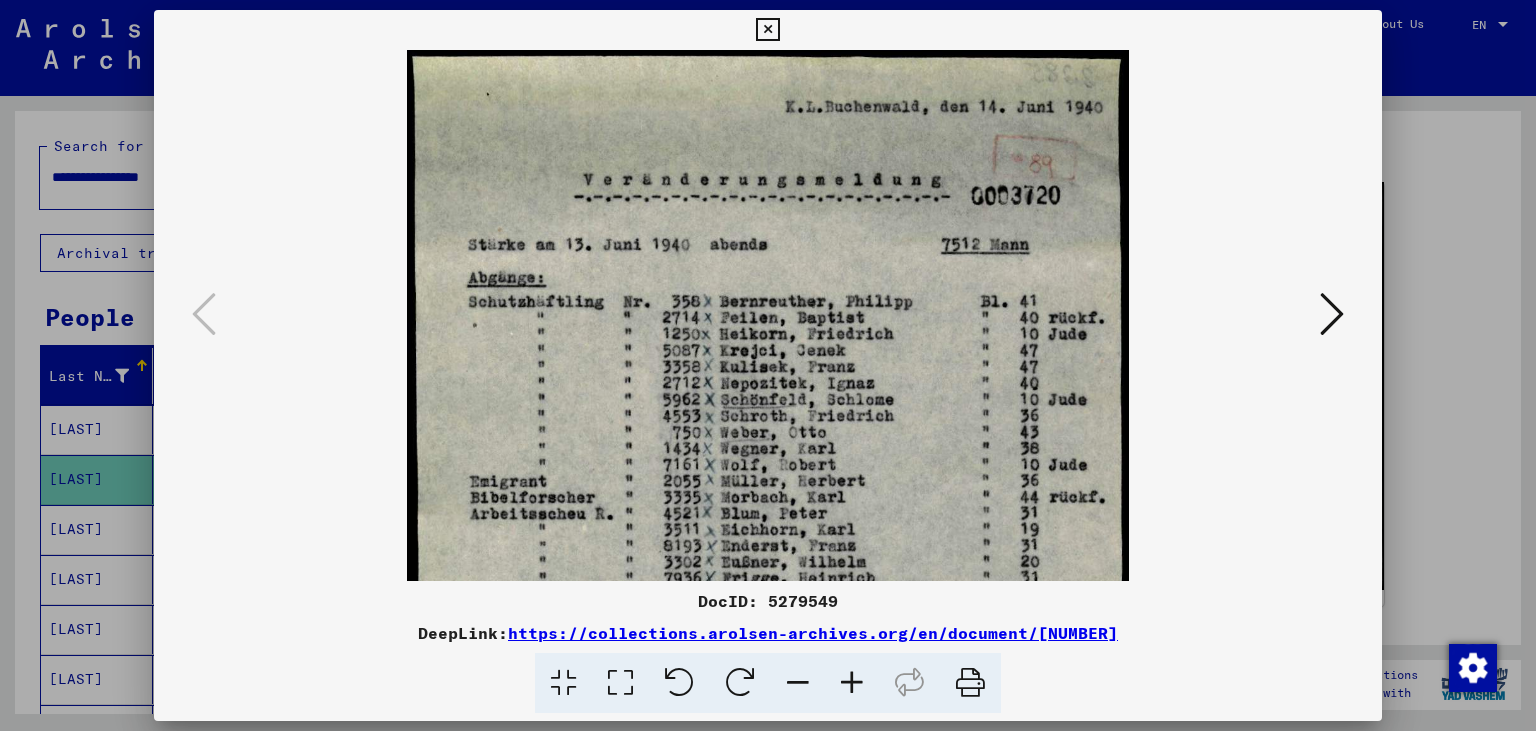 click at bounding box center [852, 683] 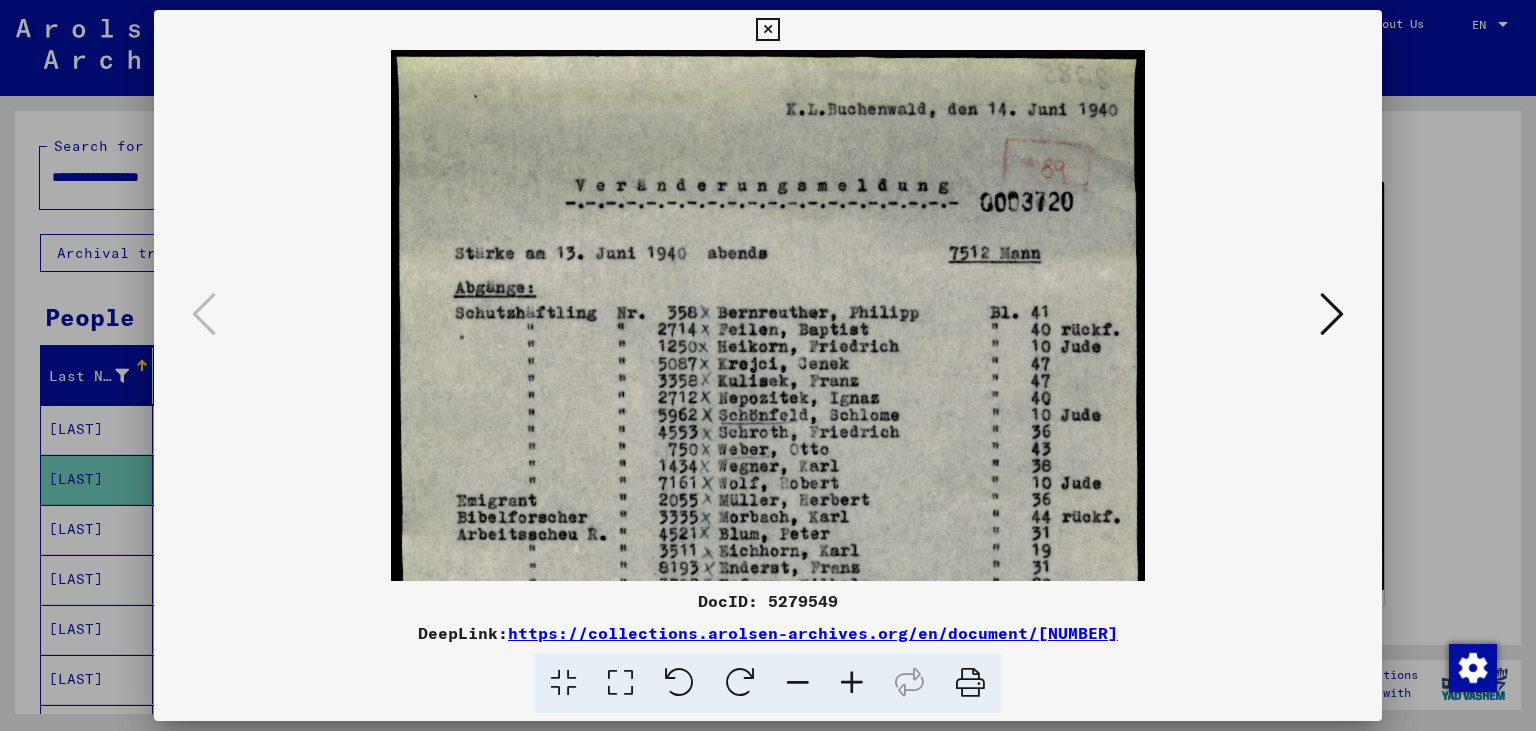 click at bounding box center (852, 683) 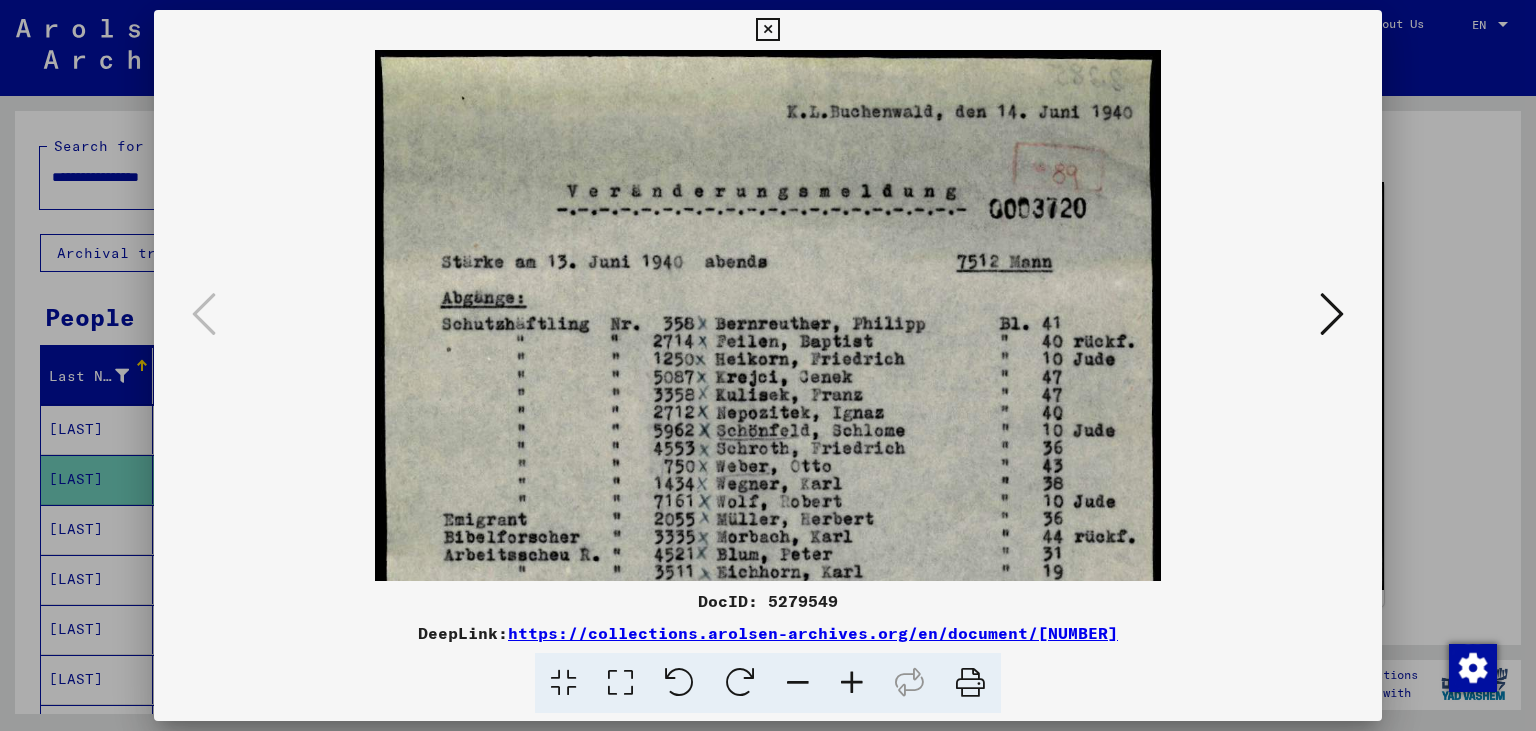 click at bounding box center (767, 30) 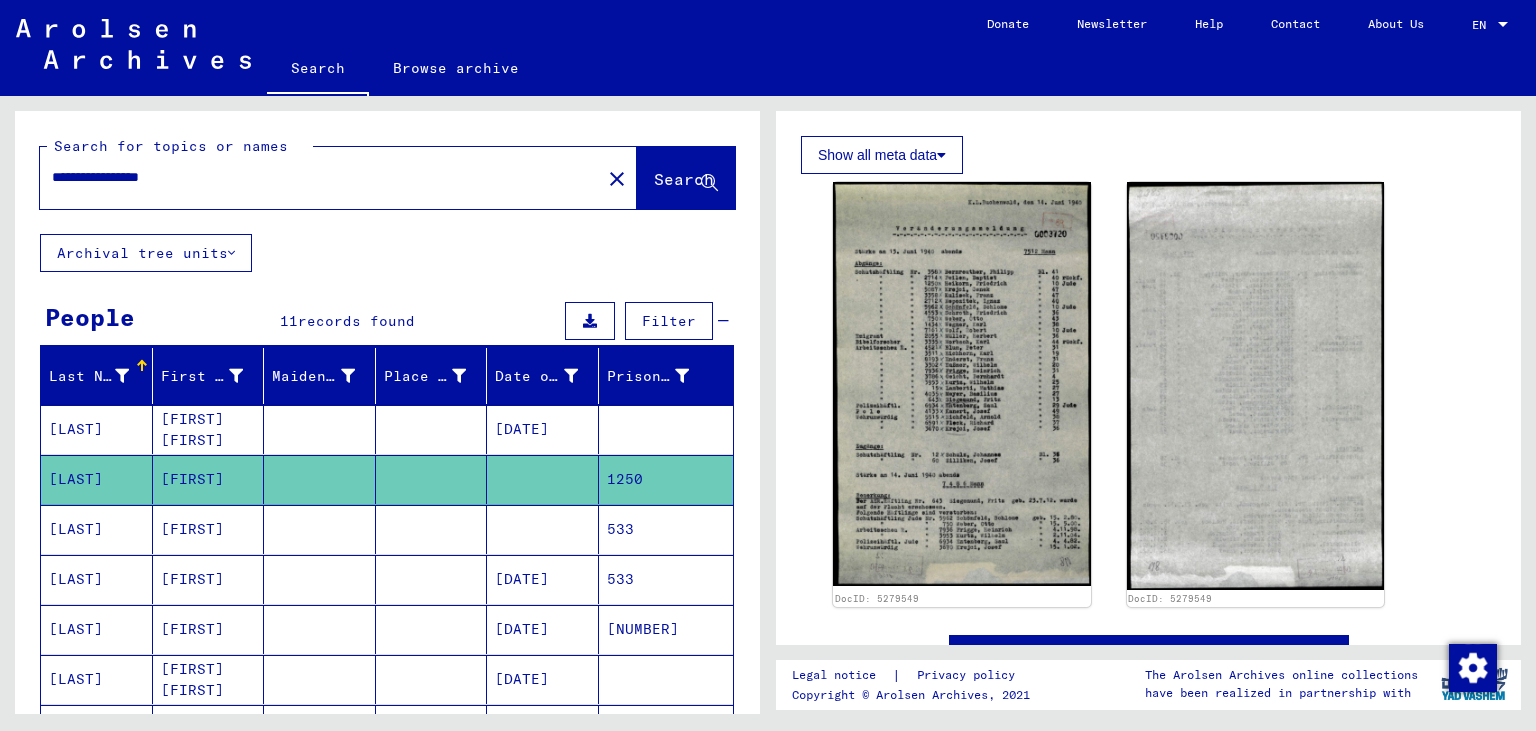 click at bounding box center [543, 579] 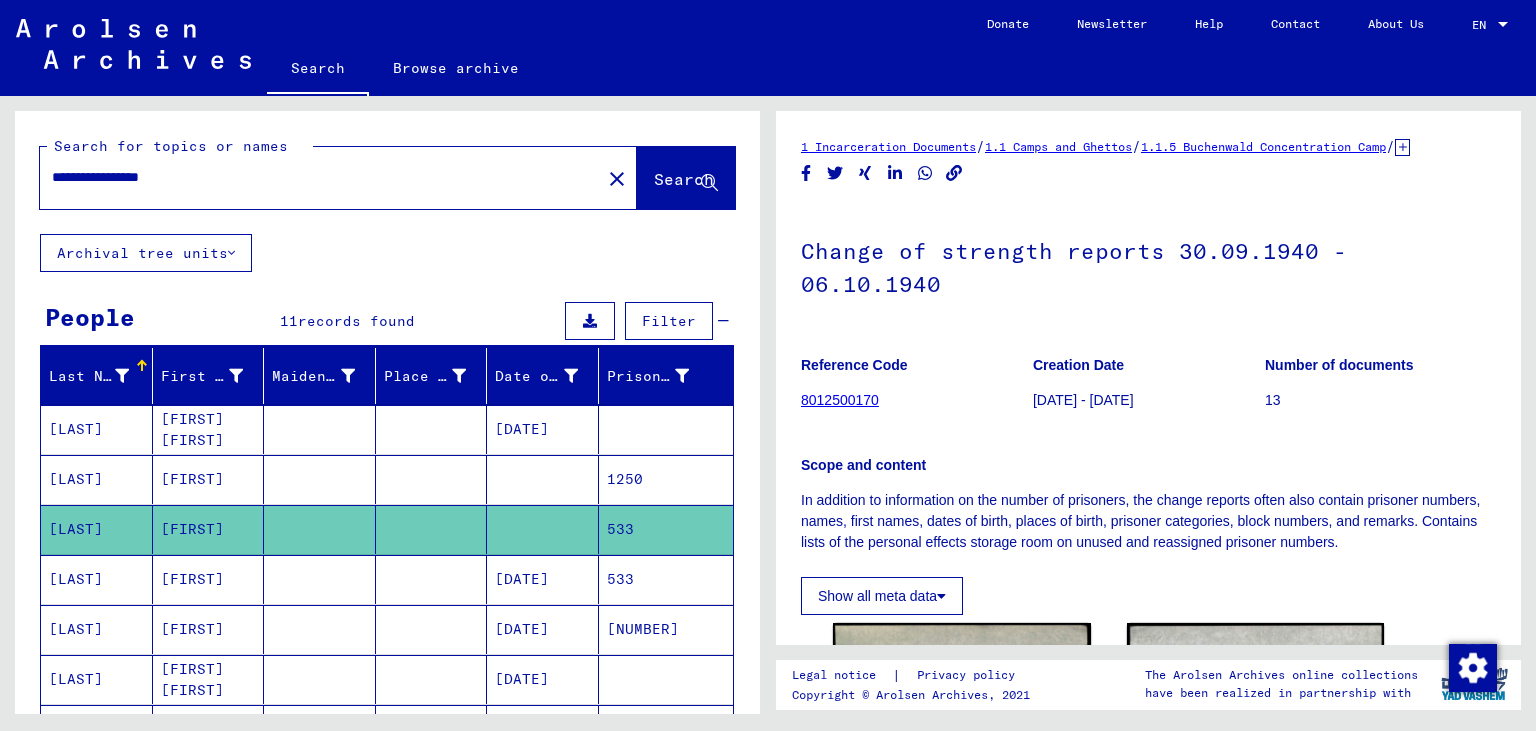 scroll, scrollTop: 331, scrollLeft: 0, axis: vertical 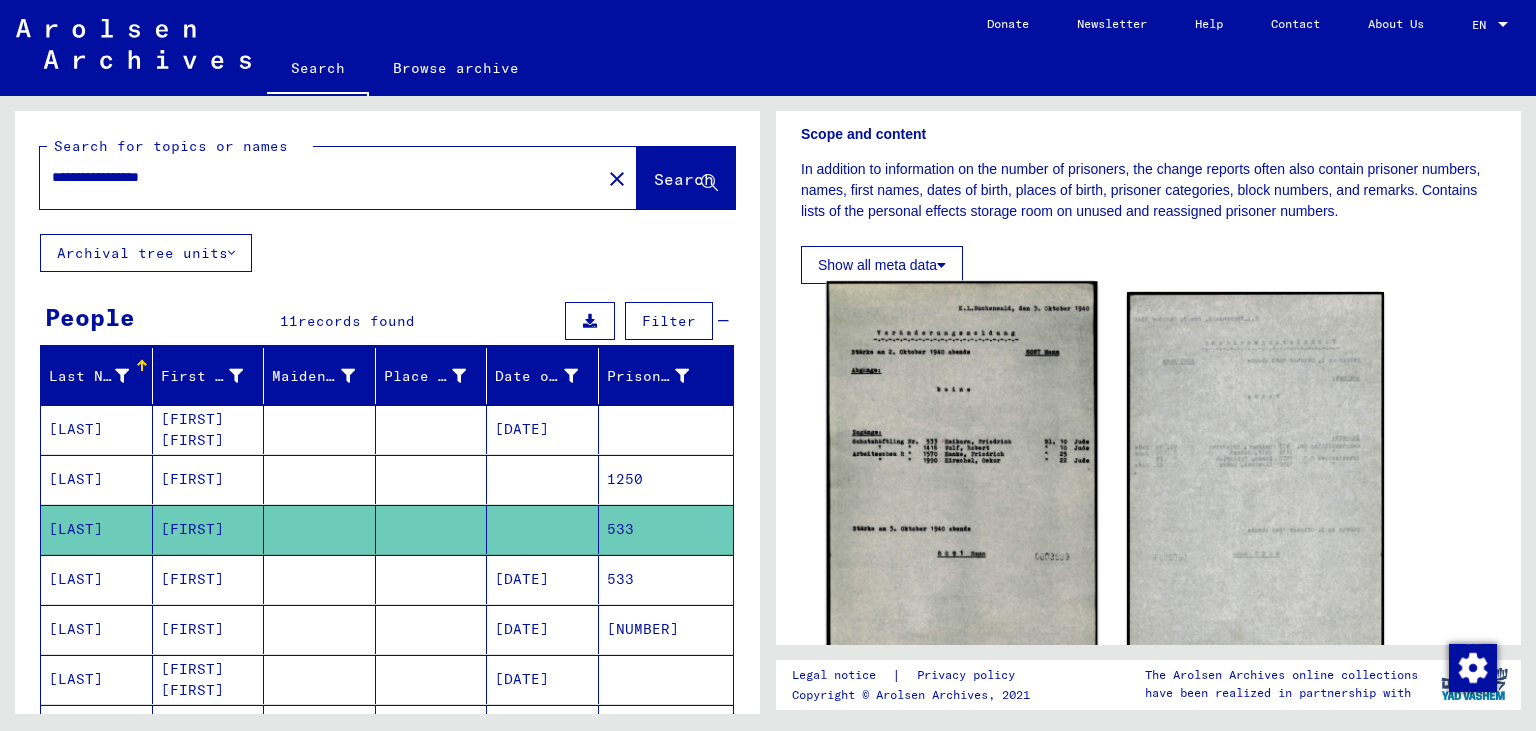 click 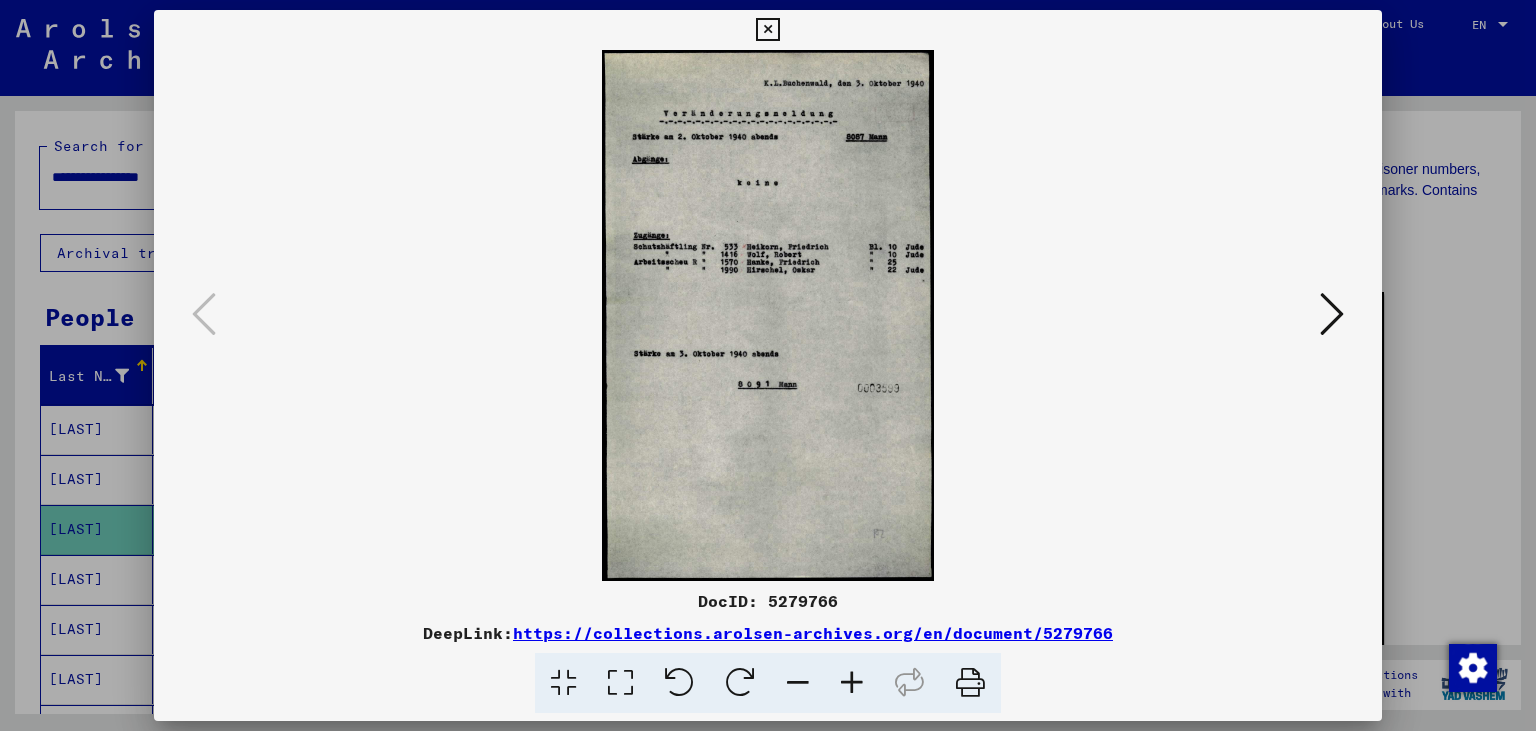 click at bounding box center (852, 683) 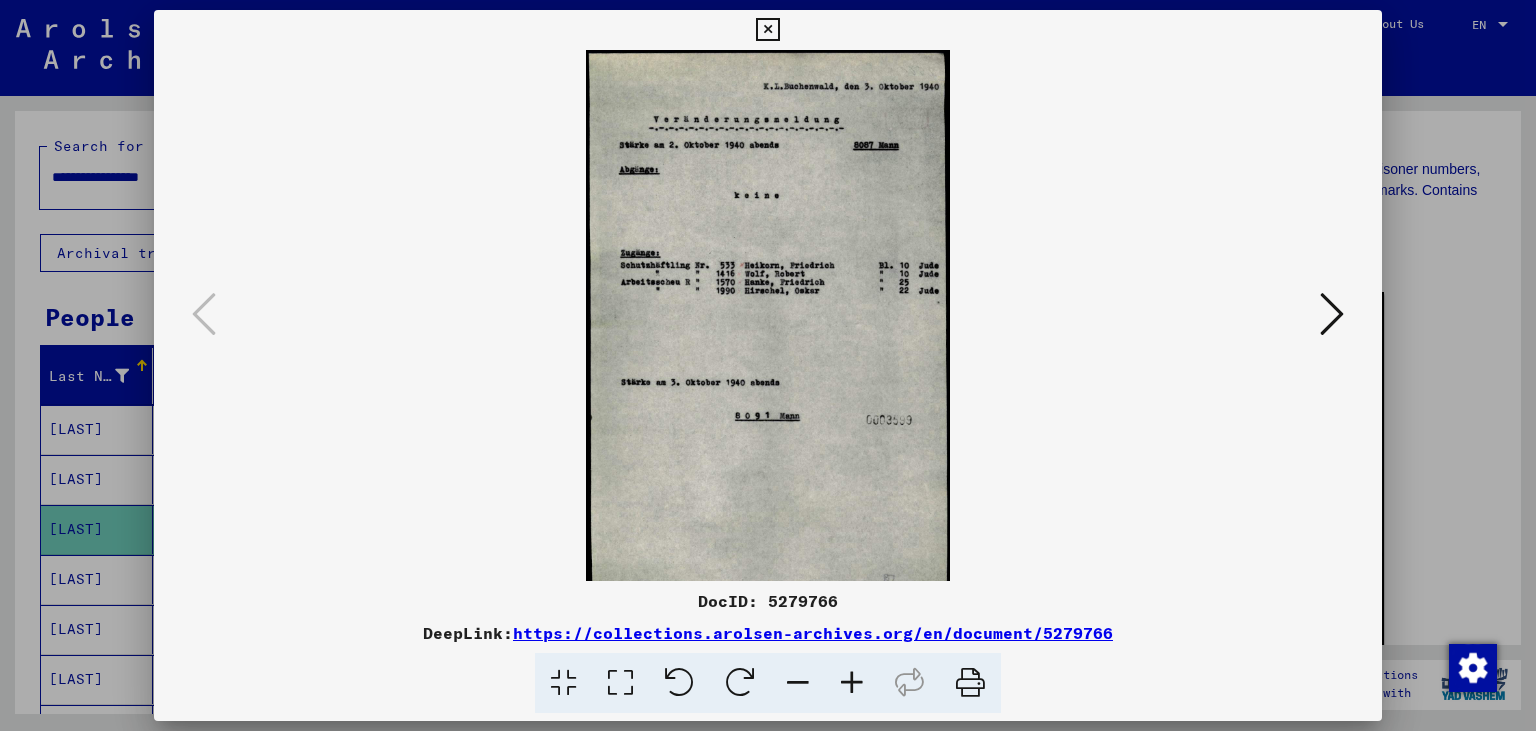 click at bounding box center [852, 683] 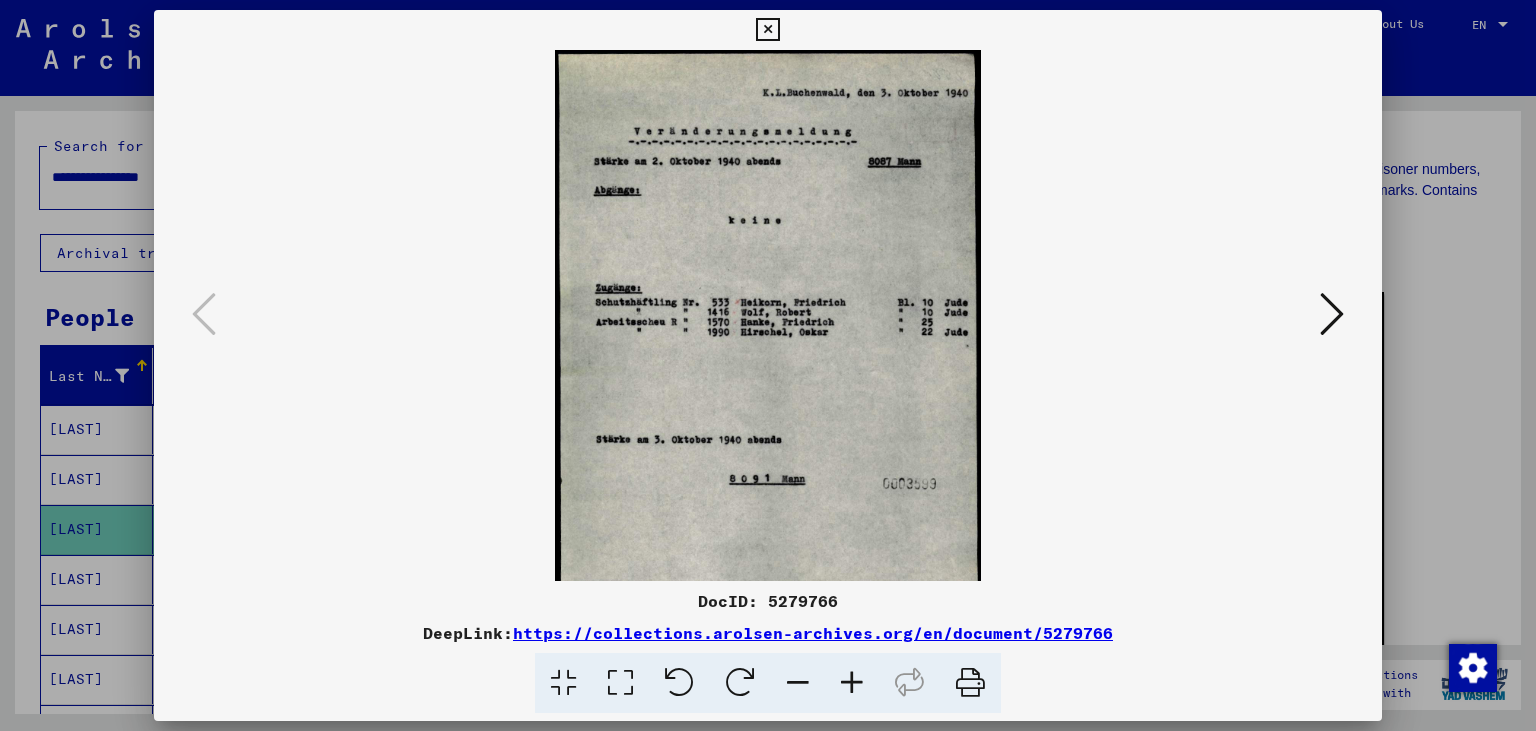 click at bounding box center (852, 683) 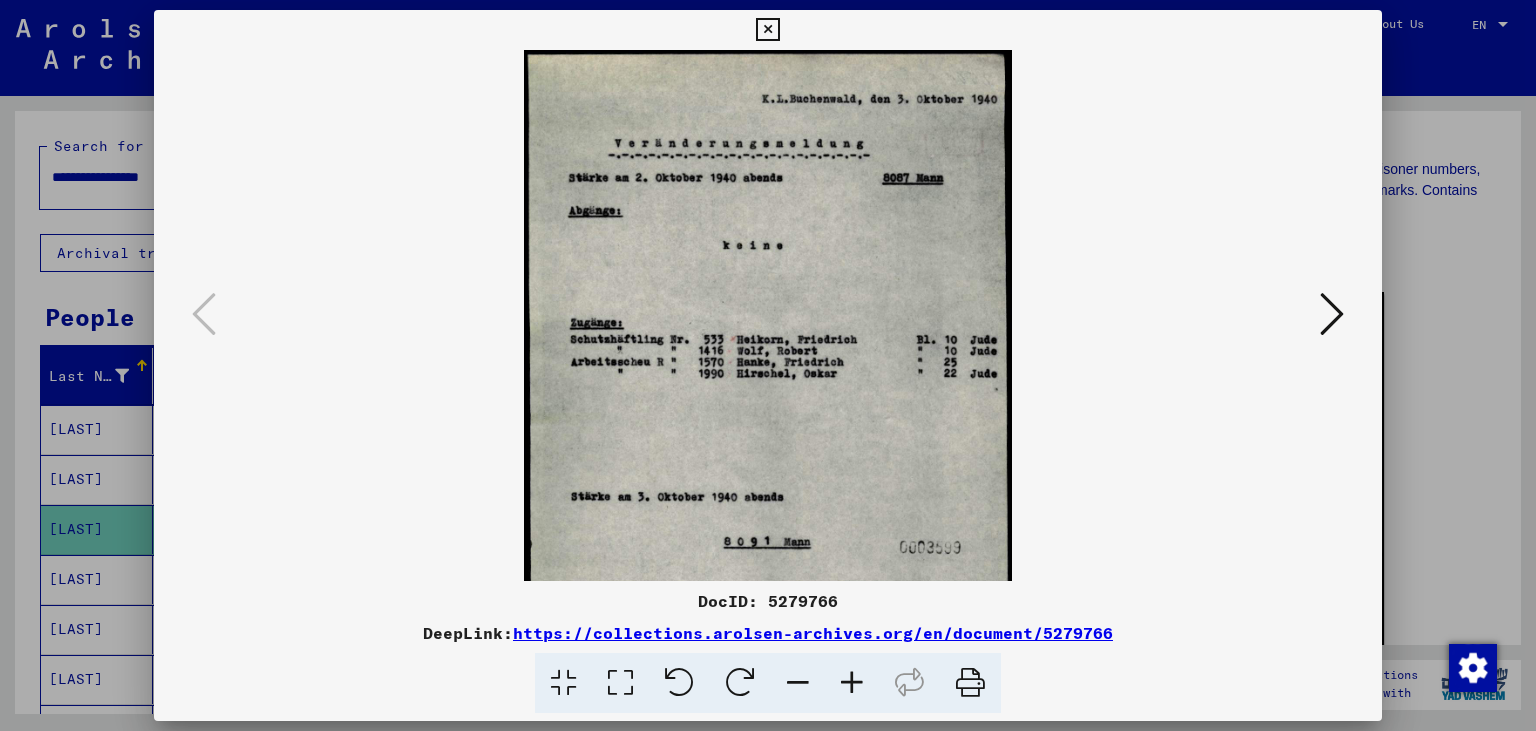 click at bounding box center [852, 683] 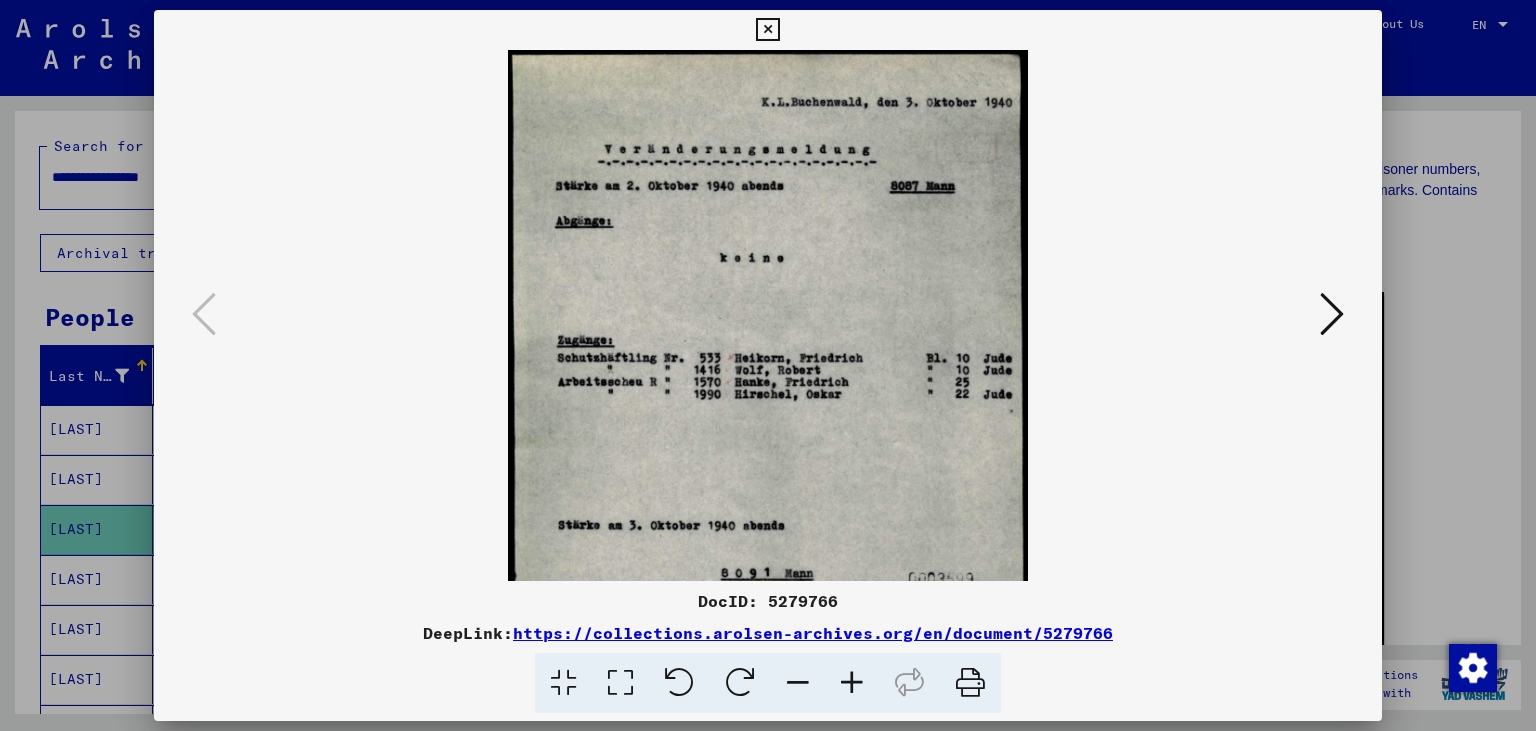 click at bounding box center [852, 683] 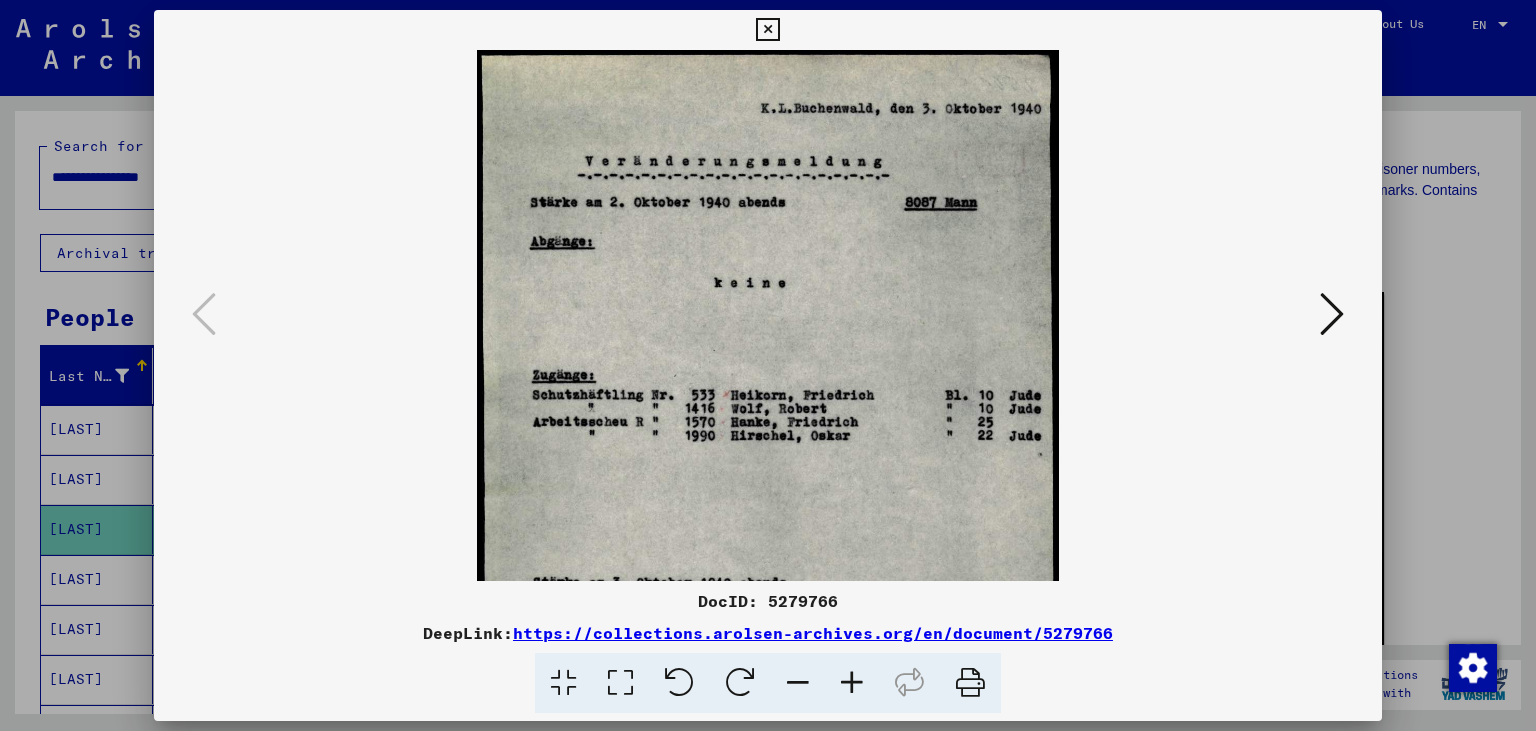 click at bounding box center (852, 683) 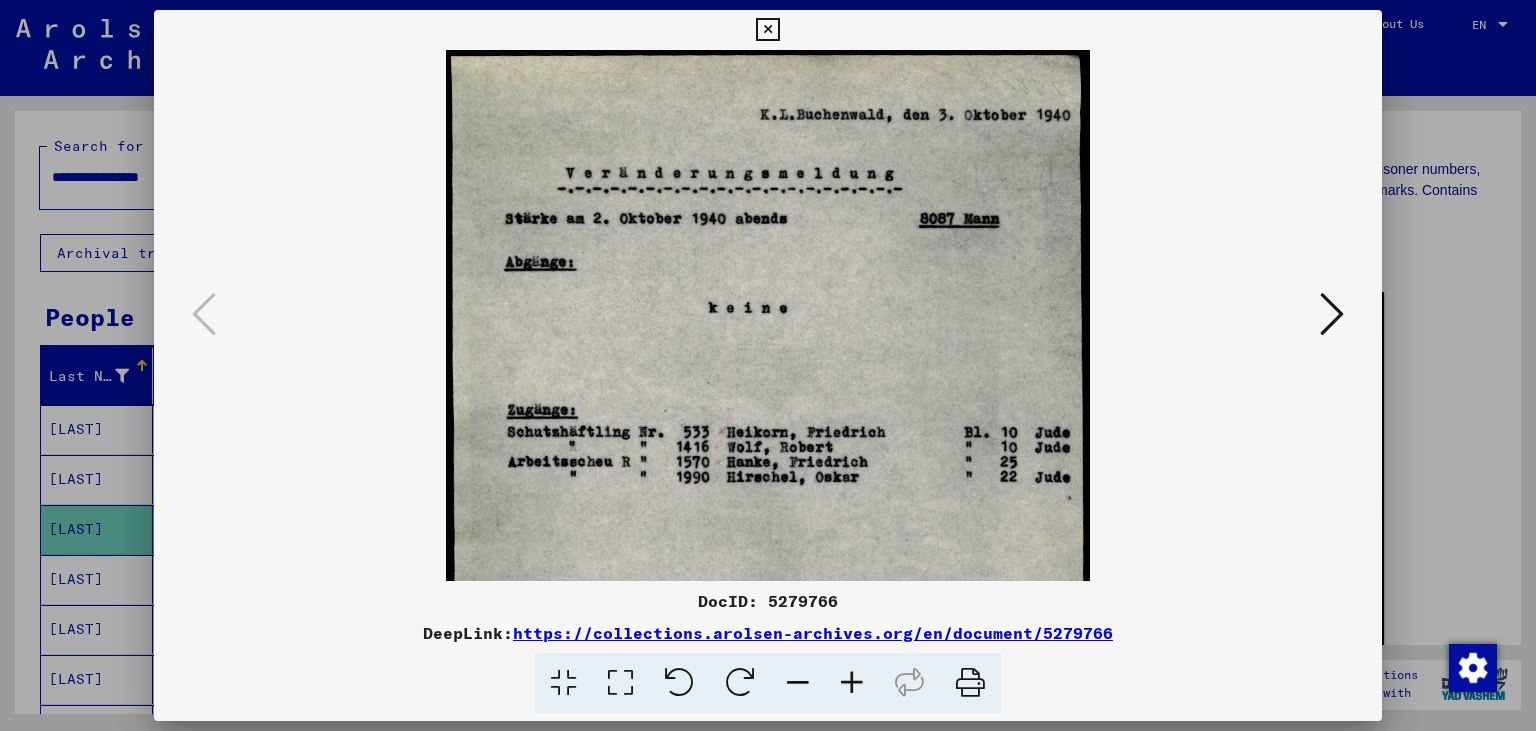 click at bounding box center [852, 683] 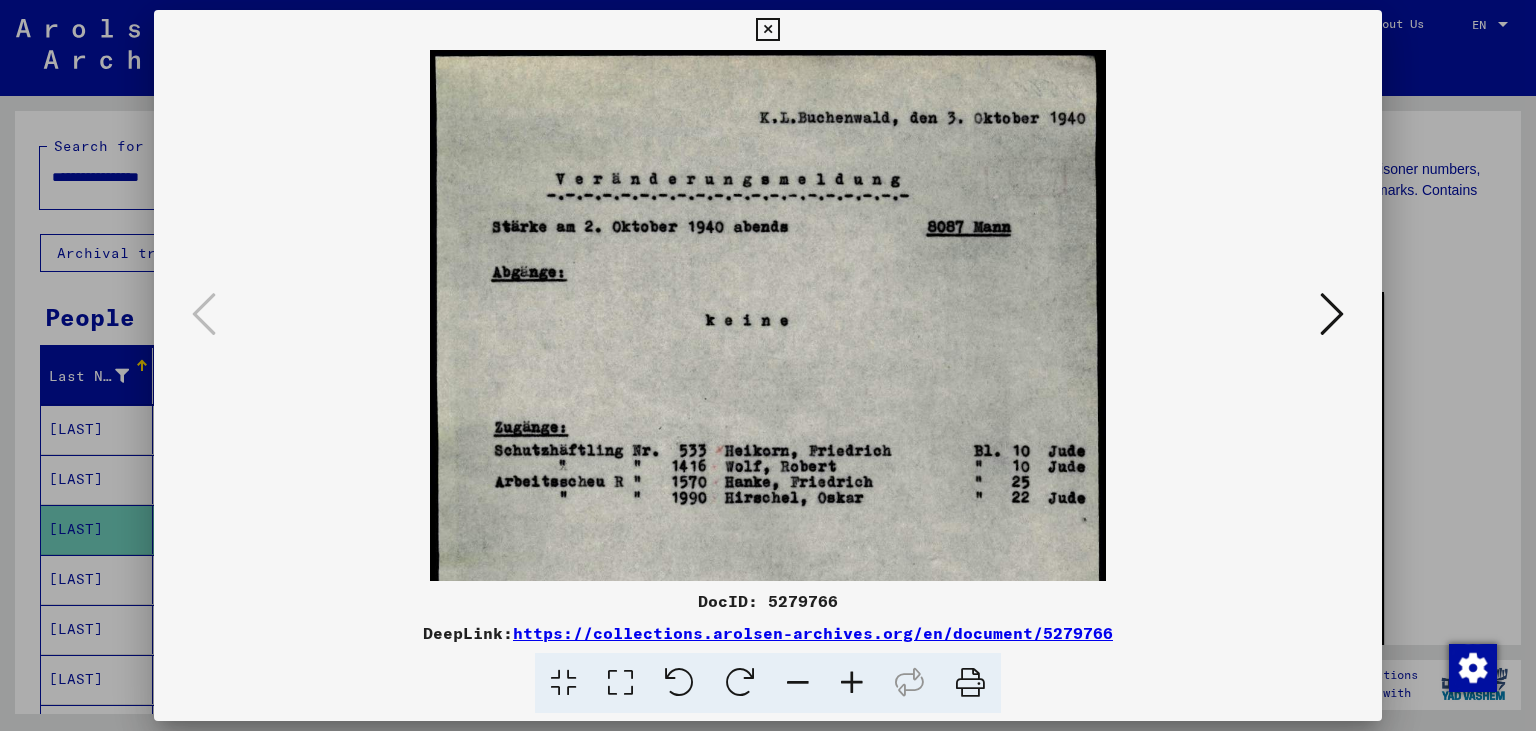 click at bounding box center [852, 683] 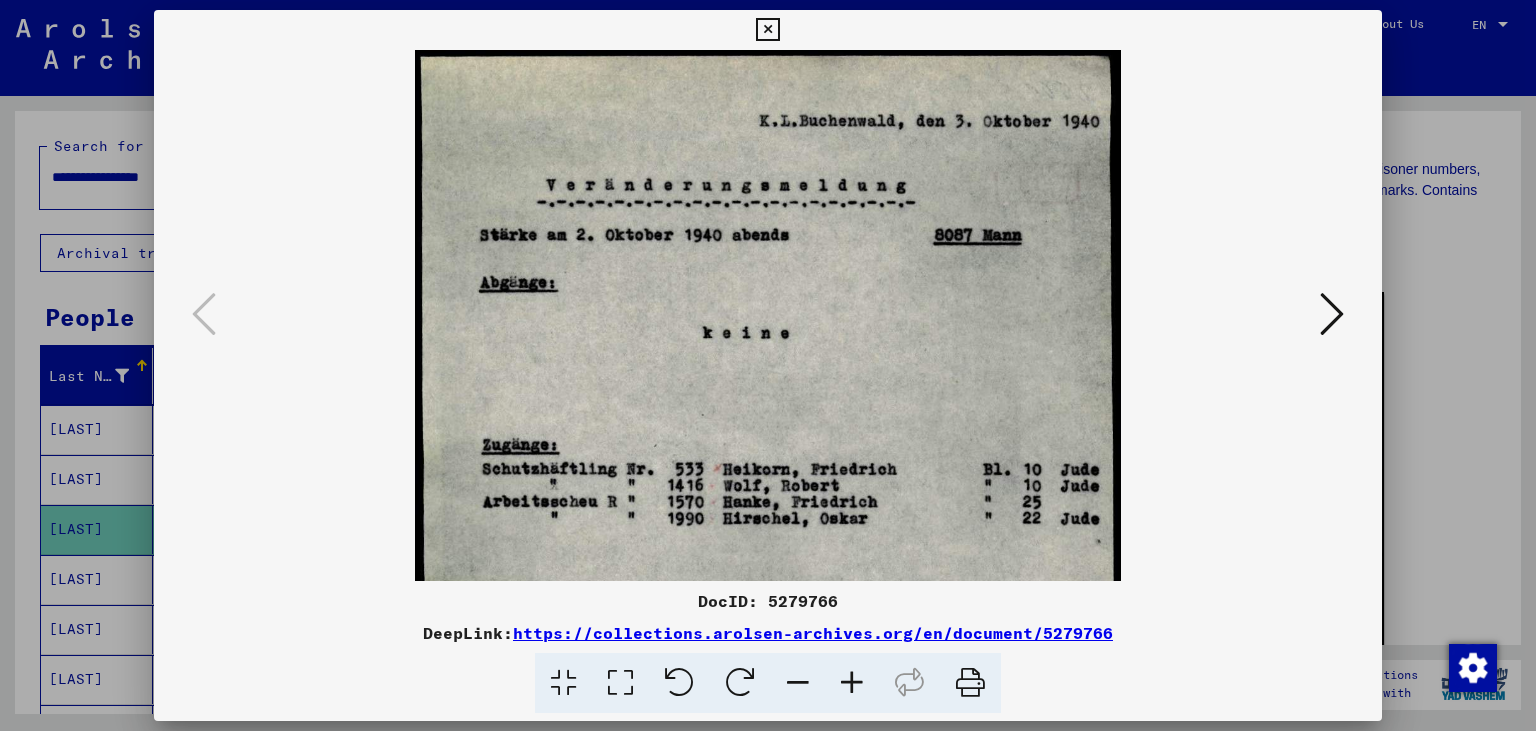 click at bounding box center [767, 30] 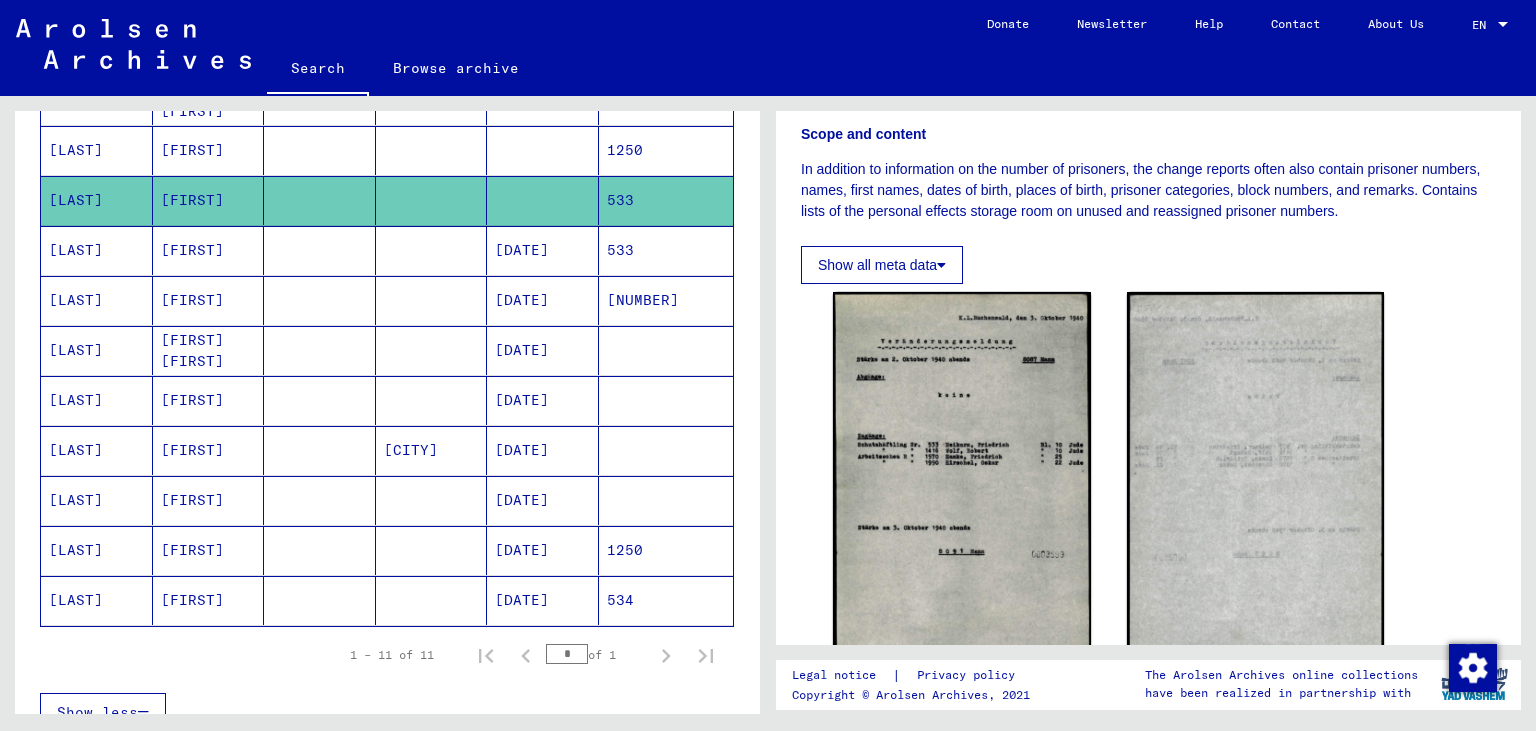 scroll, scrollTop: 331, scrollLeft: 0, axis: vertical 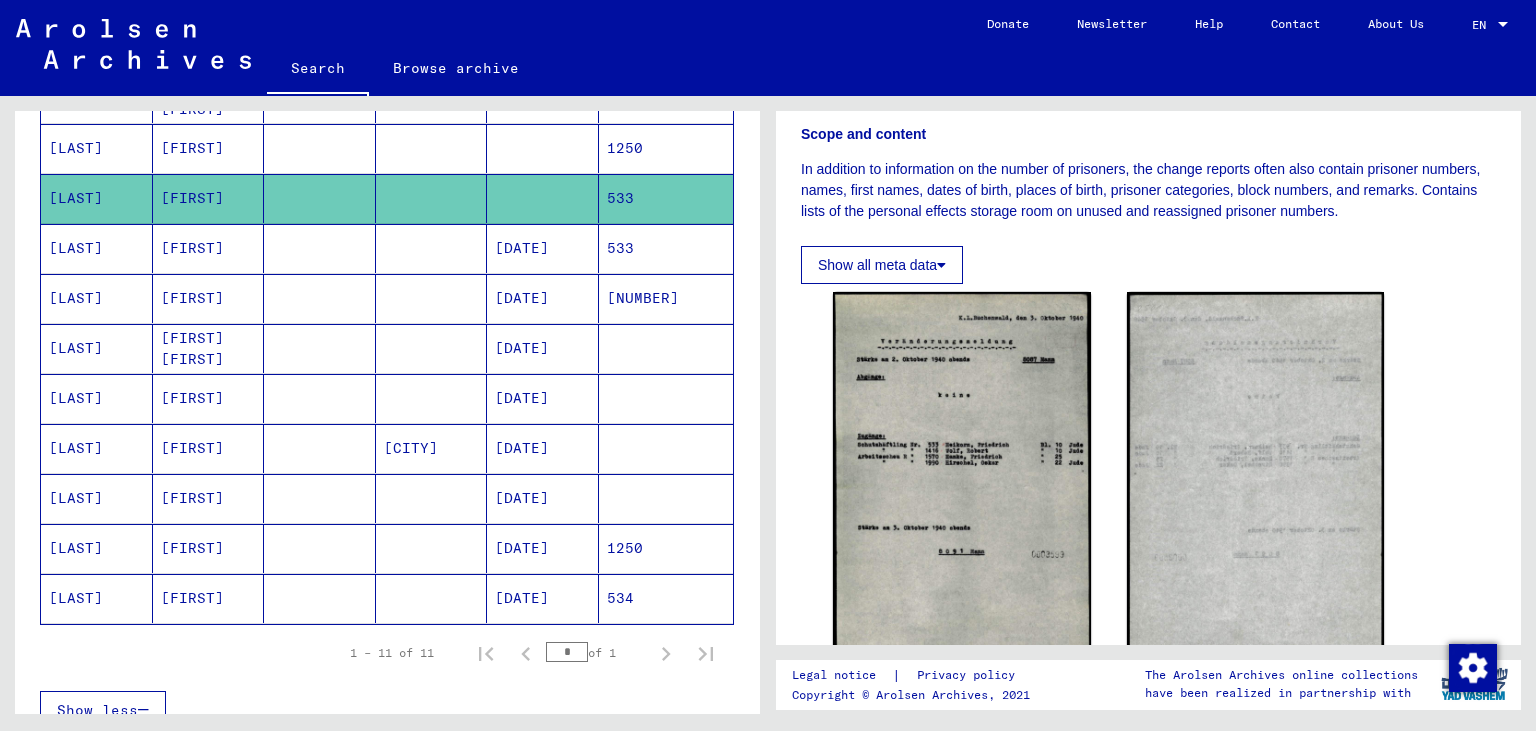 click on "[CITY]" at bounding box center (432, 498) 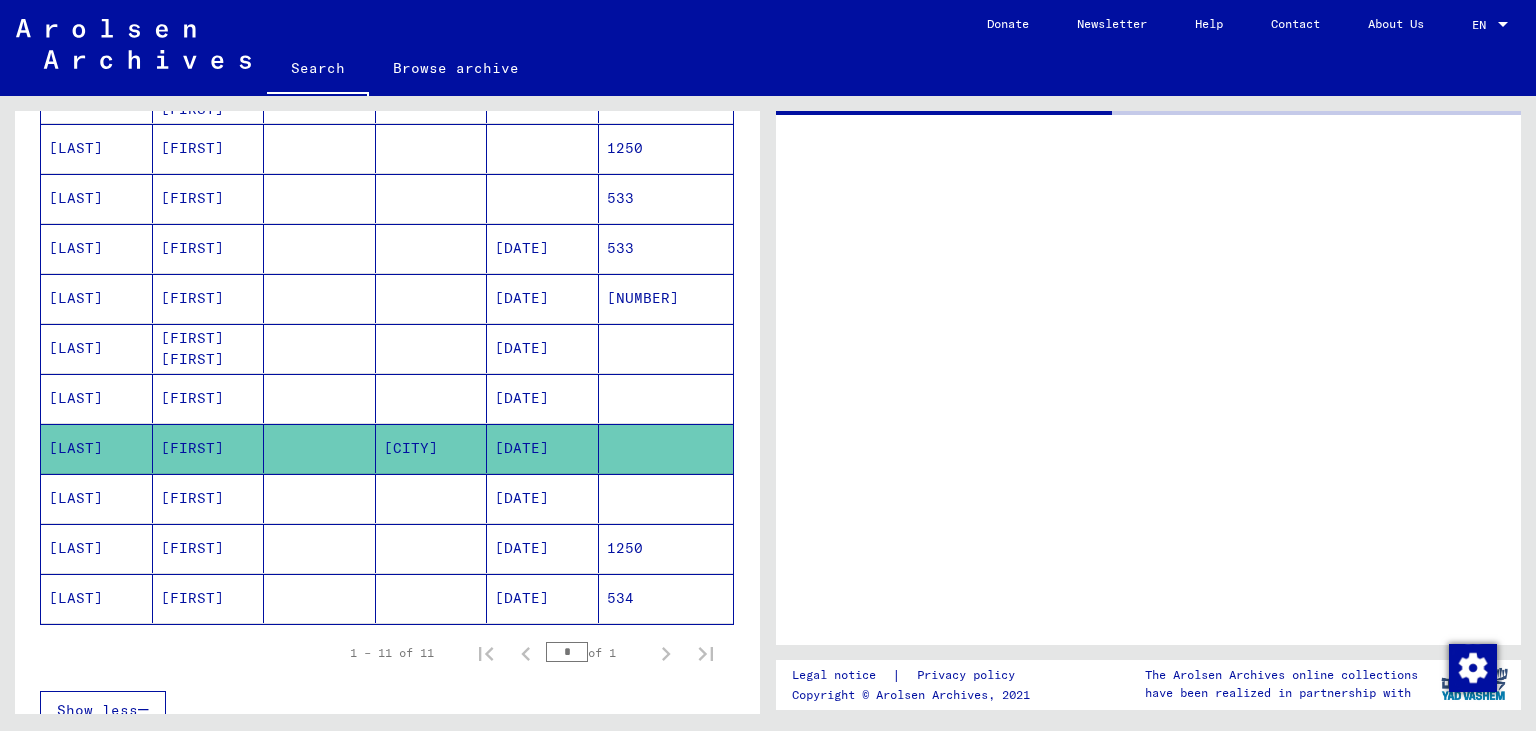scroll, scrollTop: 0, scrollLeft: 0, axis: both 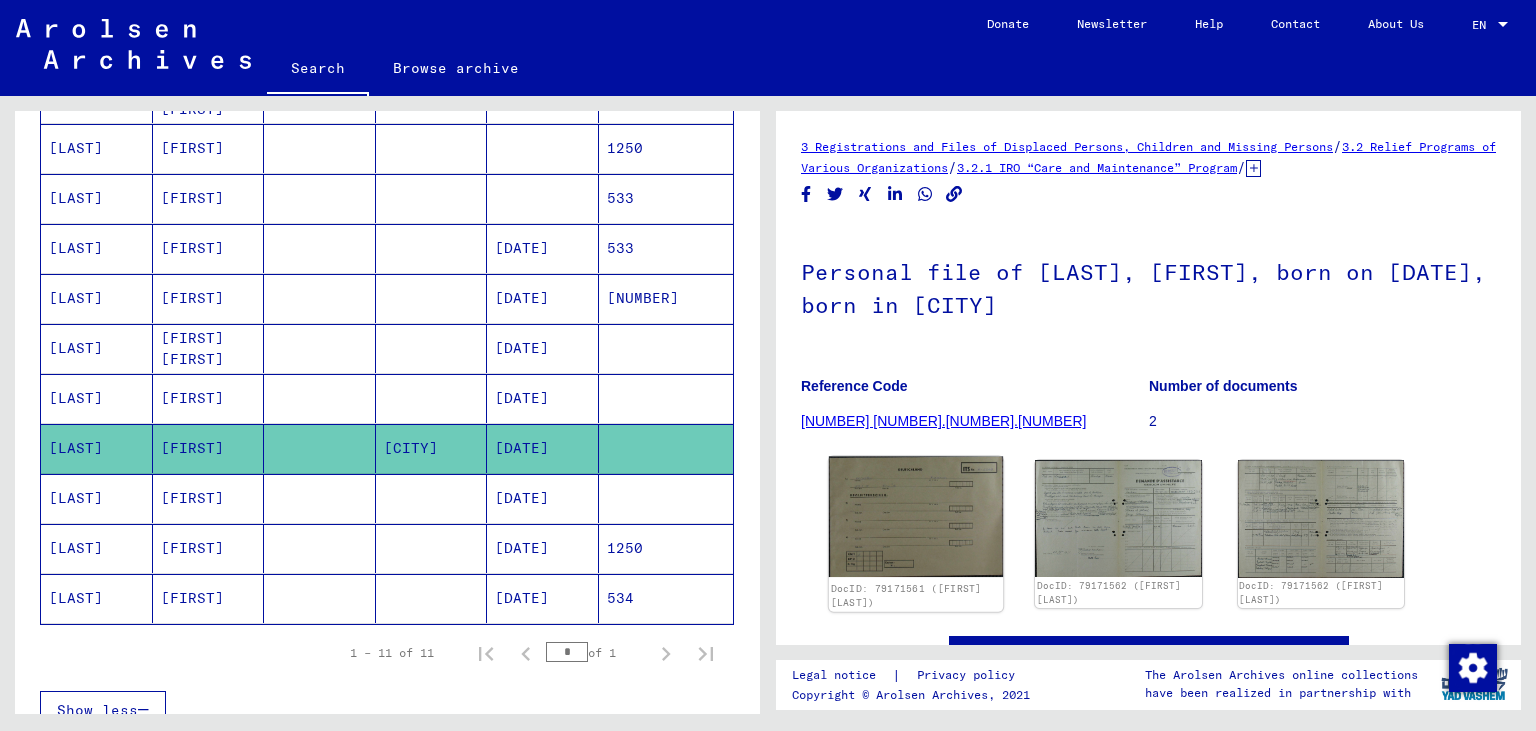 click 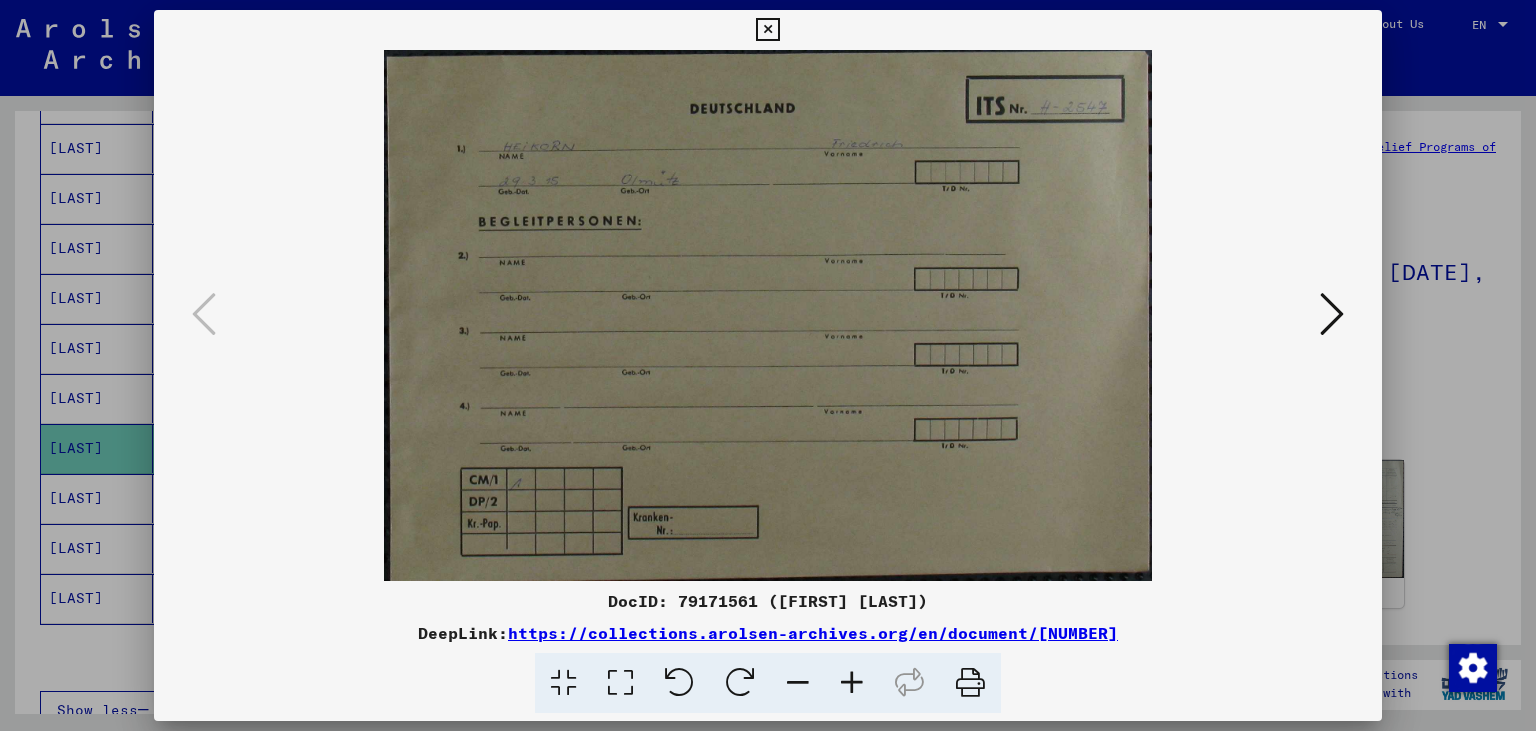 click at bounding box center [1332, 314] 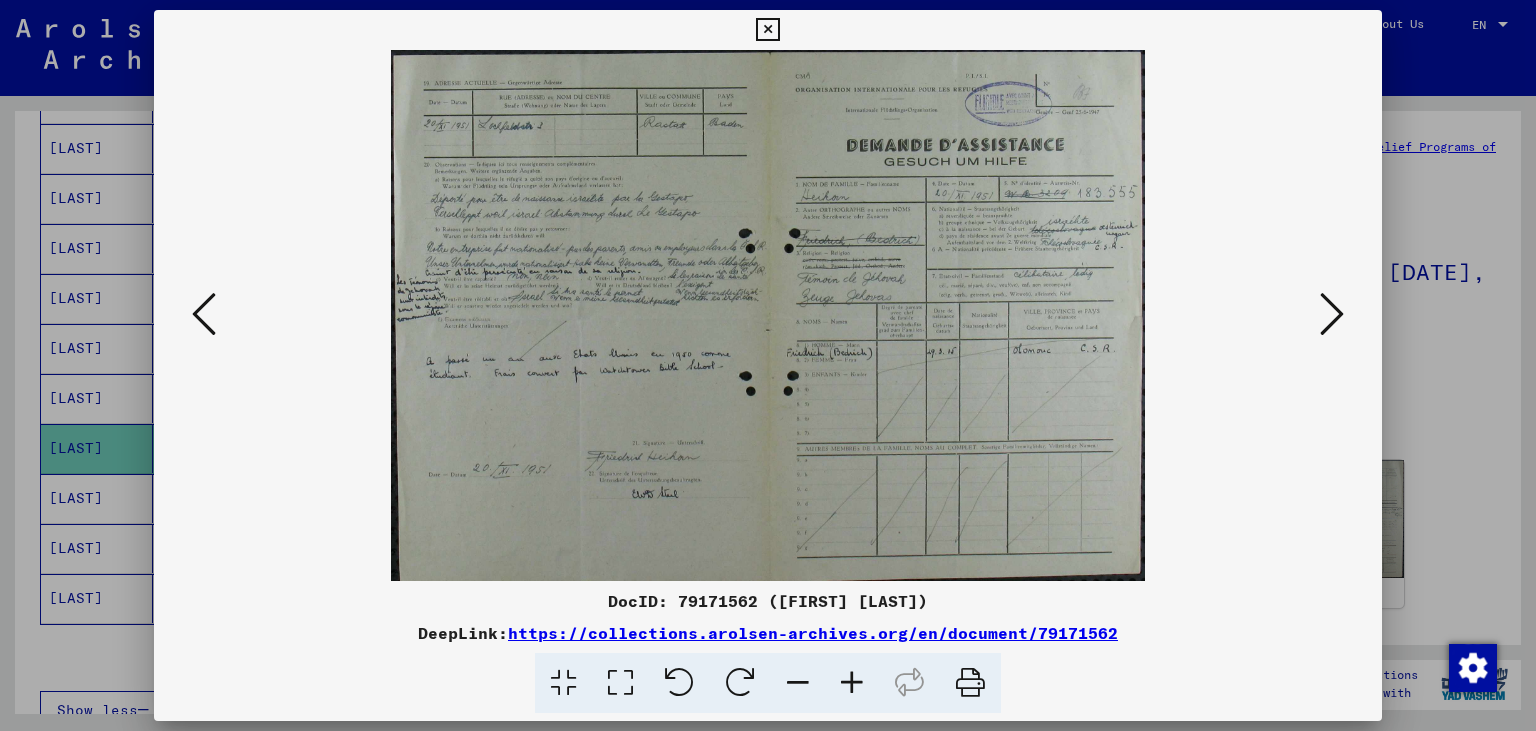 click at bounding box center (852, 683) 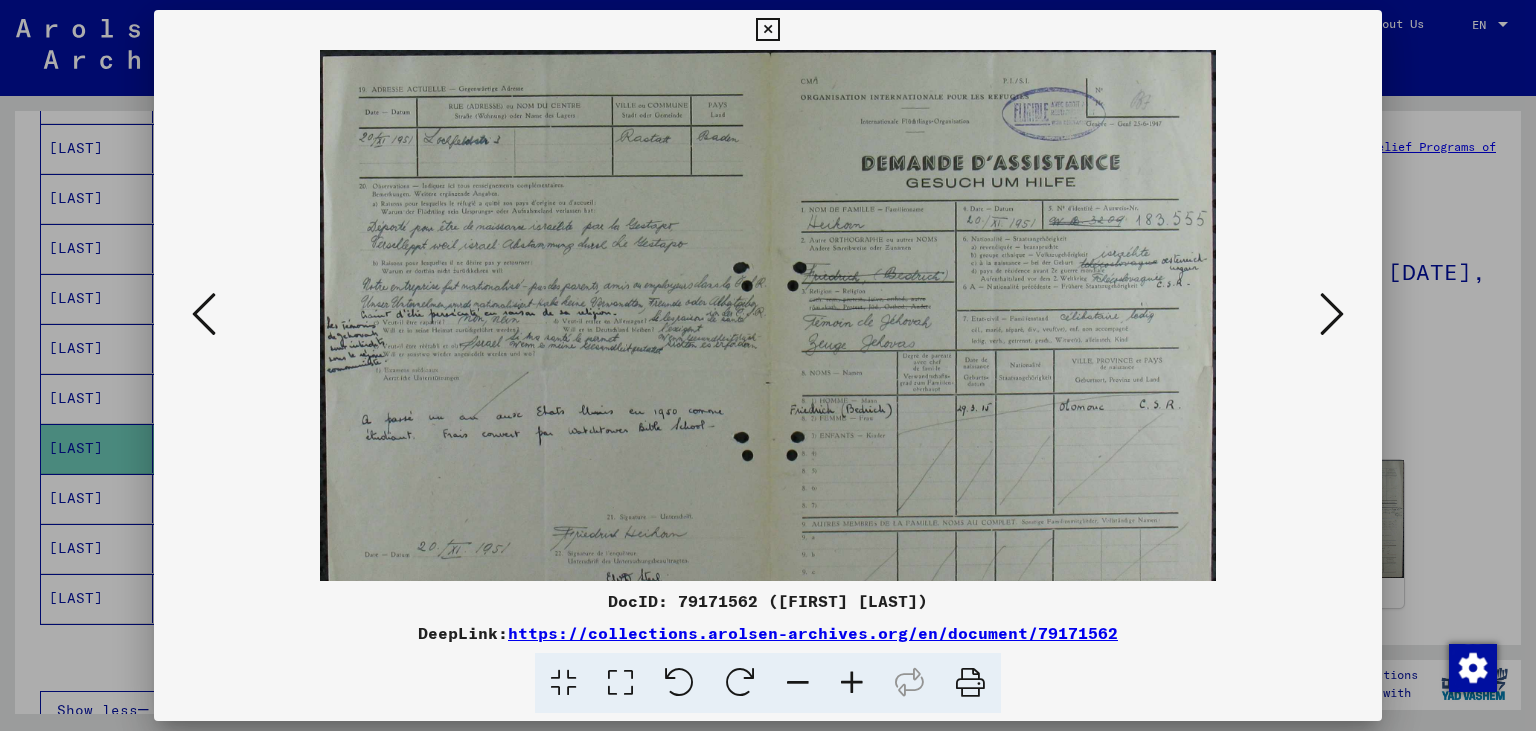 click at bounding box center (852, 683) 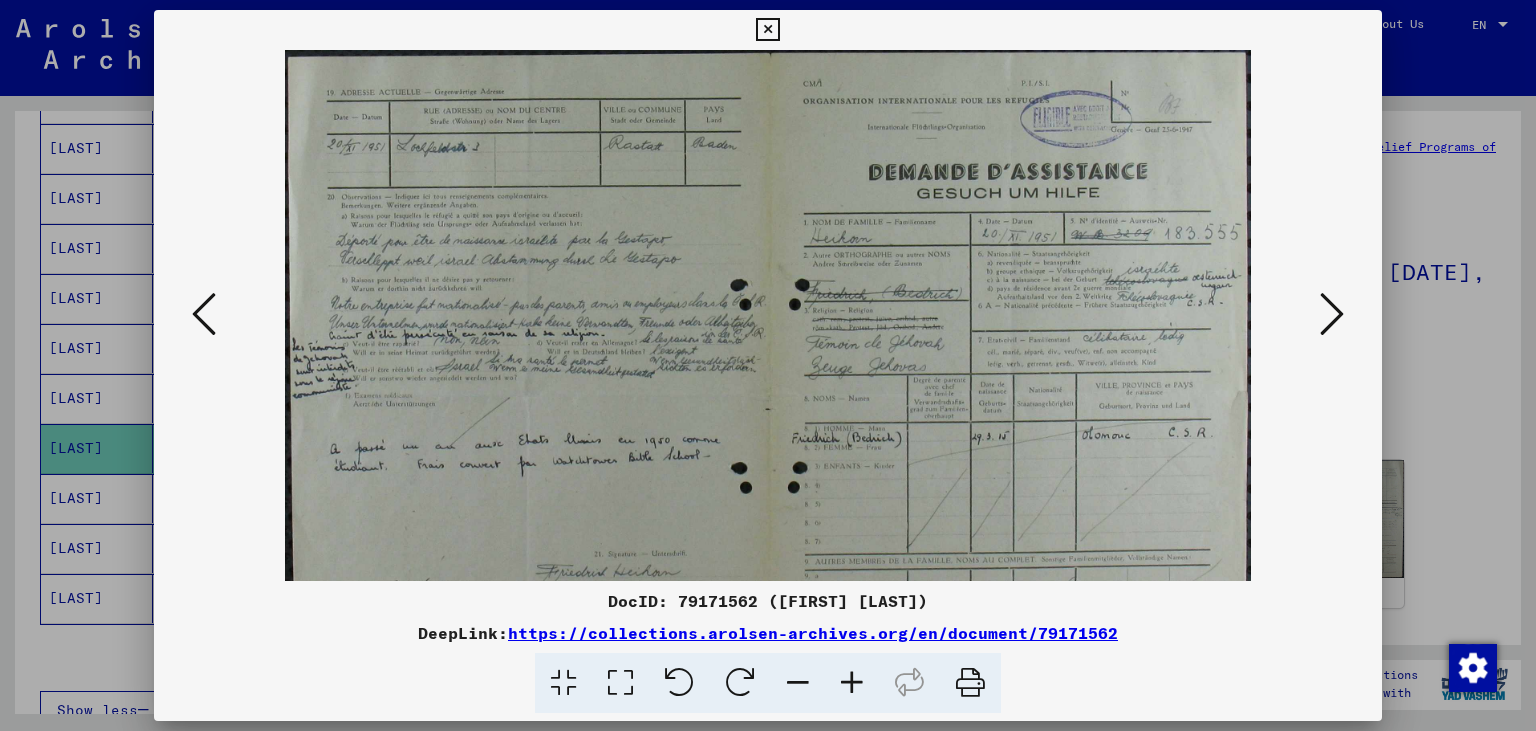 click at bounding box center [852, 683] 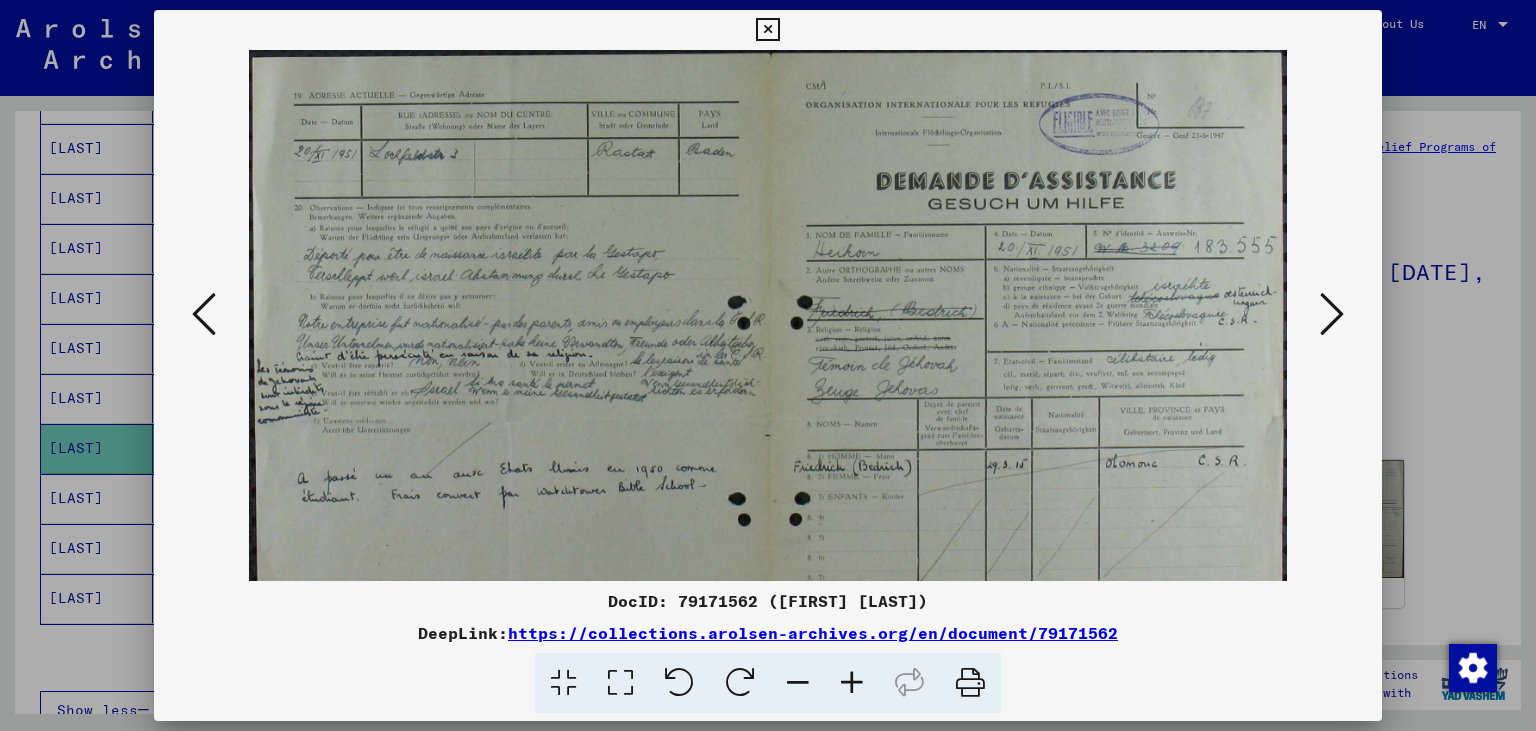 click at bounding box center [1332, 314] 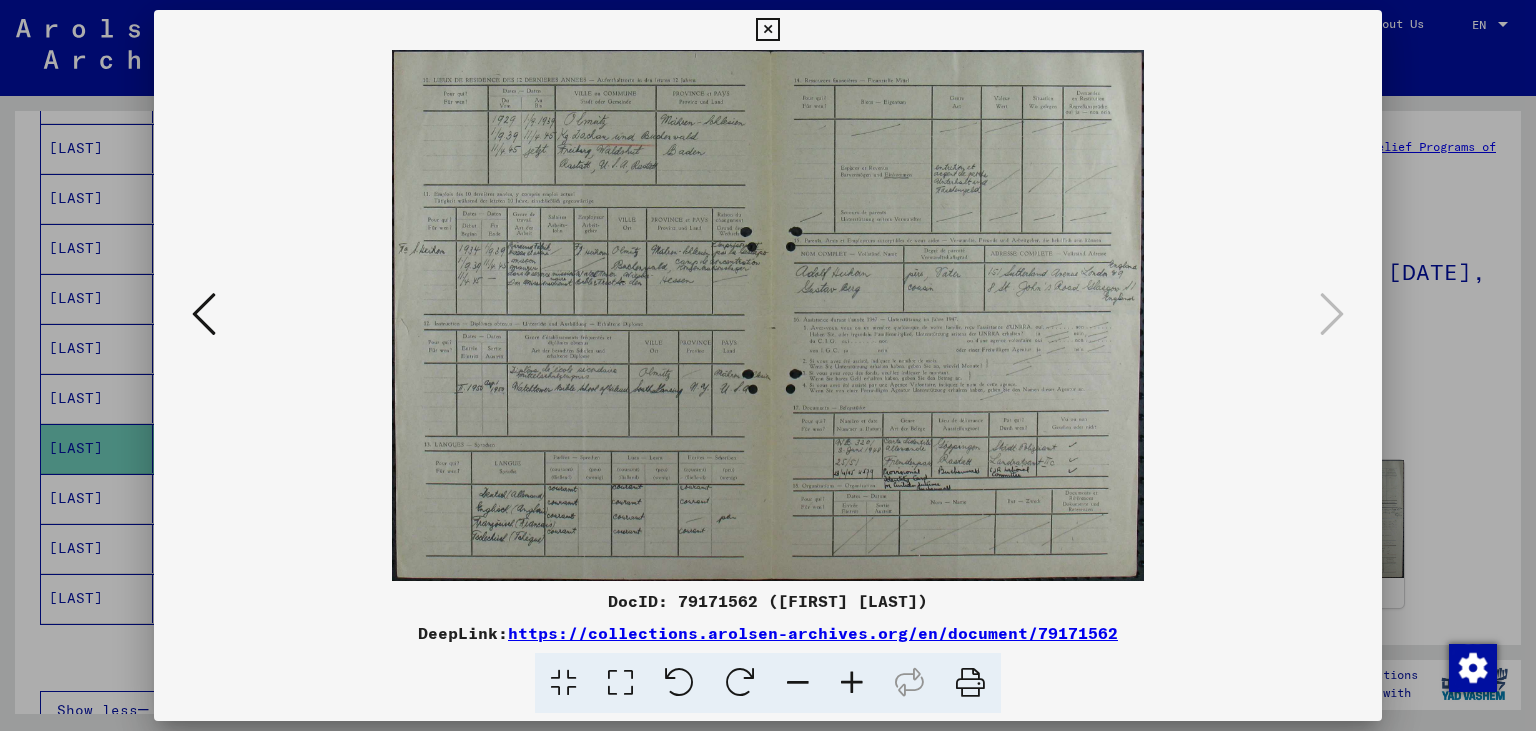 click at bounding box center (852, 683) 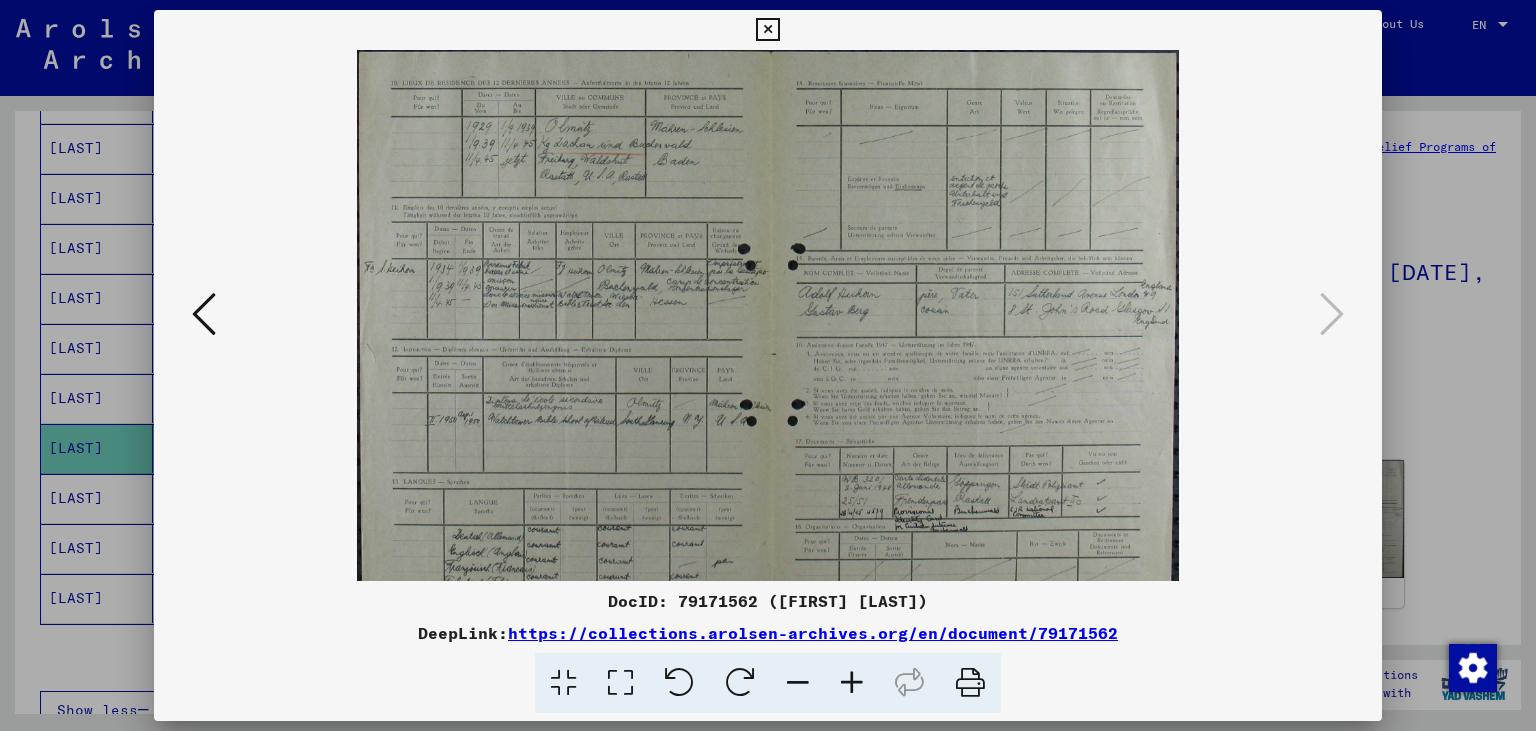 click at bounding box center (852, 683) 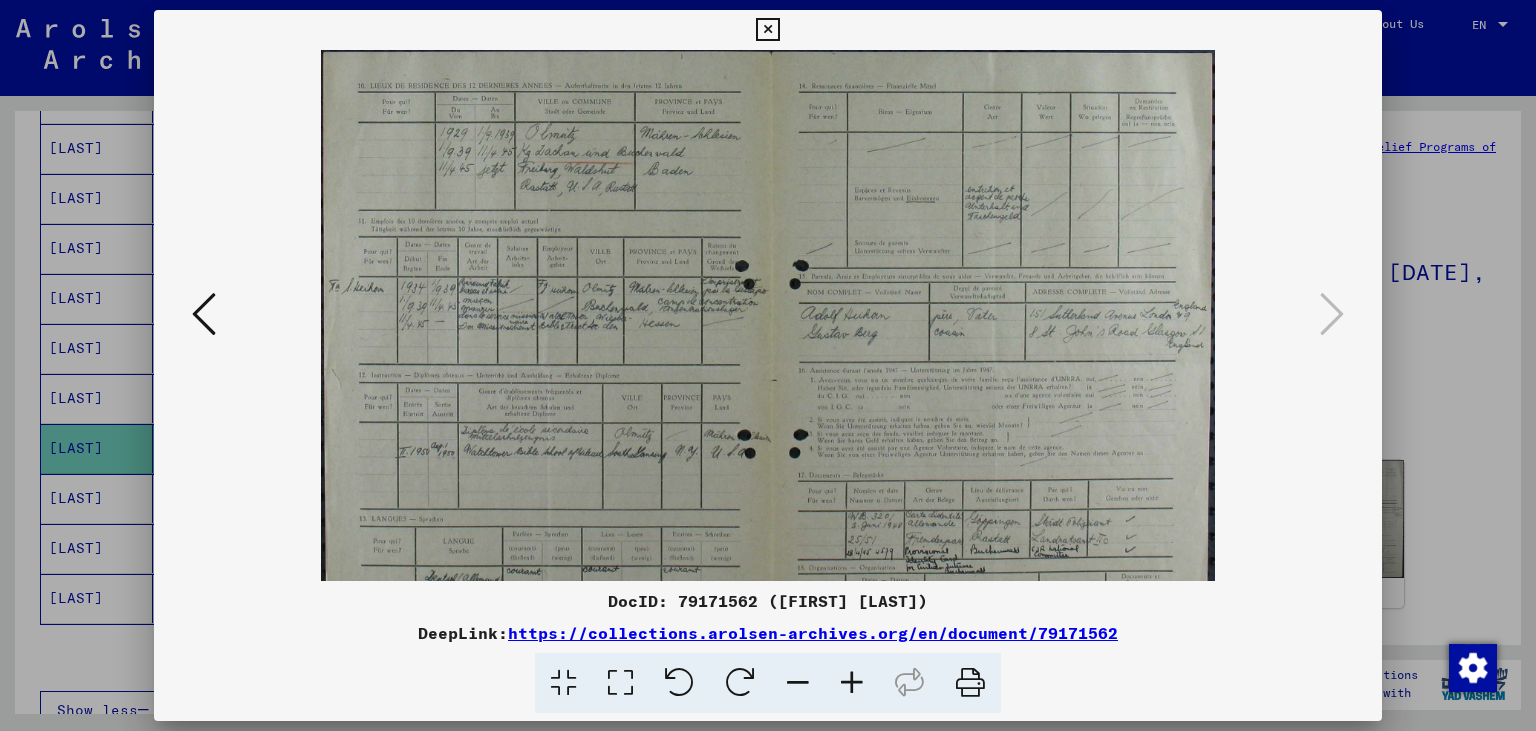 click at bounding box center (852, 683) 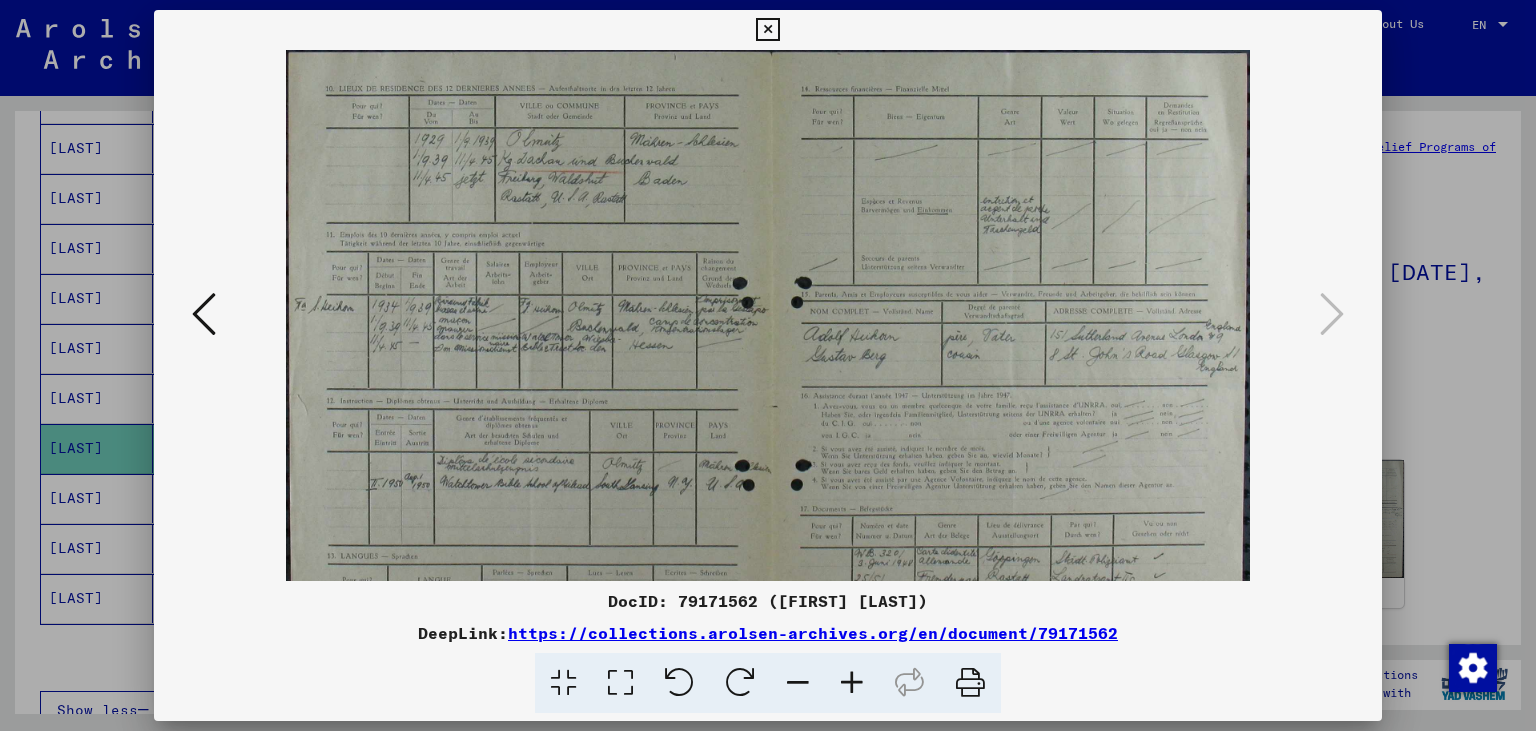 click at bounding box center (852, 683) 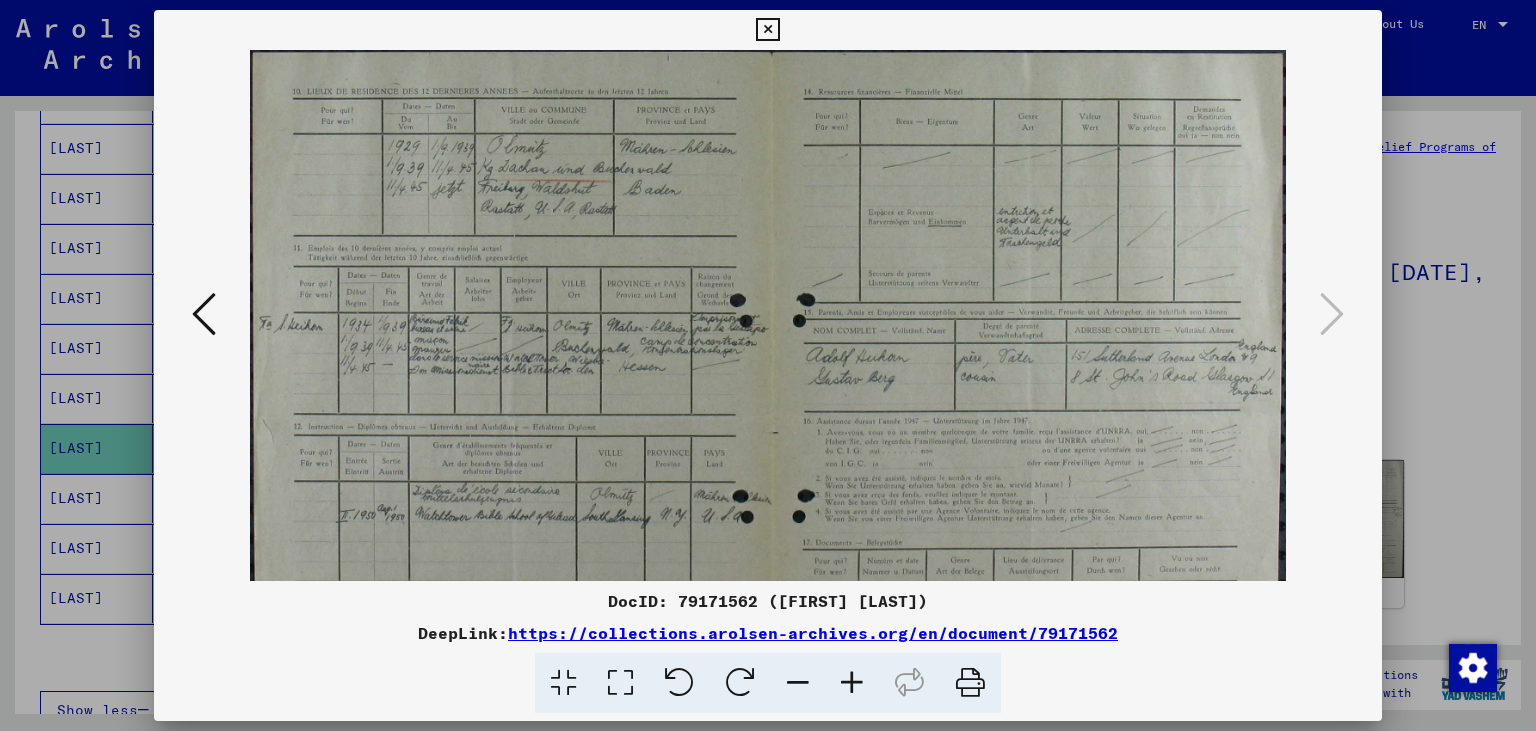 click at bounding box center [852, 683] 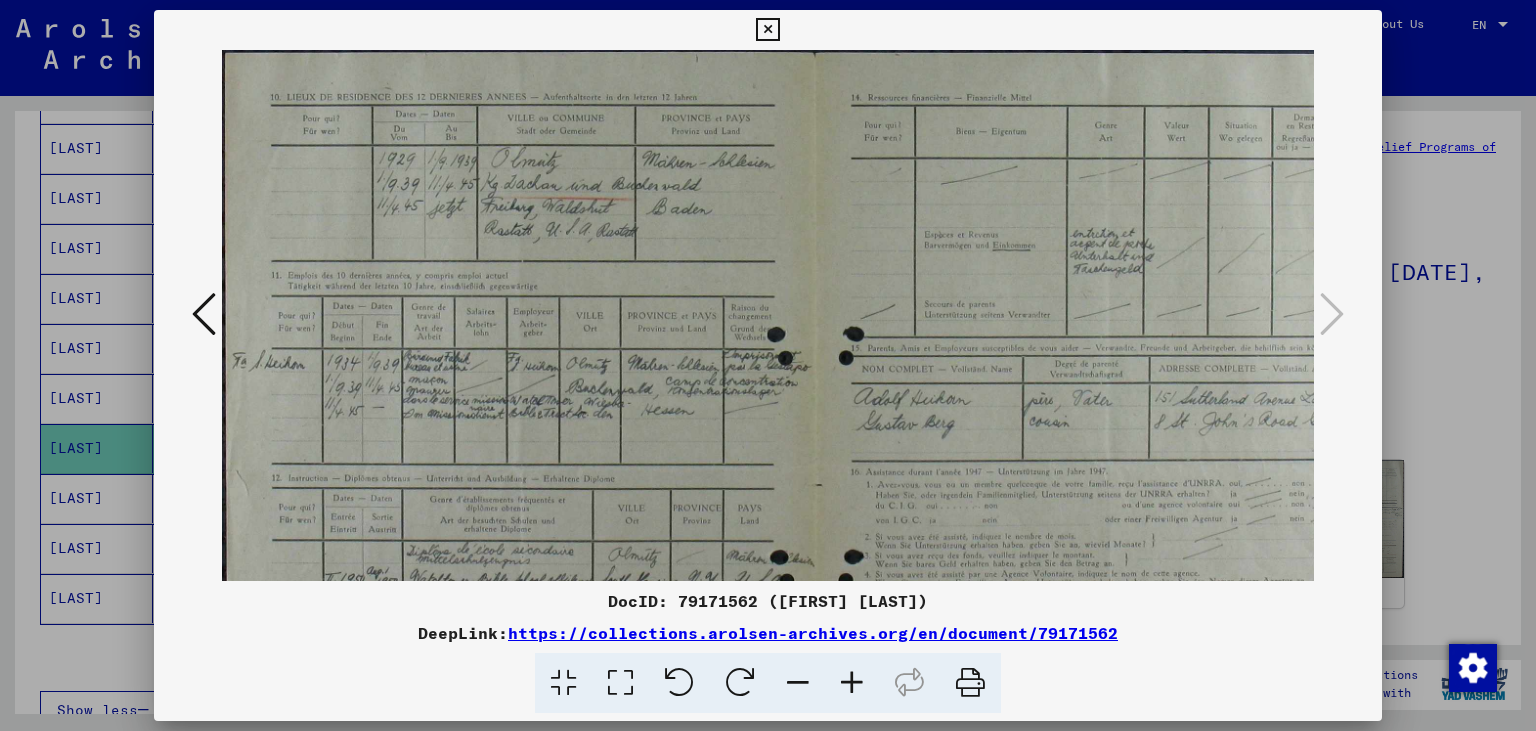 click at bounding box center (852, 683) 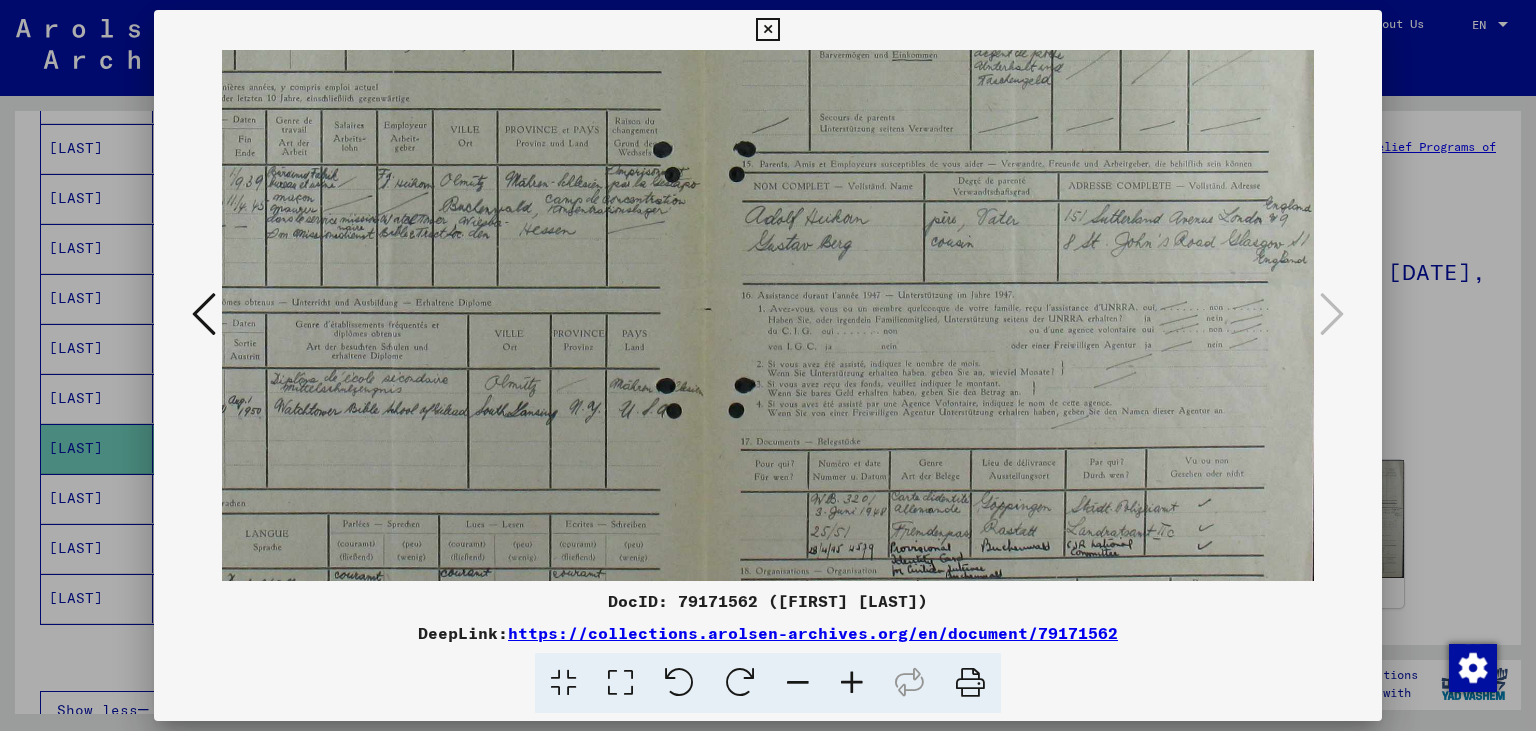 scroll, scrollTop: 328, scrollLeft: 133, axis: both 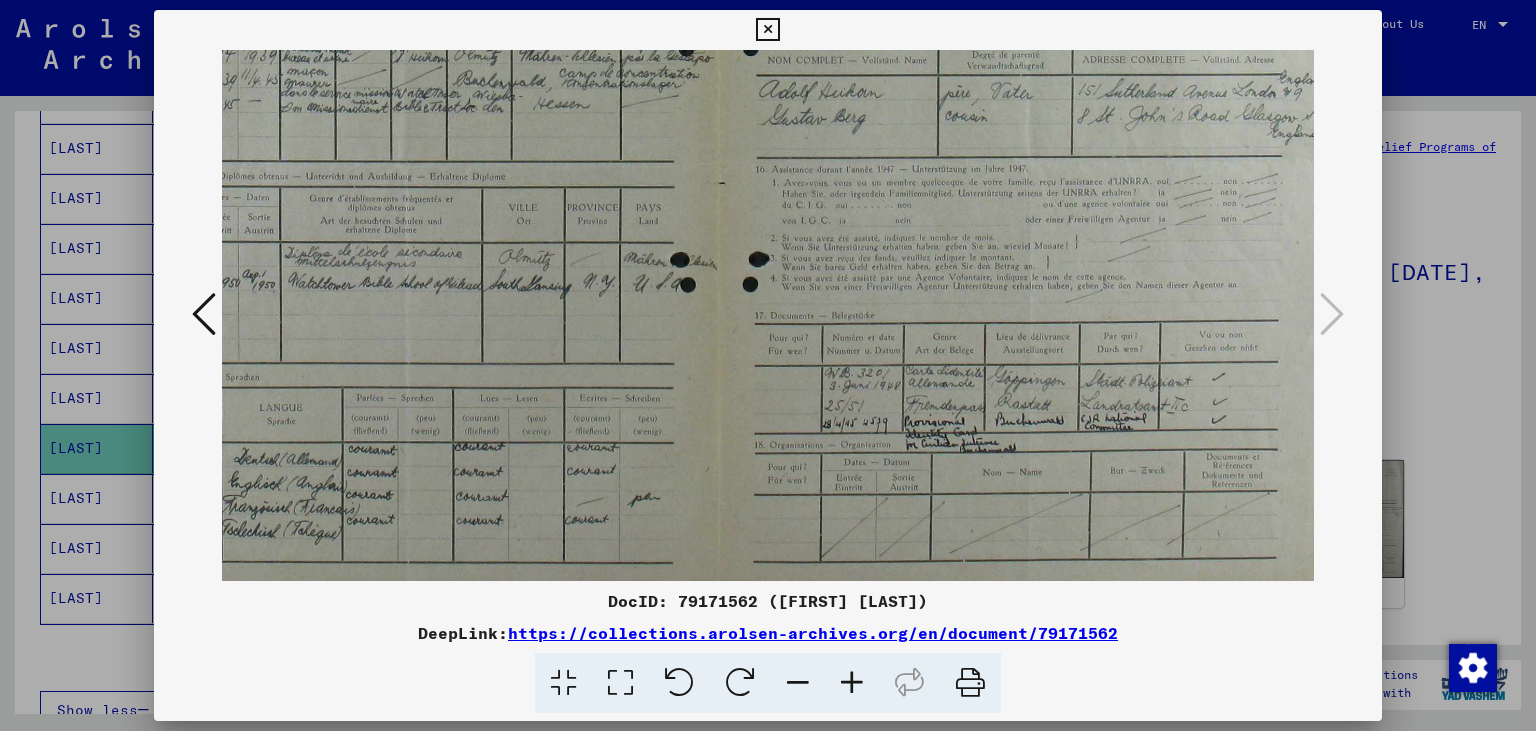 drag, startPoint x: 1146, startPoint y: 511, endPoint x: 866, endPoint y: 191, distance: 425.20584 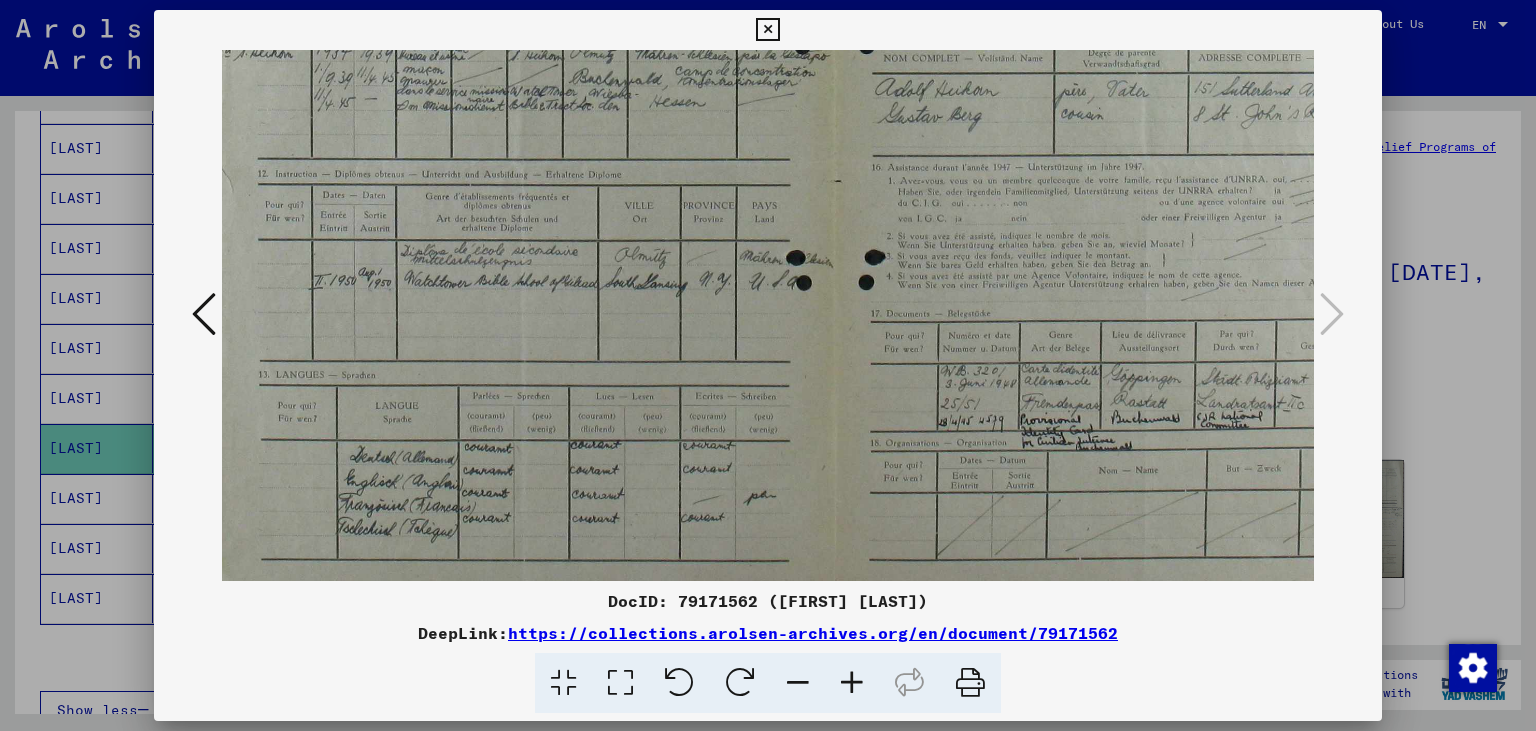 scroll, scrollTop: 332, scrollLeft: 0, axis: vertical 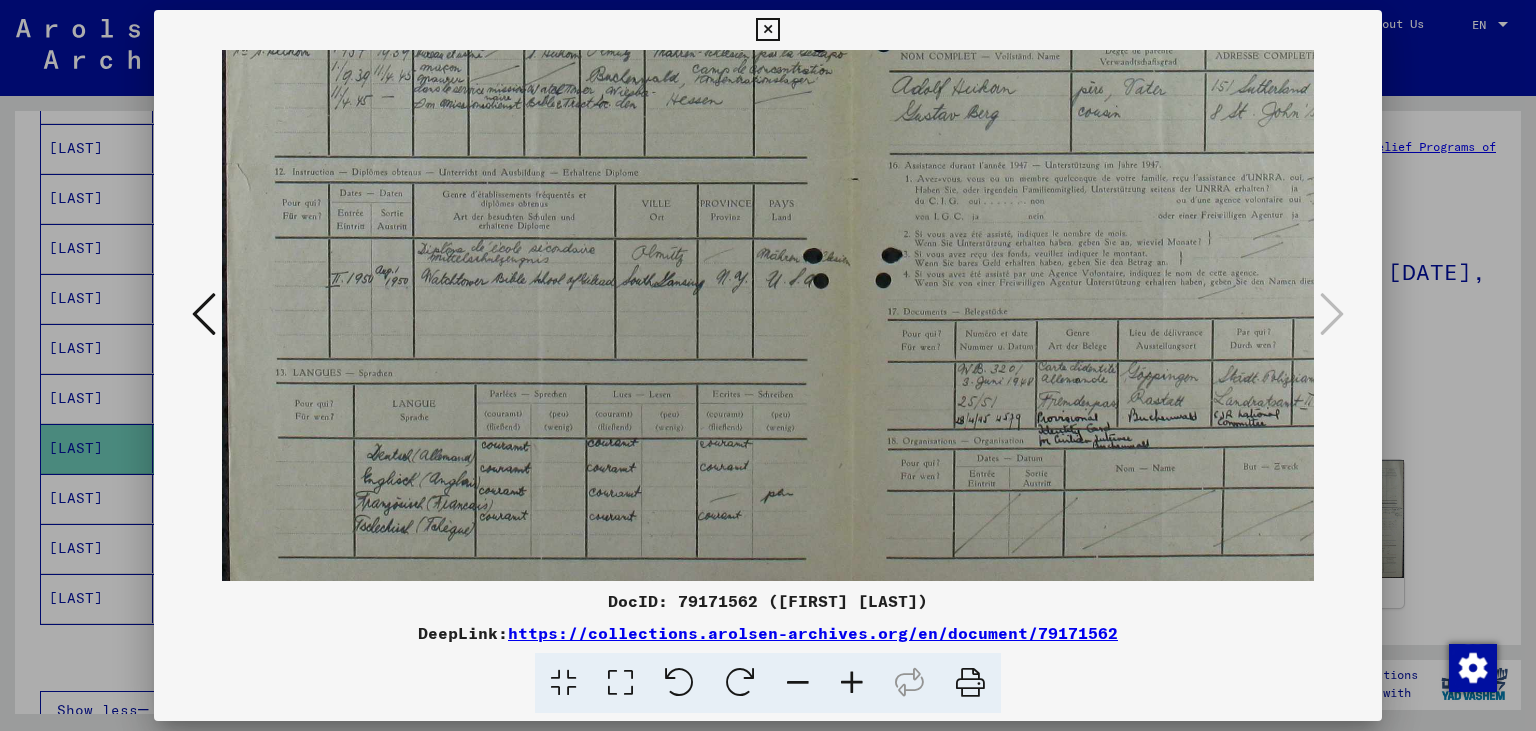 drag, startPoint x: 490, startPoint y: 338, endPoint x: 735, endPoint y: 334, distance: 245.03265 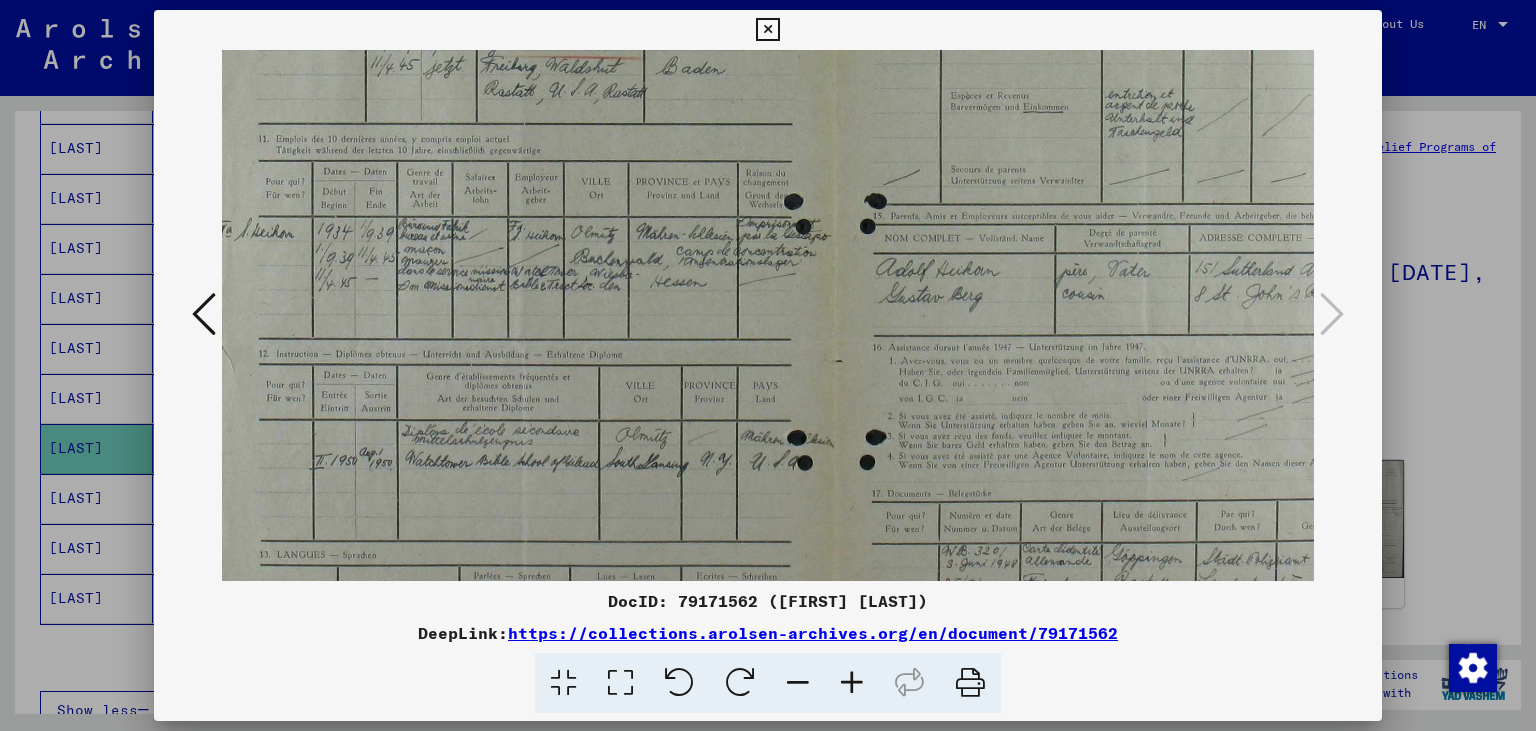 scroll, scrollTop: 148, scrollLeft: 16, axis: both 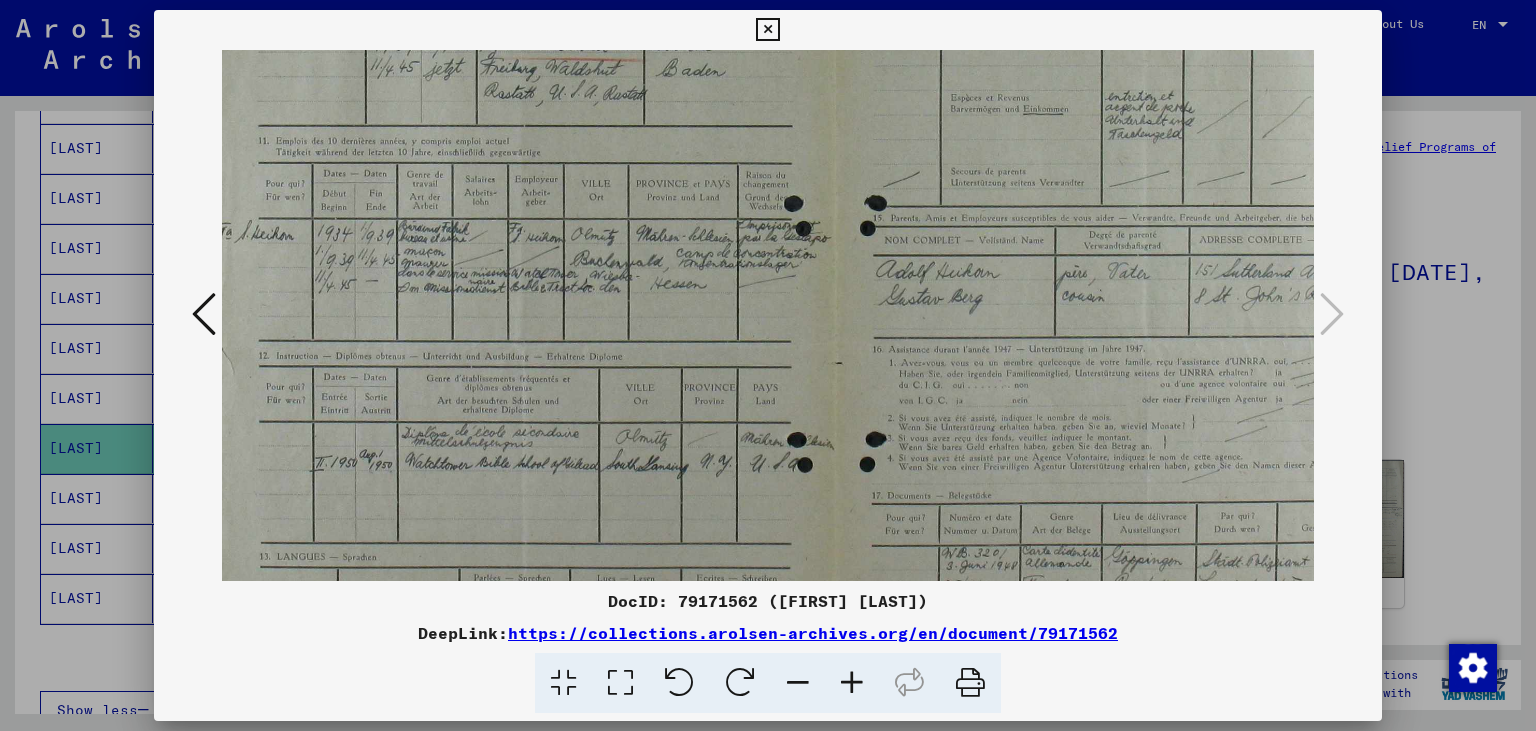 drag, startPoint x: 1031, startPoint y: 311, endPoint x: 888, endPoint y: 467, distance: 211.62466 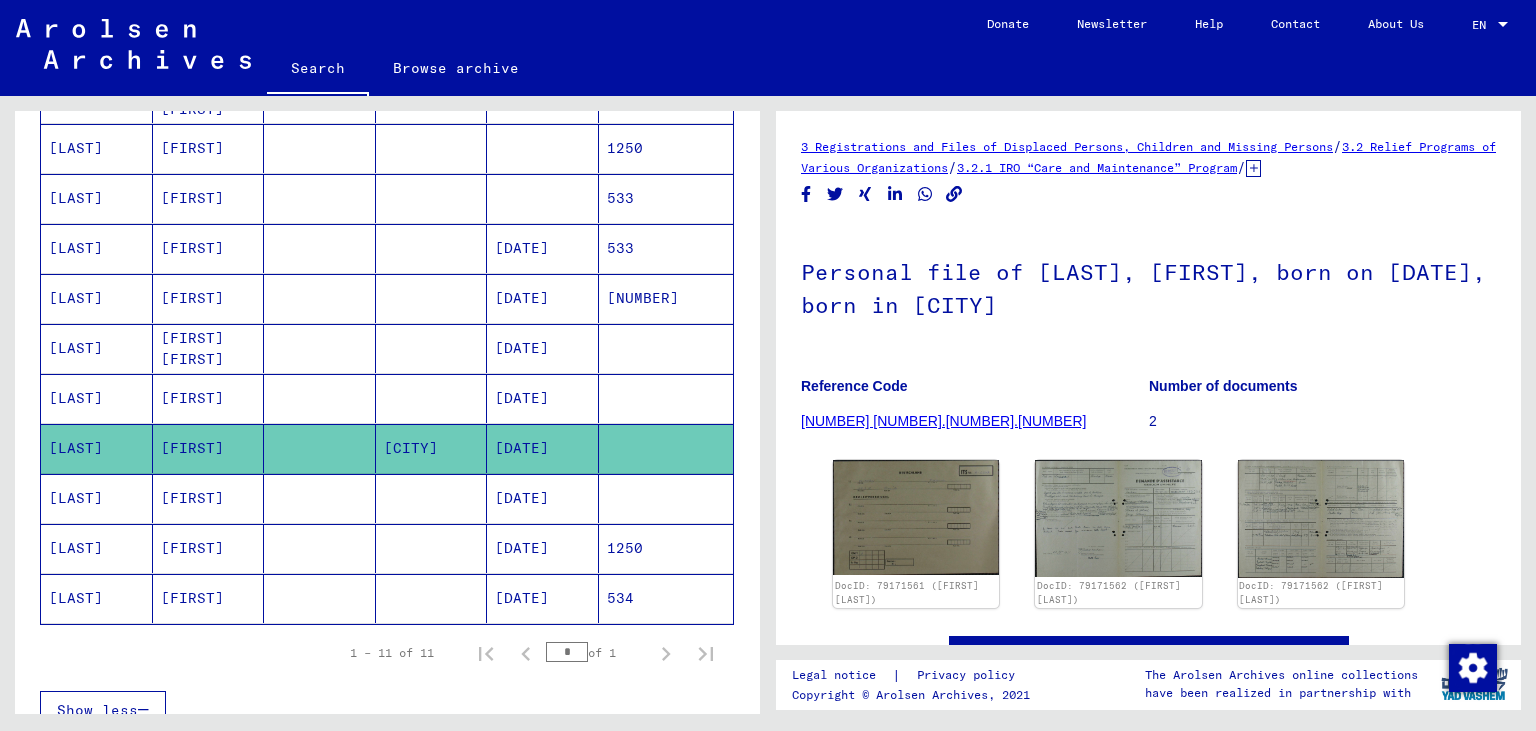 click on "[DATE]" at bounding box center [543, 548] 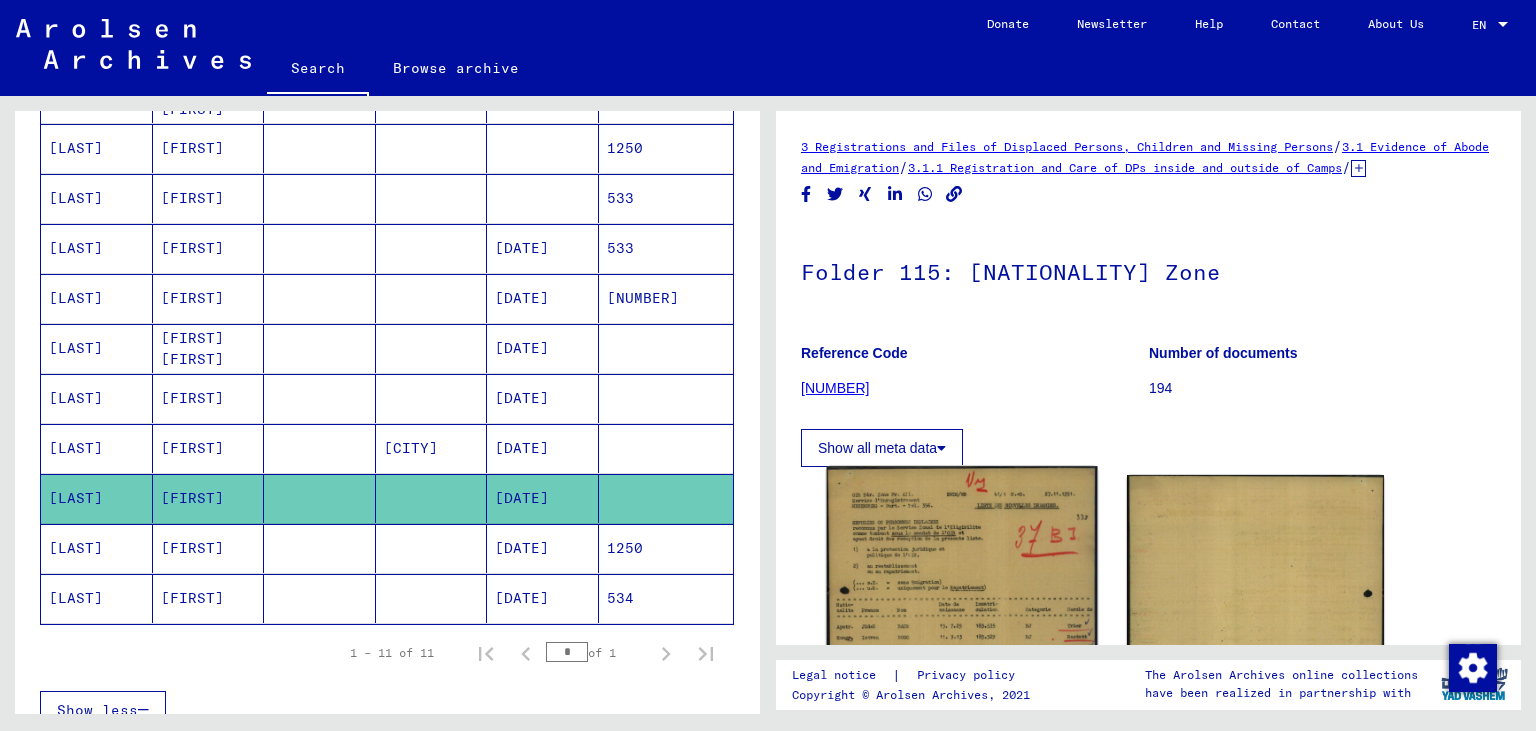 click 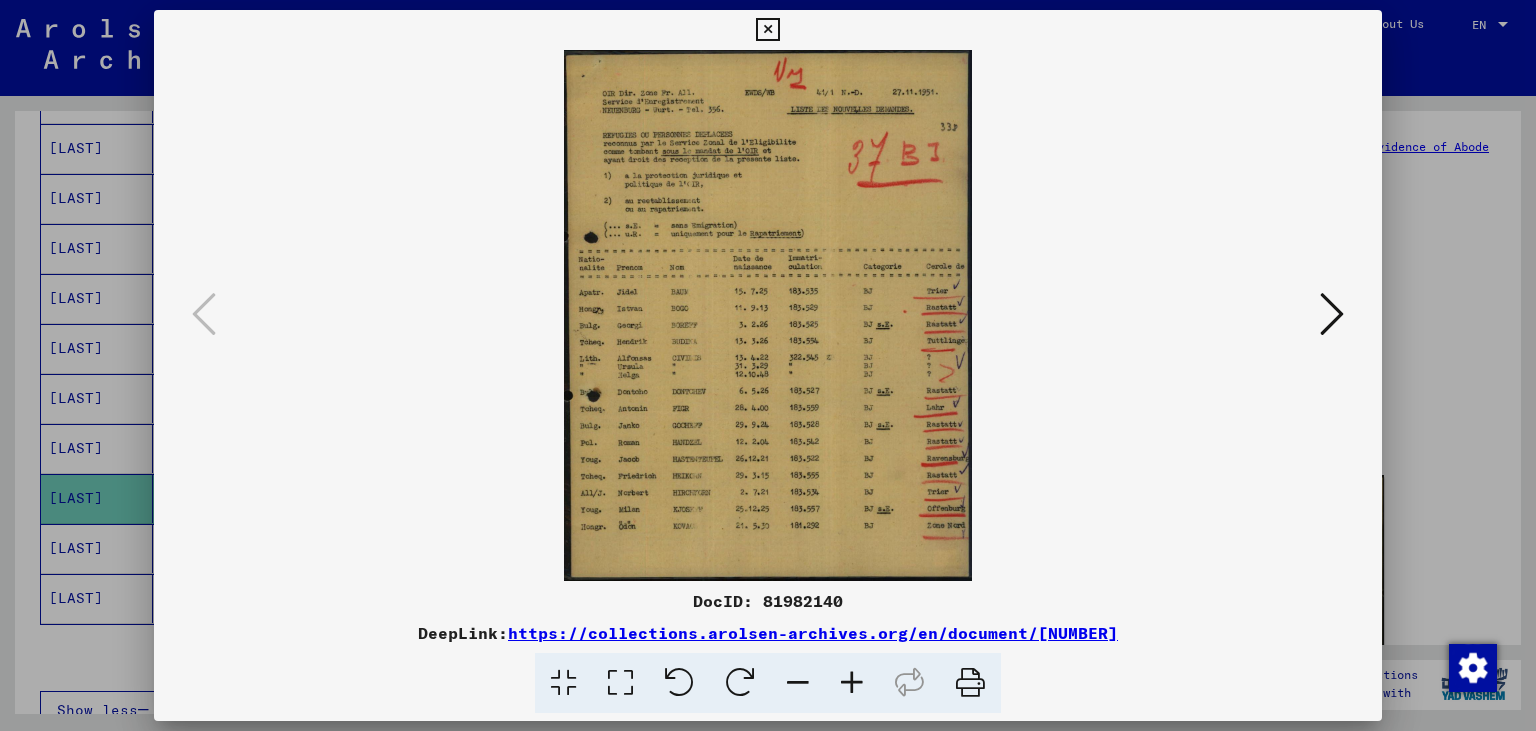 click at bounding box center [767, 30] 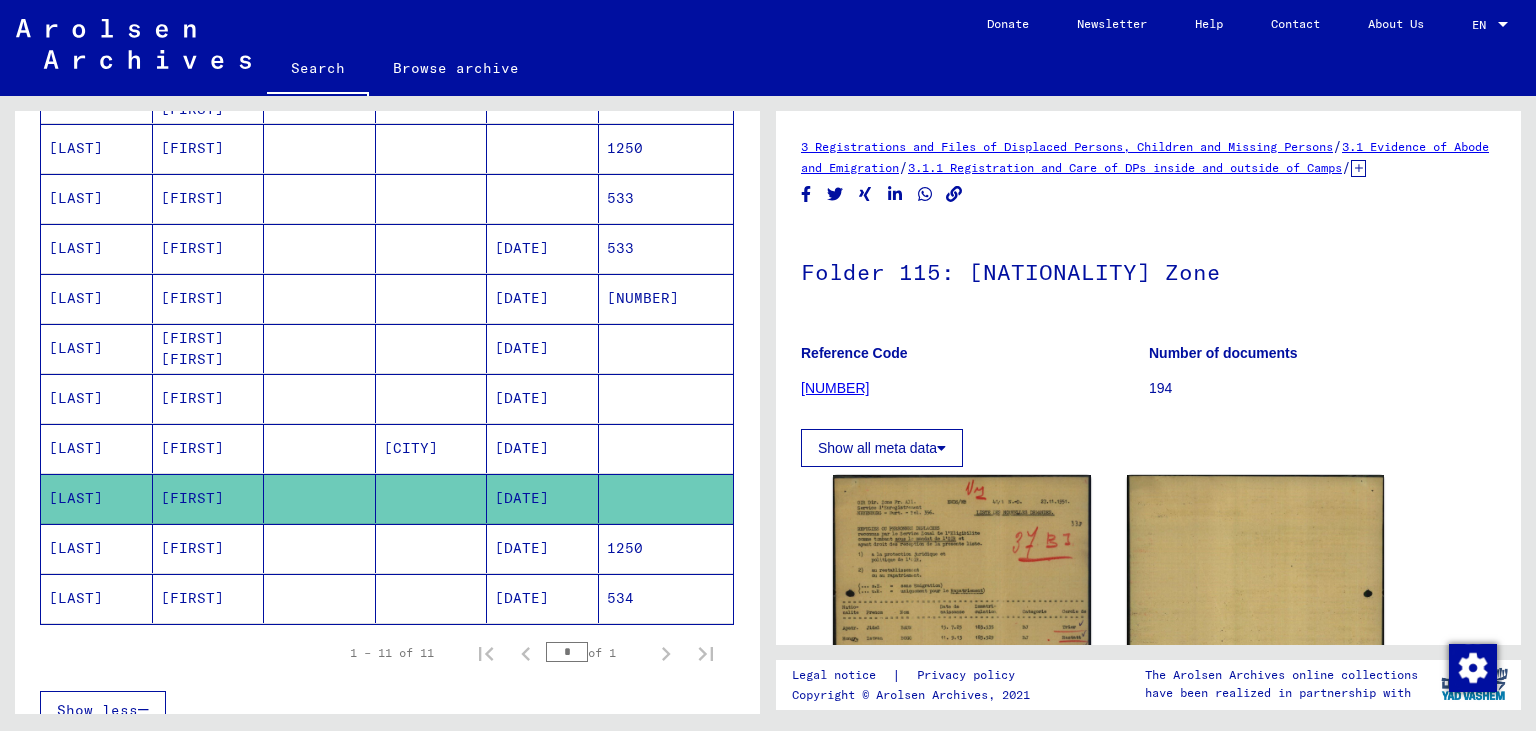 click on "[DATE]" at bounding box center (543, 598) 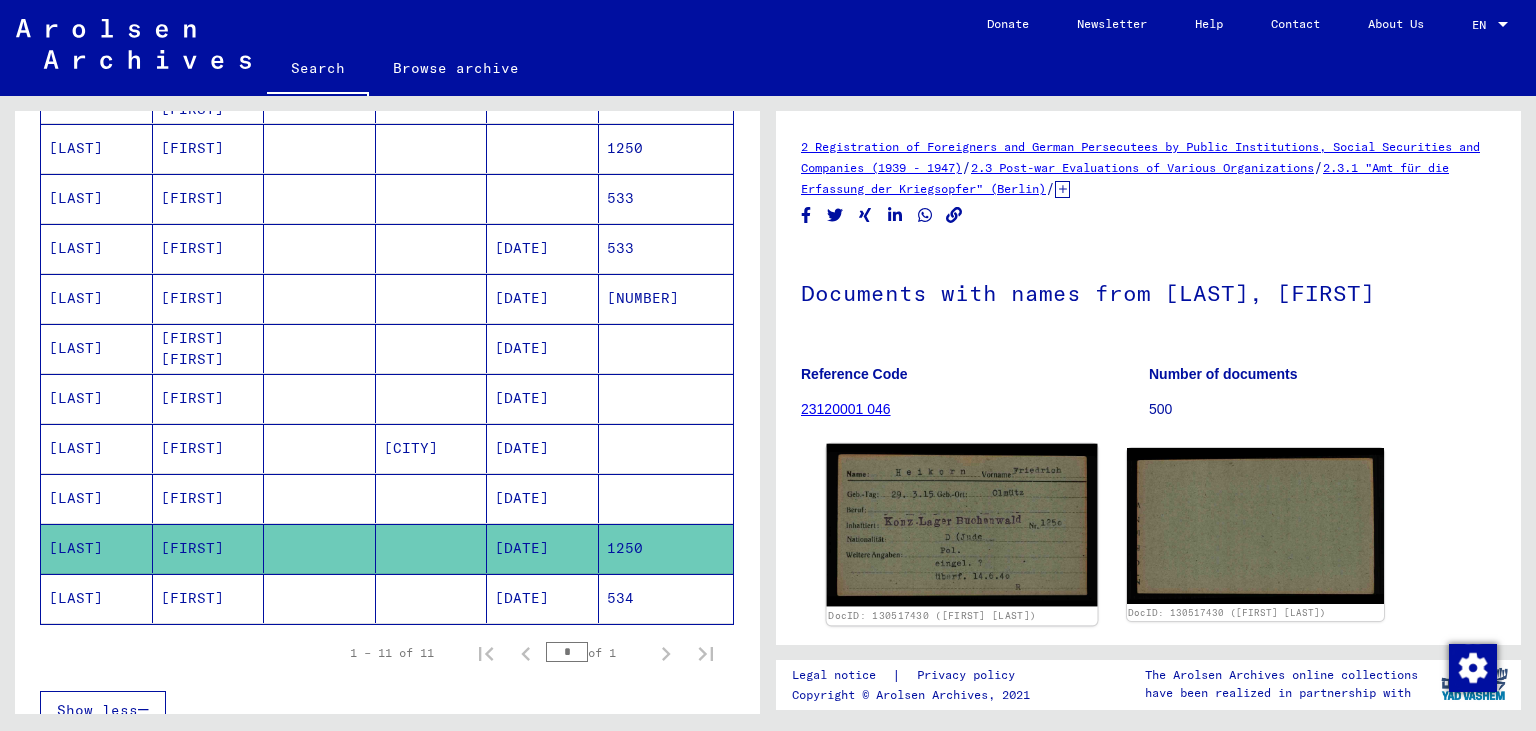 click 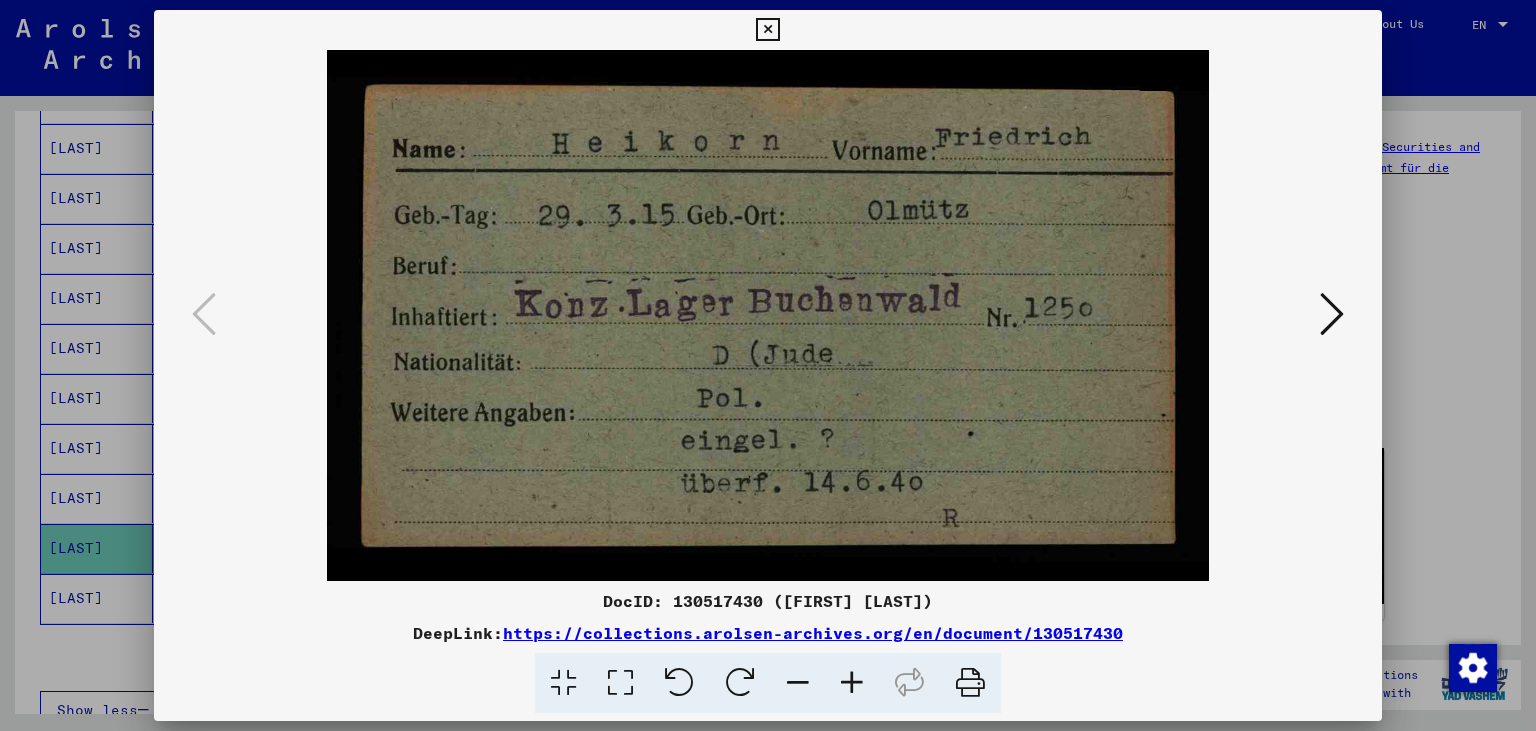 click at bounding box center [767, 30] 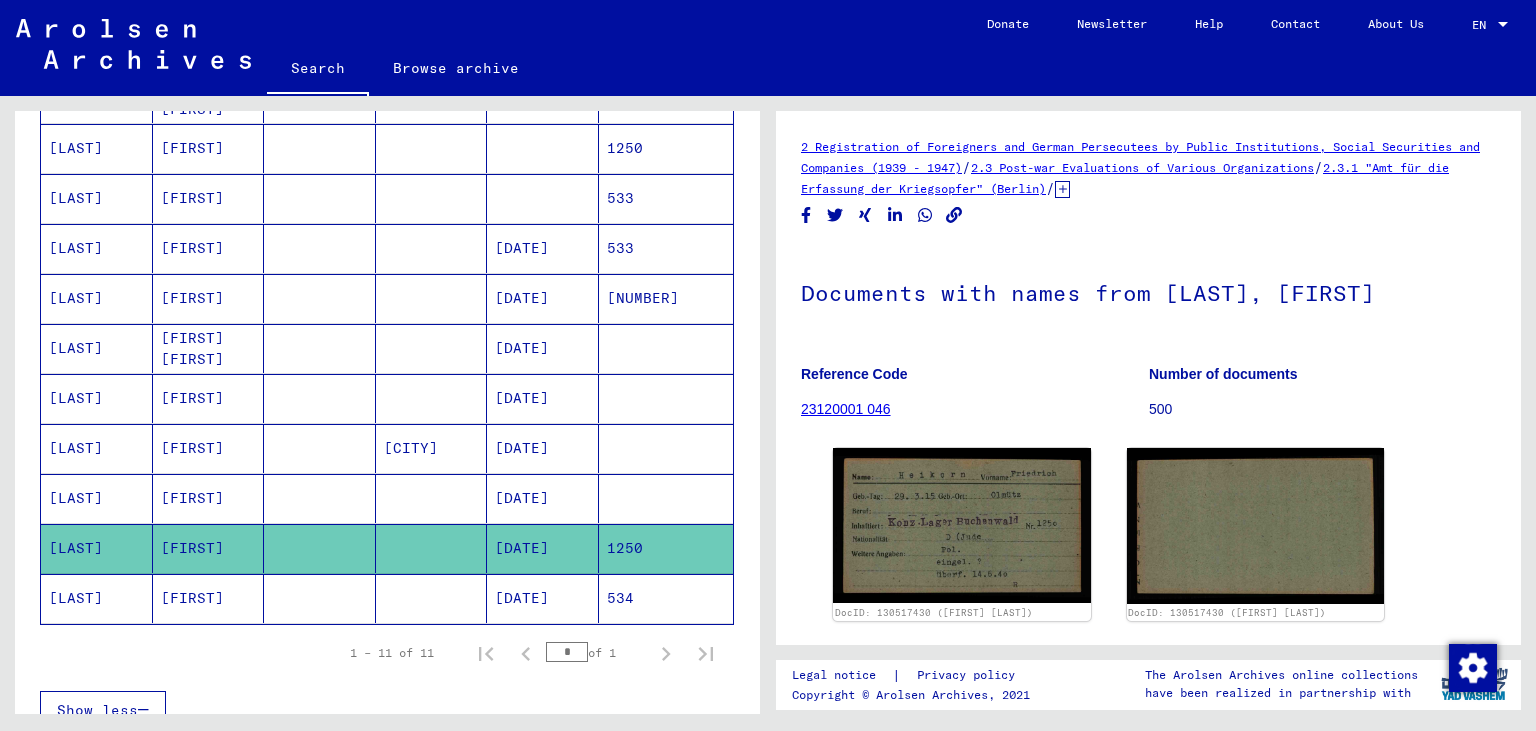 click on "[DATE]" 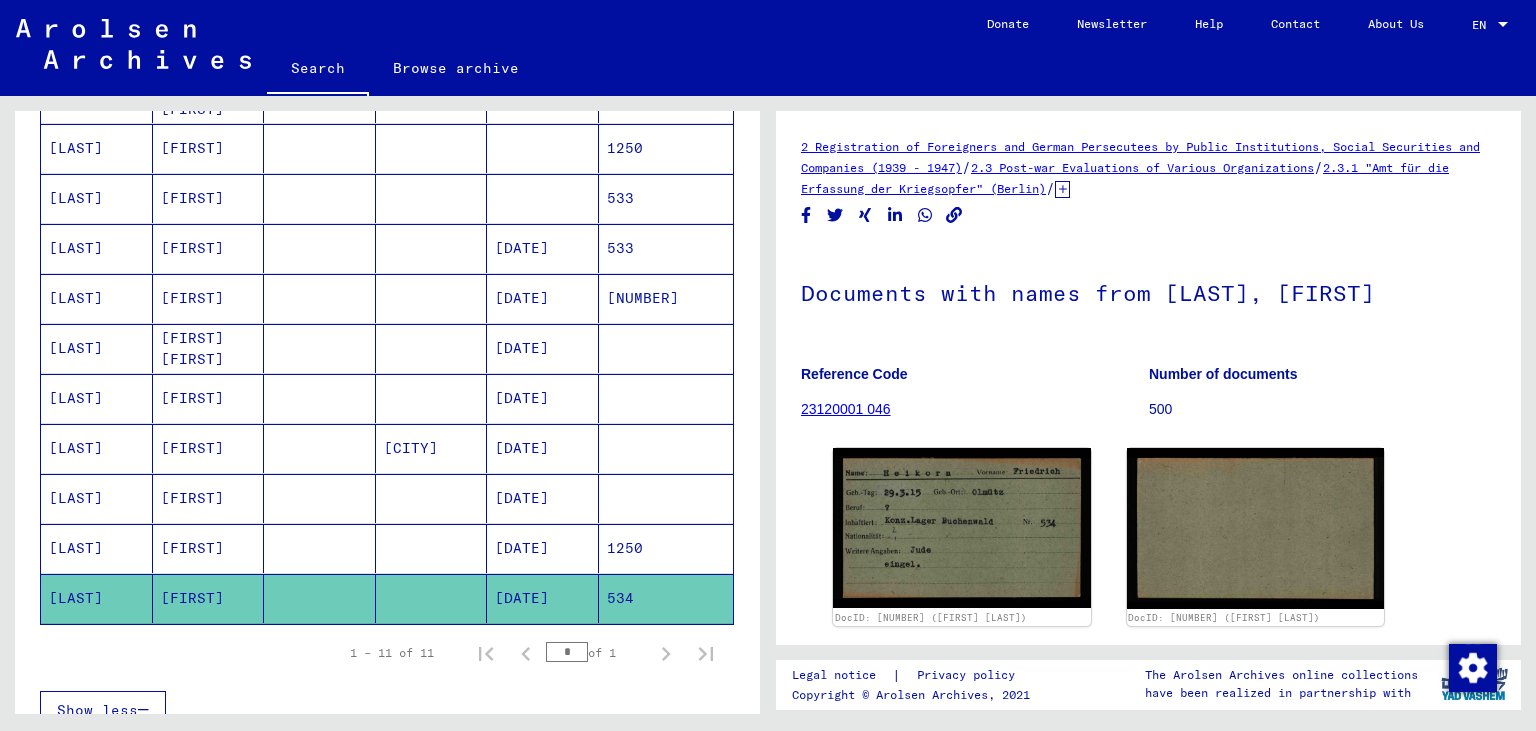 click on "[DATE]" at bounding box center [543, 448] 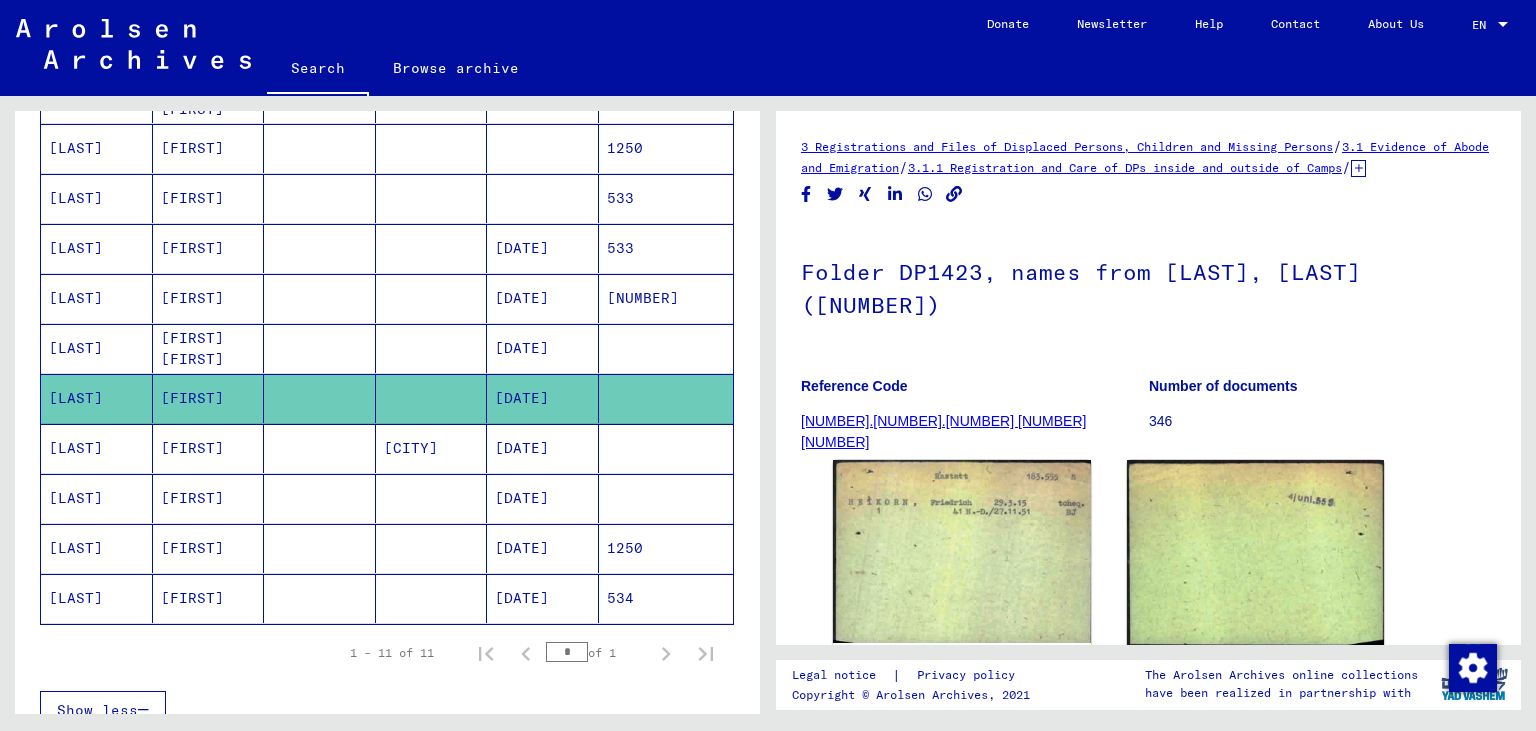 click on "[DATE]" at bounding box center (543, 398) 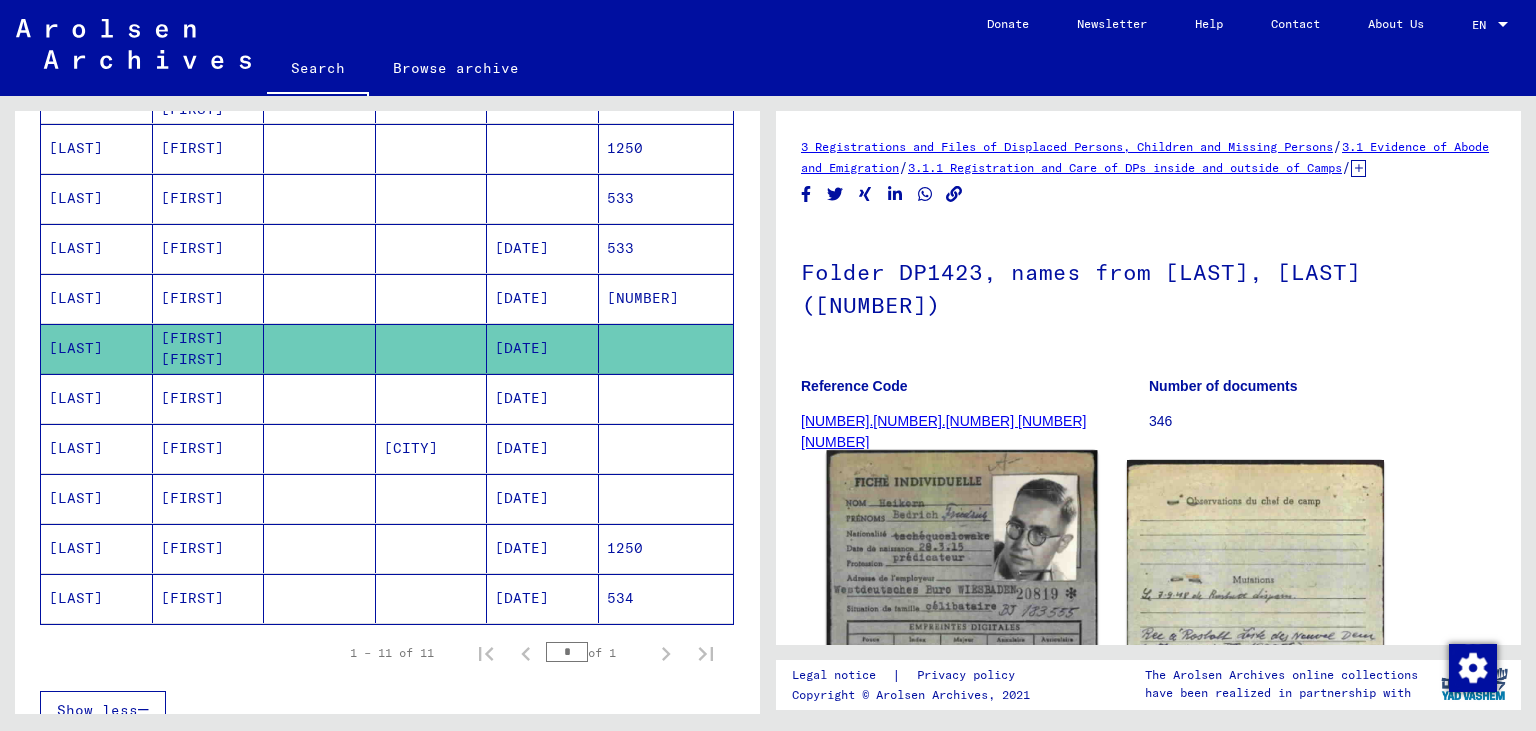 click 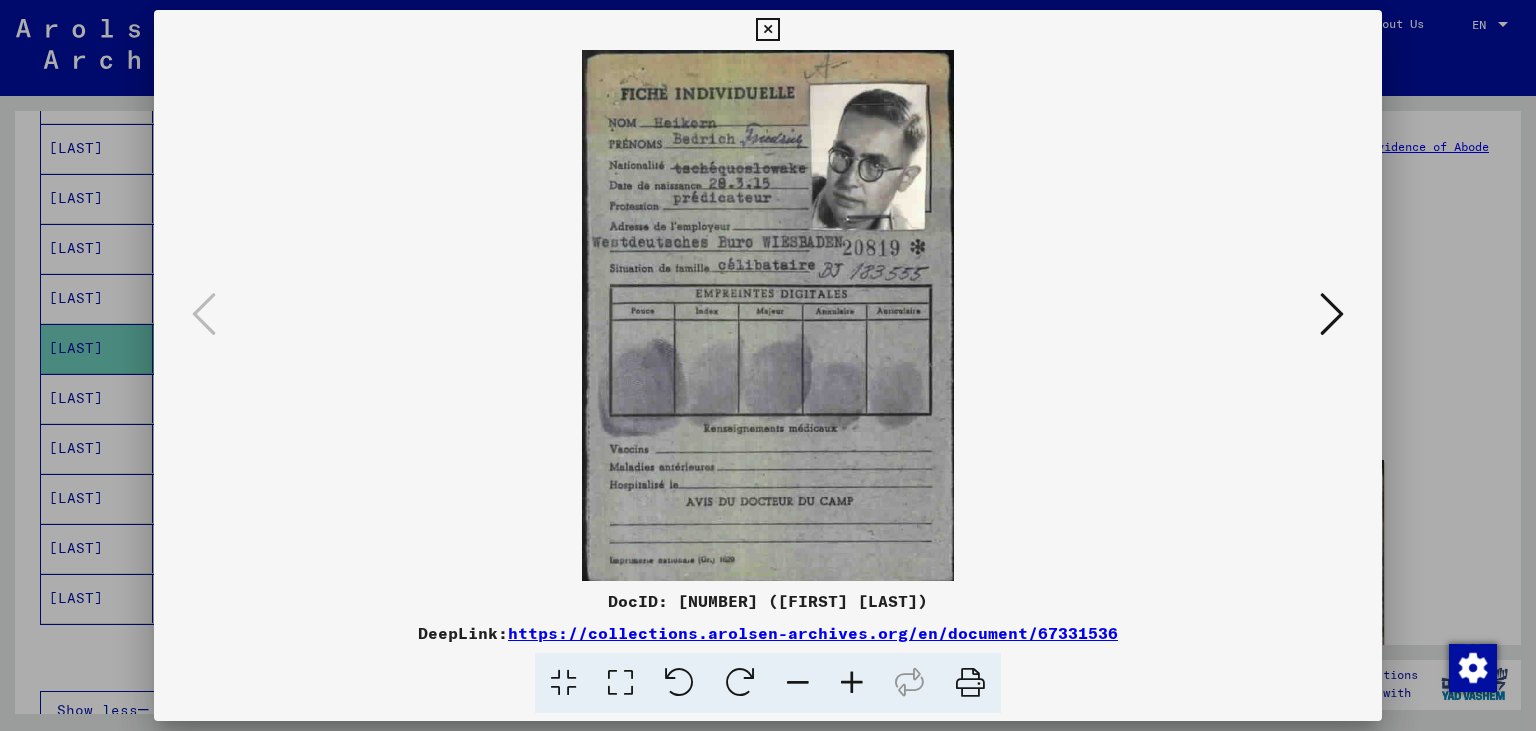 click at bounding box center (767, 30) 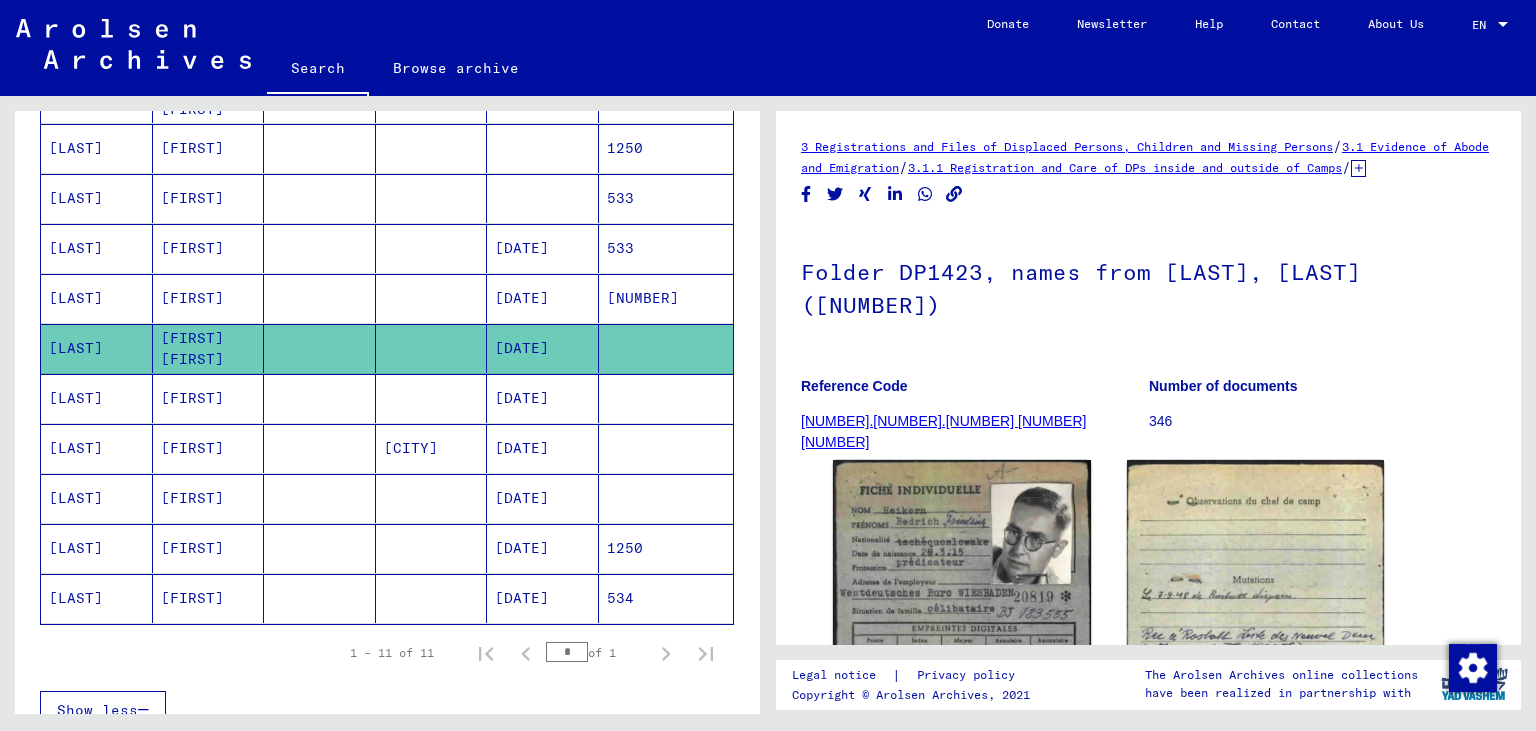 click on "[DATE]" at bounding box center [543, 348] 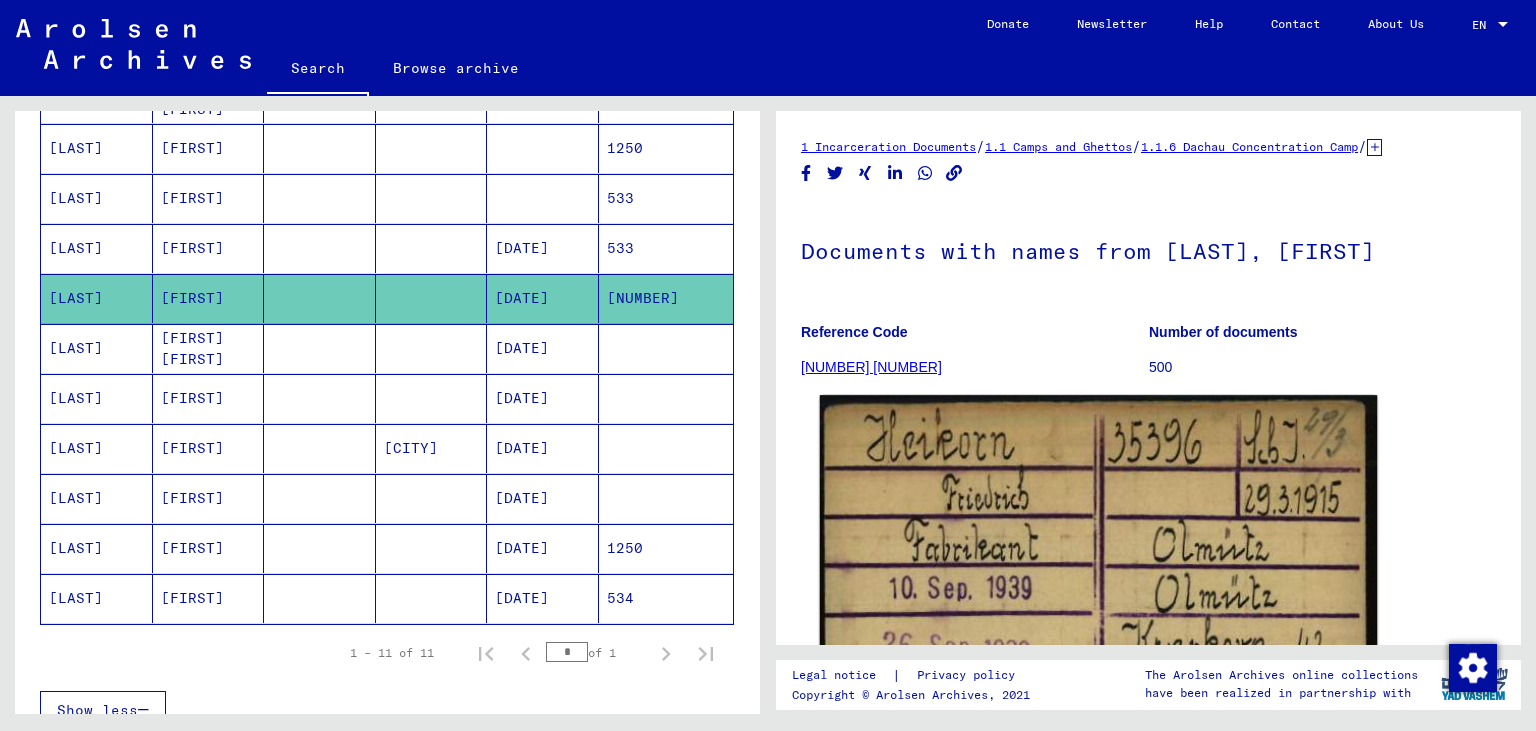 click 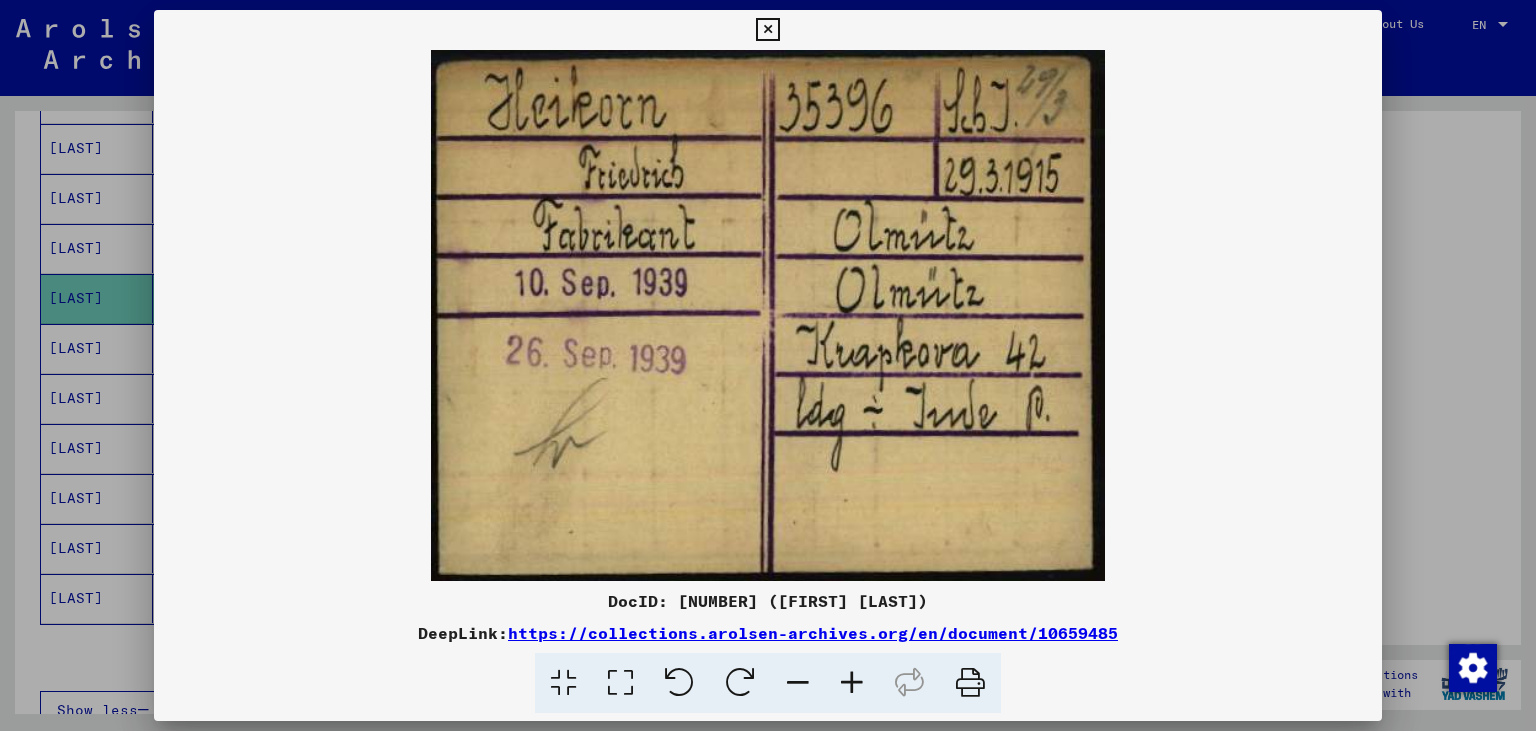click at bounding box center (767, 30) 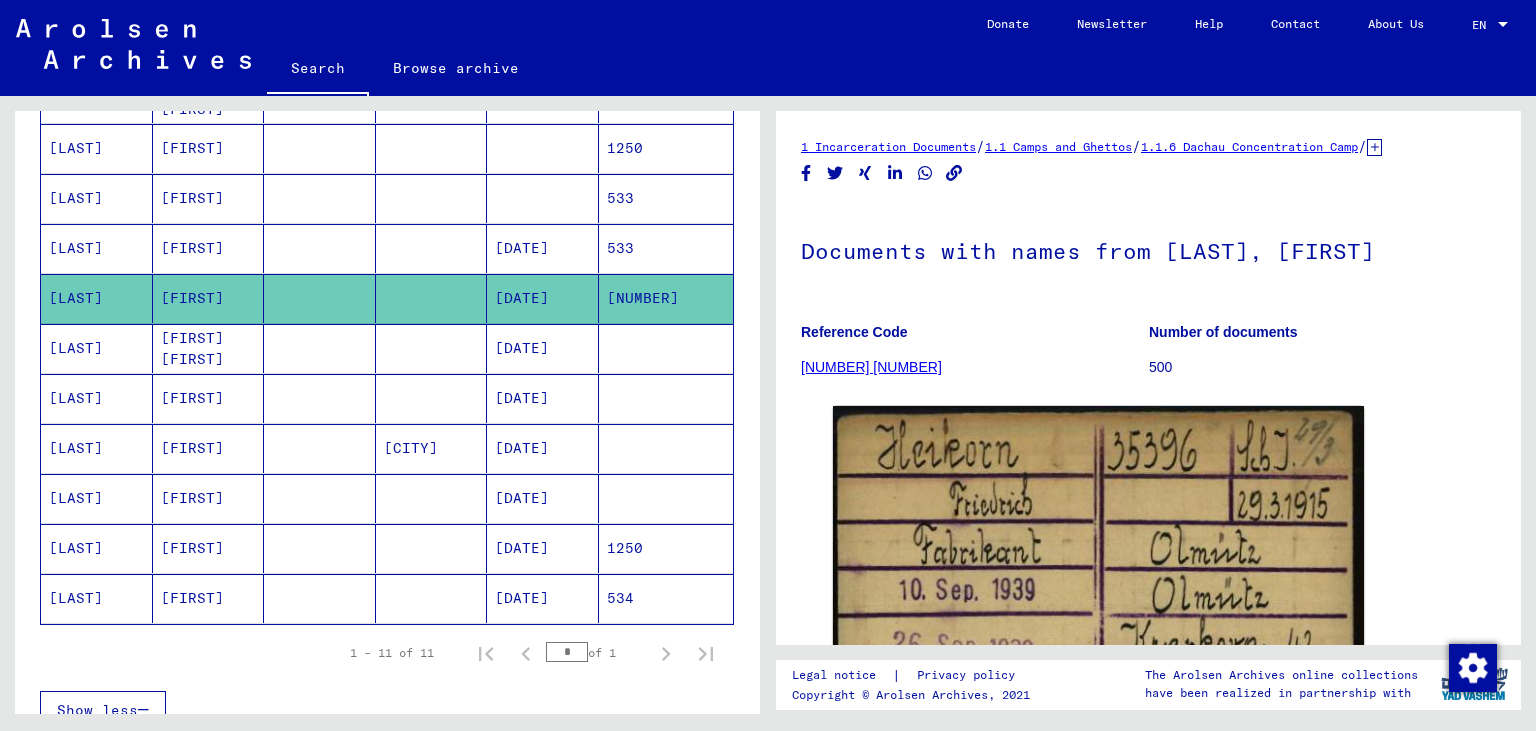click on "[DATE]" at bounding box center [543, 298] 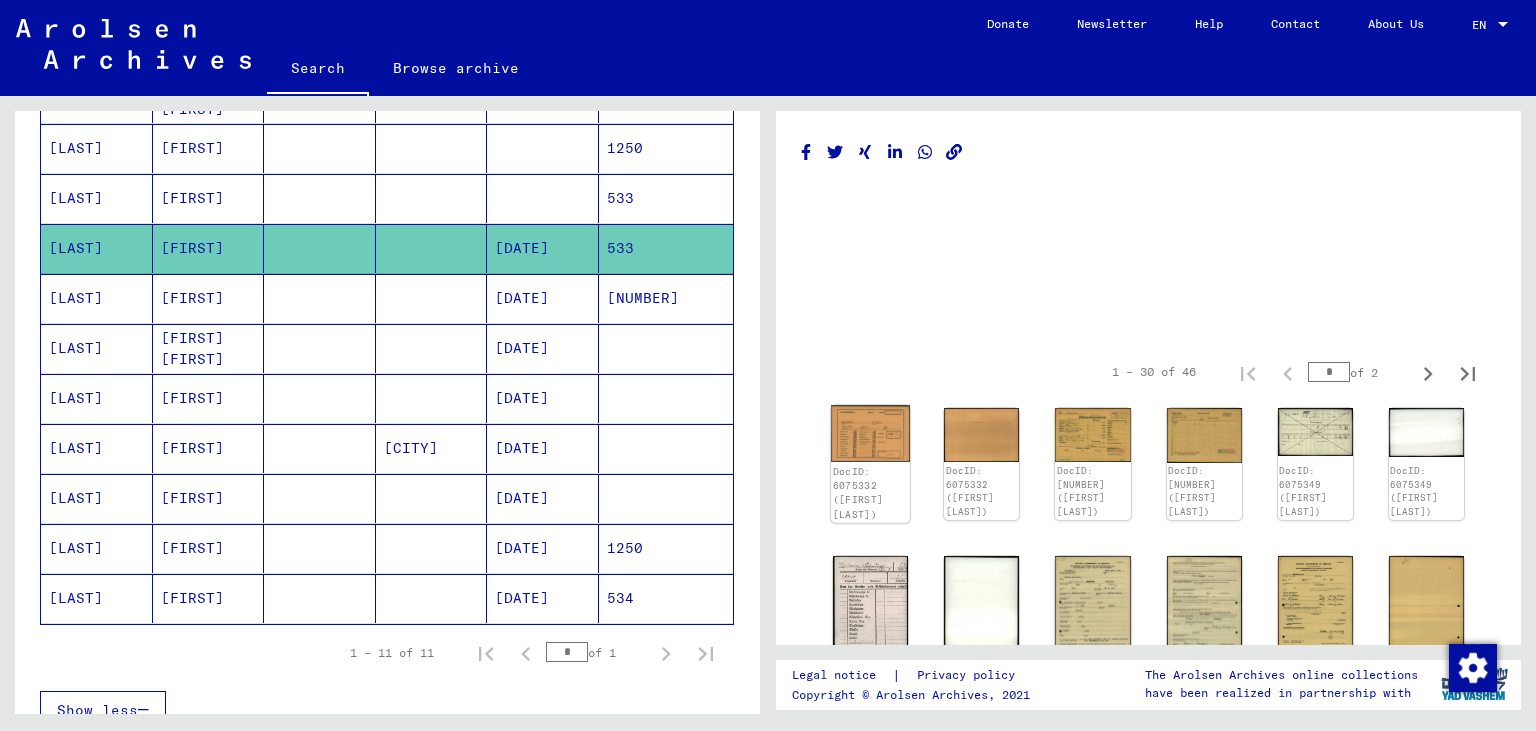 click 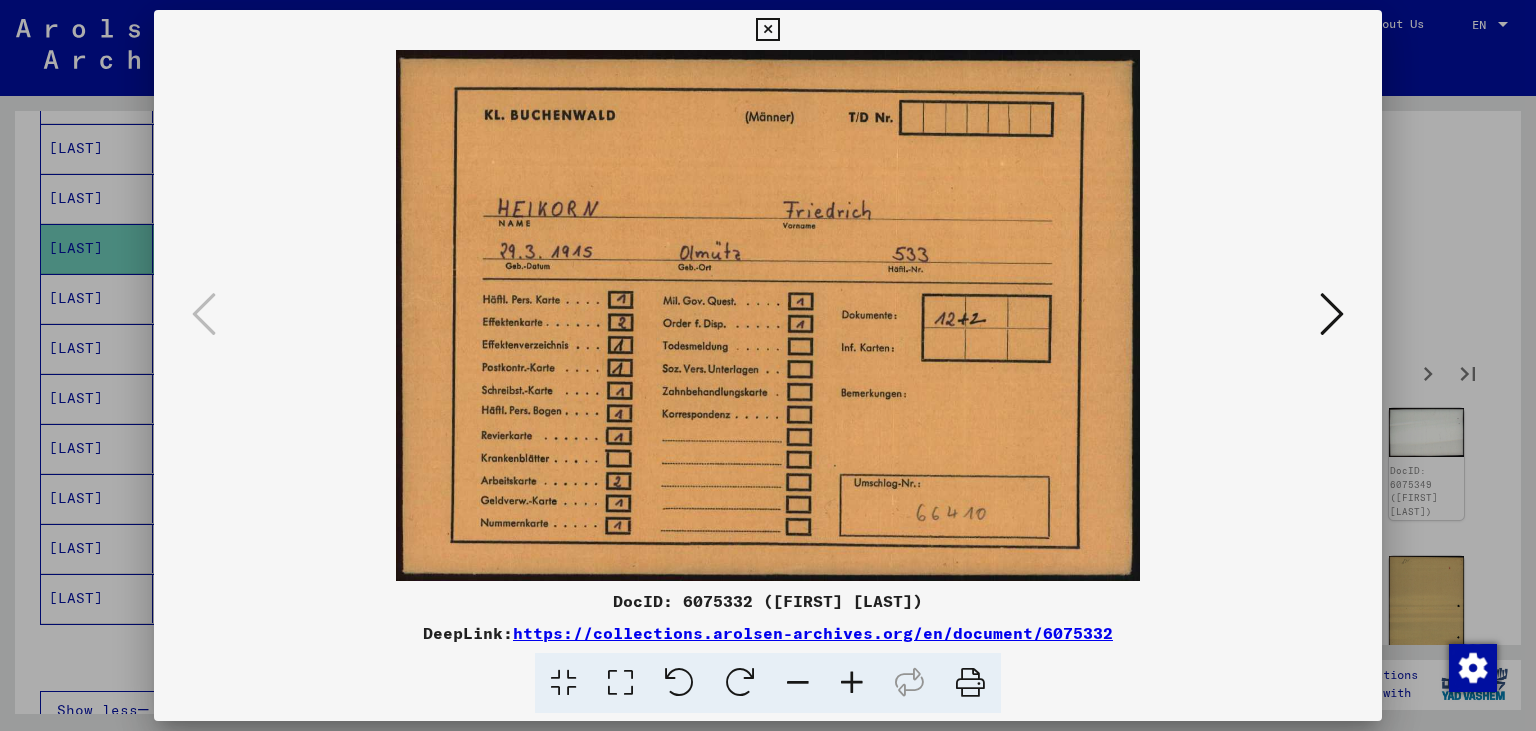 click at bounding box center (1332, 314) 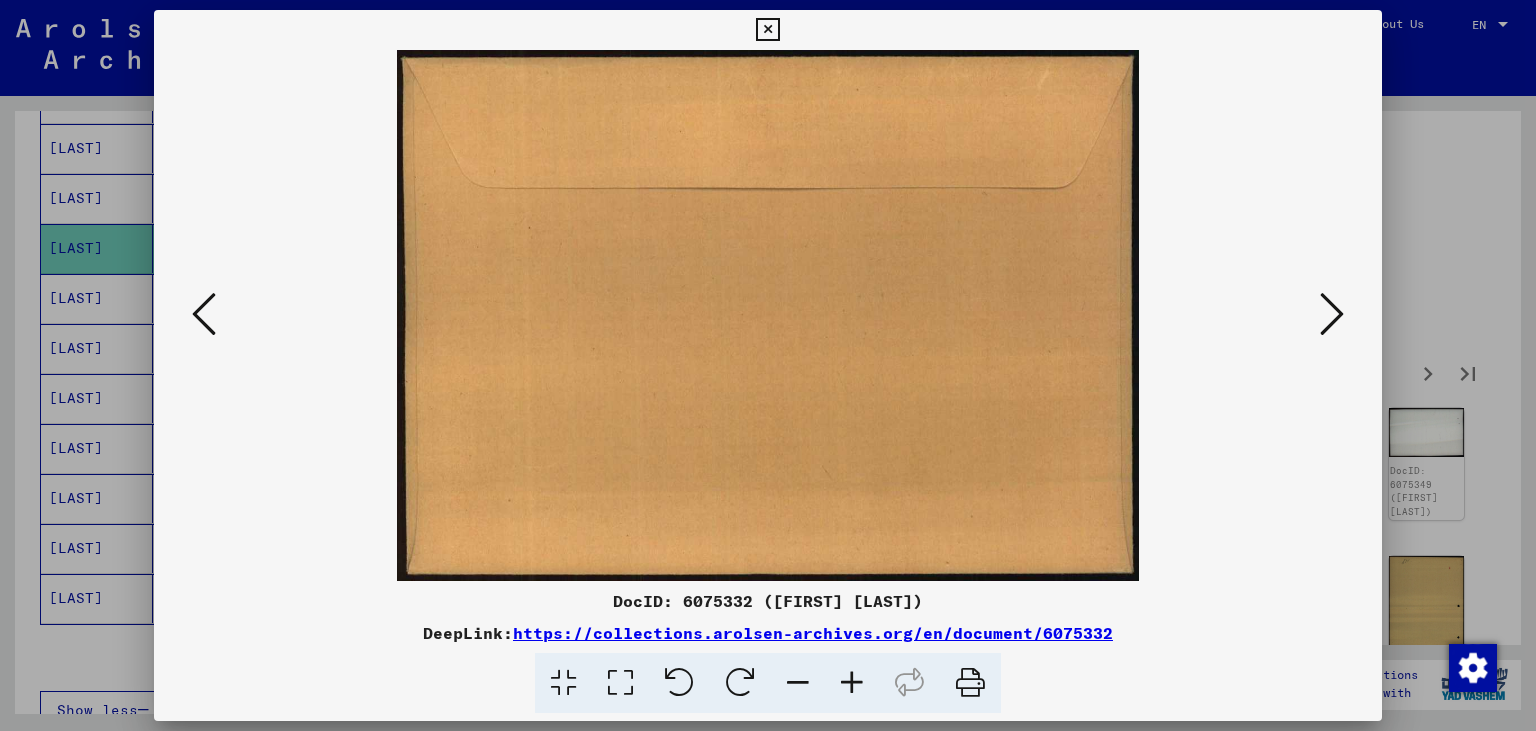 click at bounding box center (1332, 314) 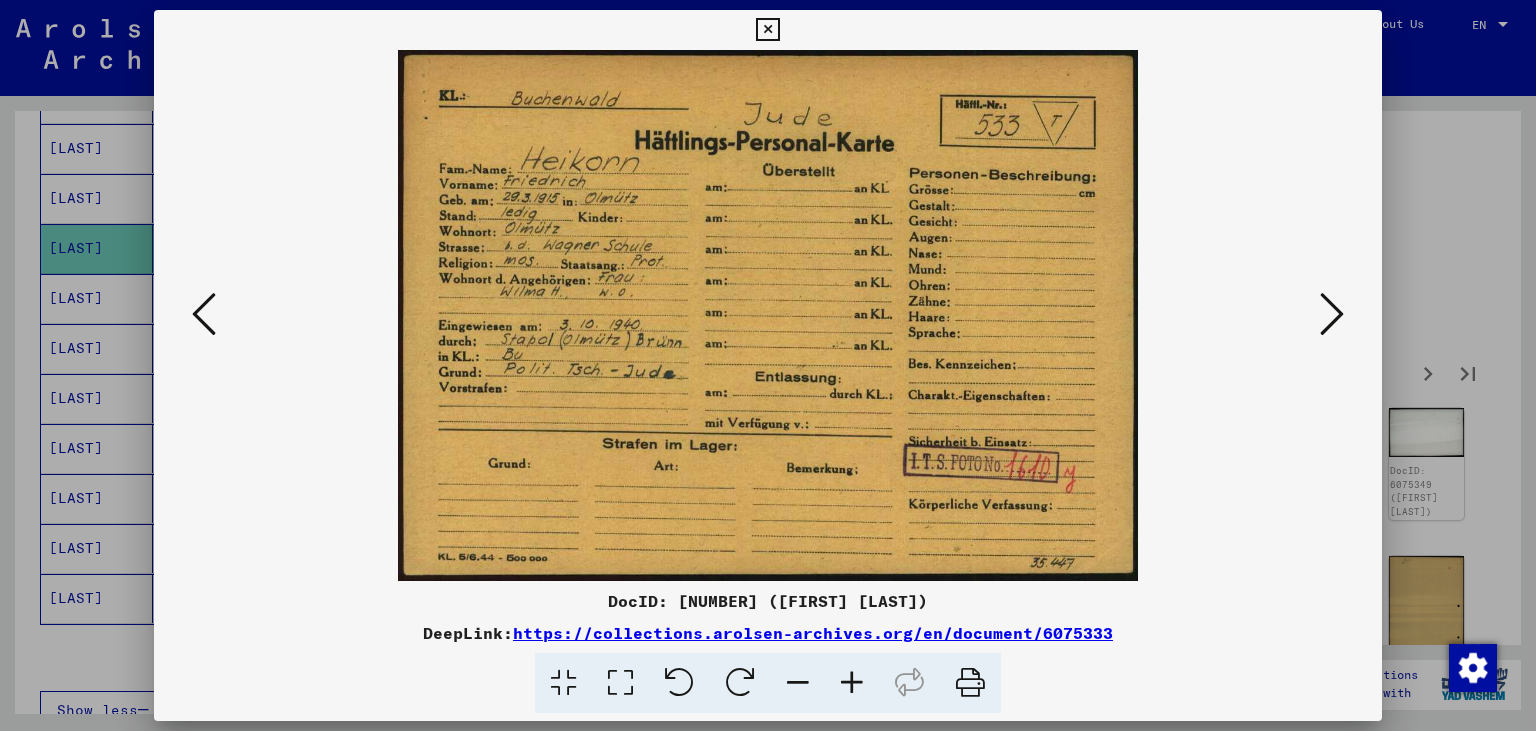 click at bounding box center [1332, 314] 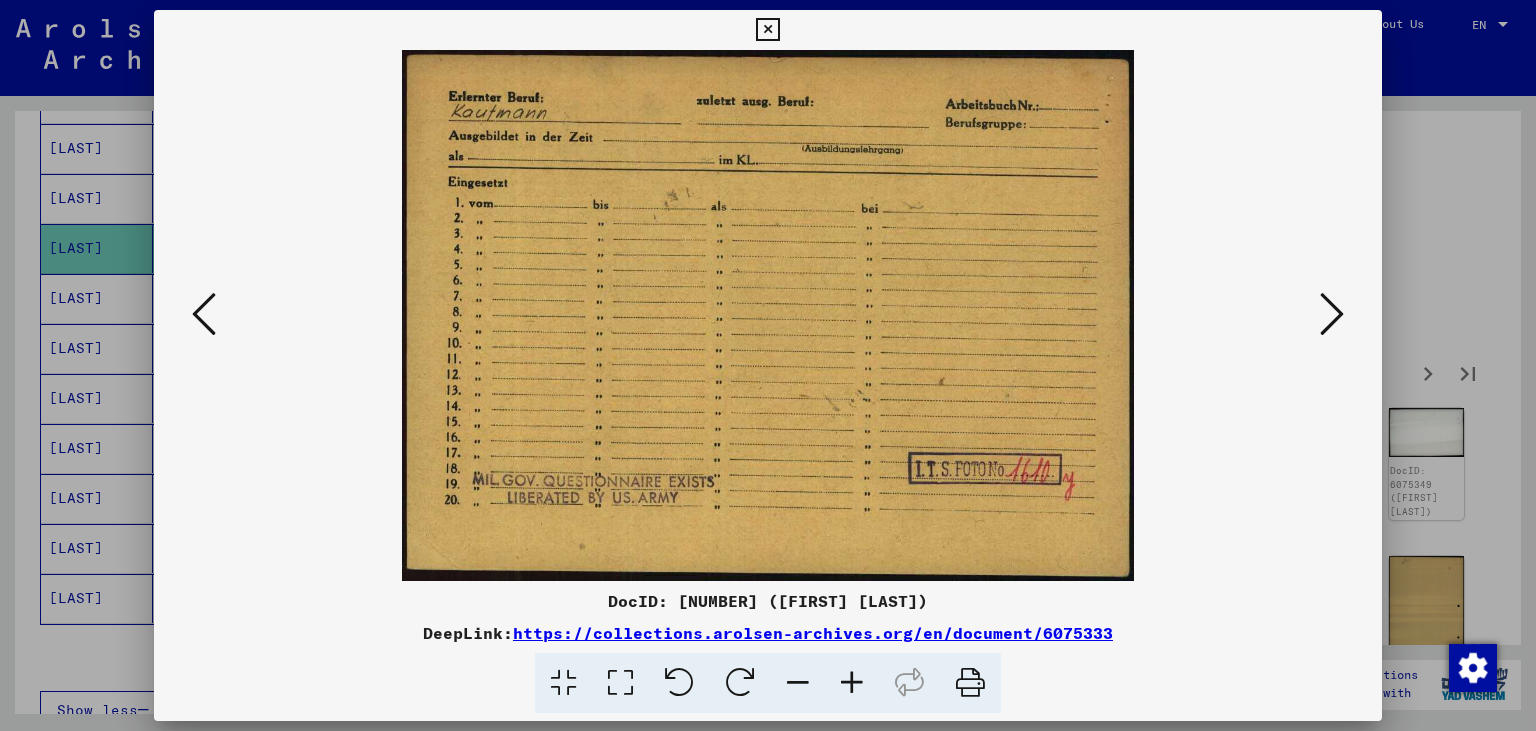 click at bounding box center [1332, 314] 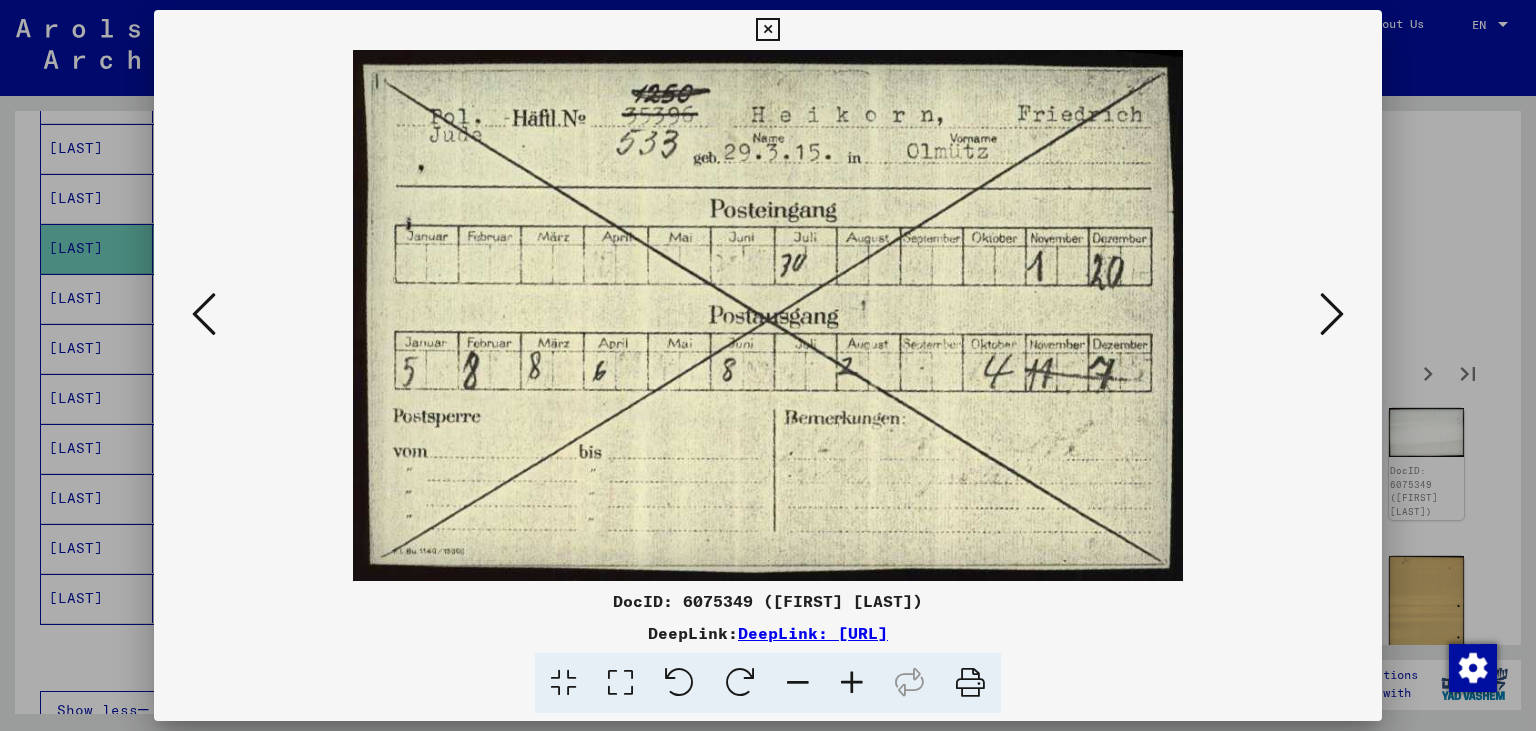 click at bounding box center (1332, 314) 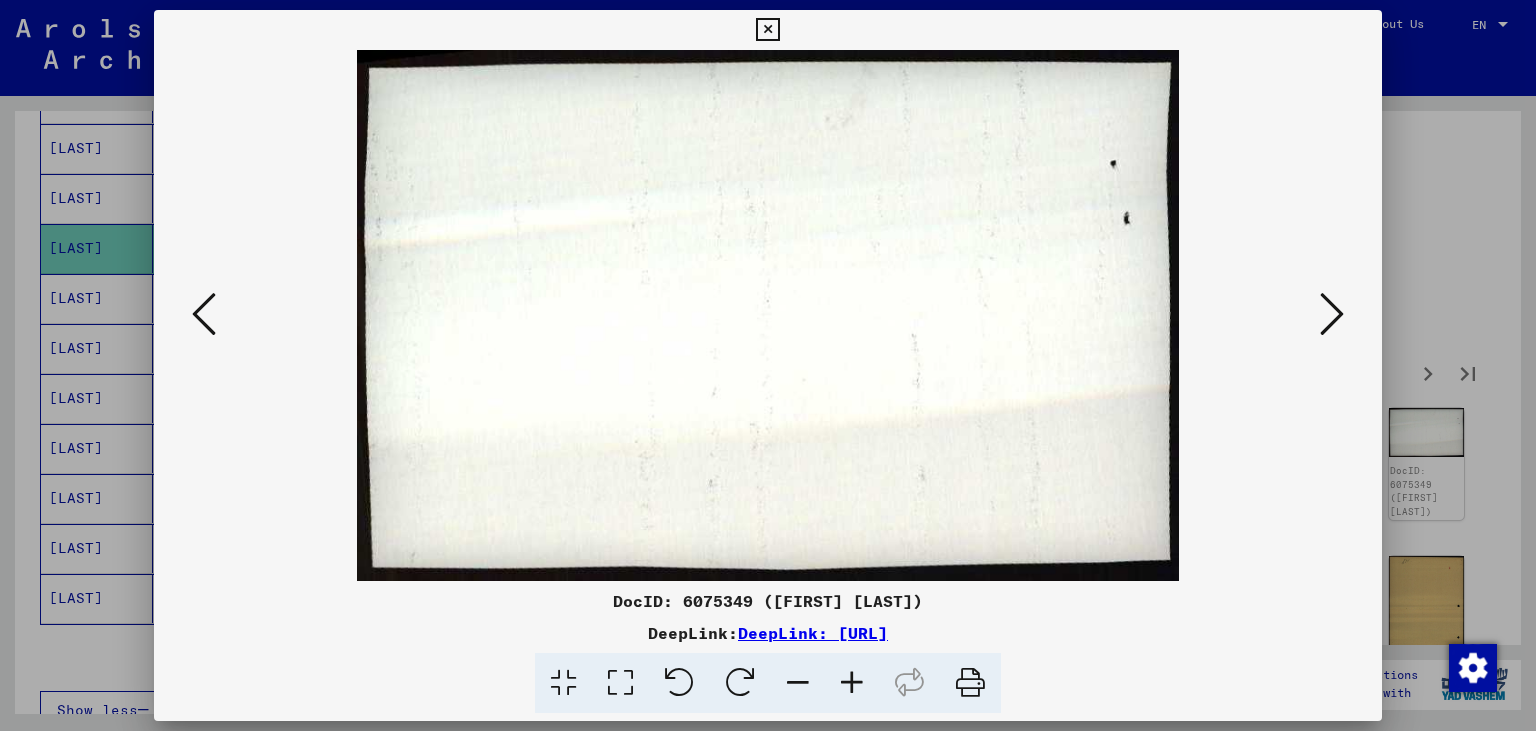 click at bounding box center [1332, 314] 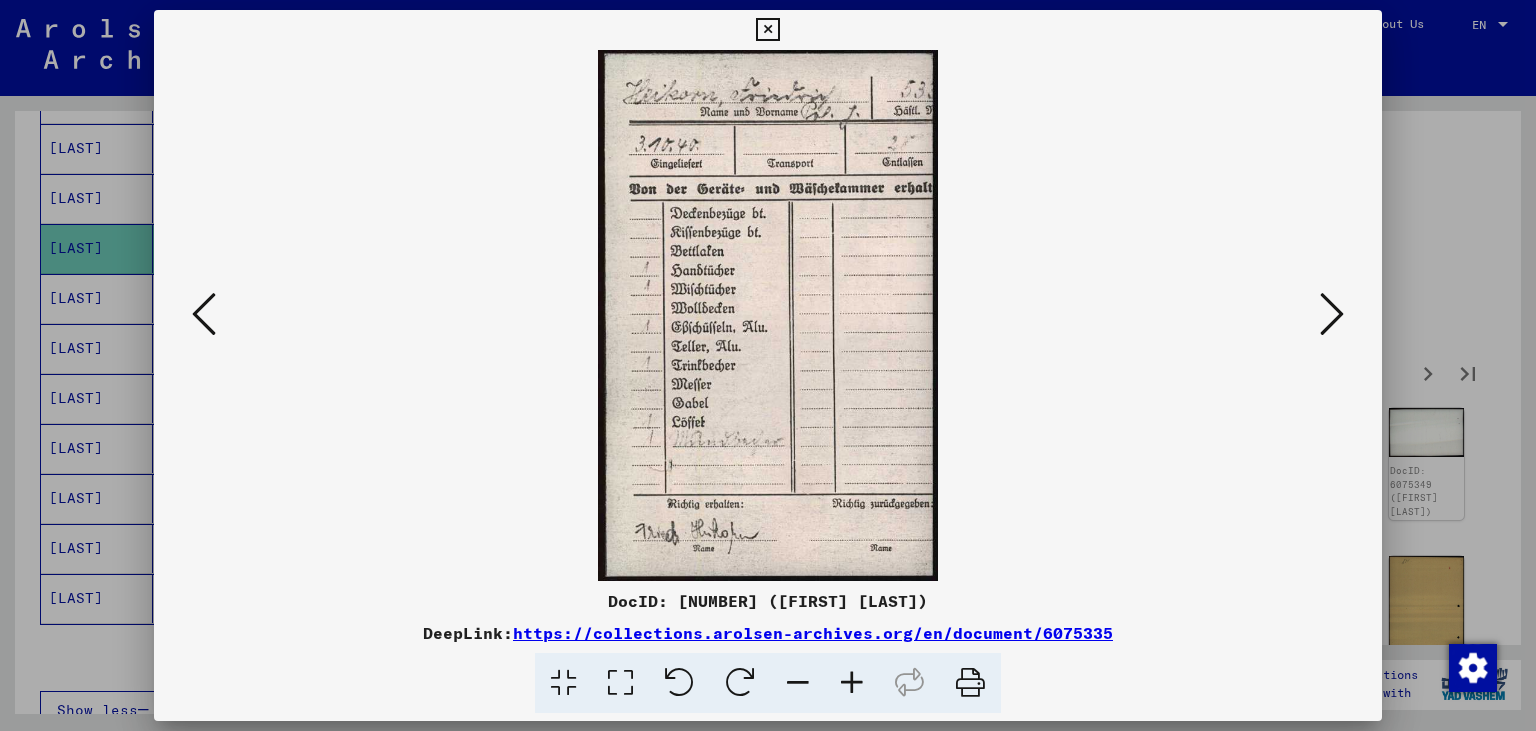 click at bounding box center [1332, 314] 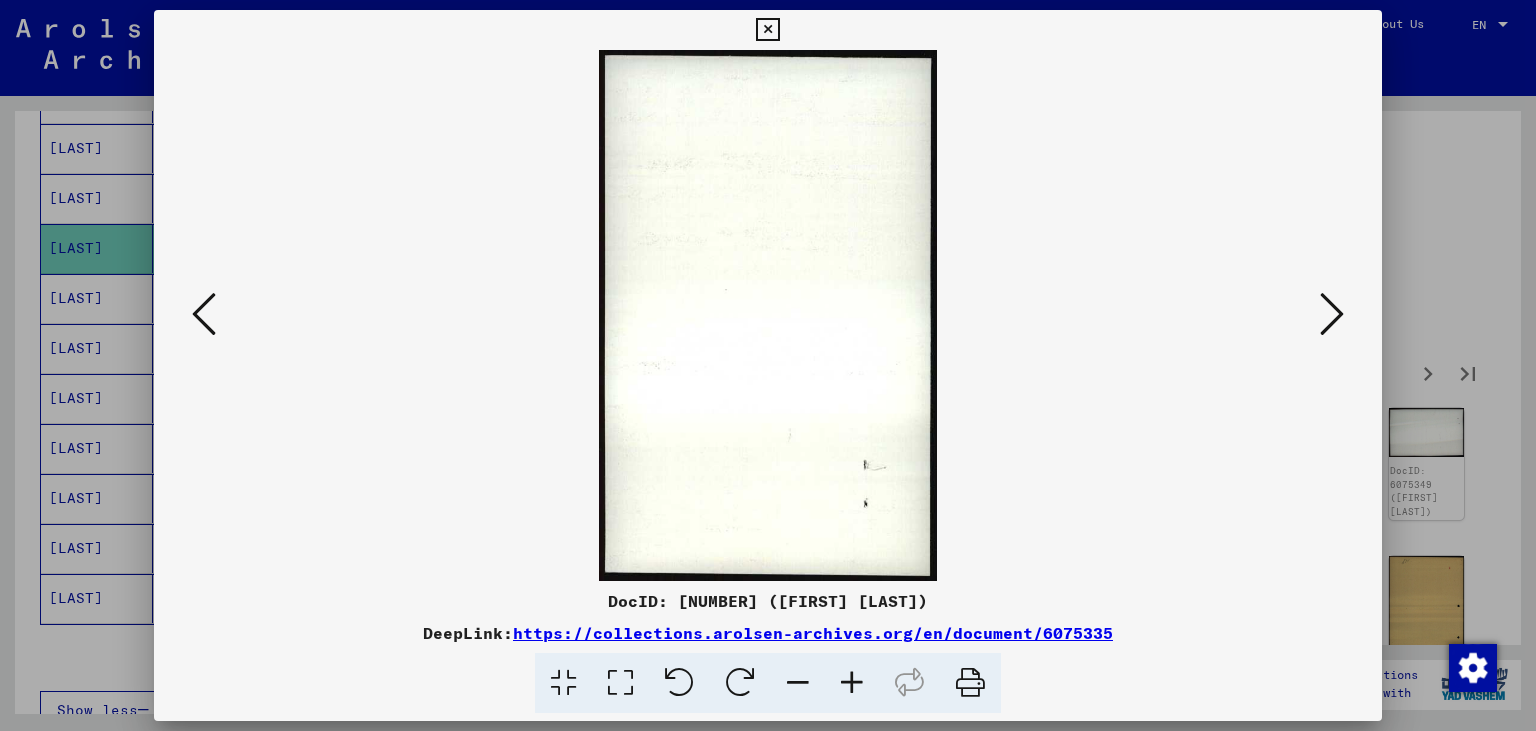 click at bounding box center (1332, 314) 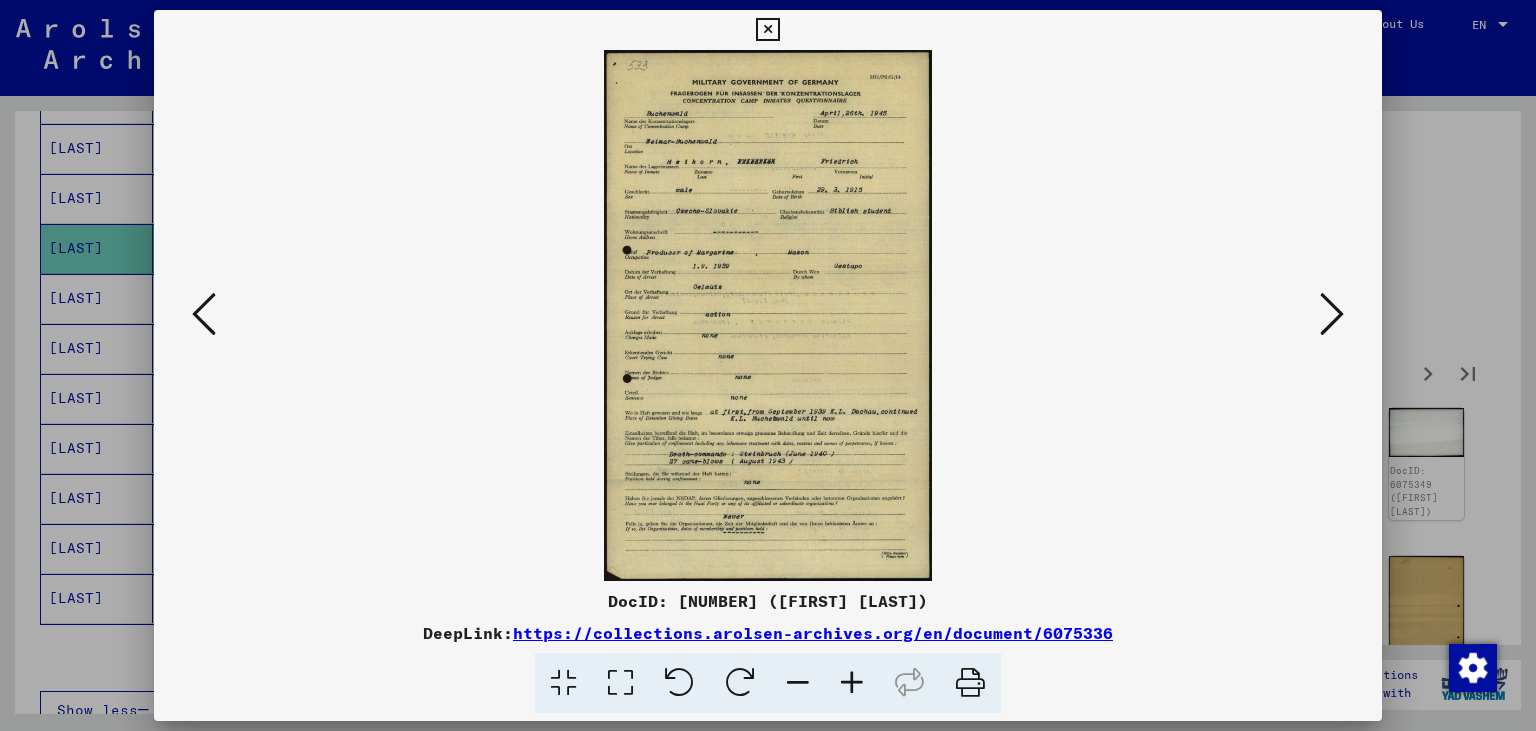 click at bounding box center [1332, 314] 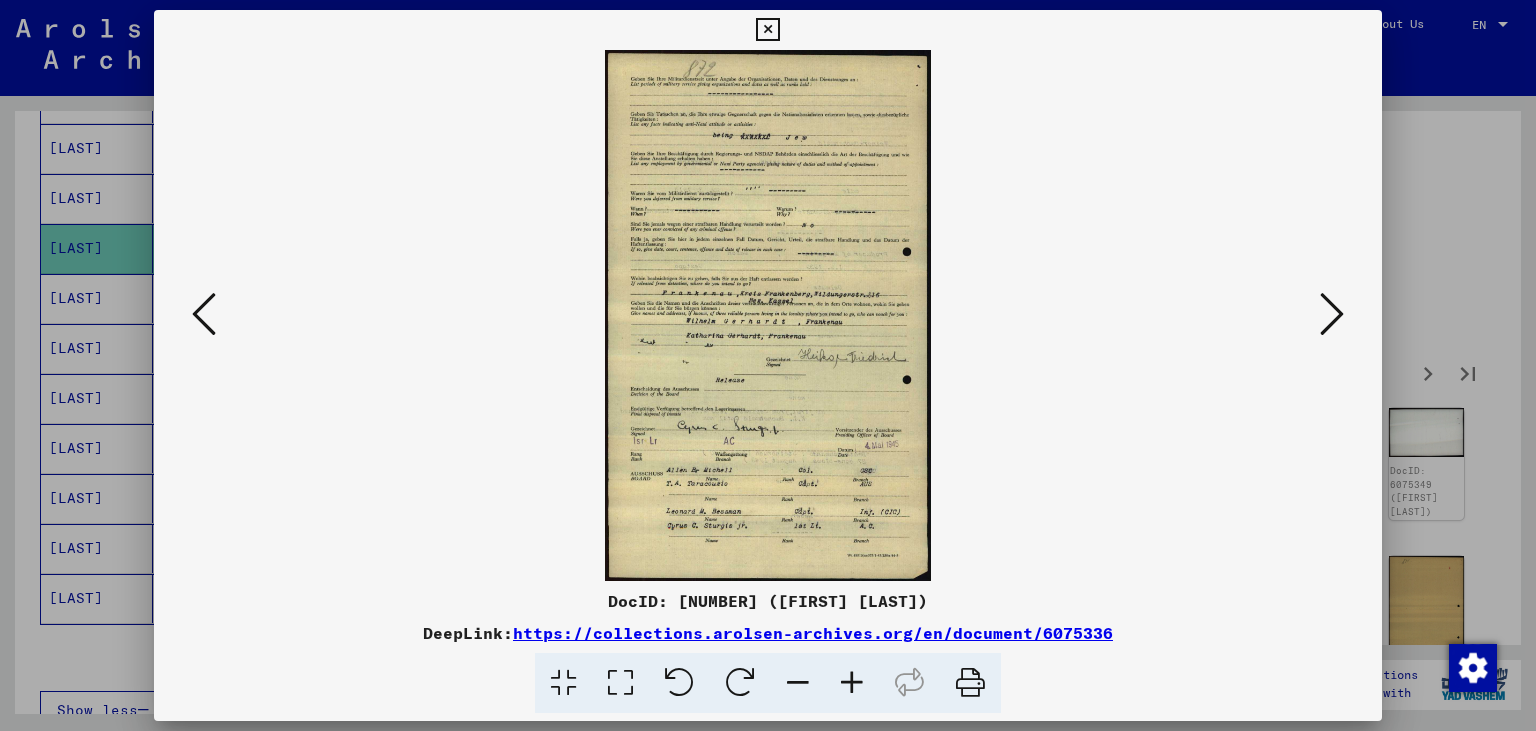 click at bounding box center (1332, 314) 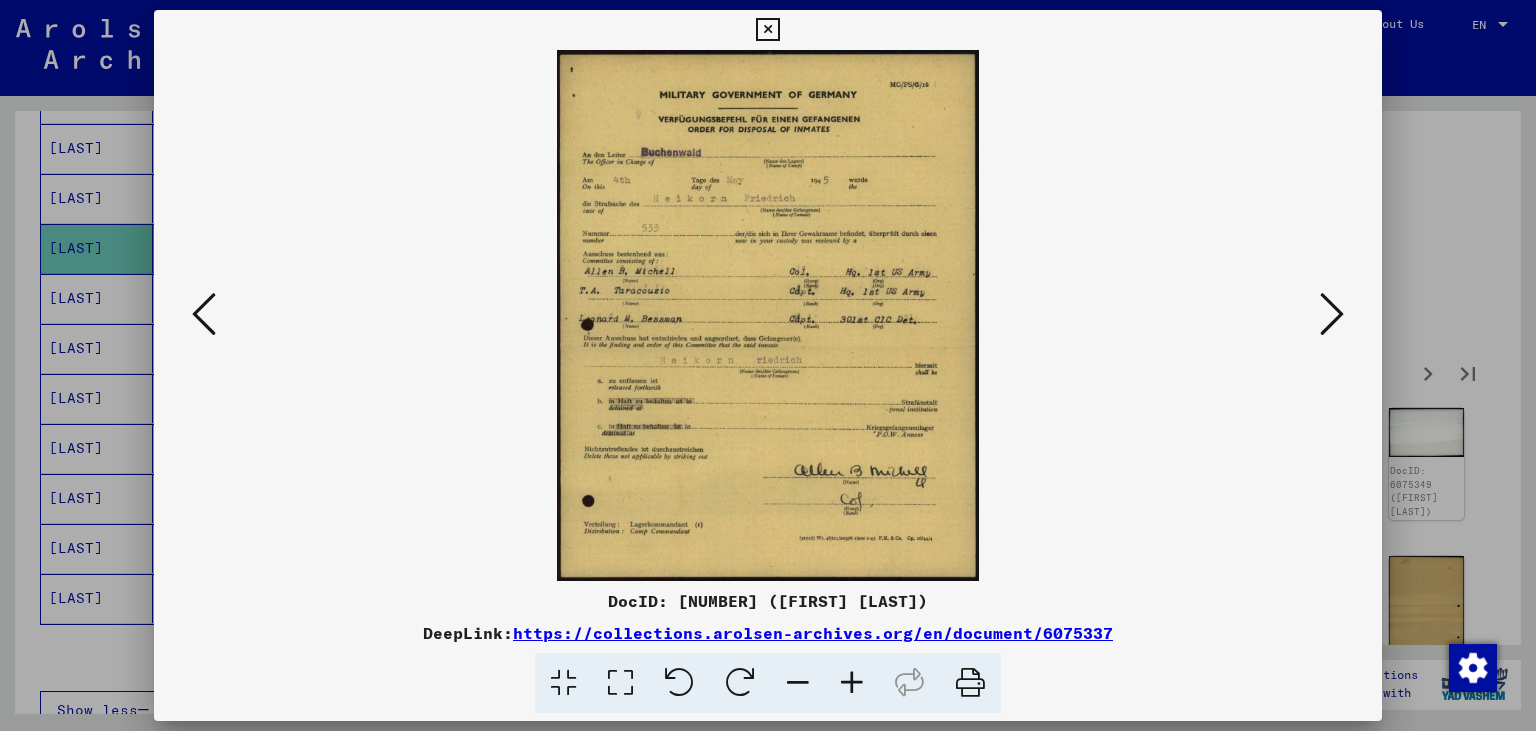 click at bounding box center (1332, 314) 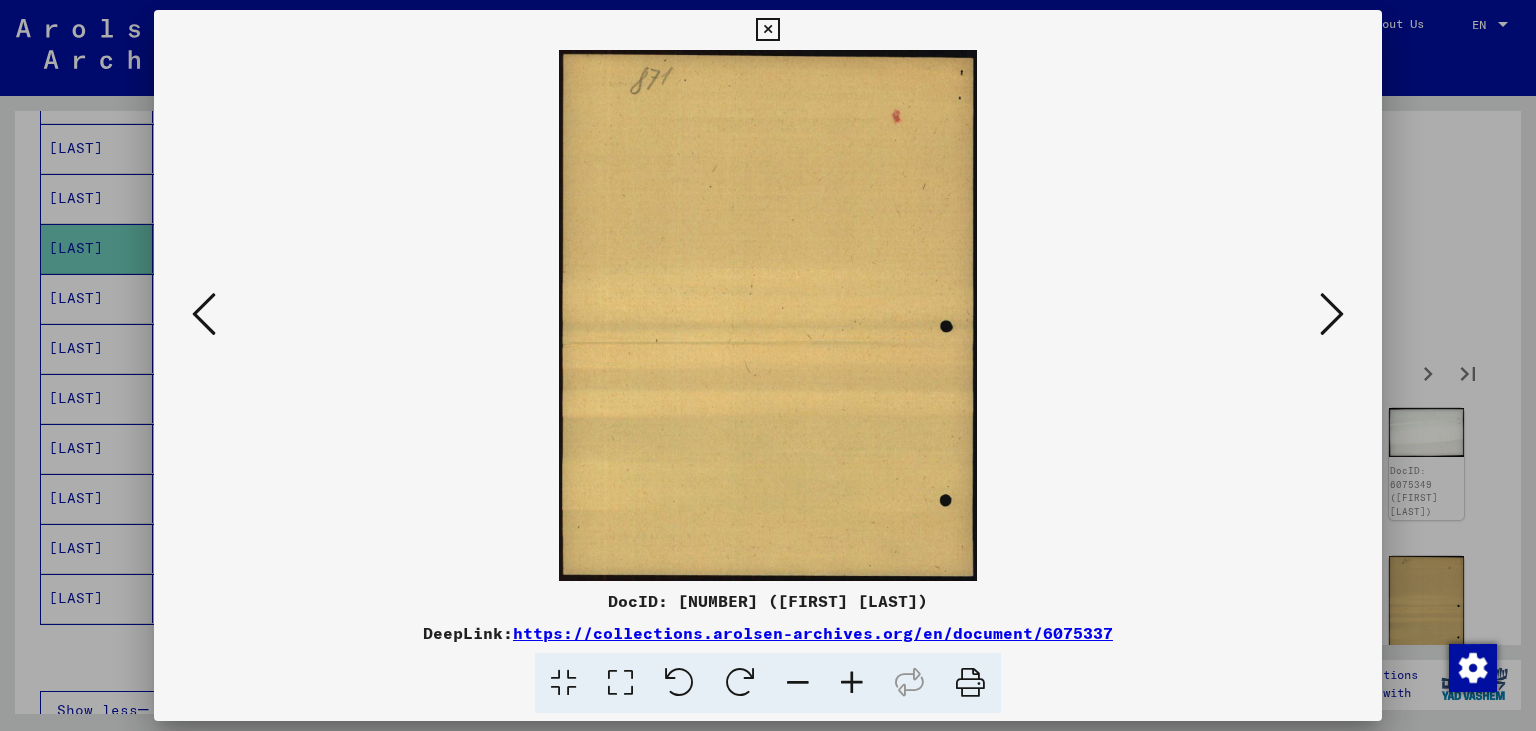 click at bounding box center (1332, 314) 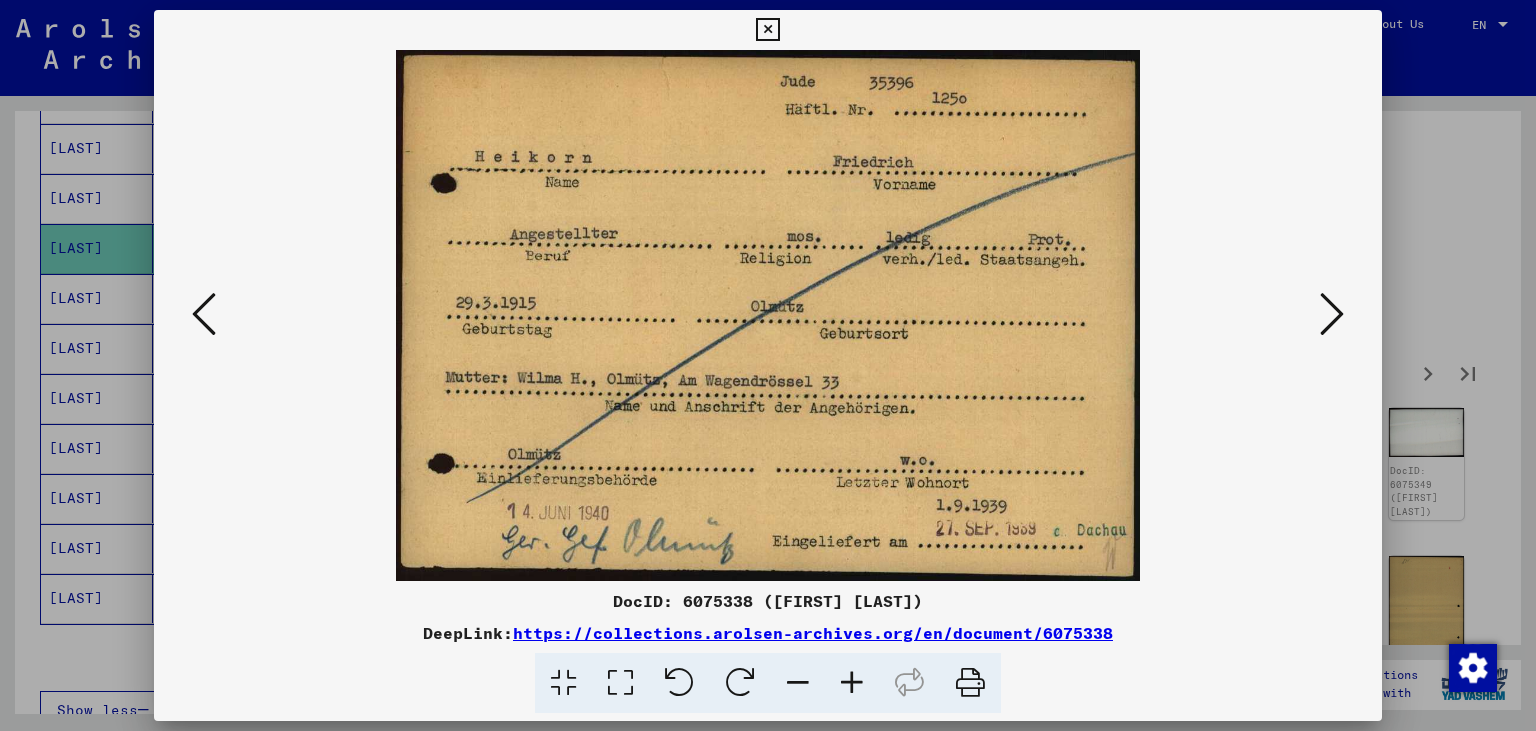 click at bounding box center (1332, 314) 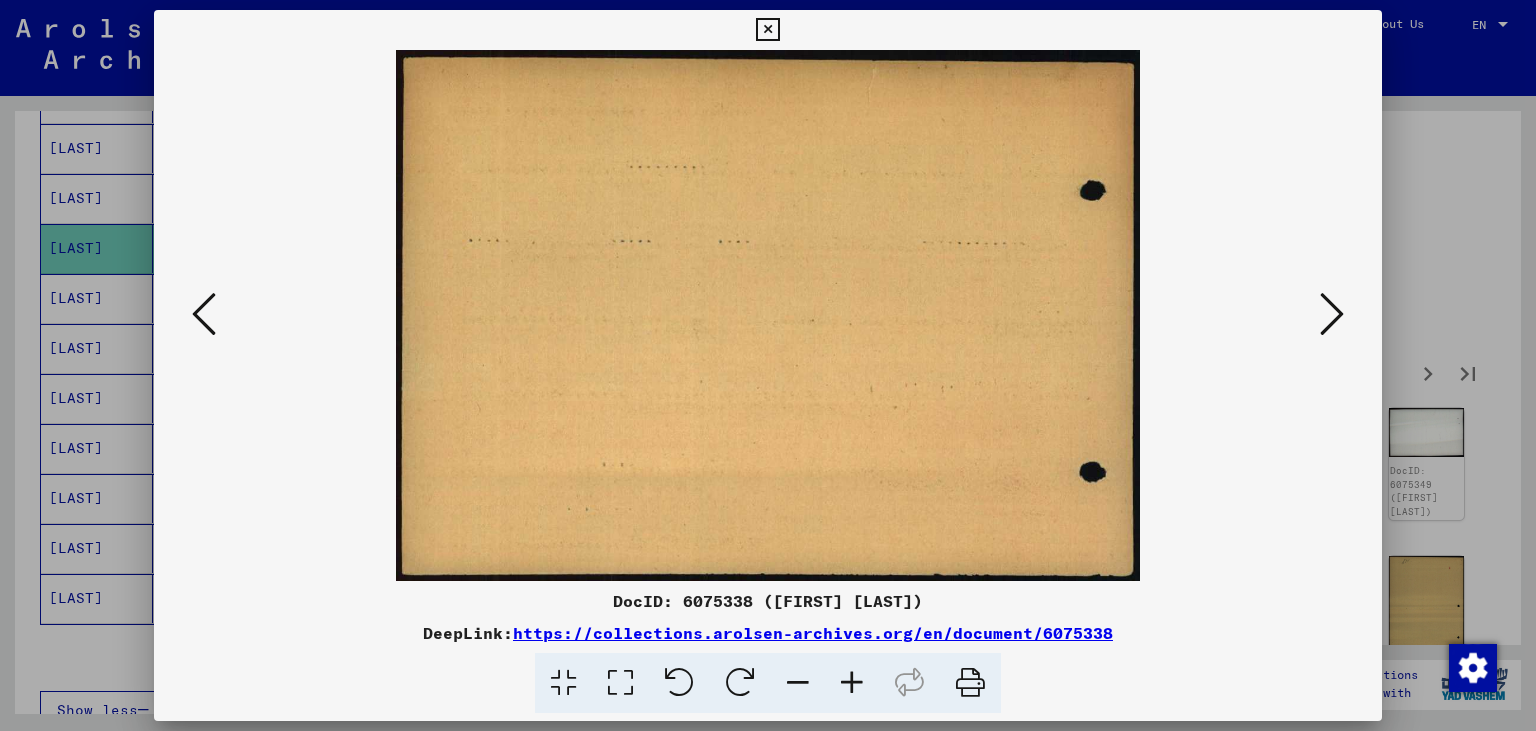 click at bounding box center [1332, 314] 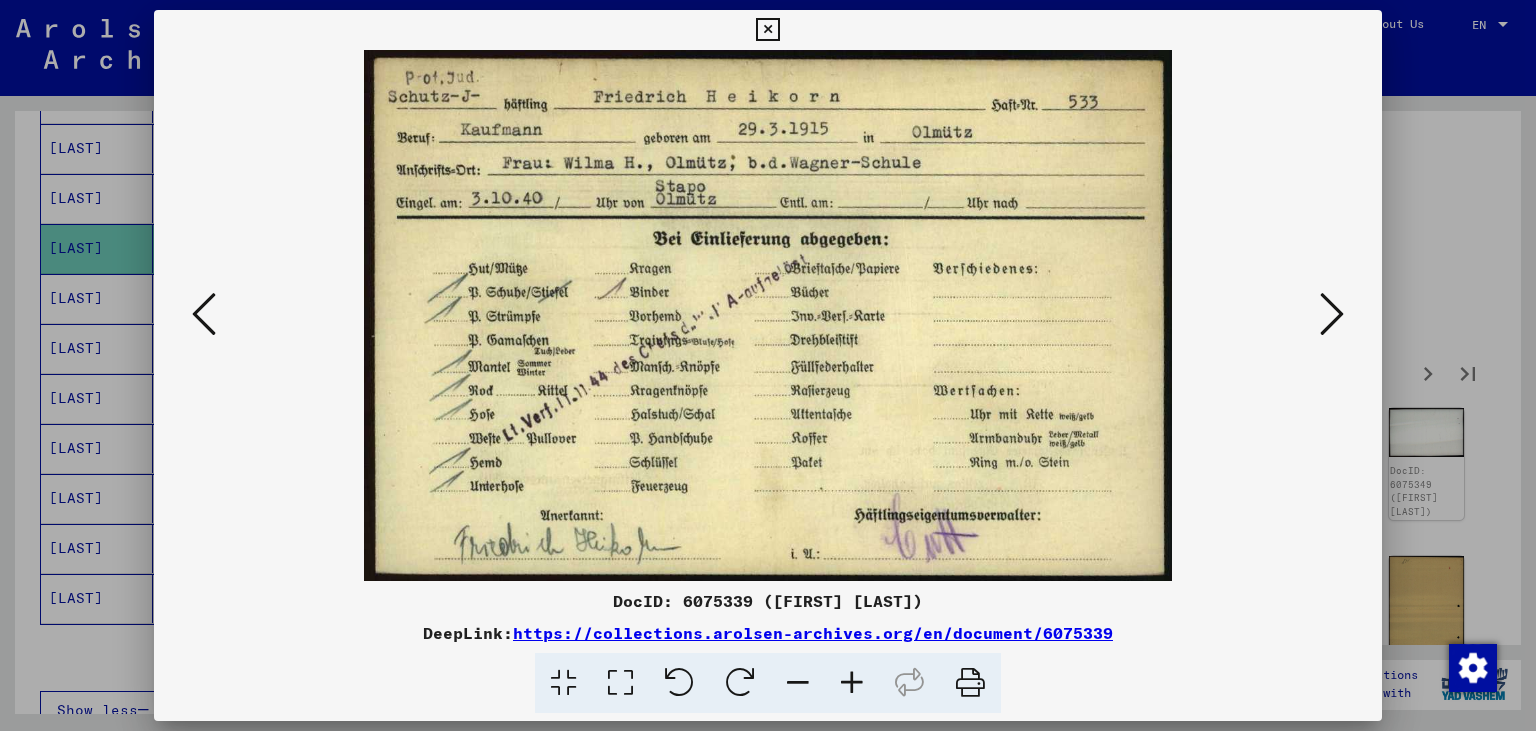click at bounding box center [1332, 314] 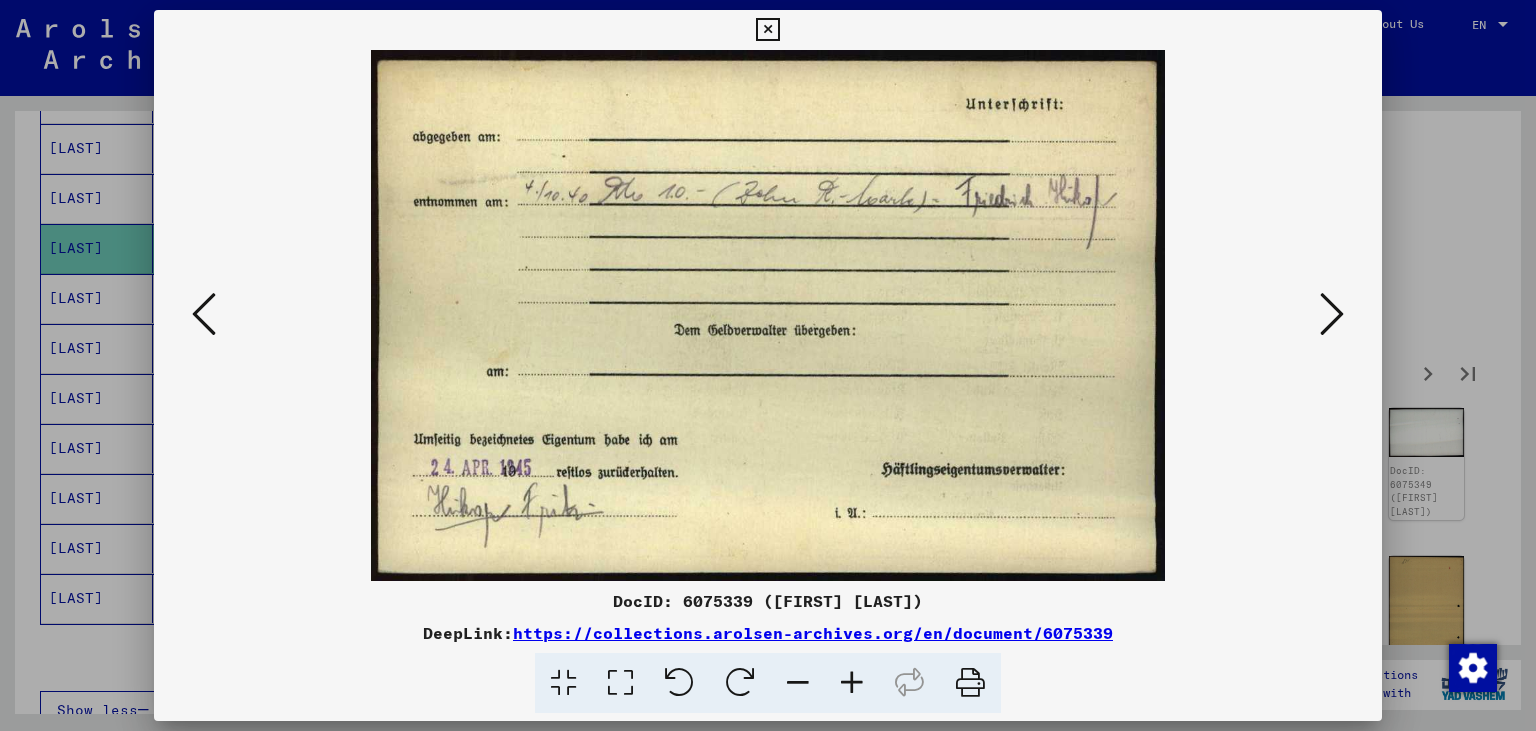 click at bounding box center (1332, 314) 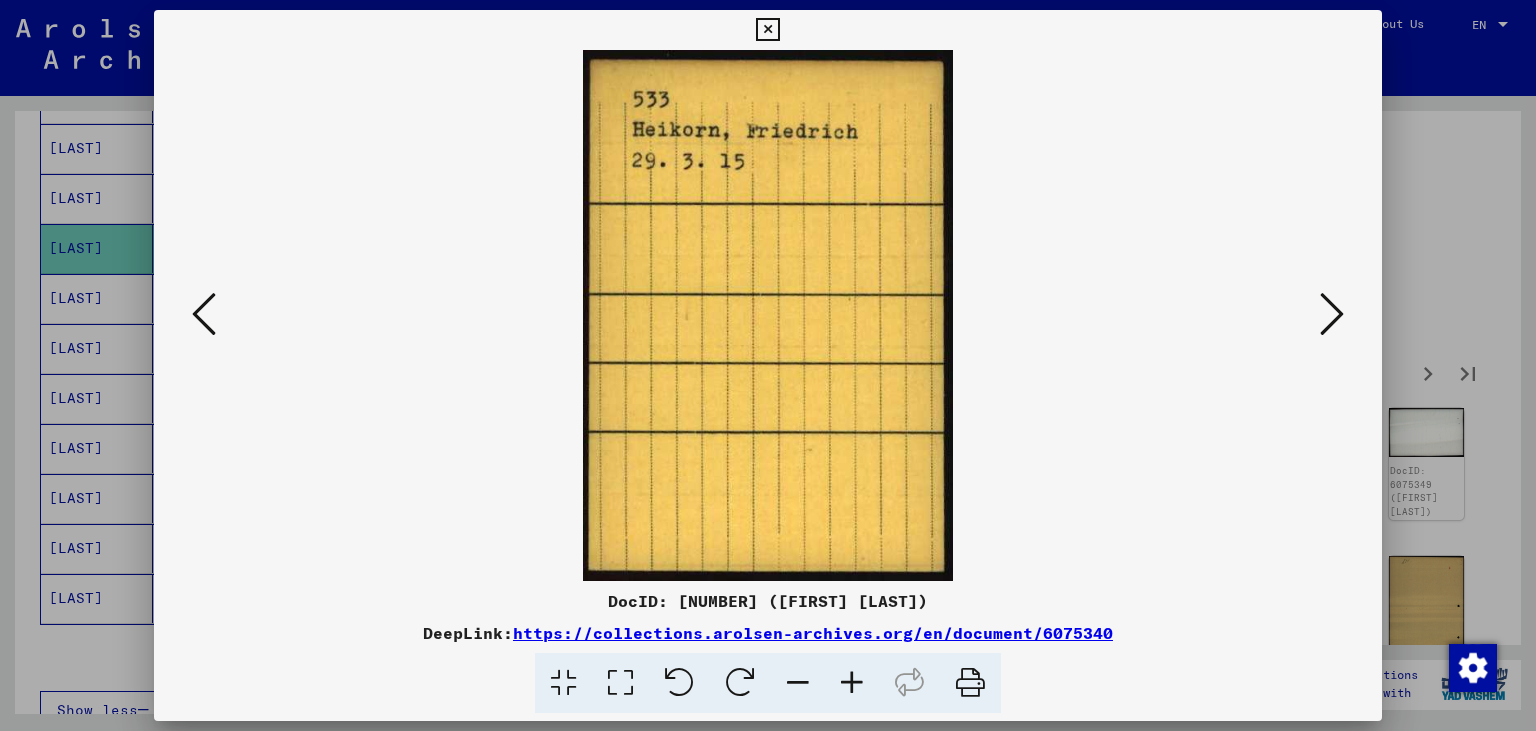 click at bounding box center (1332, 314) 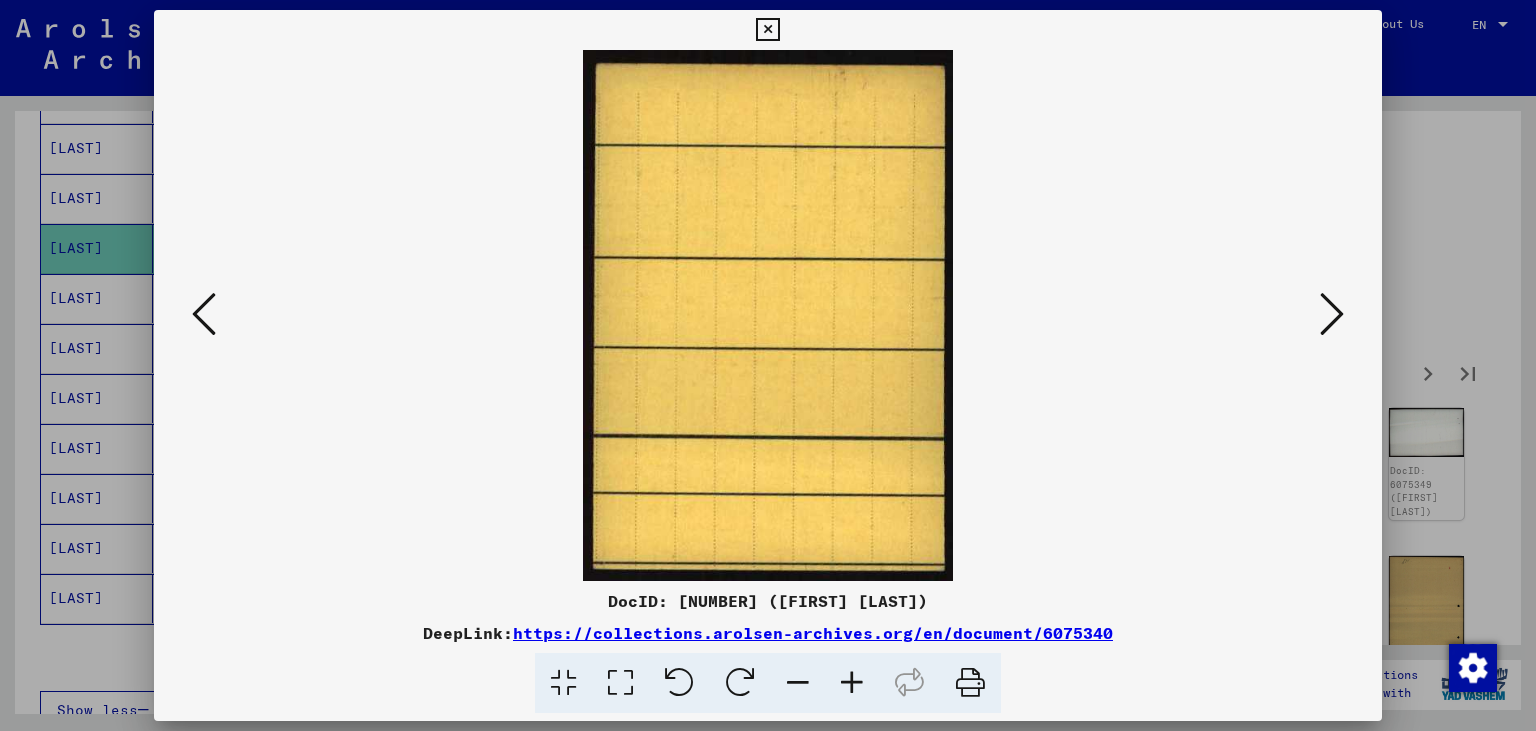 click at bounding box center (1332, 314) 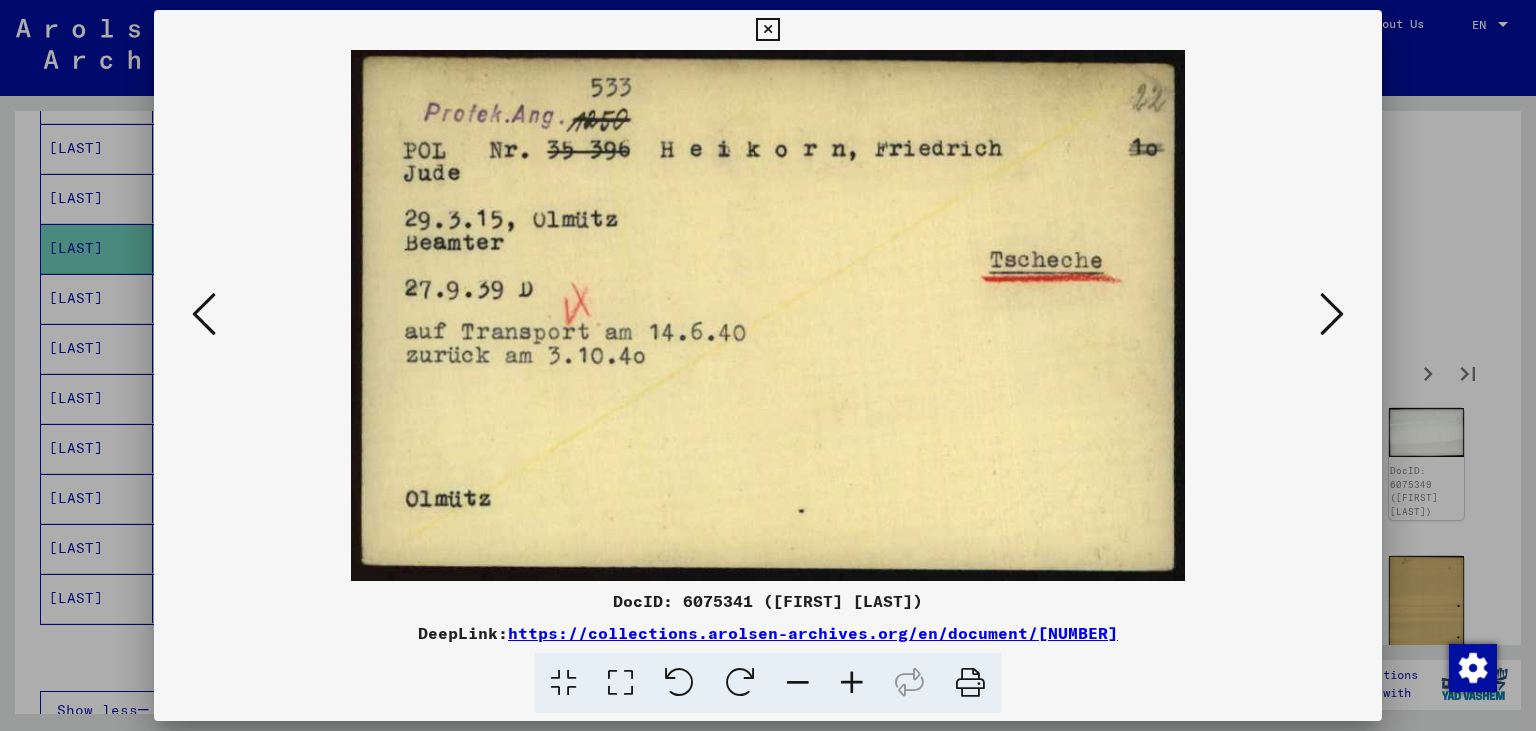 click at bounding box center (1332, 314) 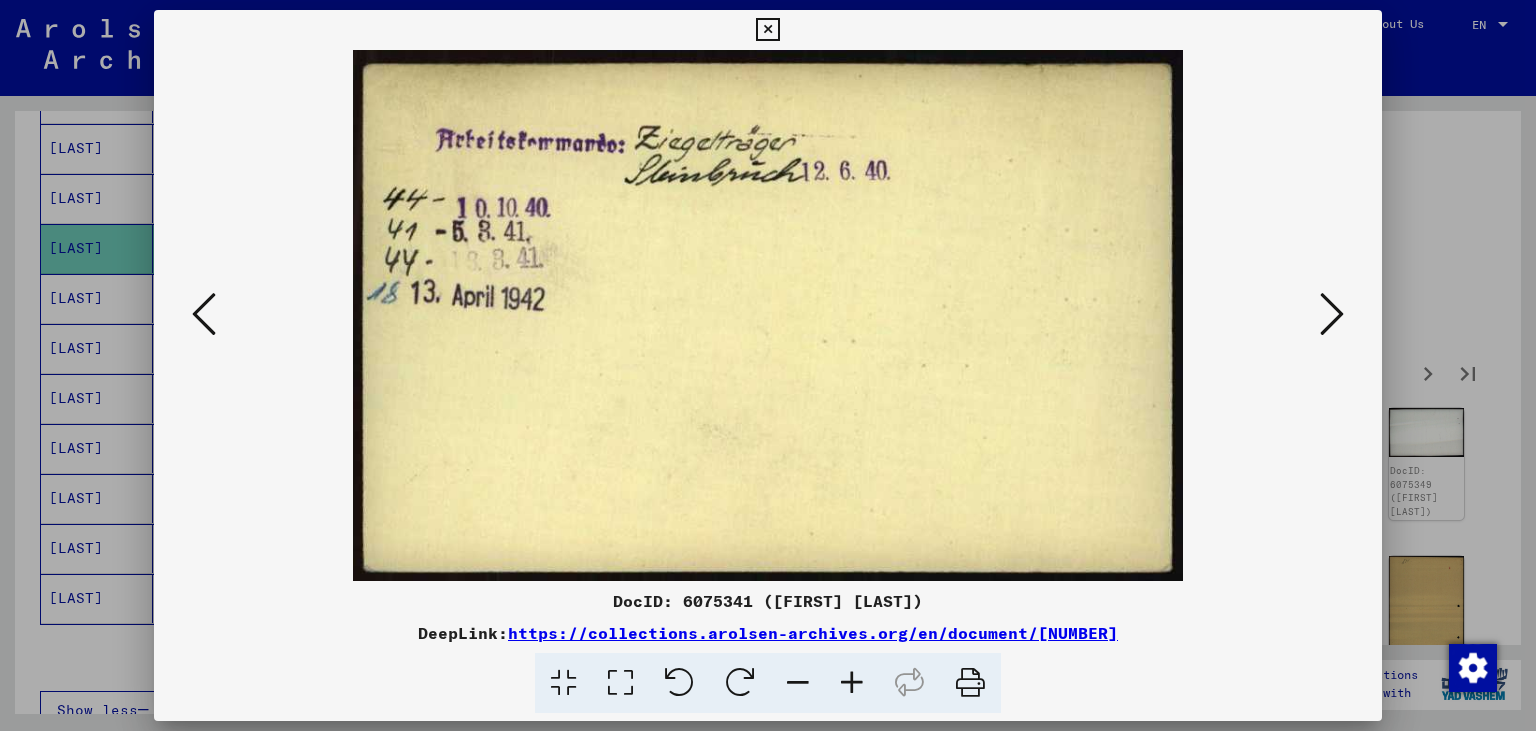 click at bounding box center (1332, 314) 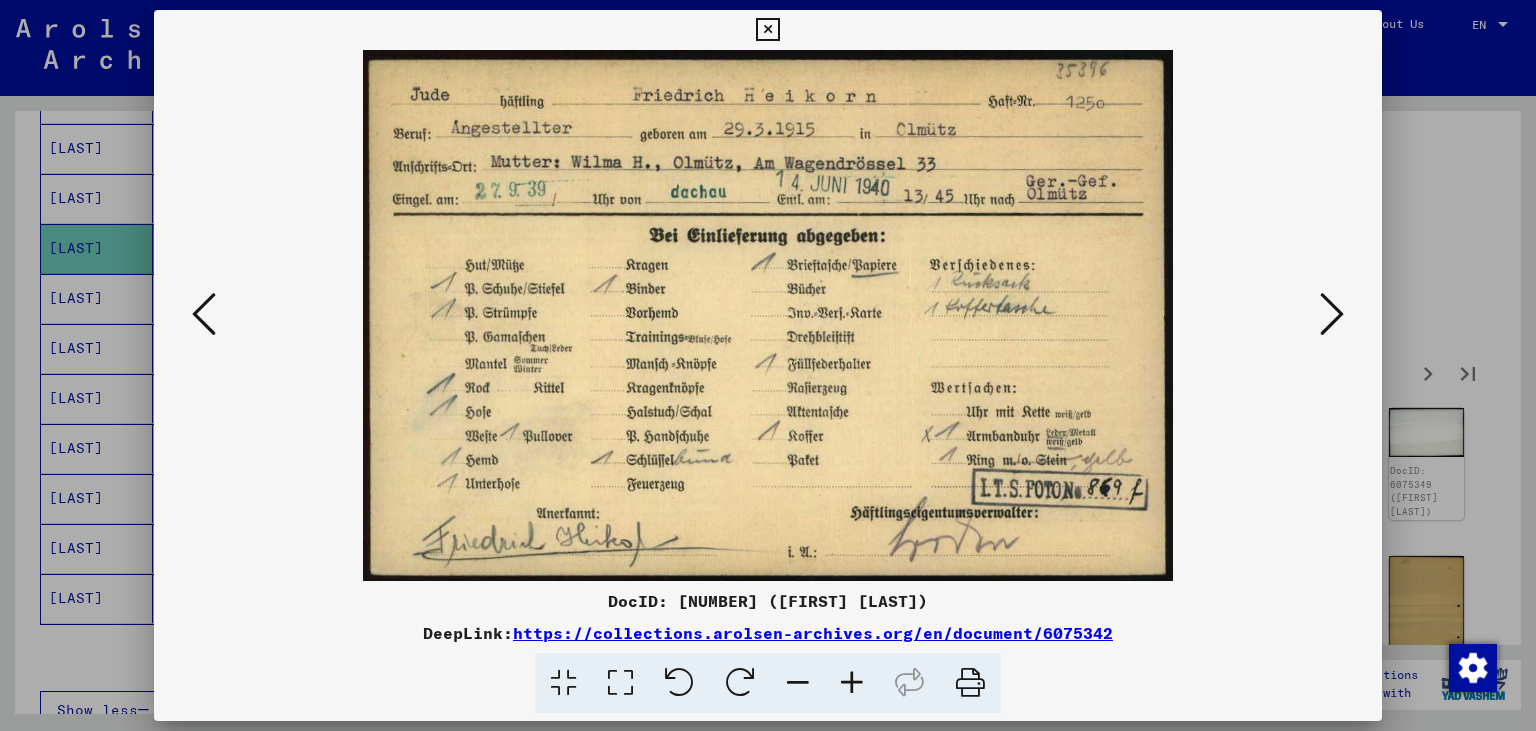 click at bounding box center [1332, 314] 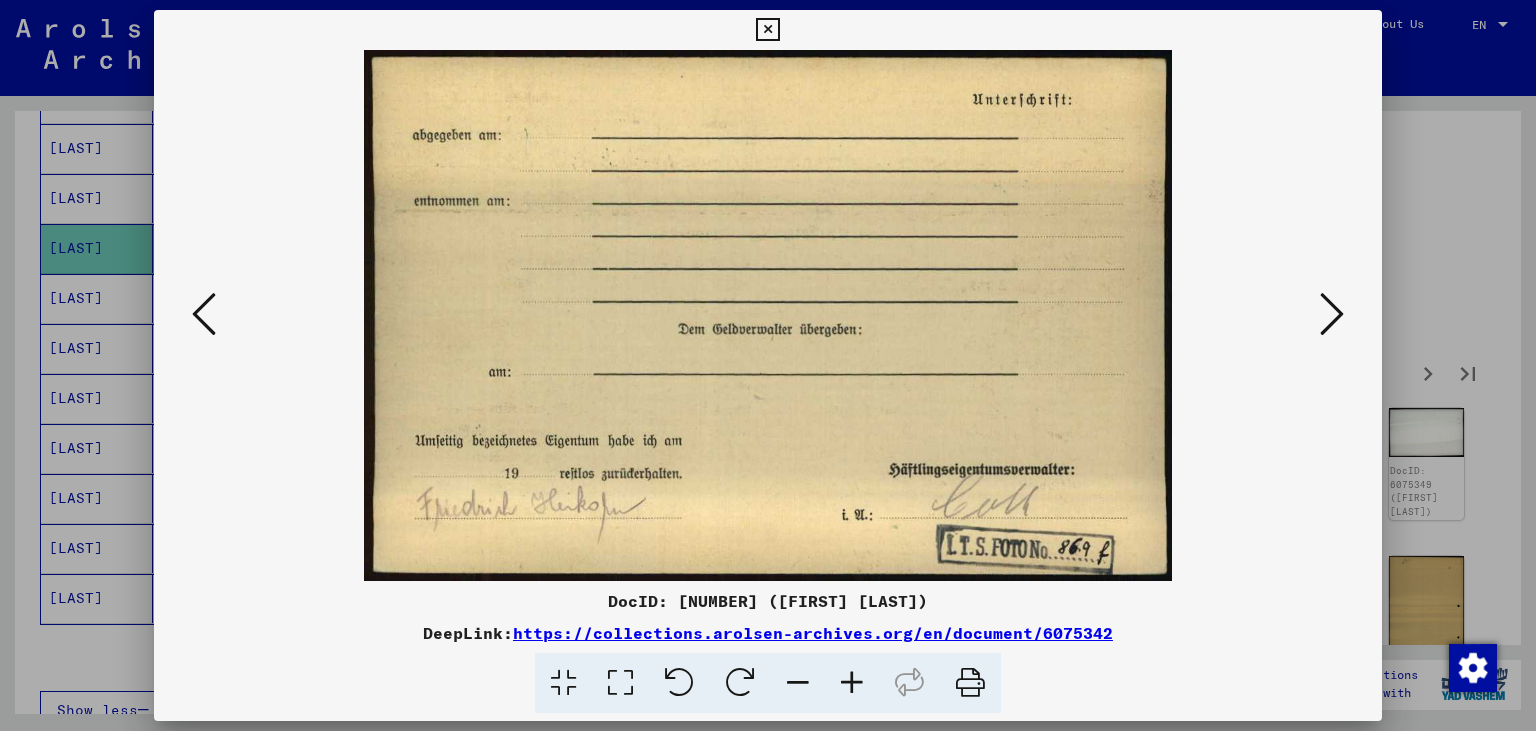 click at bounding box center [1332, 314] 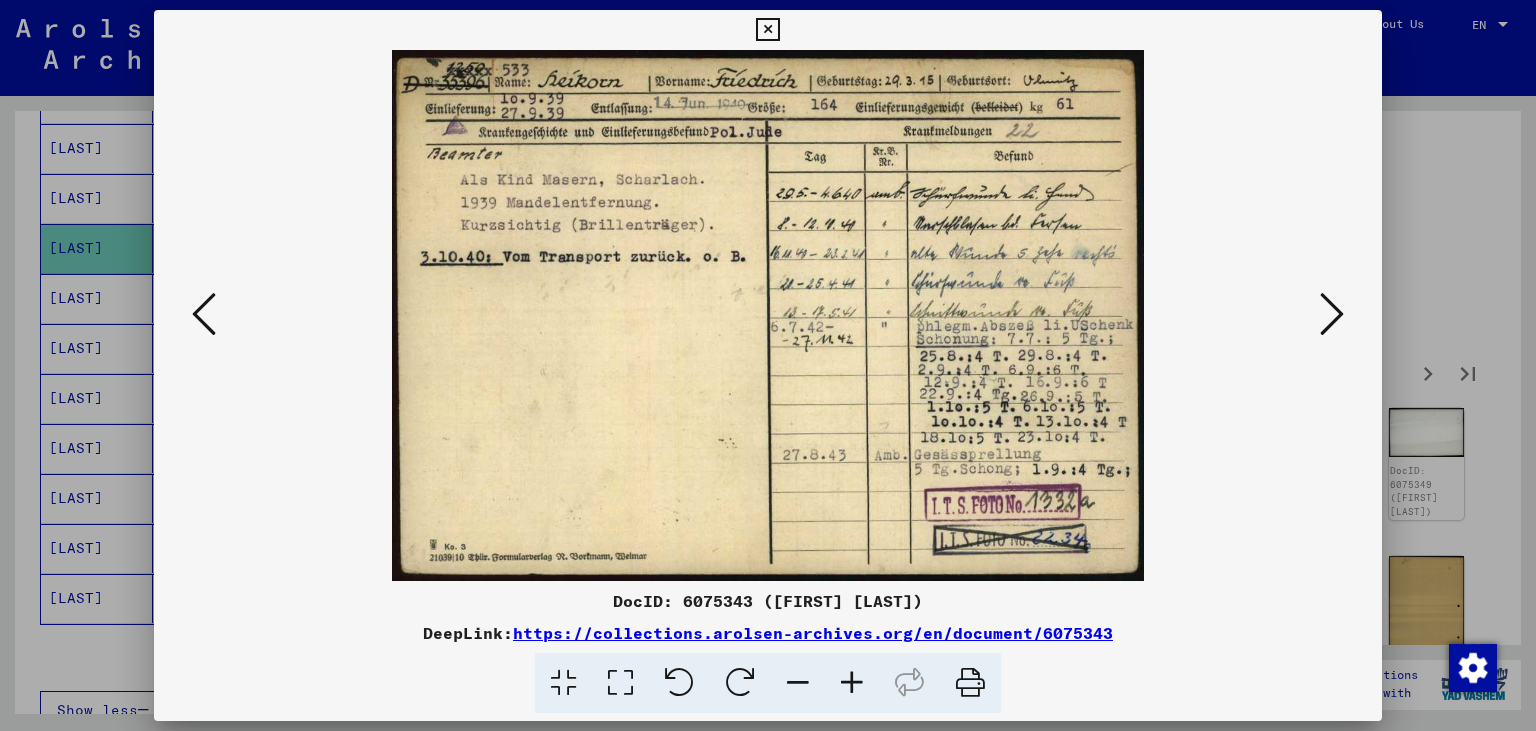 click at bounding box center [1332, 314] 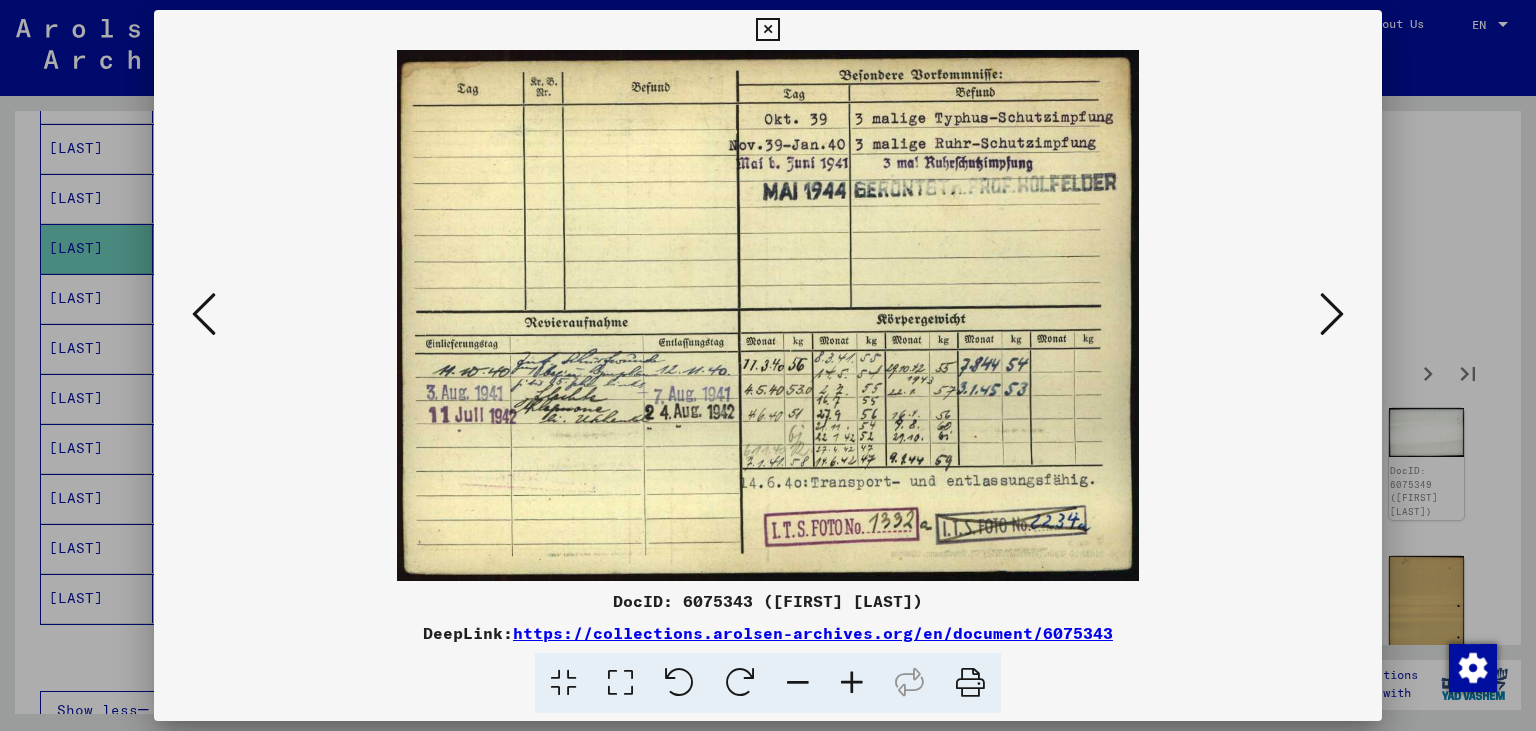 click at bounding box center (1332, 314) 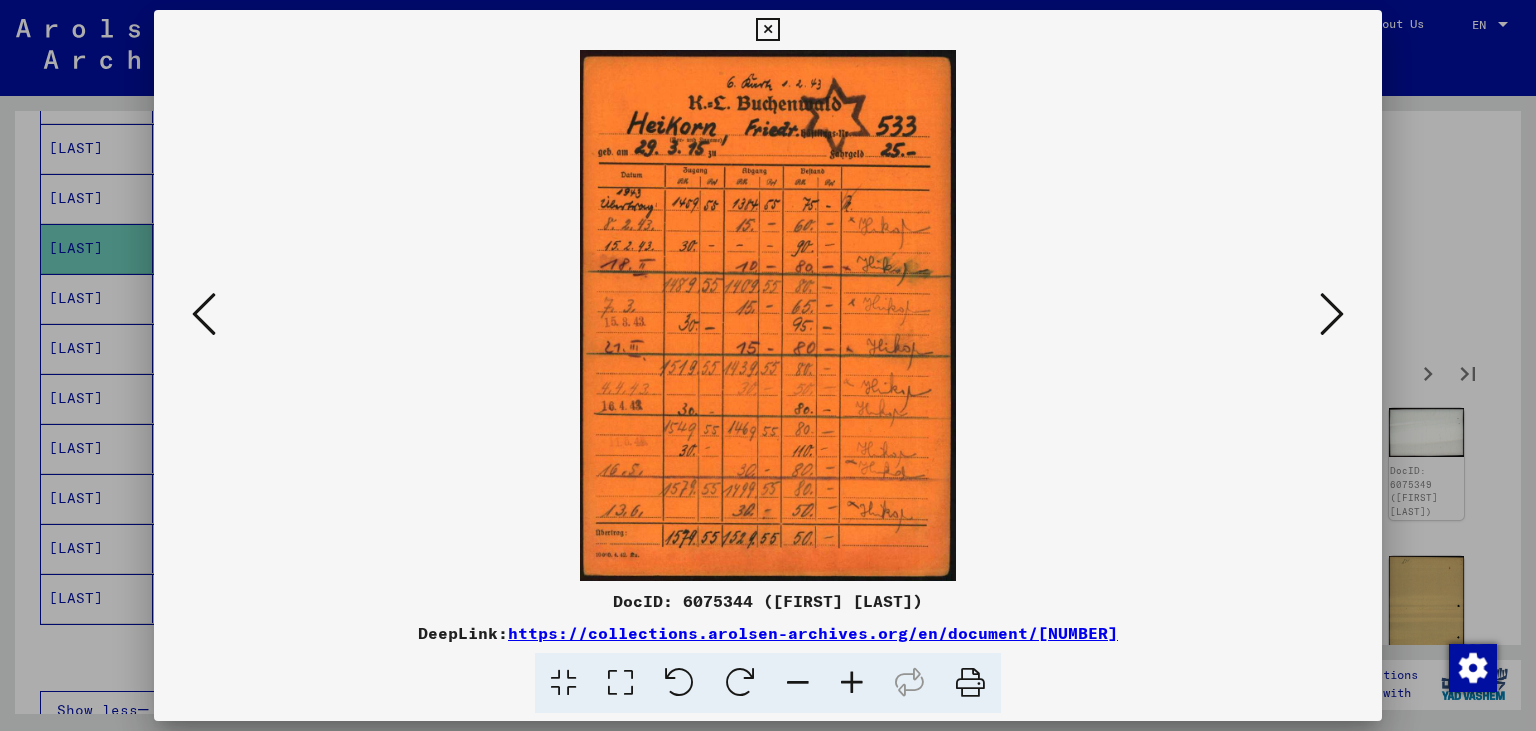 click at bounding box center (1332, 314) 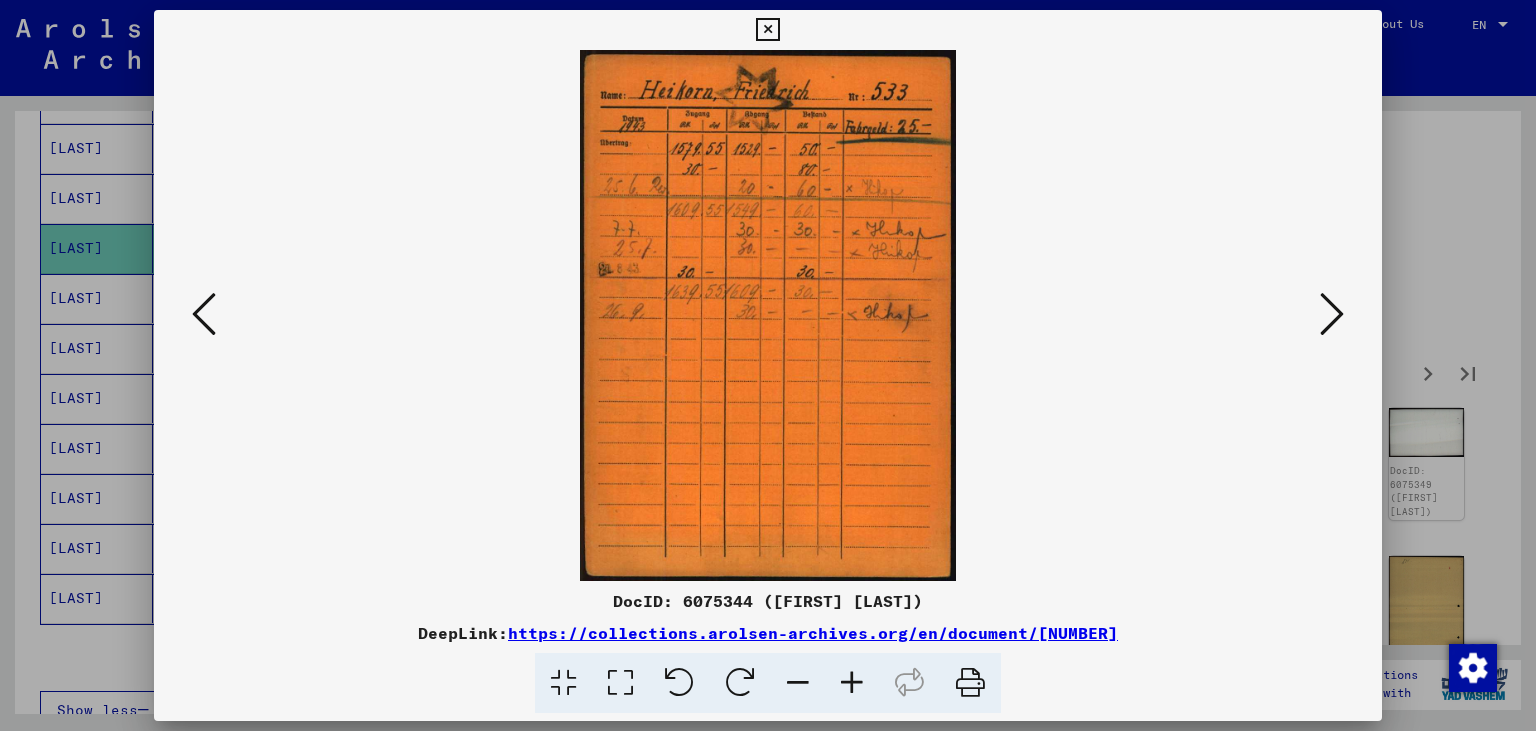 click at bounding box center (1332, 314) 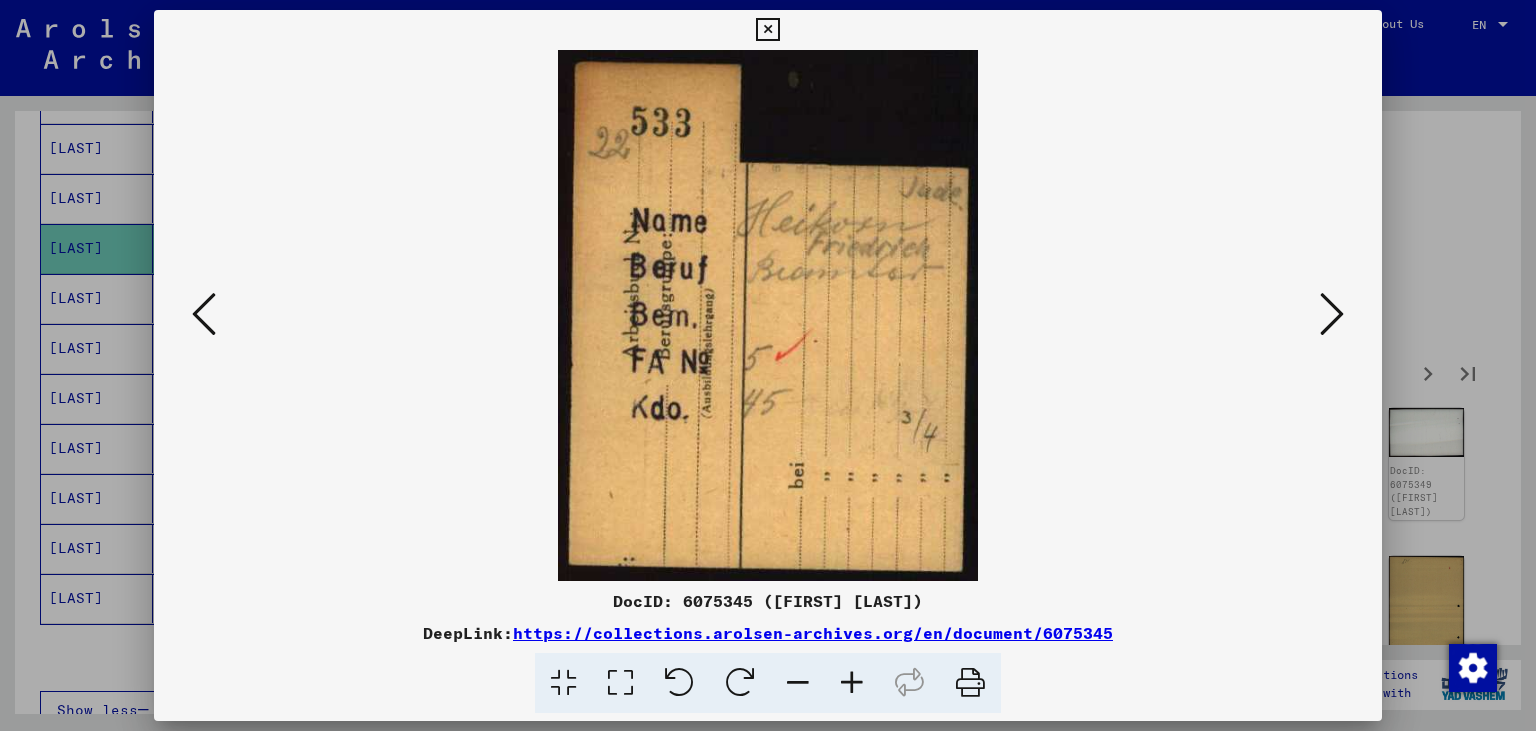 click at bounding box center (1332, 314) 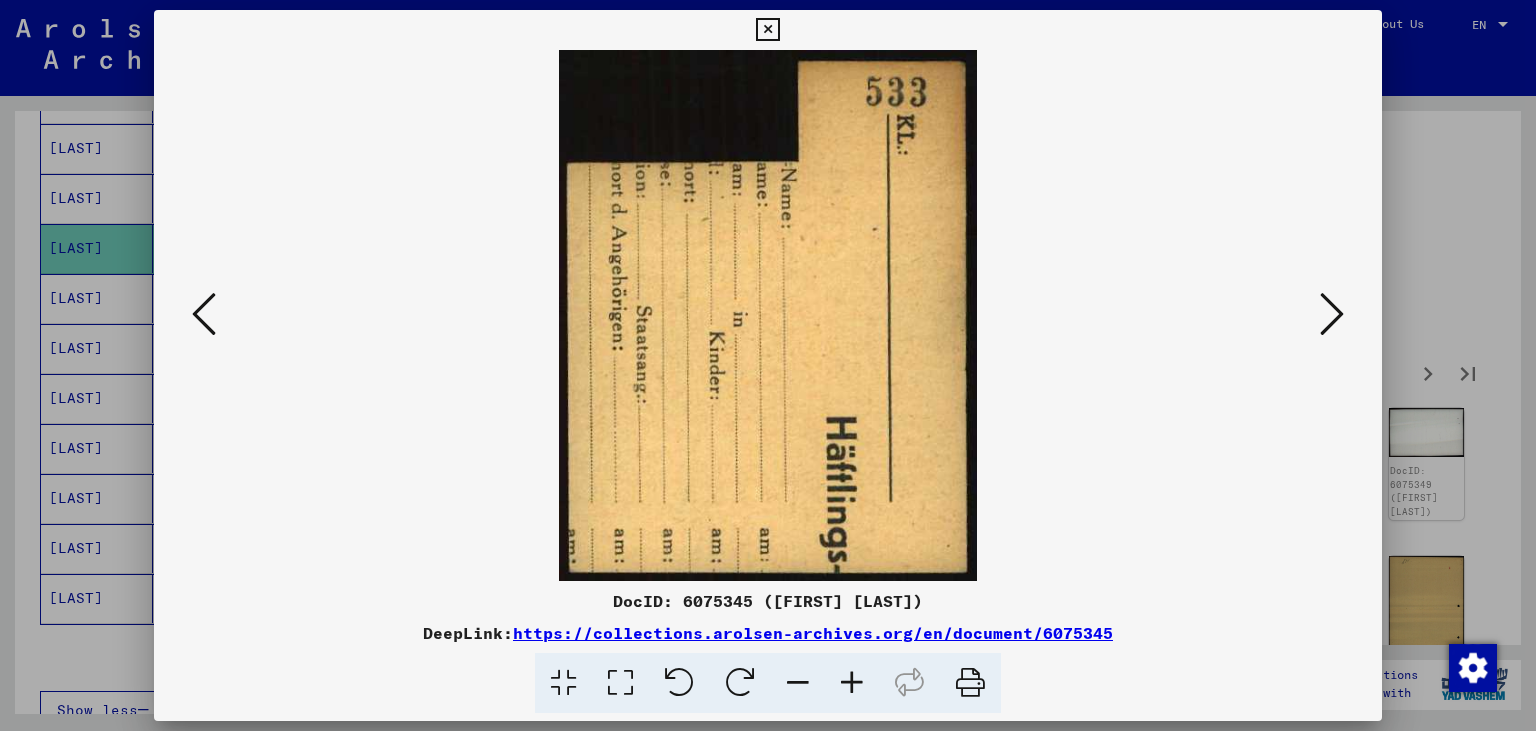 click at bounding box center (1332, 314) 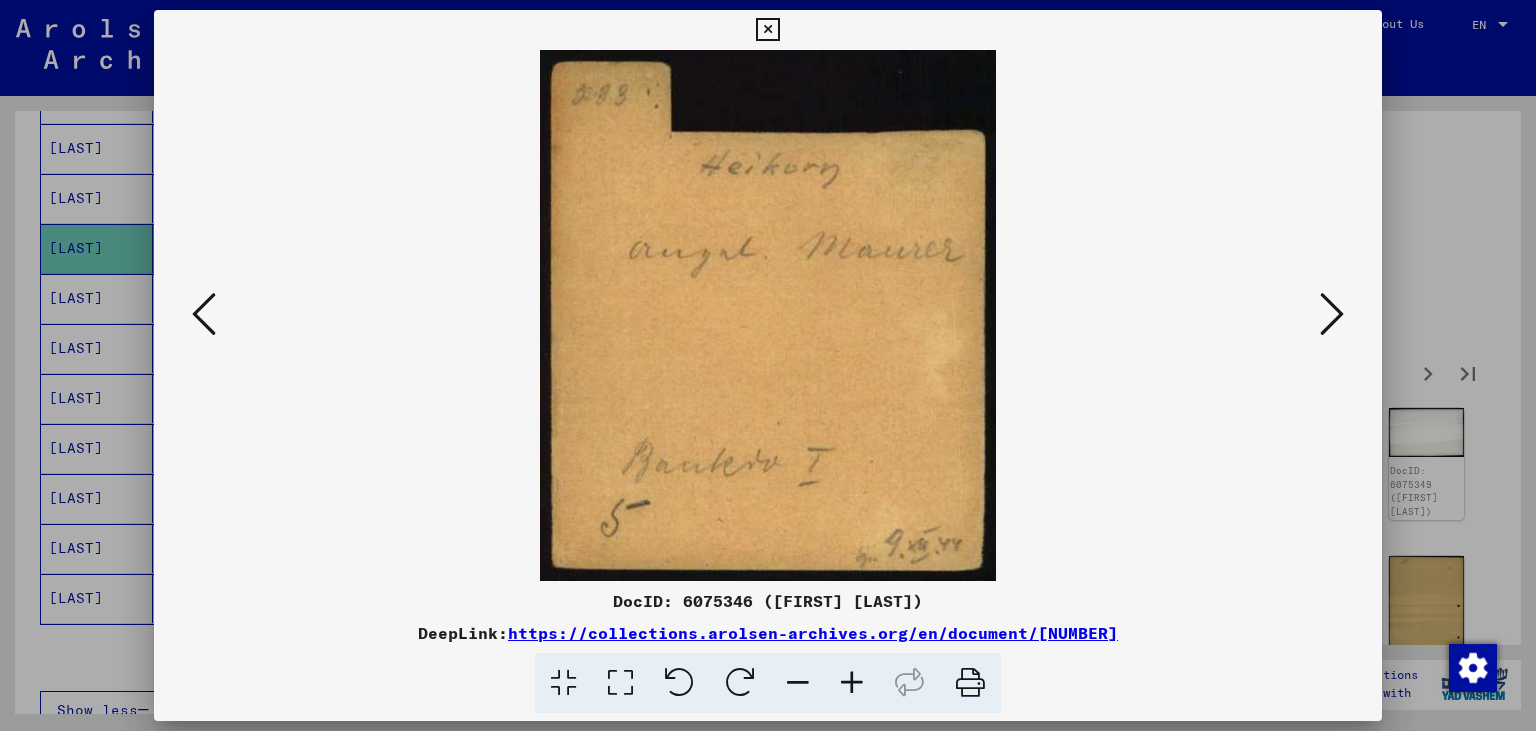 click at bounding box center (1332, 314) 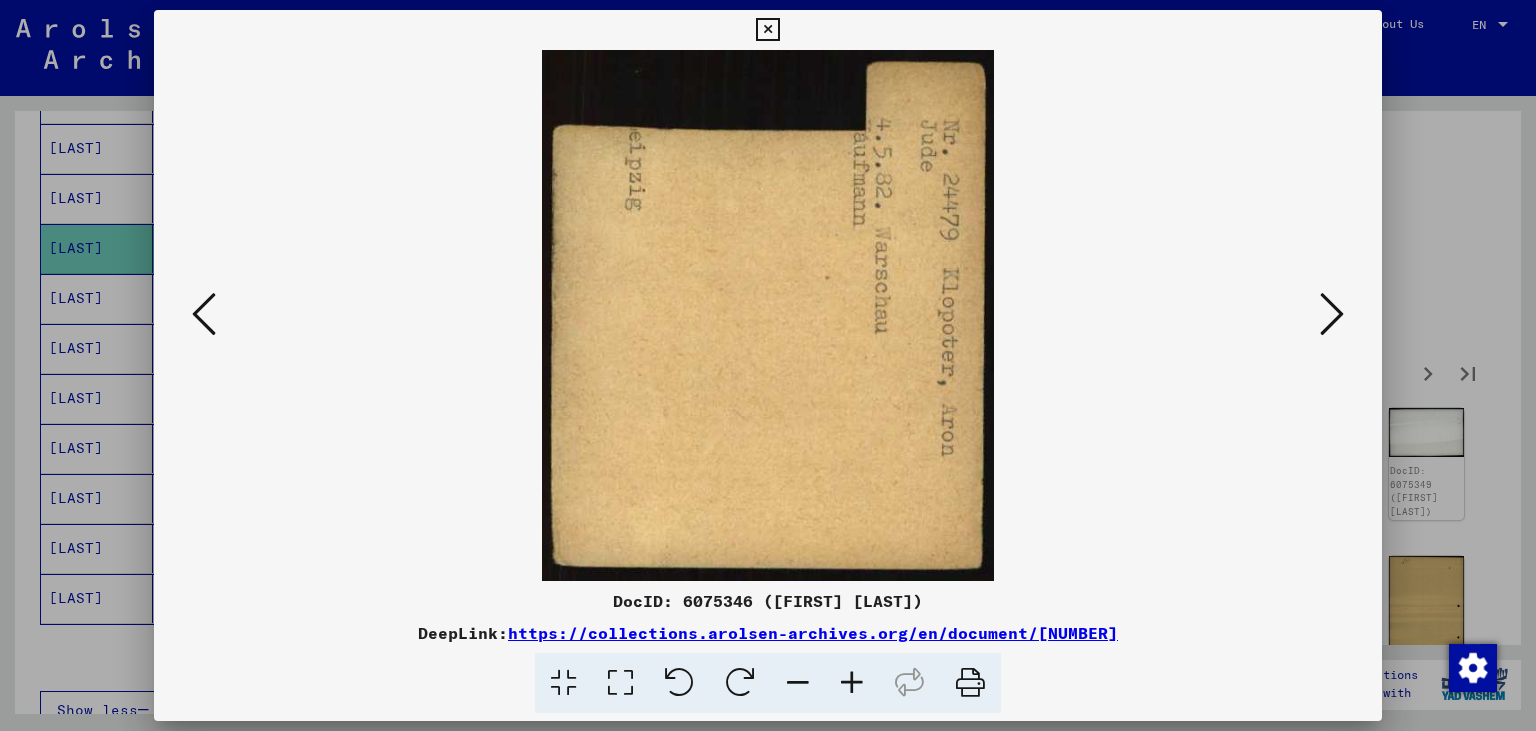 click at bounding box center [1332, 314] 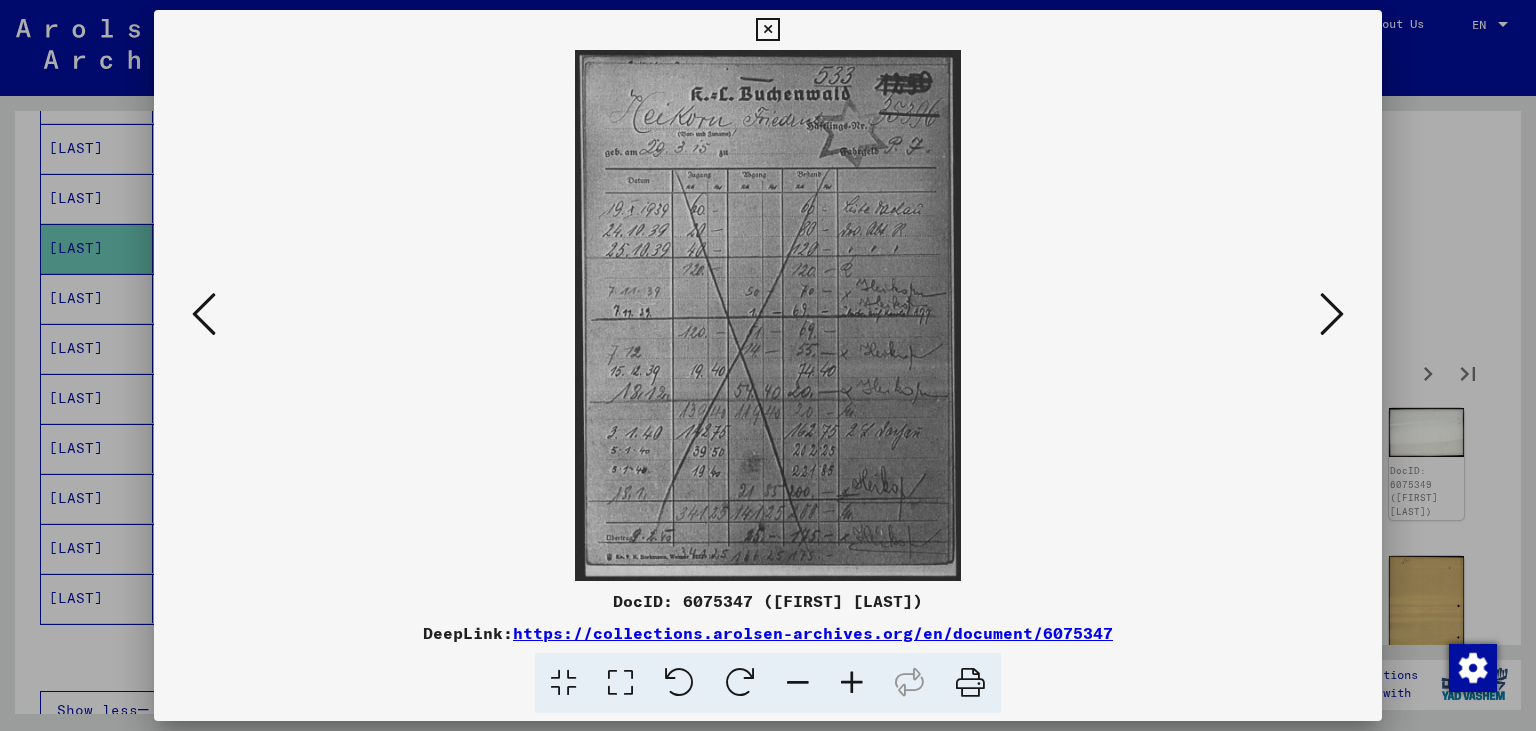 click at bounding box center [1332, 314] 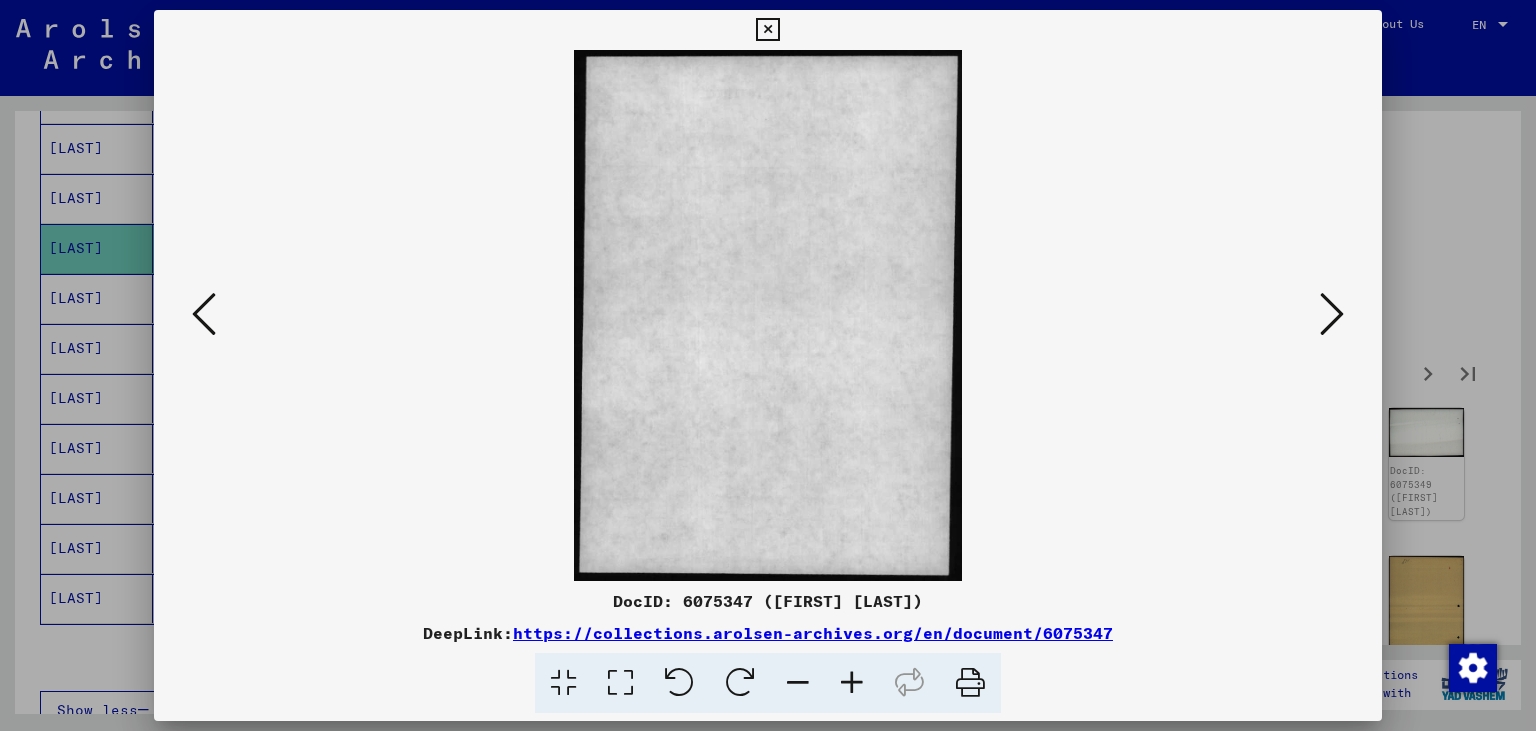 click at bounding box center (1332, 314) 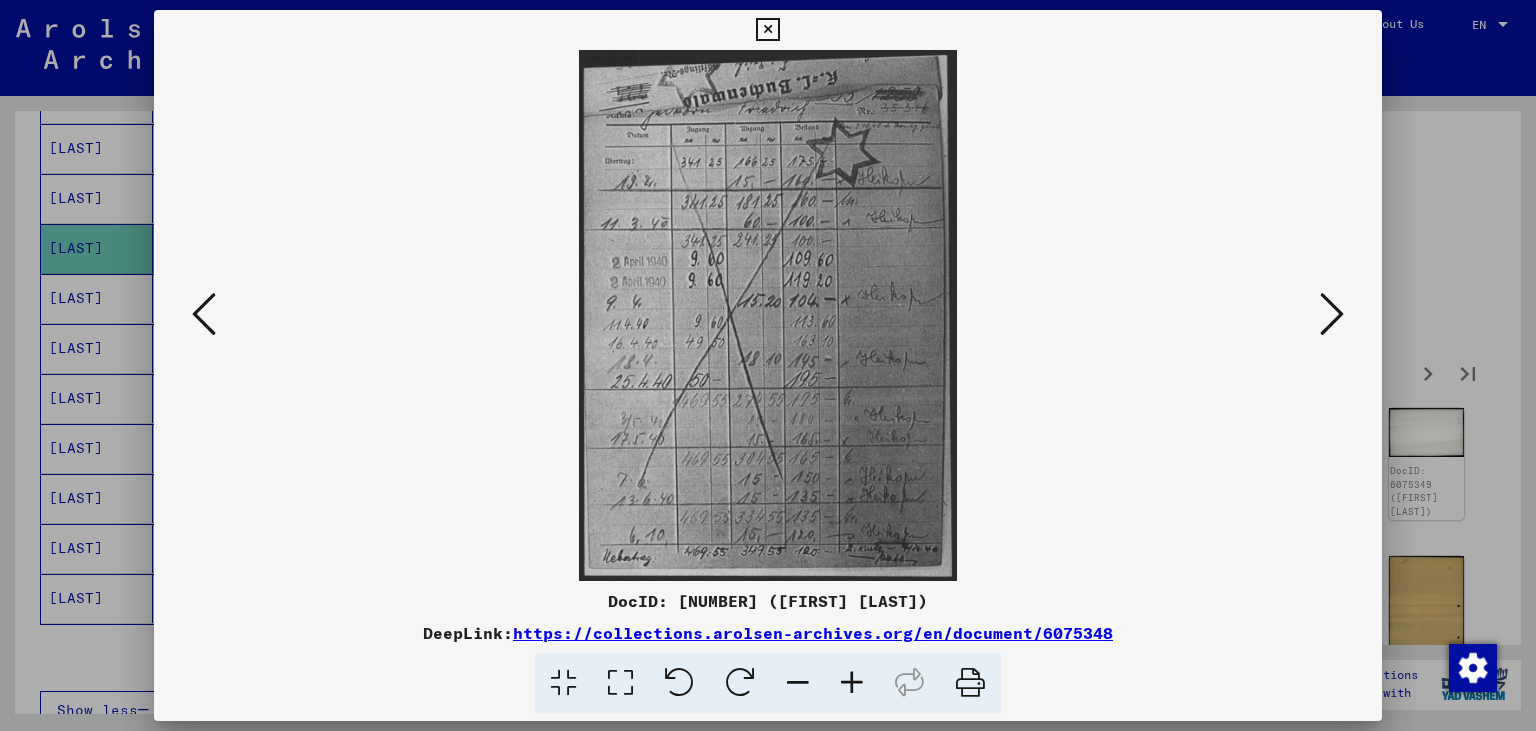 click at bounding box center [1332, 314] 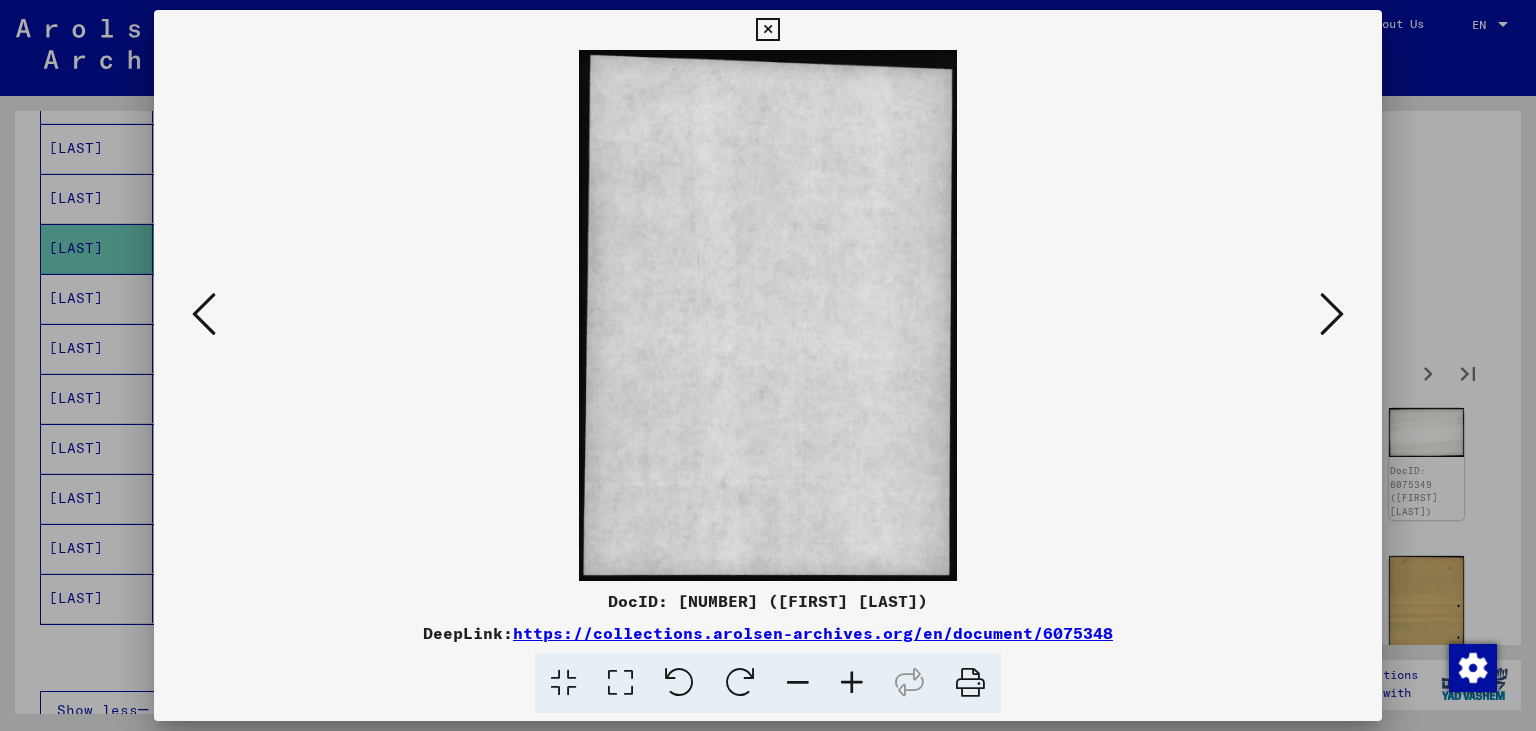 click at bounding box center [1332, 314] 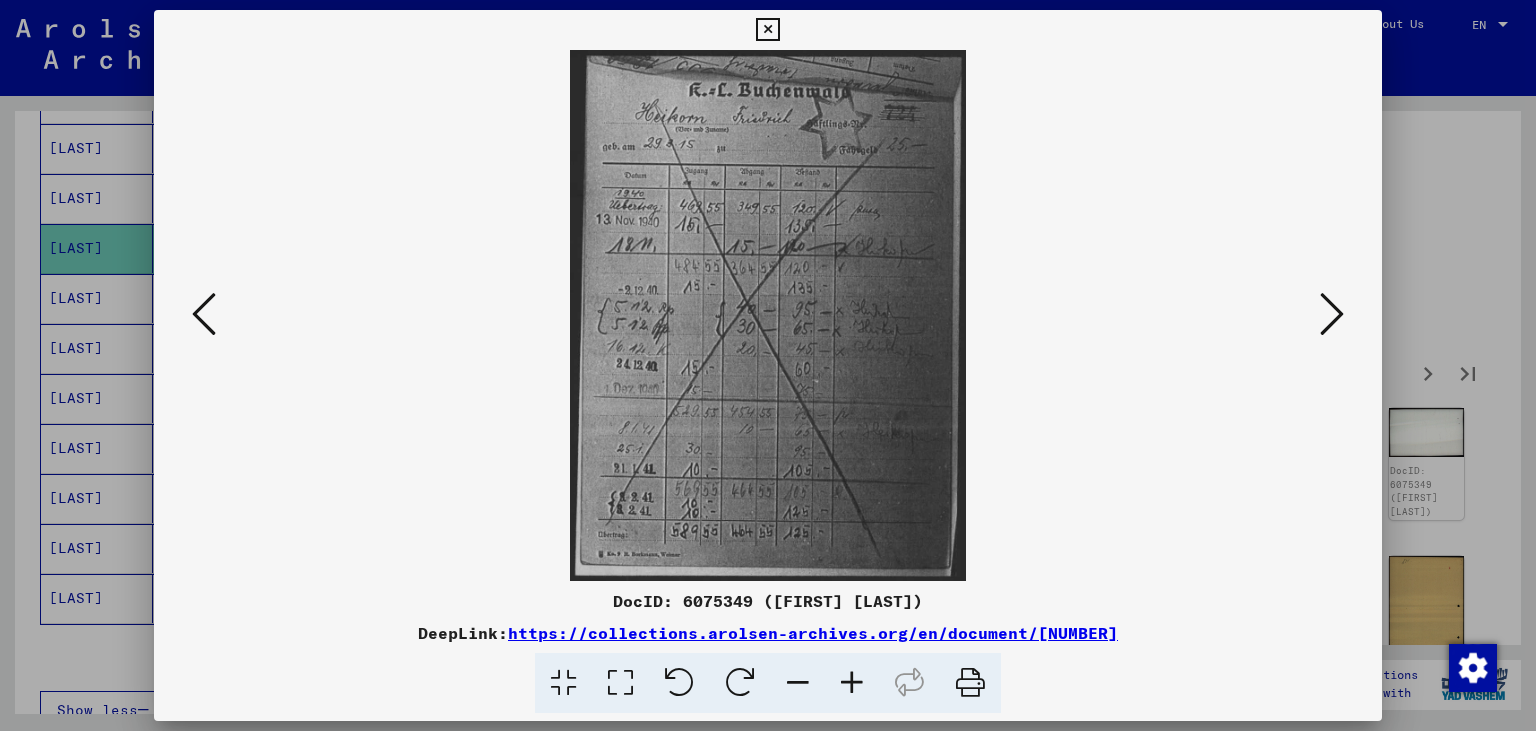 click at bounding box center (1332, 314) 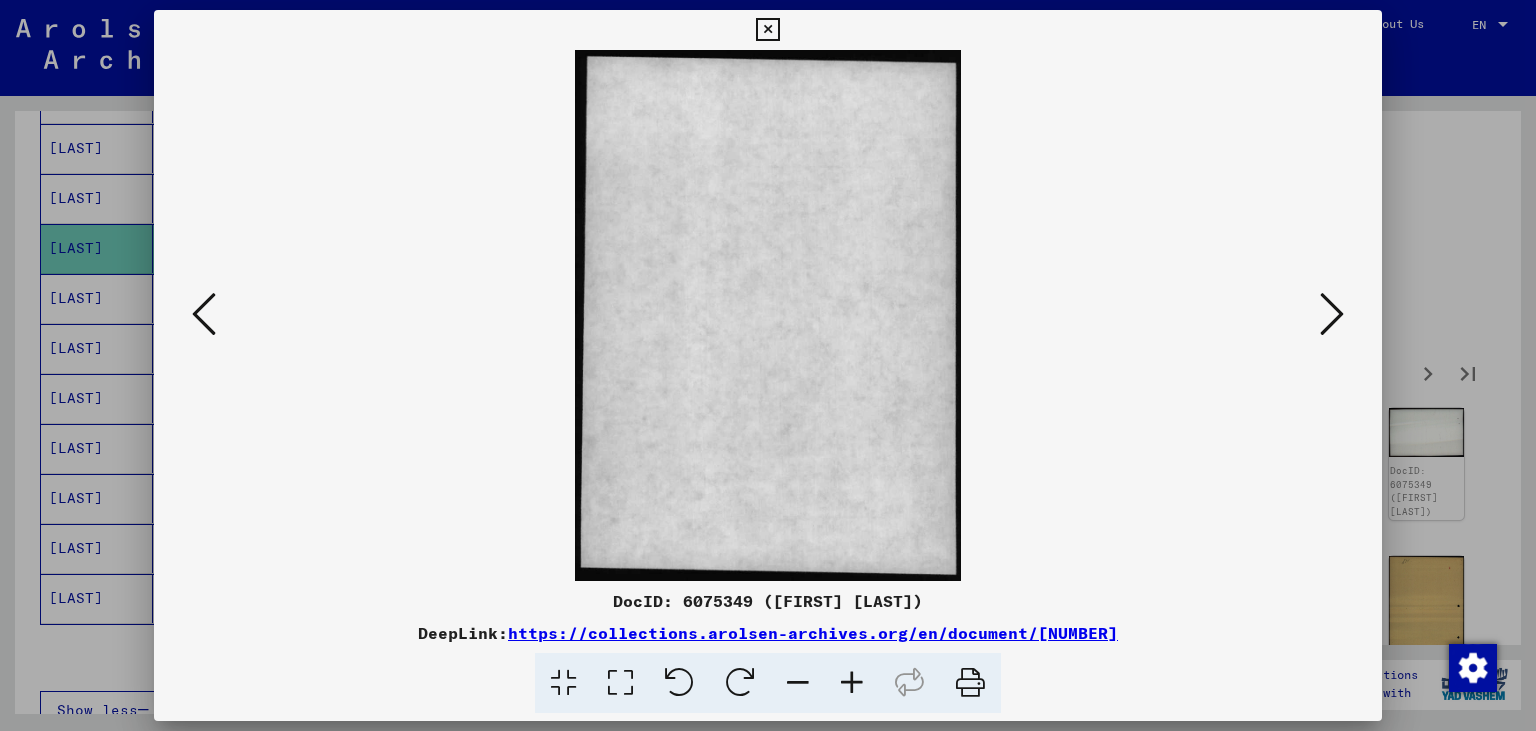 click at bounding box center [1332, 314] 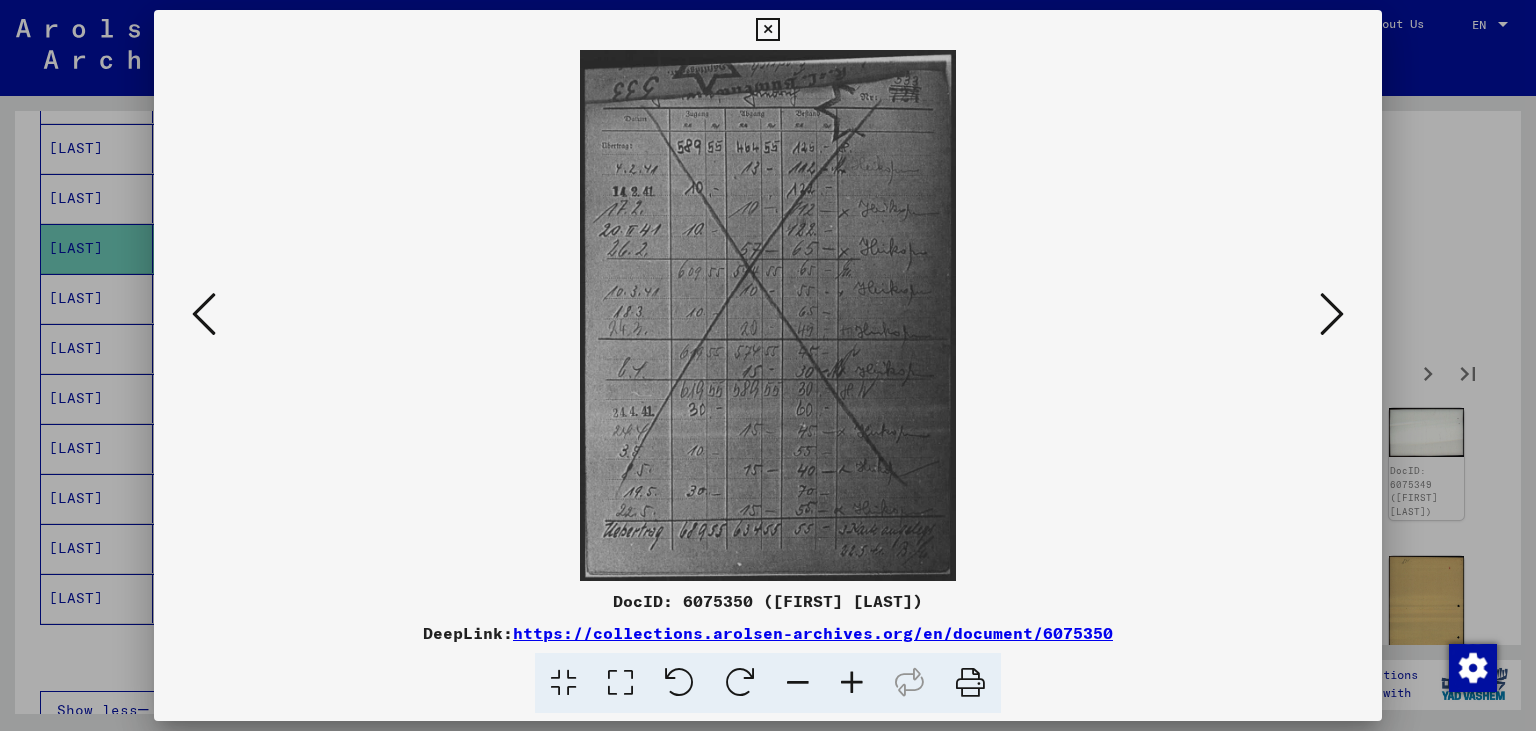 click at bounding box center (1332, 314) 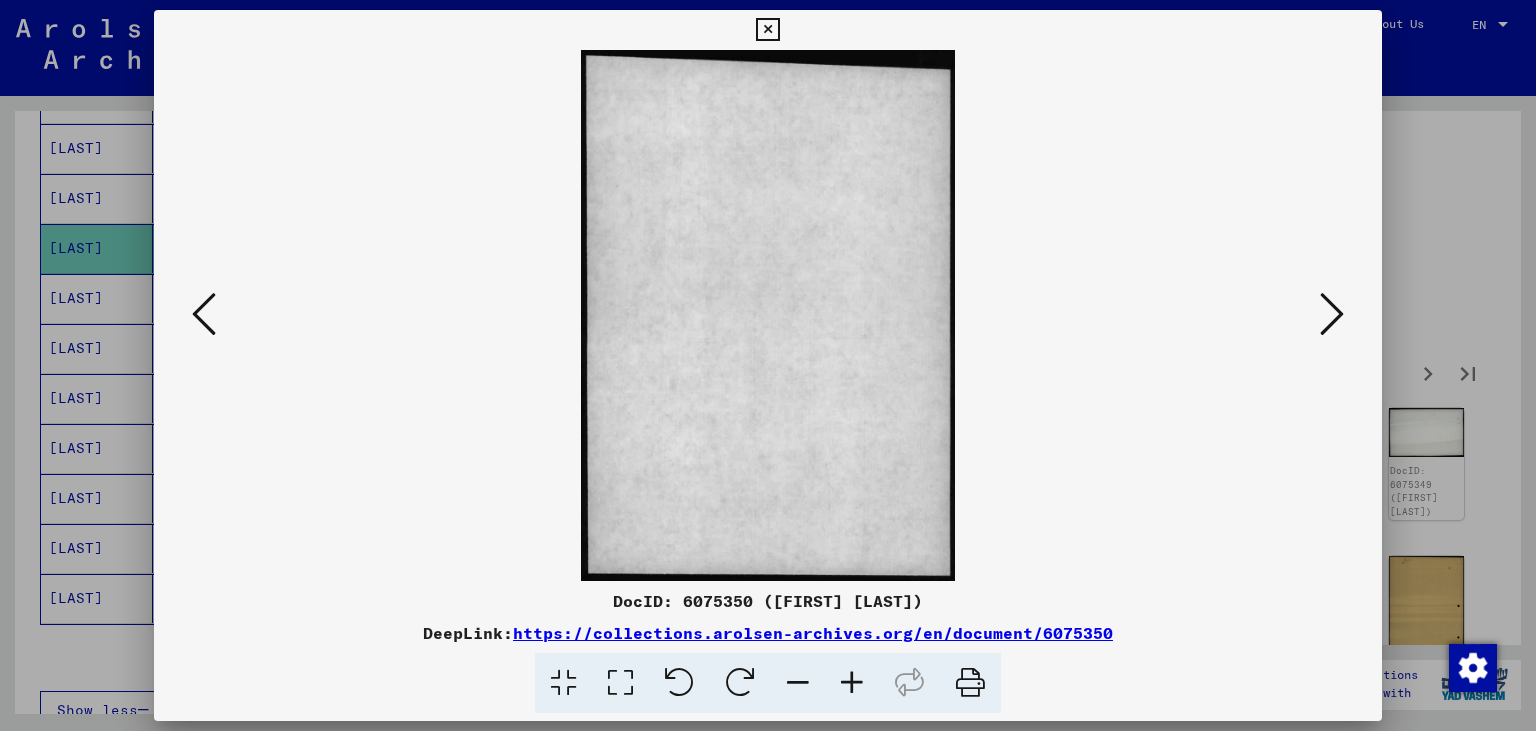 click at bounding box center (1332, 314) 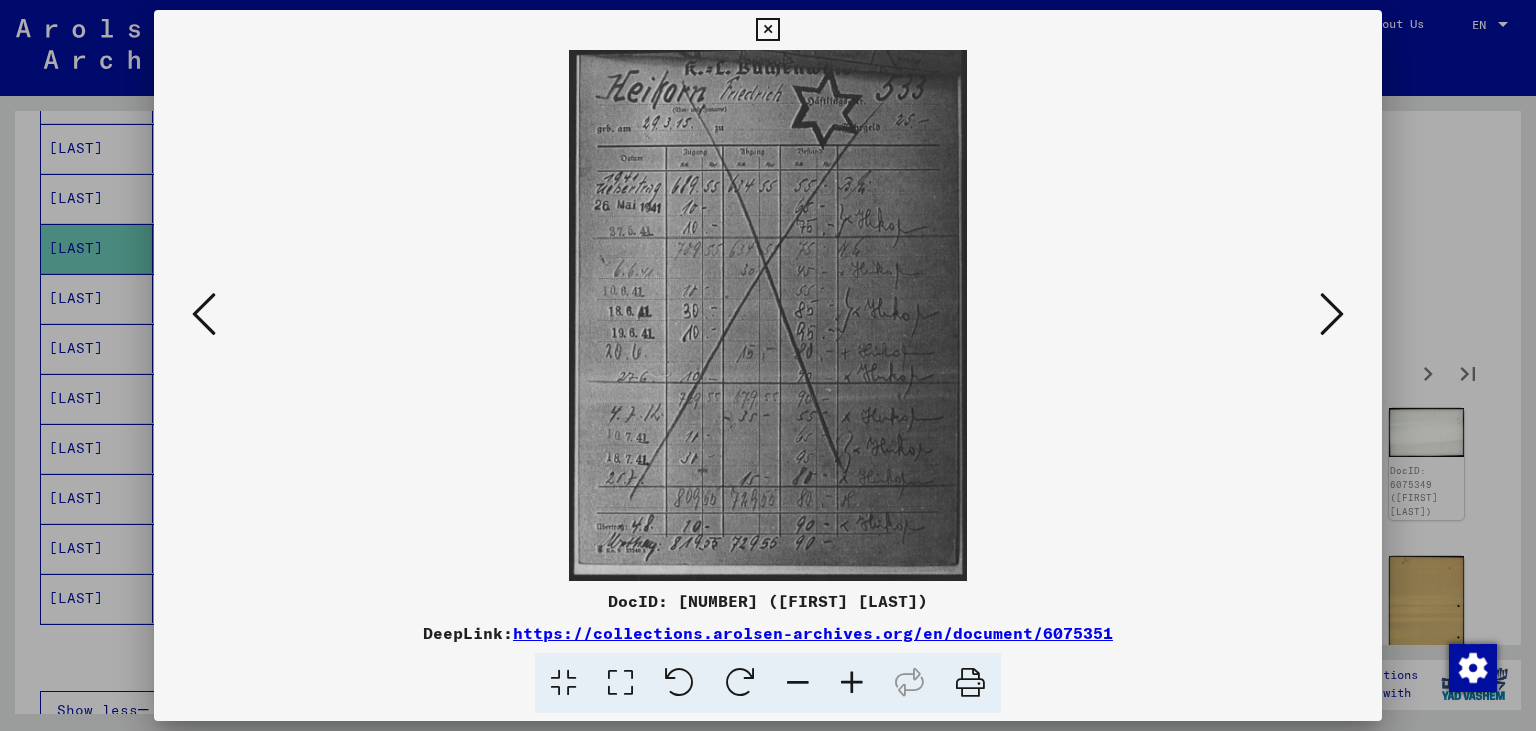 click at bounding box center [1332, 314] 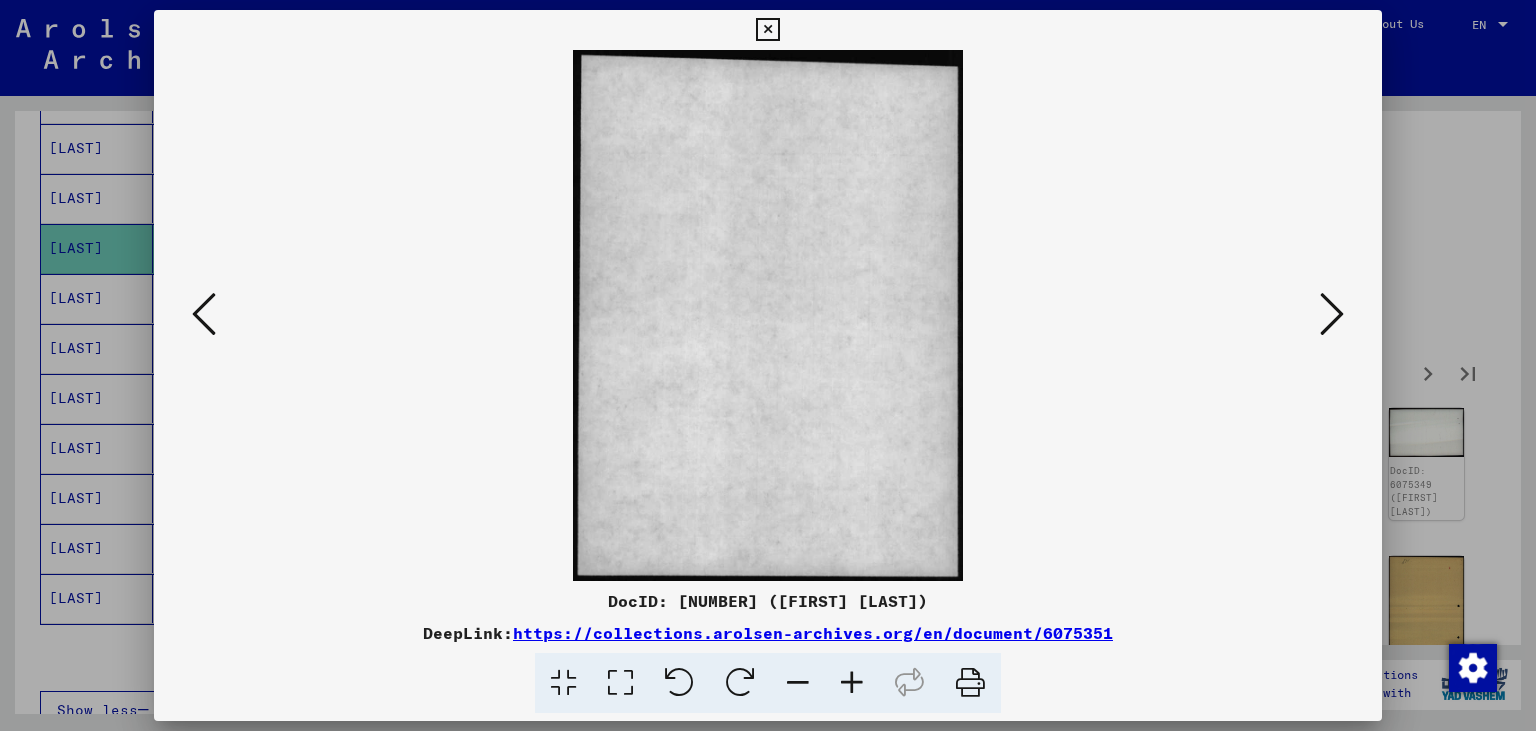 click at bounding box center [1332, 314] 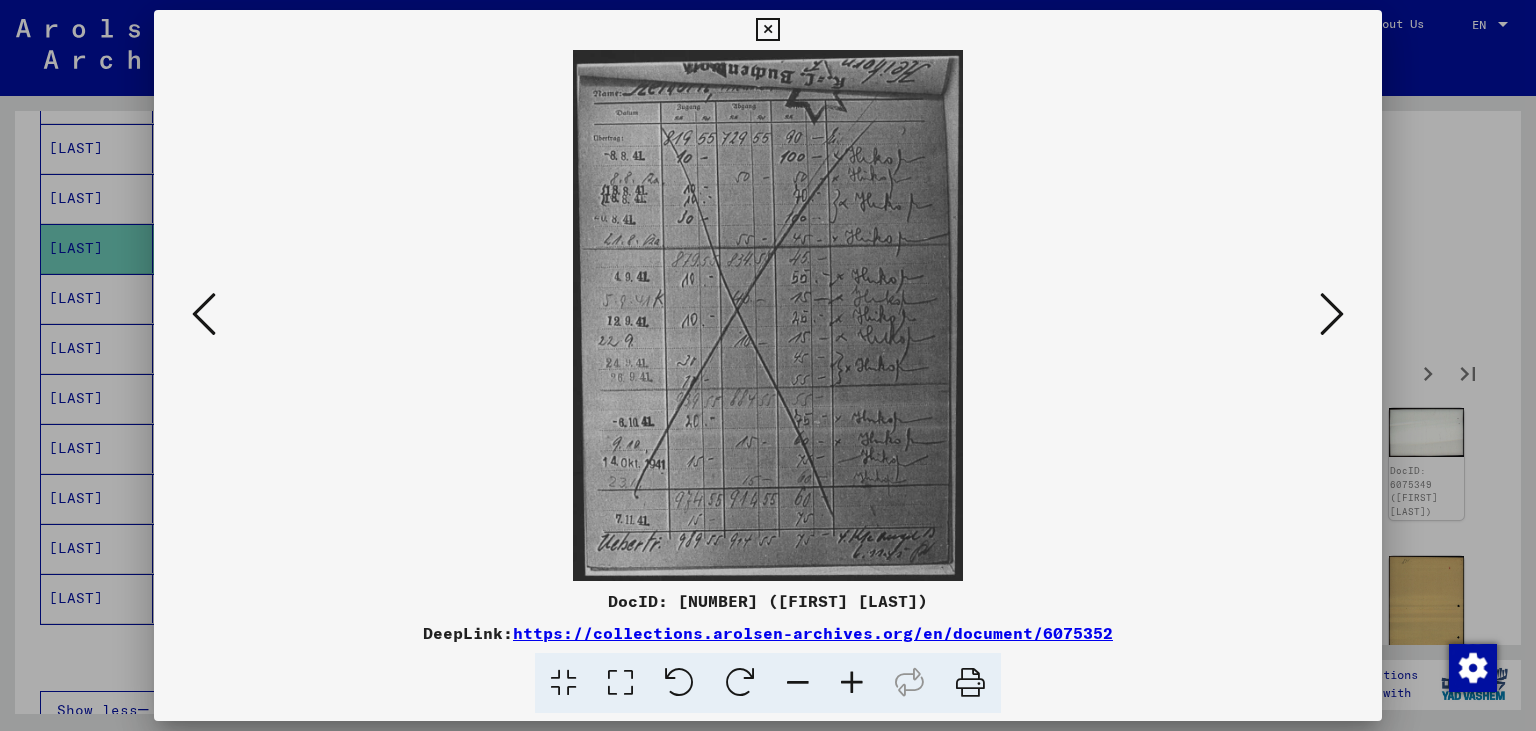click at bounding box center [1332, 314] 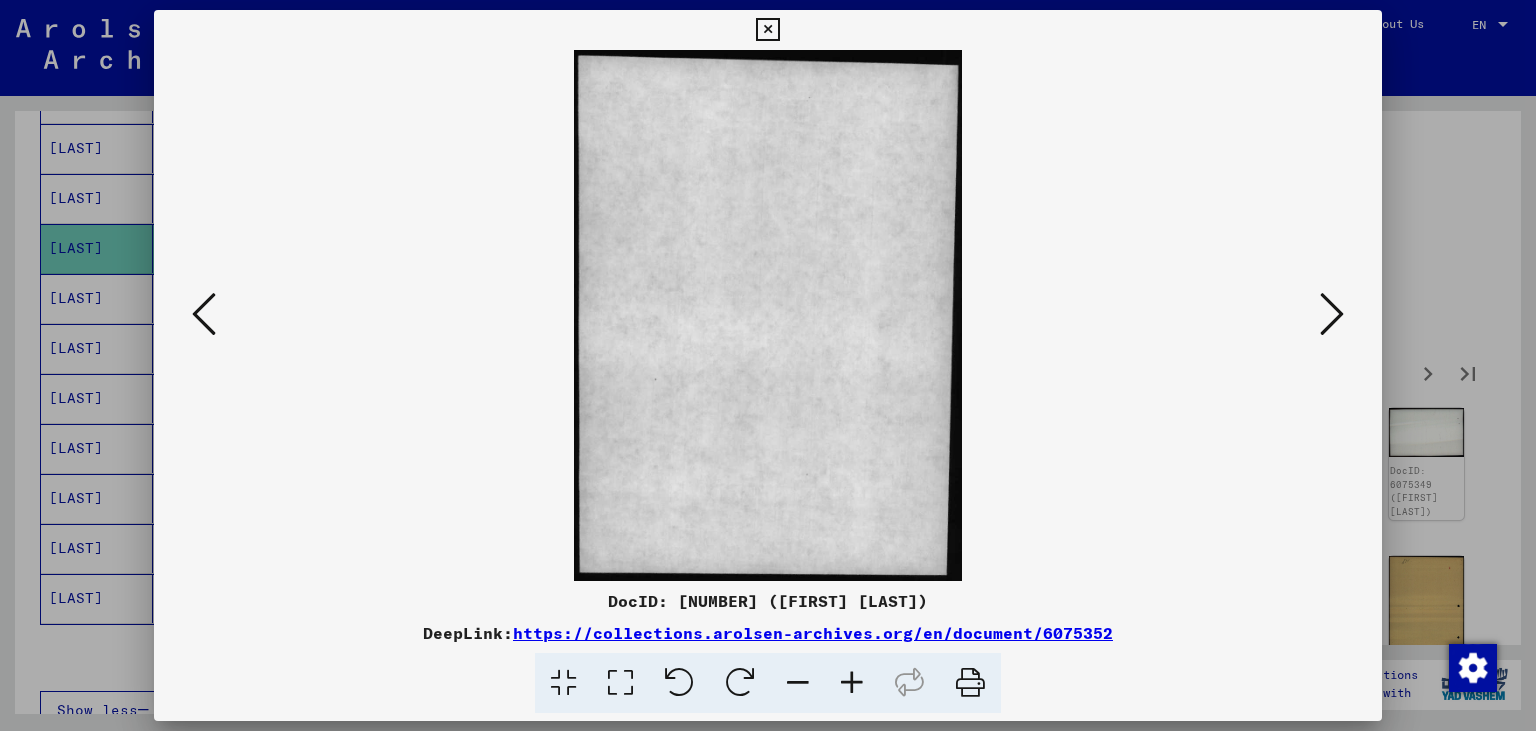 click at bounding box center (1332, 314) 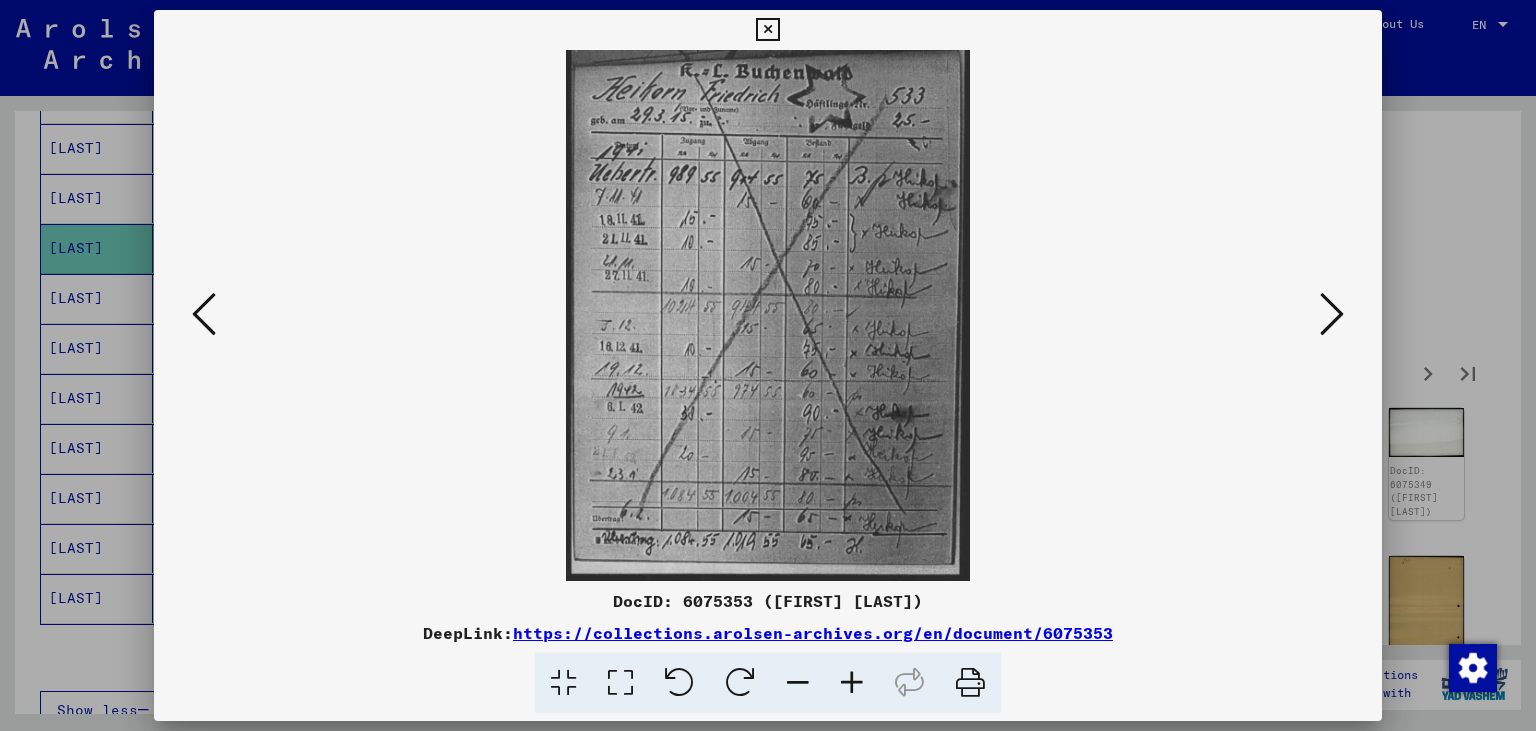 click at bounding box center (1332, 314) 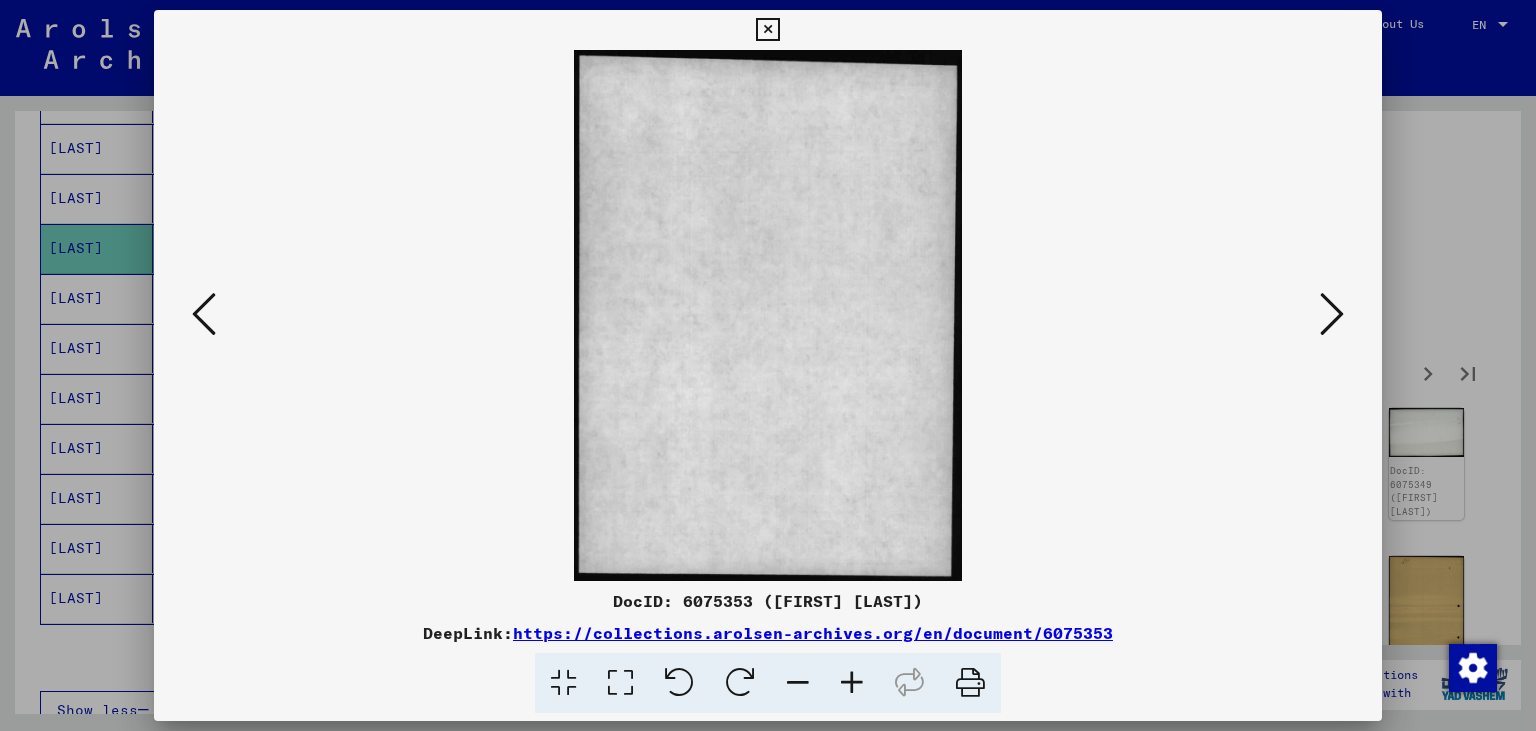 click at bounding box center (1332, 314) 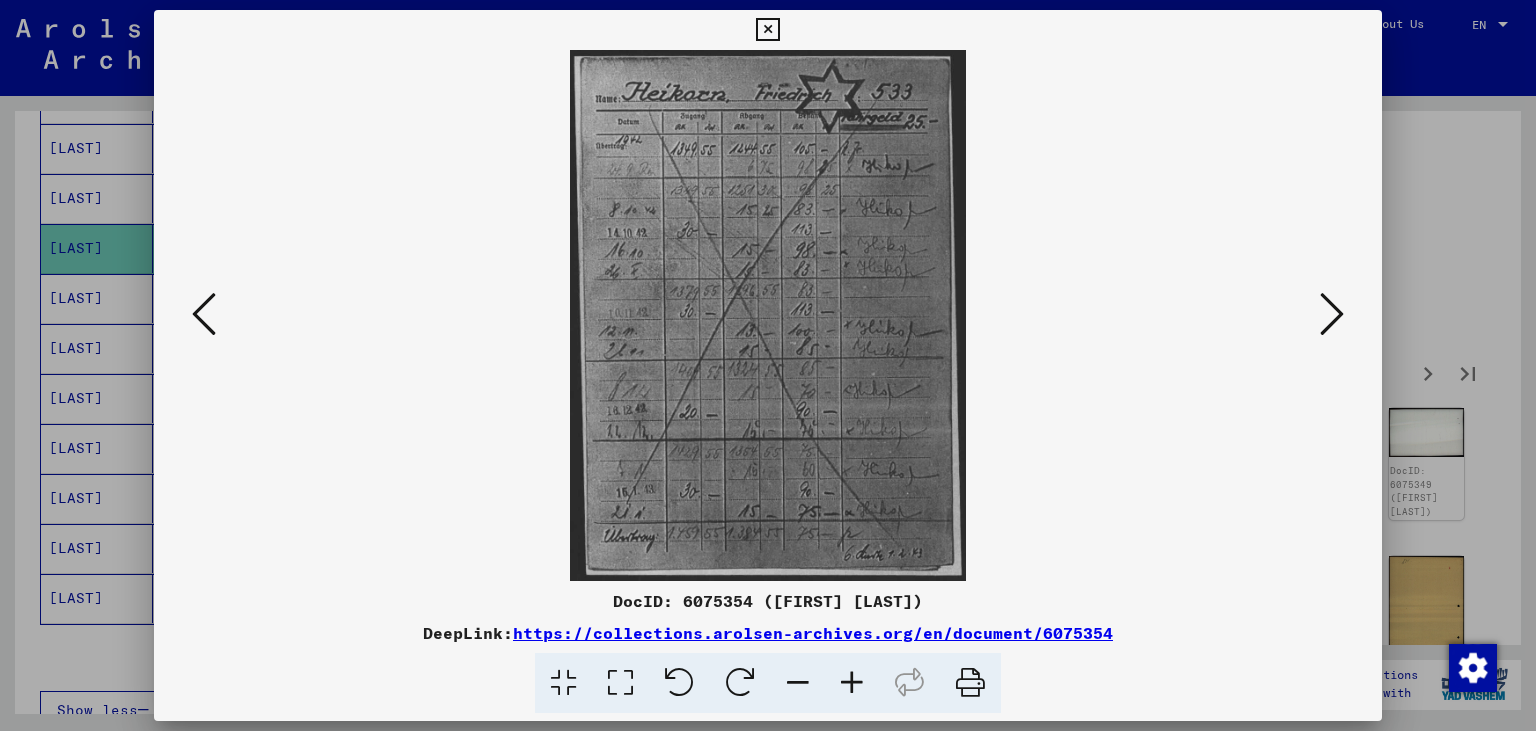 click at bounding box center (1332, 314) 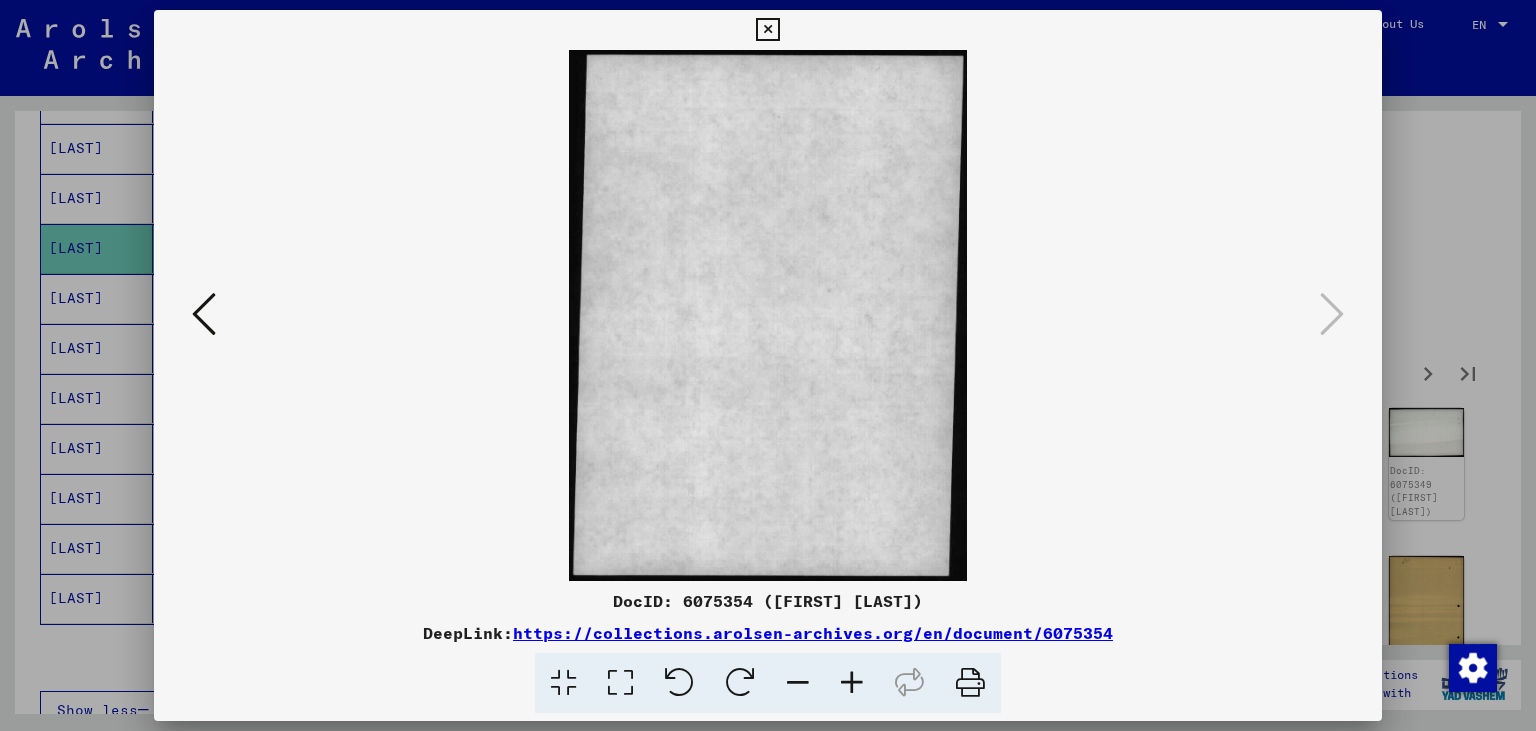 click at bounding box center [767, 30] 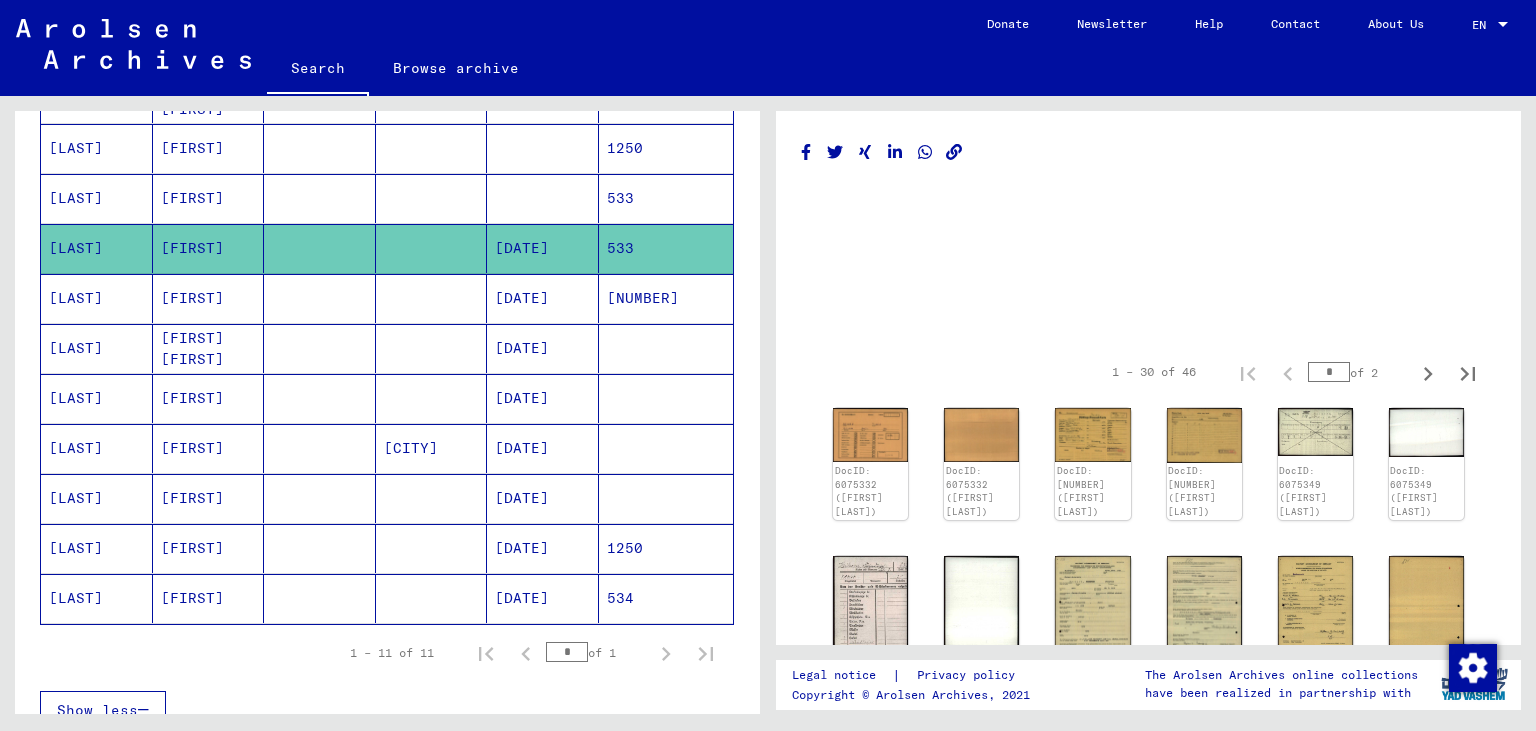 click at bounding box center [543, 248] 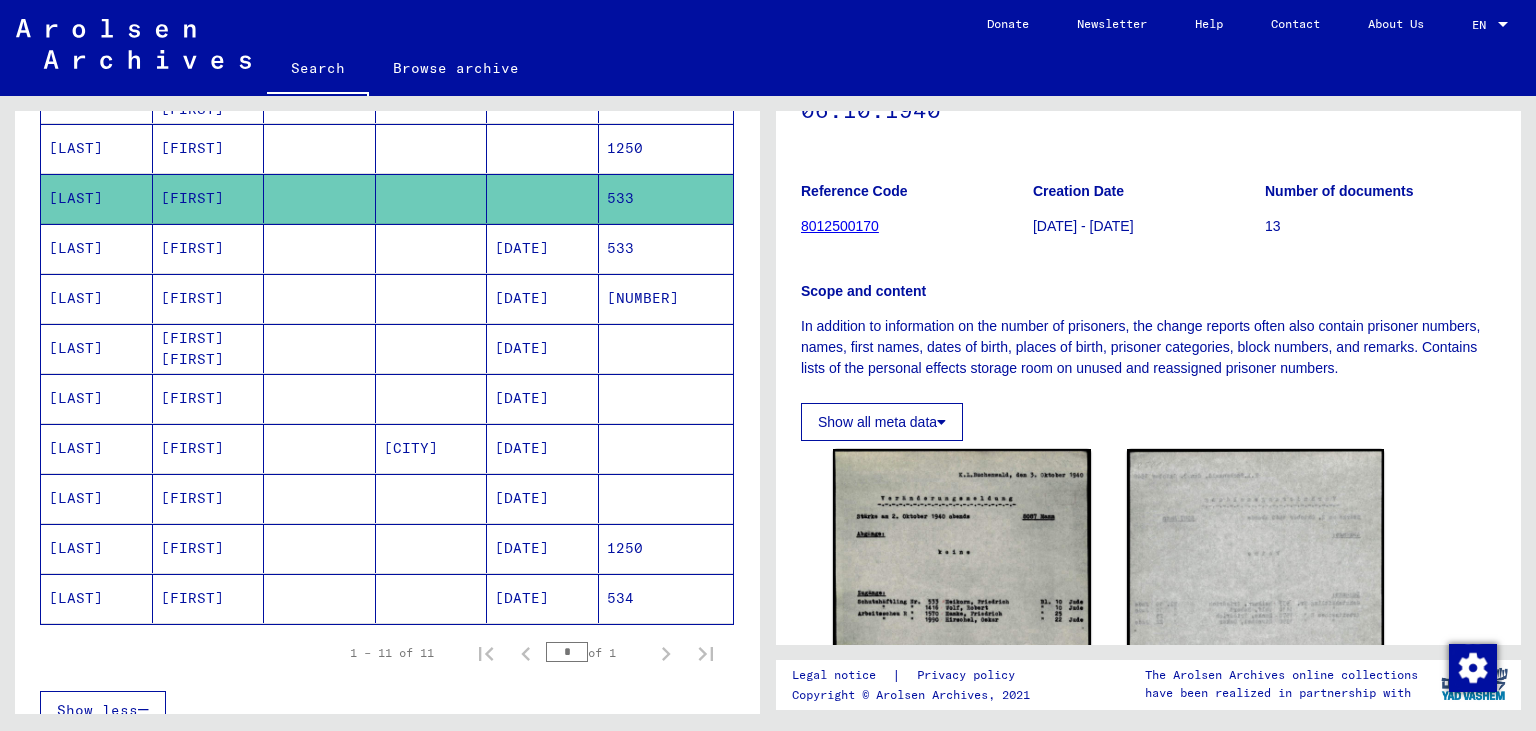 scroll, scrollTop: 331, scrollLeft: 0, axis: vertical 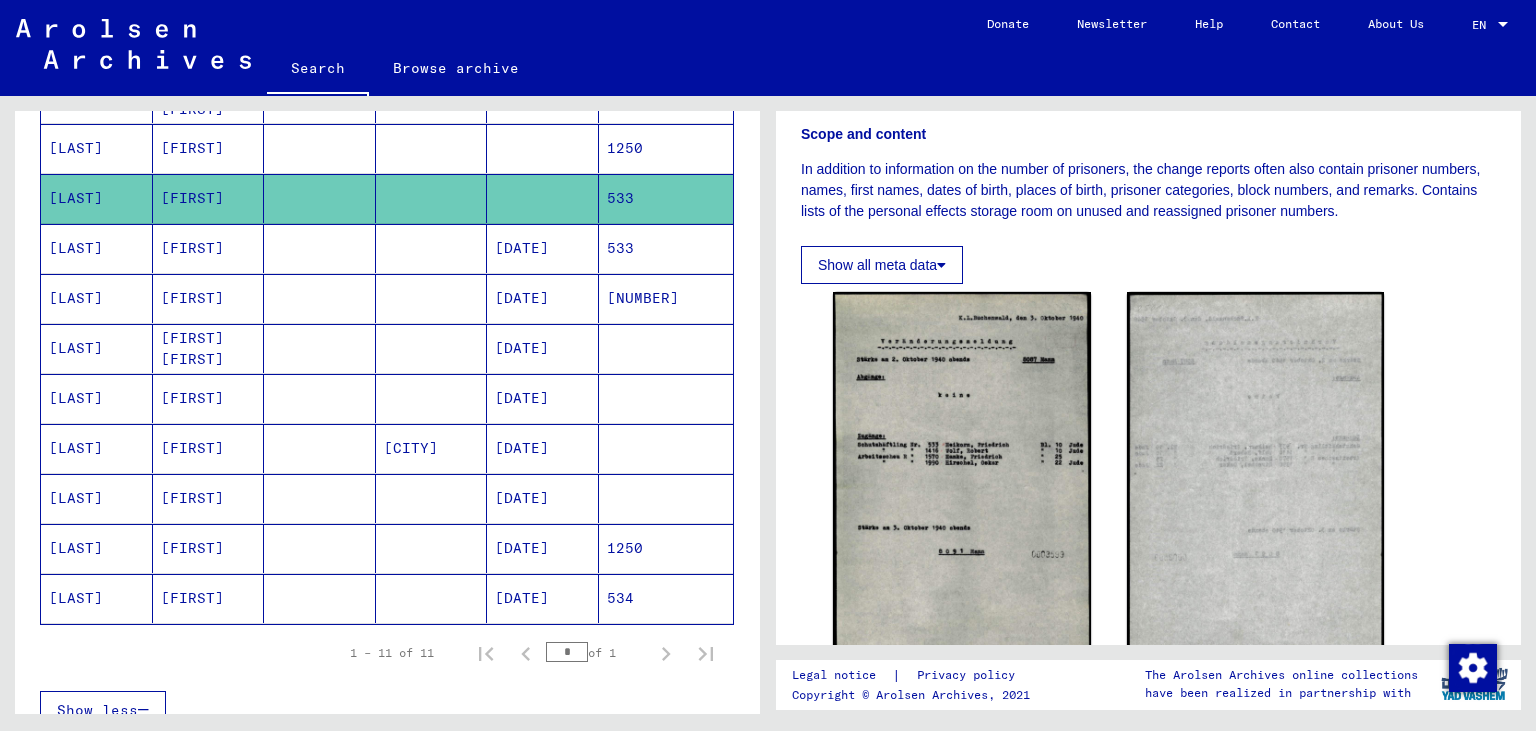 click on "[DATE]" at bounding box center [543, 548] 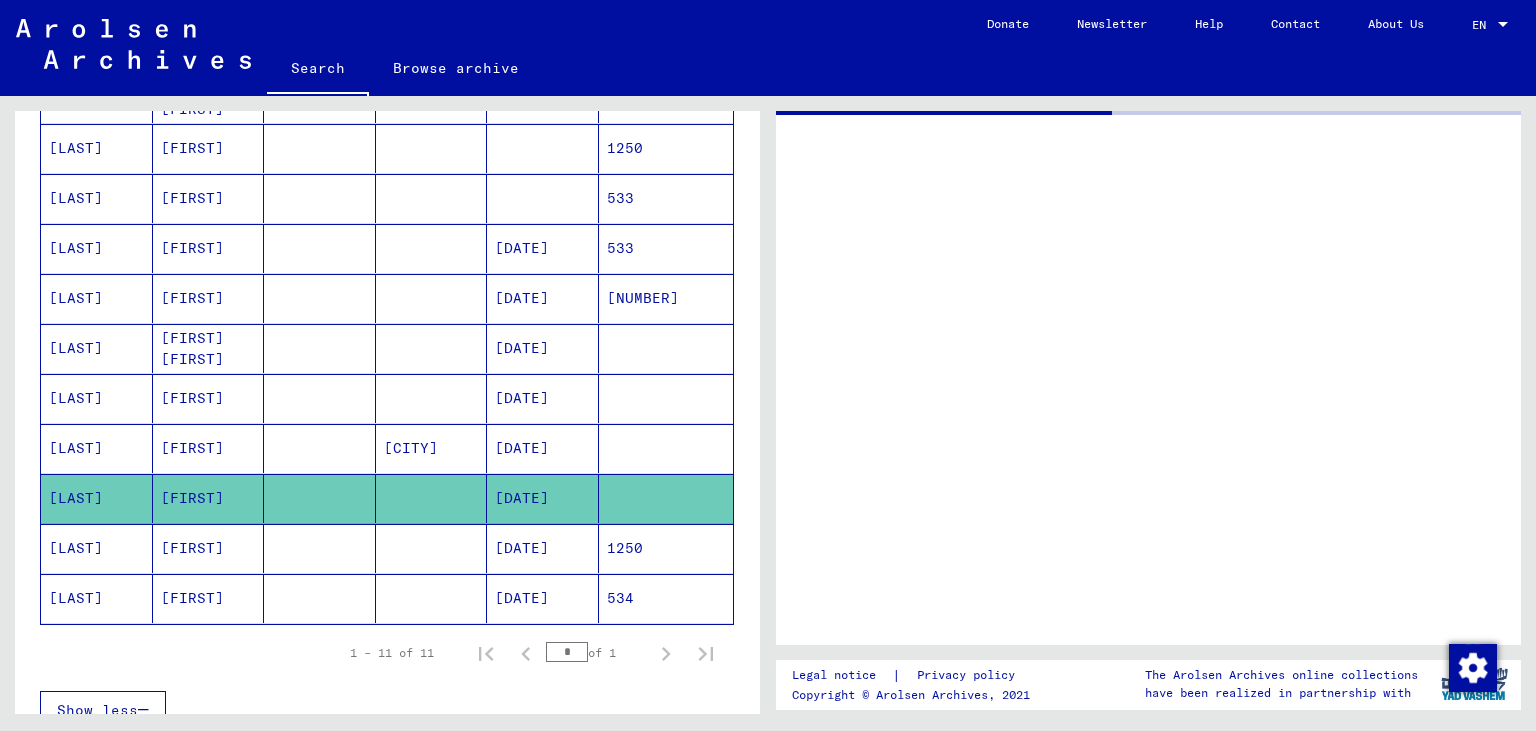 scroll, scrollTop: 0, scrollLeft: 0, axis: both 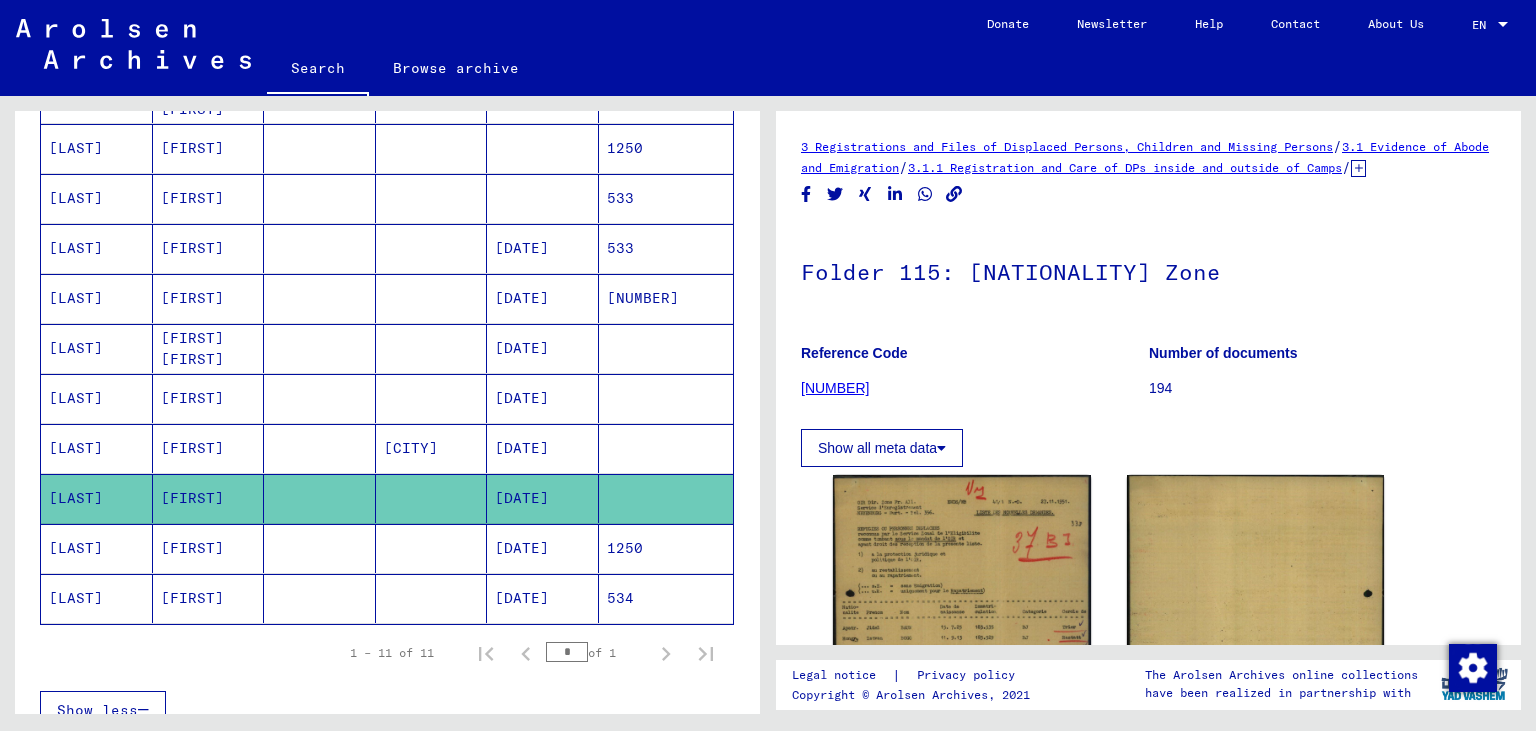 click on "[DATE]" 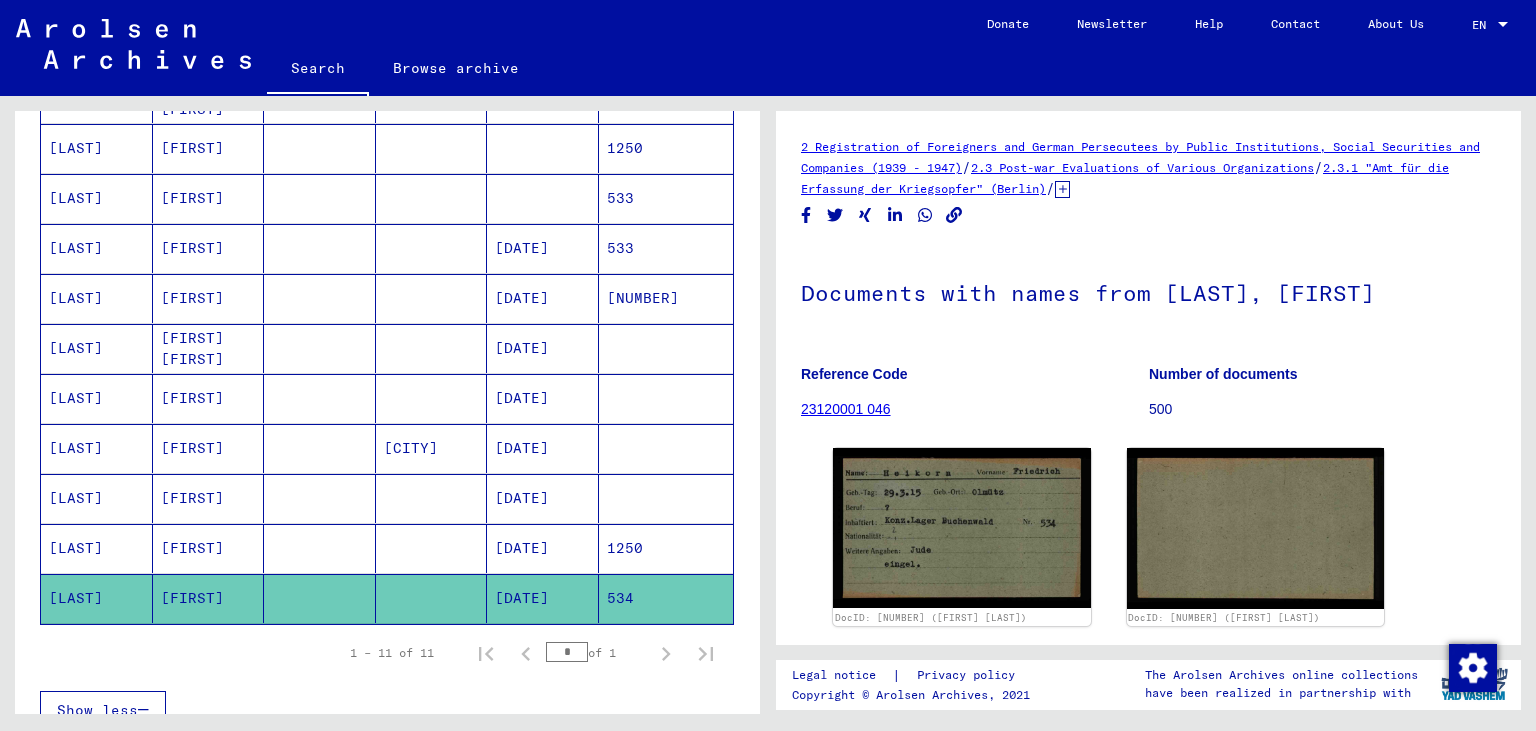 click on "[DATE]" at bounding box center (543, 598) 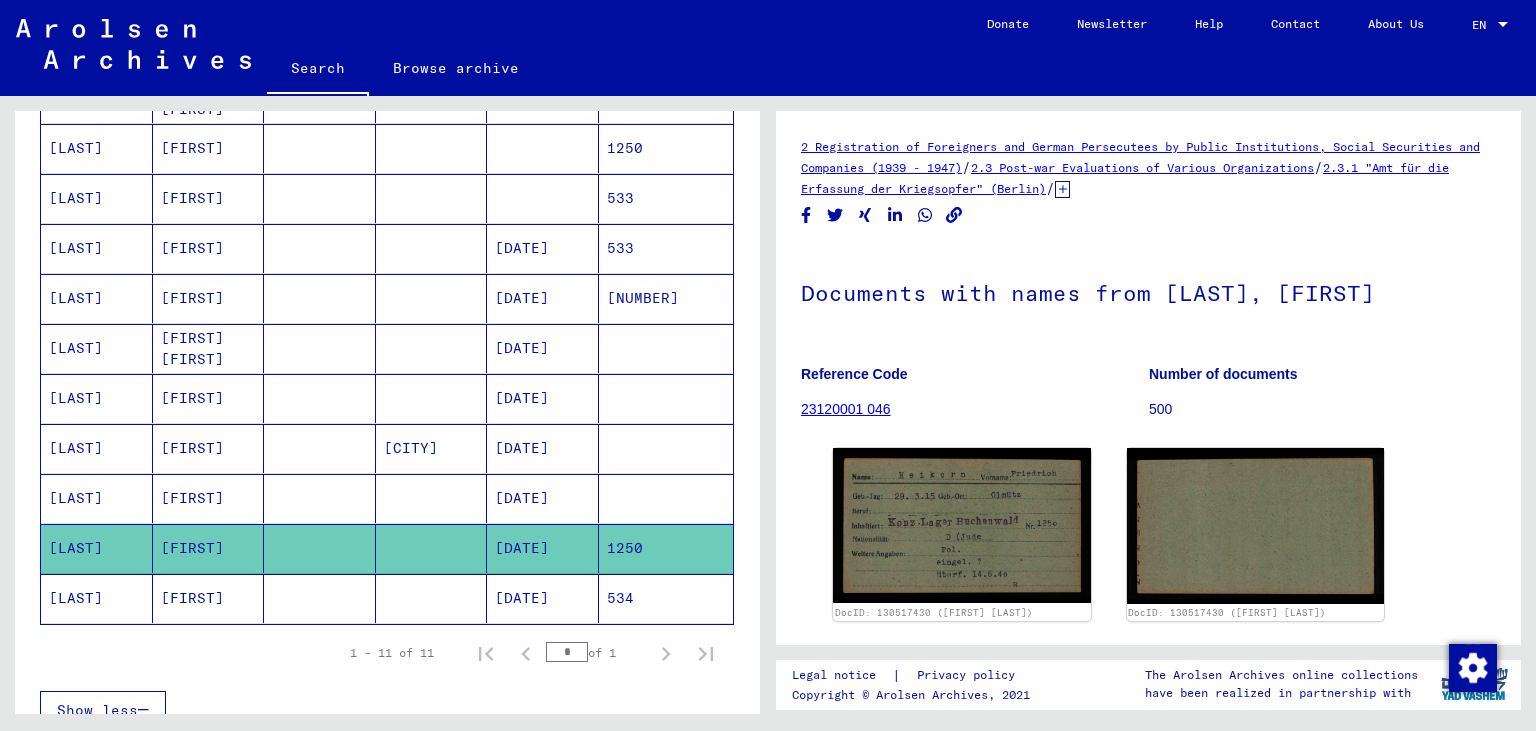 click on "[DATE]" at bounding box center (543, 548) 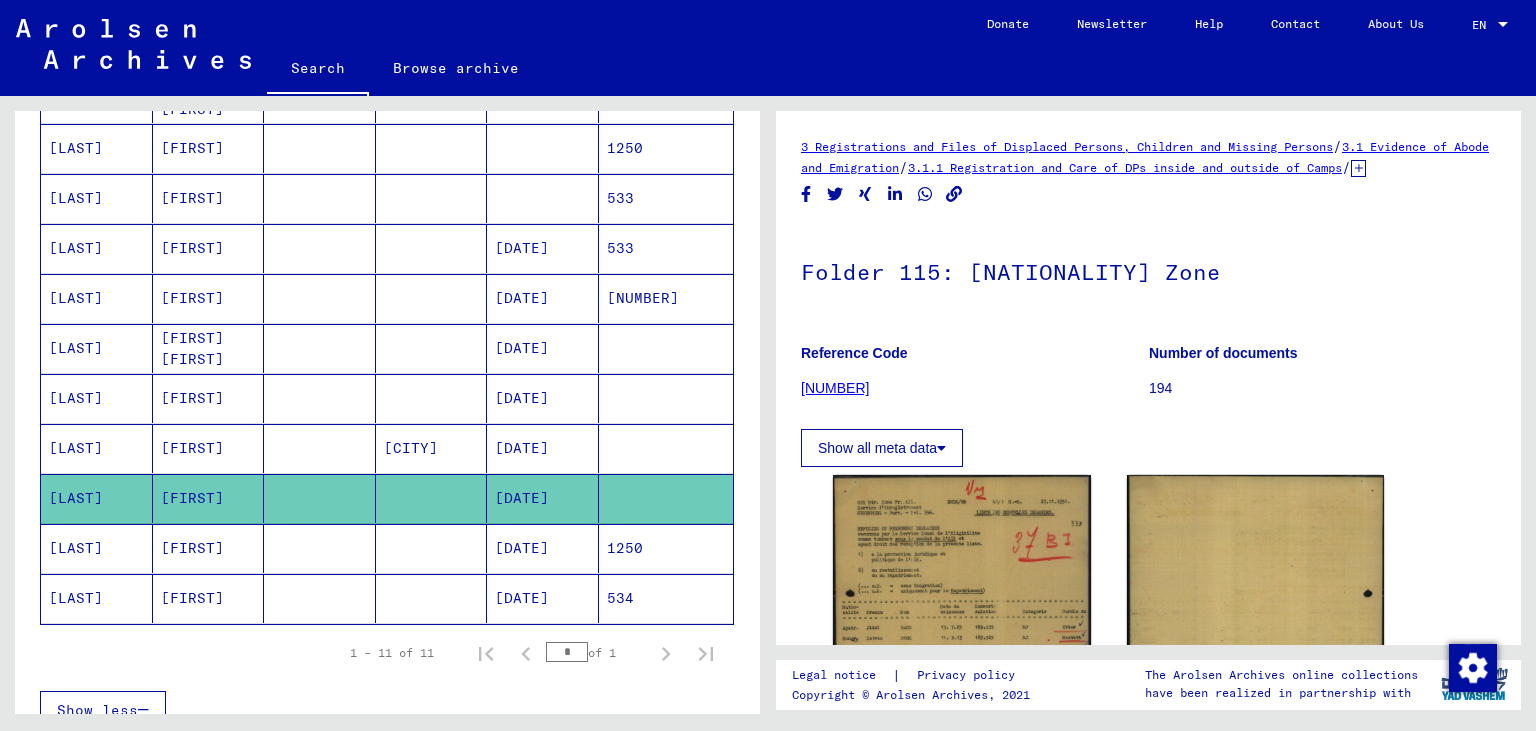 click on "[DATE]" at bounding box center (543, 498) 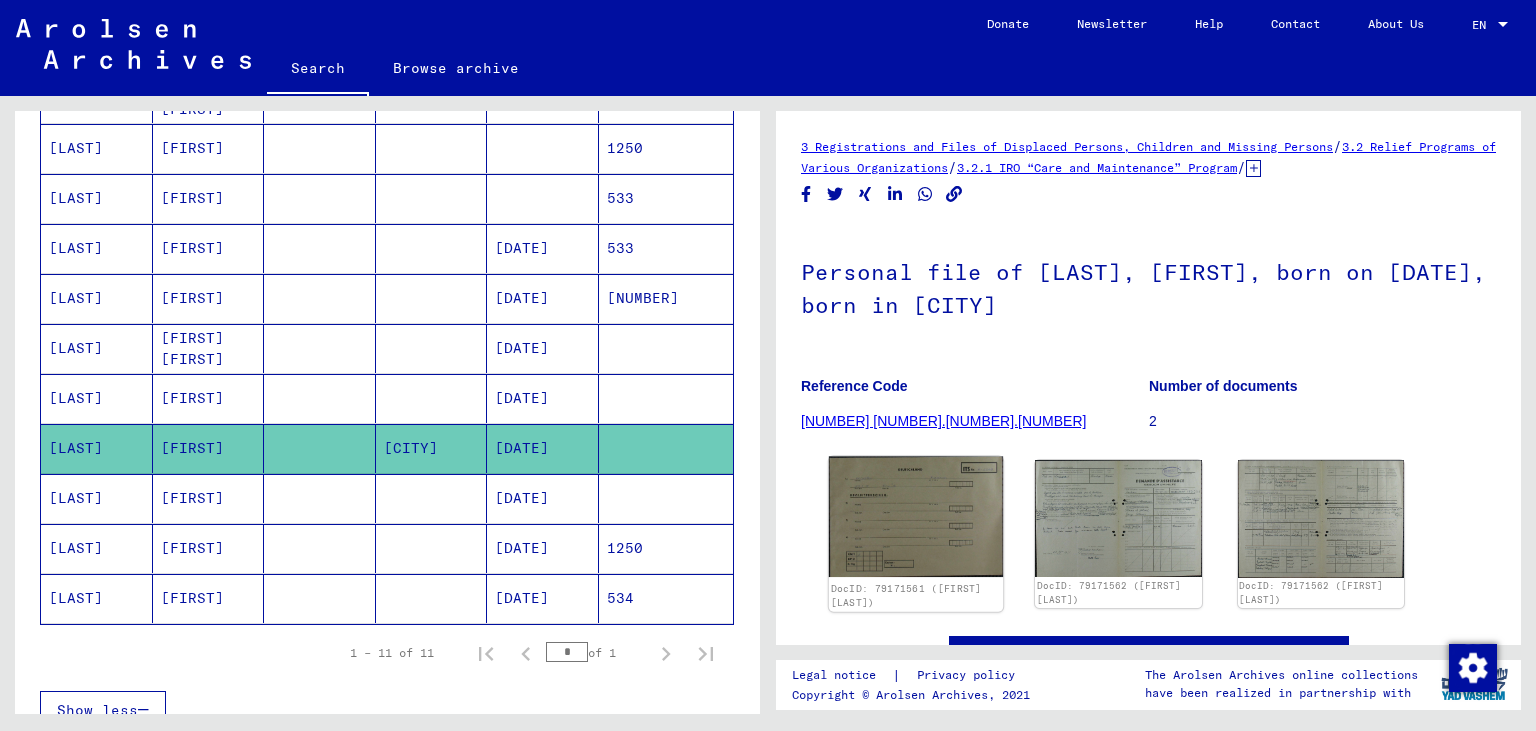 scroll, scrollTop: 124, scrollLeft: 0, axis: vertical 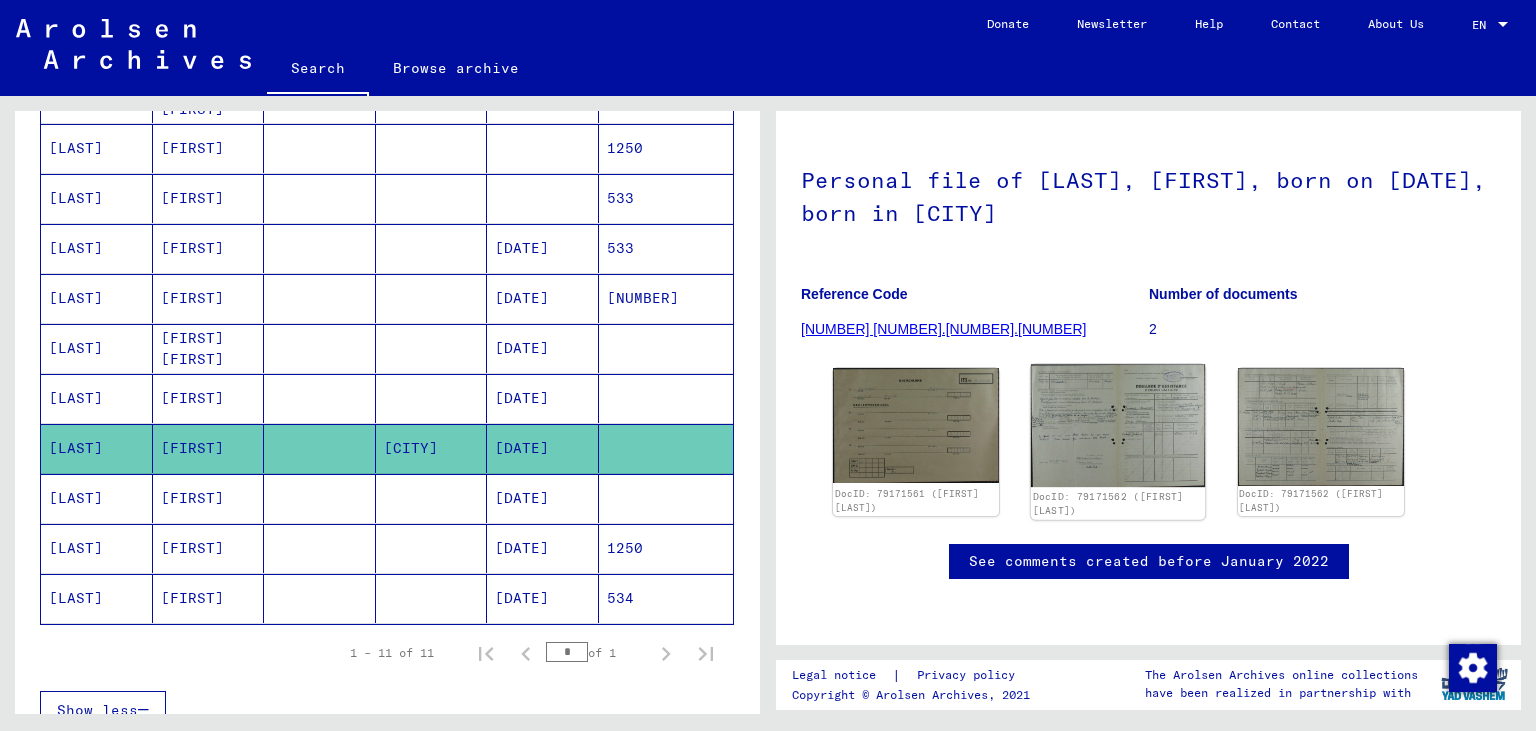 click 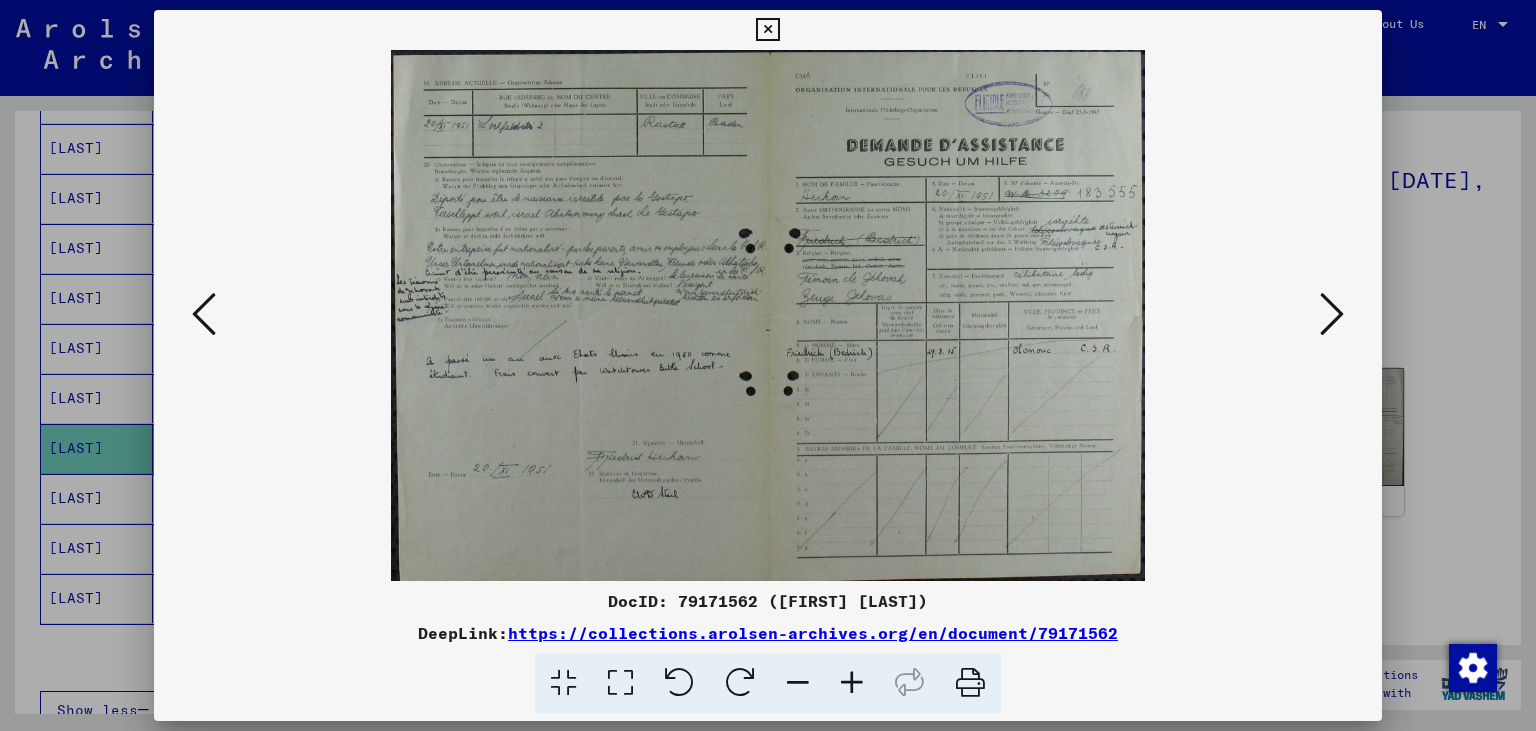 click at bounding box center (852, 683) 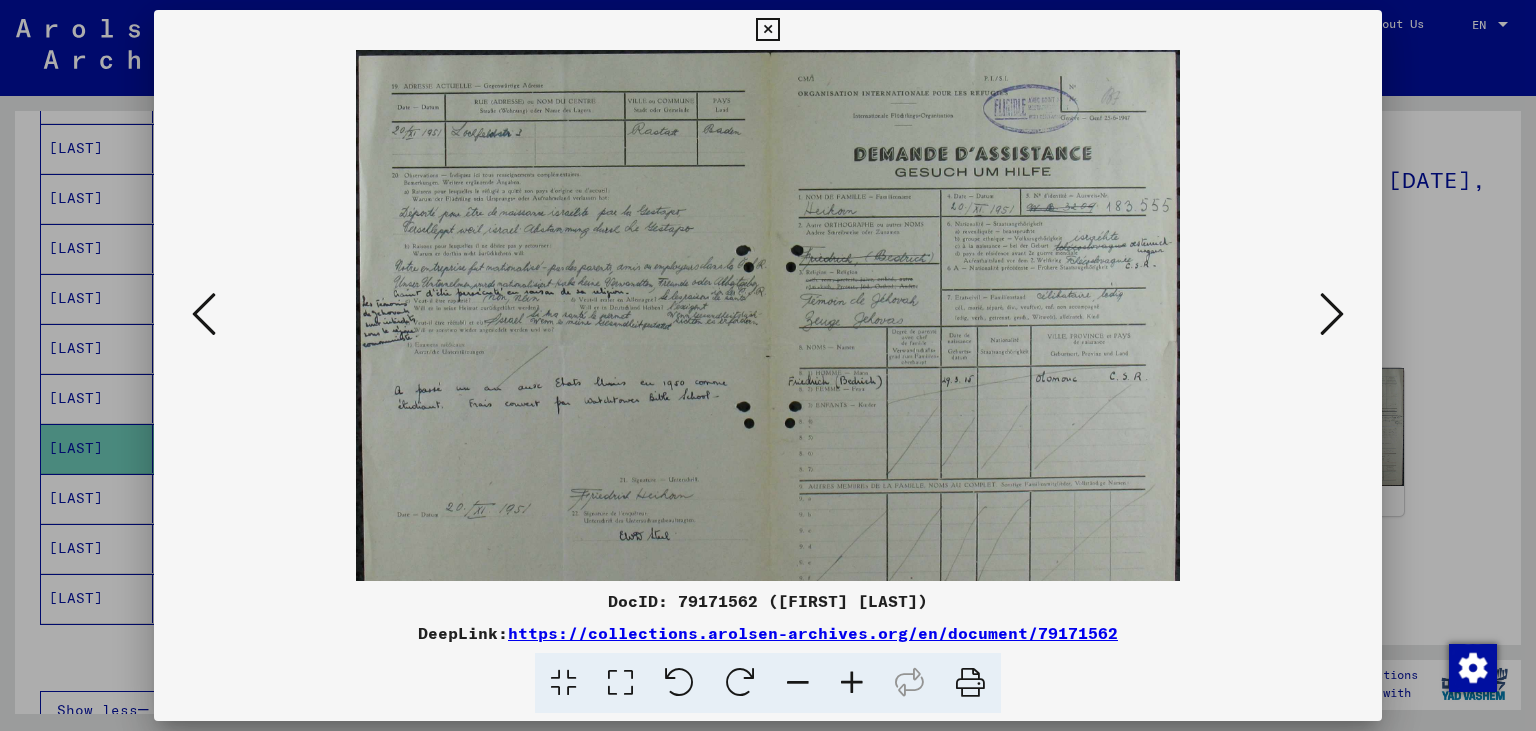 click at bounding box center (852, 683) 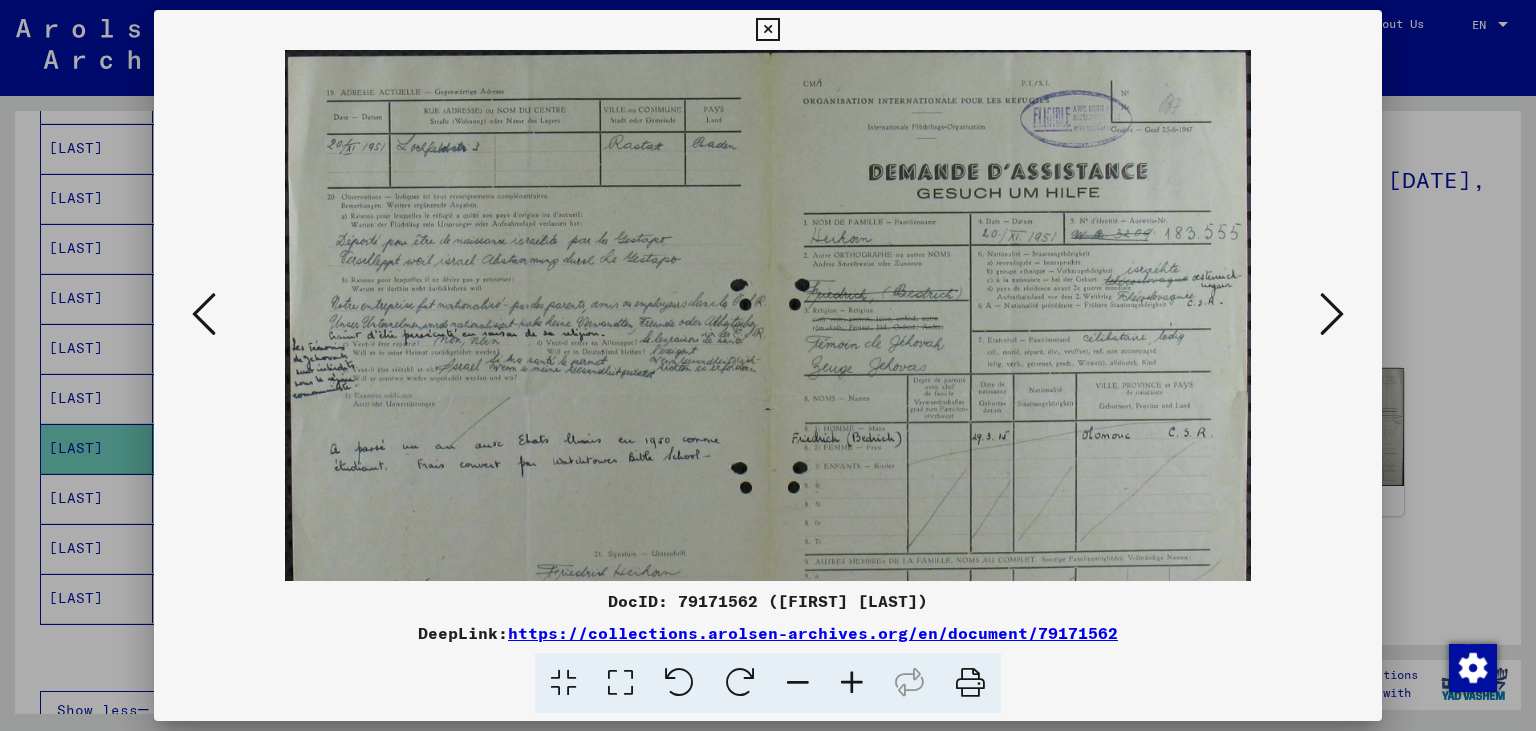 click at bounding box center [852, 683] 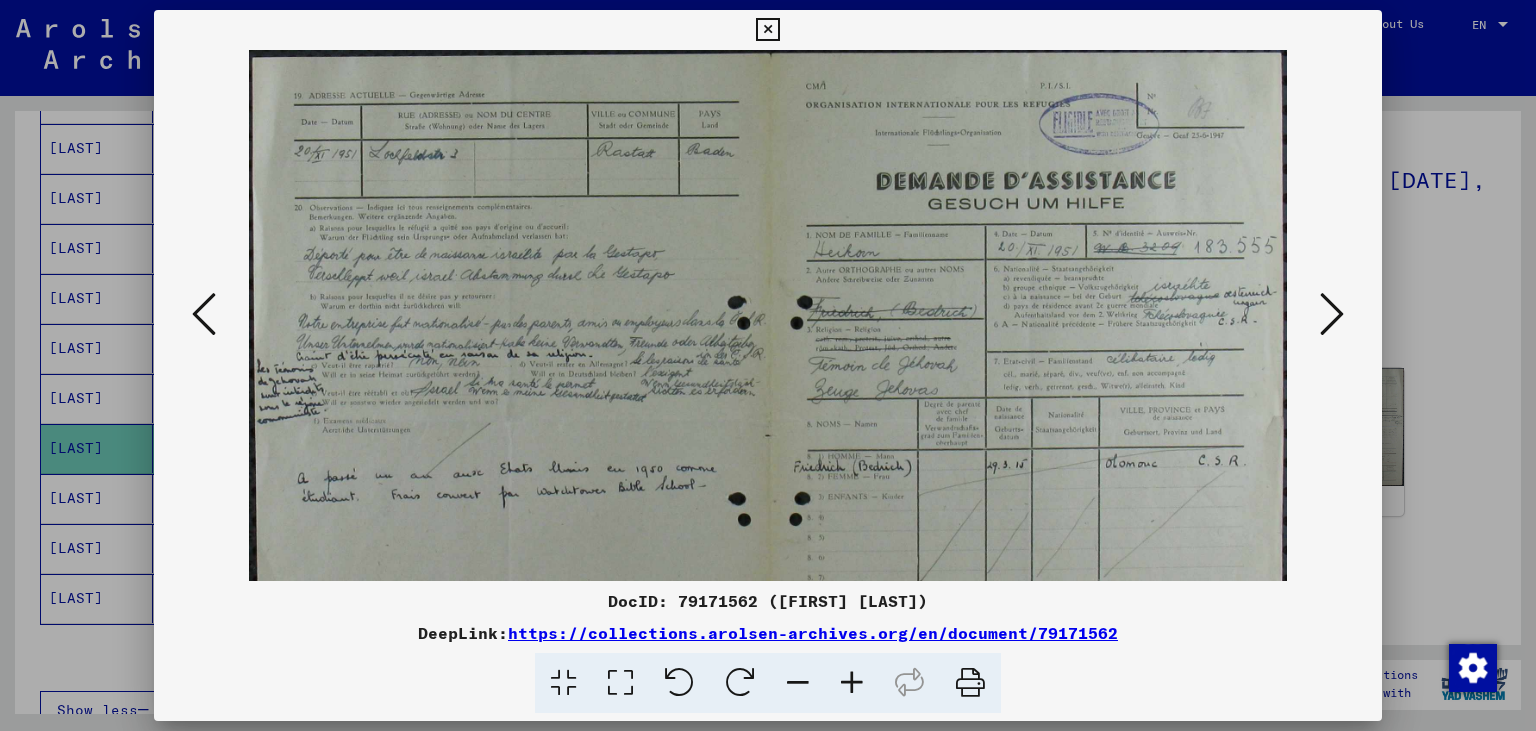 click at bounding box center (852, 683) 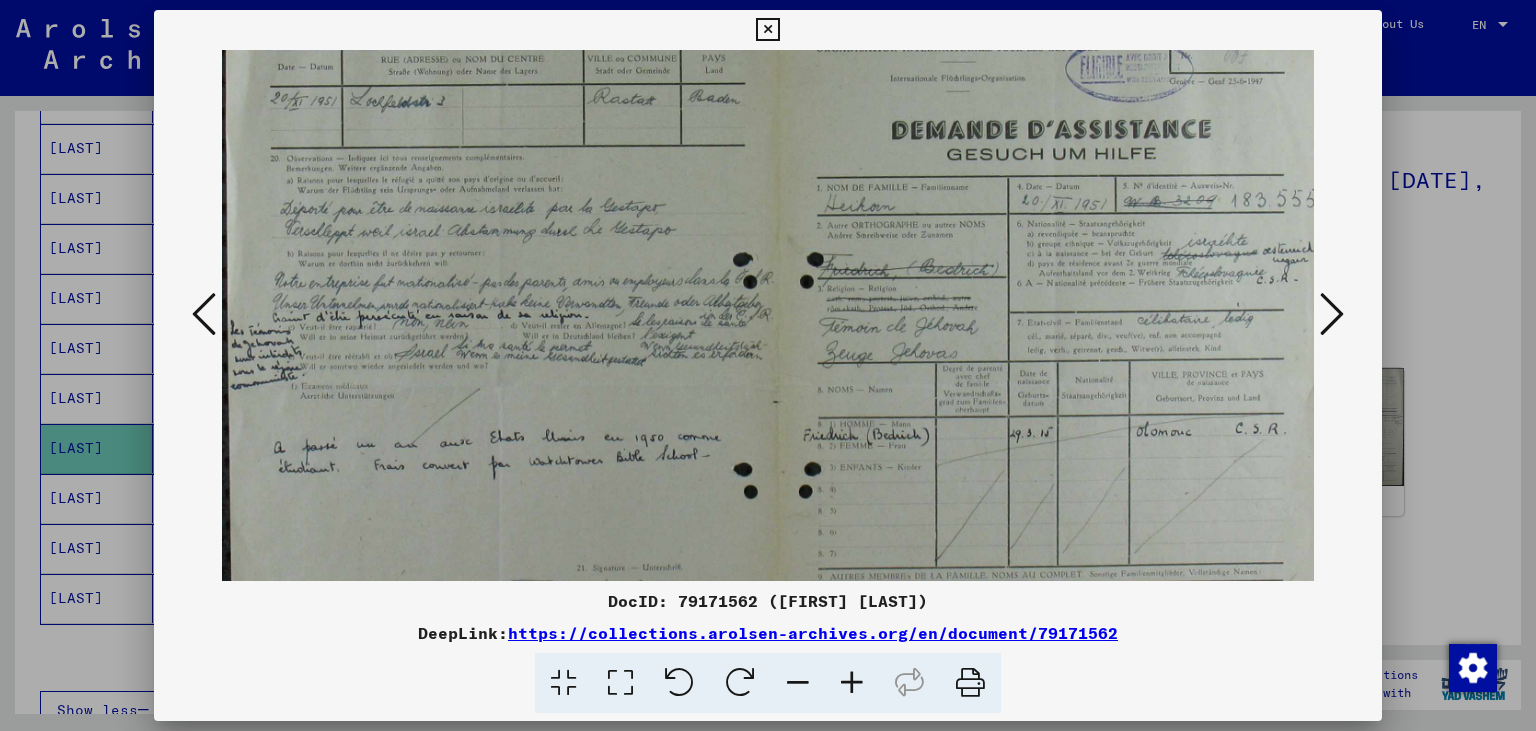 scroll, scrollTop: 72, scrollLeft: 0, axis: vertical 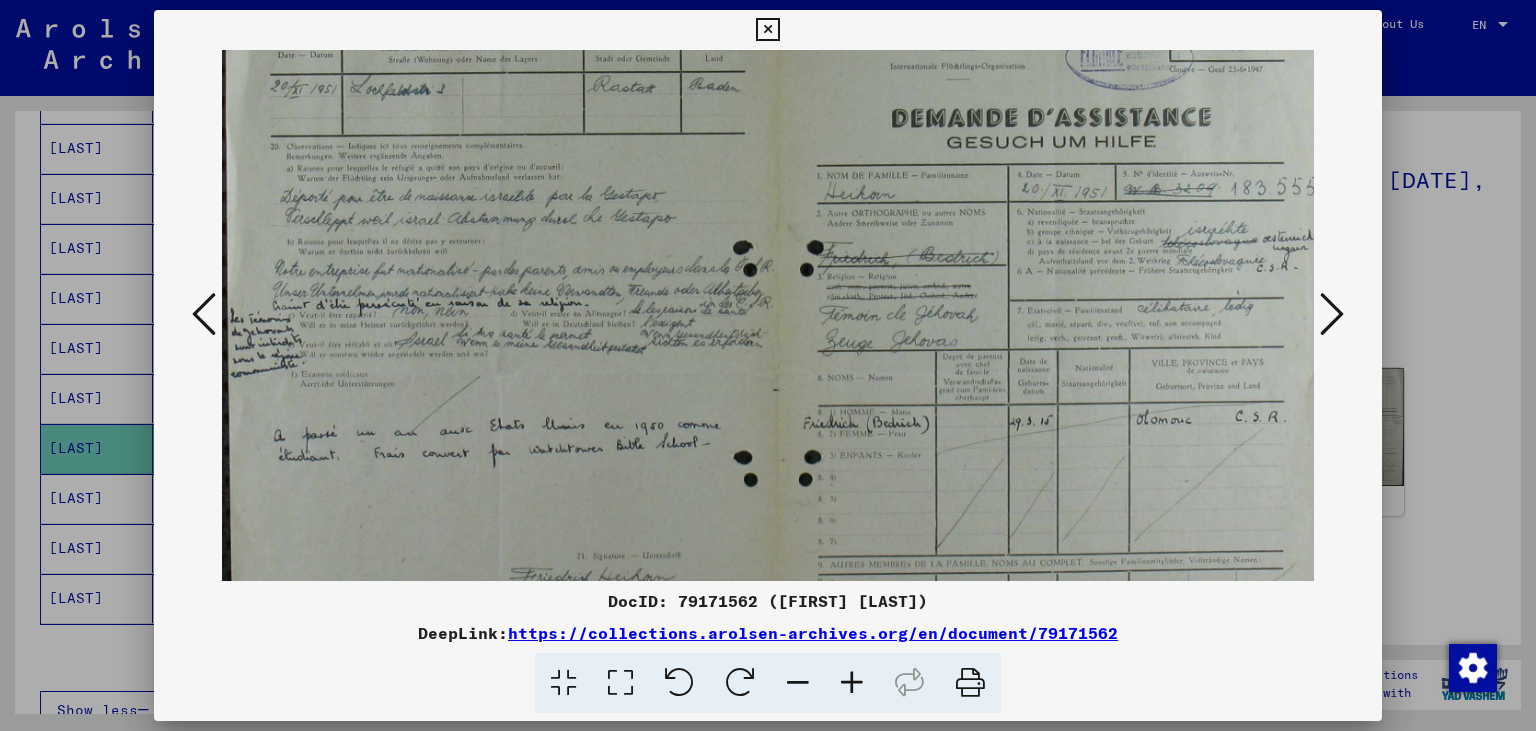 drag, startPoint x: 703, startPoint y: 528, endPoint x: 715, endPoint y: 457, distance: 72.00694 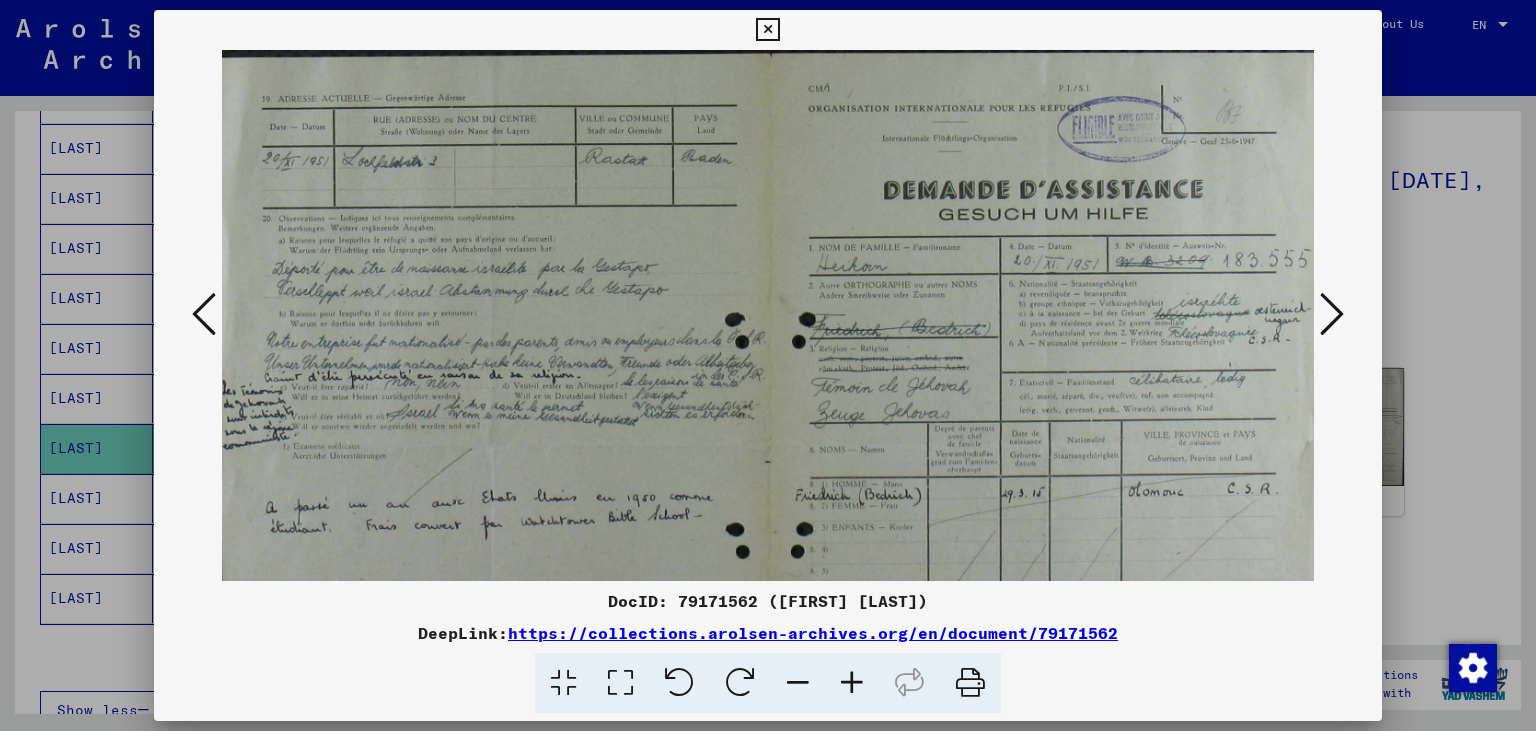 scroll, scrollTop: 0, scrollLeft: 0, axis: both 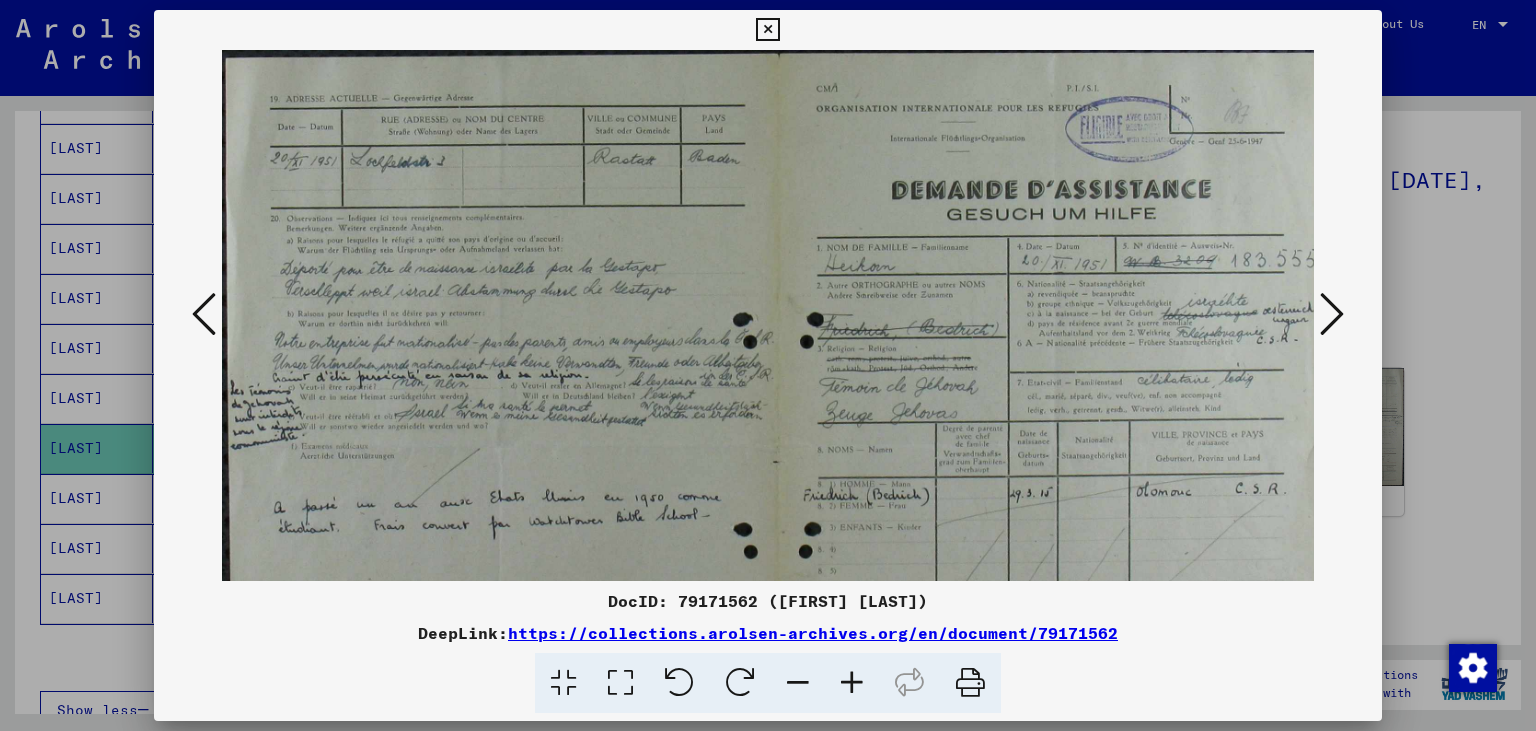 drag, startPoint x: 717, startPoint y: 200, endPoint x: 725, endPoint y: 395, distance: 195.16403 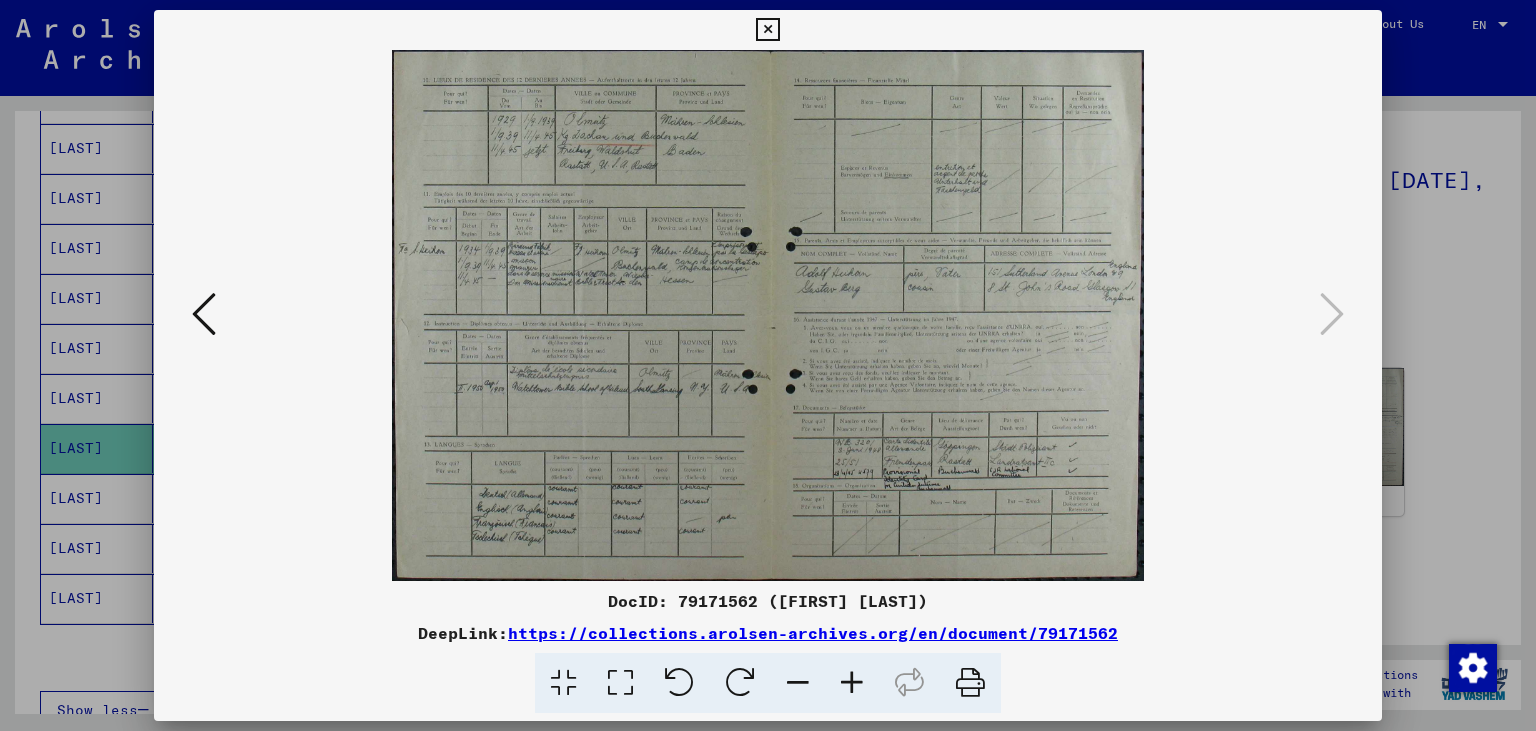 click at bounding box center (852, 683) 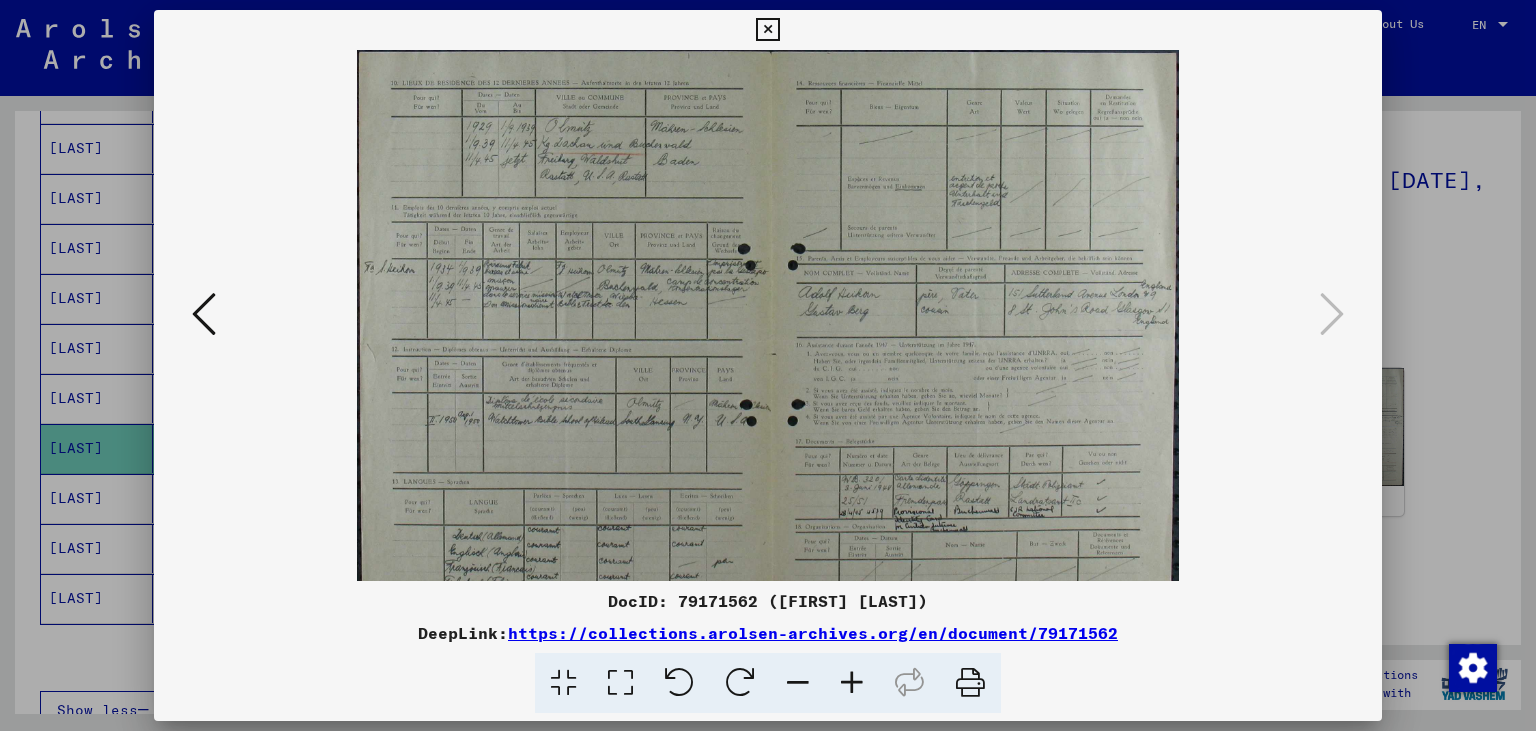 click at bounding box center (852, 683) 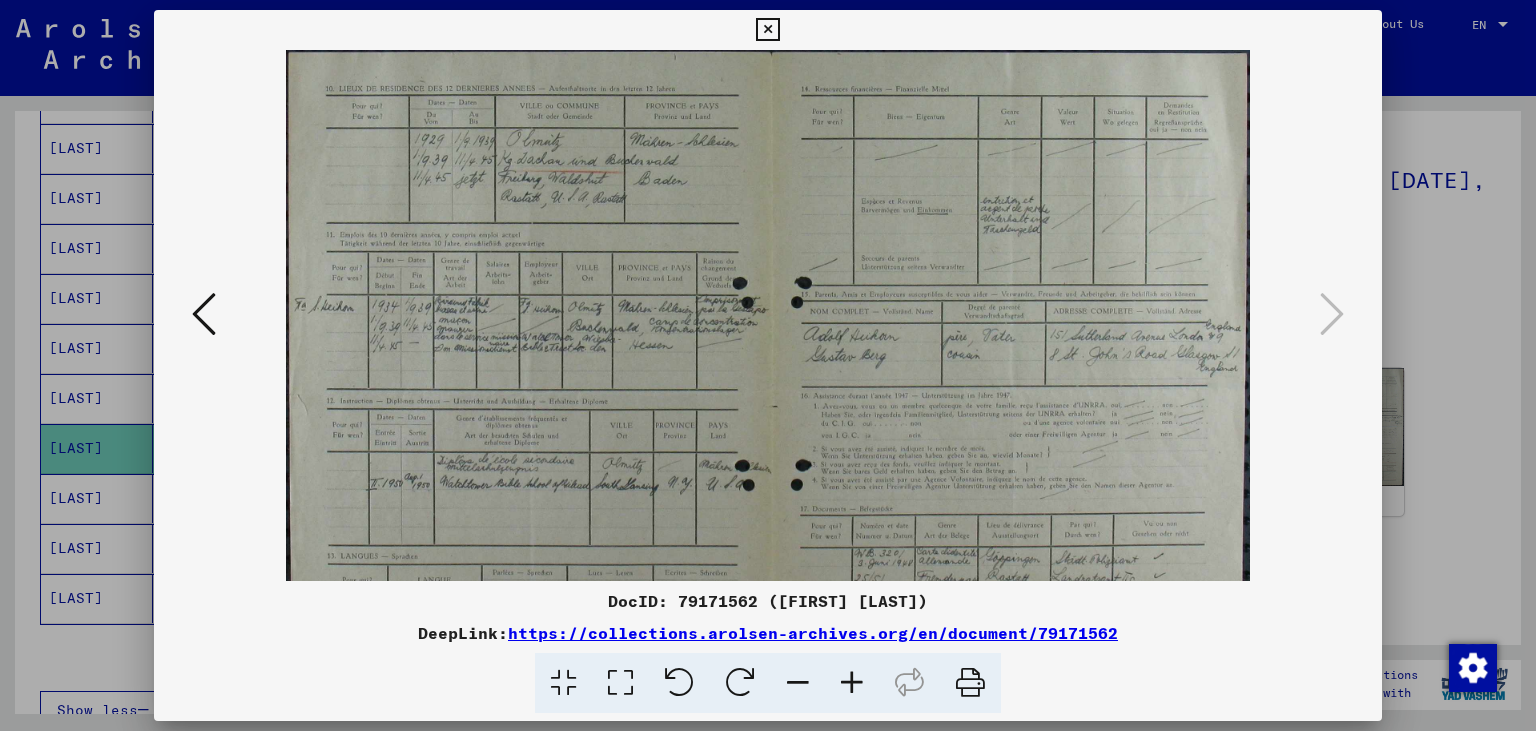 click at bounding box center [852, 683] 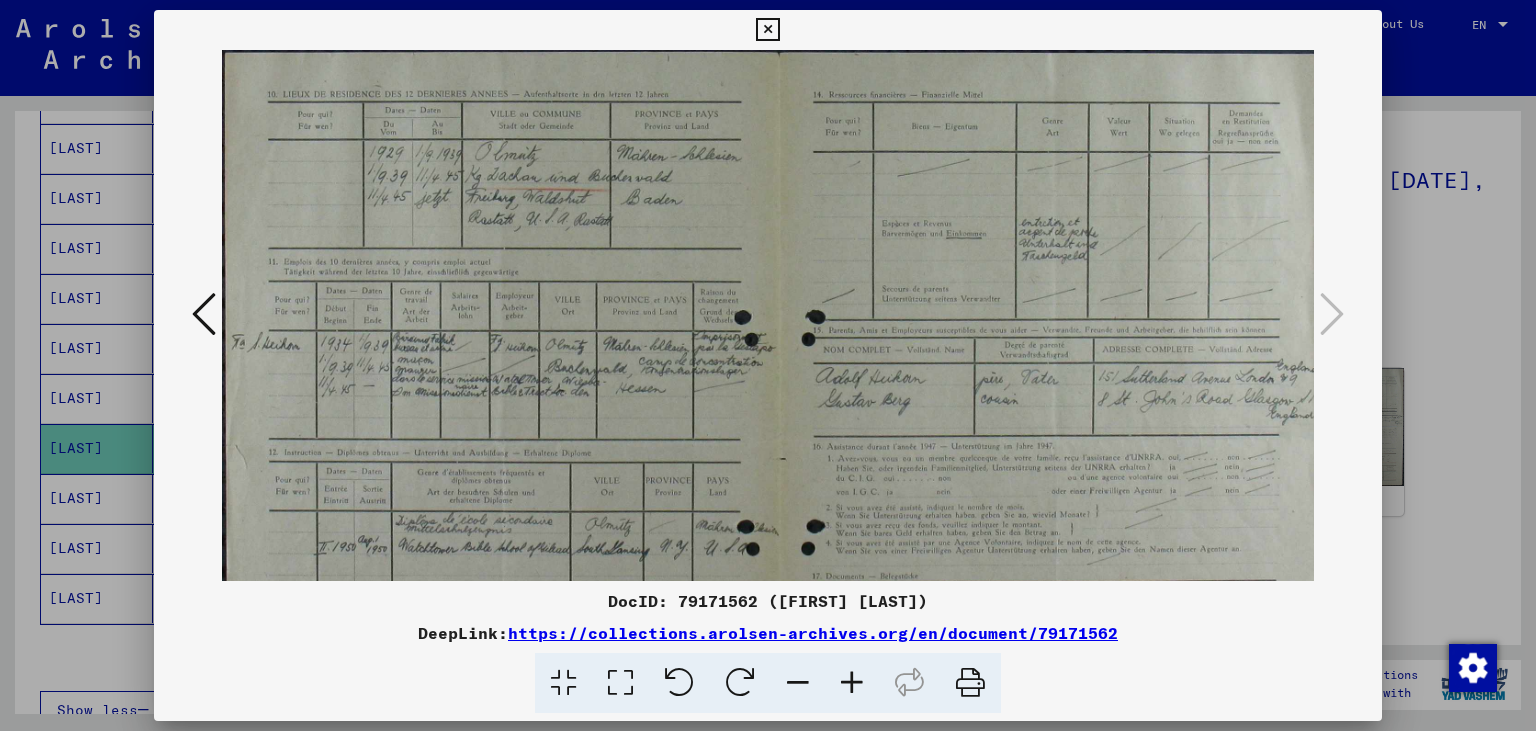 click at bounding box center (852, 683) 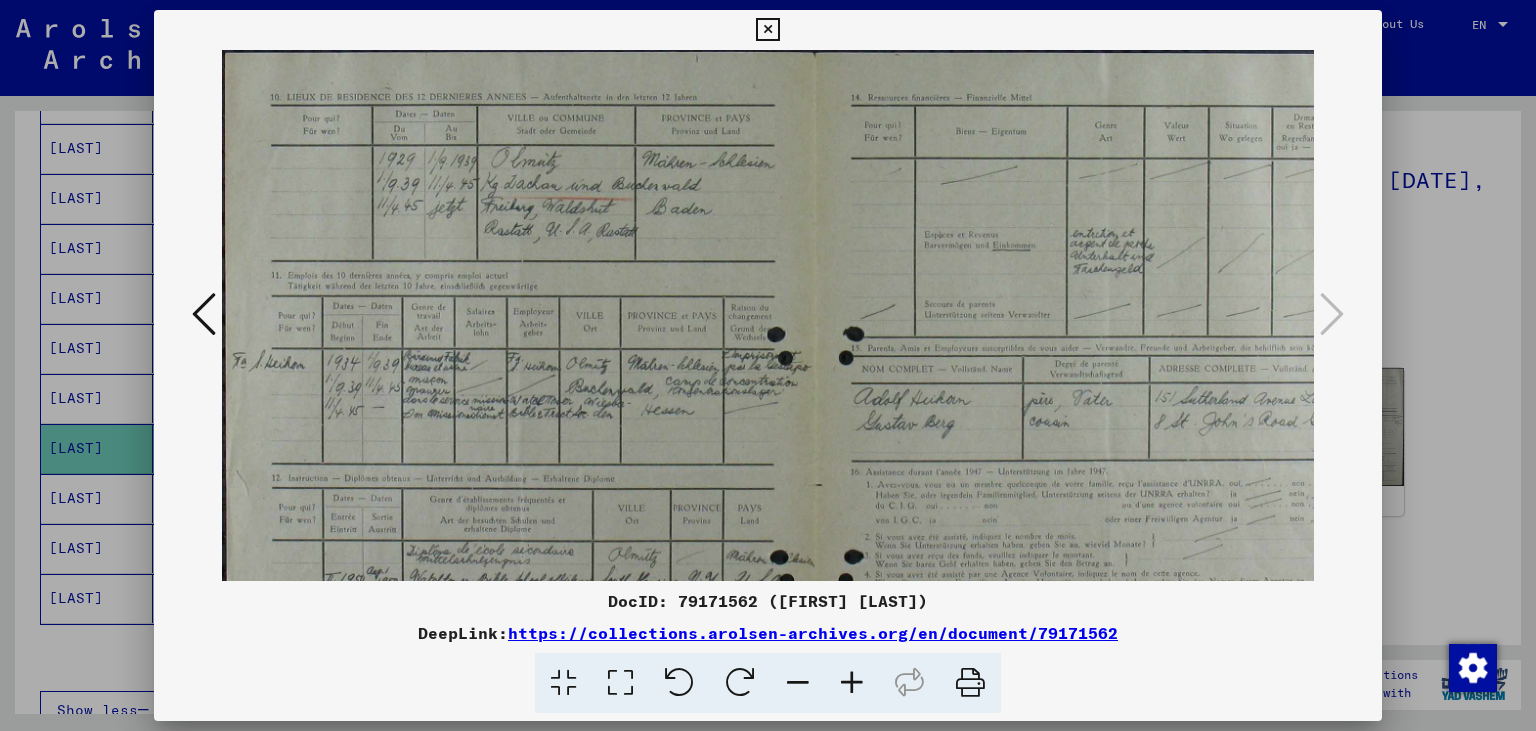 click at bounding box center (852, 683) 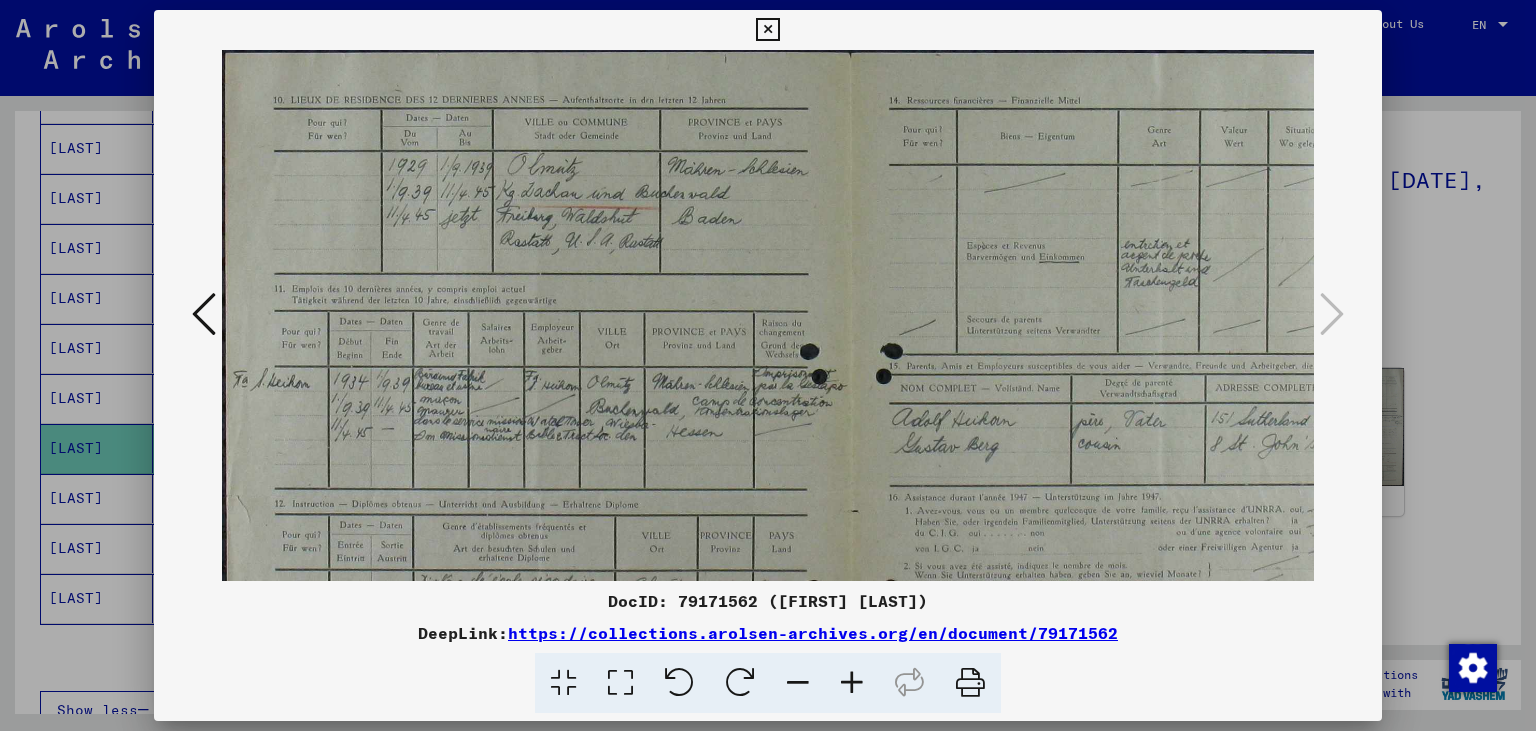 click at bounding box center (852, 683) 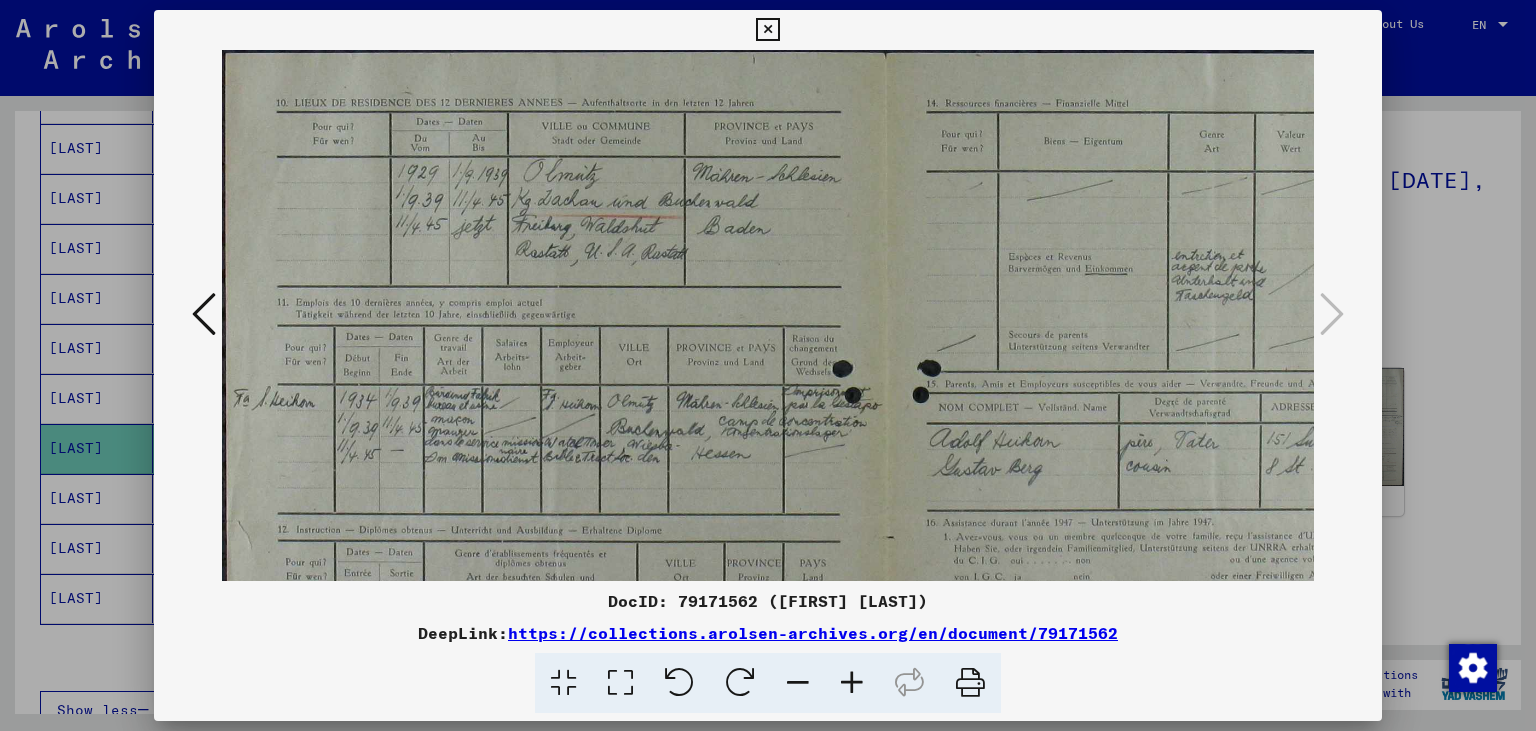 click at bounding box center [852, 683] 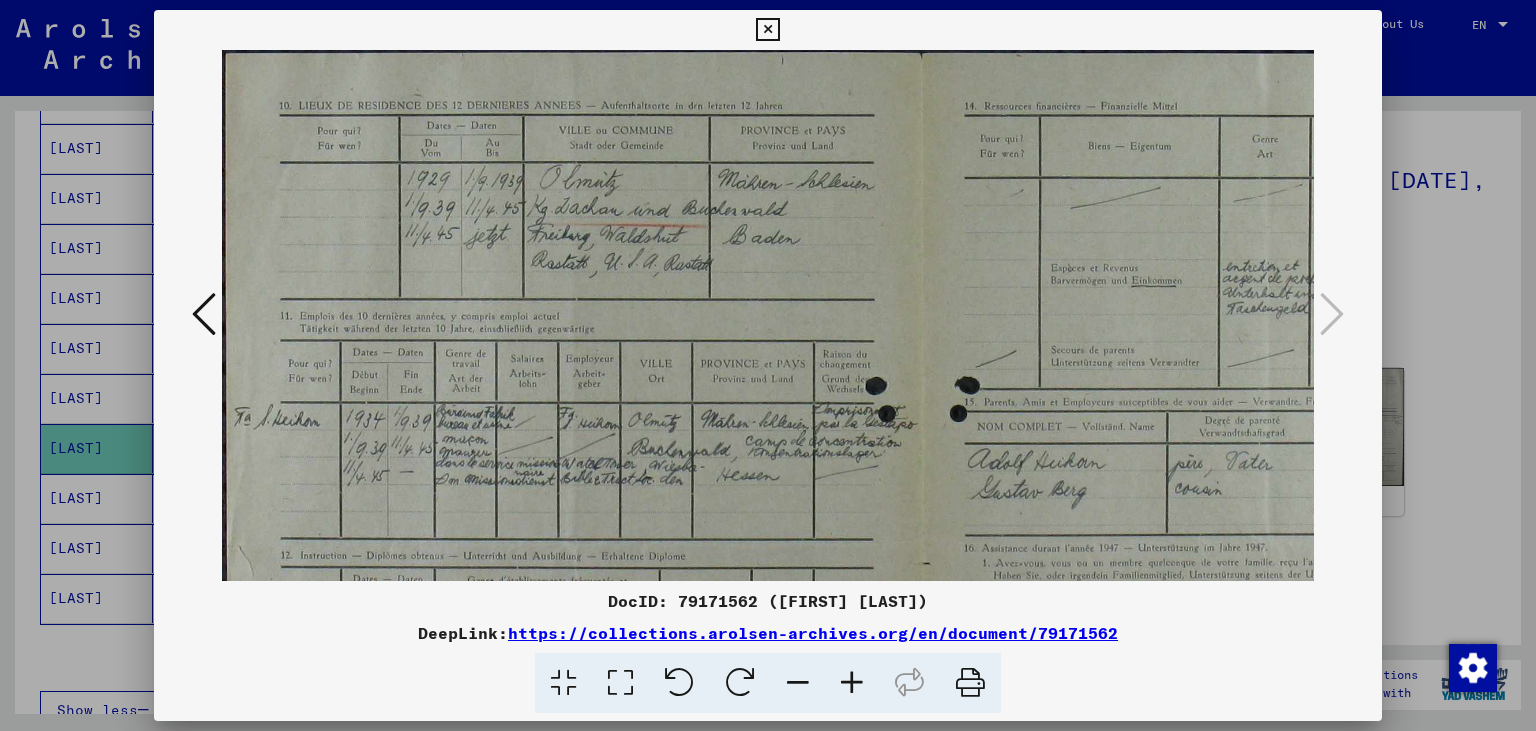 click at bounding box center [852, 683] 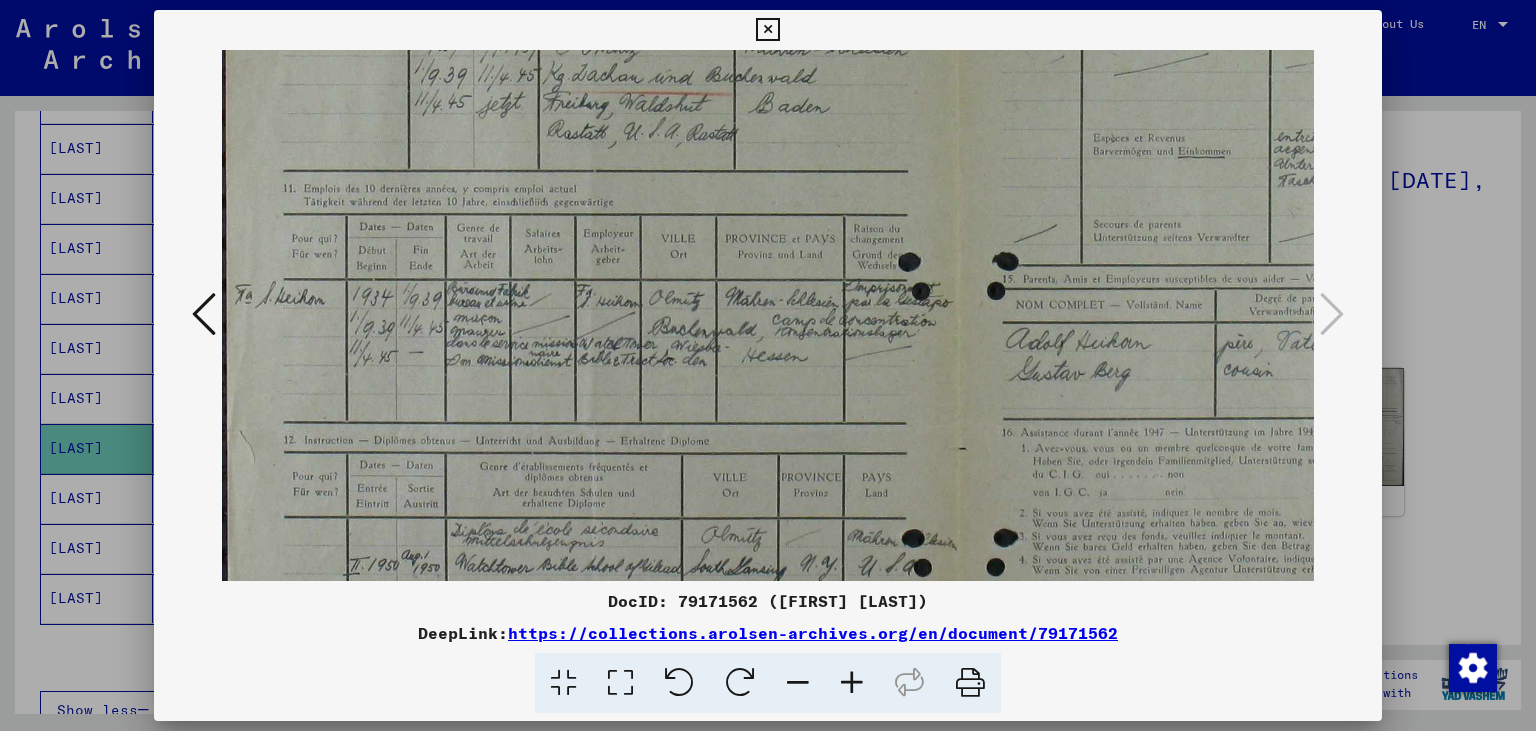 scroll, scrollTop: 144, scrollLeft: 0, axis: vertical 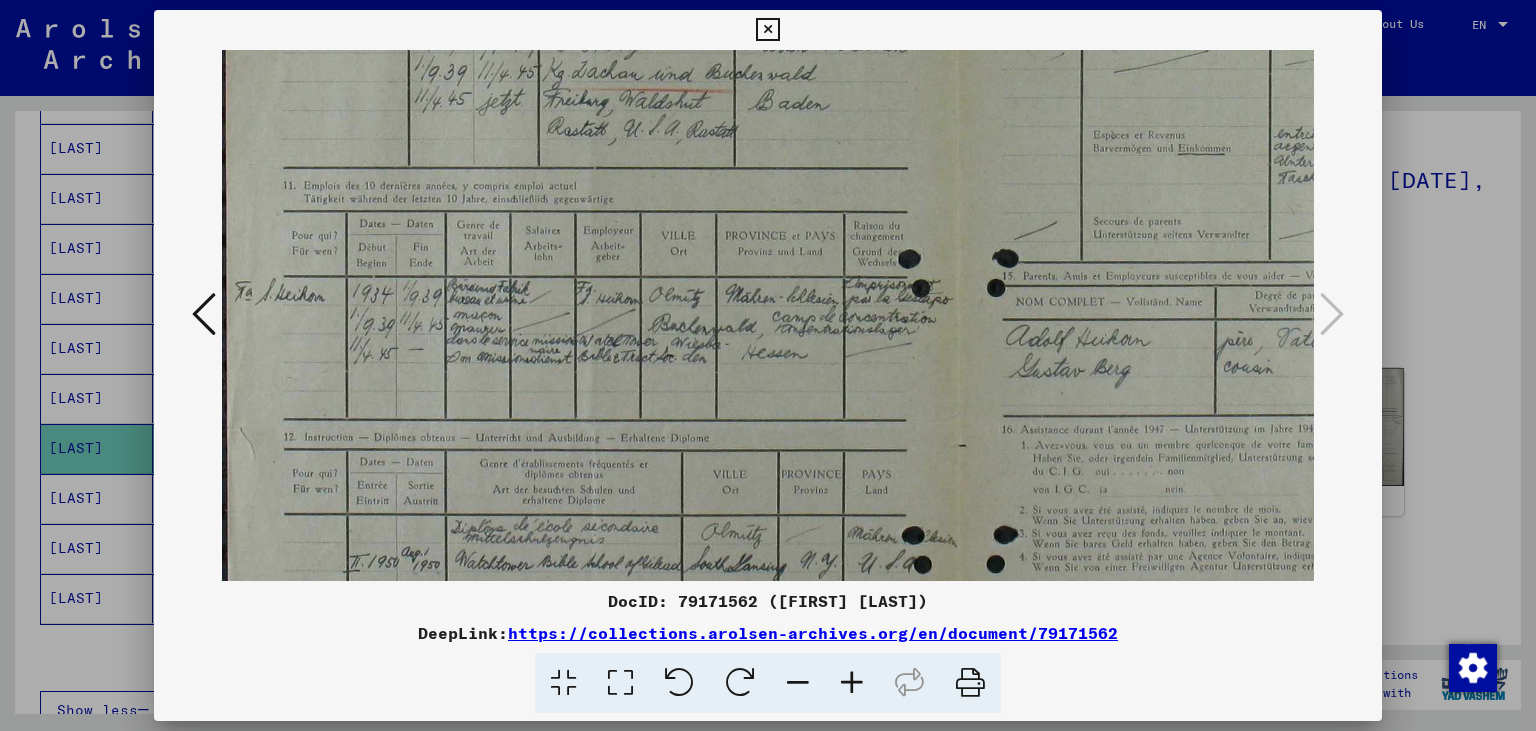 drag, startPoint x: 754, startPoint y: 484, endPoint x: 756, endPoint y: 344, distance: 140.01428 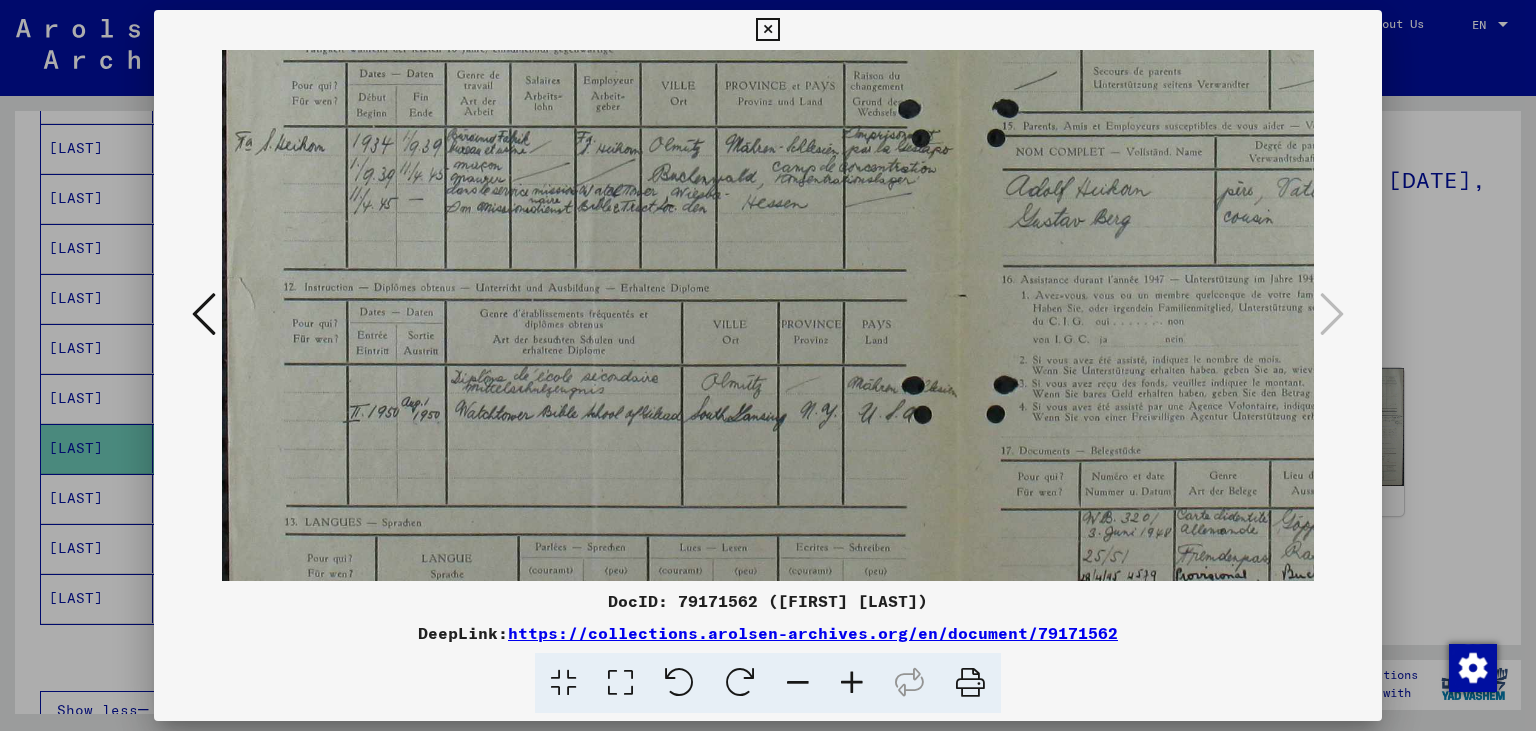 scroll, scrollTop: 314, scrollLeft: 3, axis: both 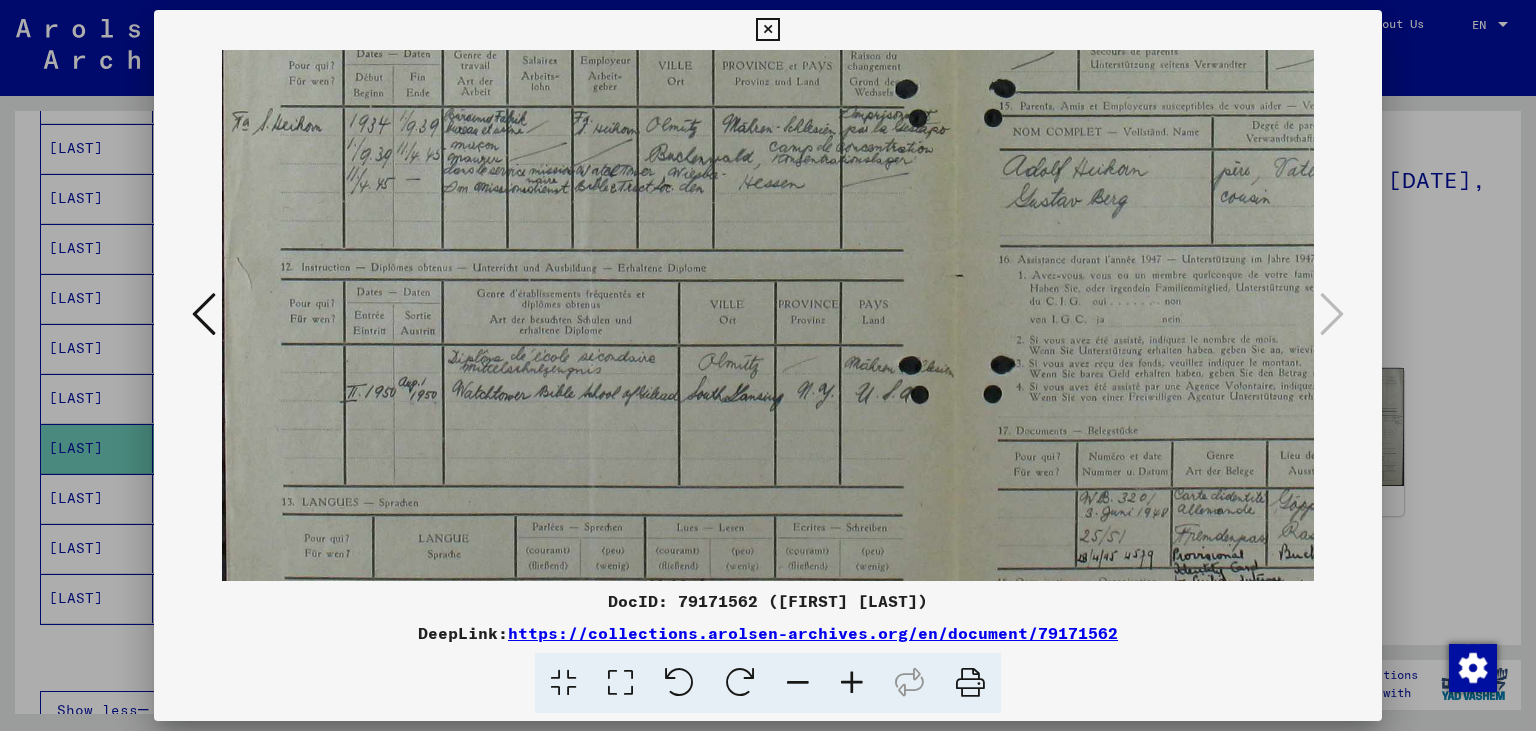 drag, startPoint x: 659, startPoint y: 430, endPoint x: 658, endPoint y: 261, distance: 169.00296 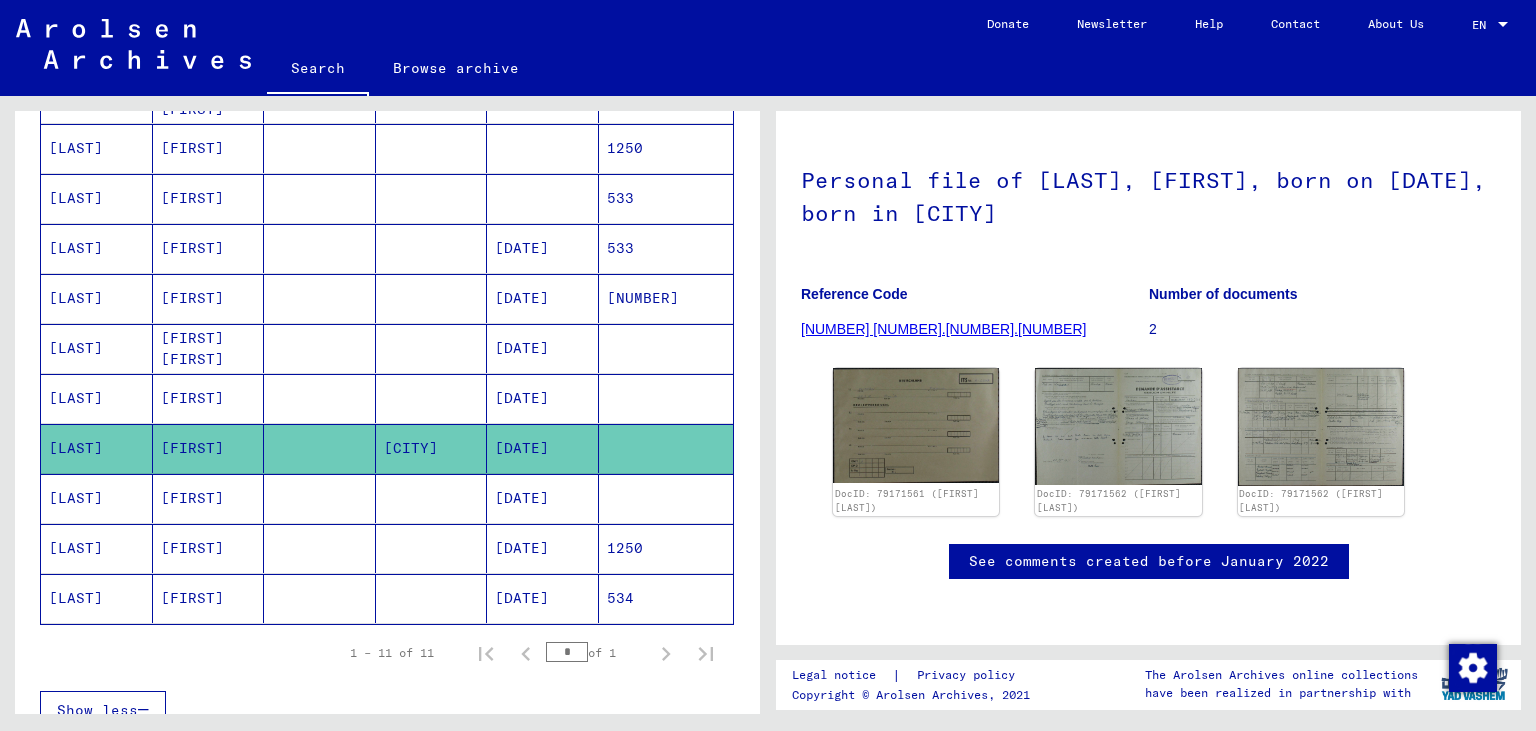drag, startPoint x: 584, startPoint y: 436, endPoint x: 497, endPoint y: 444, distance: 87.36704 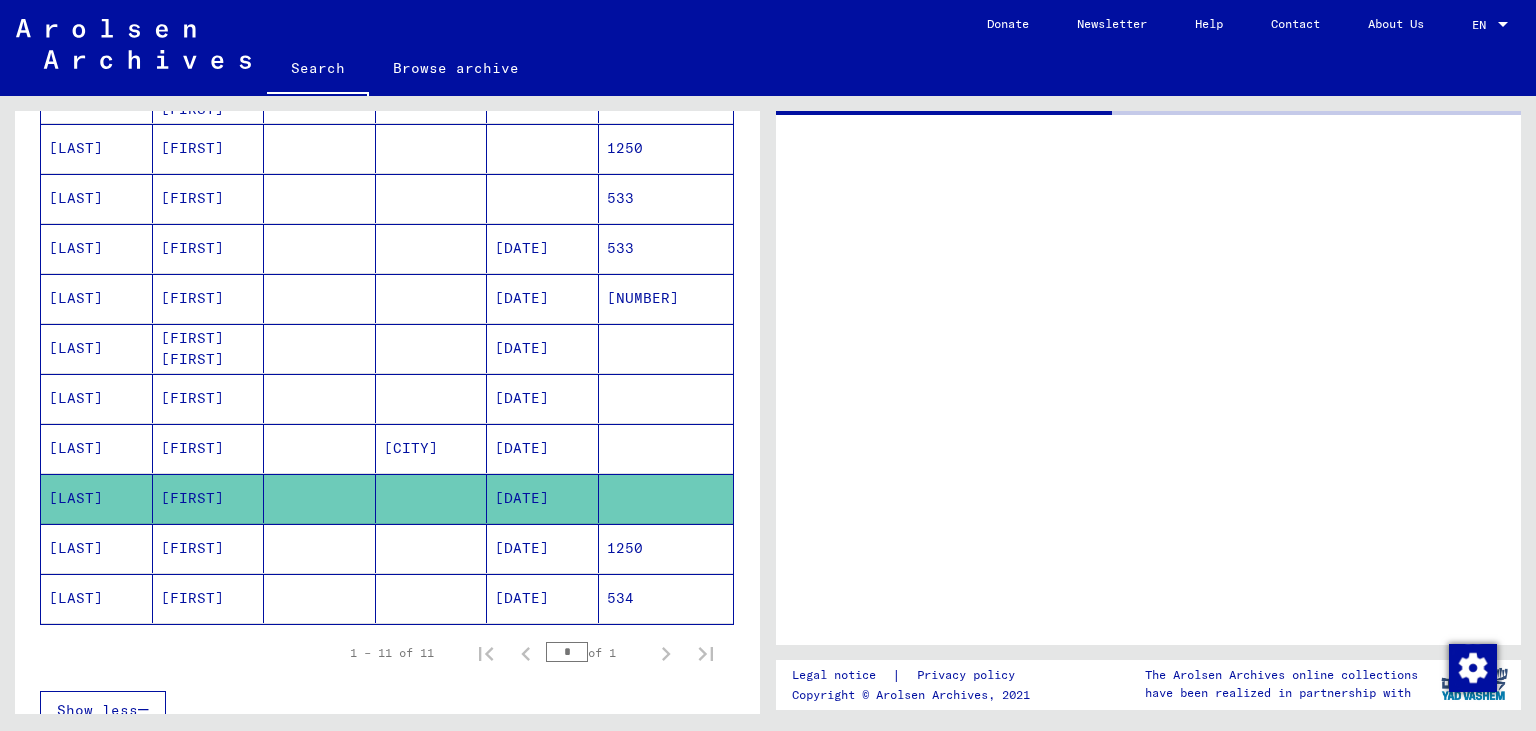 scroll, scrollTop: 0, scrollLeft: 0, axis: both 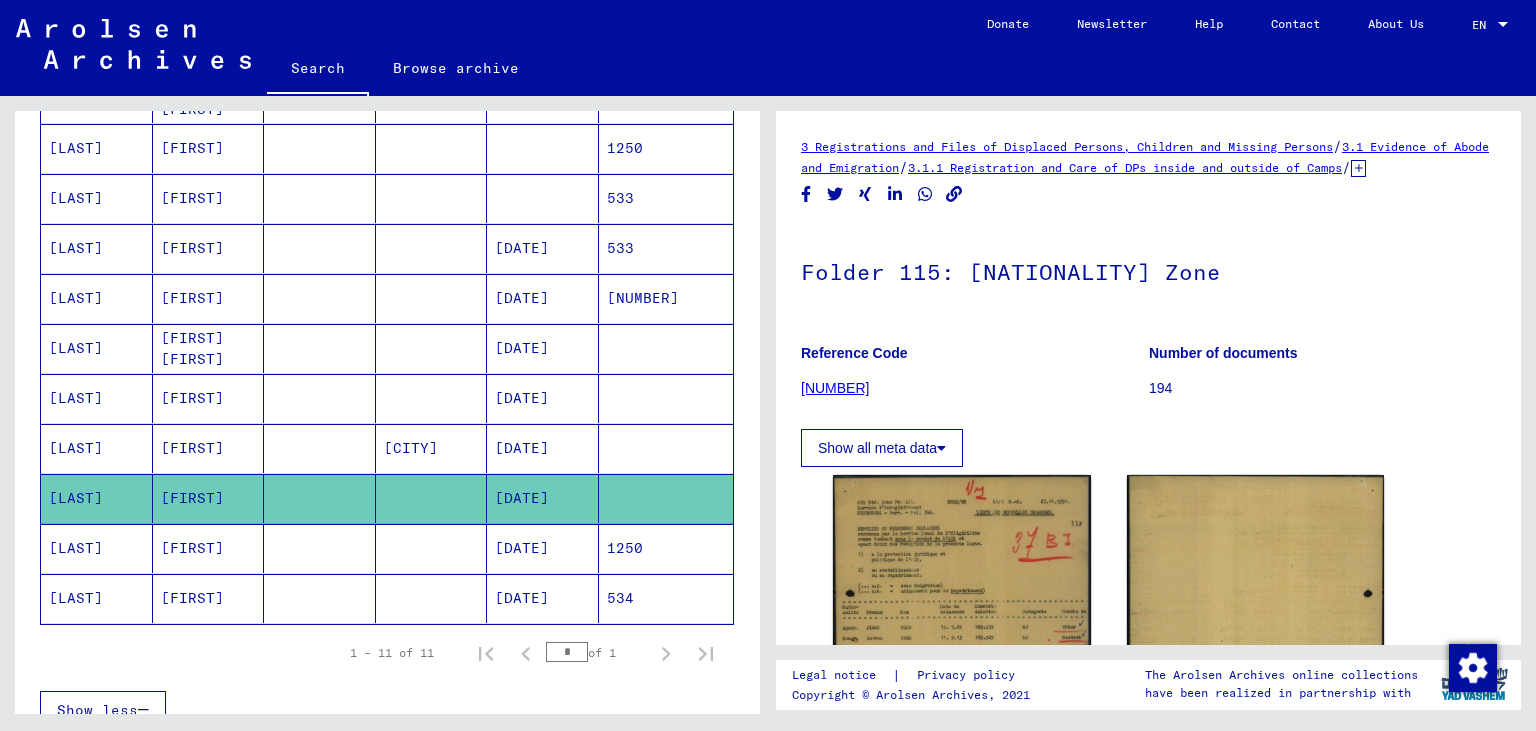 click on "[DATE]" at bounding box center (543, 498) 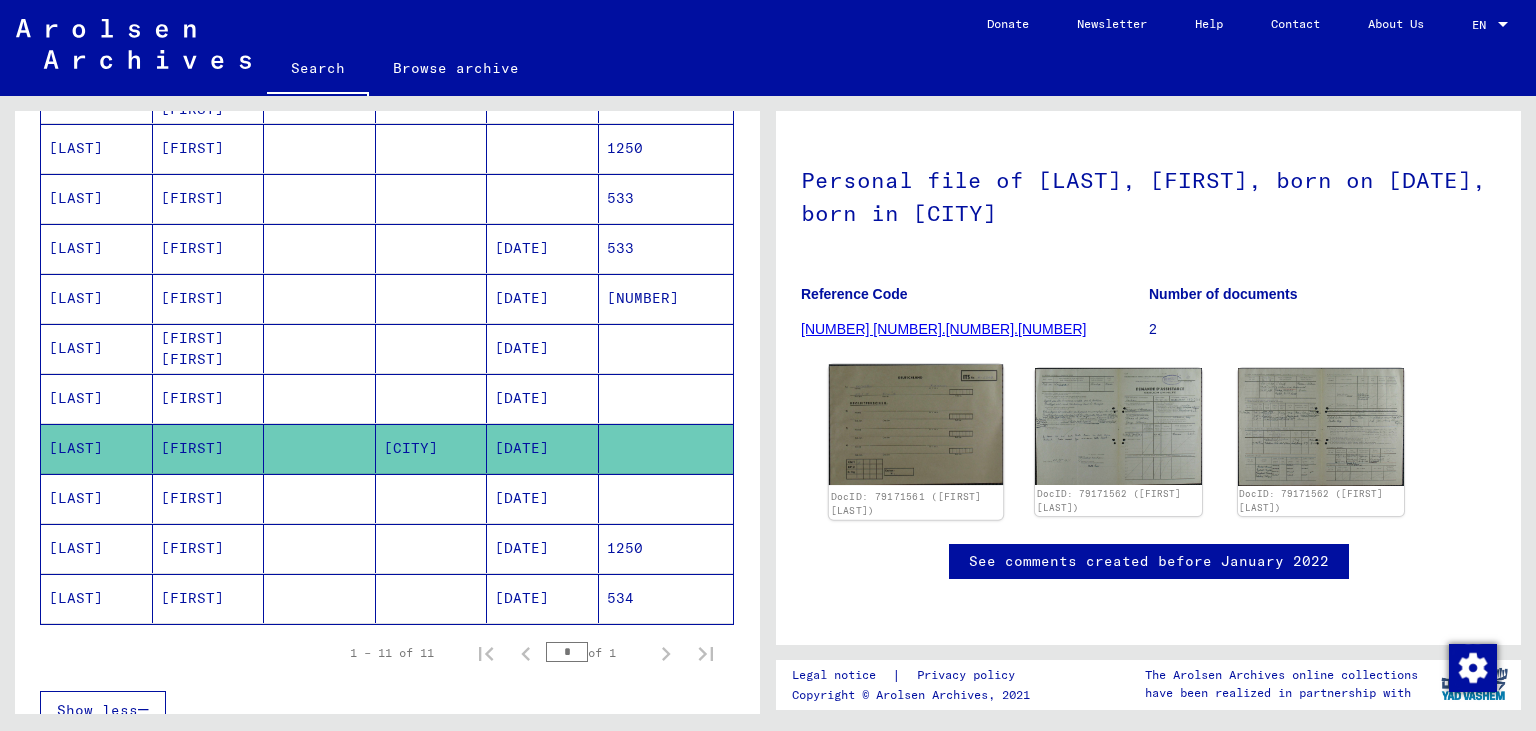 scroll, scrollTop: 124, scrollLeft: 0, axis: vertical 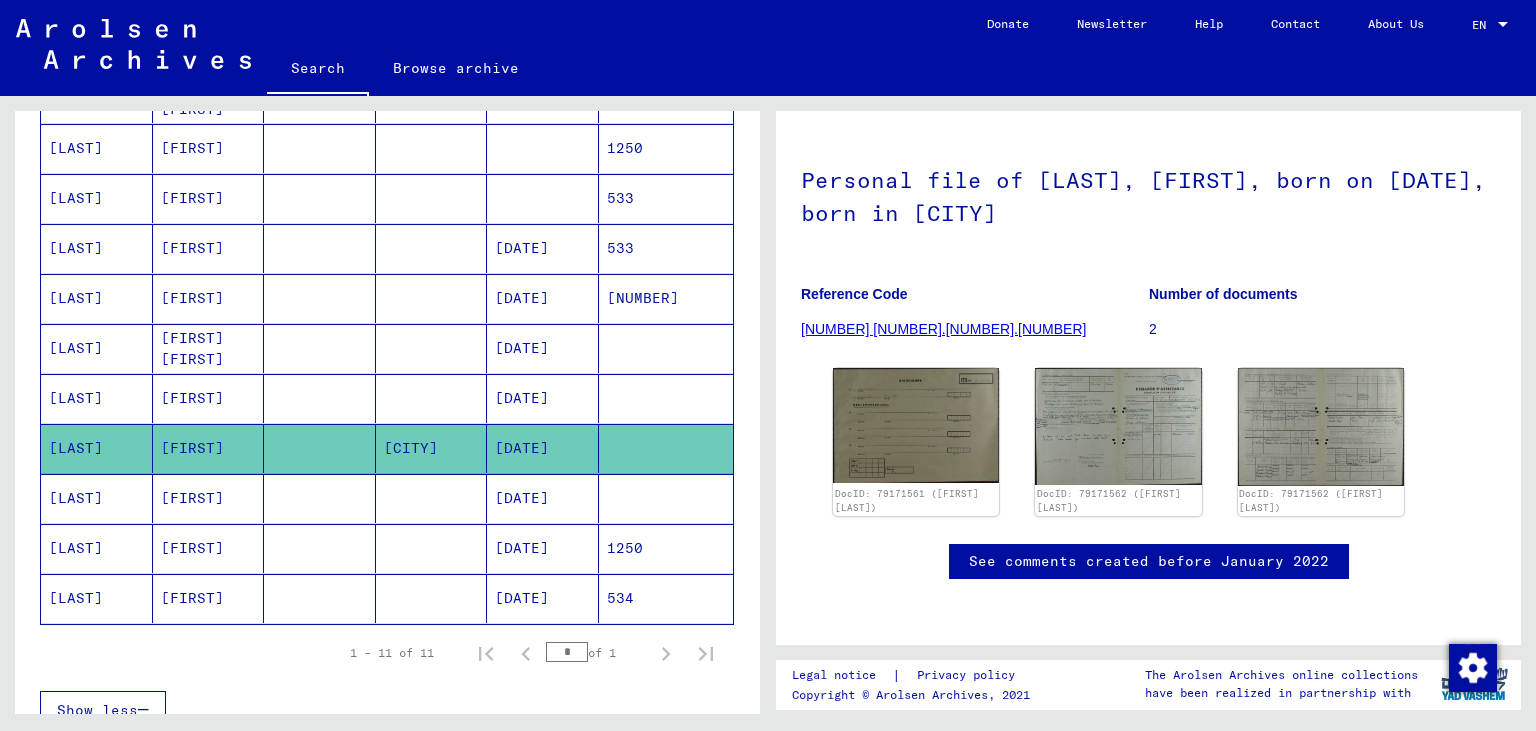click on "[DATE]" at bounding box center (543, 548) 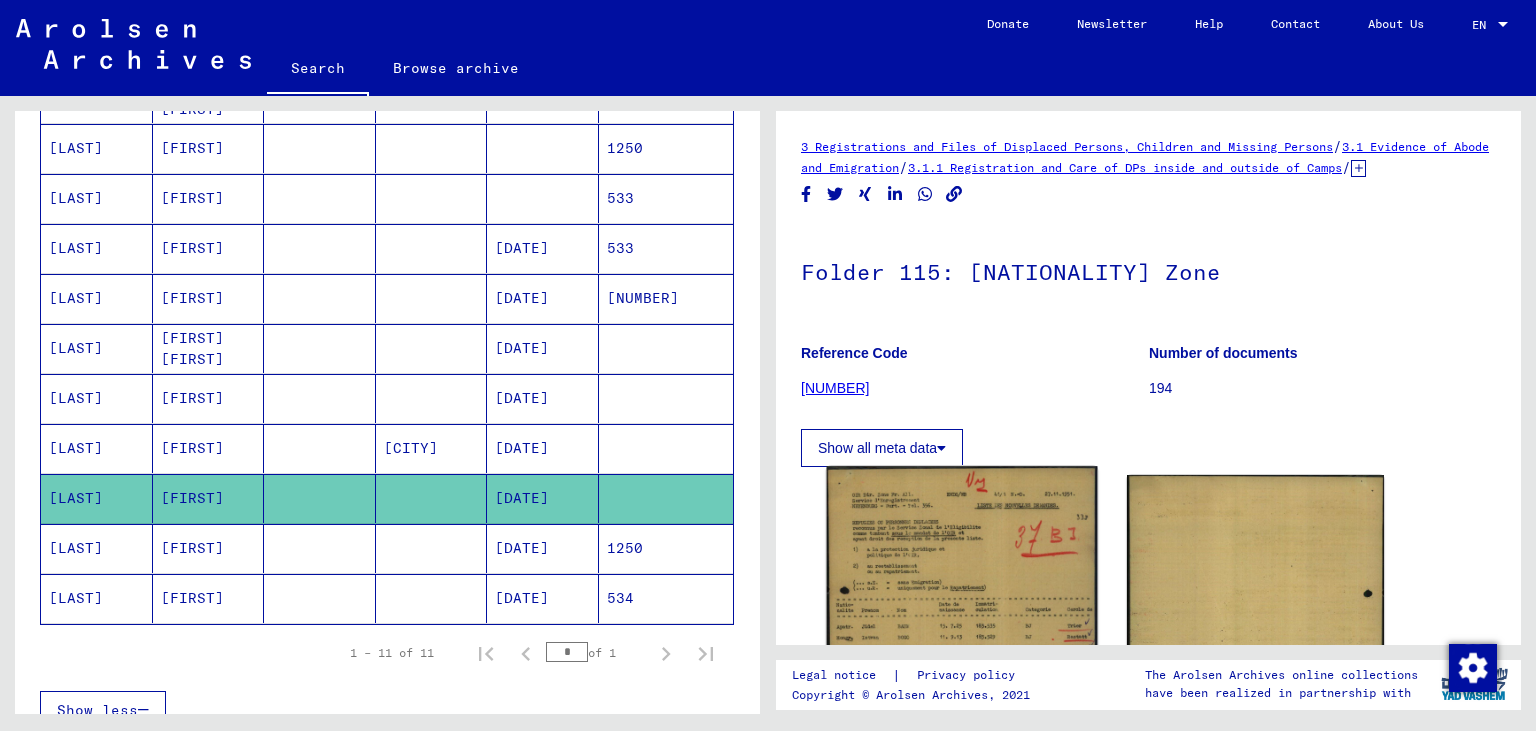 scroll, scrollTop: 366, scrollLeft: 0, axis: vertical 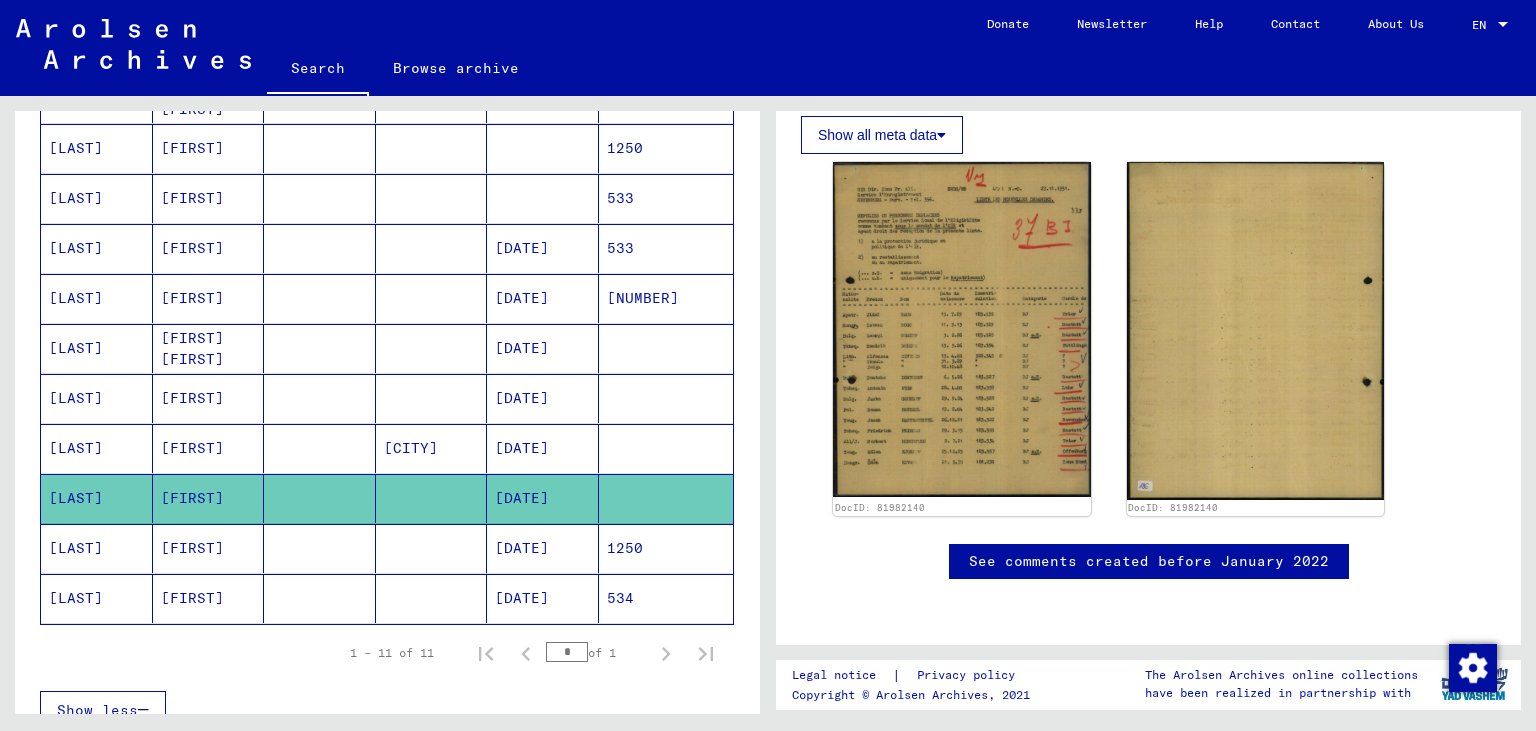 click on "[DATE]" at bounding box center (543, 448) 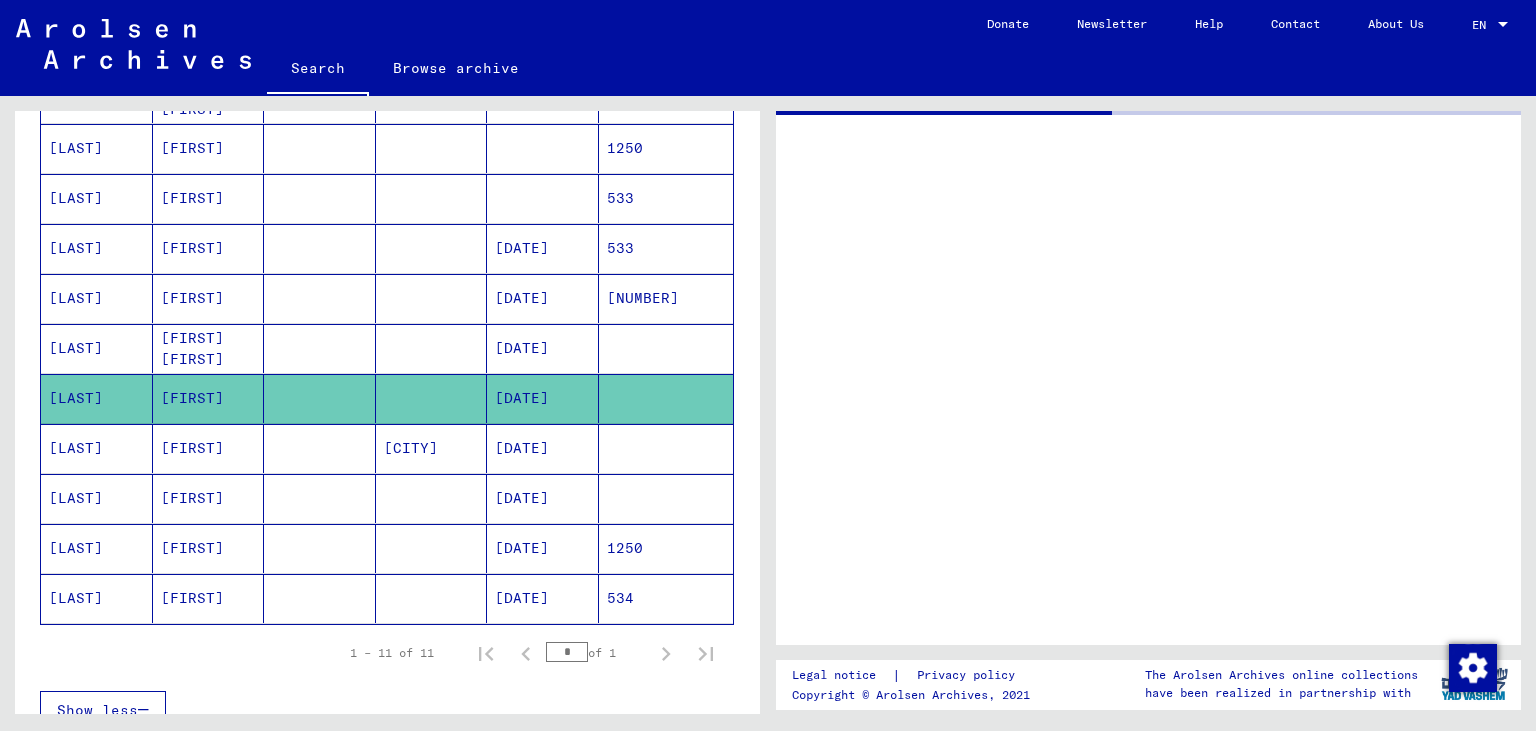 scroll, scrollTop: 0, scrollLeft: 0, axis: both 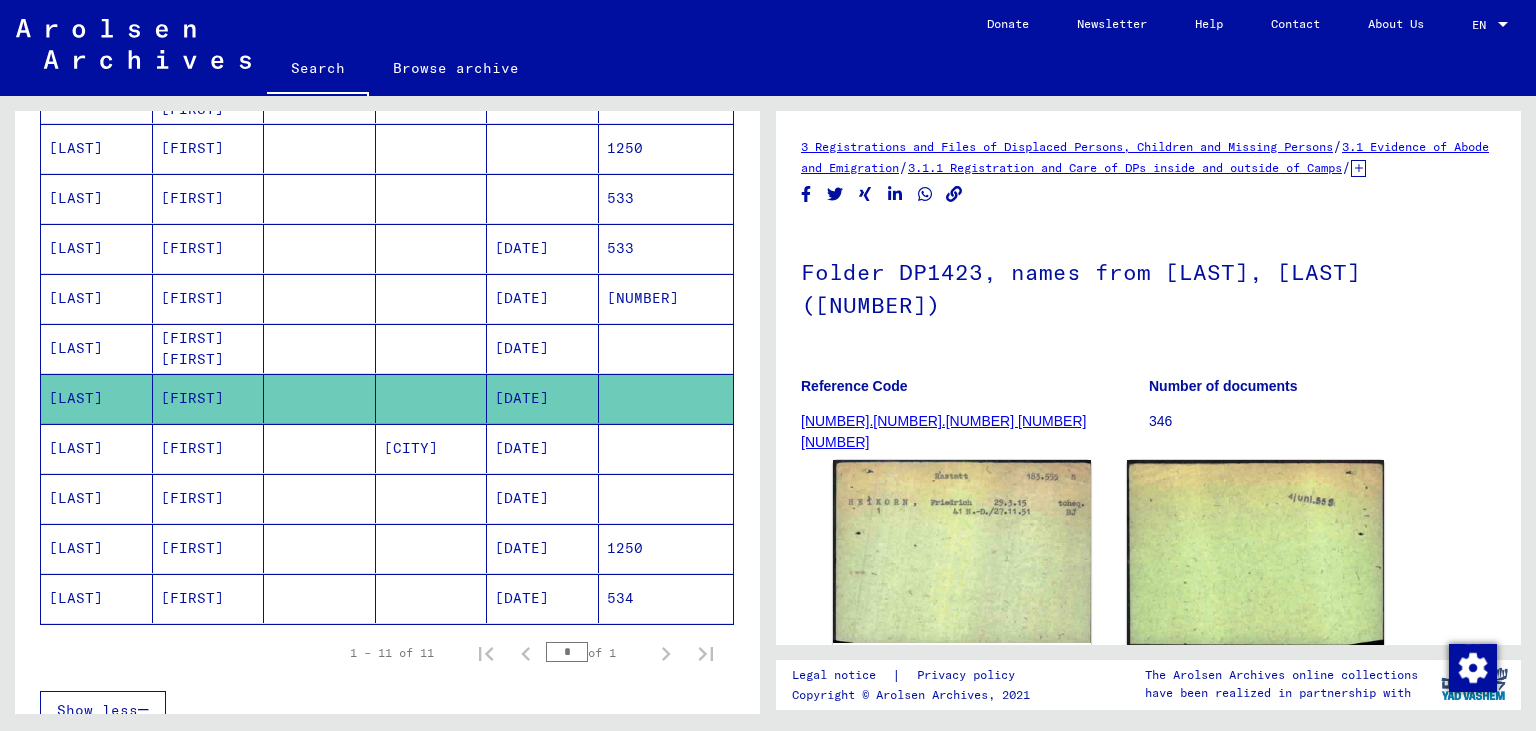 click on "[DATE]" at bounding box center [543, 398] 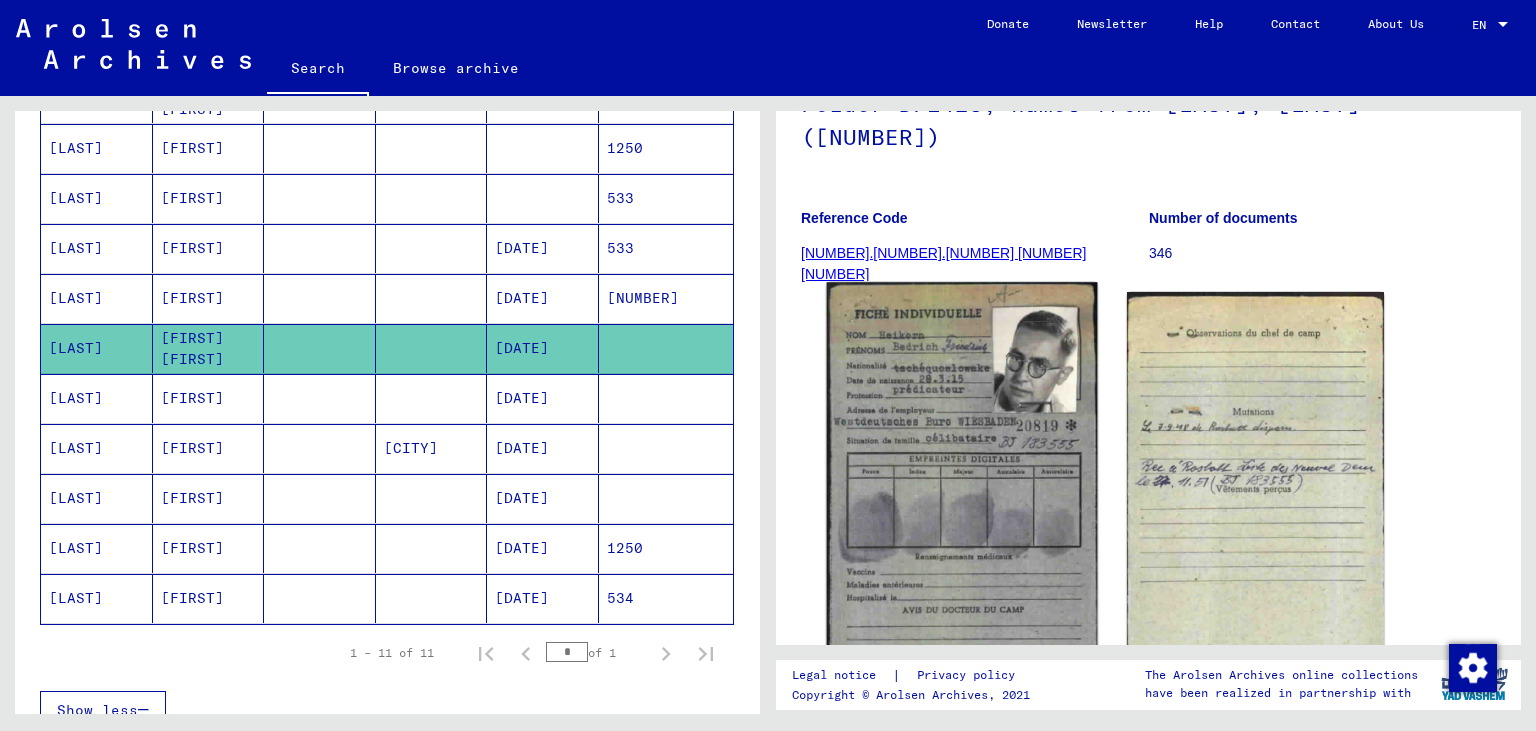 scroll, scrollTop: 390, scrollLeft: 0, axis: vertical 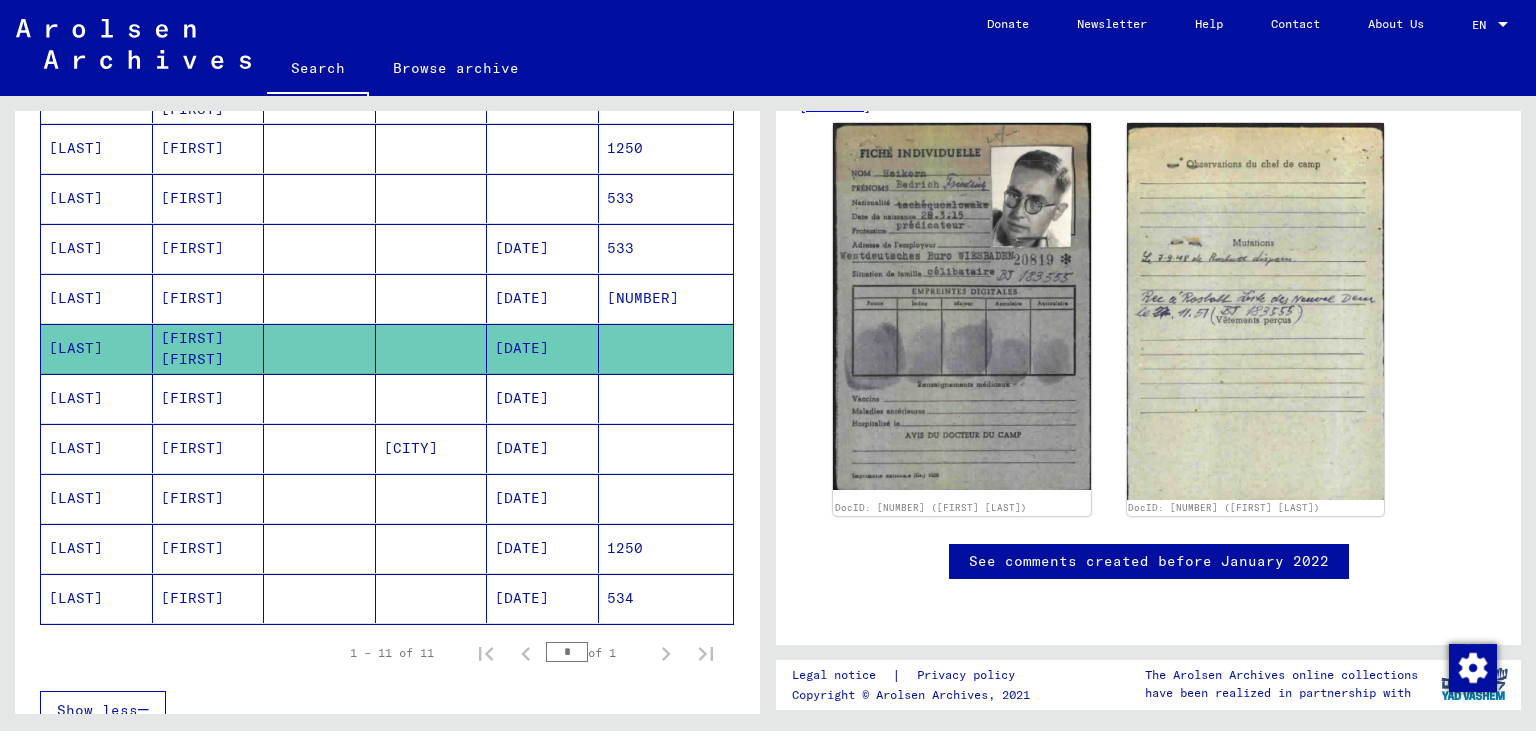 click on "[DATE]" at bounding box center [543, 498] 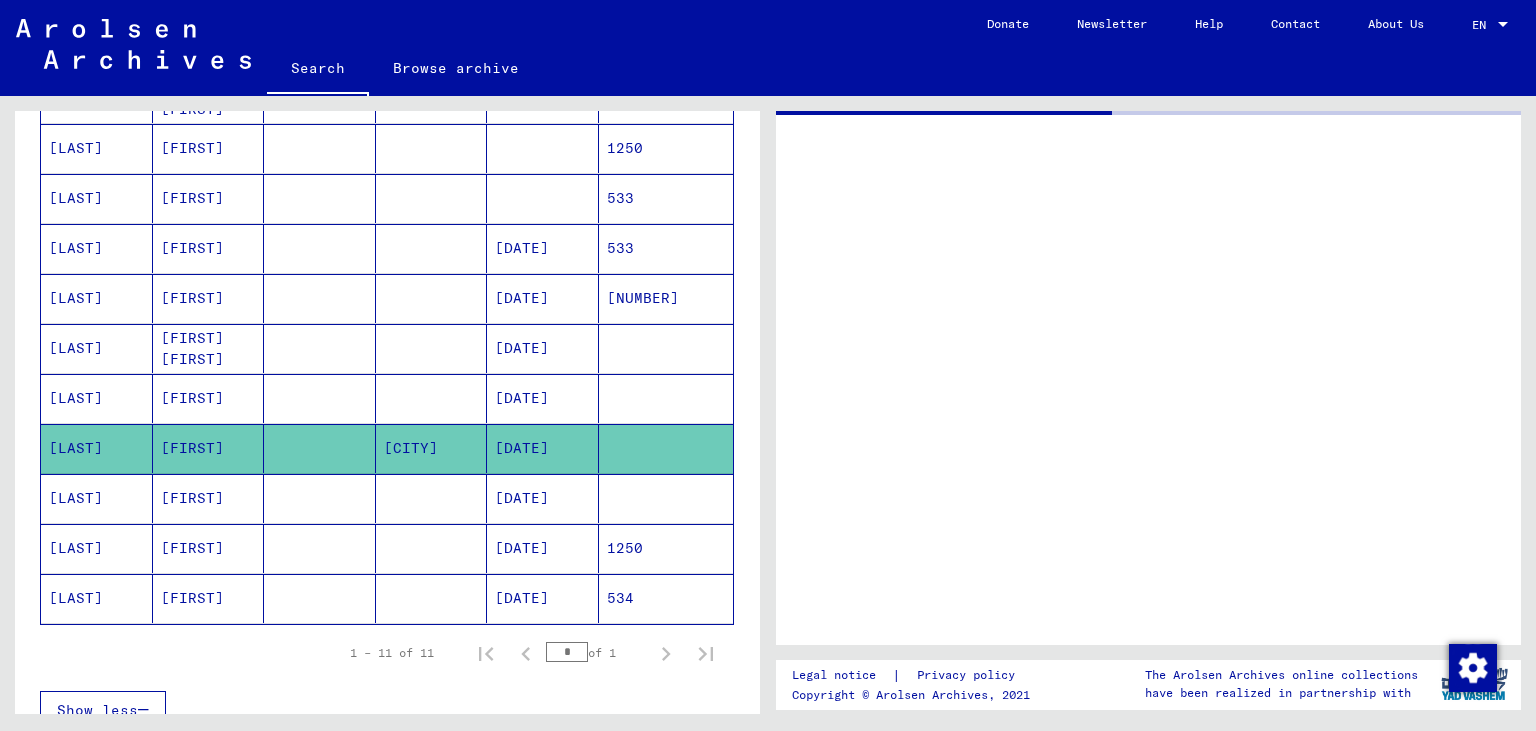 scroll, scrollTop: 0, scrollLeft: 0, axis: both 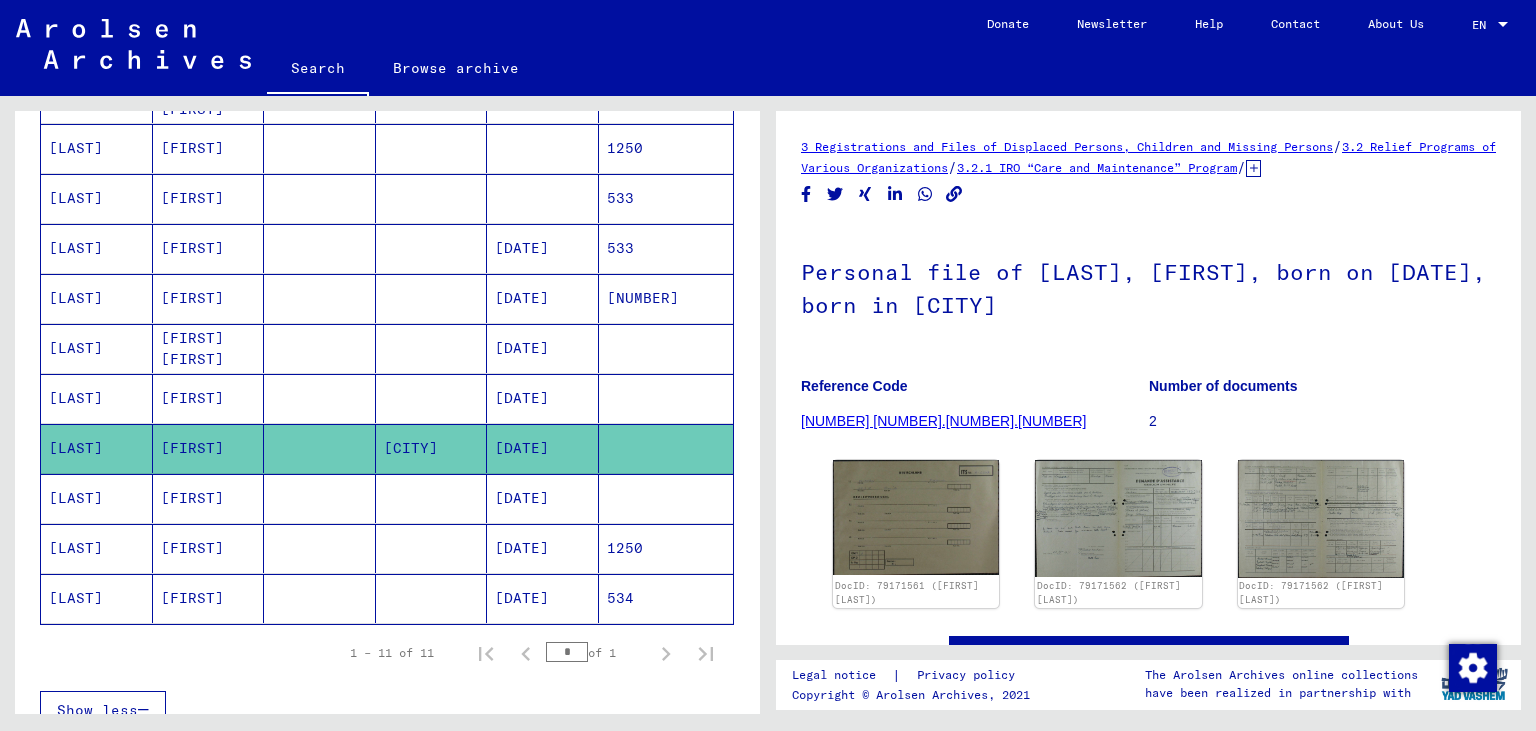 click on "[DATE]" at bounding box center (543, 548) 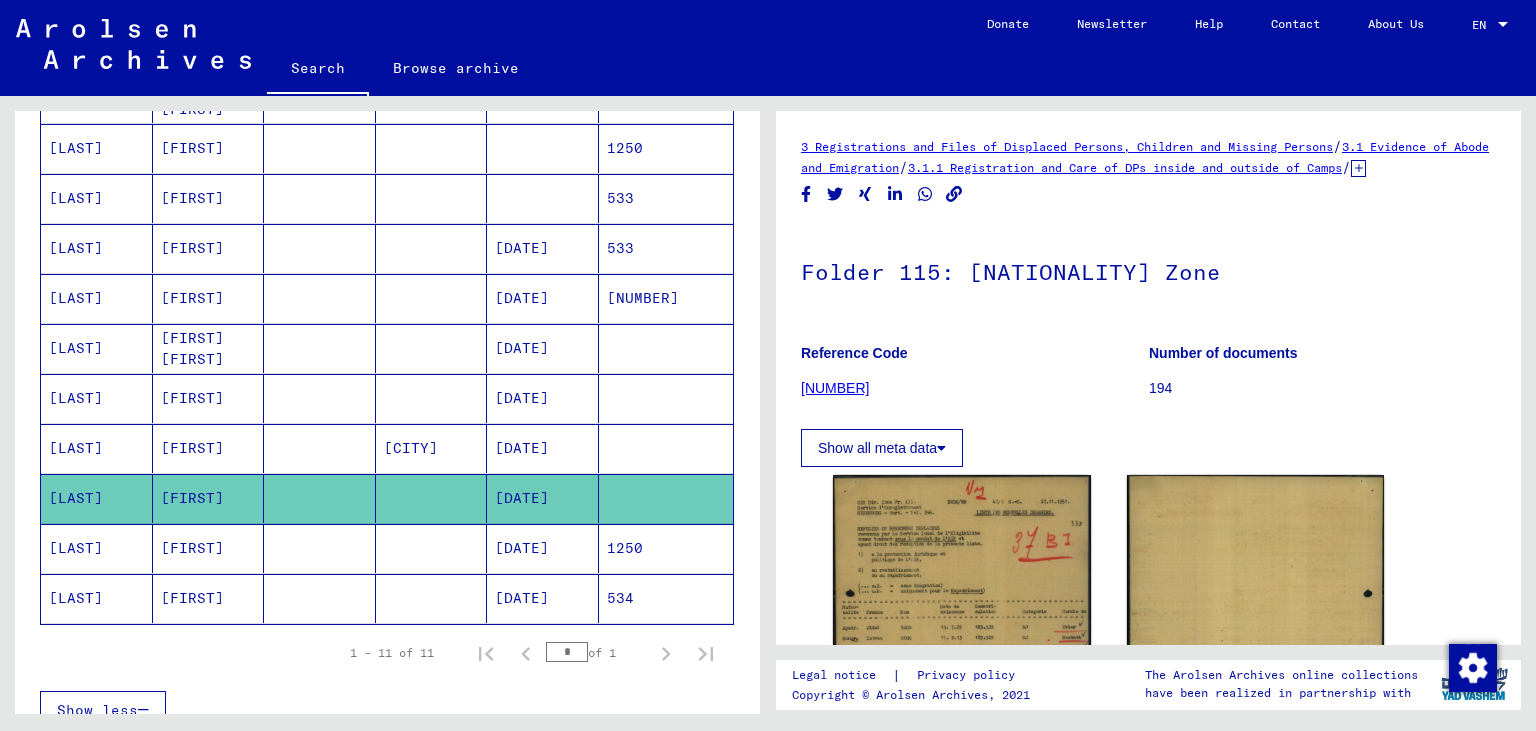 click on "[DATE]" at bounding box center [543, 598] 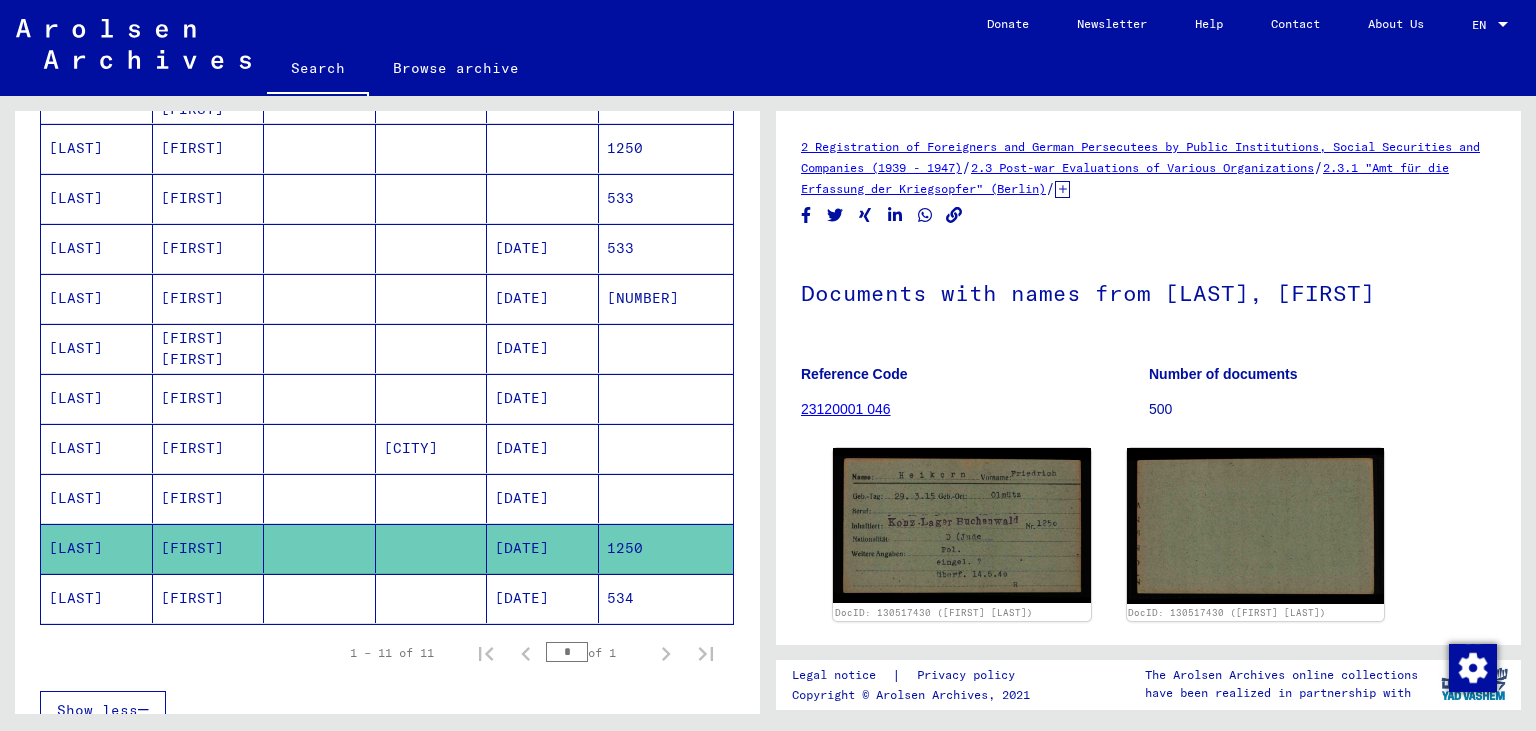 click on "[DATE]" at bounding box center [543, 348] 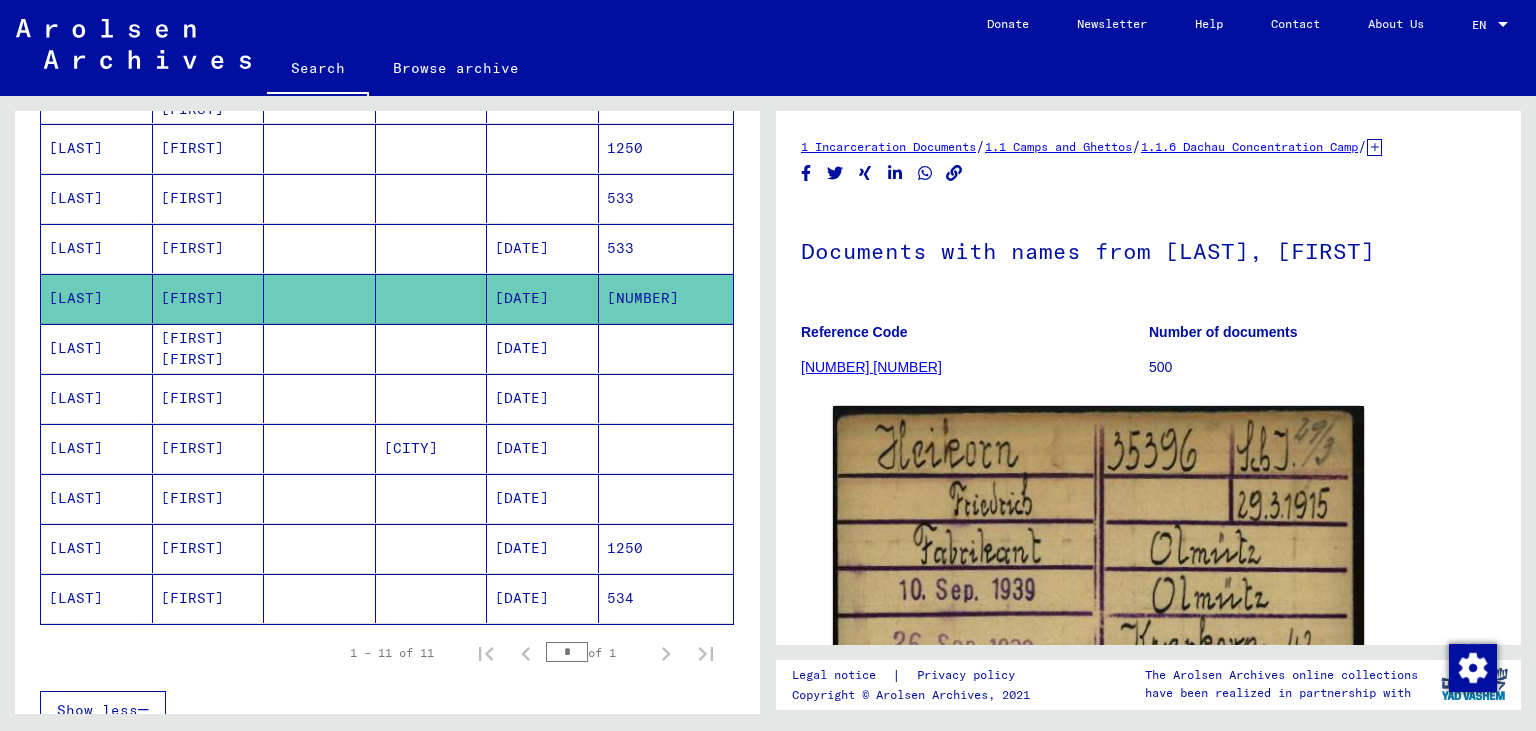 click on "[DATE]" at bounding box center [543, 398] 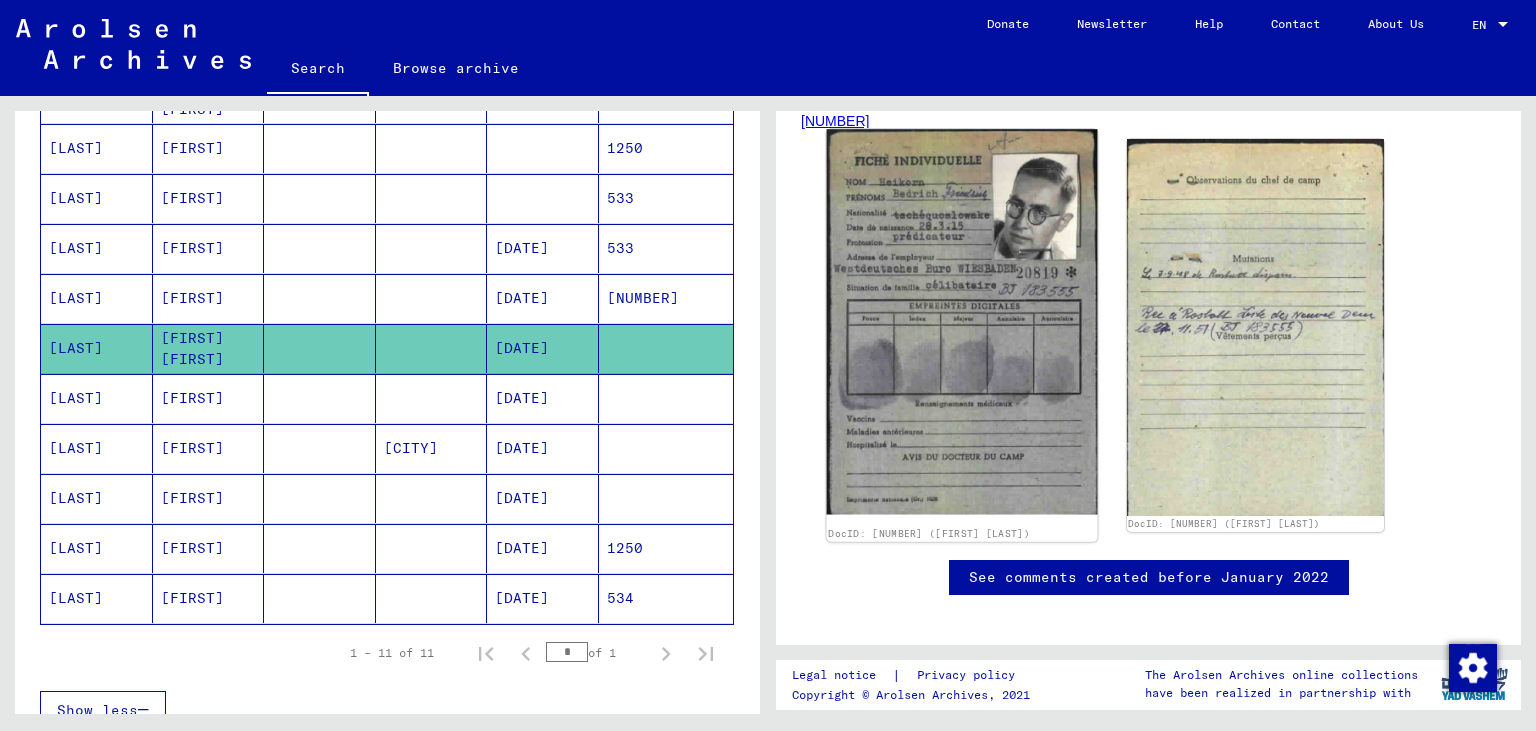 scroll, scrollTop: 331, scrollLeft: 0, axis: vertical 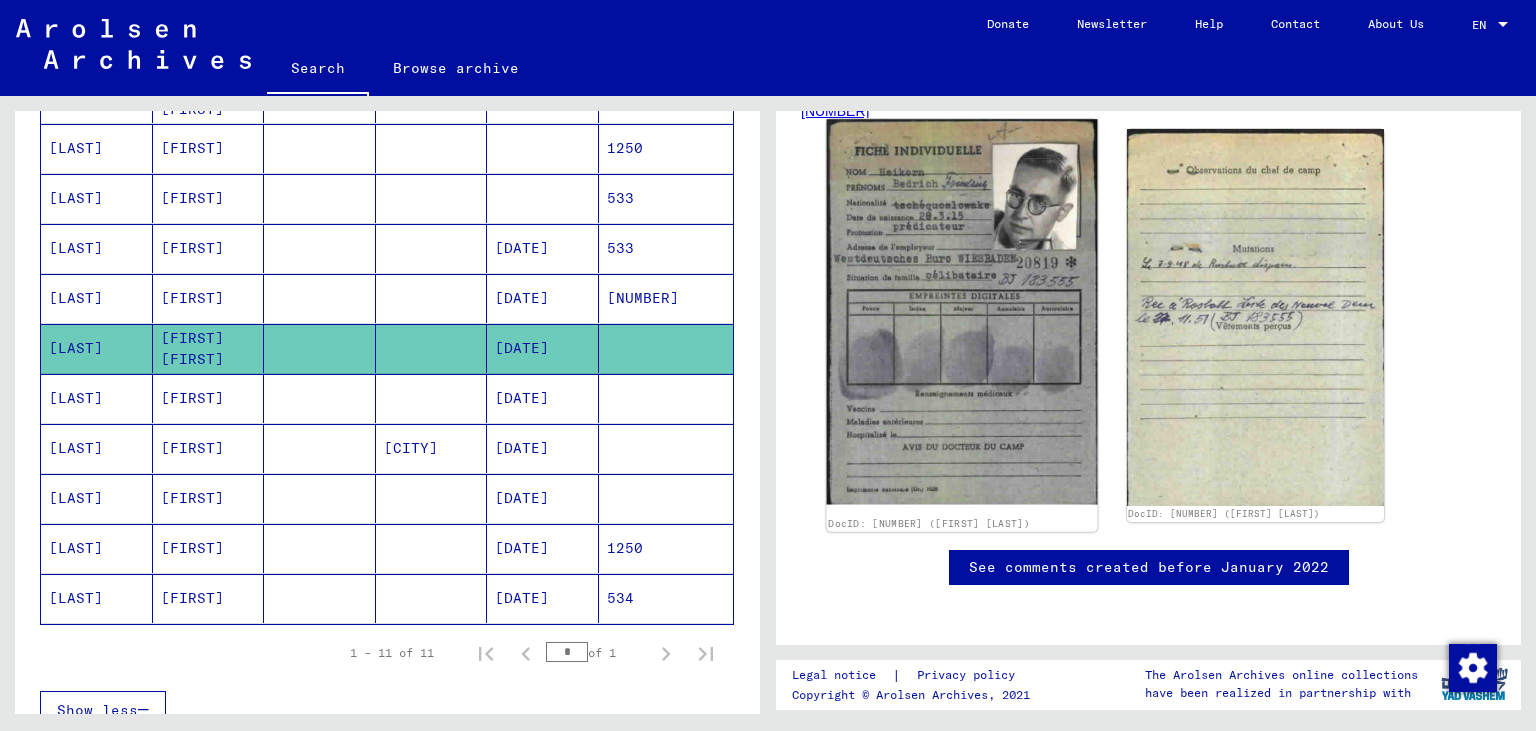 click 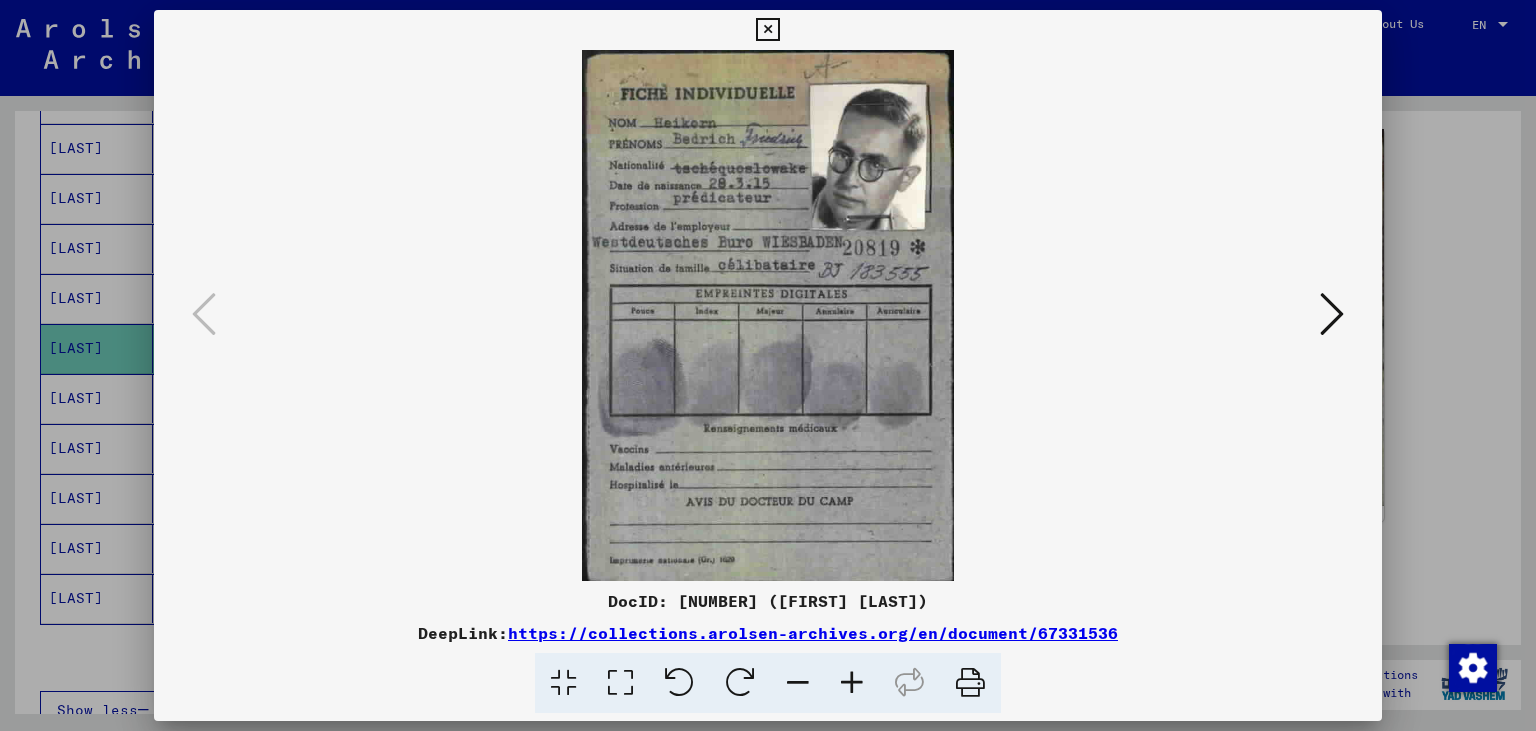 type 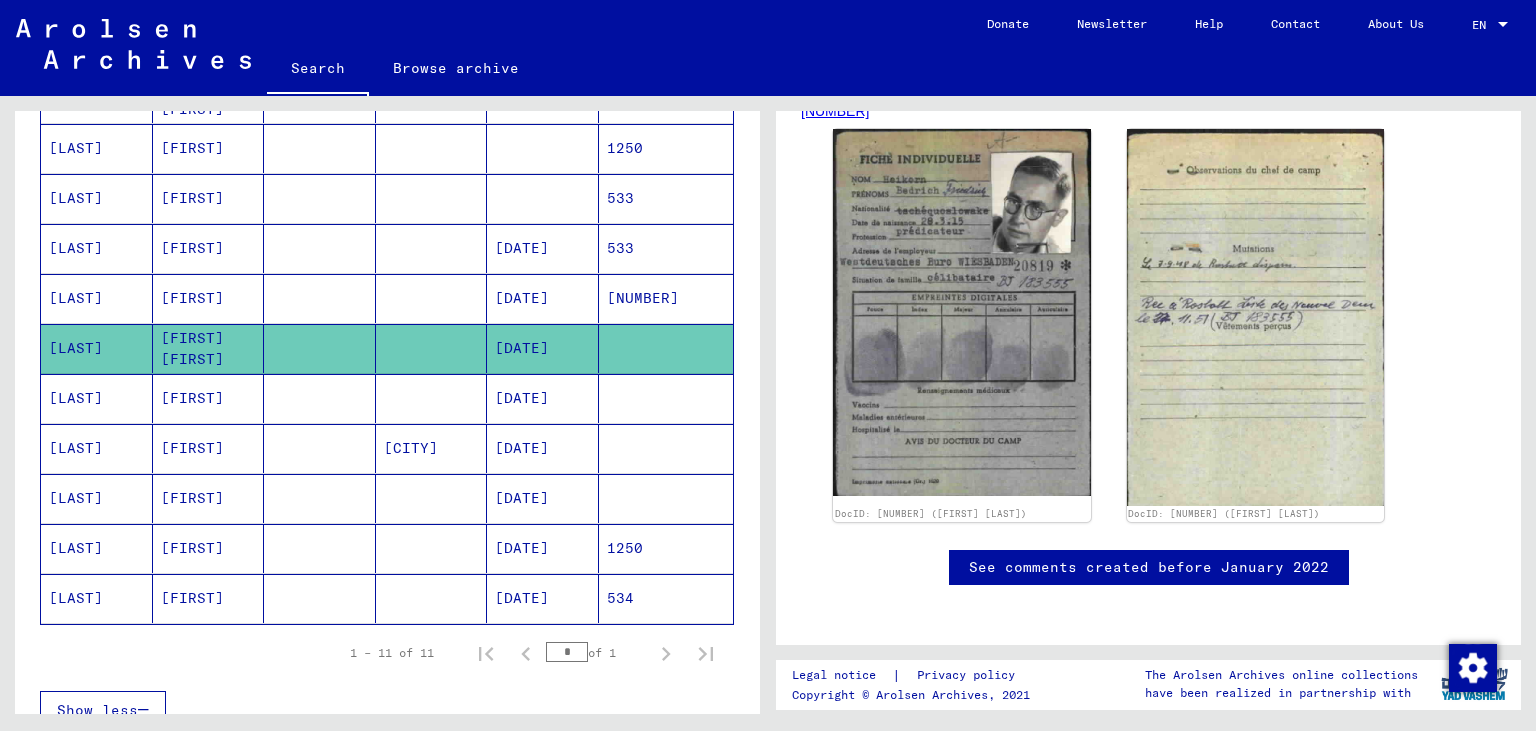 click on "[DATE]" at bounding box center (543, 448) 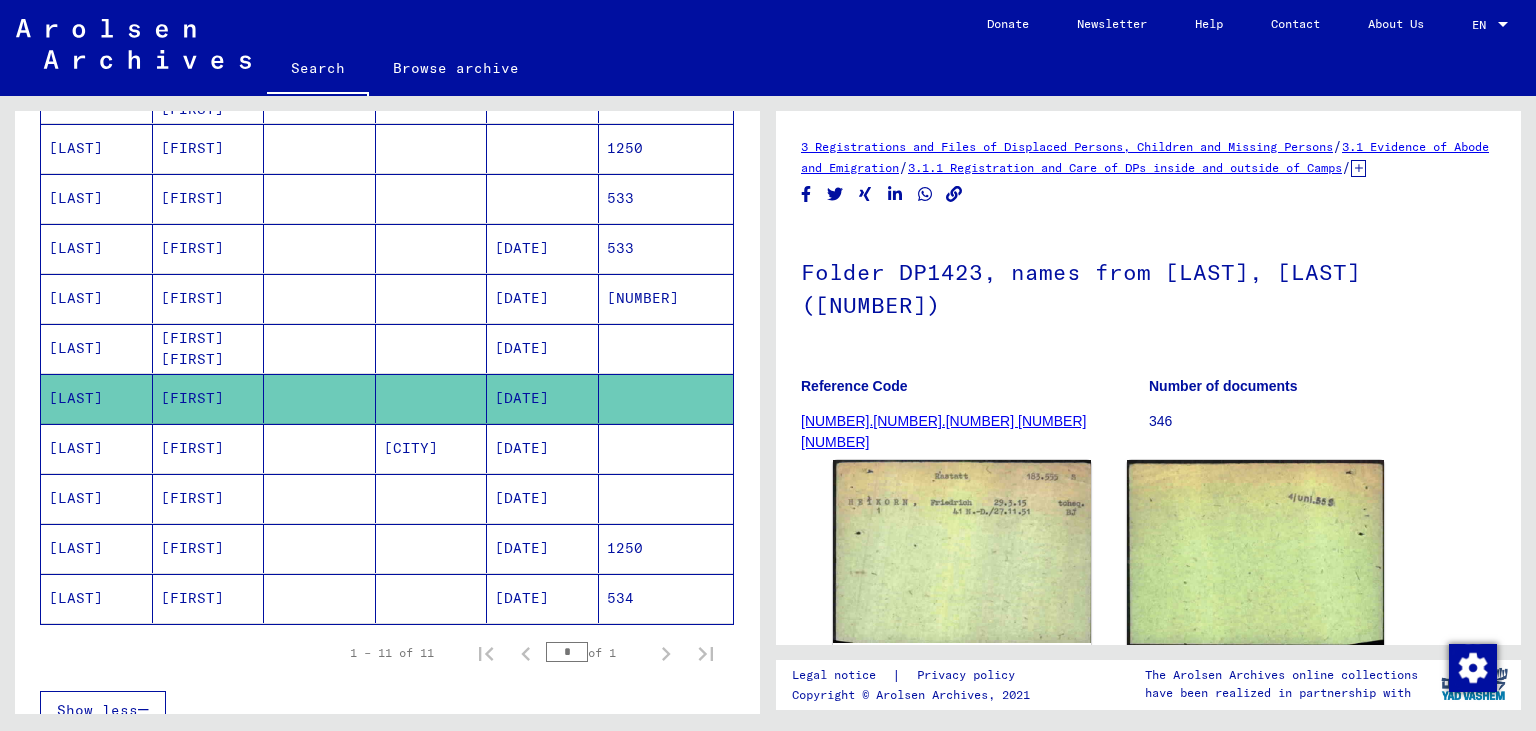 click on "[DATE]" at bounding box center [543, 498] 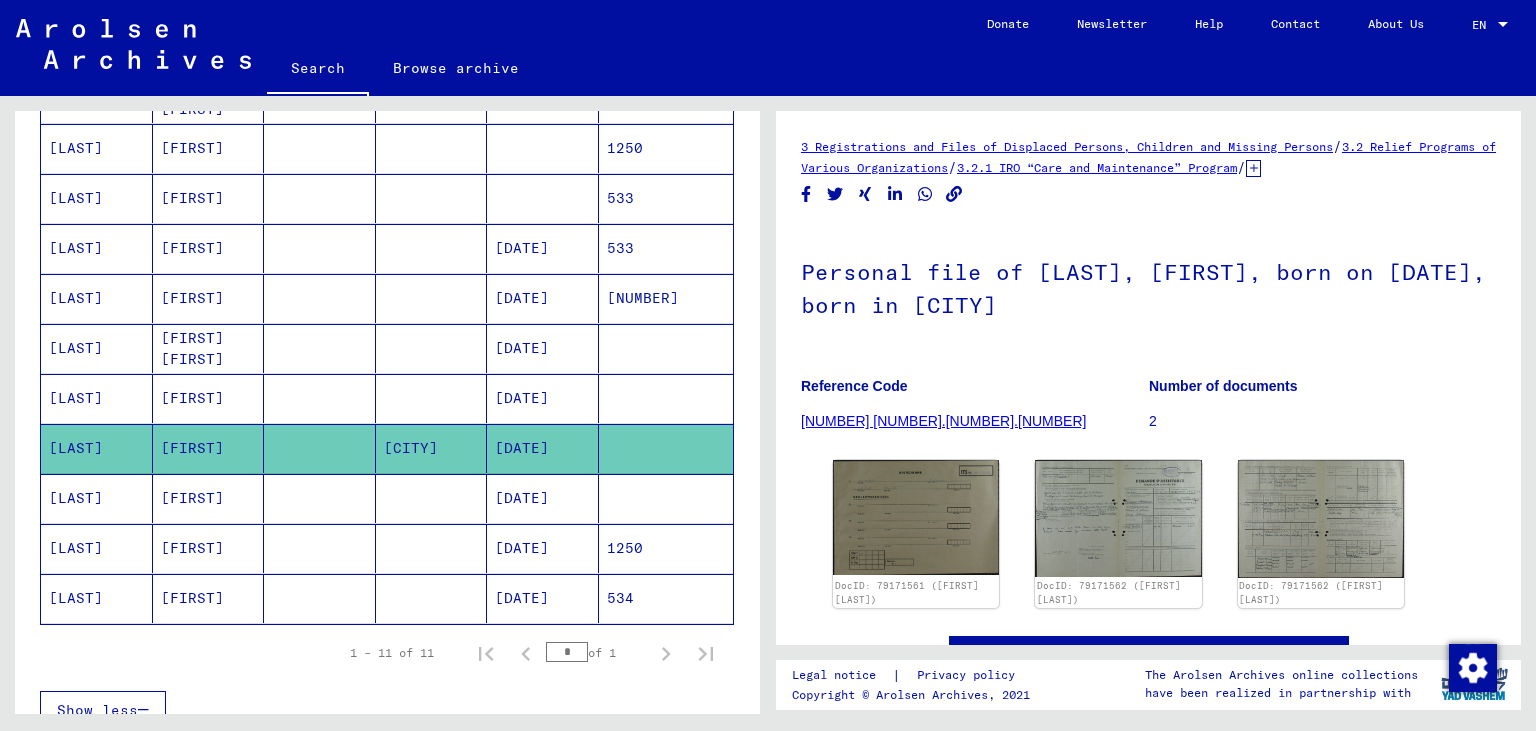 click on "[DATE]" at bounding box center [543, 448] 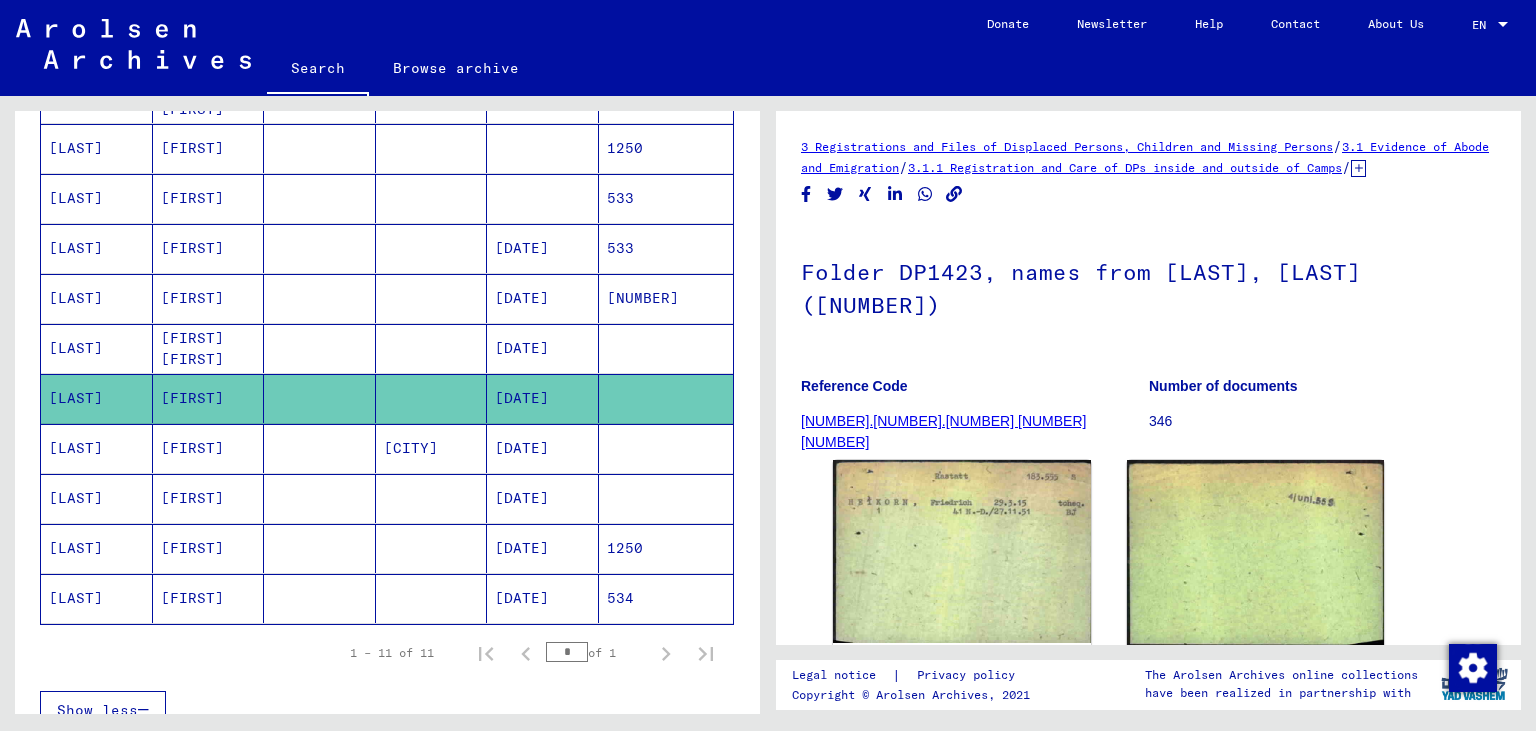 click on "[DATE]" at bounding box center [543, 548] 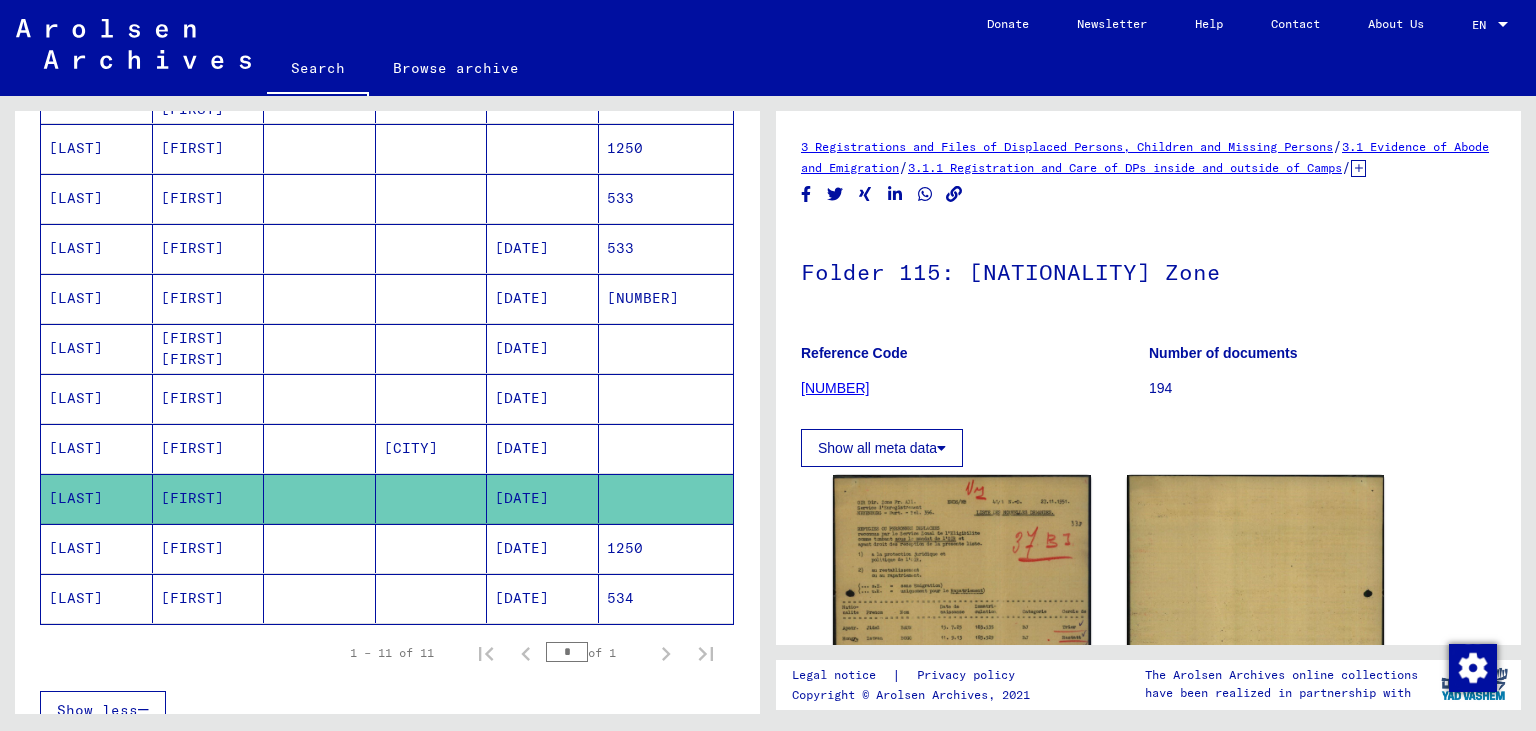 click on "[DATE]" at bounding box center (543, 348) 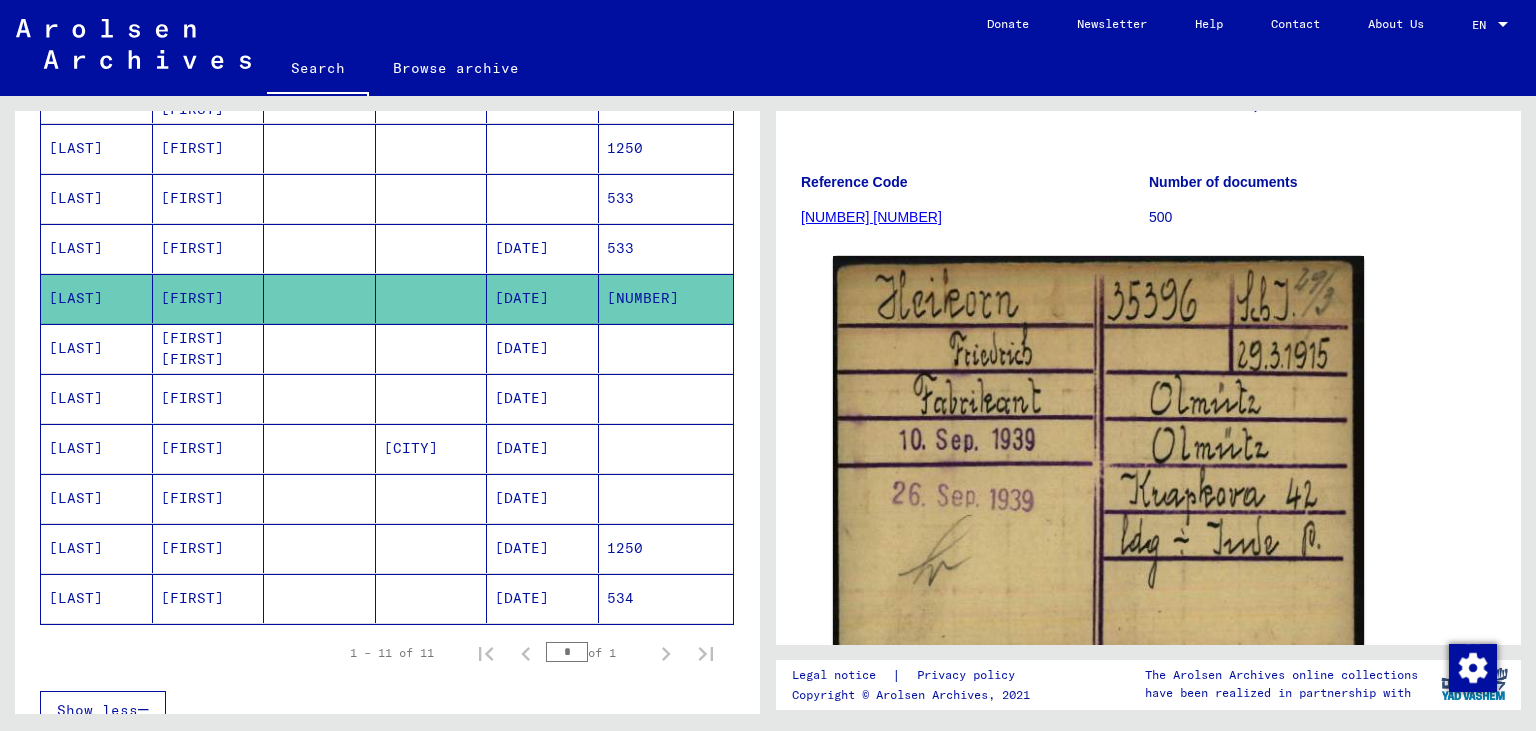 scroll, scrollTop: 220, scrollLeft: 0, axis: vertical 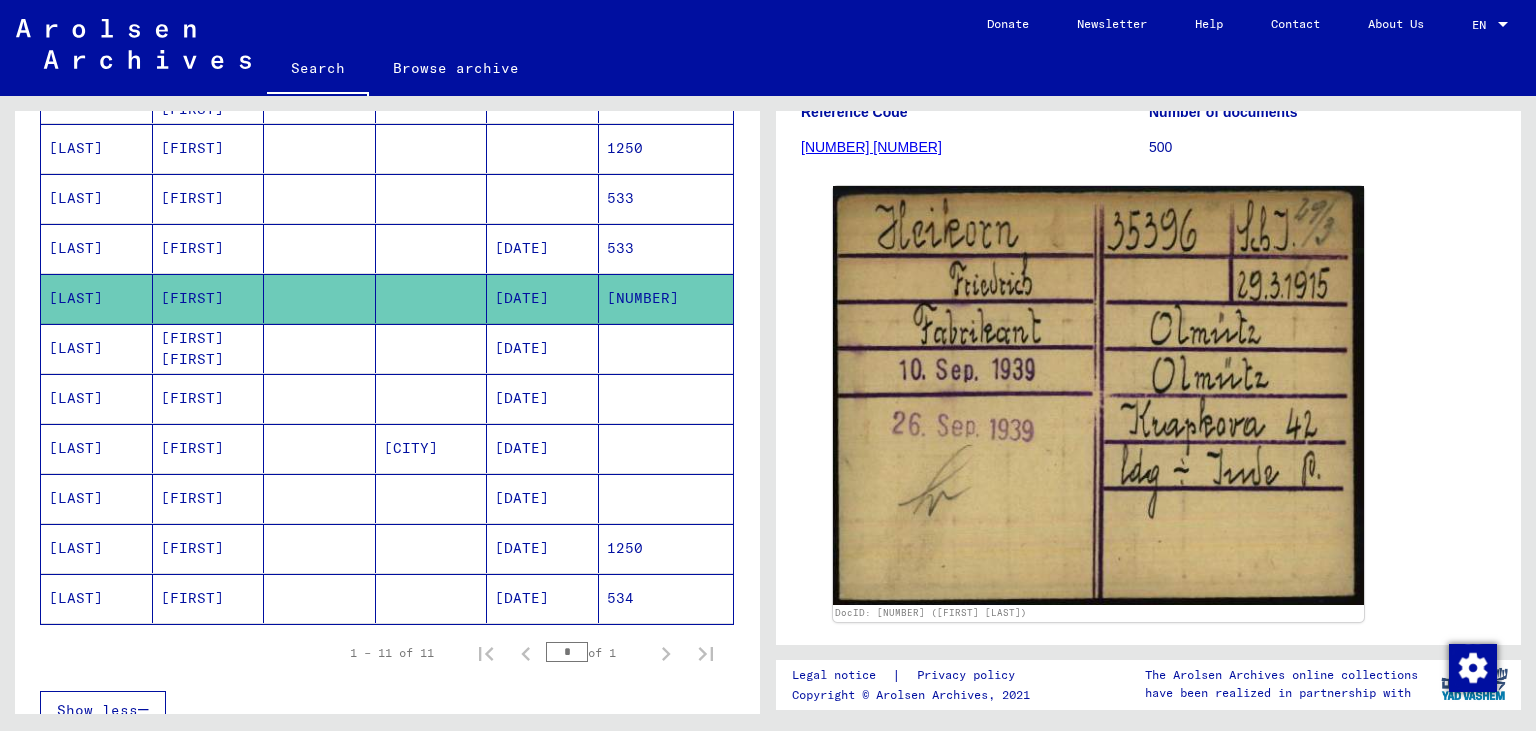 click on "[DATE]" at bounding box center (543, 398) 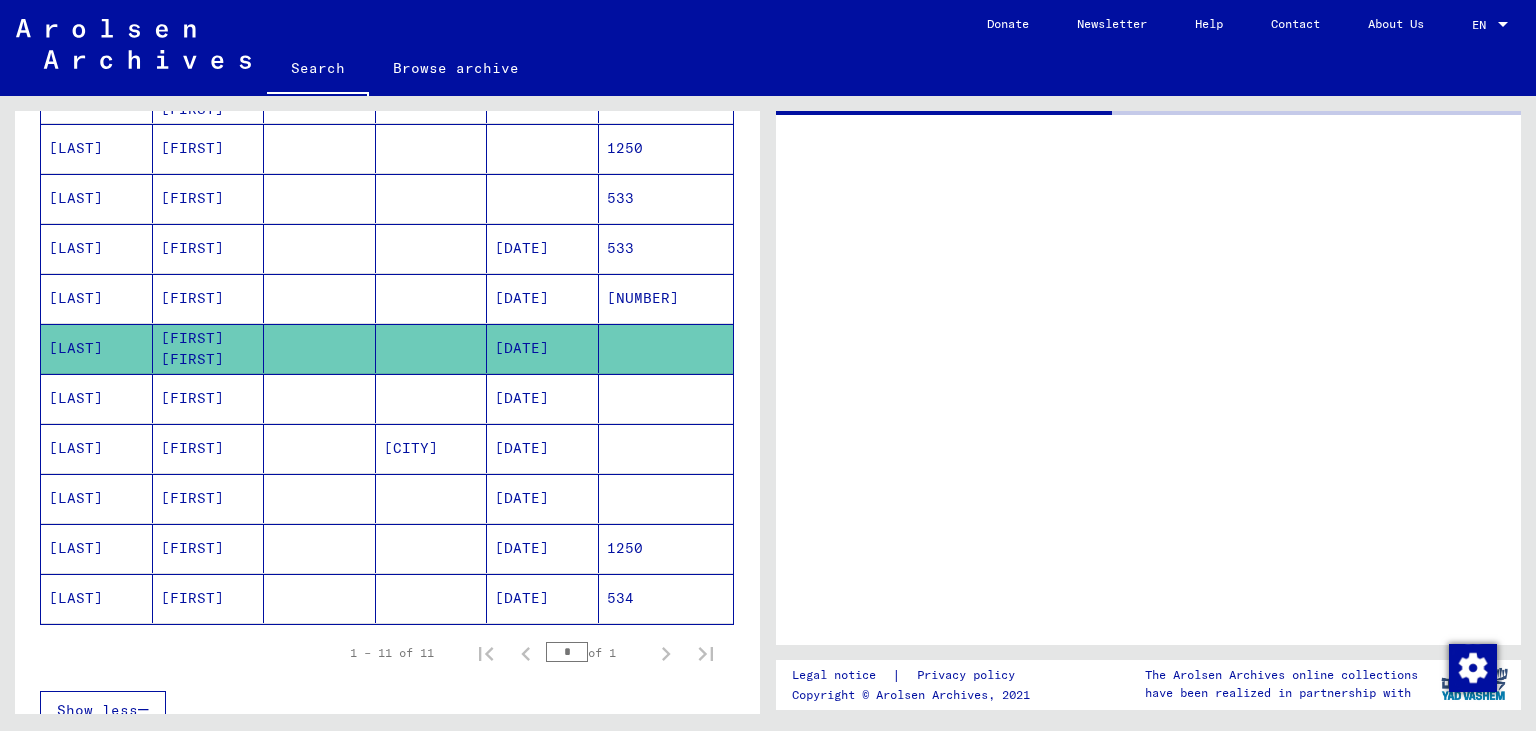 scroll, scrollTop: 0, scrollLeft: 0, axis: both 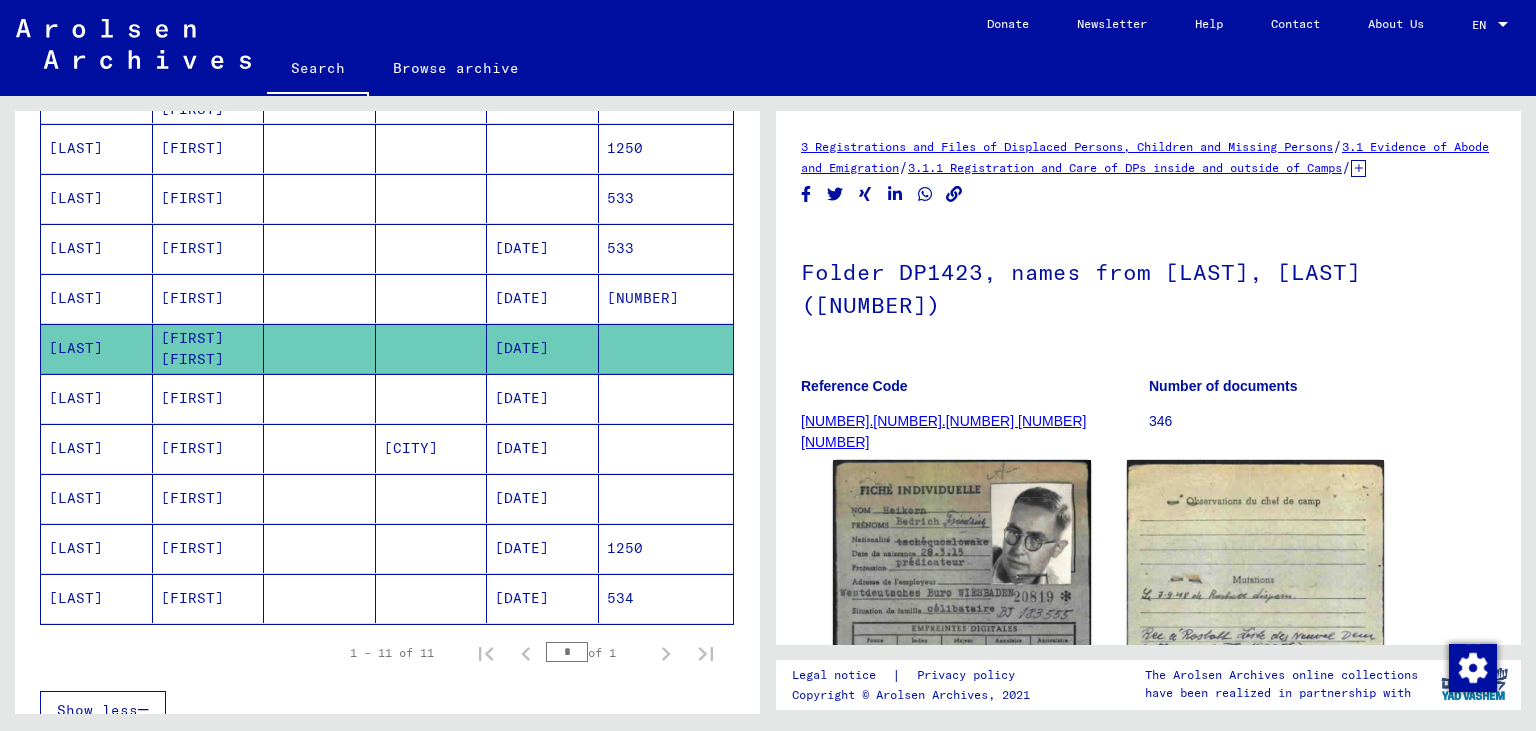 click on "[DATE]" at bounding box center (543, 448) 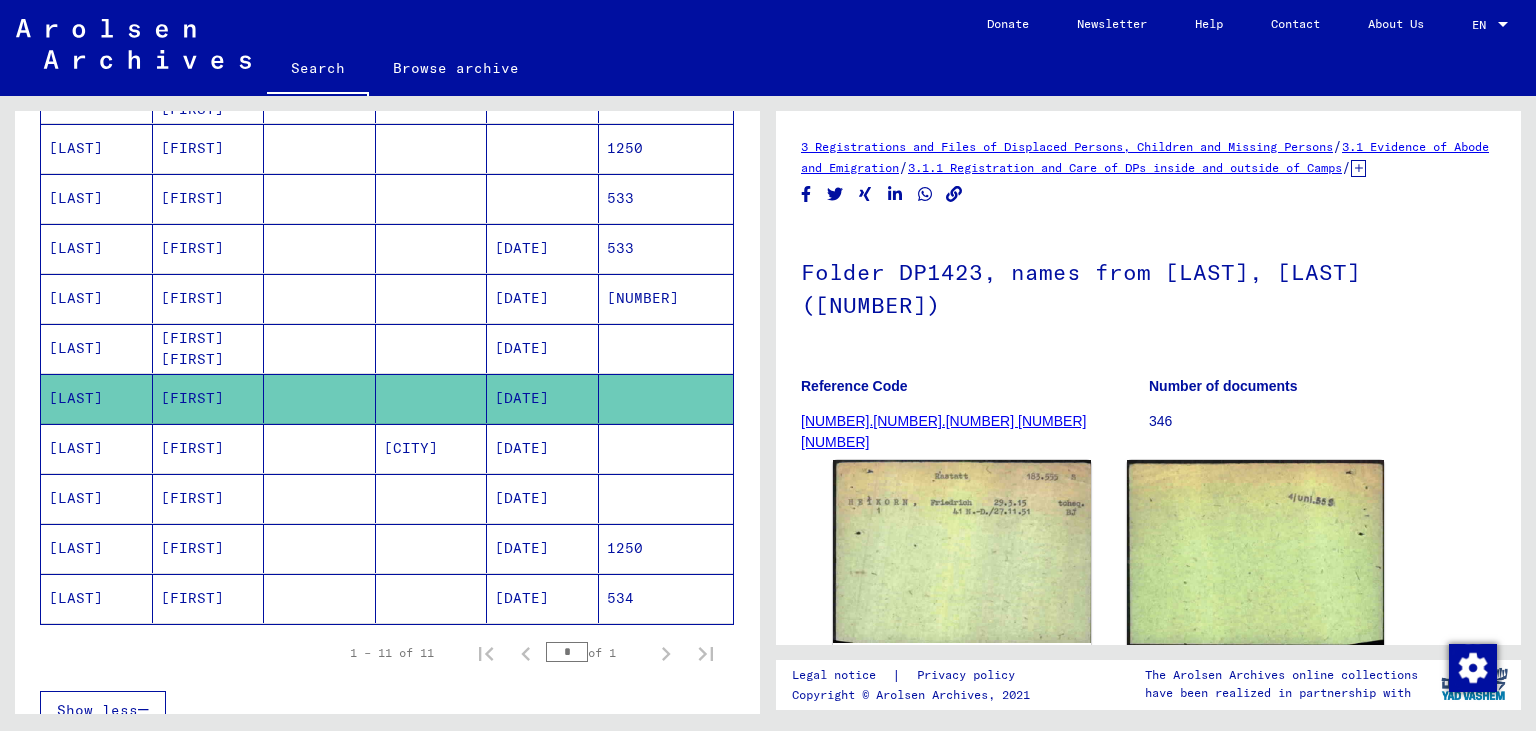click on "[DATE]" at bounding box center (543, 498) 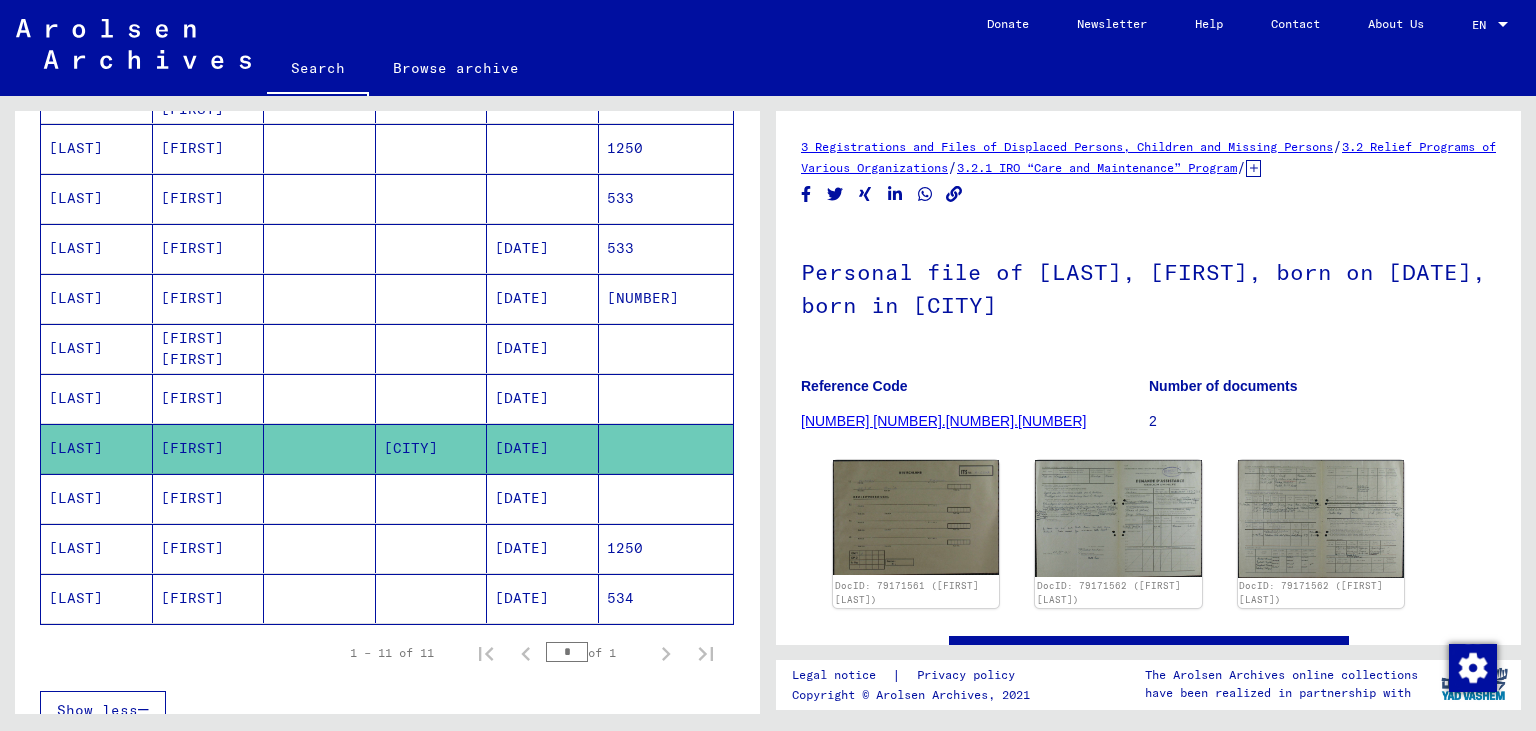 click on "[DATE]" at bounding box center [543, 548] 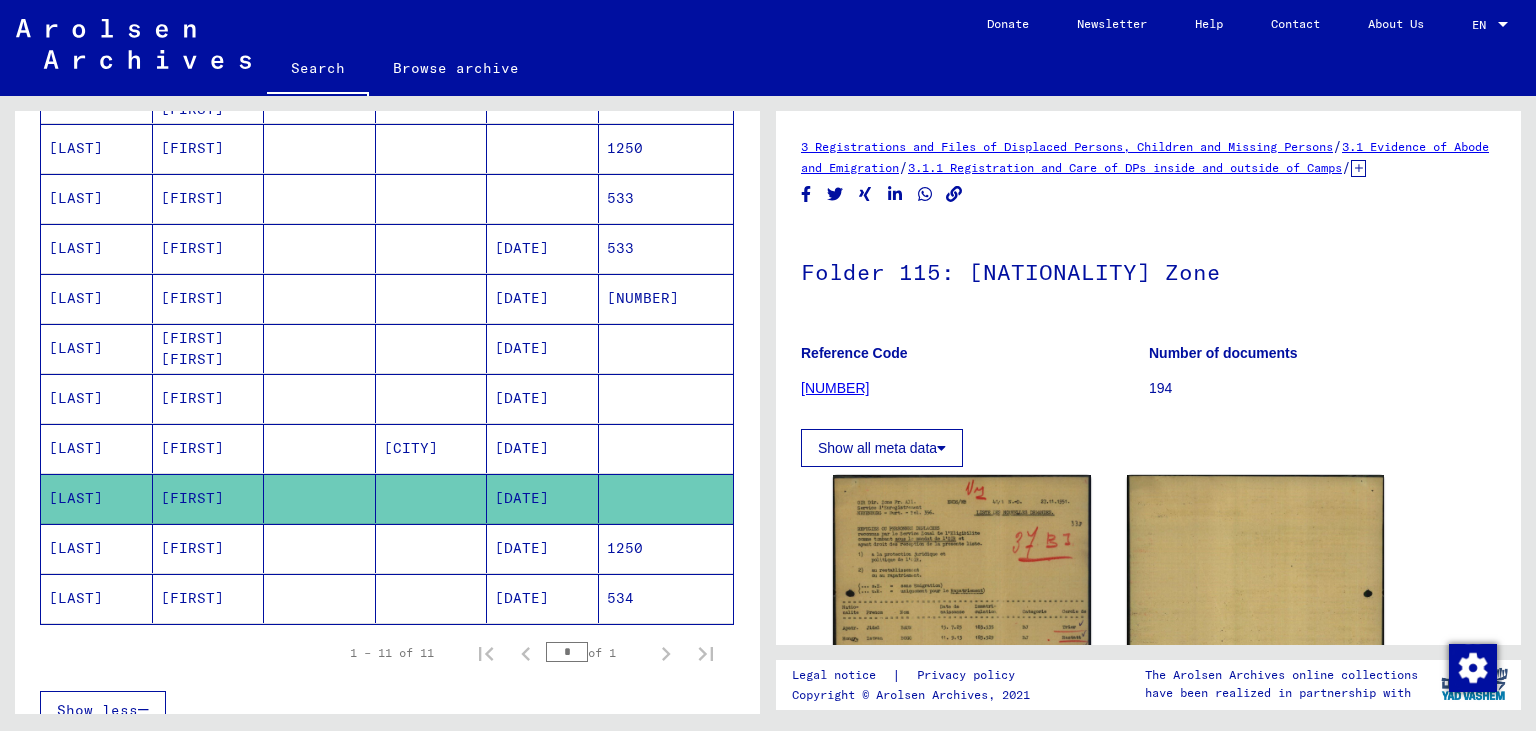 click on "[DATE]" at bounding box center (543, 398) 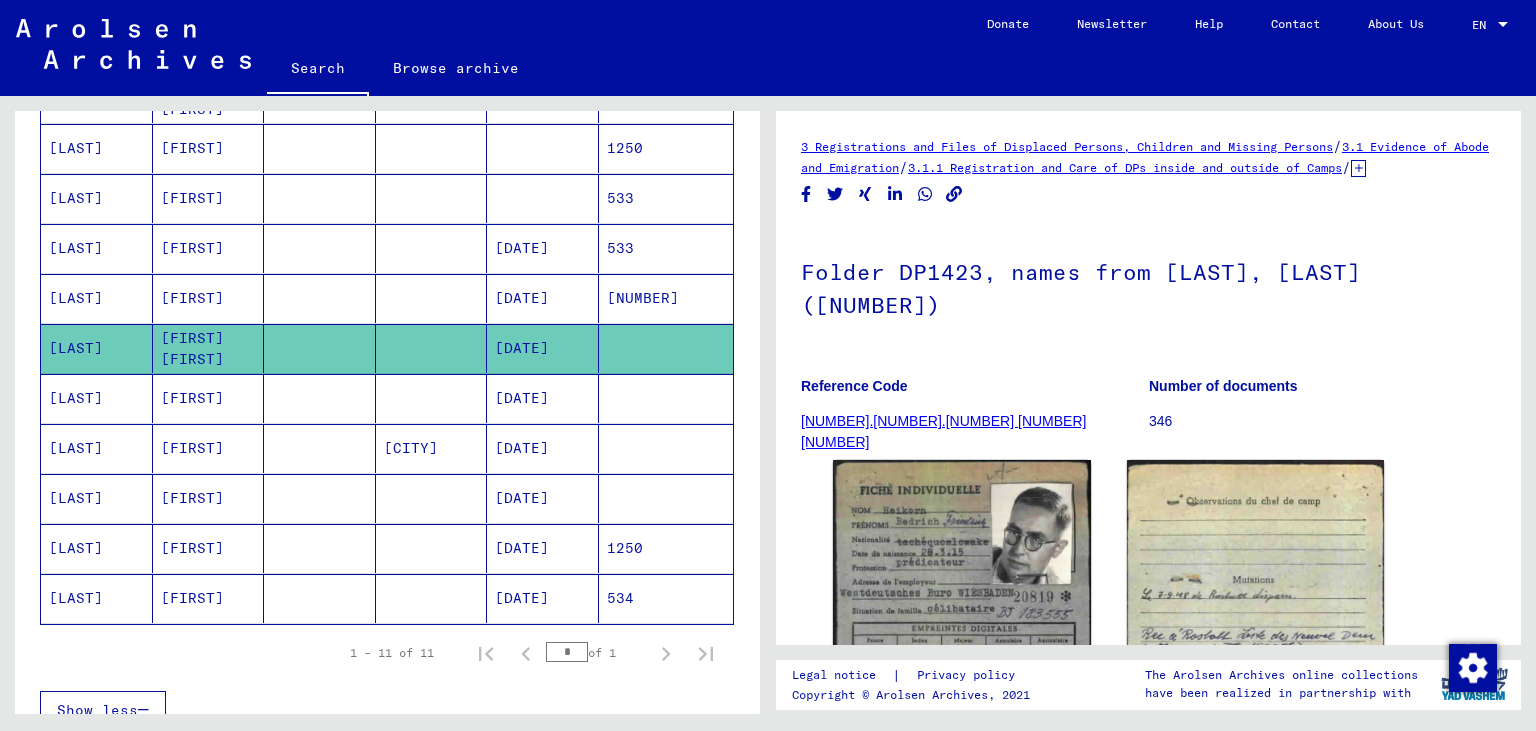 click on "[DATE]" at bounding box center (543, 348) 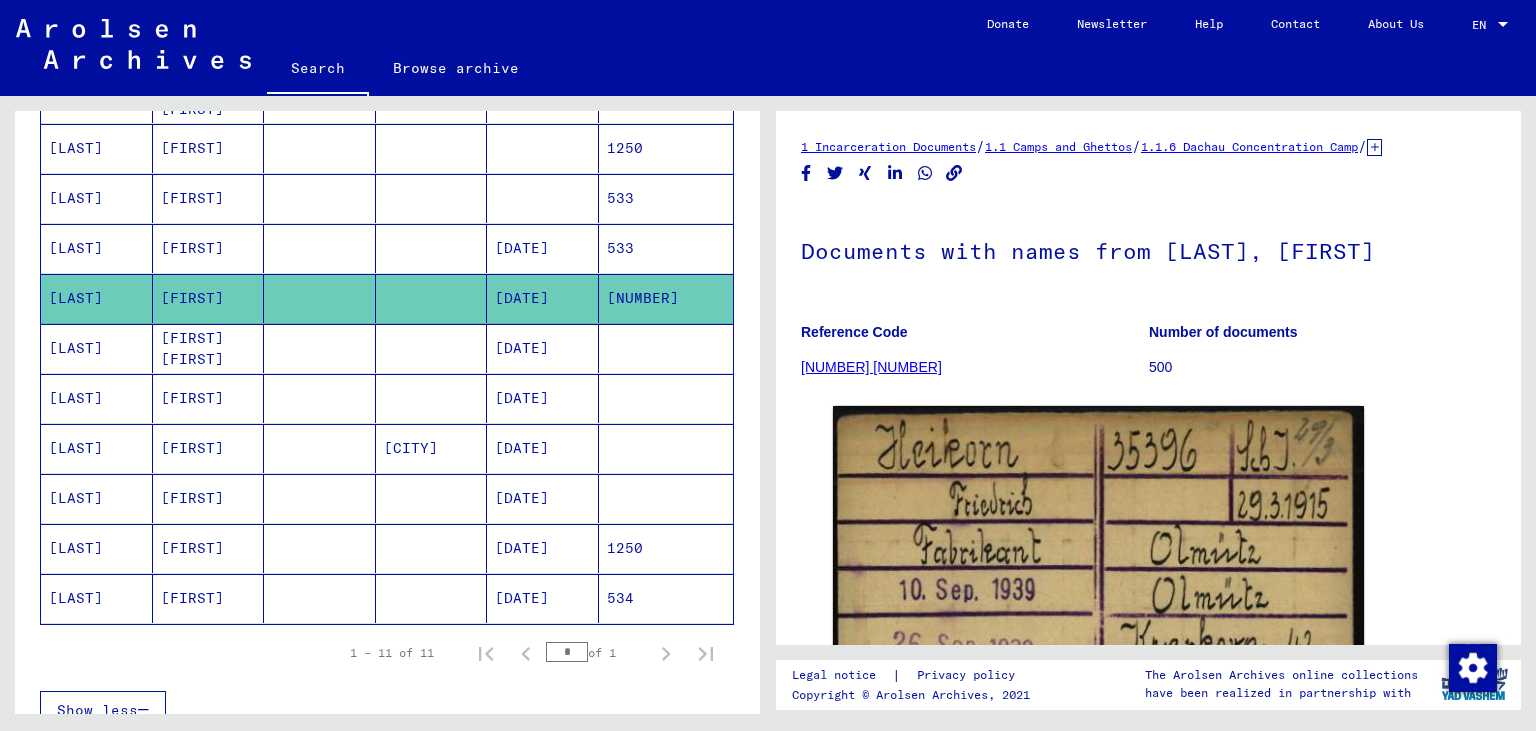 click on "[DATE]" at bounding box center (543, 398) 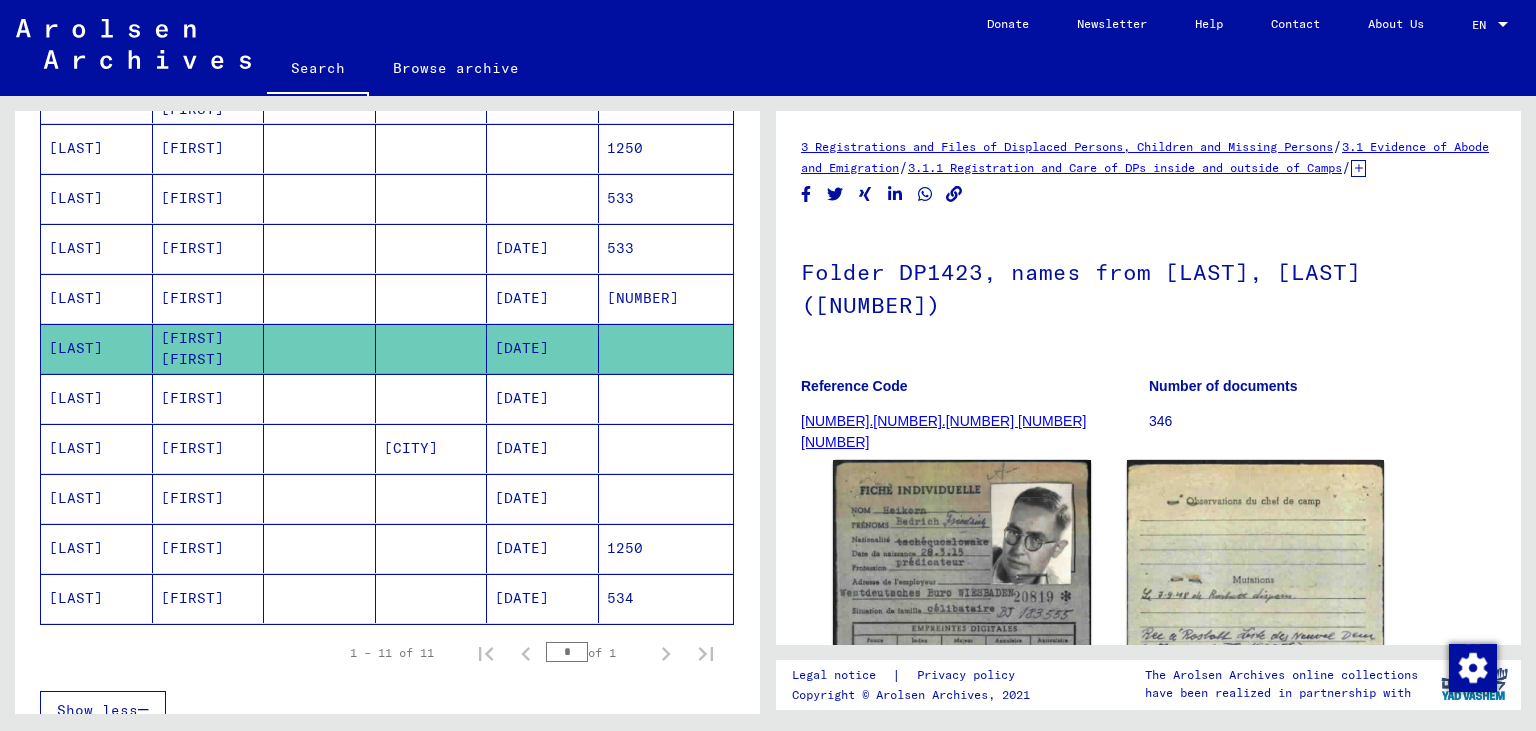 click on "[DATE]" at bounding box center [543, 448] 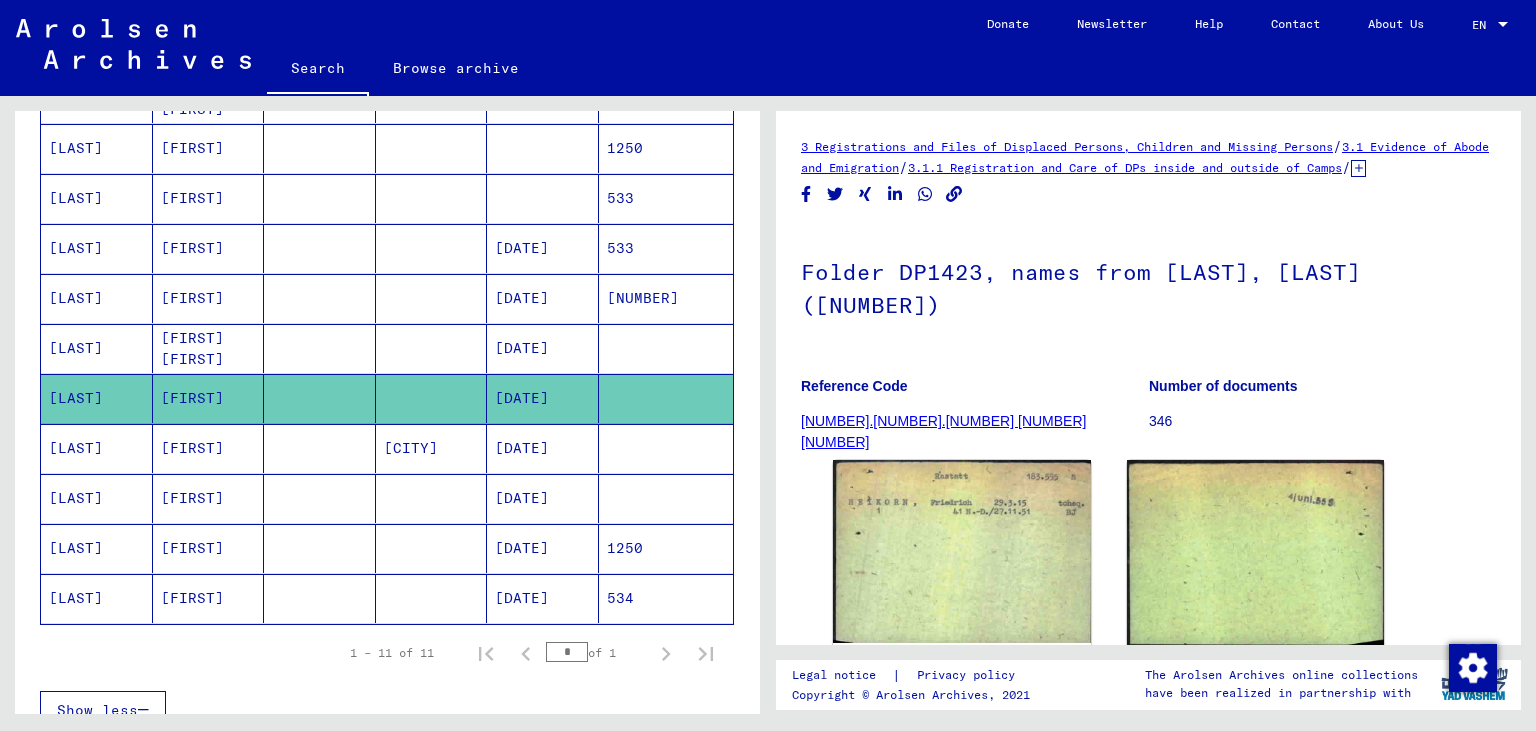 click on "[DATE]" at bounding box center [543, 498] 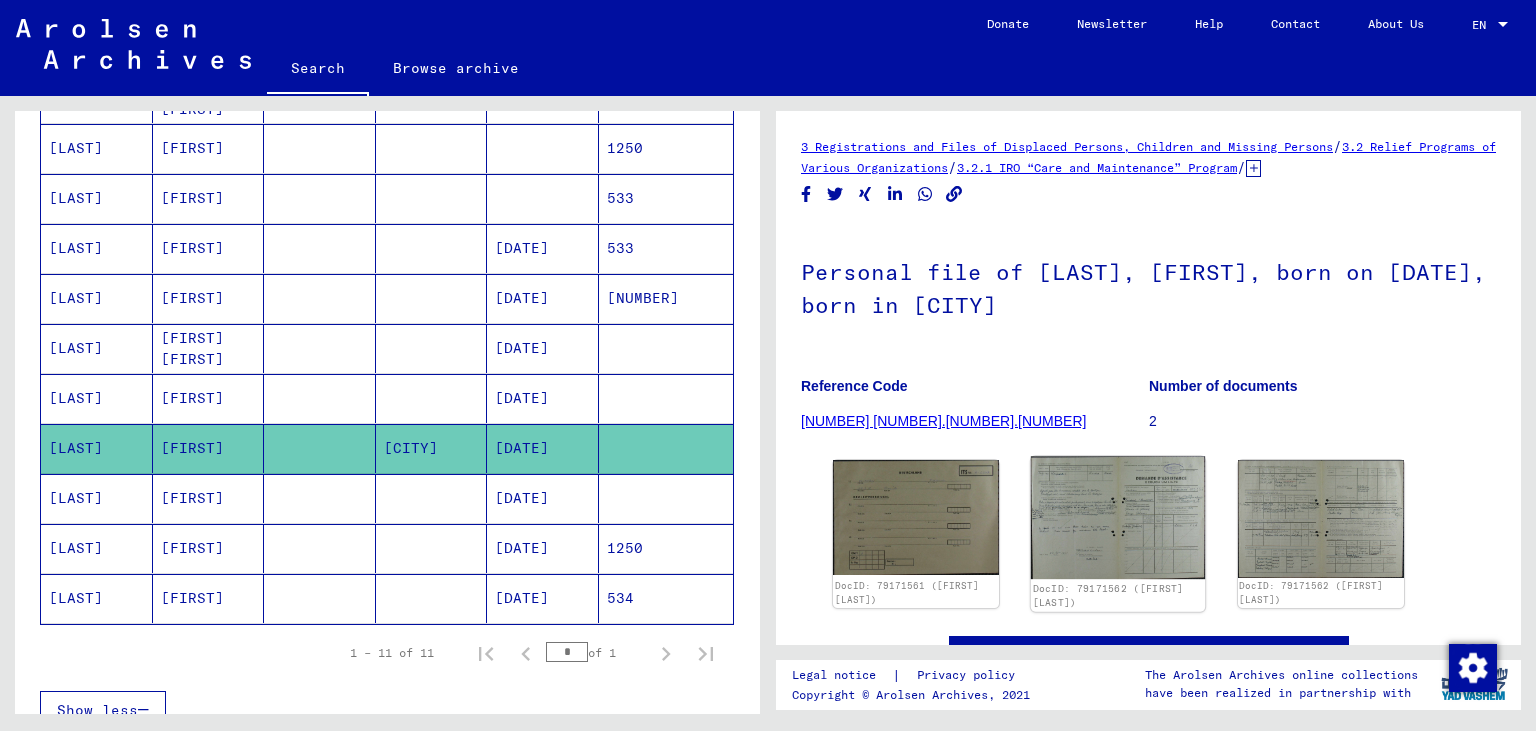 click 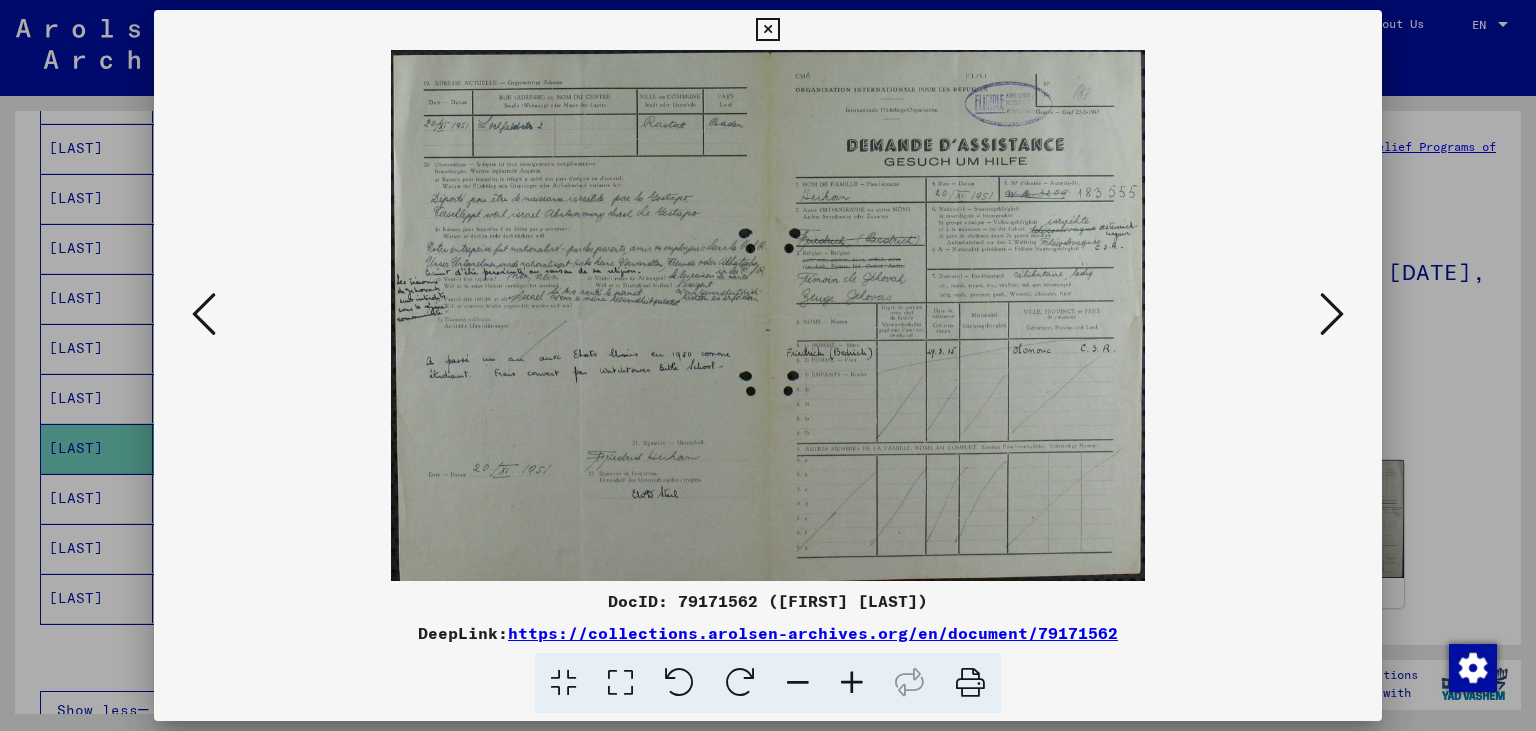 click on "https://collections.arolsen-archives.org/en/document/79171562" at bounding box center [813, 633] 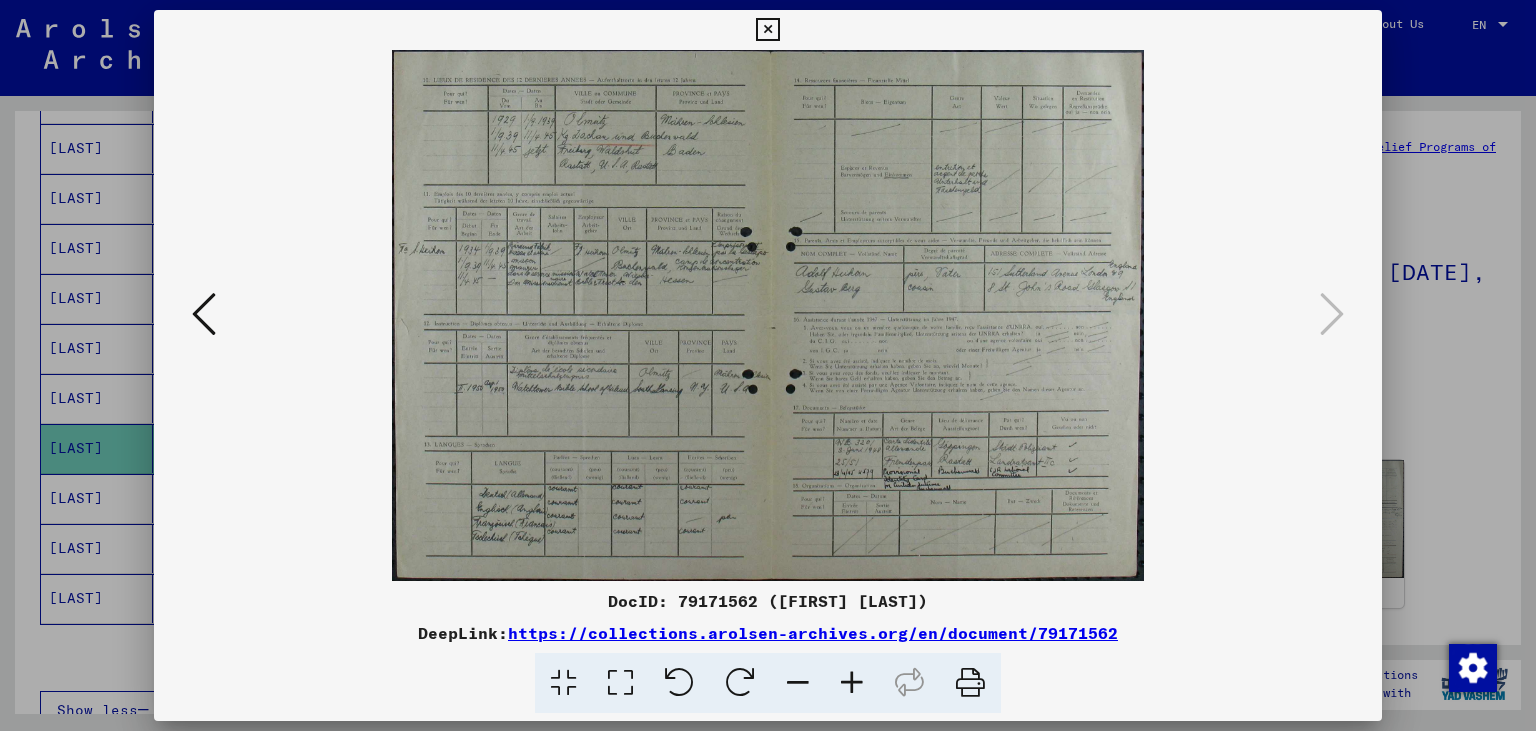 click at bounding box center [768, 315] 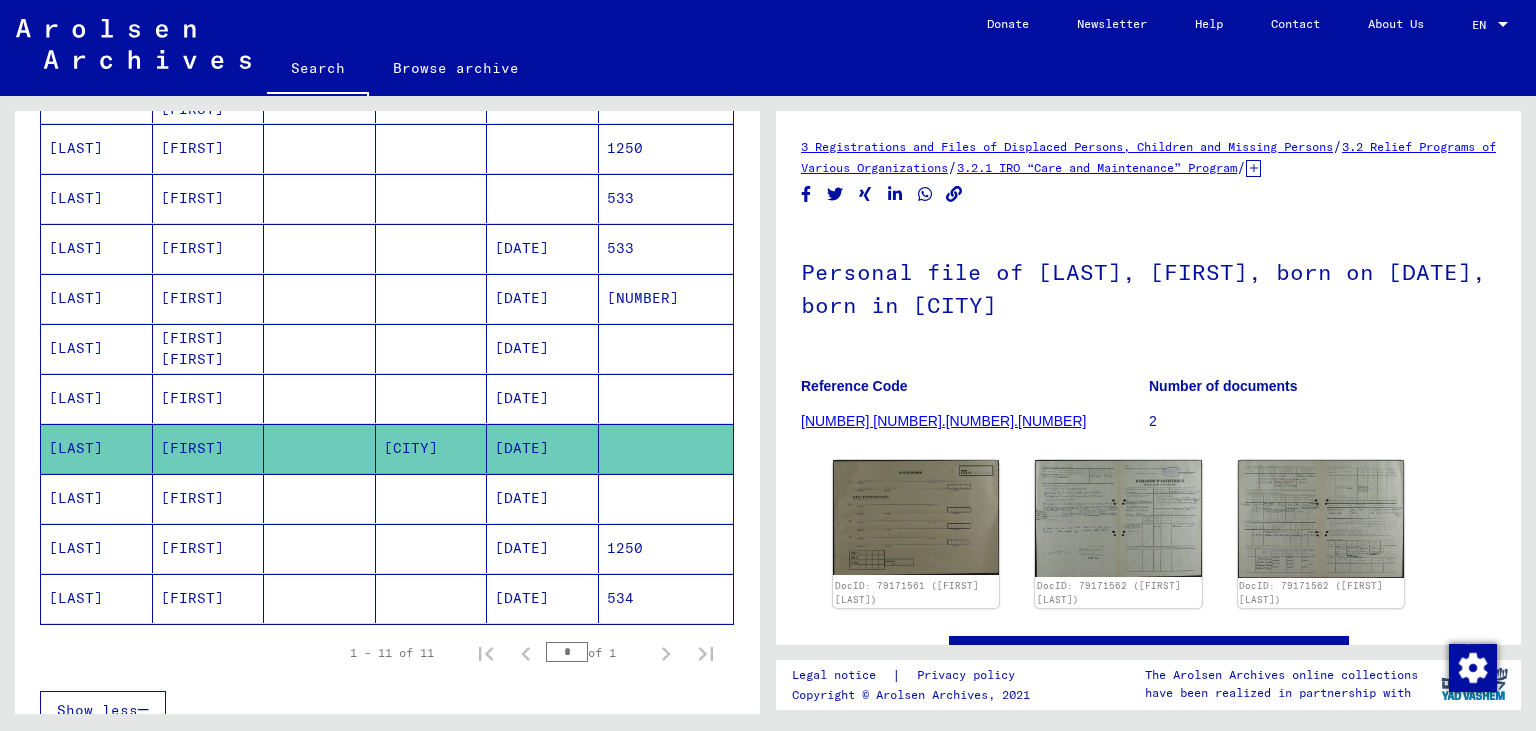 click on "[DATE]" at bounding box center (543, 548) 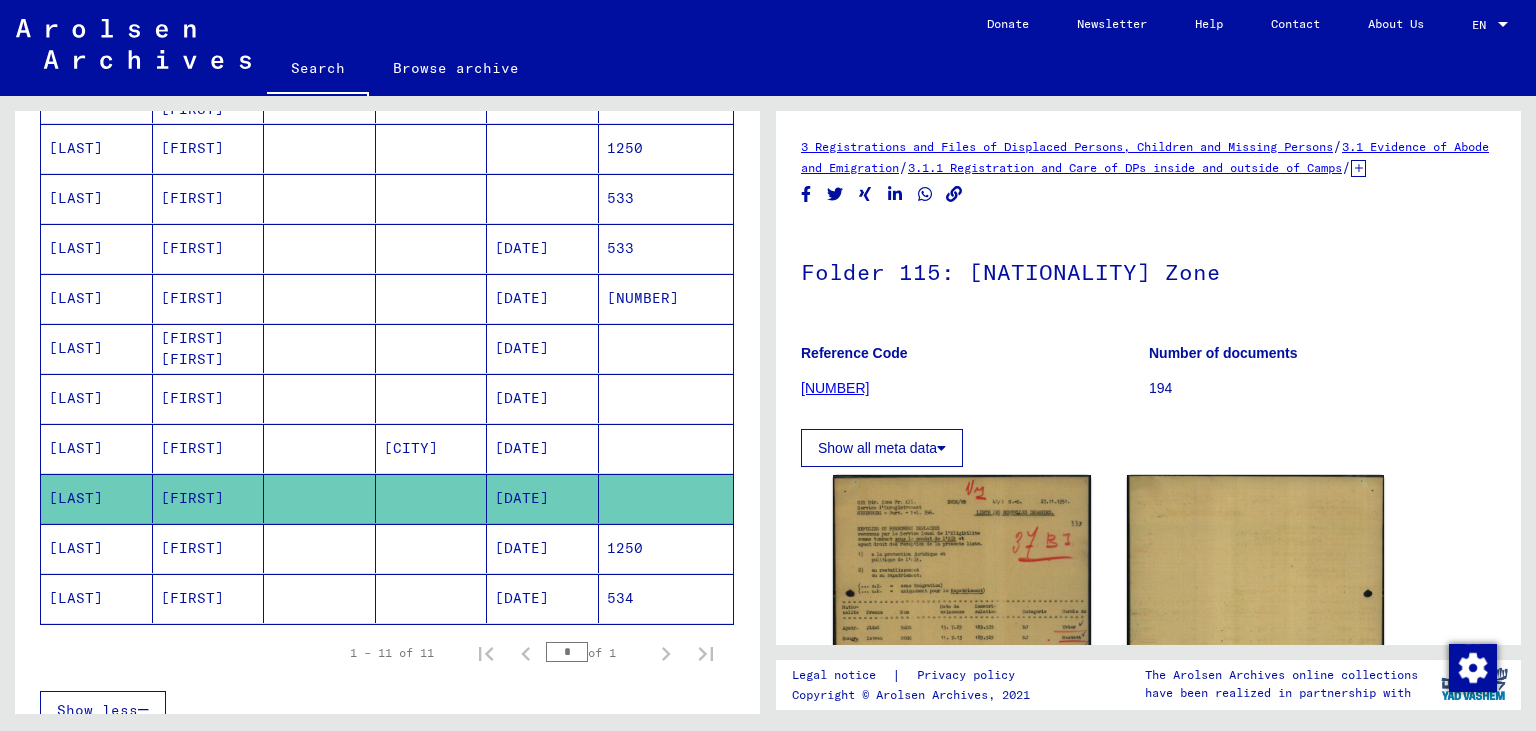 scroll, scrollTop: 220, scrollLeft: 0, axis: vertical 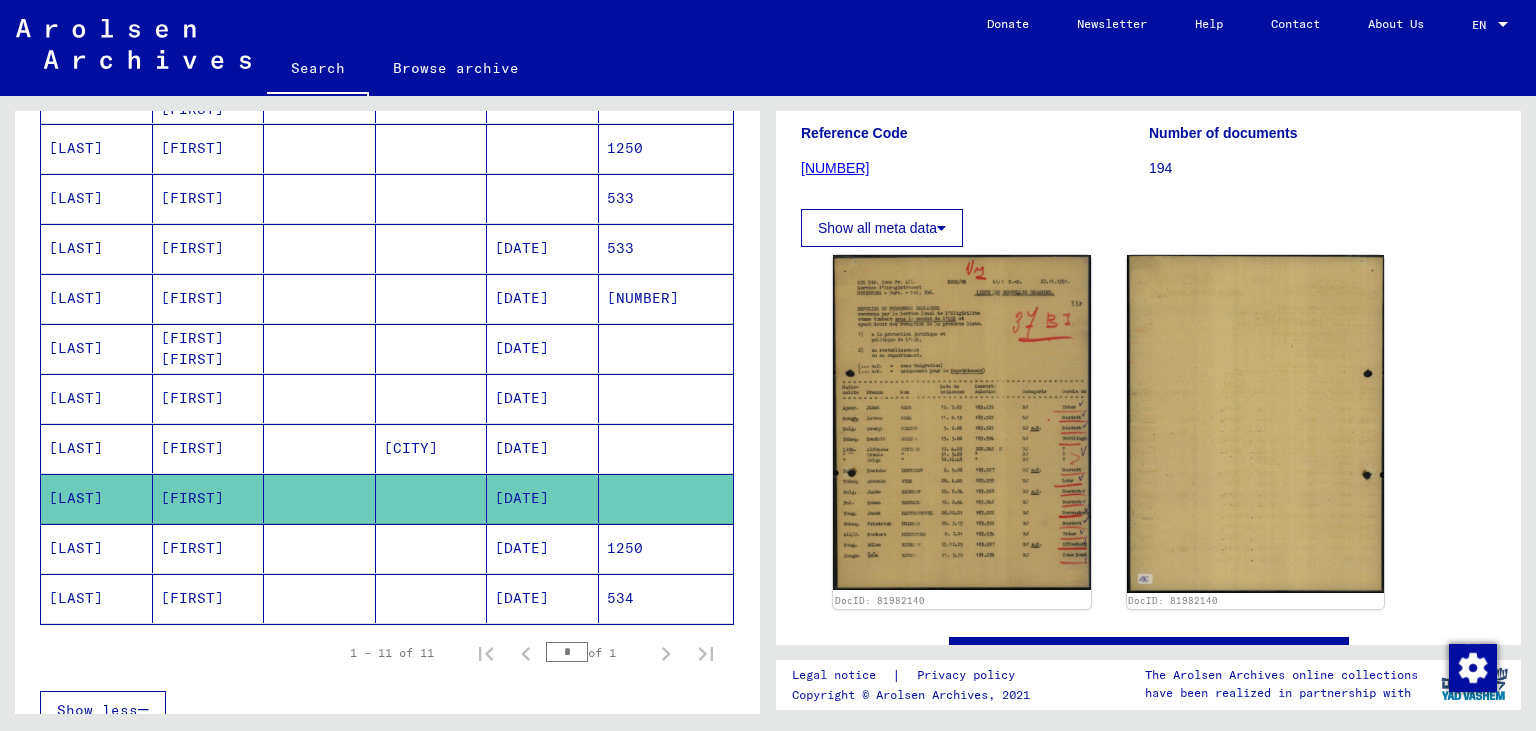 click on "[DATE]" at bounding box center (543, 498) 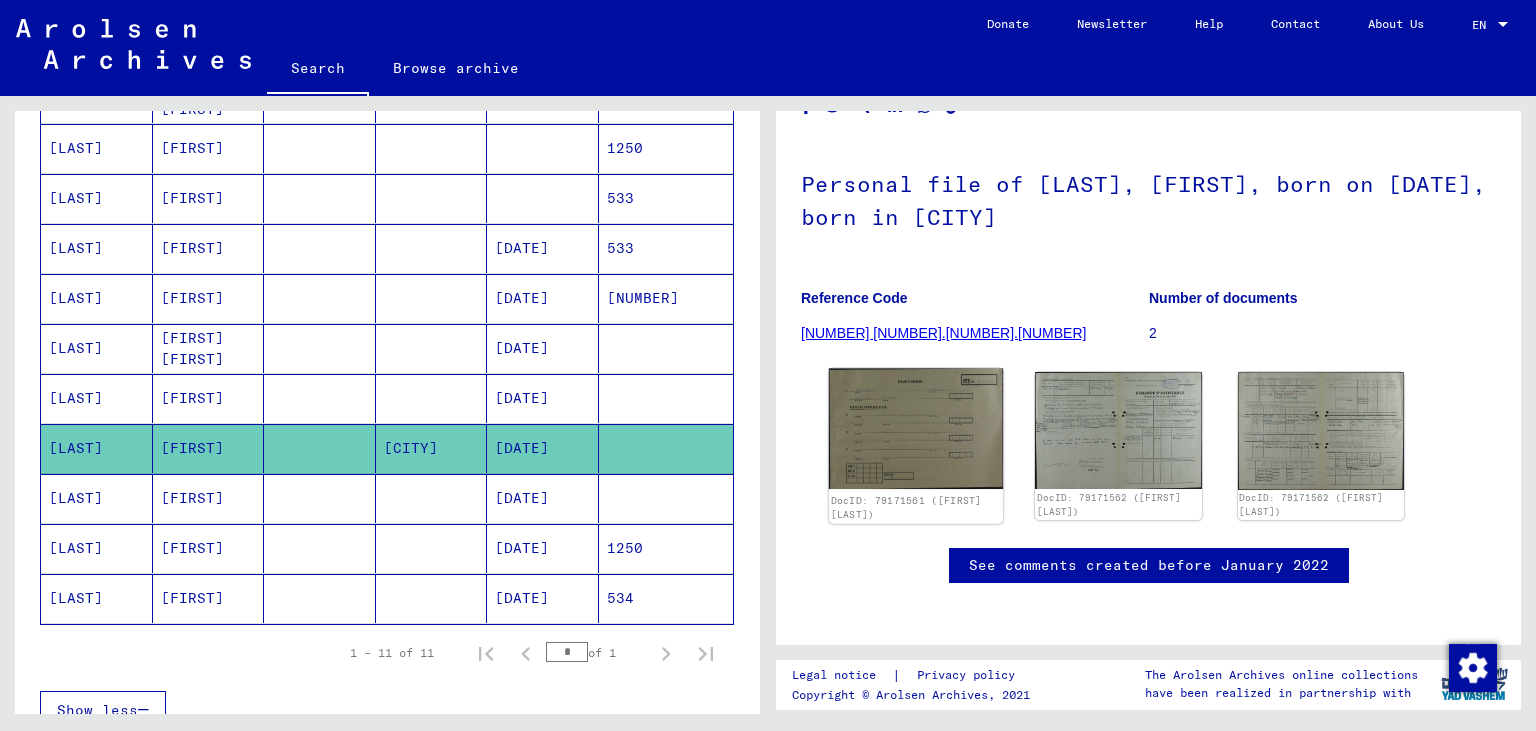 scroll, scrollTop: 124, scrollLeft: 0, axis: vertical 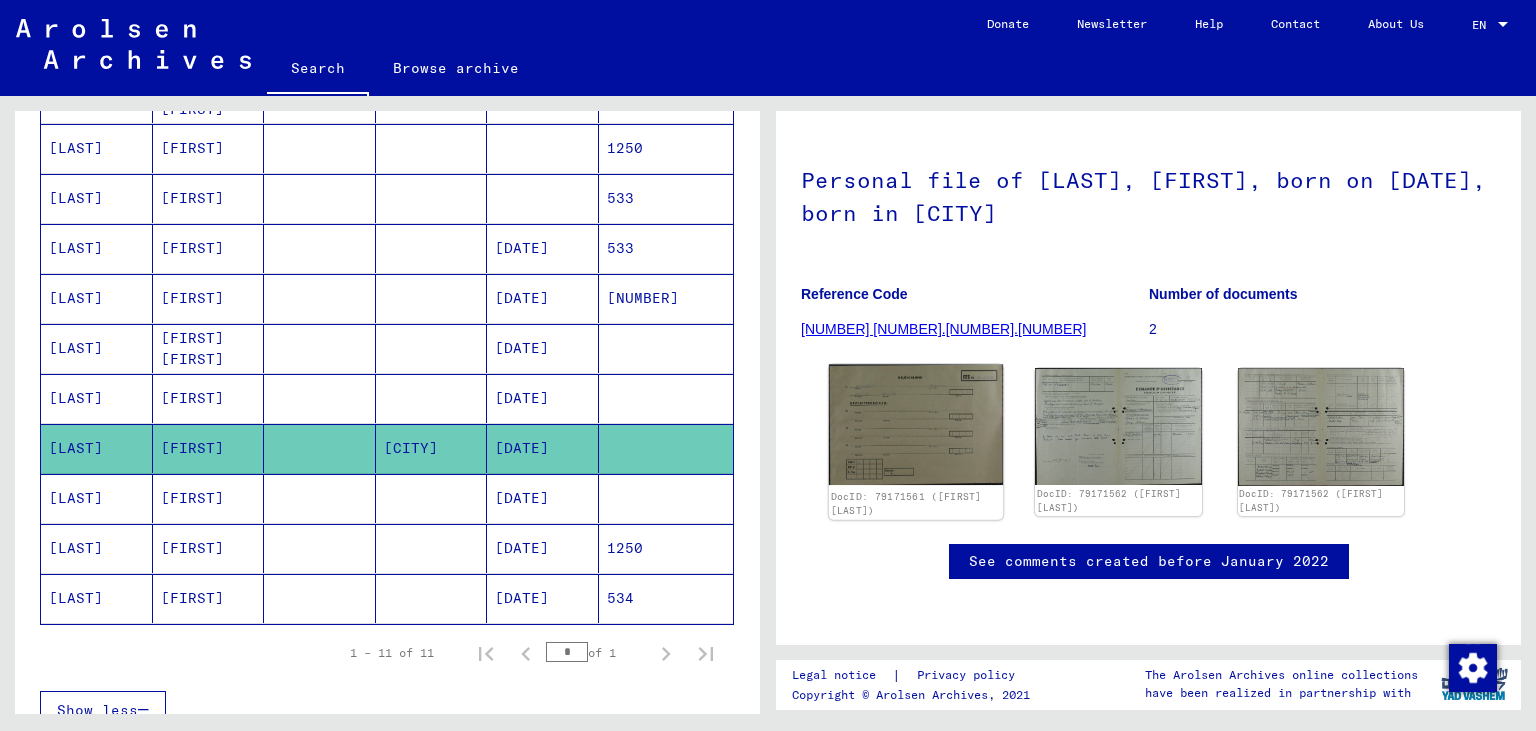 click 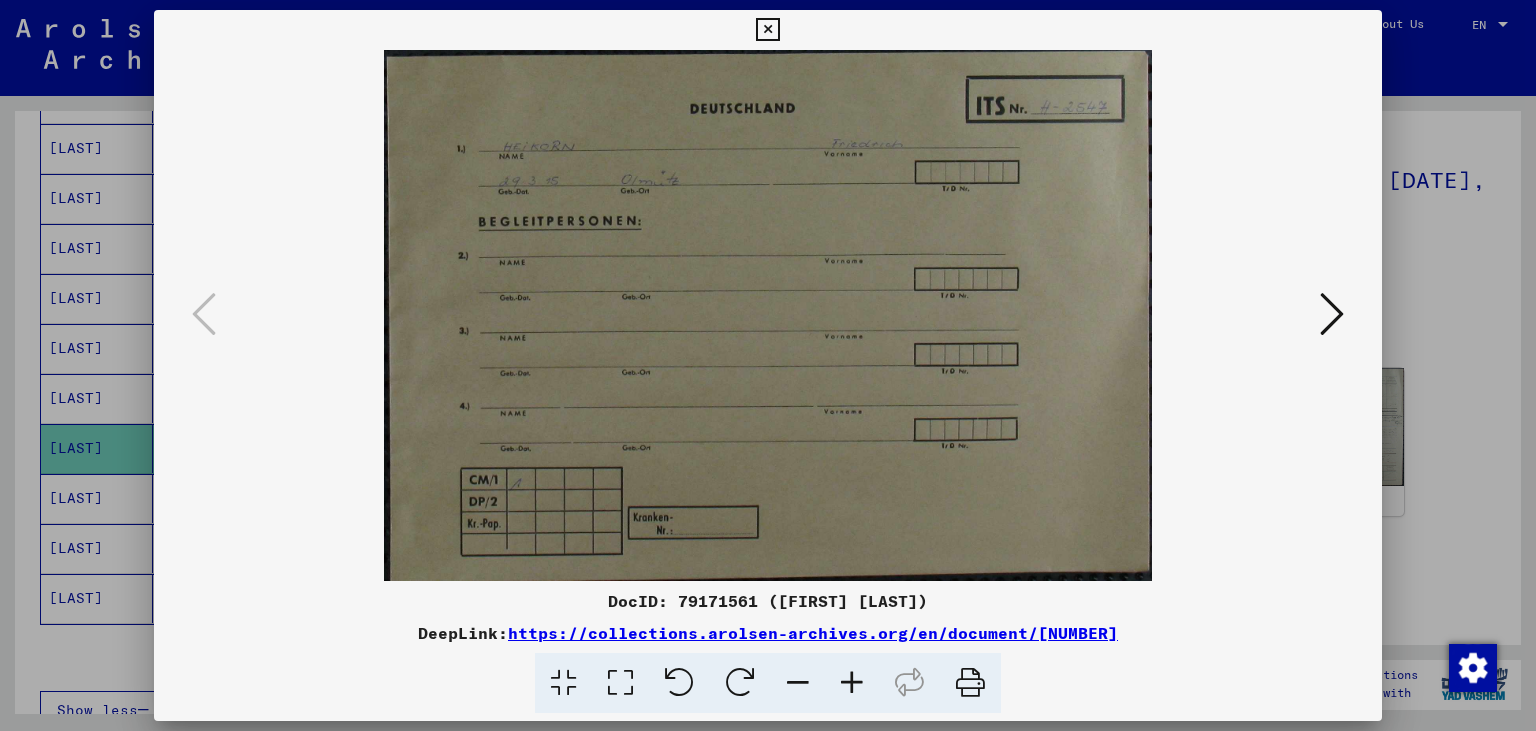 drag, startPoint x: 1141, startPoint y: 636, endPoint x: 517, endPoint y: 634, distance: 624.00323 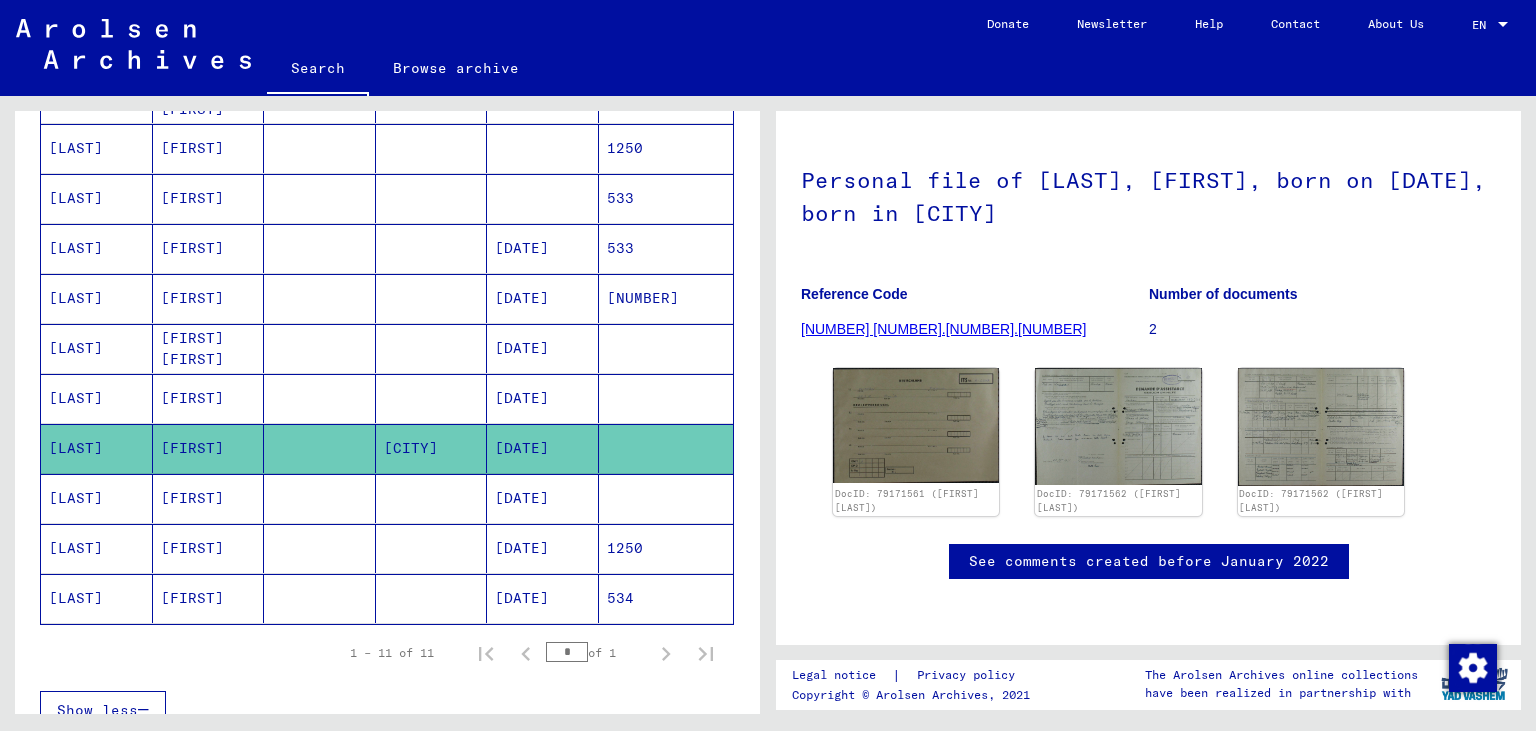 click on "[DATE]" at bounding box center [543, 448] 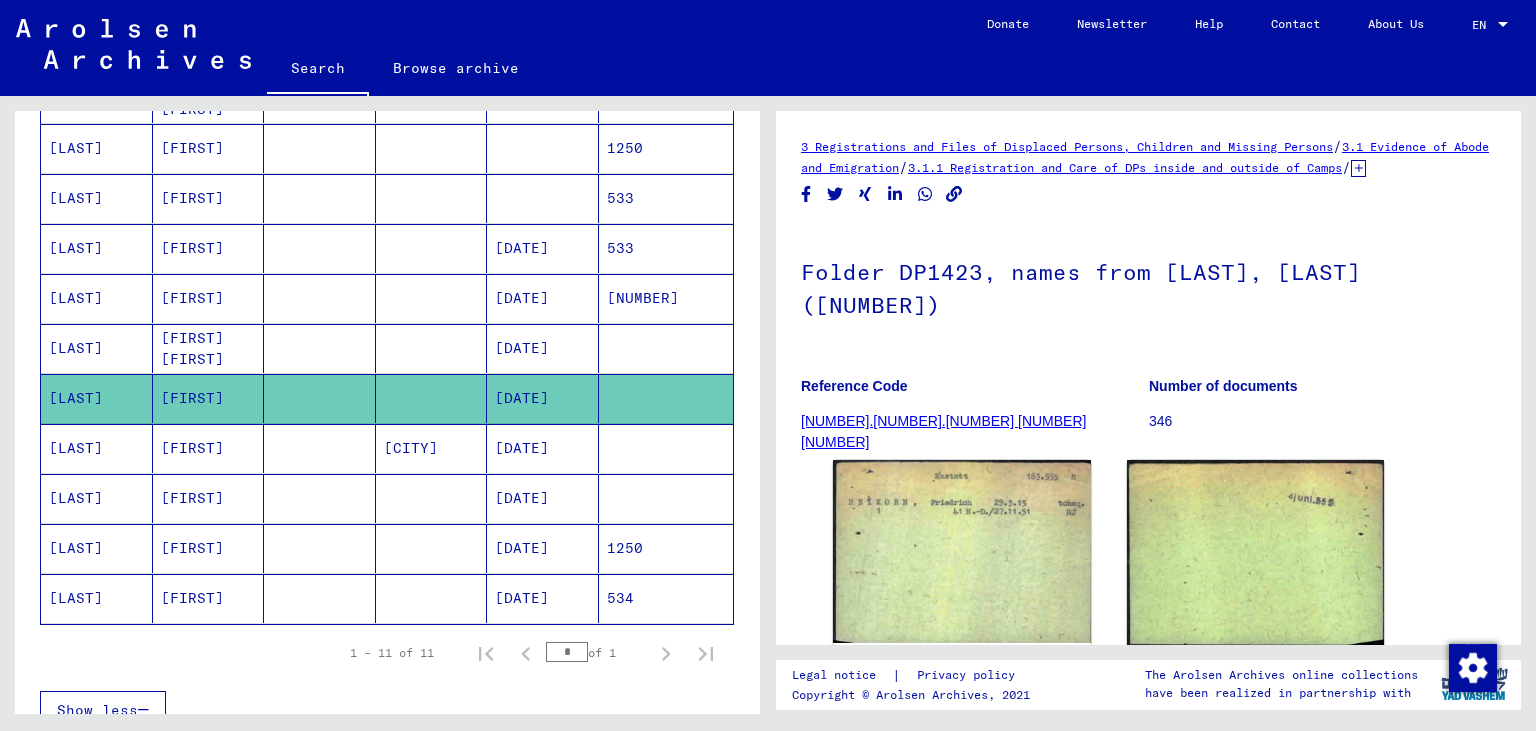 click on "[DATE]" at bounding box center [543, 548] 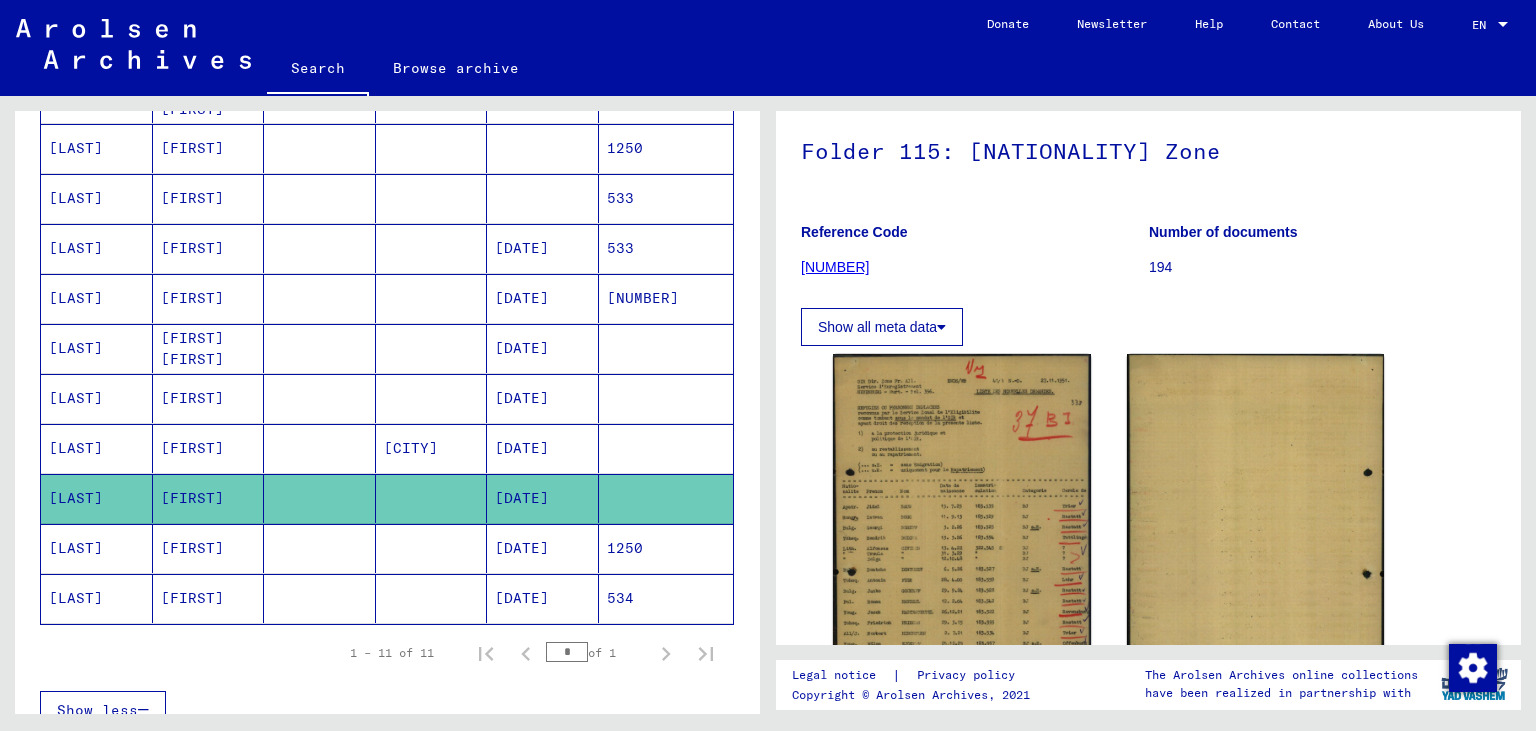scroll, scrollTop: 331, scrollLeft: 0, axis: vertical 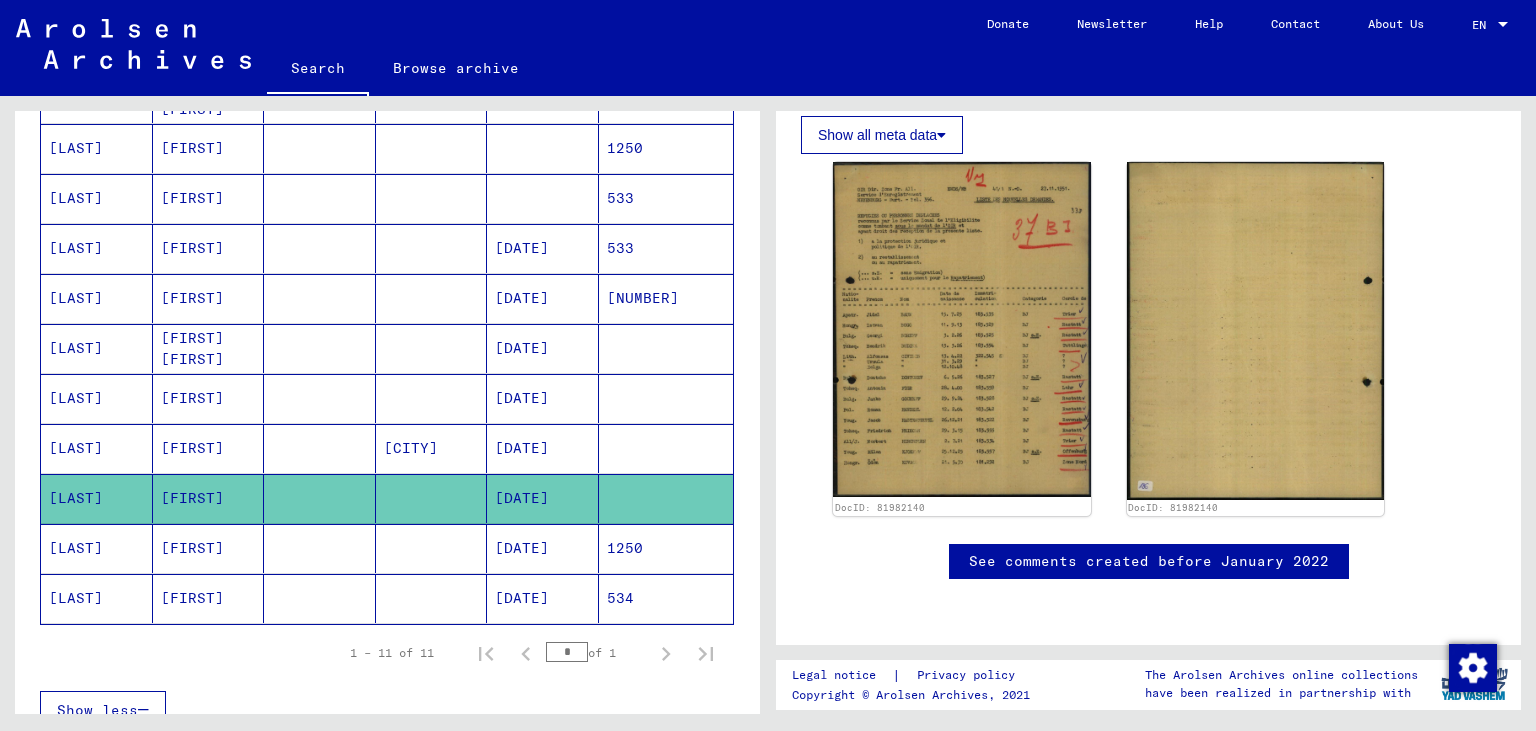 click on "[DATE]" at bounding box center [543, 398] 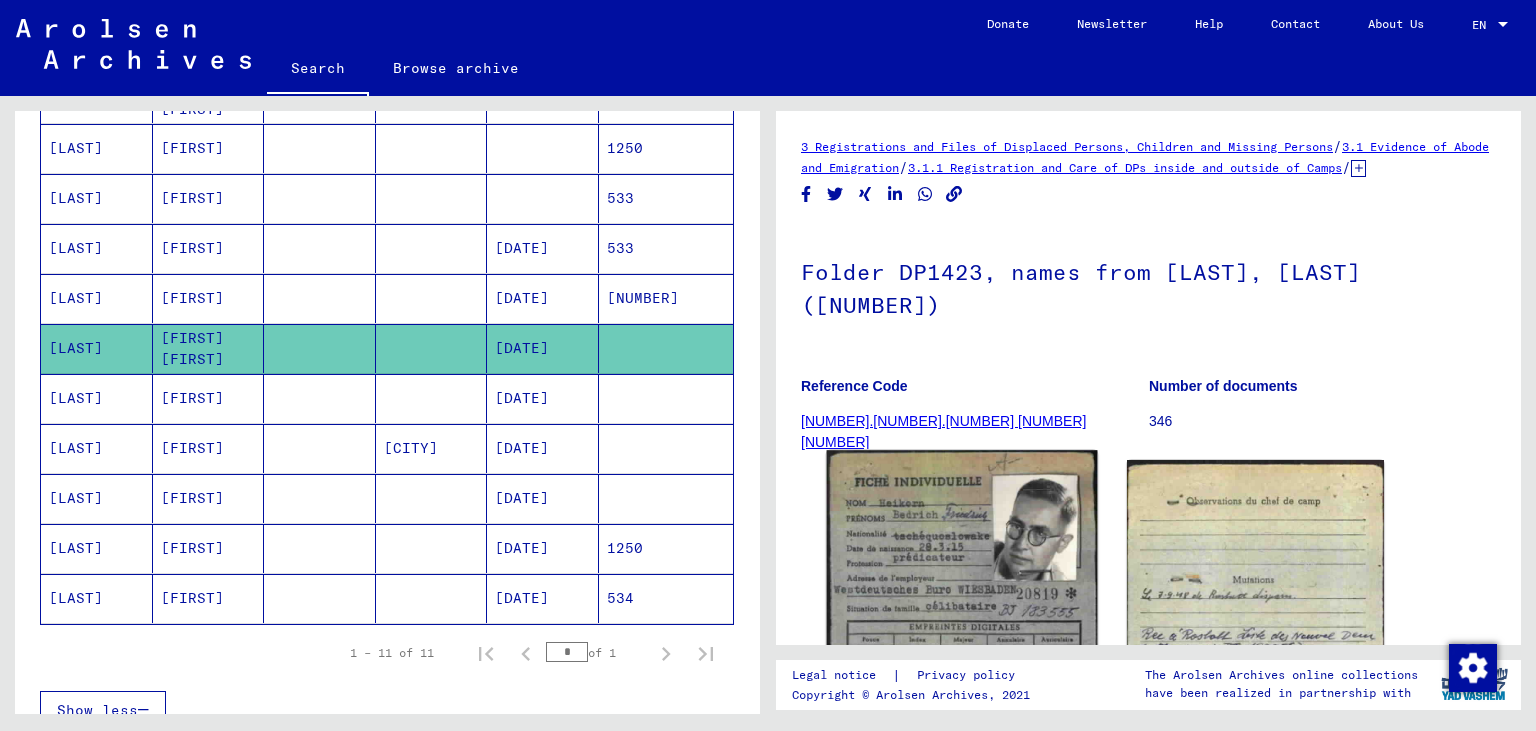 click 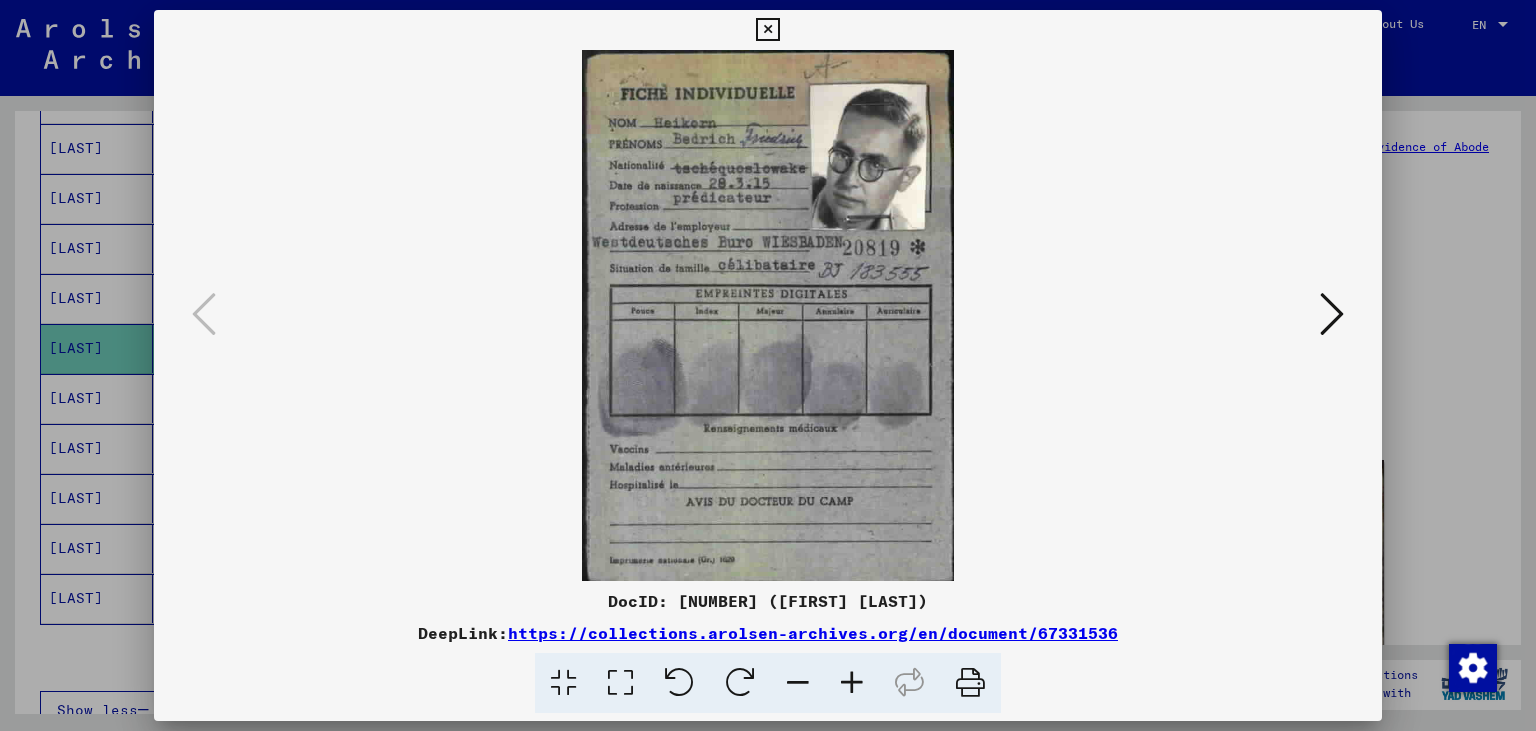 drag, startPoint x: 1126, startPoint y: 634, endPoint x: 518, endPoint y: 642, distance: 608.0526 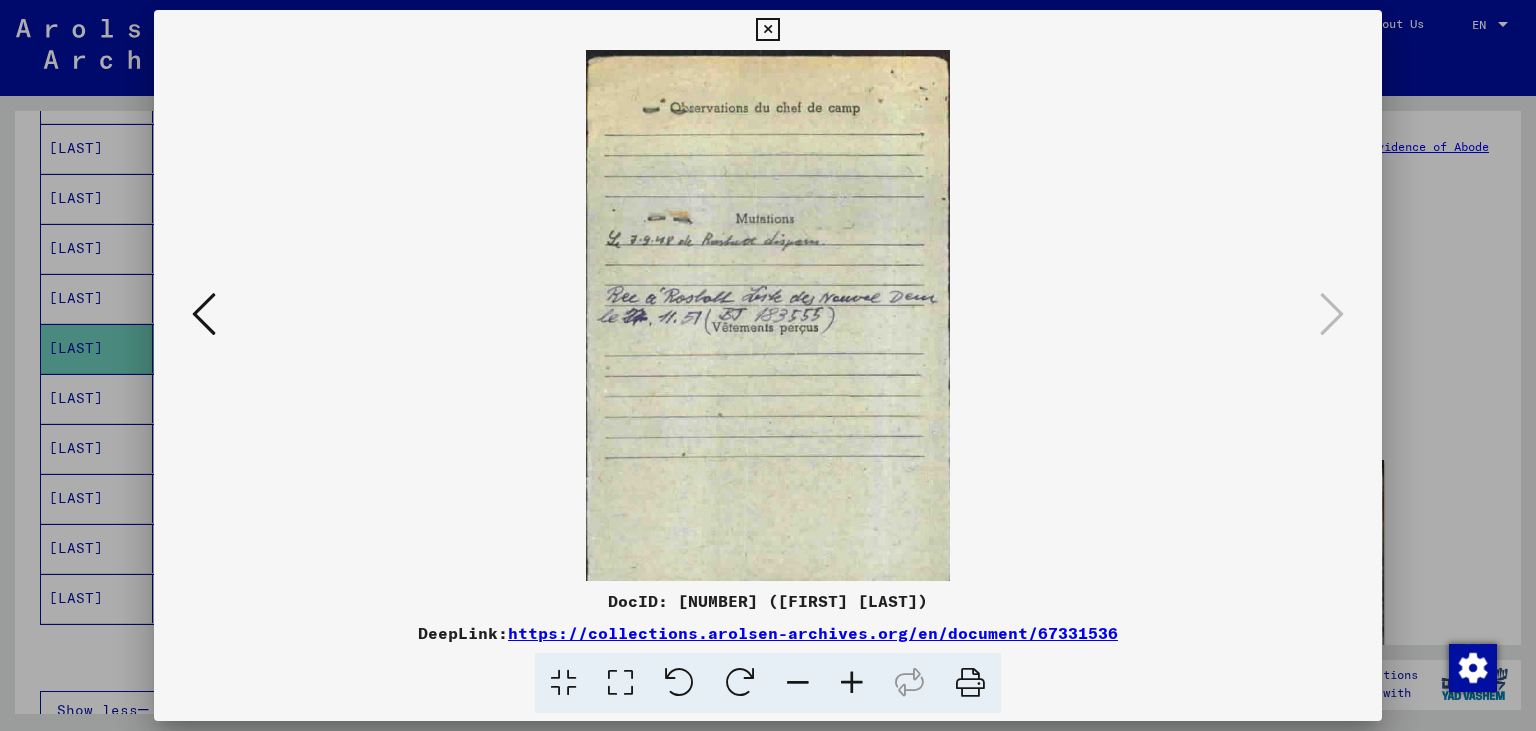 click on "DeepLink: https://collections.arolsen-archives.org/en/document/[NUMBER]" at bounding box center (768, 633) 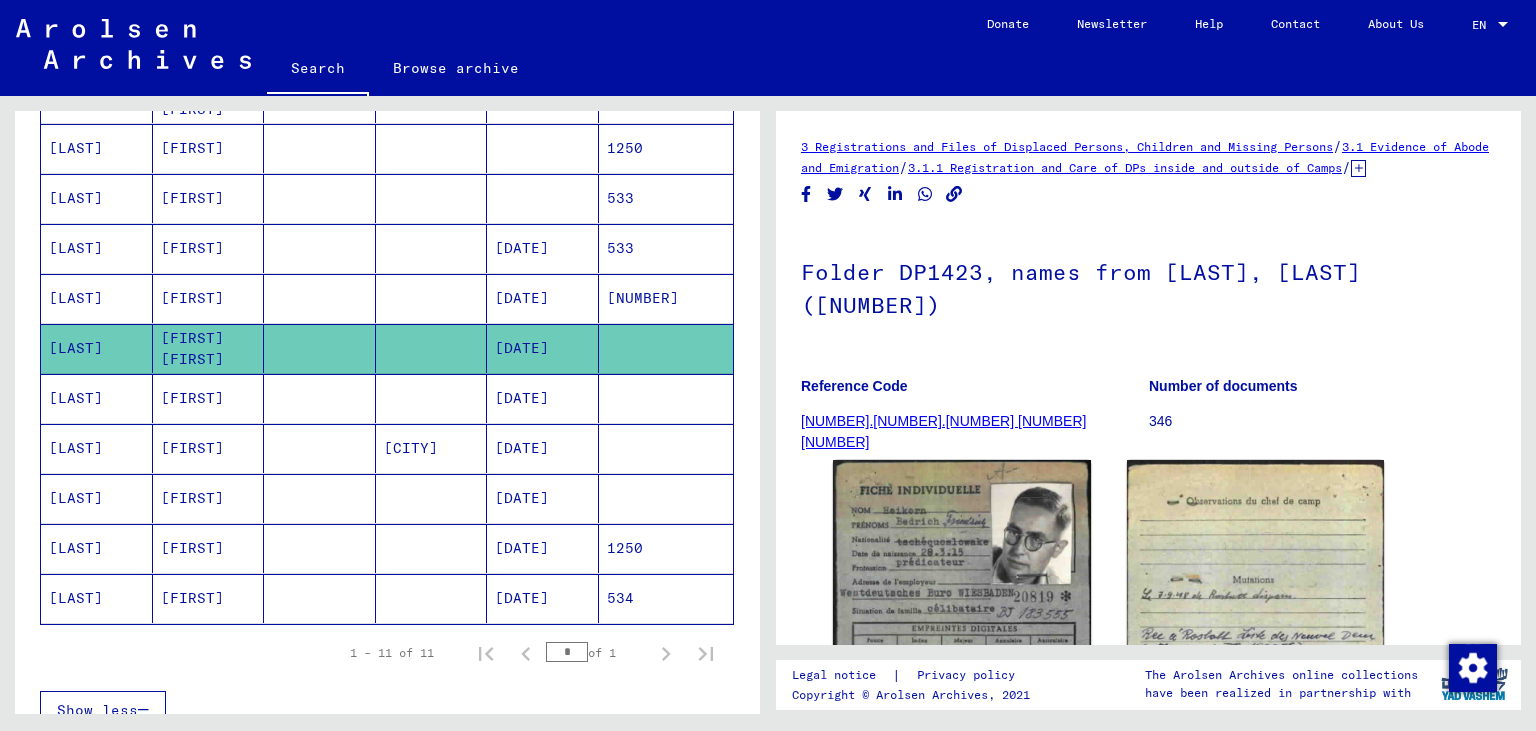 click on "[DATE]" at bounding box center [543, 348] 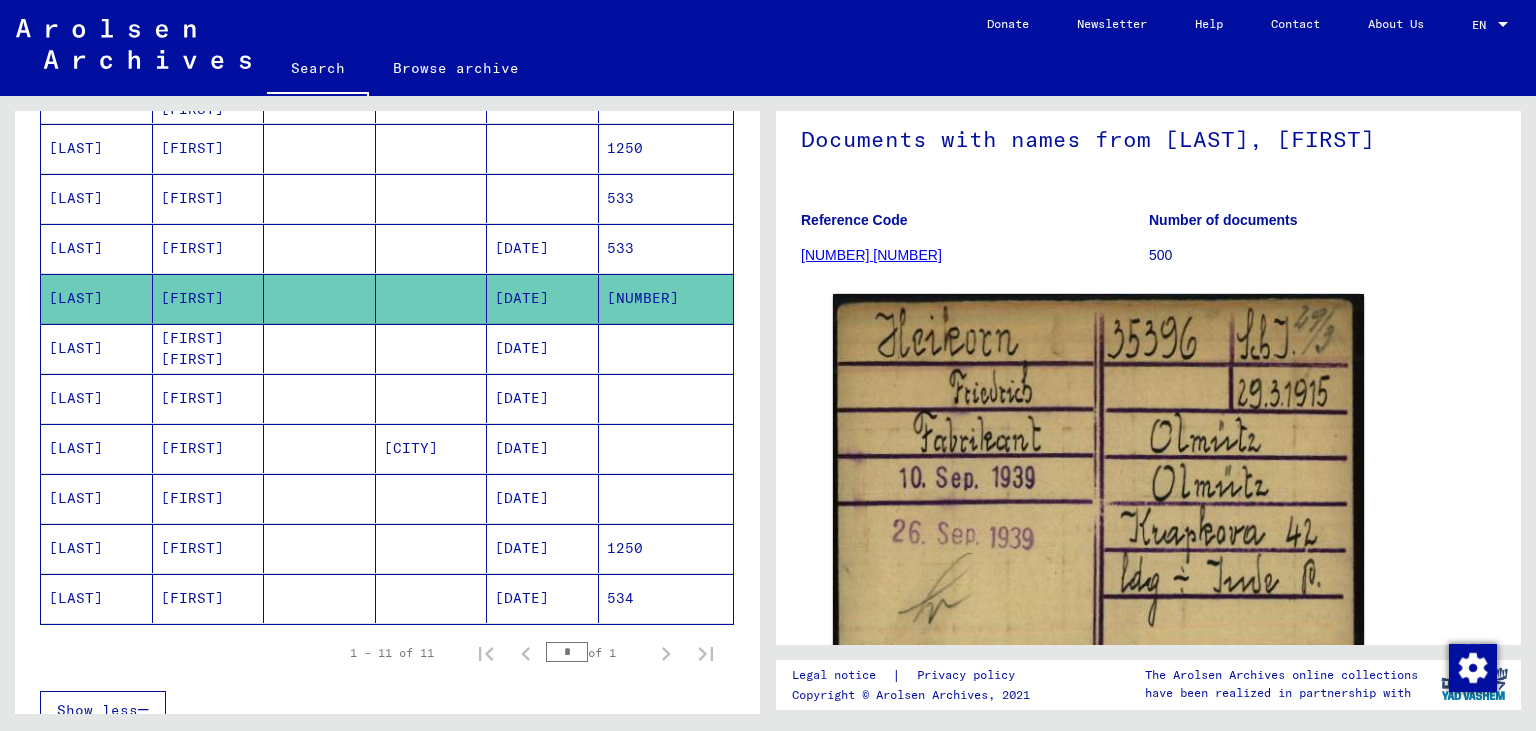 scroll, scrollTop: 220, scrollLeft: 0, axis: vertical 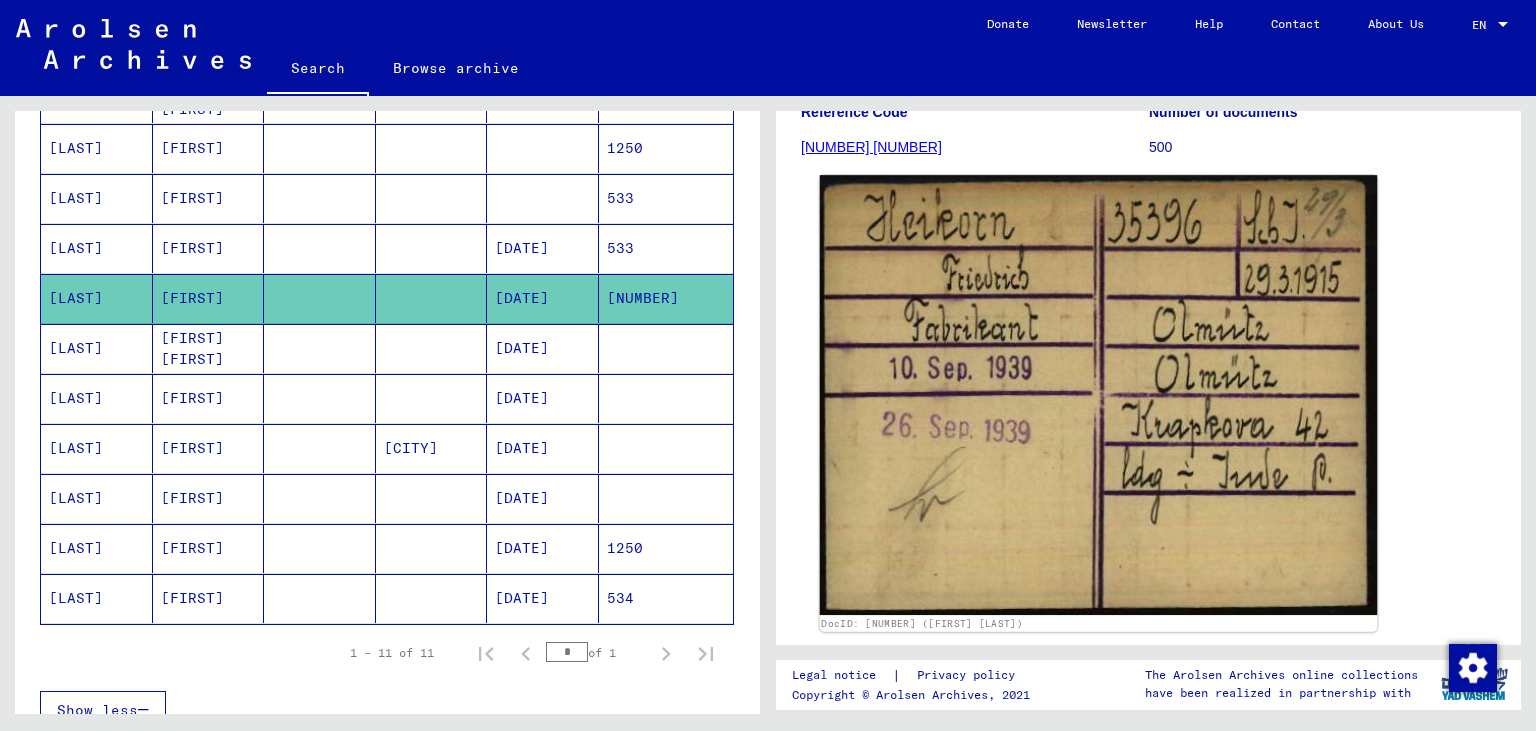 click 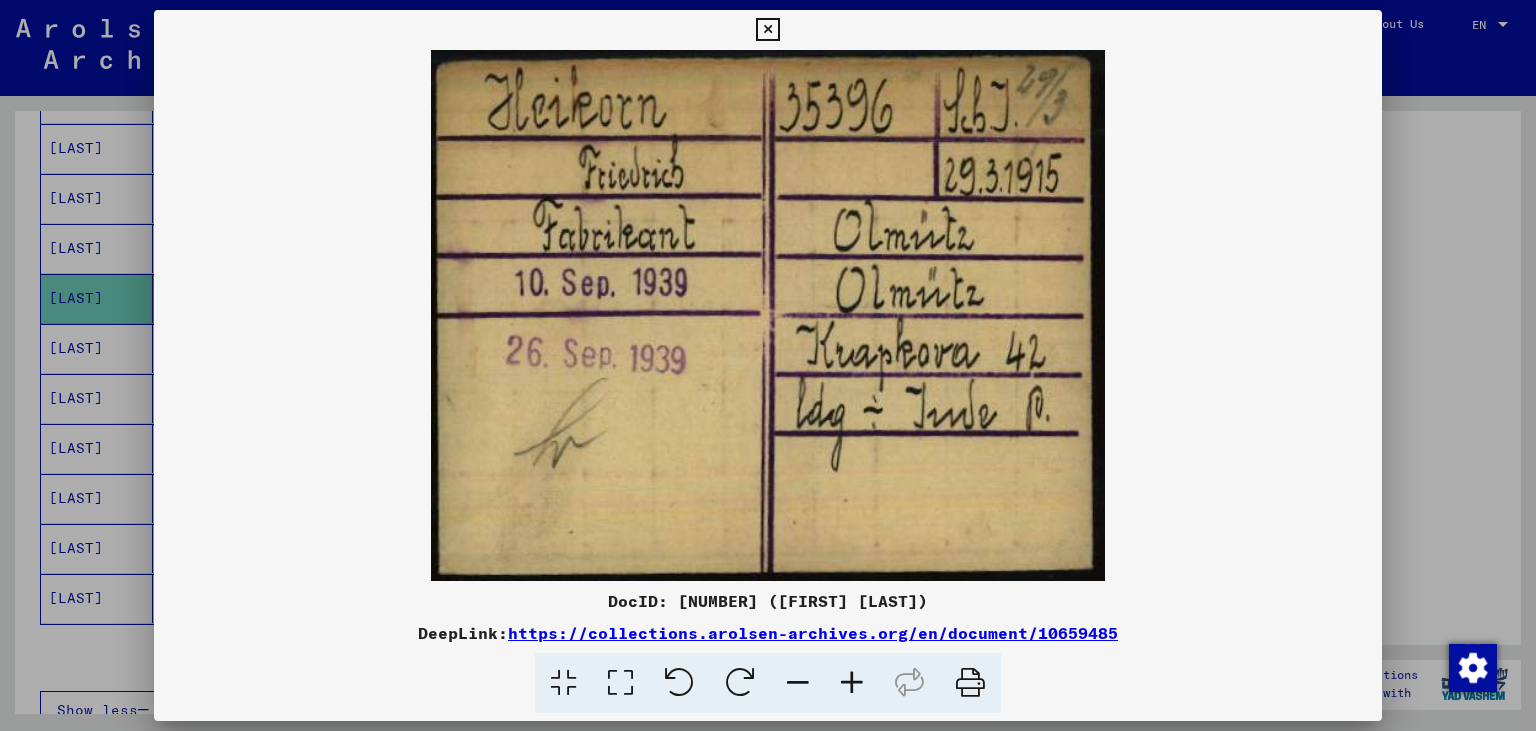 click on "DocID: [NUMBER] ([FIRST] [LAST])" at bounding box center (768, 601) 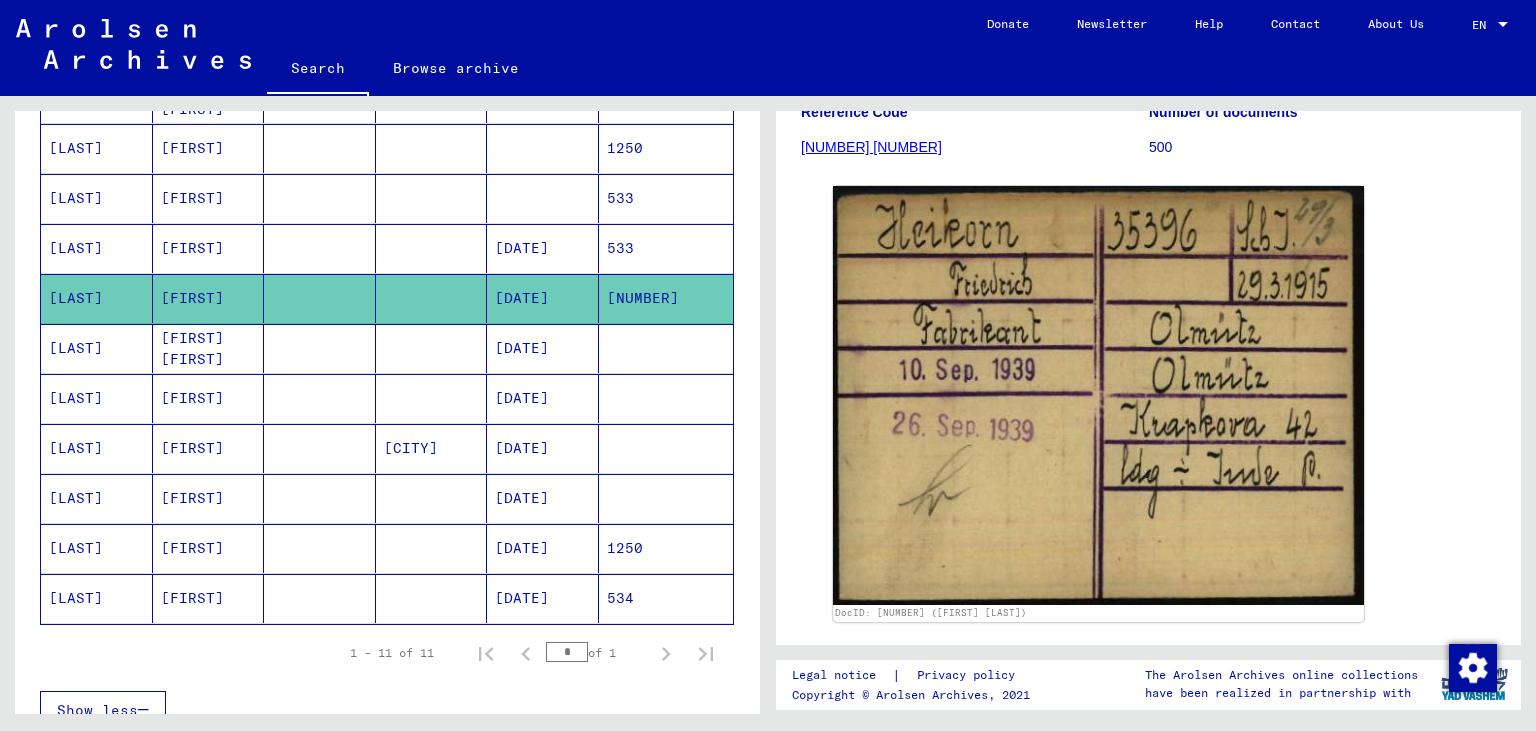 click on "[DATE]" at bounding box center (543, 298) 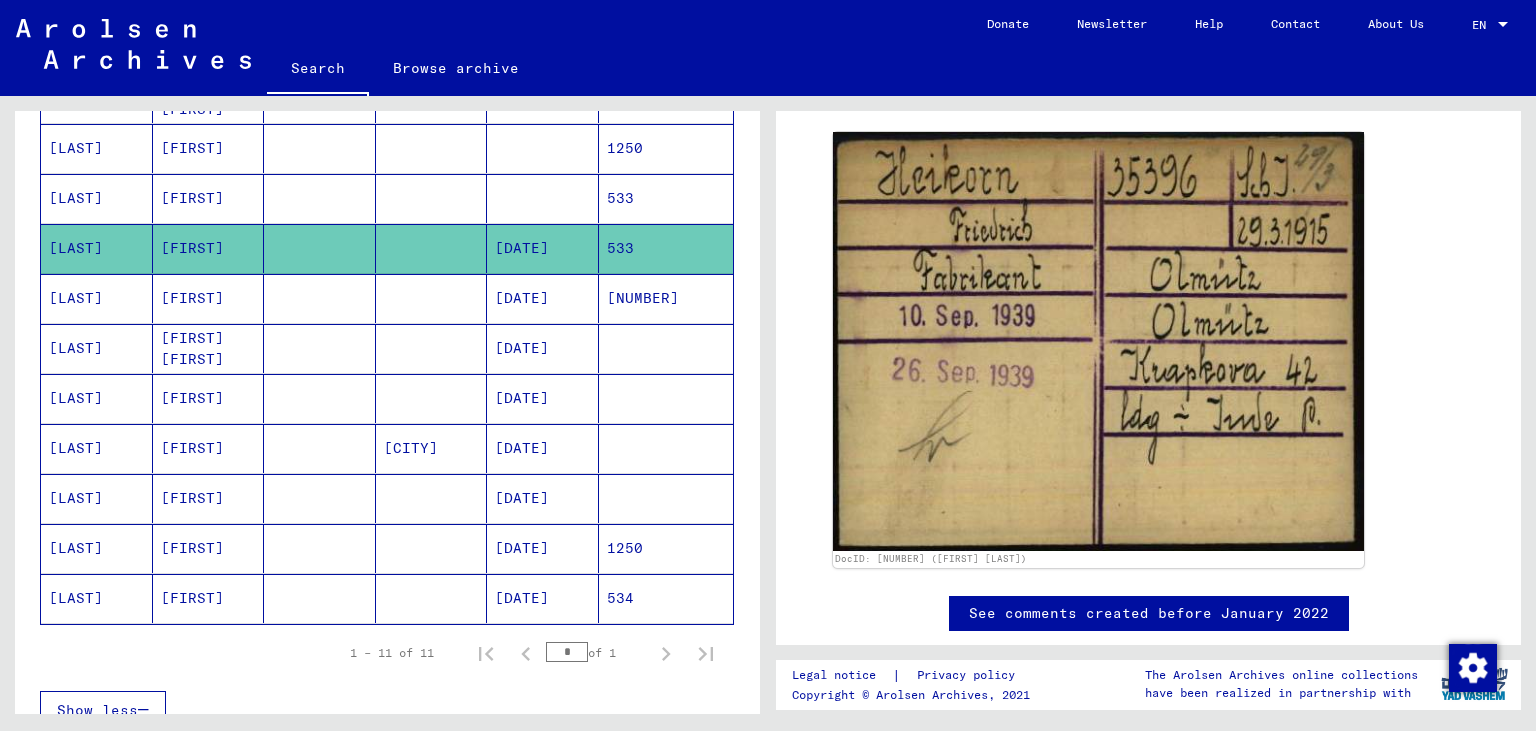 scroll, scrollTop: 166, scrollLeft: 0, axis: vertical 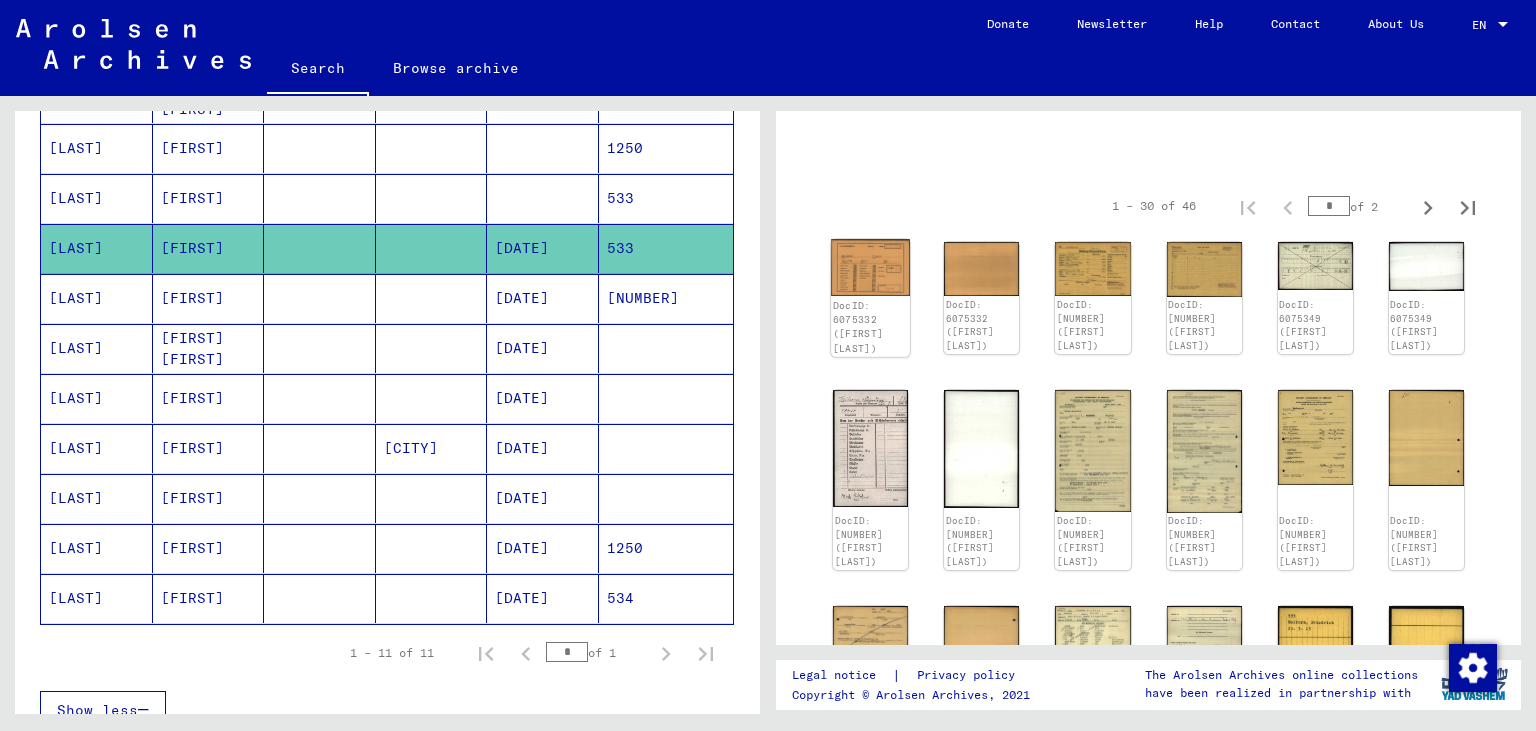 click 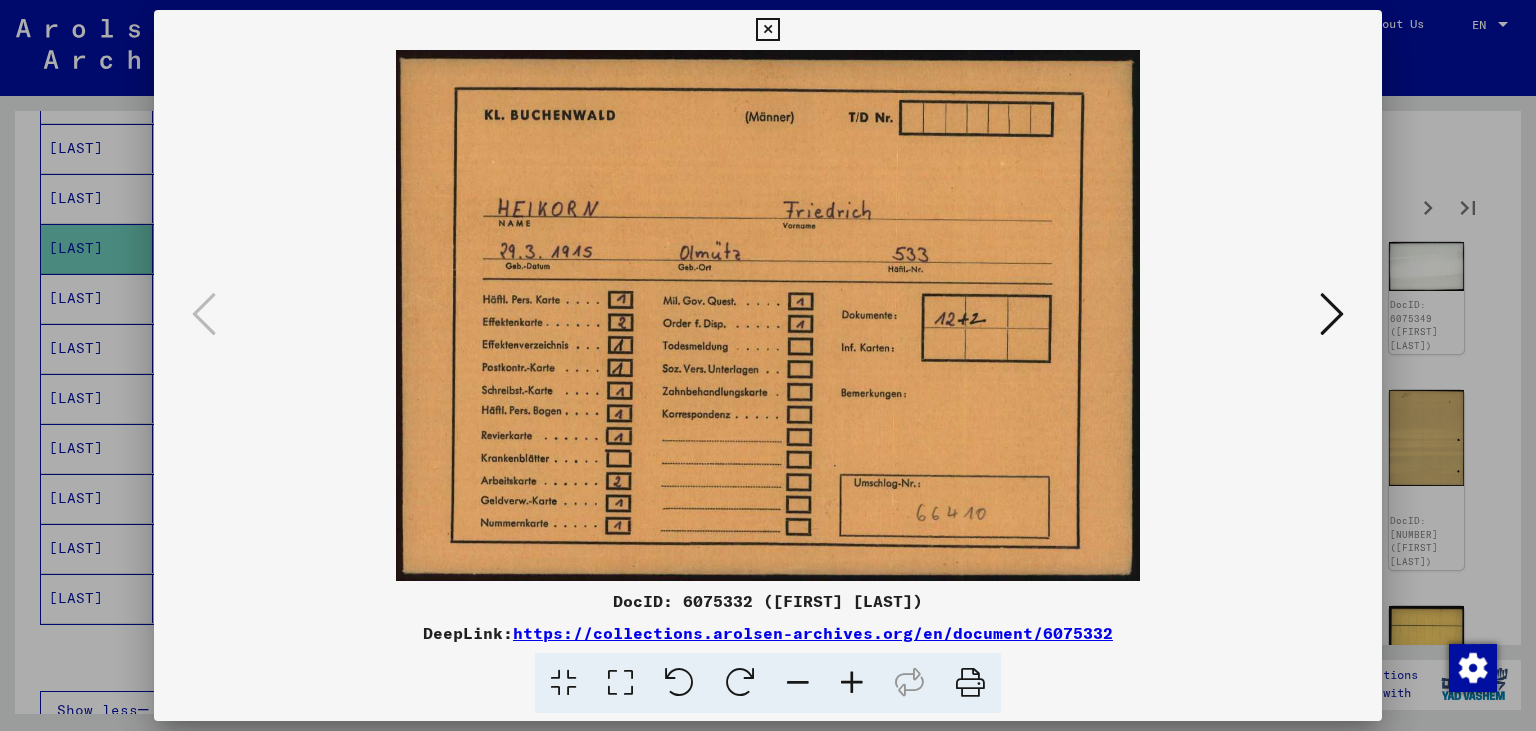 type 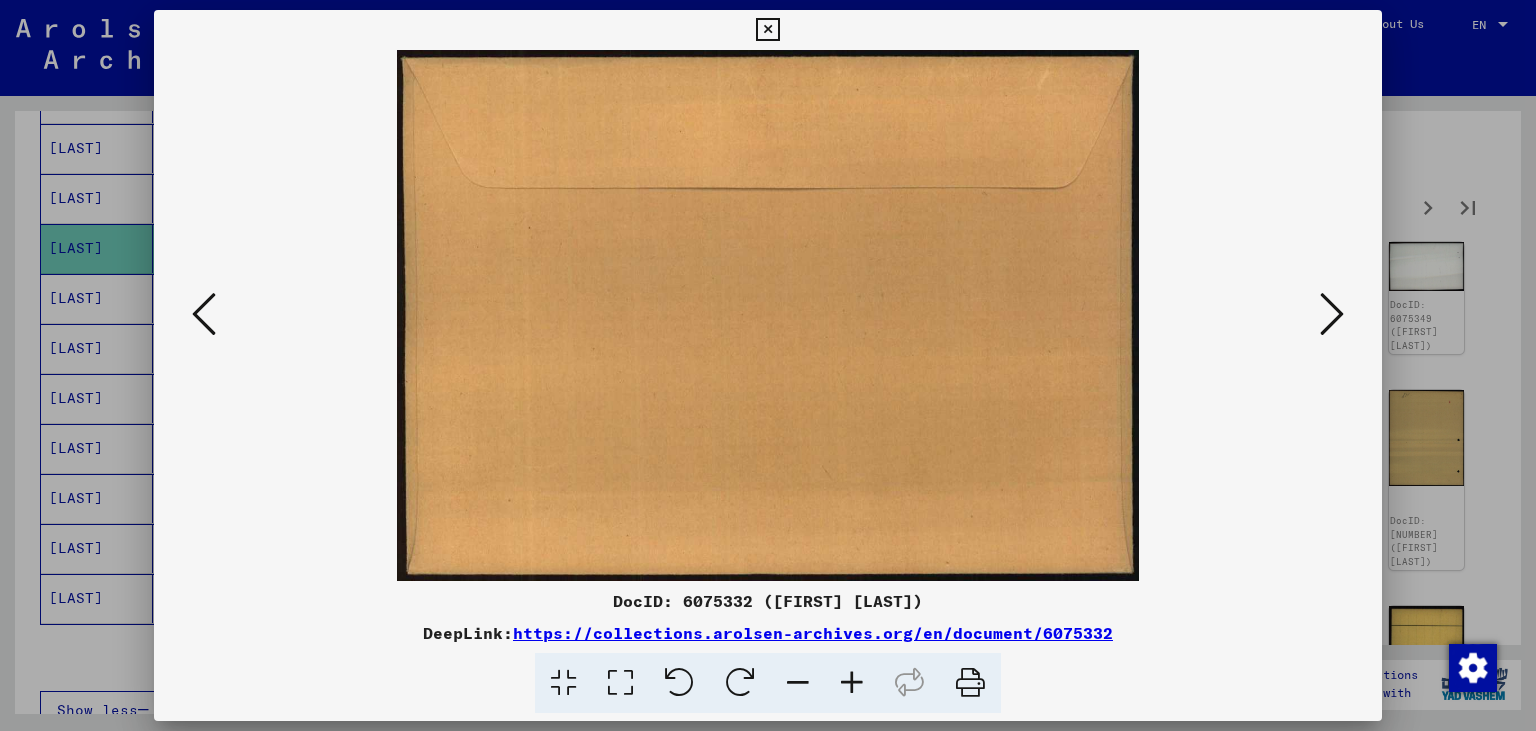 click at bounding box center (1332, 314) 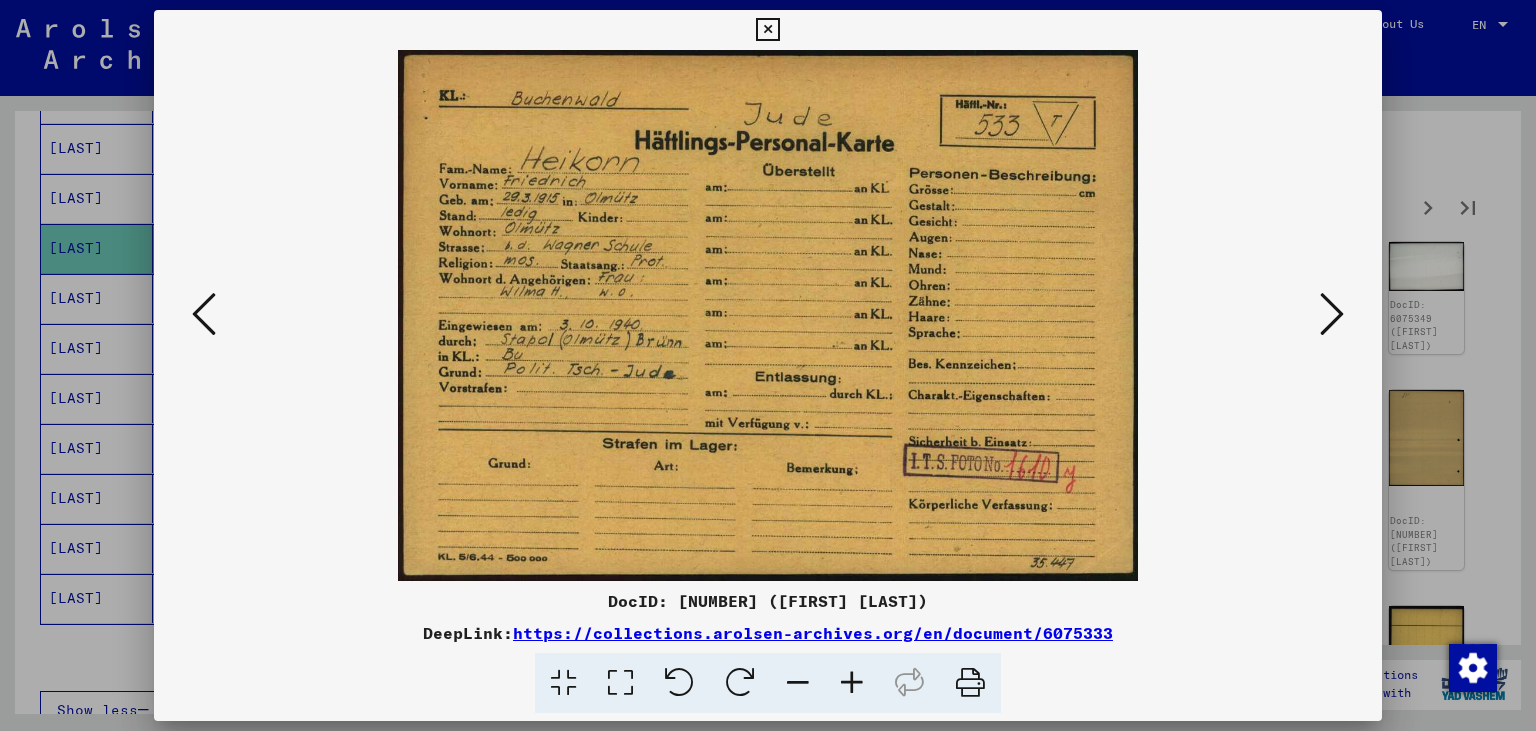 click at bounding box center (1332, 314) 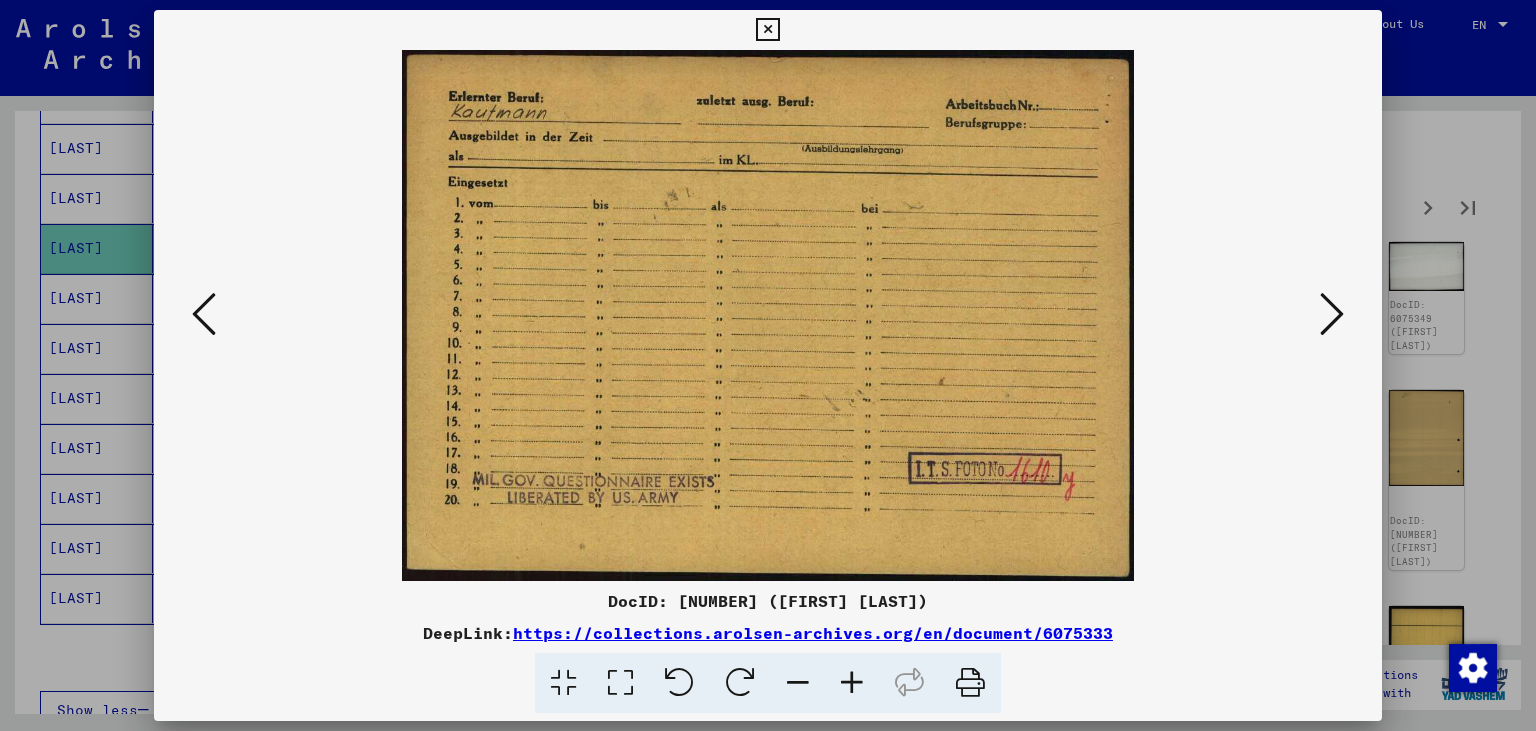 click at bounding box center (1332, 314) 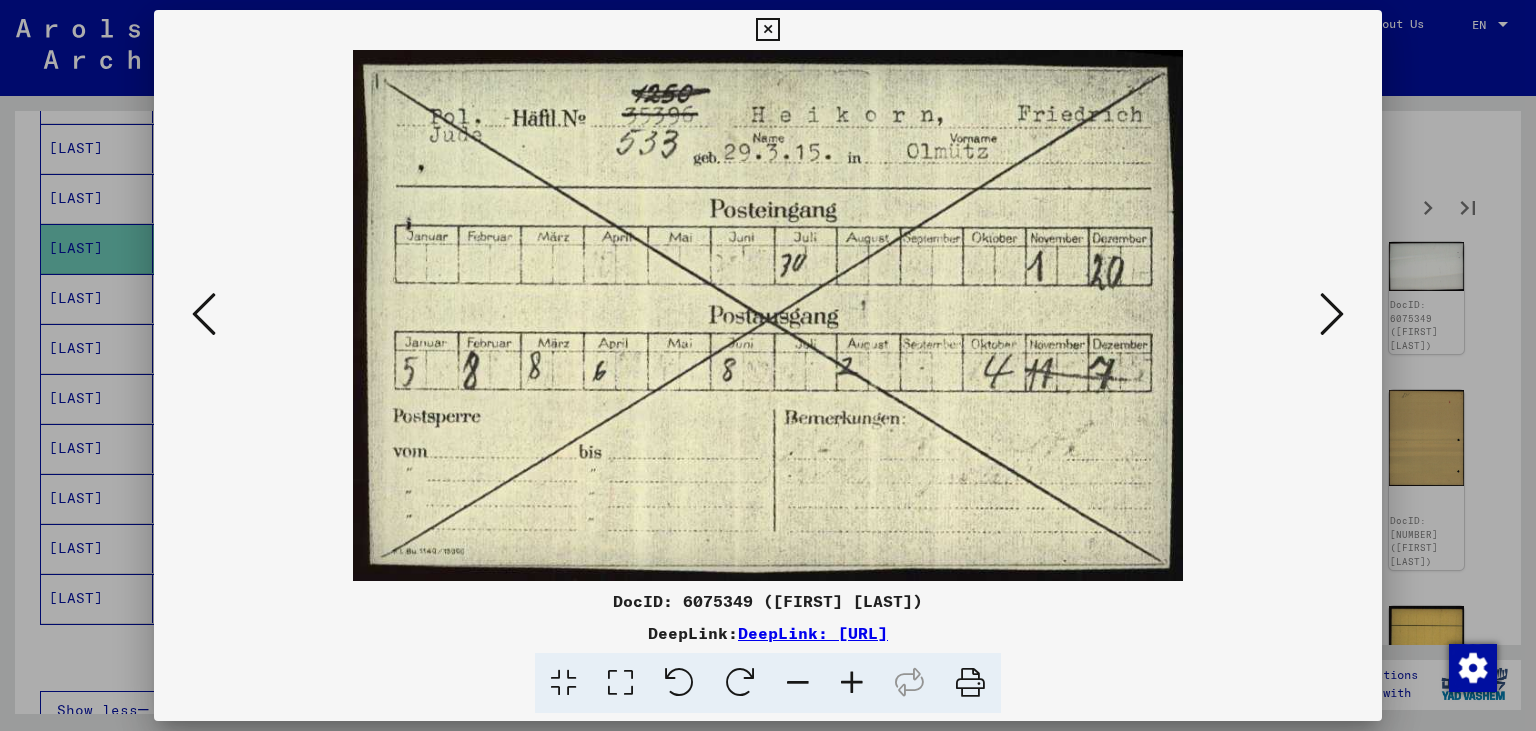 click at bounding box center (1332, 314) 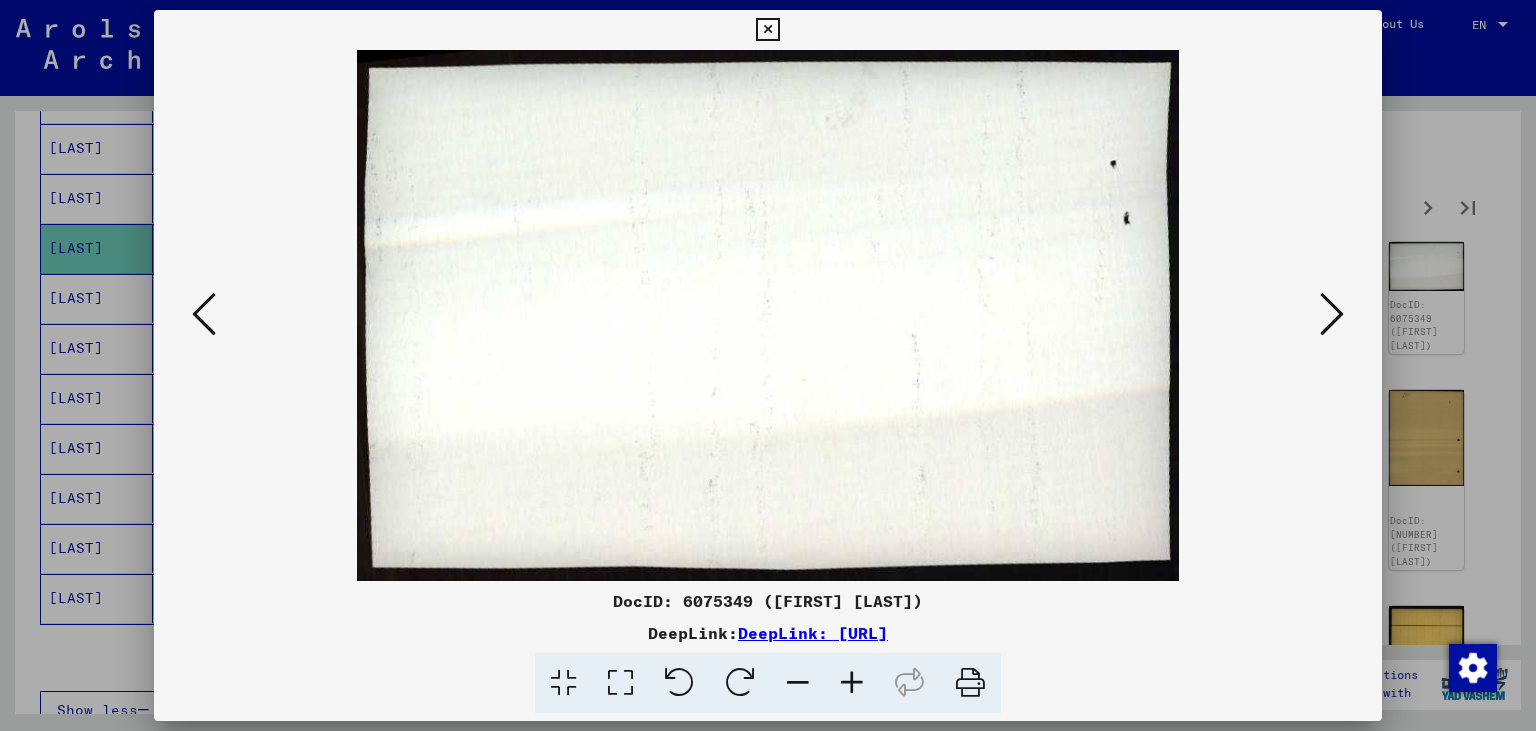 click at bounding box center [1332, 314] 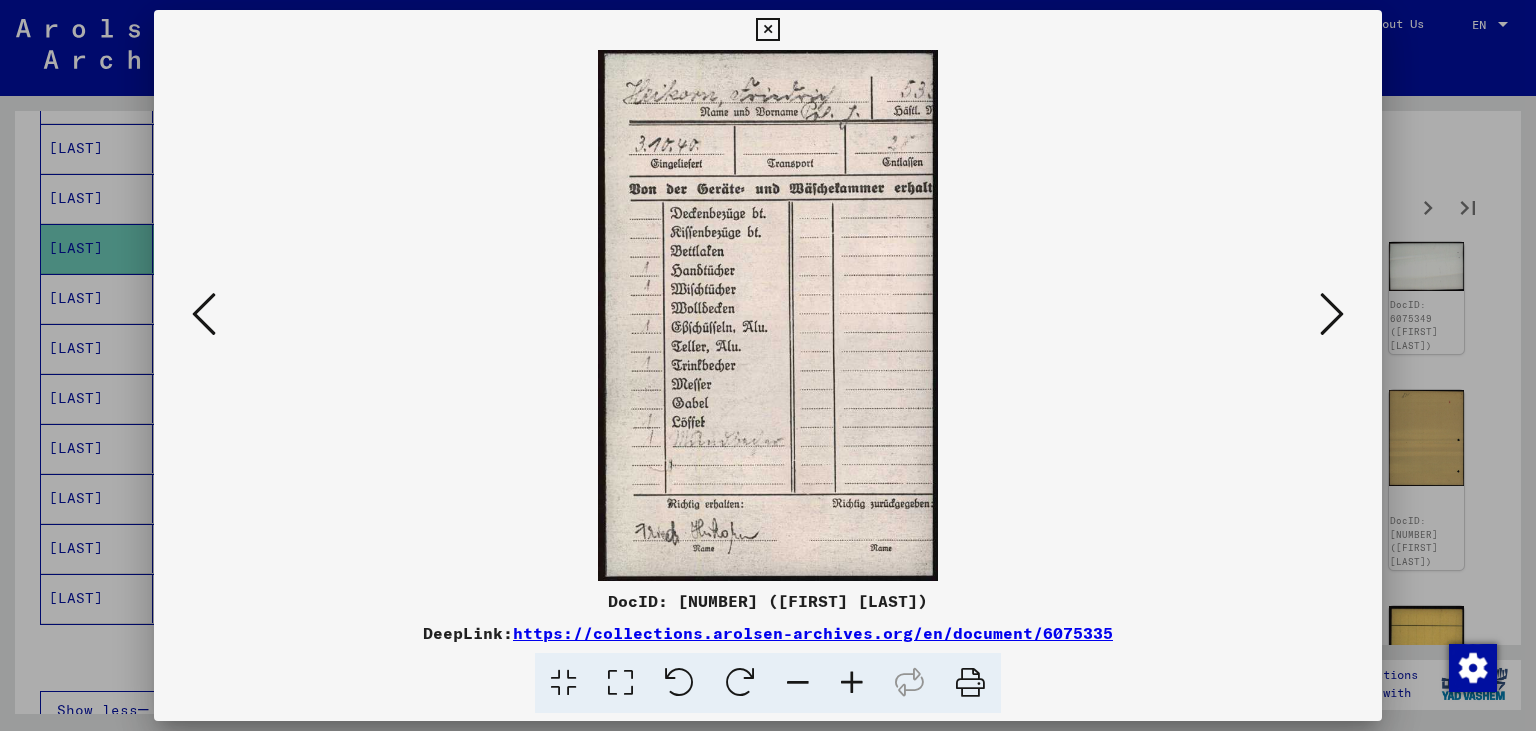 click at bounding box center (1332, 314) 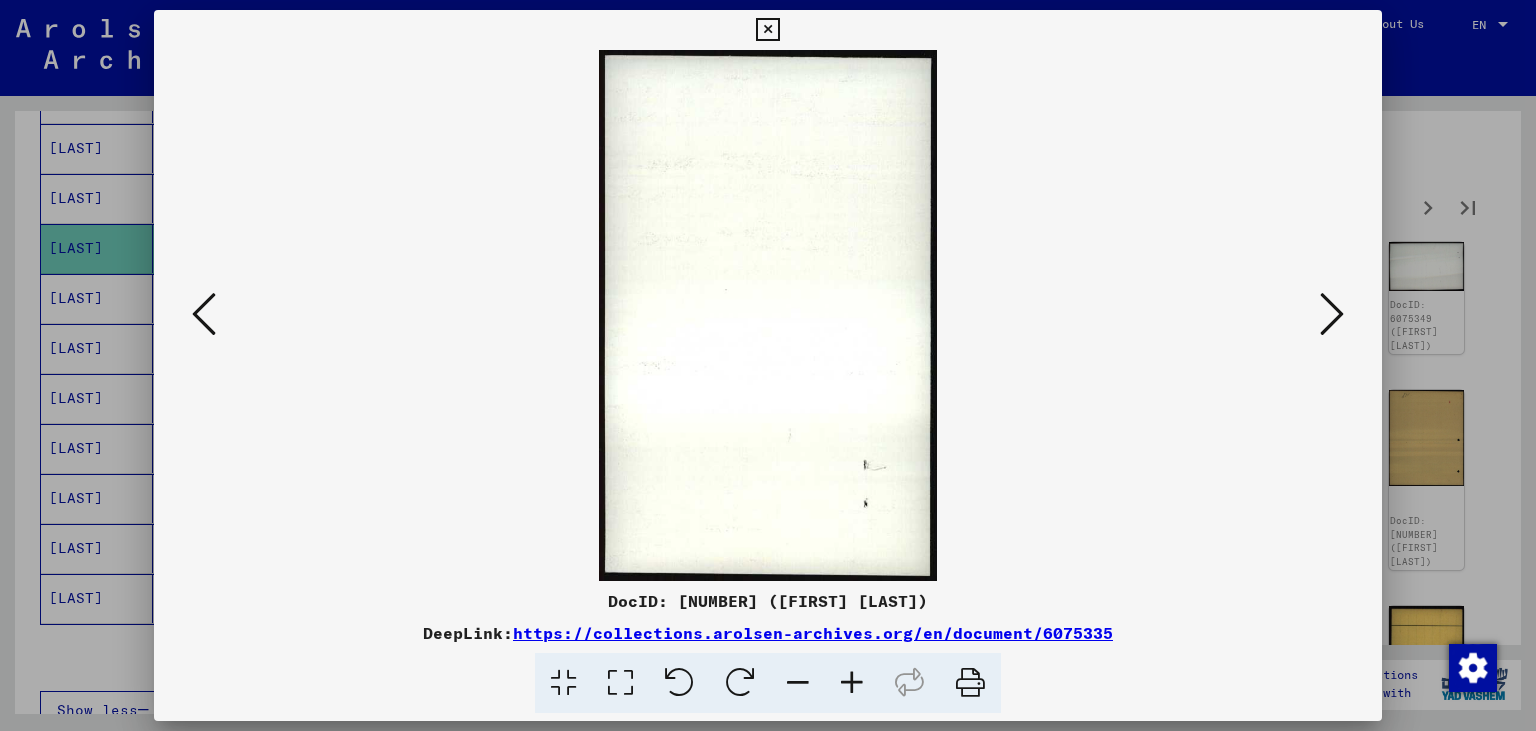 click at bounding box center (1332, 314) 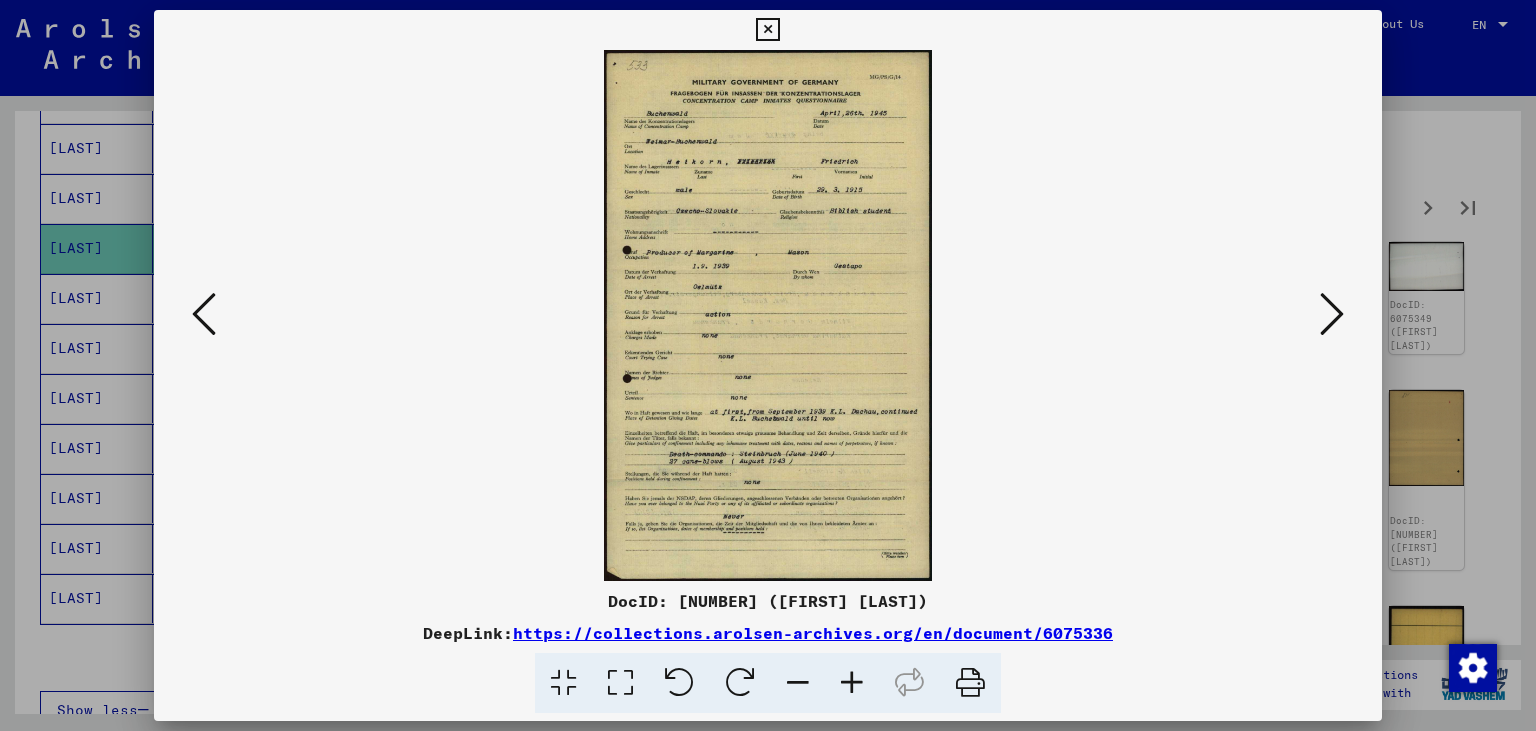 click at bounding box center (767, 30) 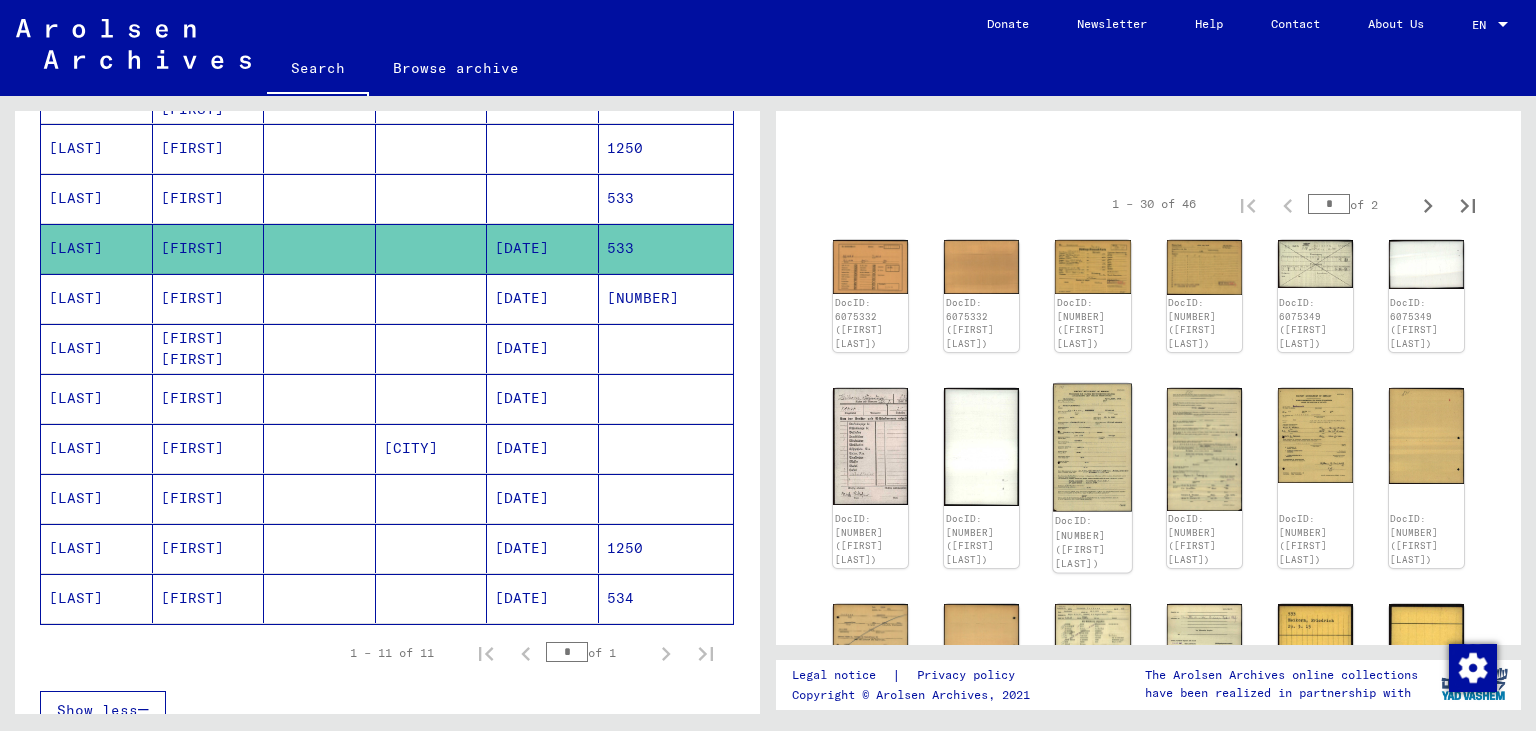 scroll, scrollTop: 56, scrollLeft: 0, axis: vertical 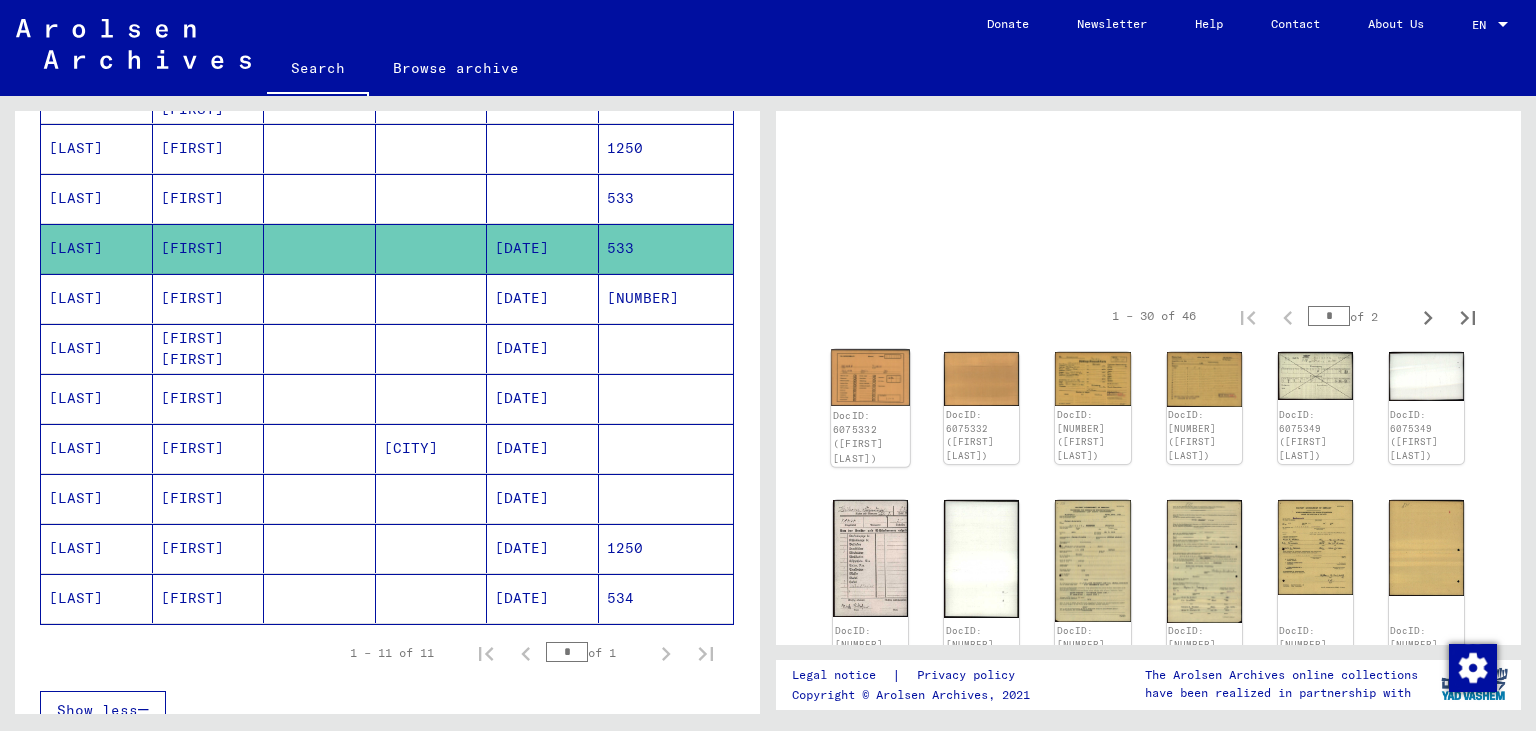 click 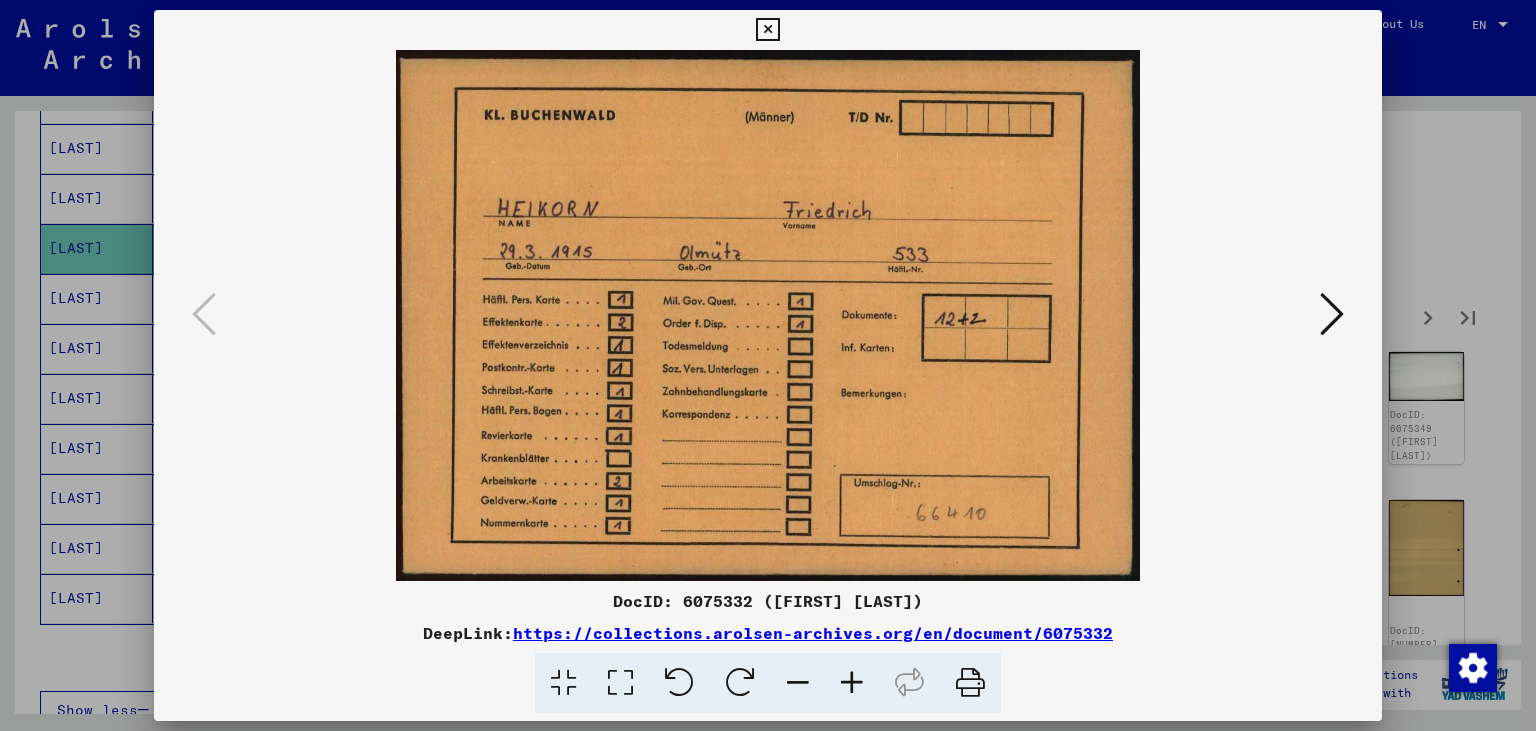 click on "DocID: 6075332 ([FIRST] [LAST])" at bounding box center (768, 601) 